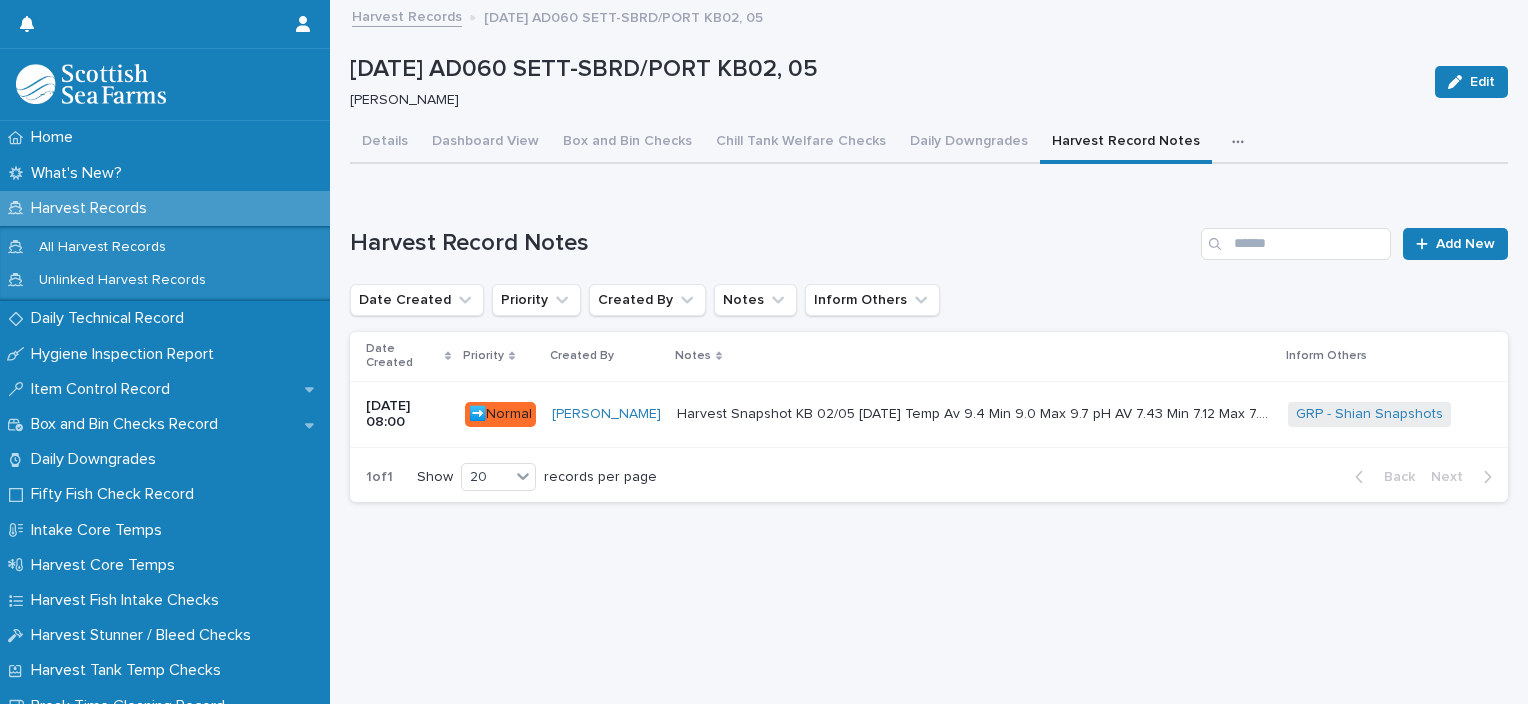 scroll, scrollTop: 0, scrollLeft: 0, axis: both 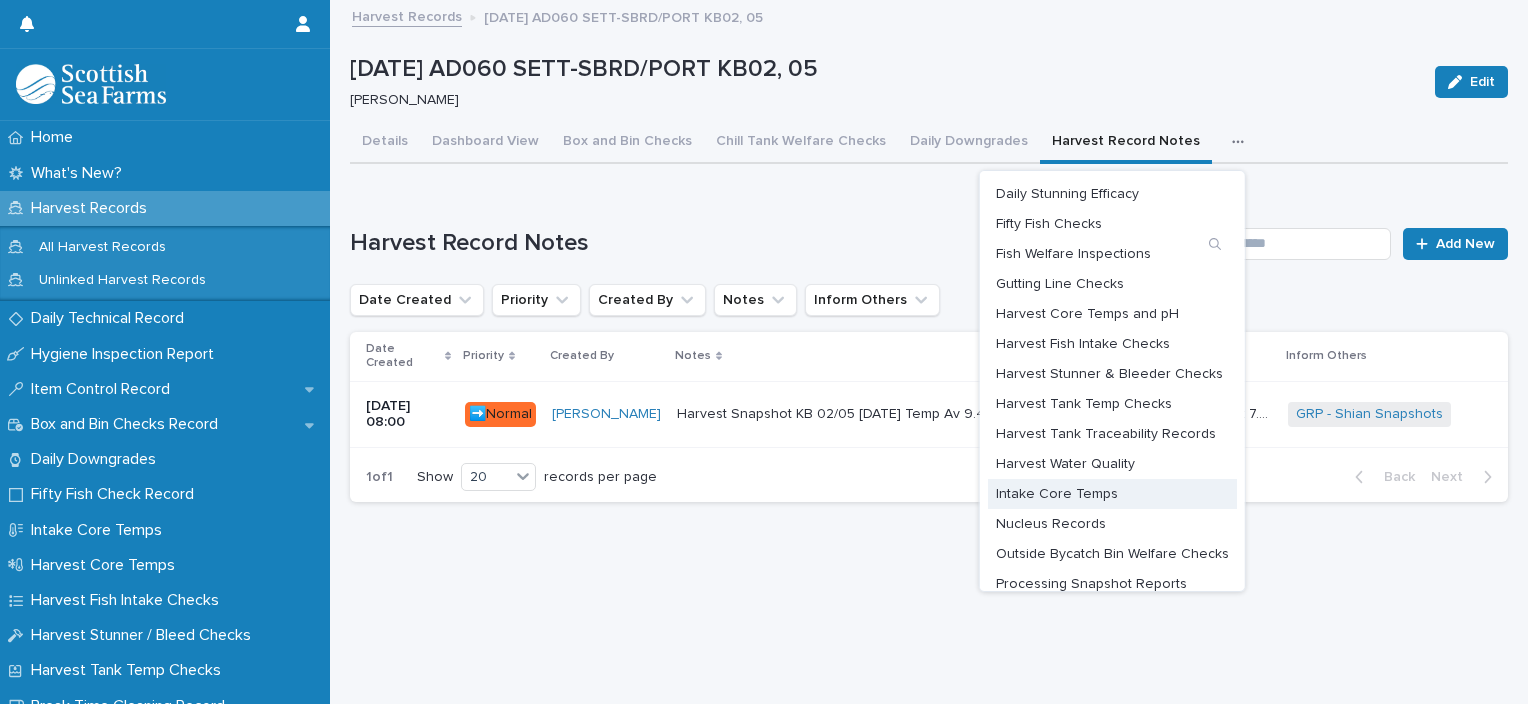 click on "Intake Core Temps" at bounding box center [1057, 494] 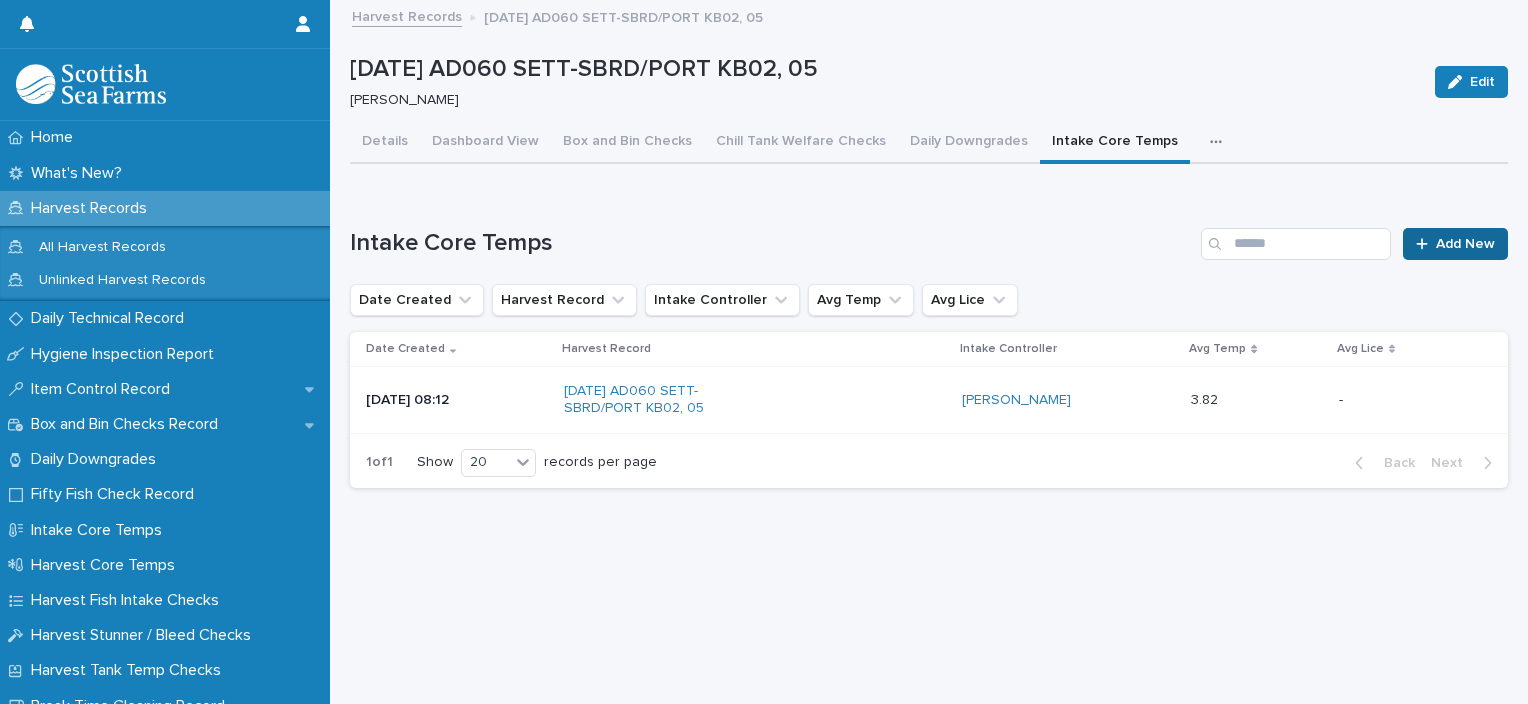 click on "Add New" at bounding box center (1455, 244) 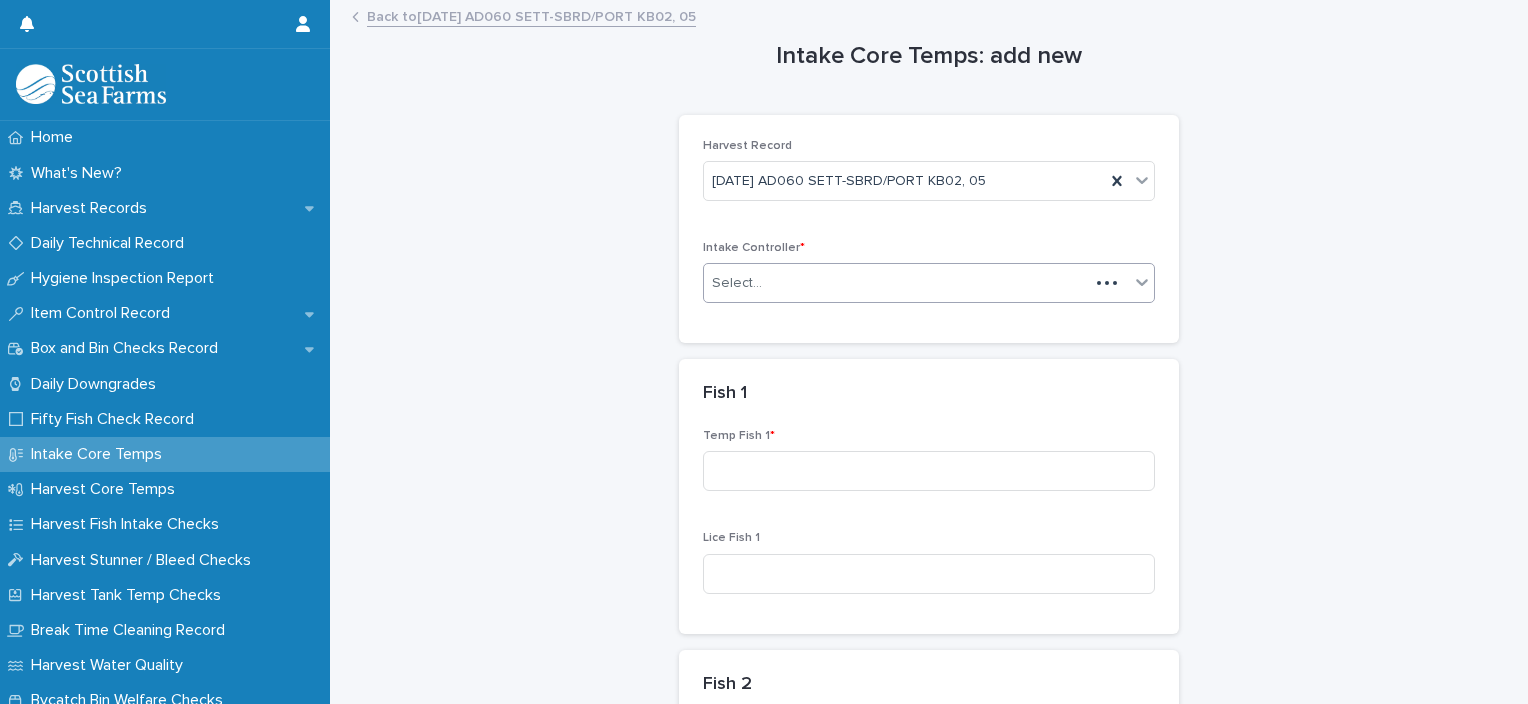 click on "Select..." at bounding box center (896, 283) 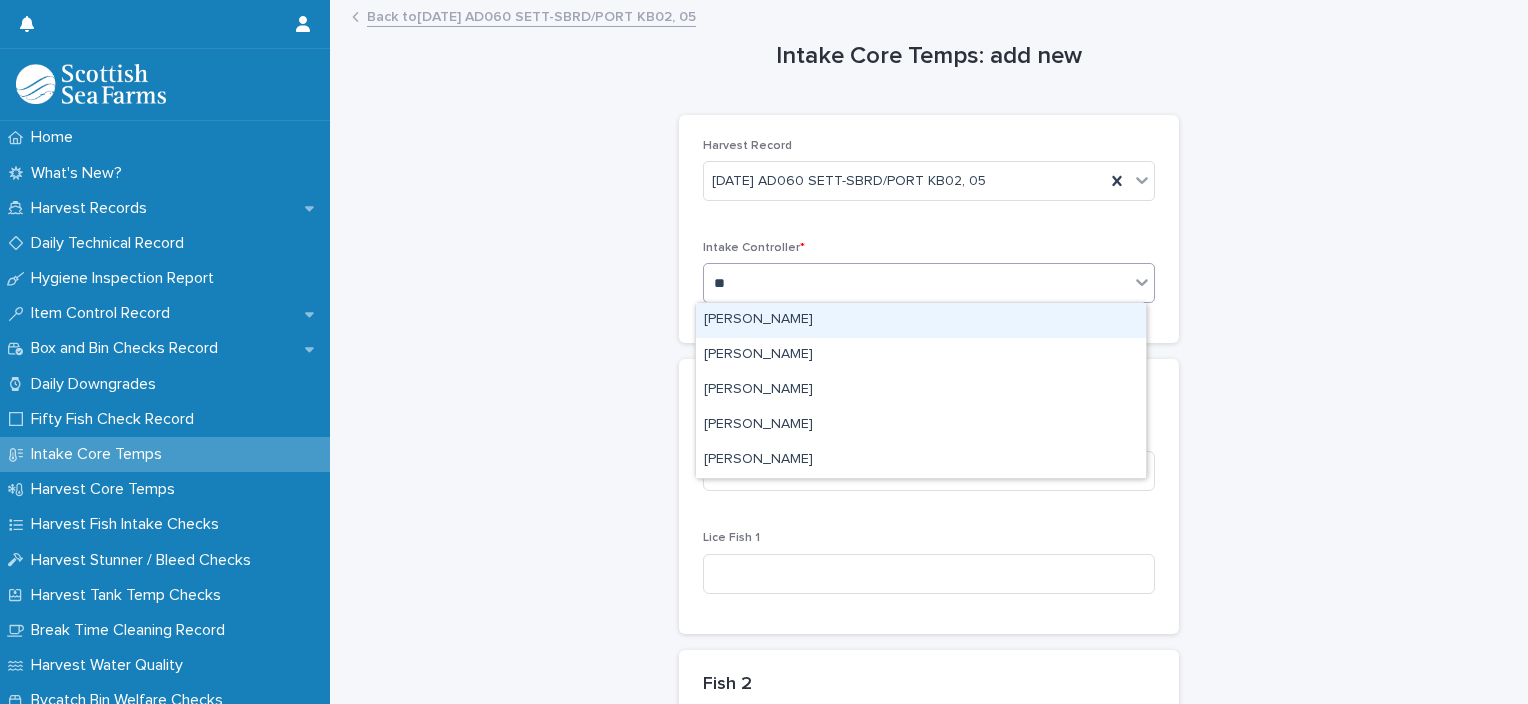 type on "***" 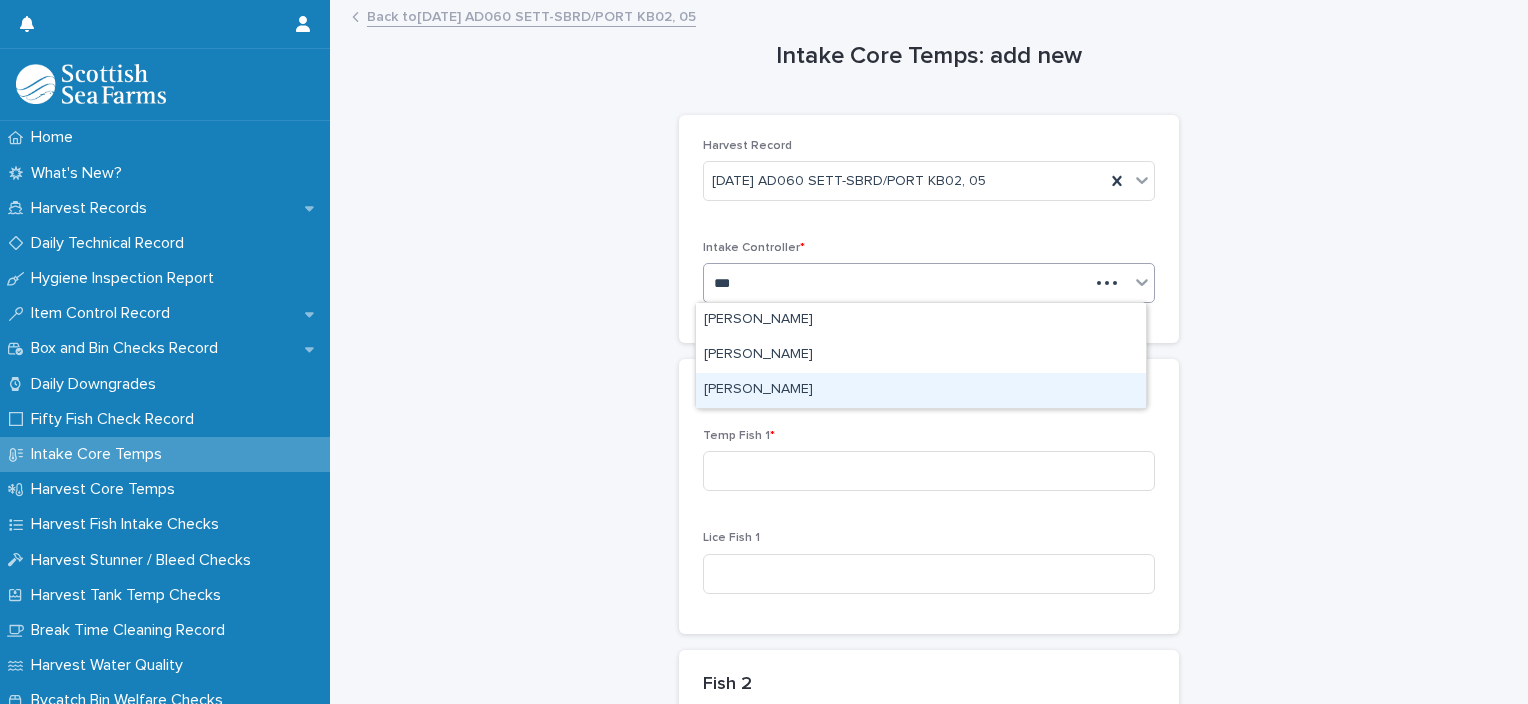 click on "[PERSON_NAME]" at bounding box center (921, 390) 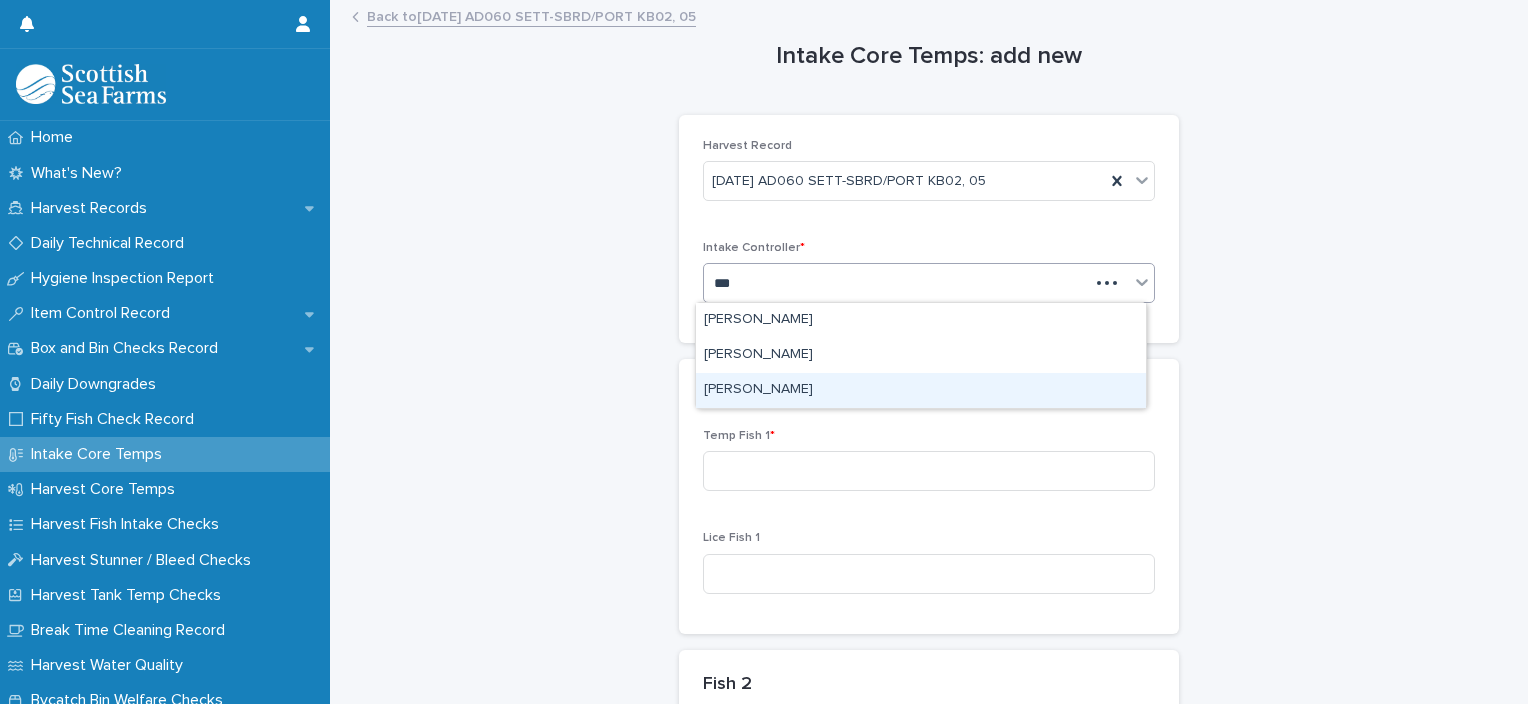 type 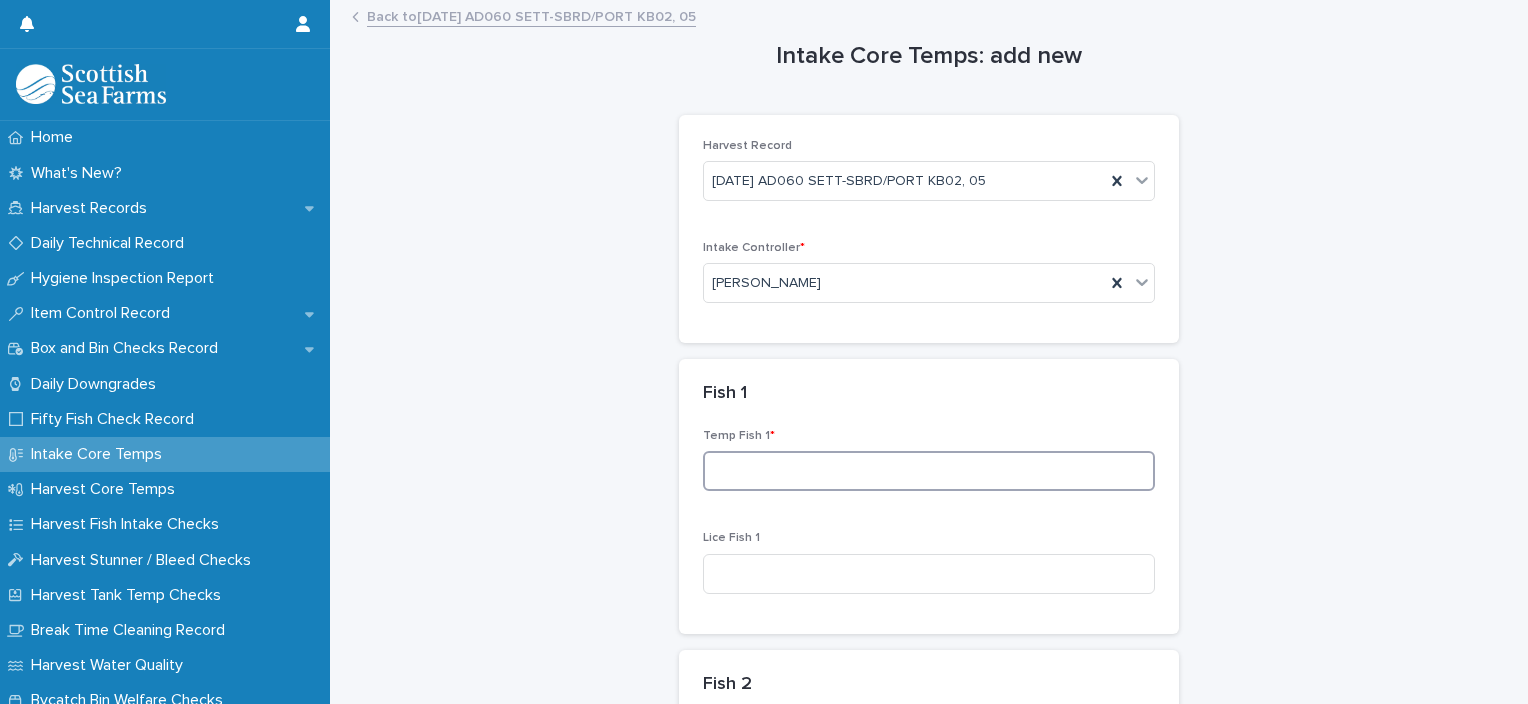 click at bounding box center [929, 471] 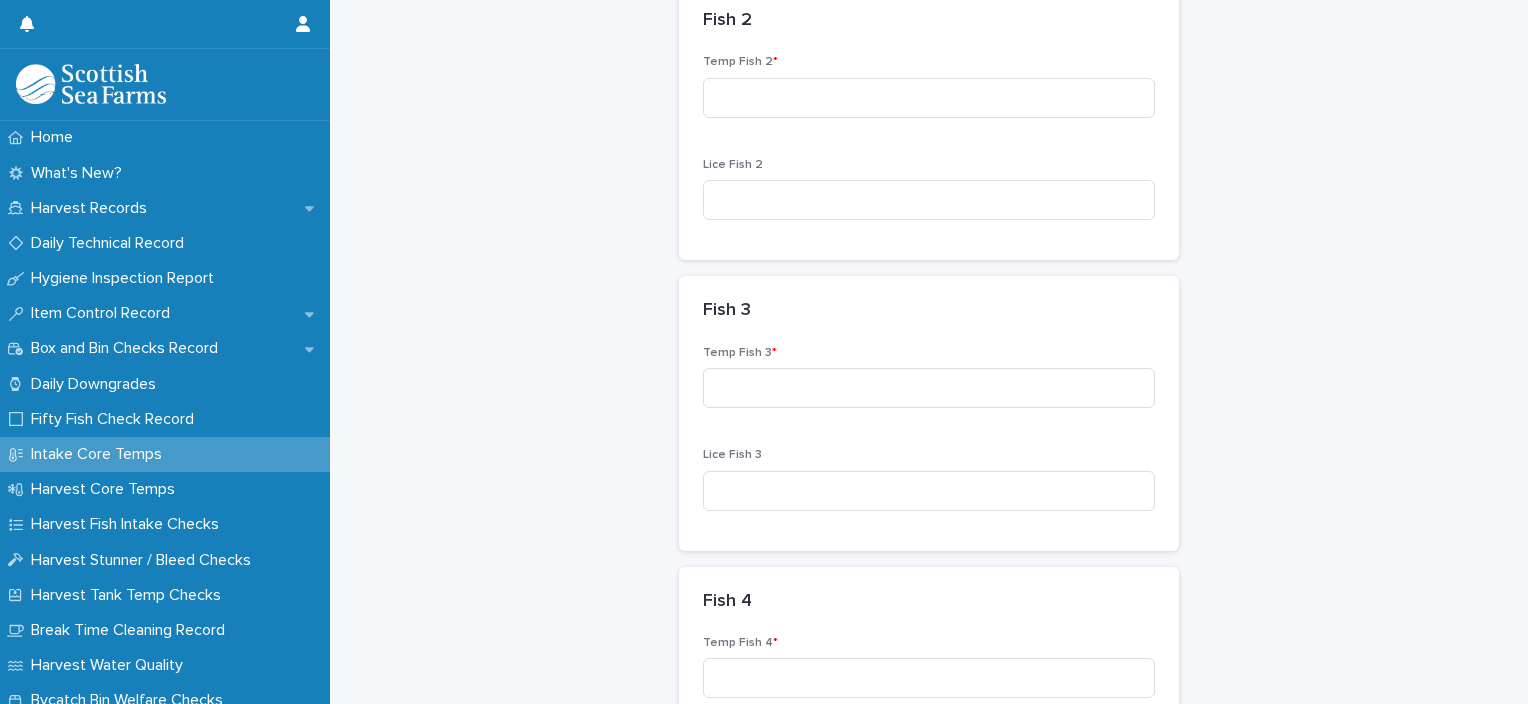 scroll, scrollTop: 668, scrollLeft: 0, axis: vertical 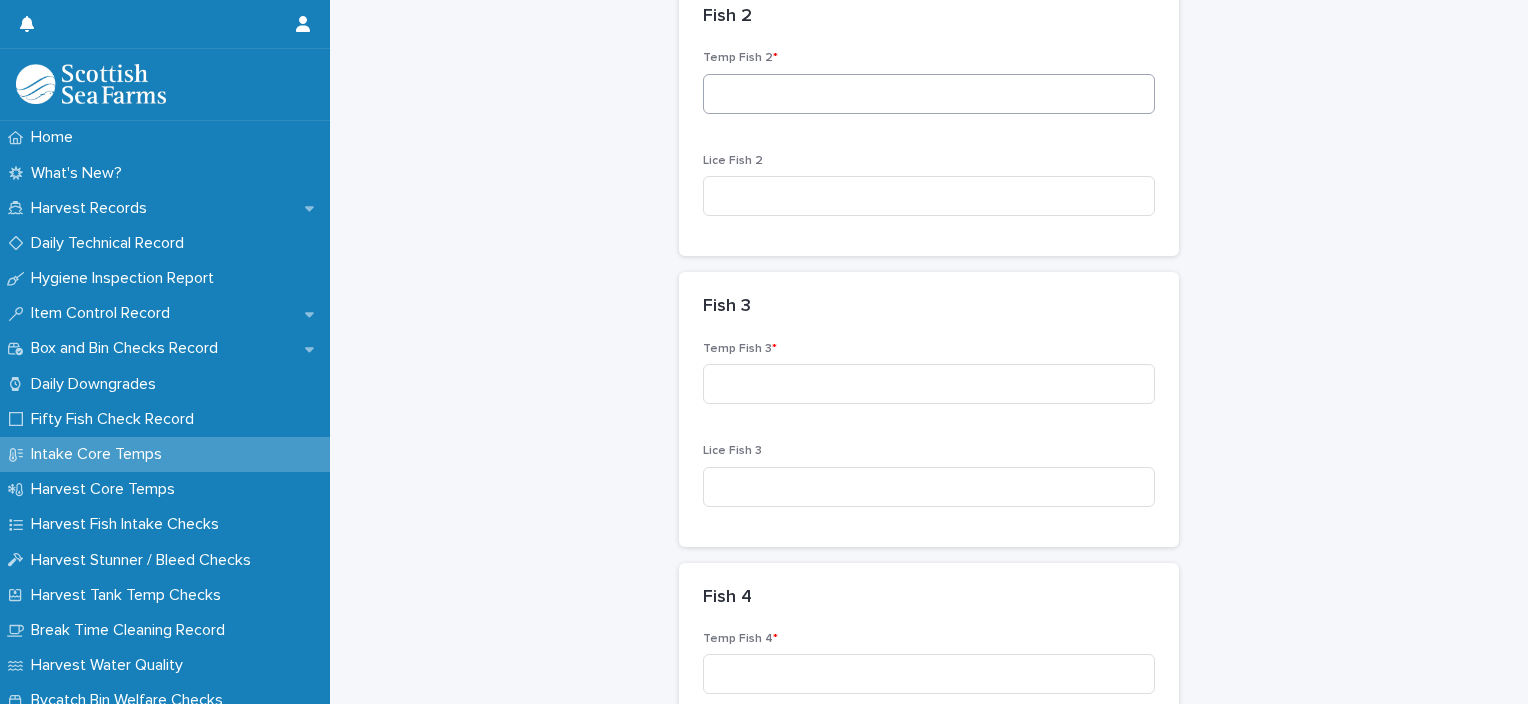 type on "***" 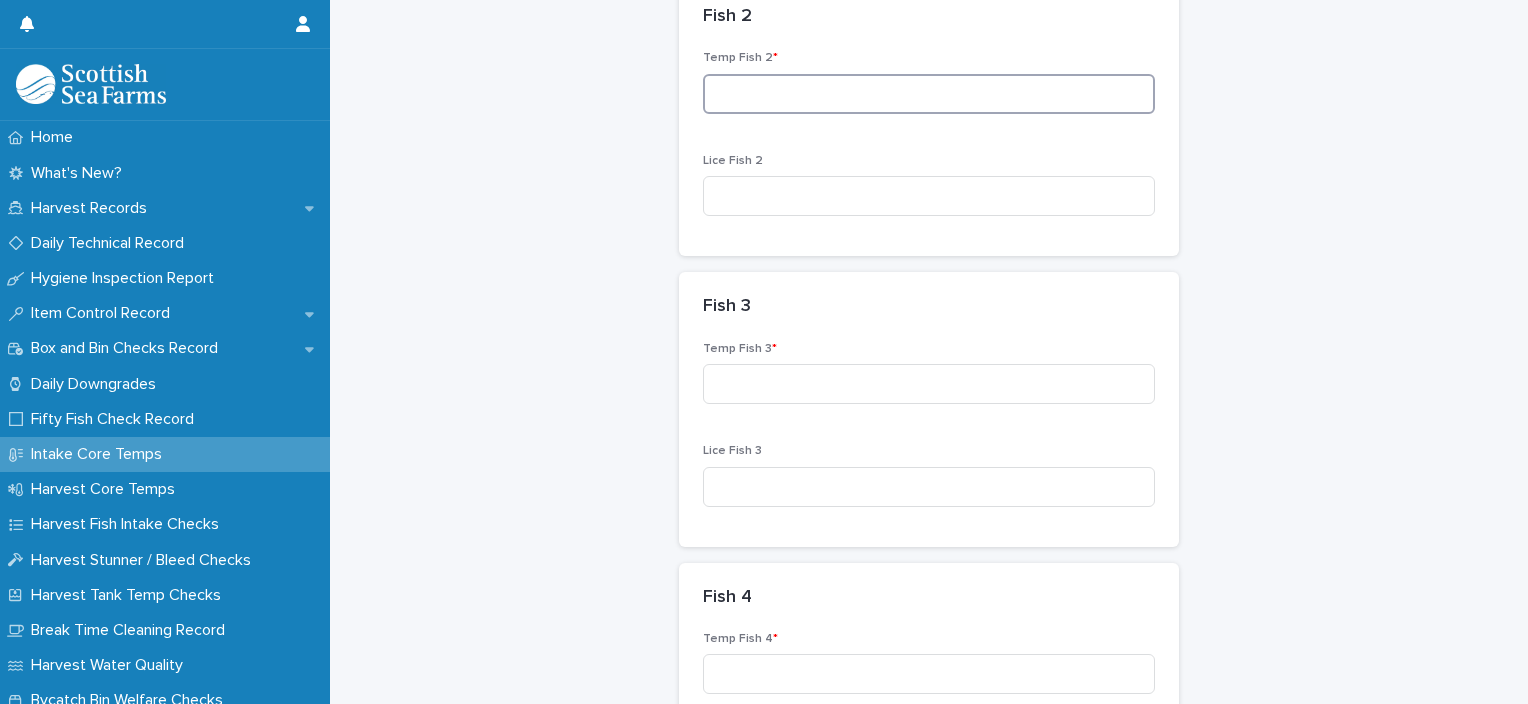 click at bounding box center (929, 94) 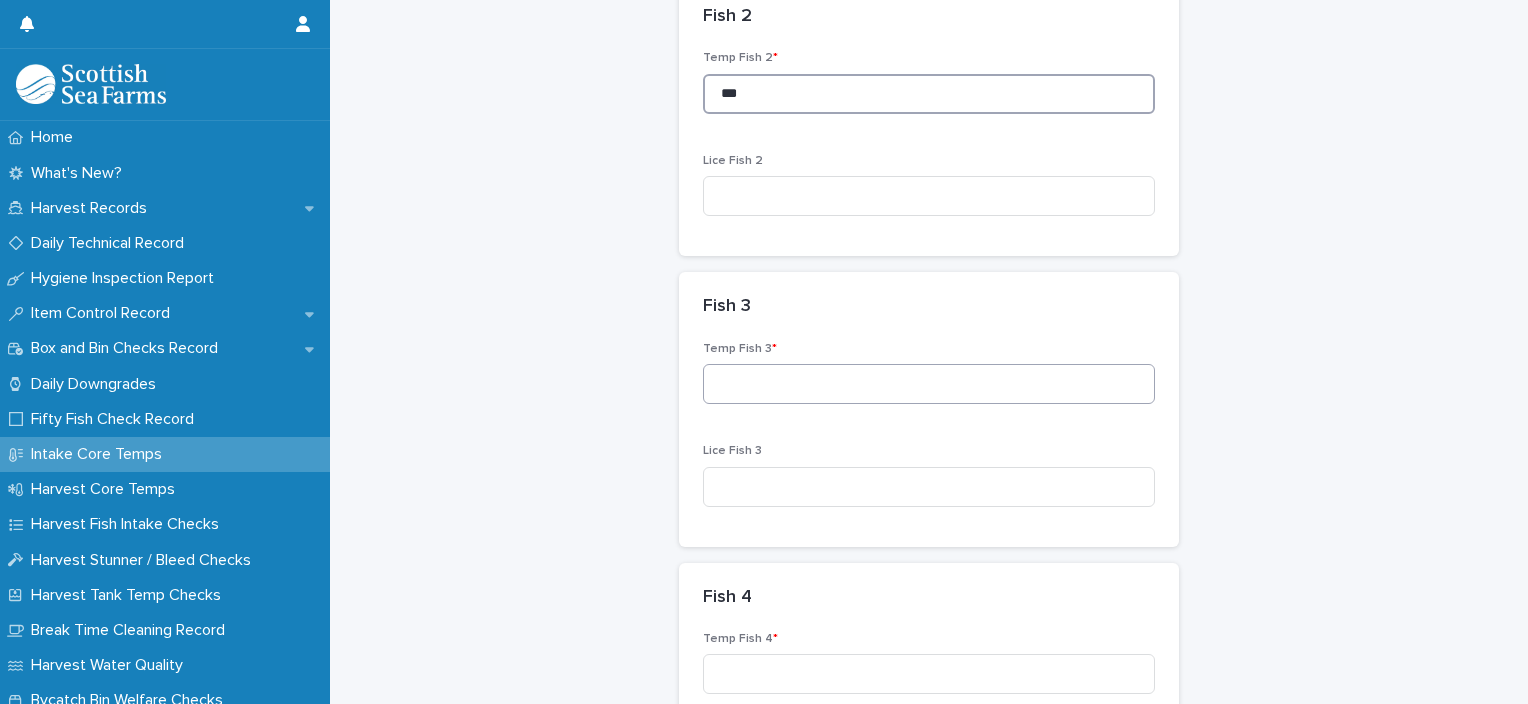 type on "***" 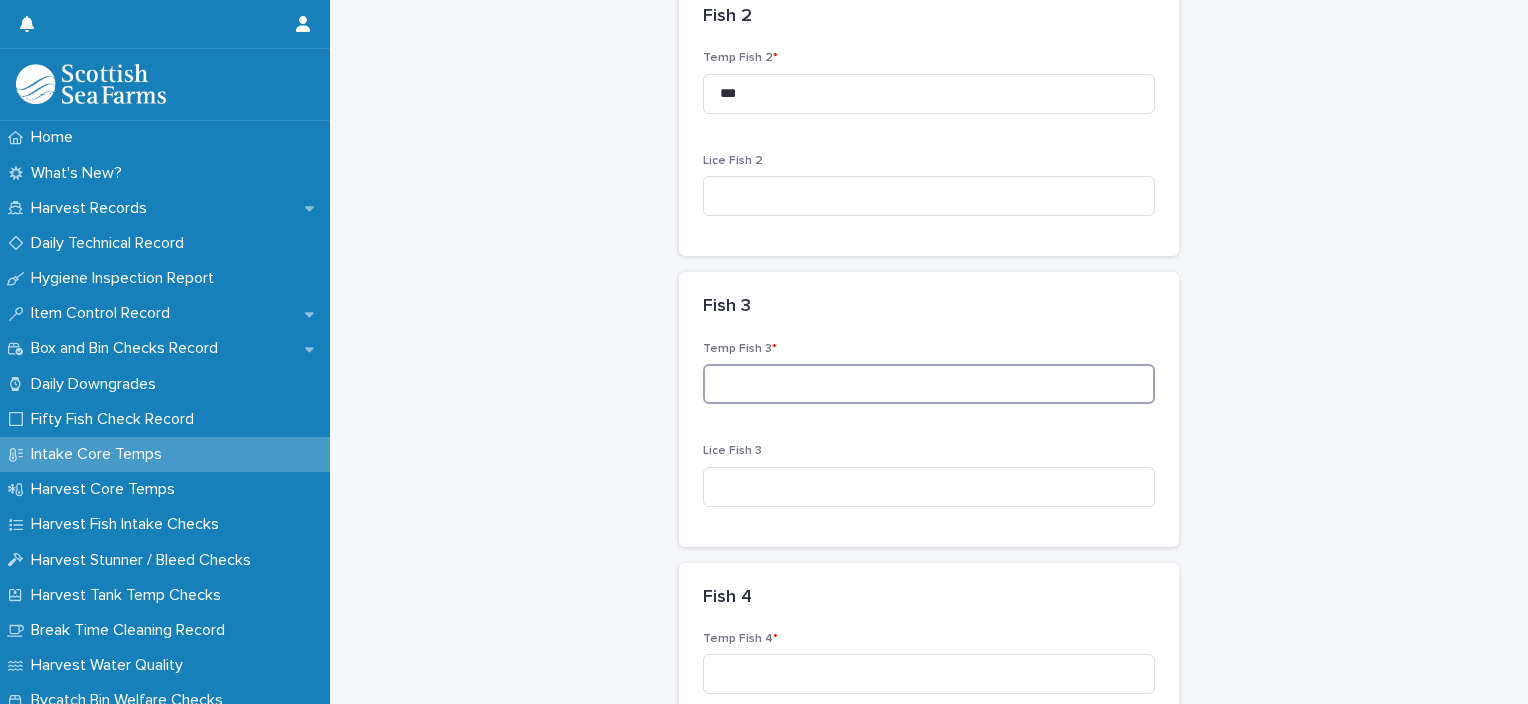 click at bounding box center (929, 384) 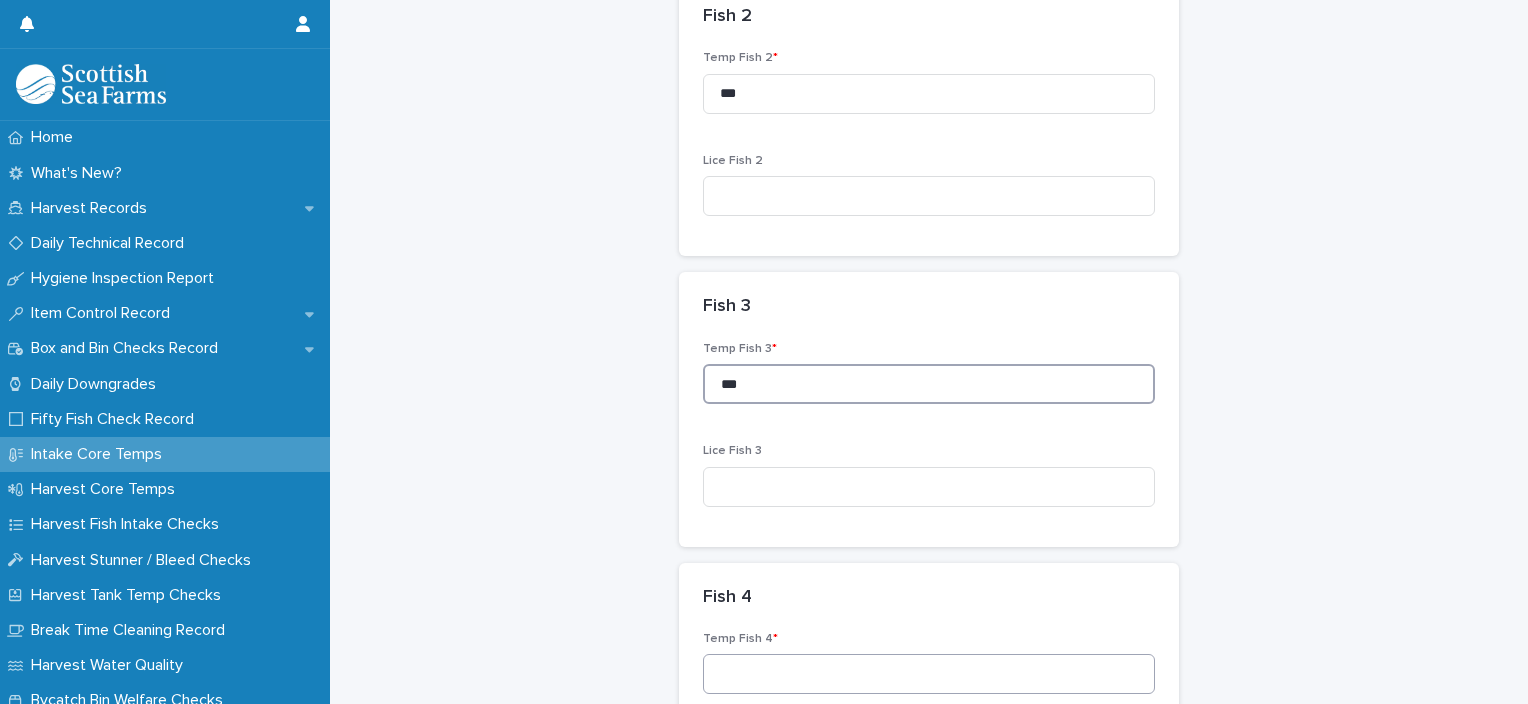 type on "***" 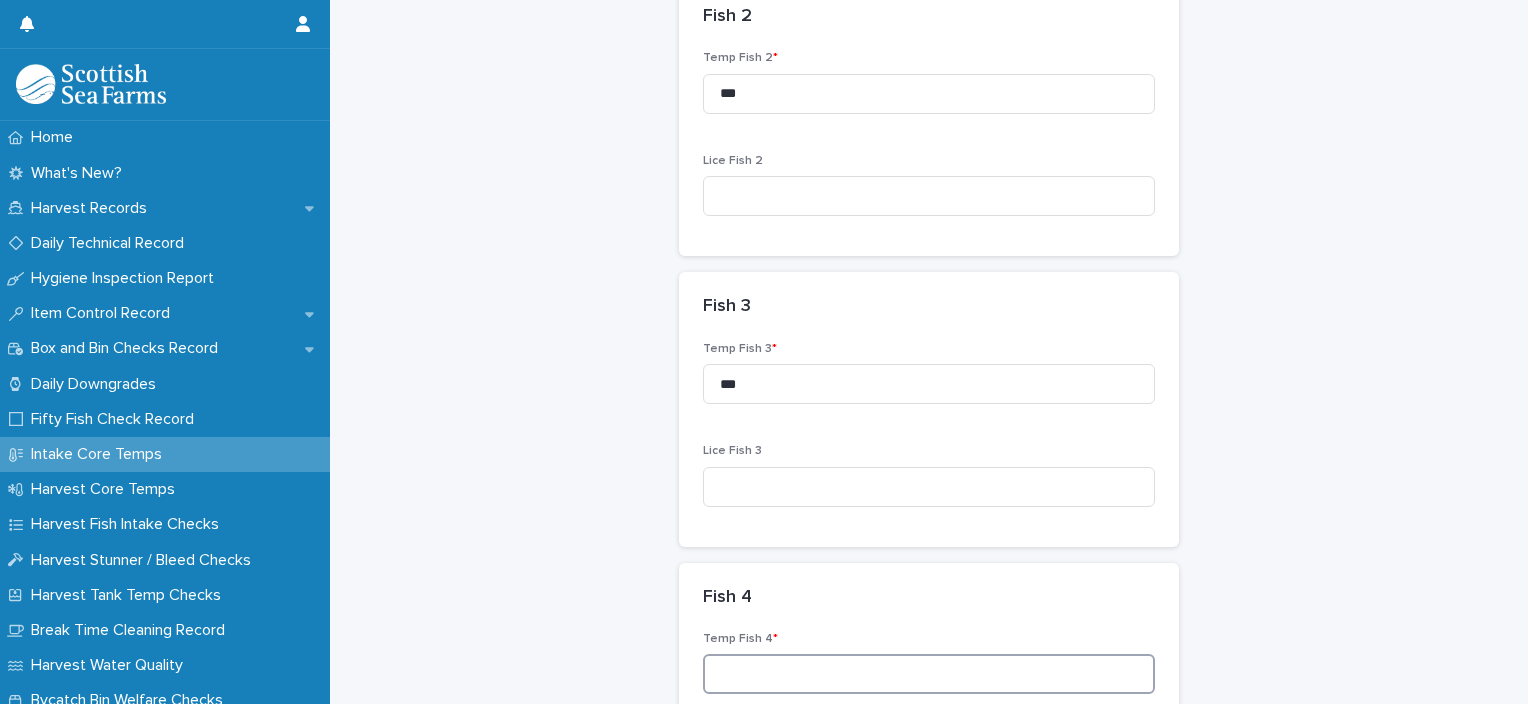 click at bounding box center (929, 674) 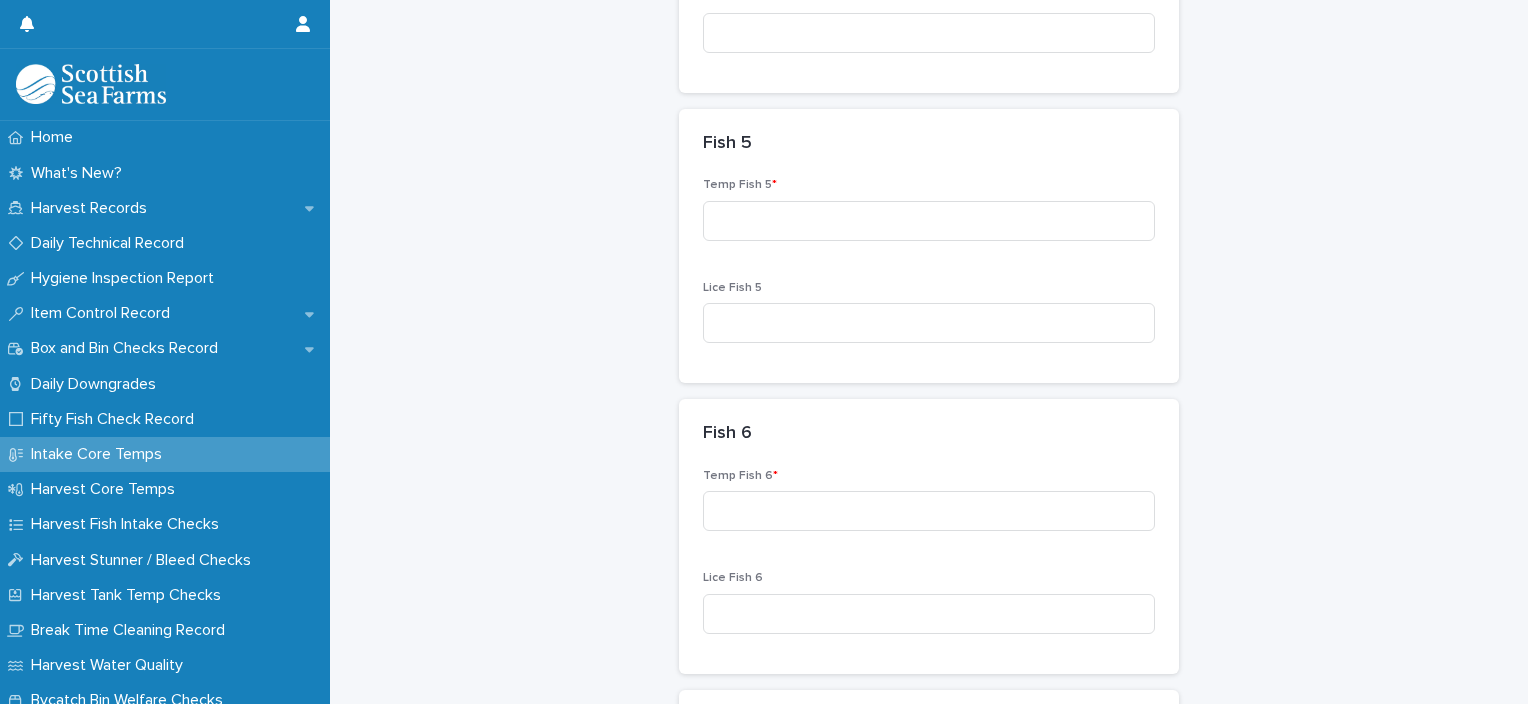 scroll, scrollTop: 1530, scrollLeft: 0, axis: vertical 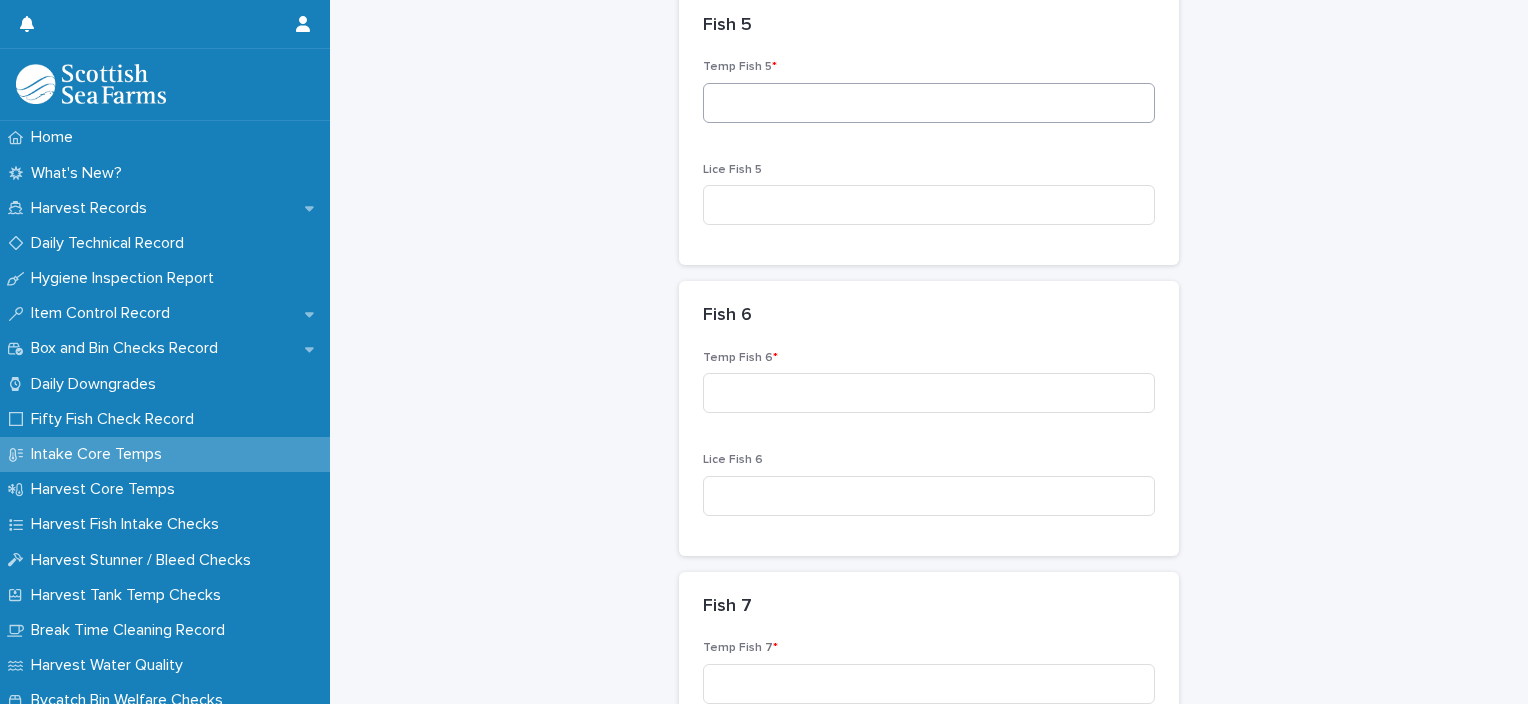 type on "***" 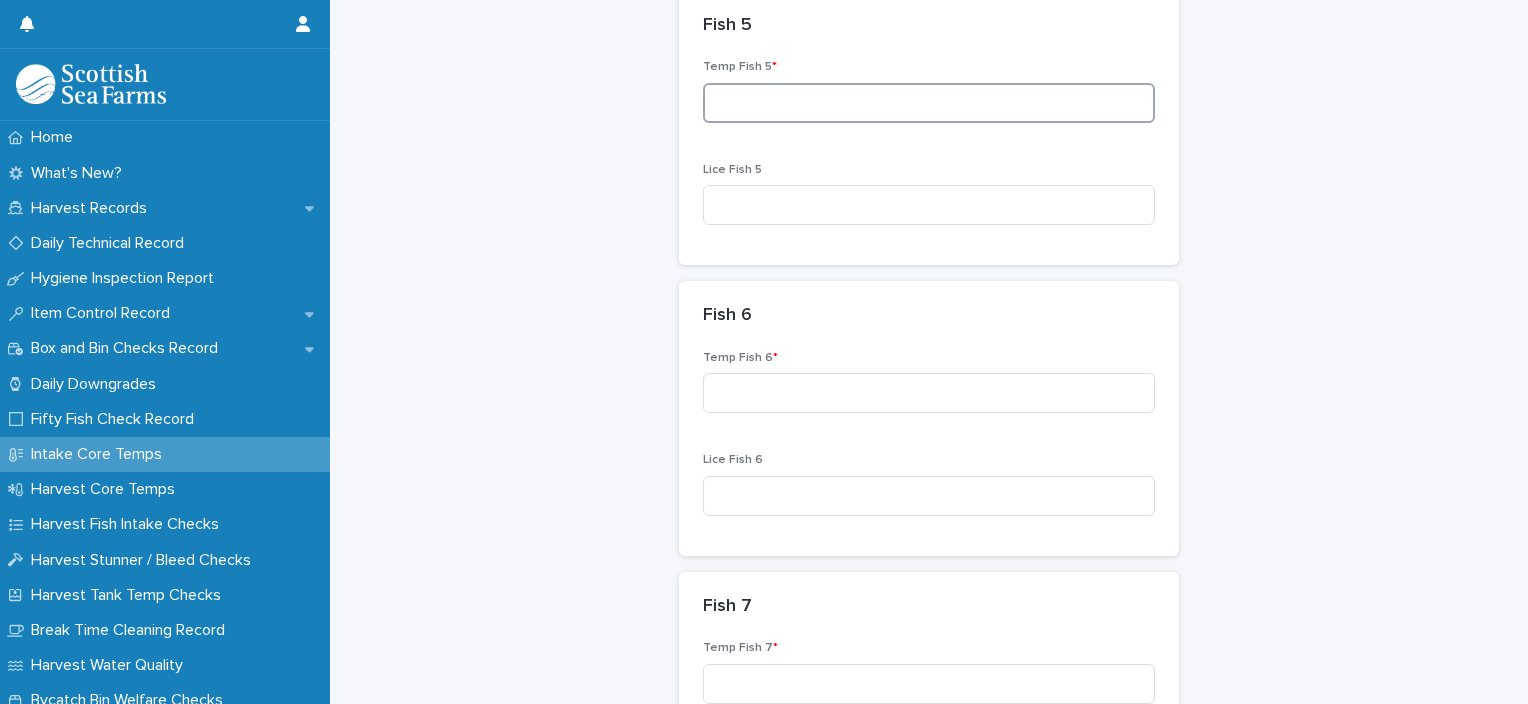 click at bounding box center (929, 103) 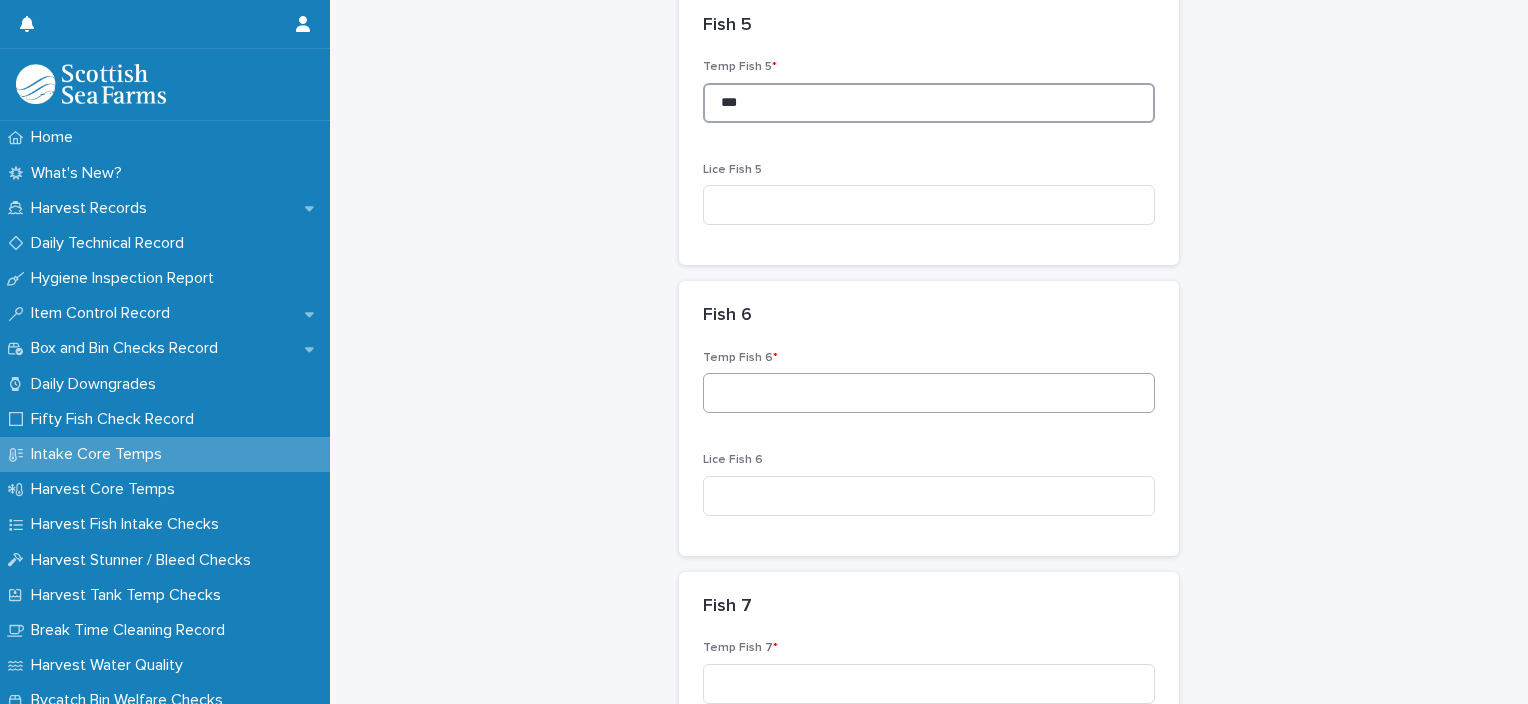 type on "***" 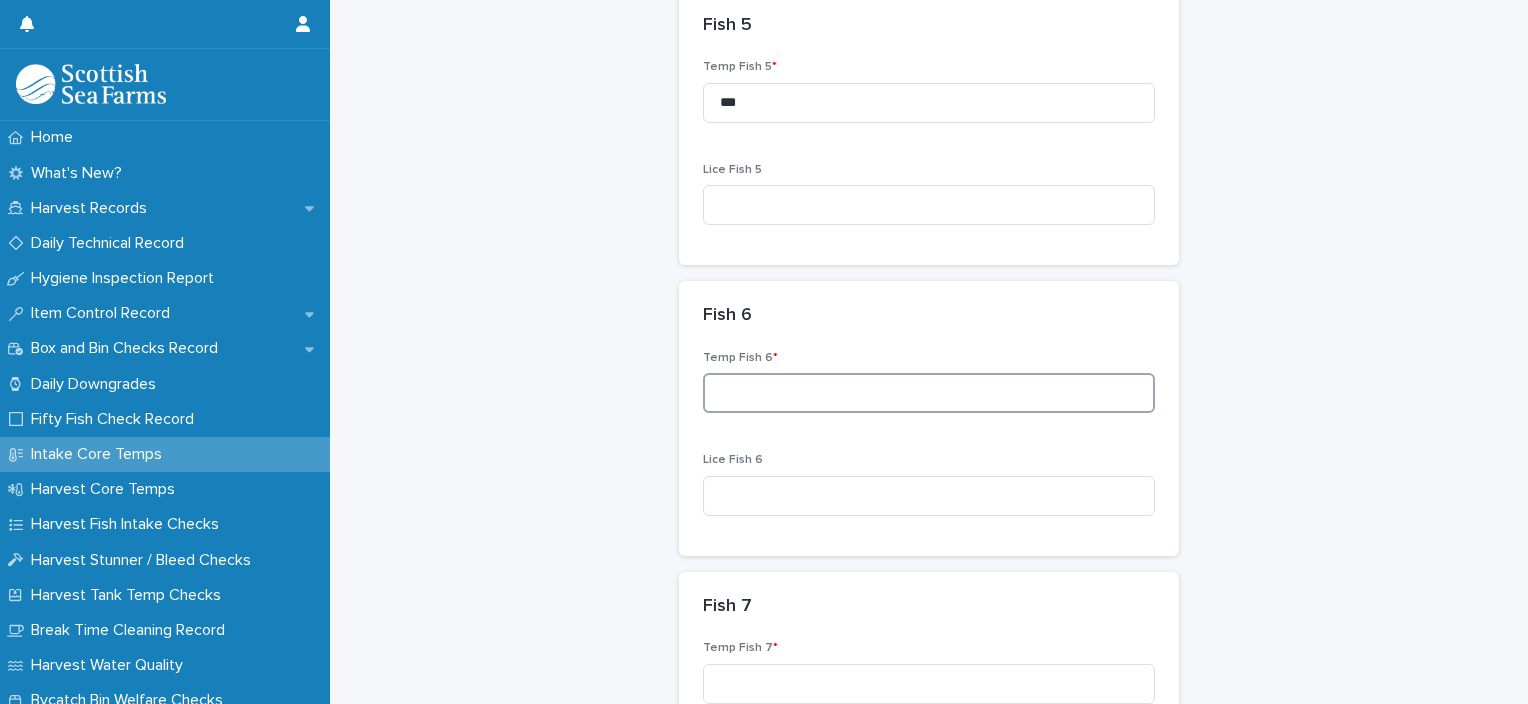 click at bounding box center (929, 393) 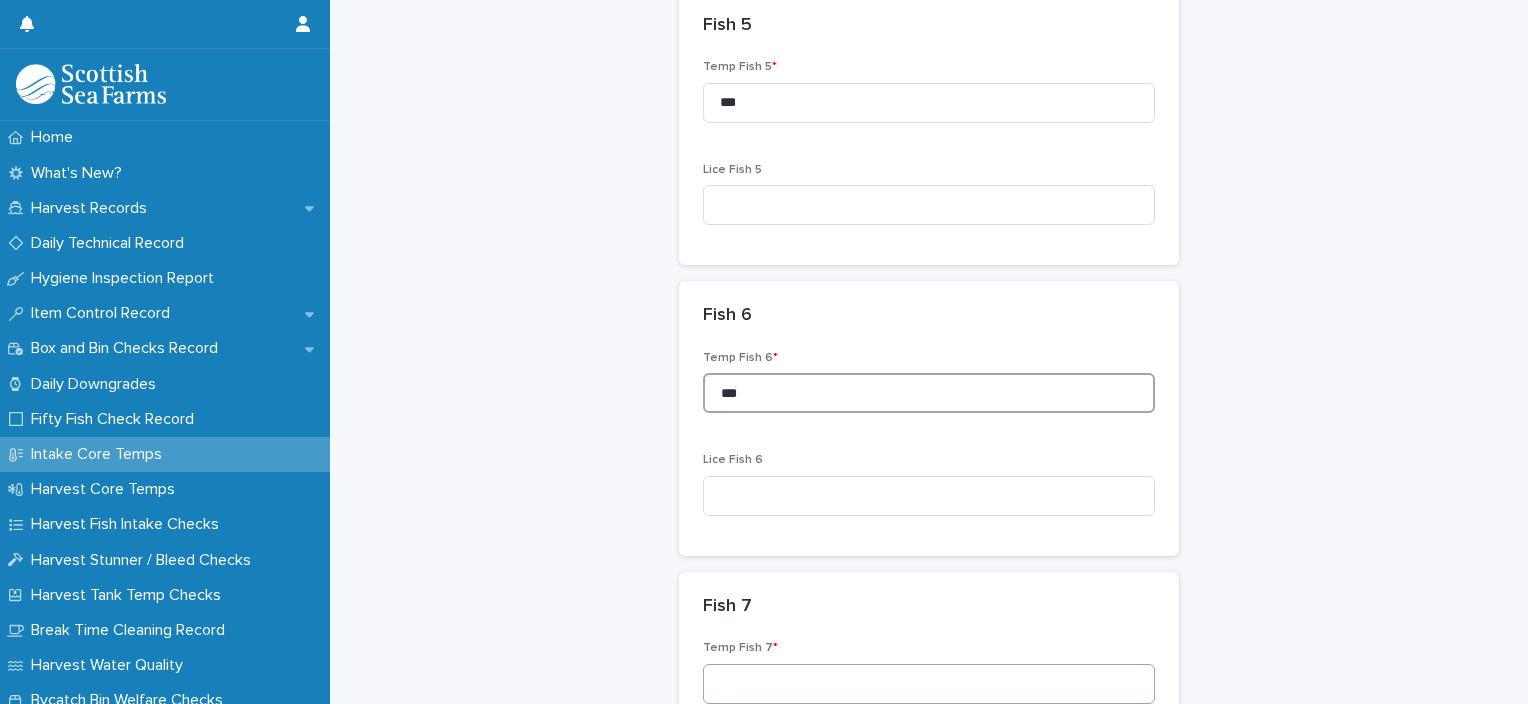 type on "***" 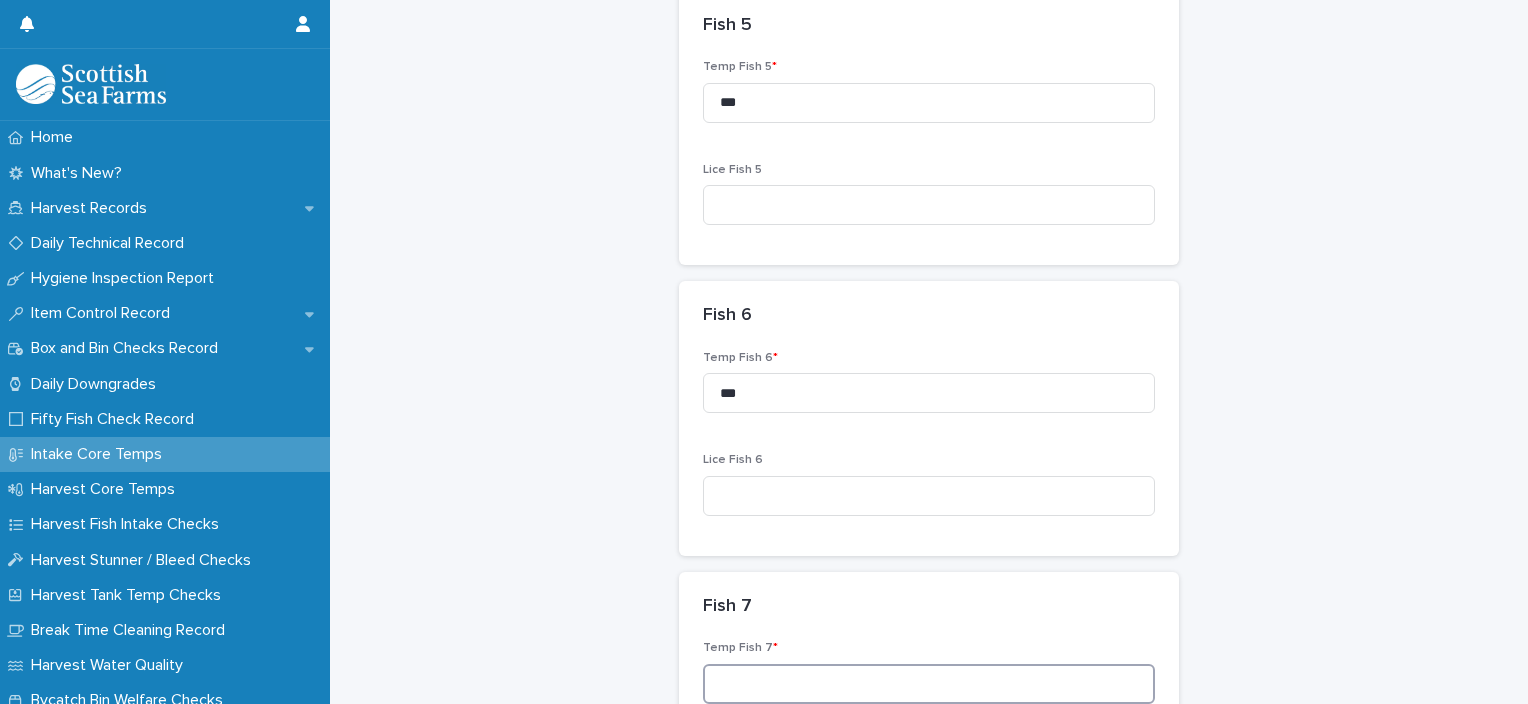 click at bounding box center (929, 684) 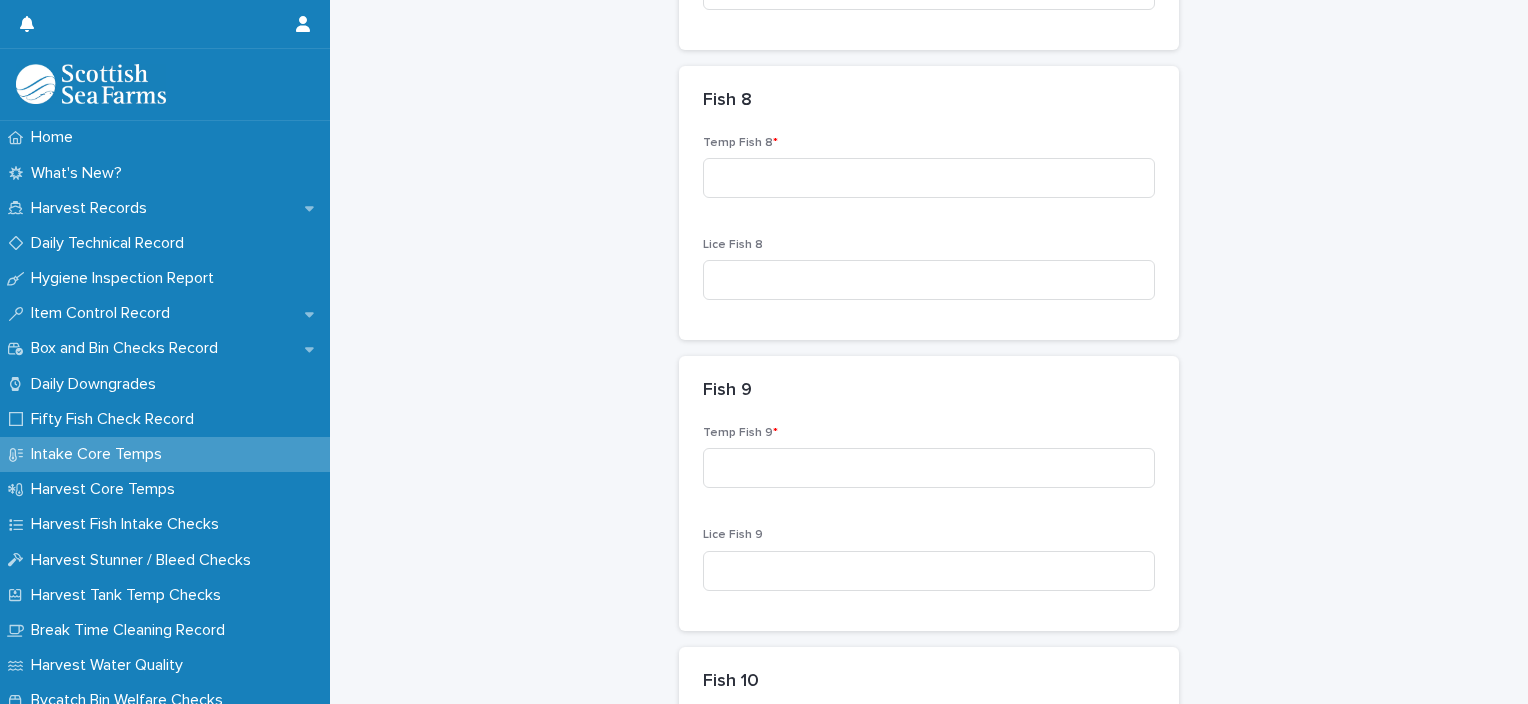 scroll, scrollTop: 2365, scrollLeft: 0, axis: vertical 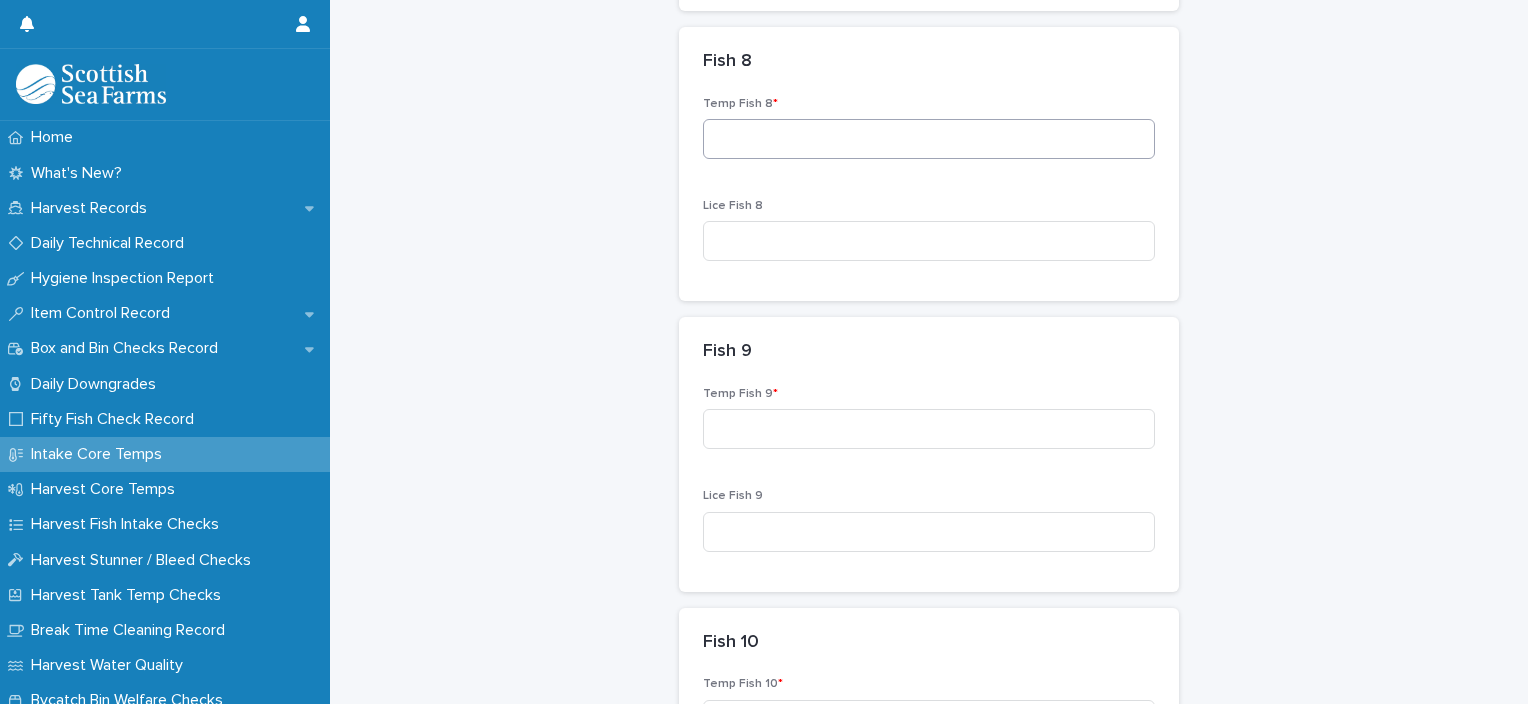 type on "***" 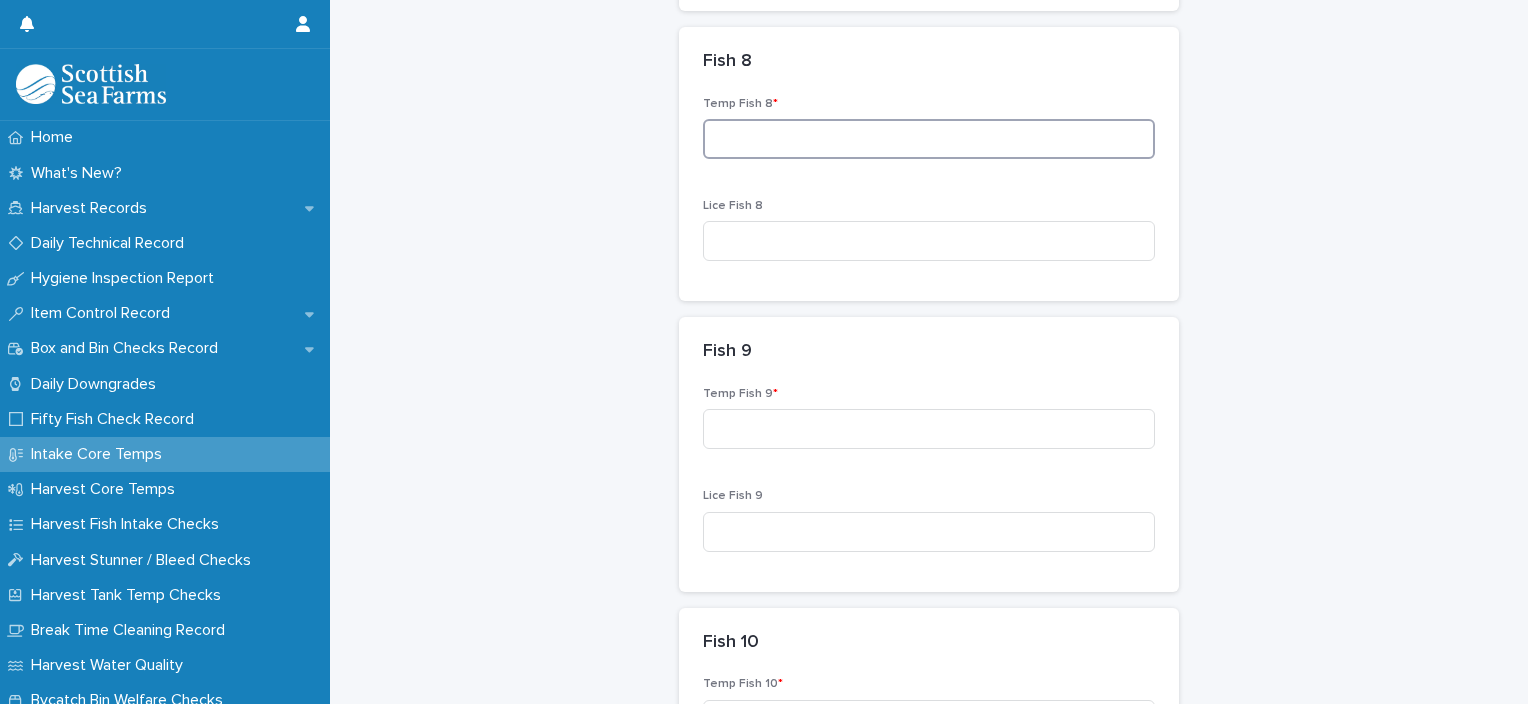 click at bounding box center (929, 139) 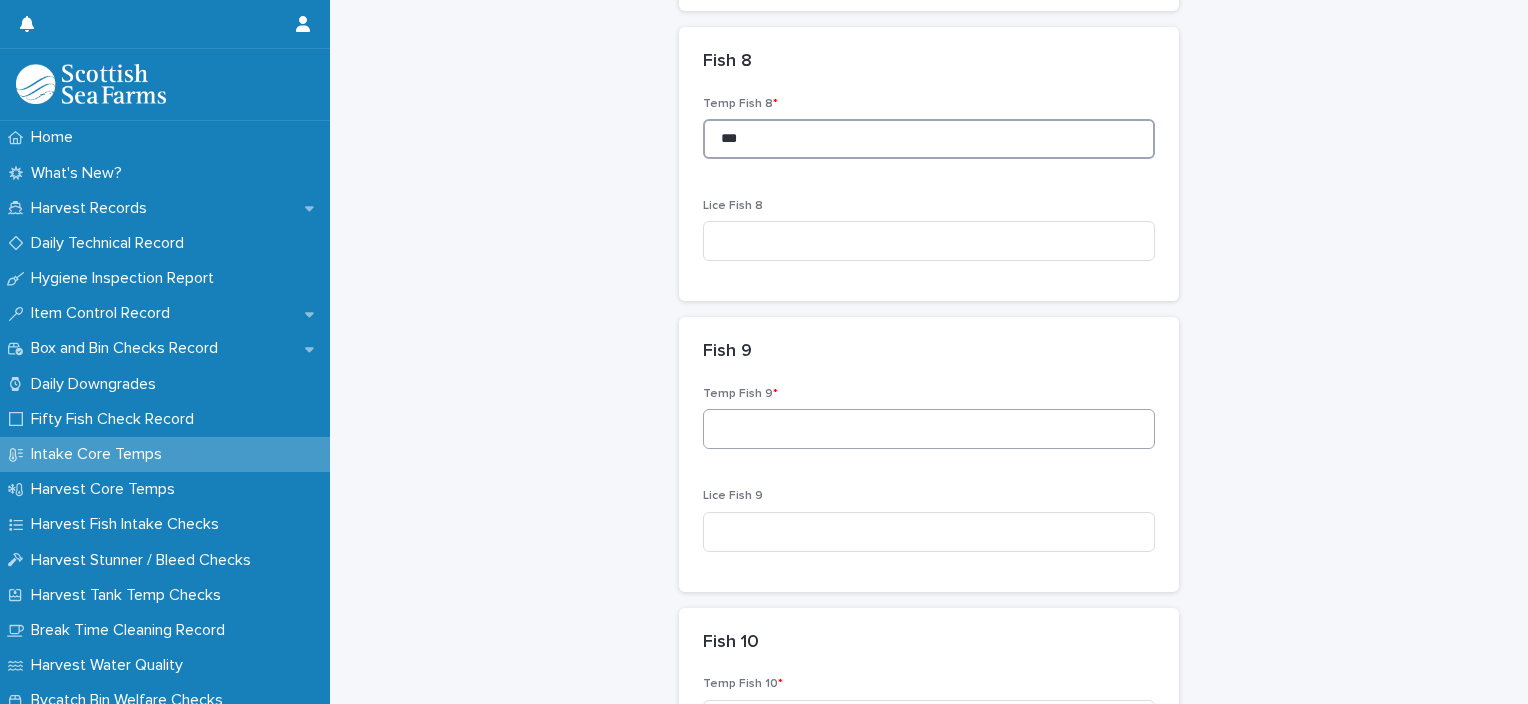type on "***" 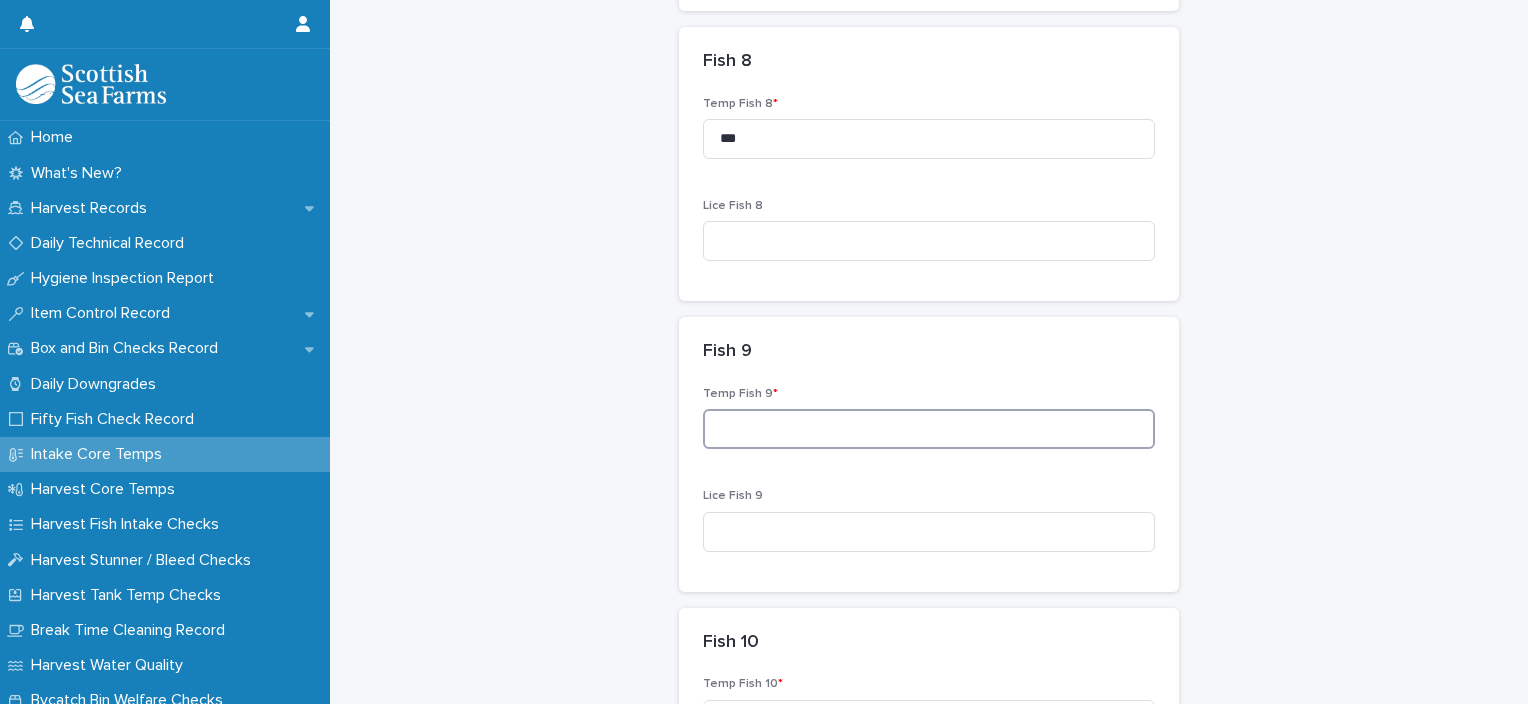click at bounding box center (929, 429) 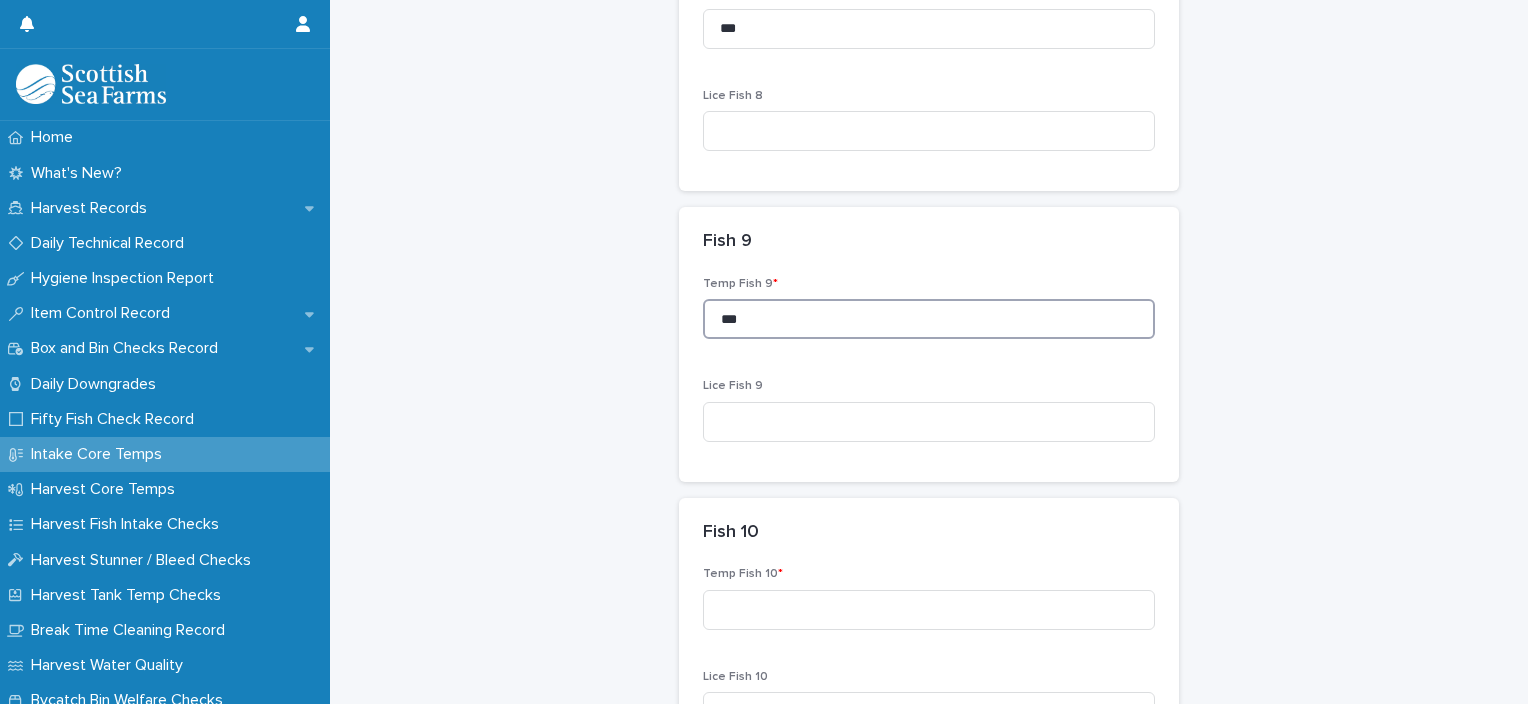 scroll, scrollTop: 2693, scrollLeft: 0, axis: vertical 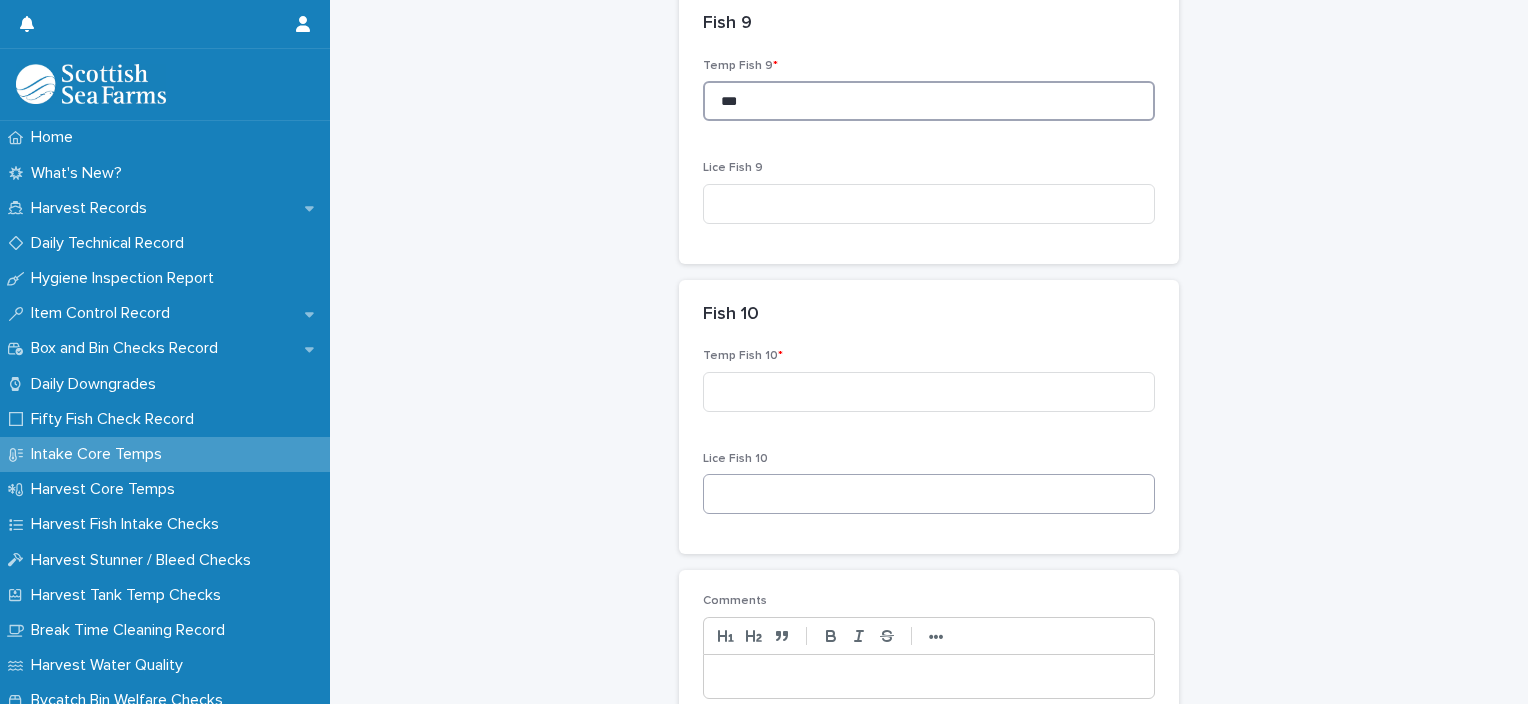 type on "***" 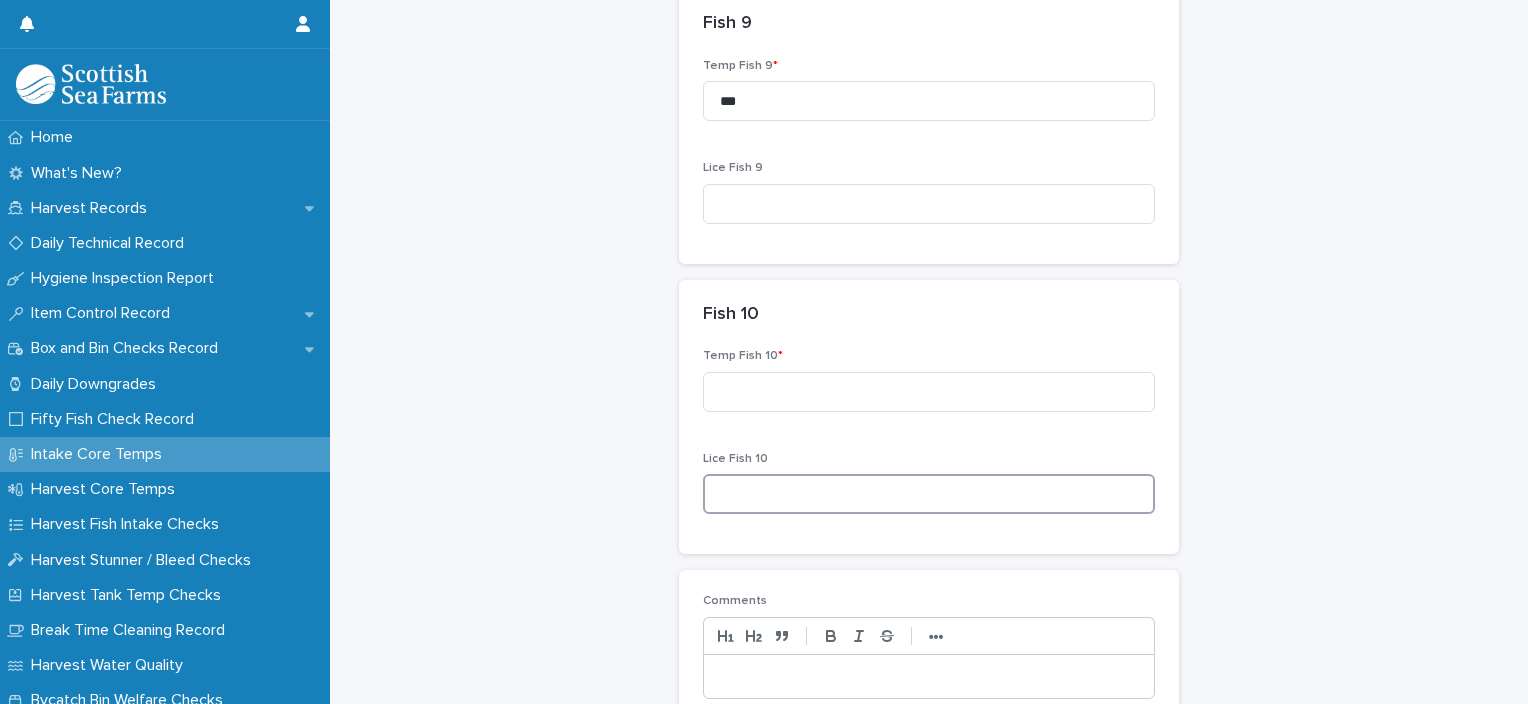 click at bounding box center [929, 494] 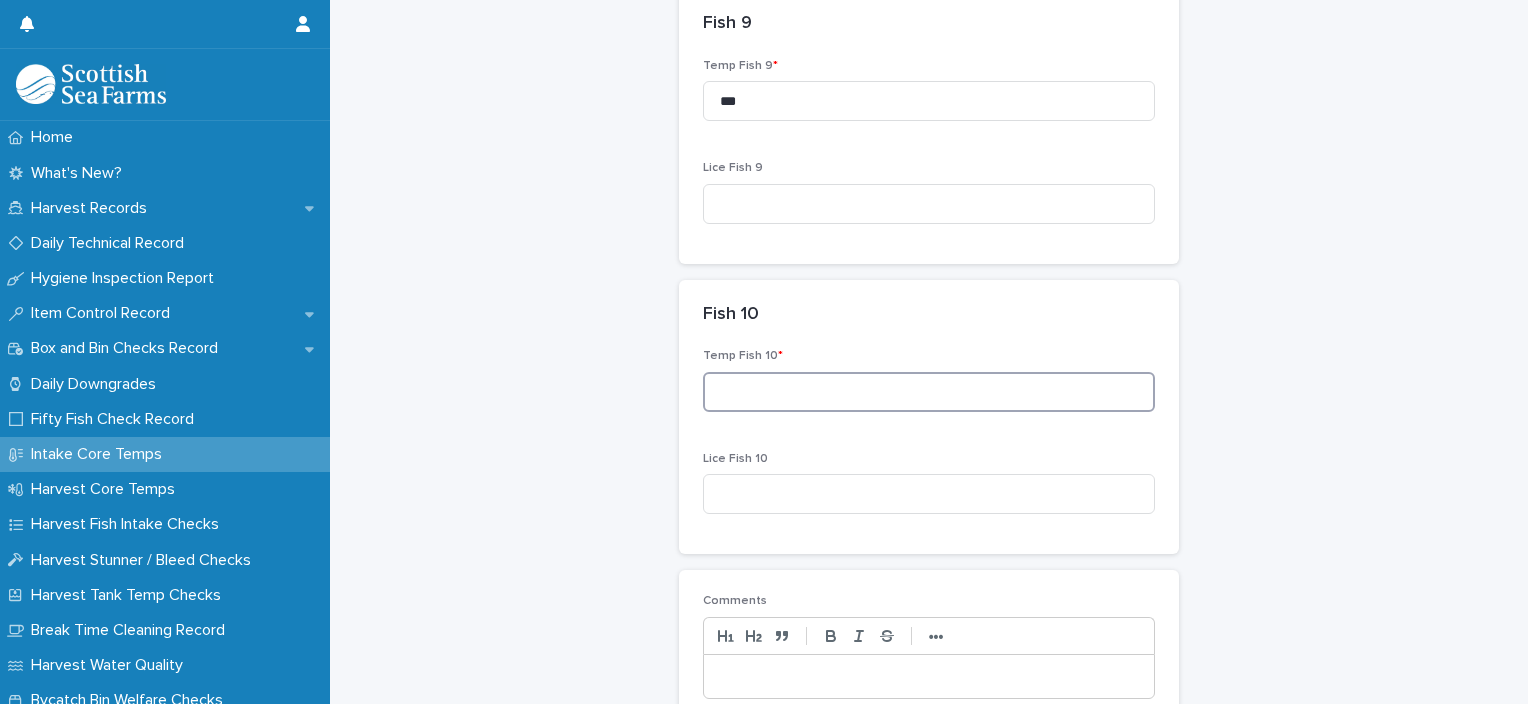 click at bounding box center [929, 392] 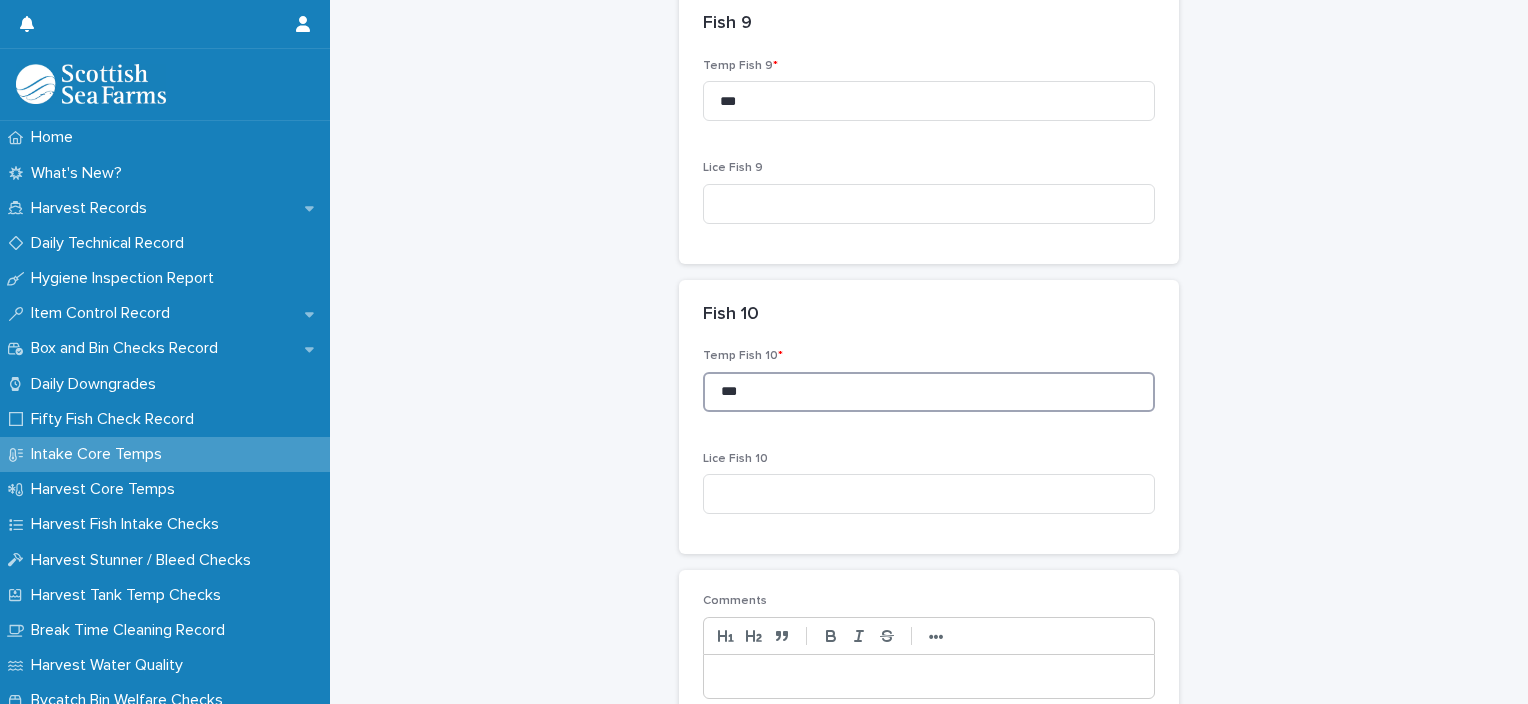scroll, scrollTop: 2890, scrollLeft: 0, axis: vertical 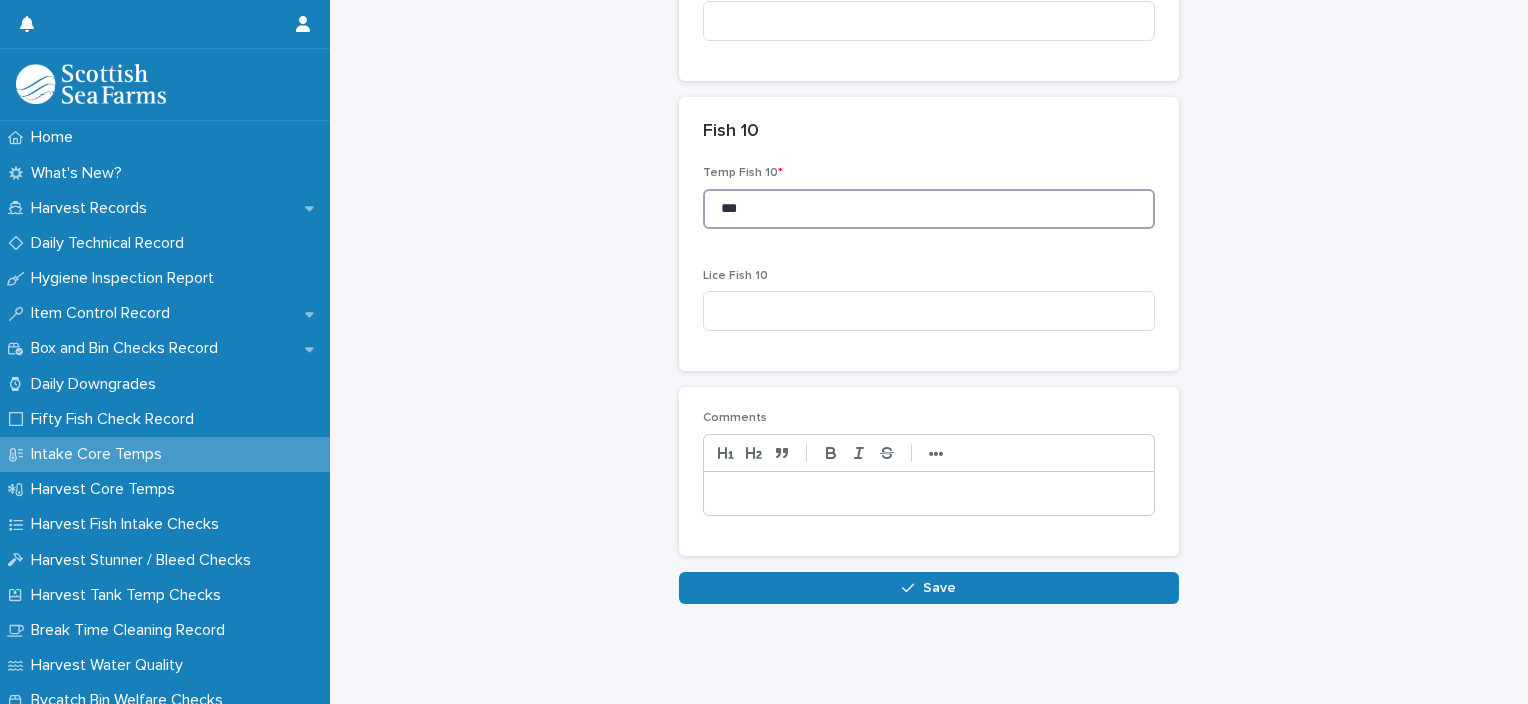 type on "***" 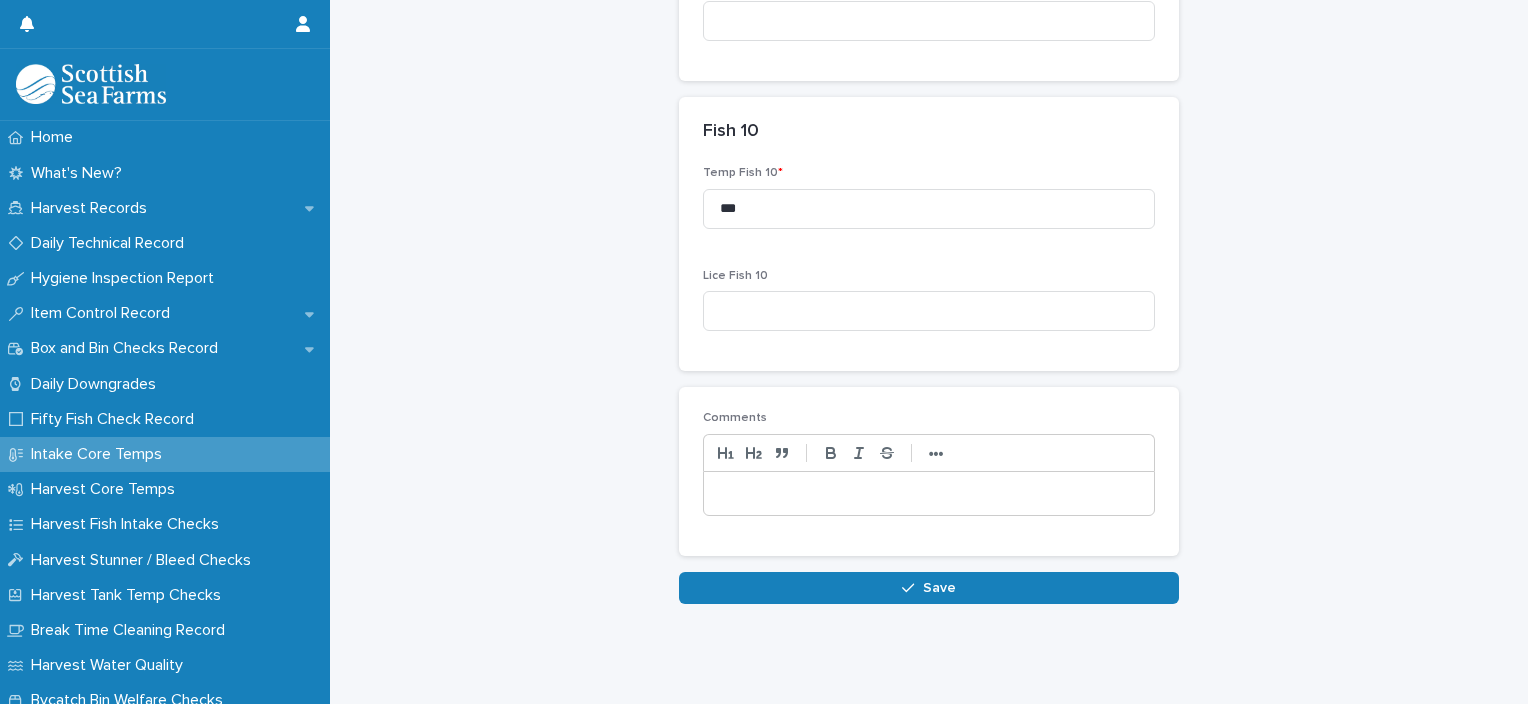 click at bounding box center [929, 494] 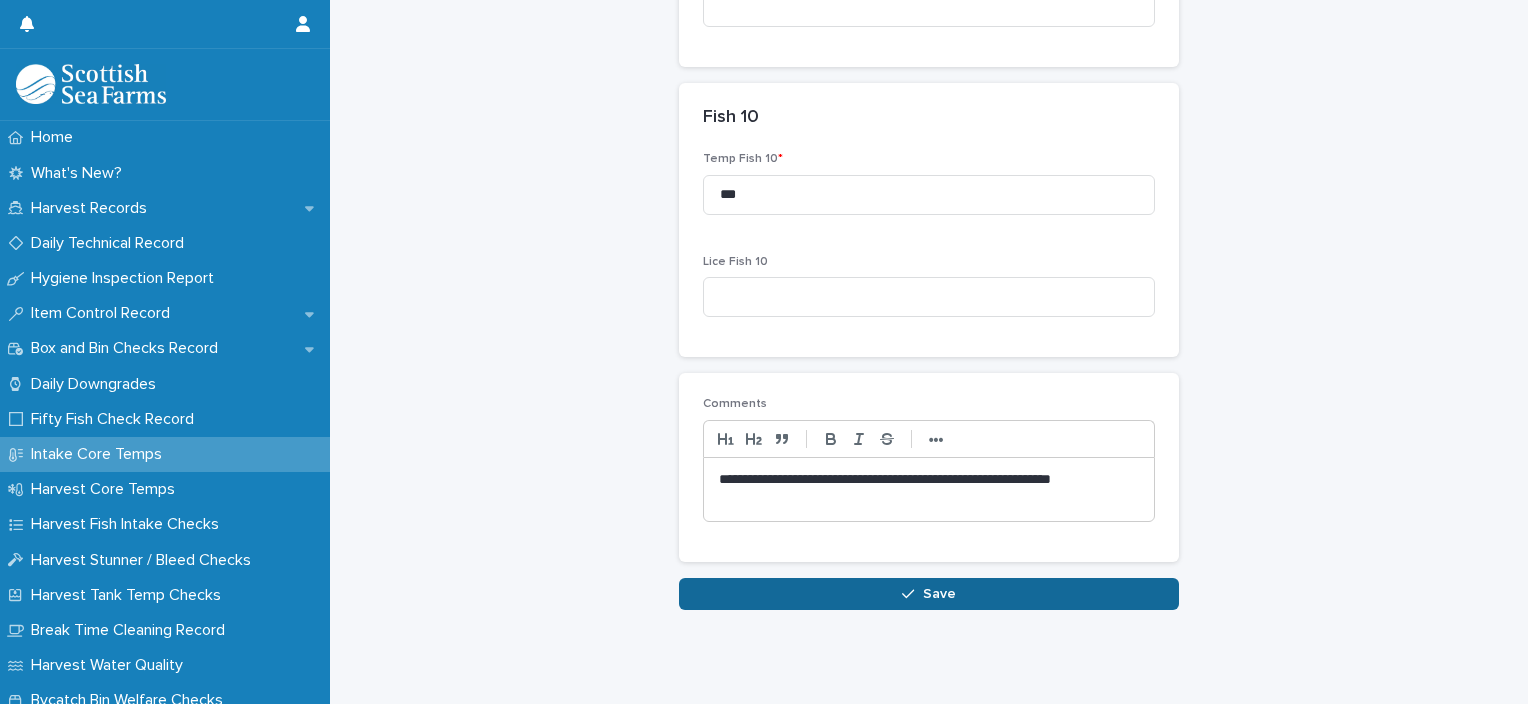 click on "Save" at bounding box center (929, 594) 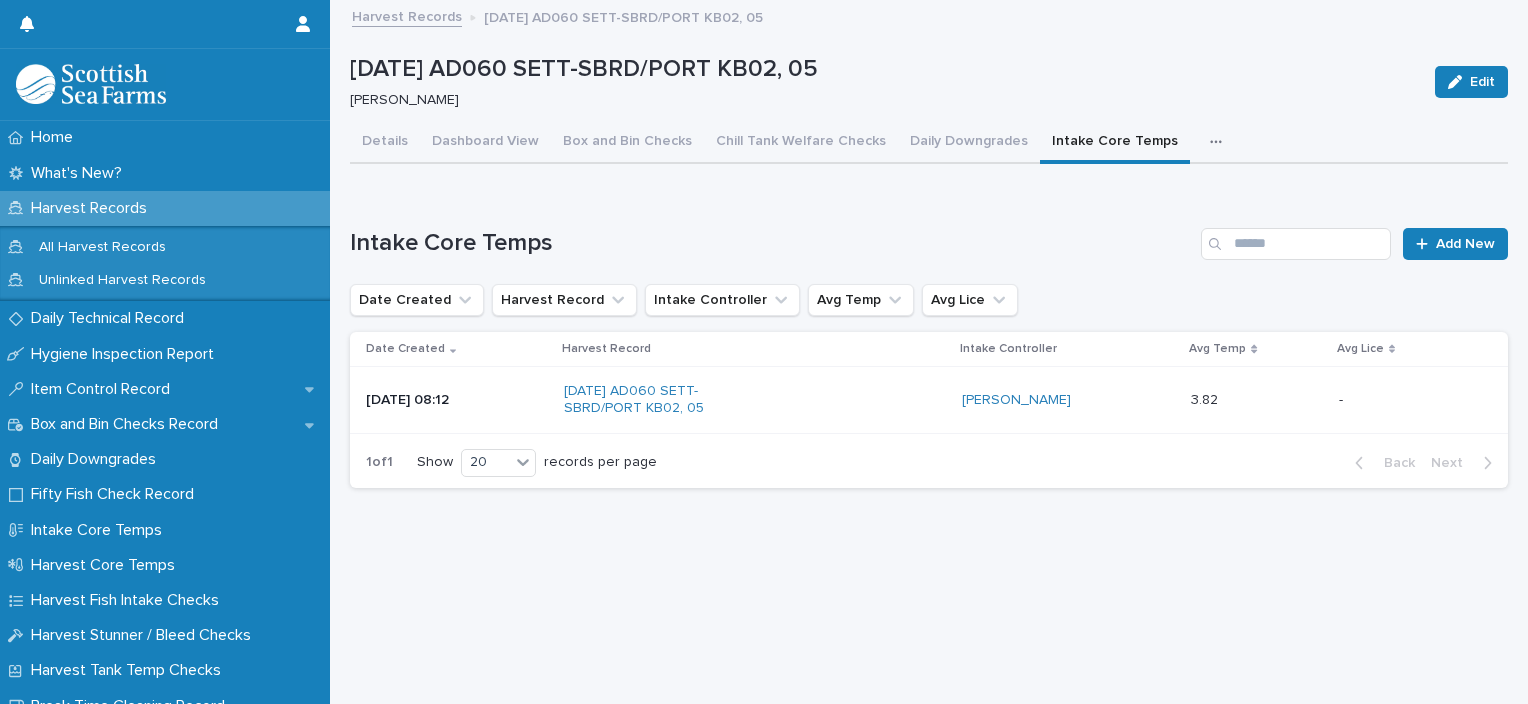 scroll, scrollTop: 0, scrollLeft: 0, axis: both 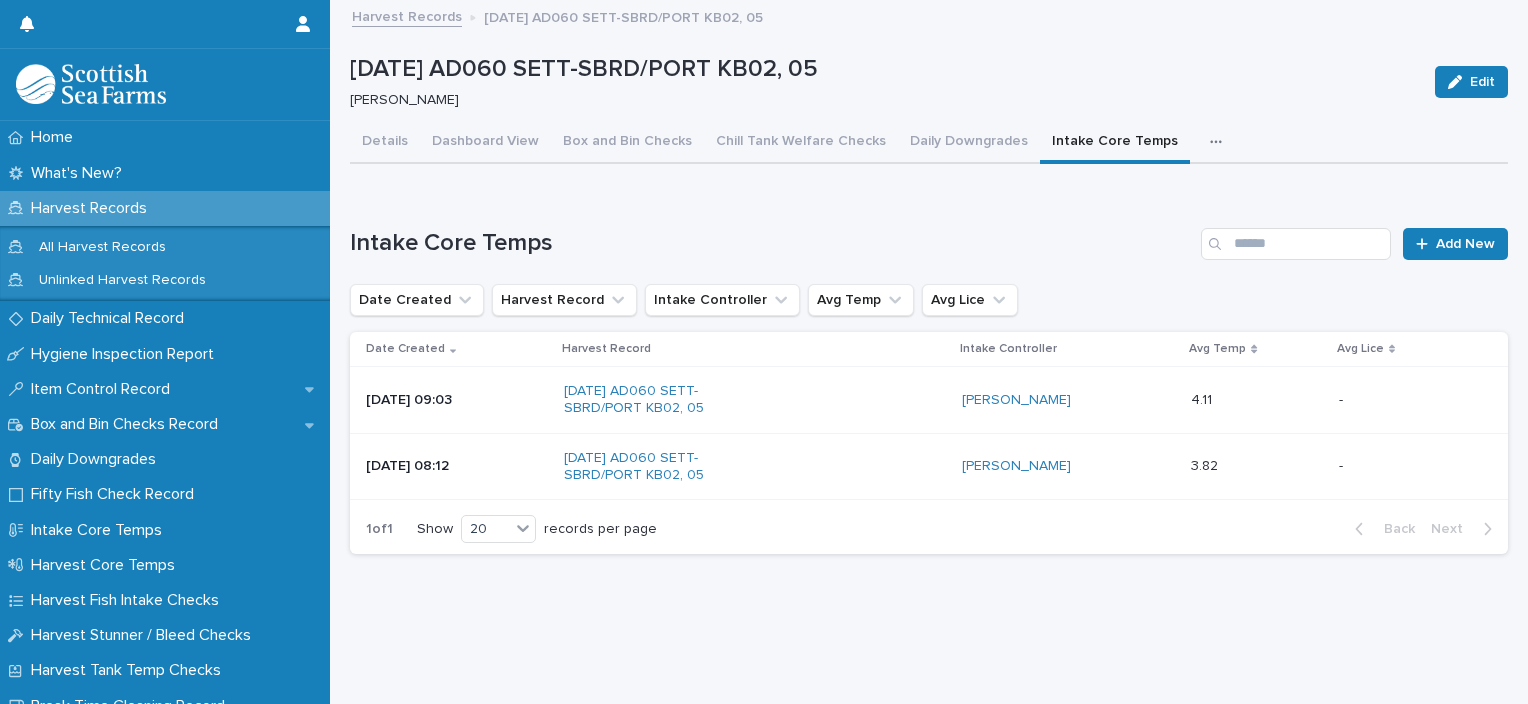 click at bounding box center [1220, 142] 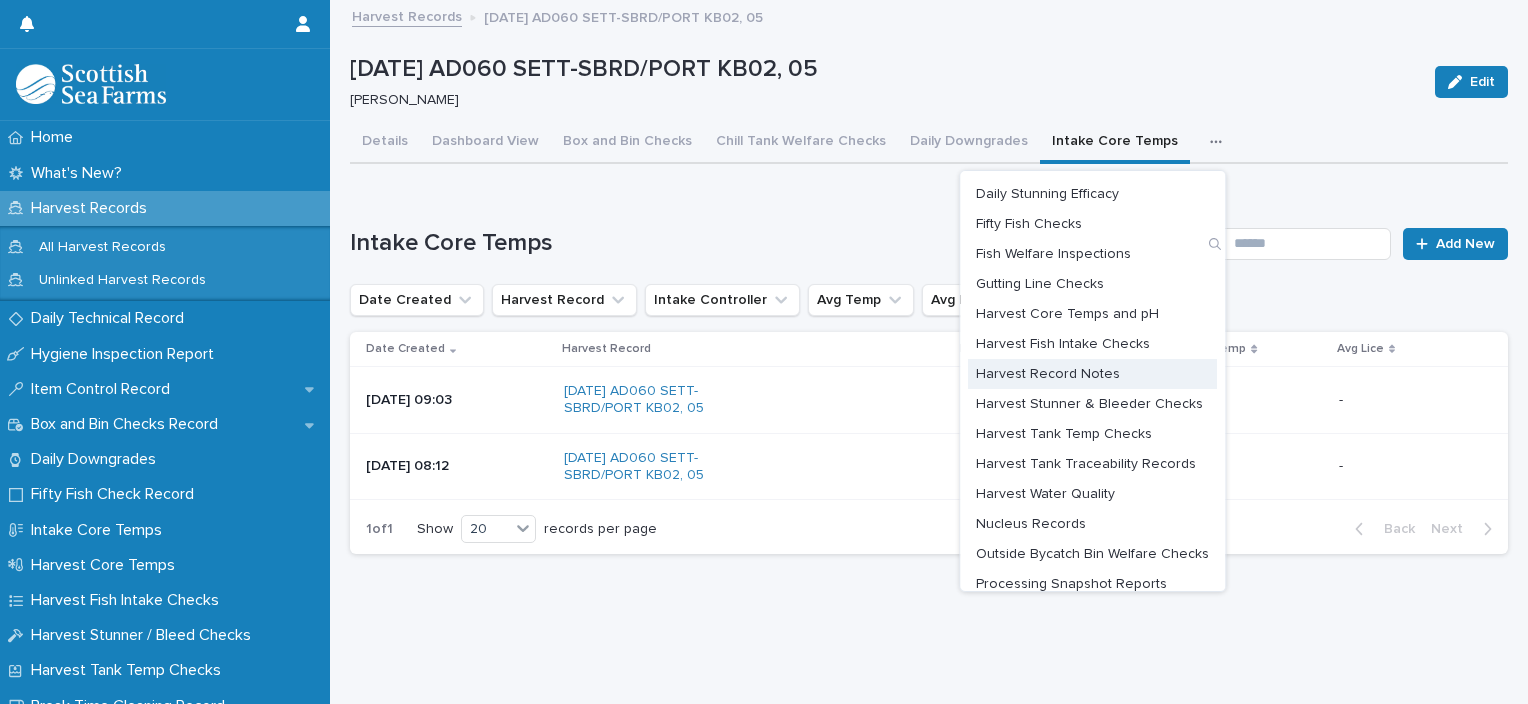 click on "Harvest Record Notes" at bounding box center [1048, 374] 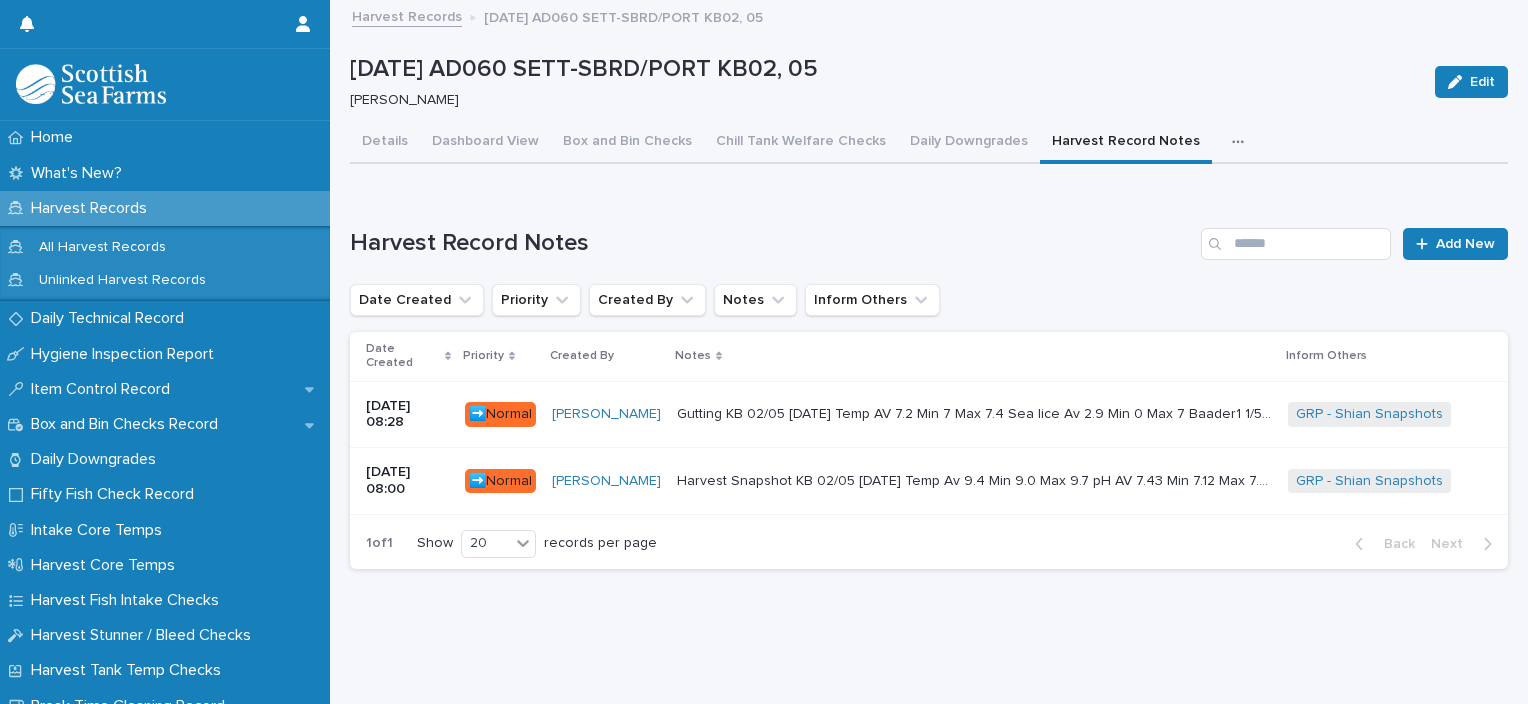 click on "Harvest Snapshot
KB 02/05
11-07-2025
Temp
Av 9.4
Min 9.0
Max 9.7
pH
AV 7.43
Min 7.12
Max 7.86
Sea lice
AV 16.1
Min 9
Max 27
First check Boat pH out of spec, below 6.8
I noticed mature Fish, snout damage, some lesions and deform pic attached  Harvest Snapshot
KB 02/05
11-07-2025
Temp
Av 9.4
Min 9.0
Max 9.7
pH
AV 7.43
Min 7.12
Max 7.86
Sea lice
AV 16.1
Min 9
Max 27
First check Boat pH out of spec, below 6.8
I noticed mature Fish, snout damage, some lesions and deform pic attached" at bounding box center [974, 481] 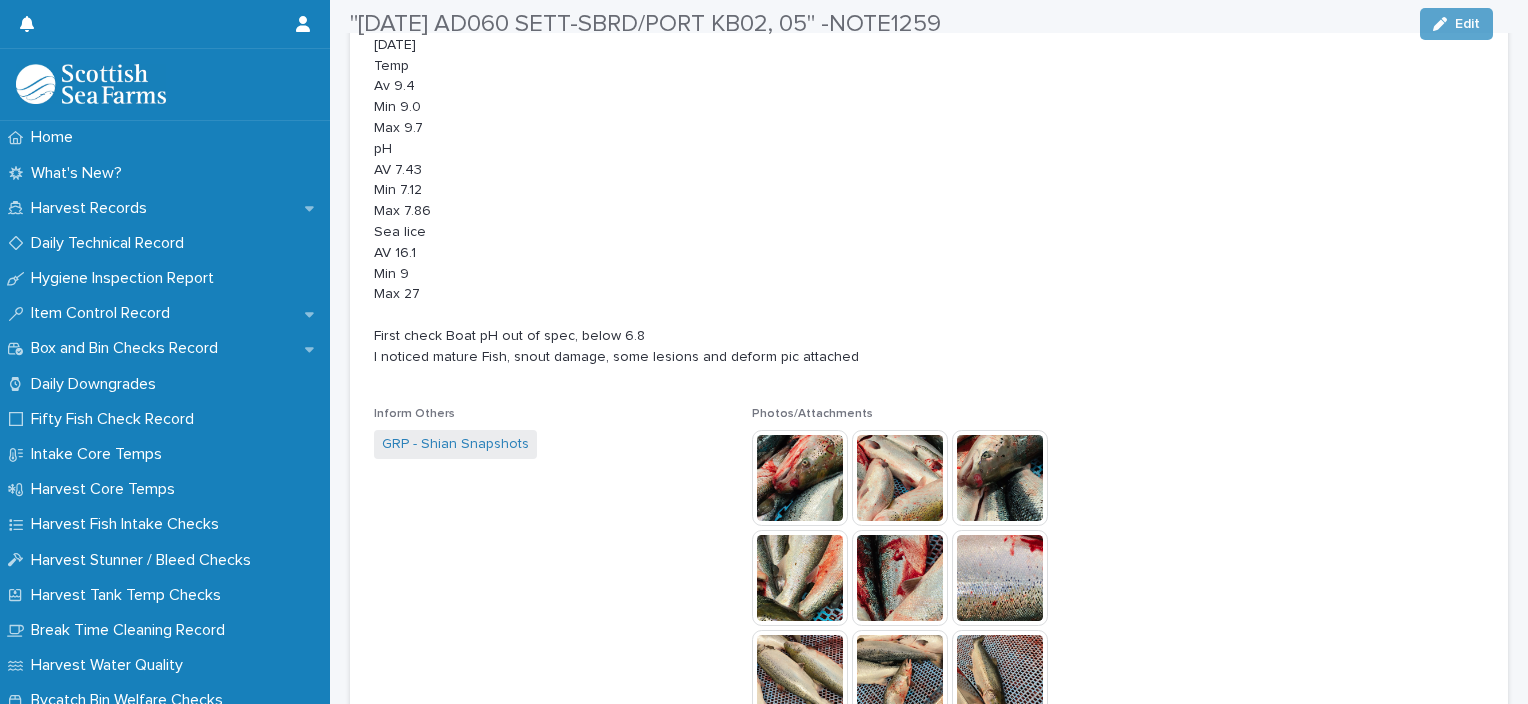 scroll, scrollTop: 506, scrollLeft: 0, axis: vertical 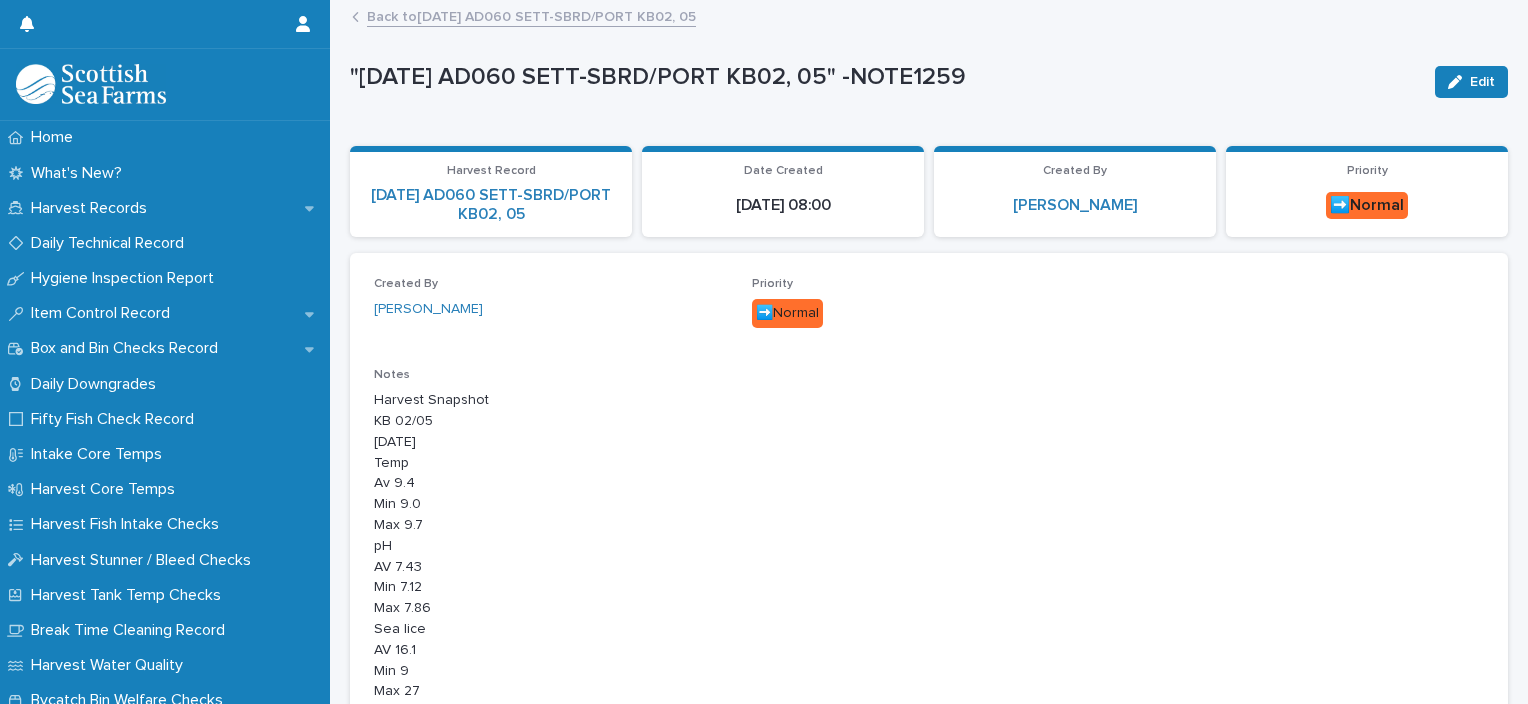 click on "Back to  11-07-2025 AD060 SETT-SBRD/PORT KB02, 05" at bounding box center [531, 15] 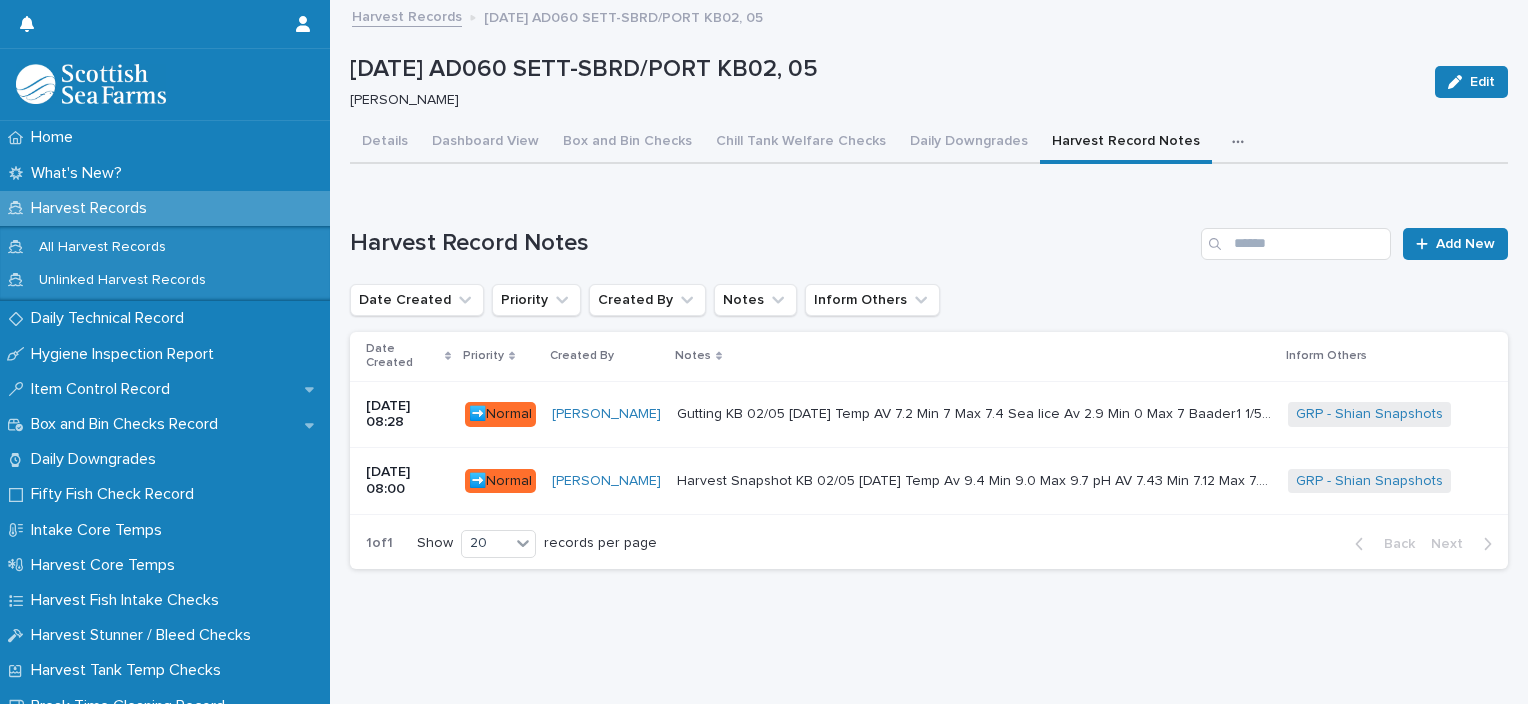 click on "Gutting
KB 02/05
11.07.2025
Temp
AV 7.2
Min 7
Max 7.4
Sea lice
Av 2.9
Min 0
Max 7
Baader1
1/50 cleaning issues
Baader 2
all good
Baader 3
2/50 baader damage
Baader 4
N /A
I noticed lesion (some deep) deforms bruis/vacc , mature fish, snout damage and soft fish pic attached
Gutting
KB 02/05
11.07.2025
Temp
AV 7.2
Min 7
Max 7.4
Sea lice
Av 2.9
Min 0
Max 7
Baader1
1/50 cleaning issues
Baader 2
all good
Baader 3
2/50 baader damage
Baader 4
N /A
I noticed lesion (some deep) deforms bruis/vacc , mature fish, snout damage and soft fish pic attached" at bounding box center [974, 414] 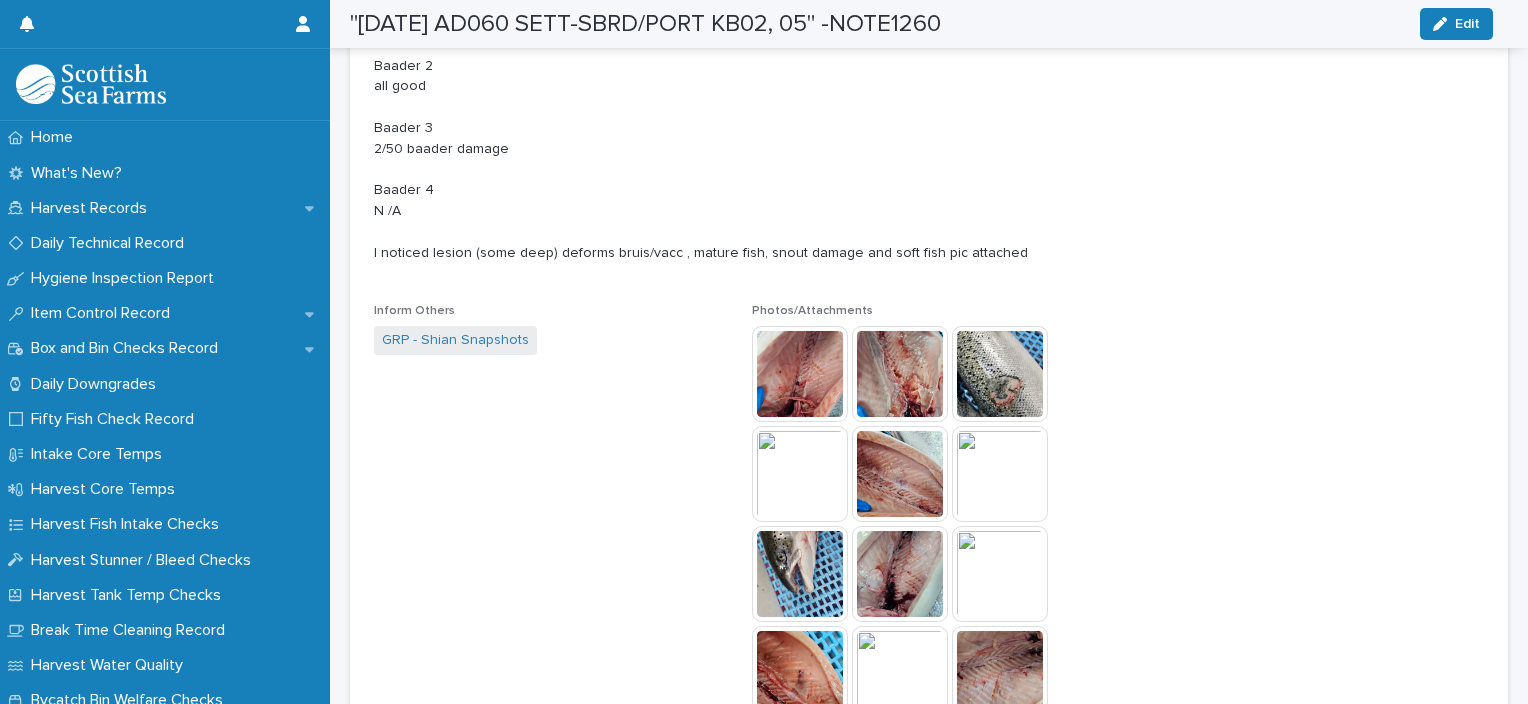 scroll, scrollTop: 690, scrollLeft: 0, axis: vertical 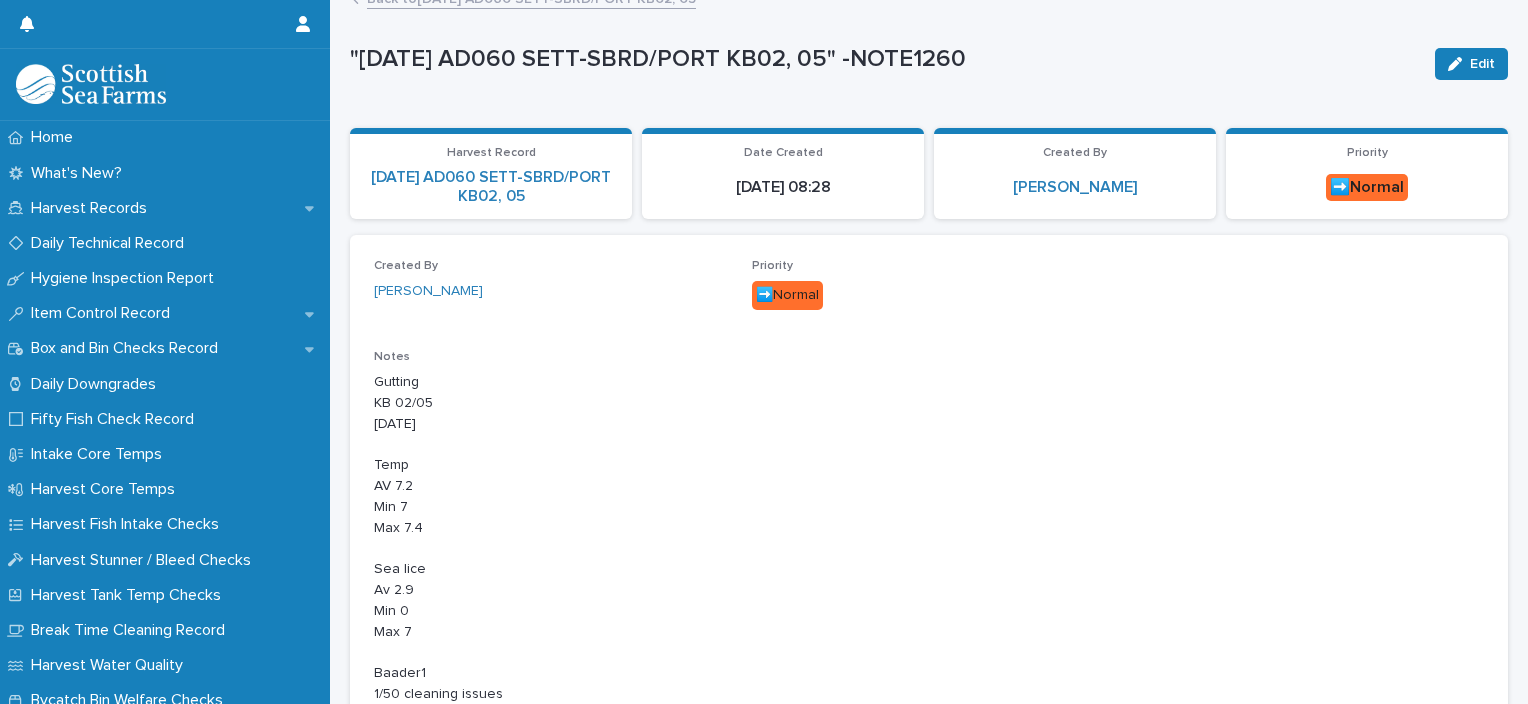 click on "Back to  11-07-2025 AD060 SETT-SBRD/PORT KB02, 05" at bounding box center [531, -3] 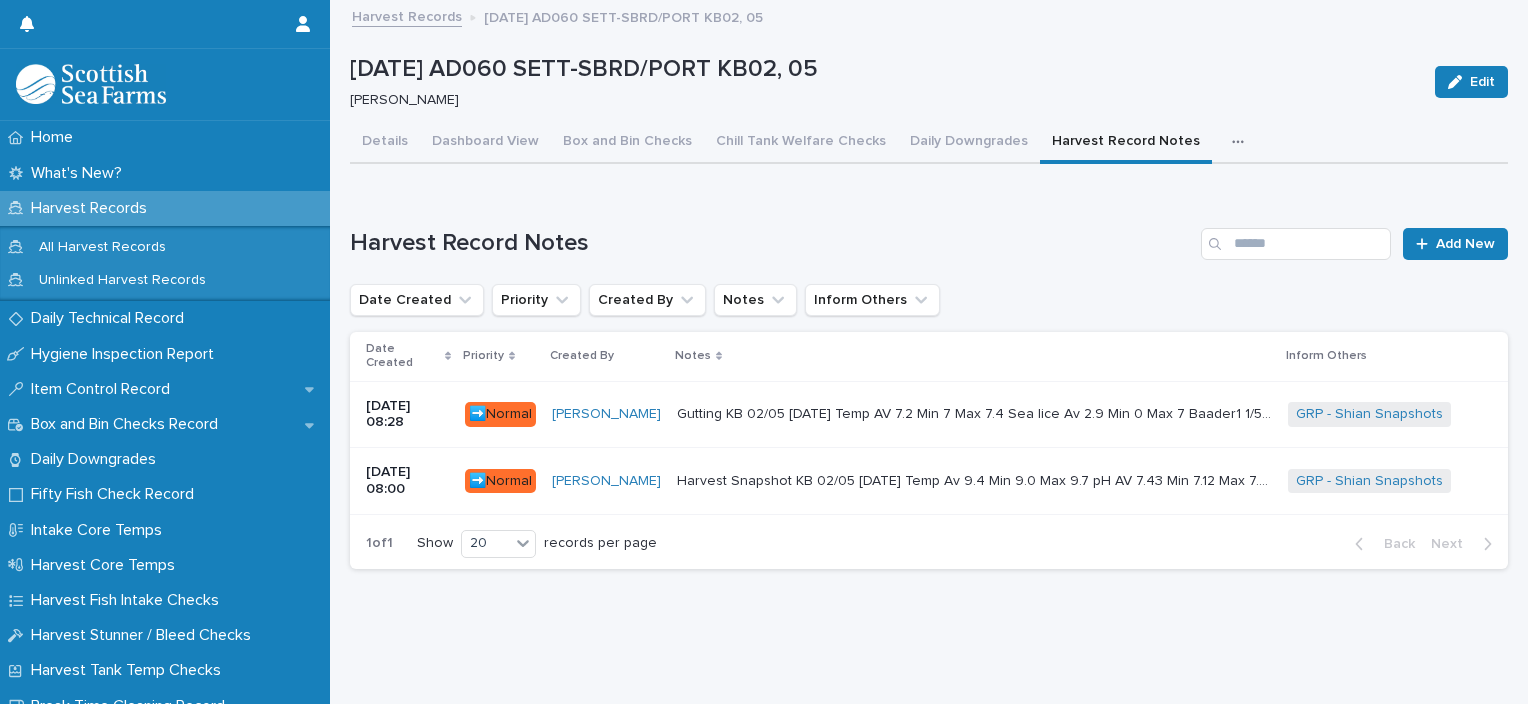 scroll, scrollTop: 15, scrollLeft: 0, axis: vertical 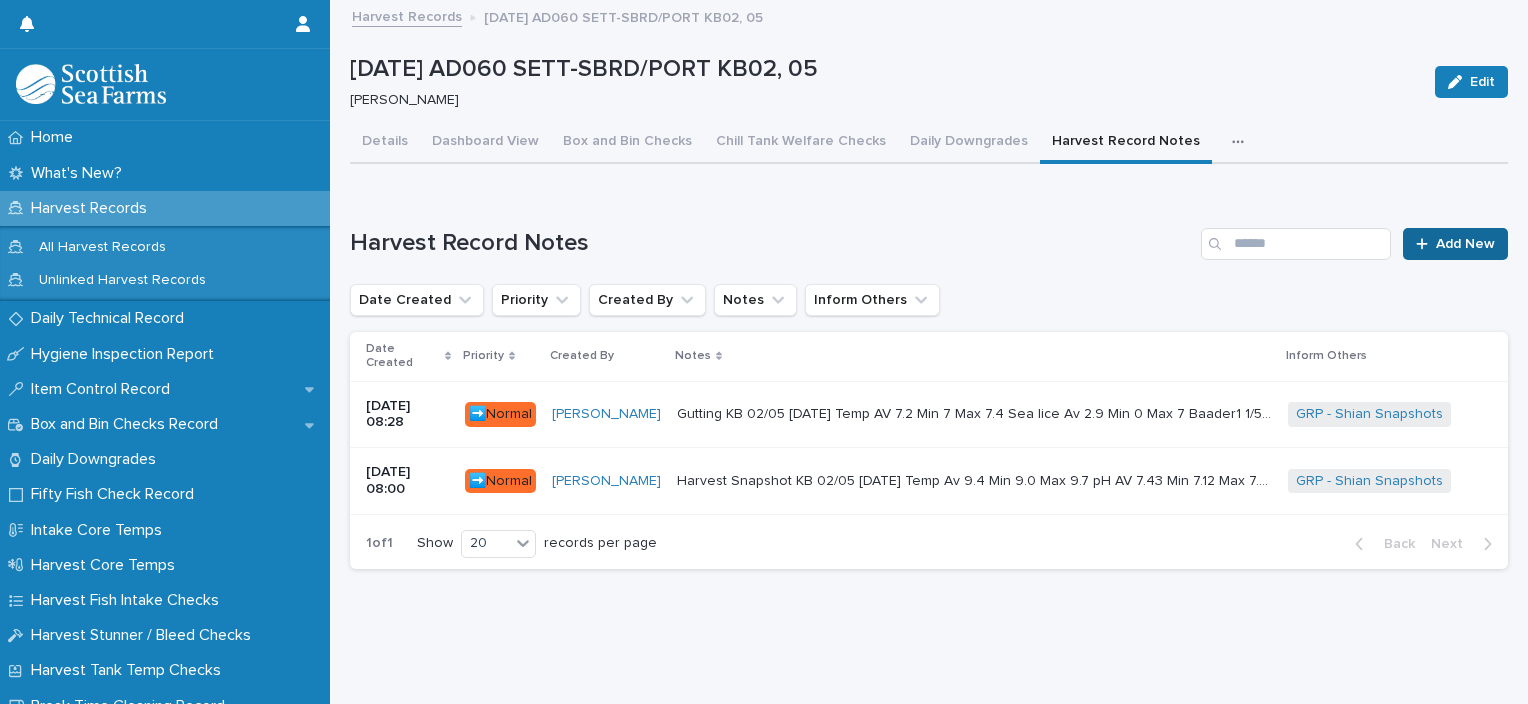click at bounding box center (1426, 244) 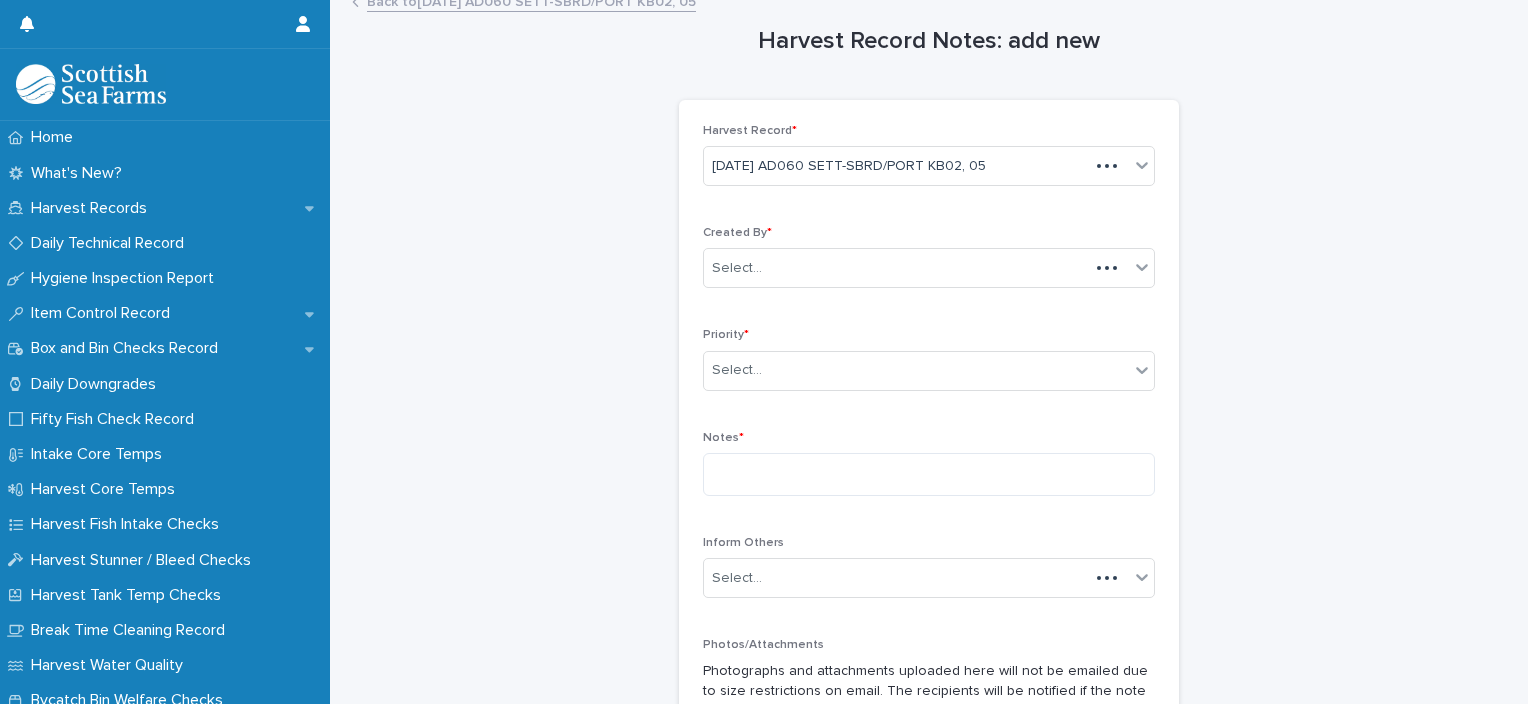 scroll, scrollTop: 32, scrollLeft: 0, axis: vertical 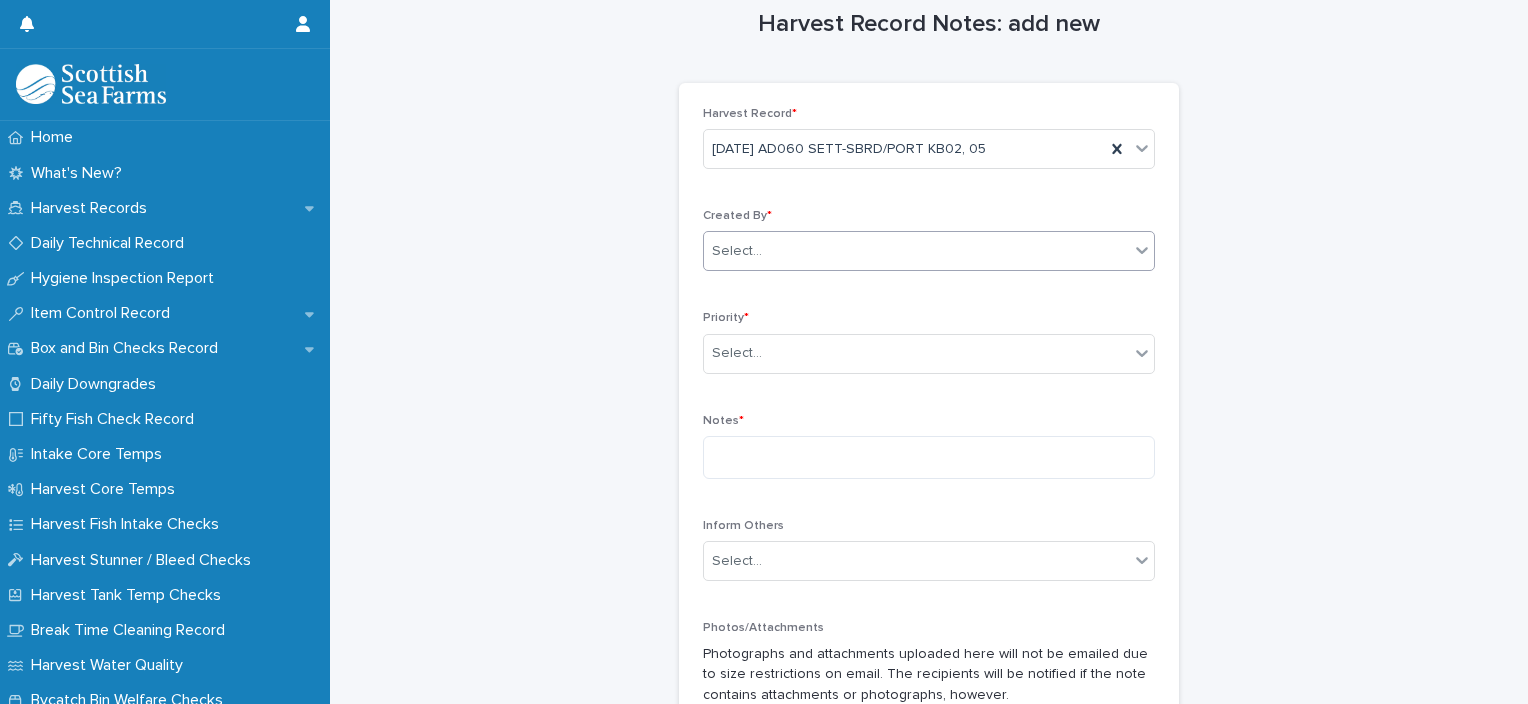 click on "Select..." at bounding box center [916, 251] 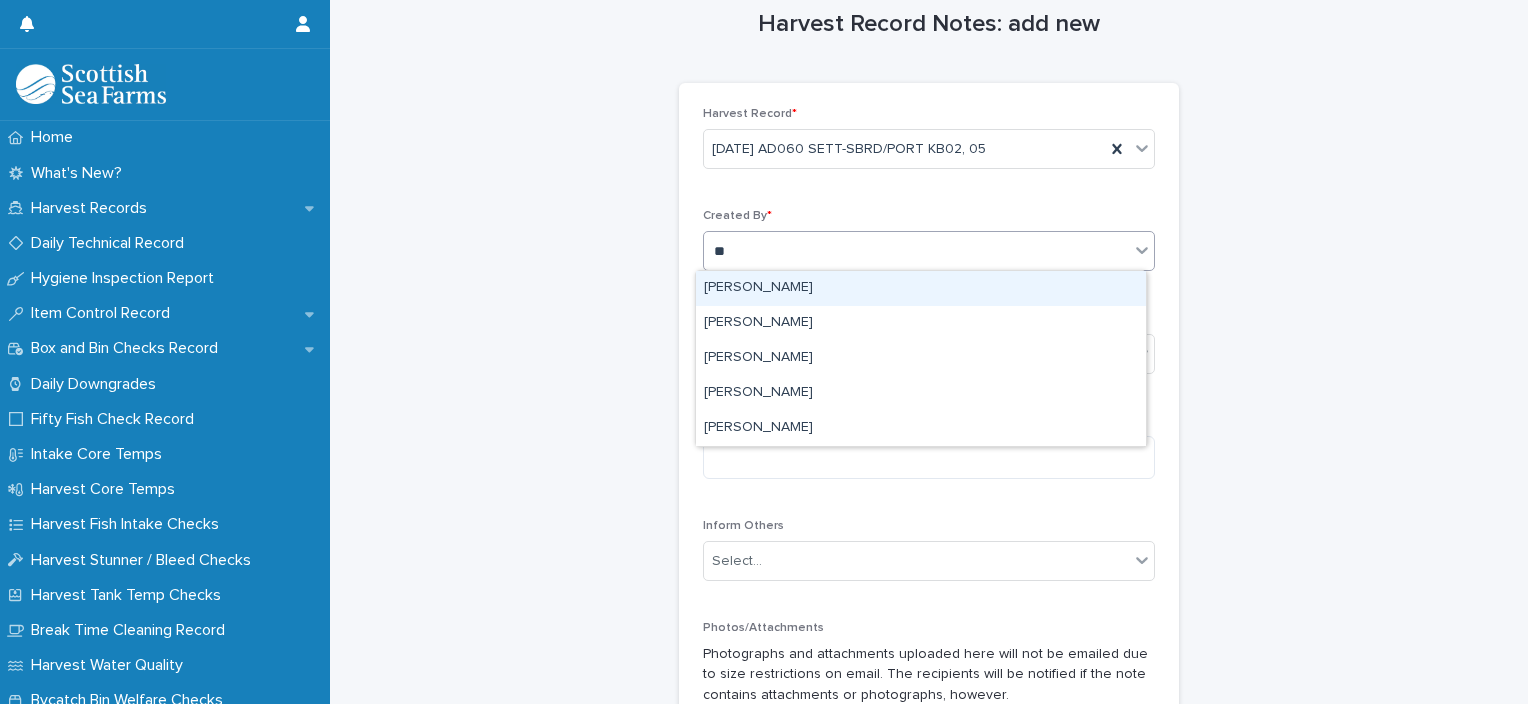 type on "***" 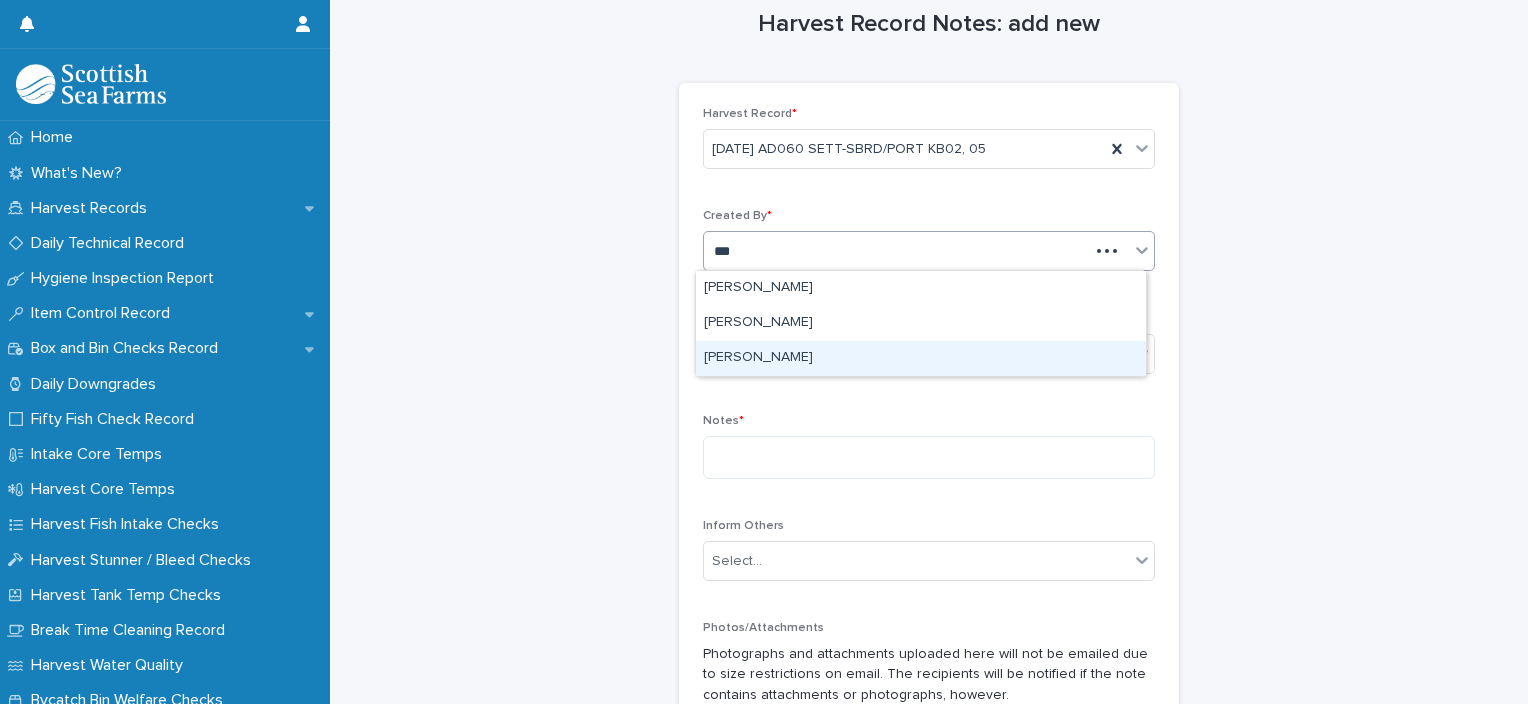 click on "[PERSON_NAME]" at bounding box center [921, 358] 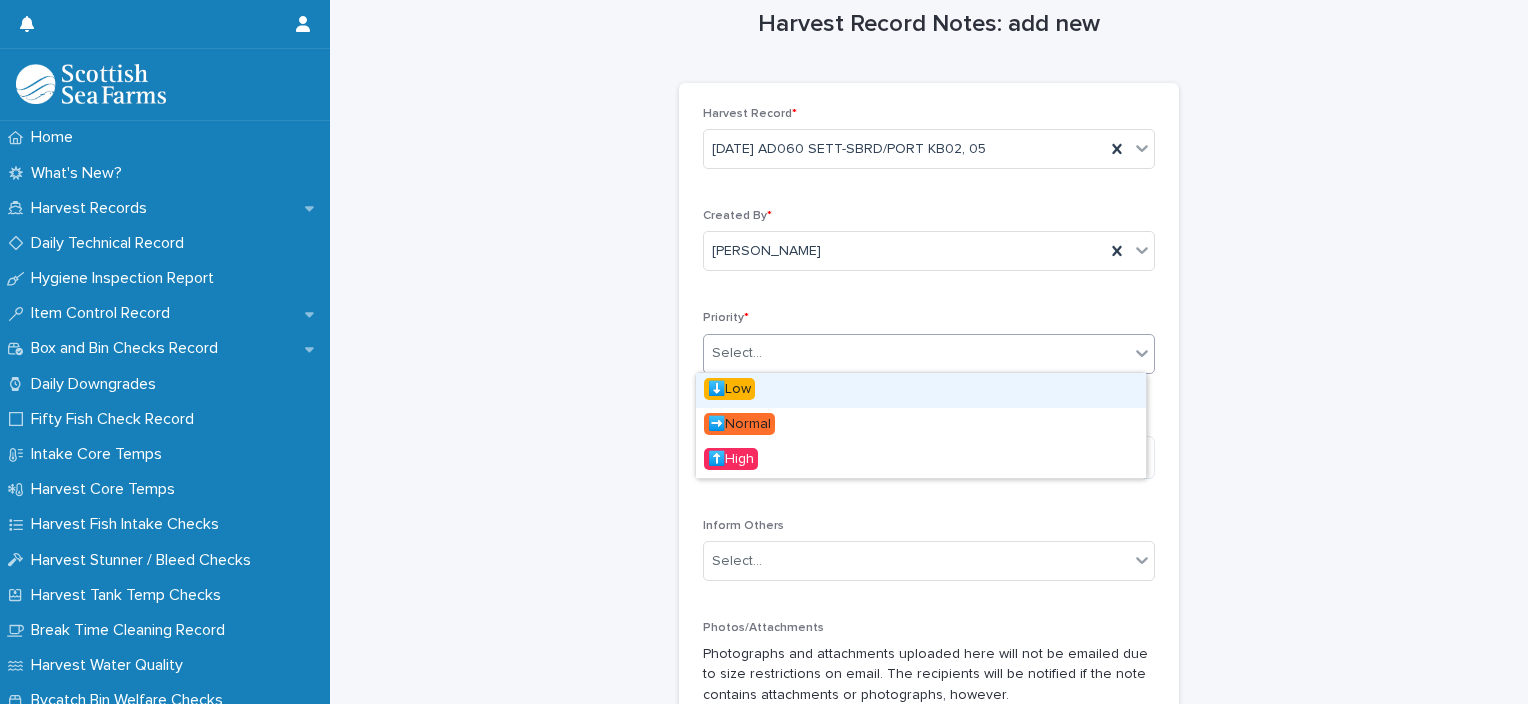click on "Select..." at bounding box center [737, 353] 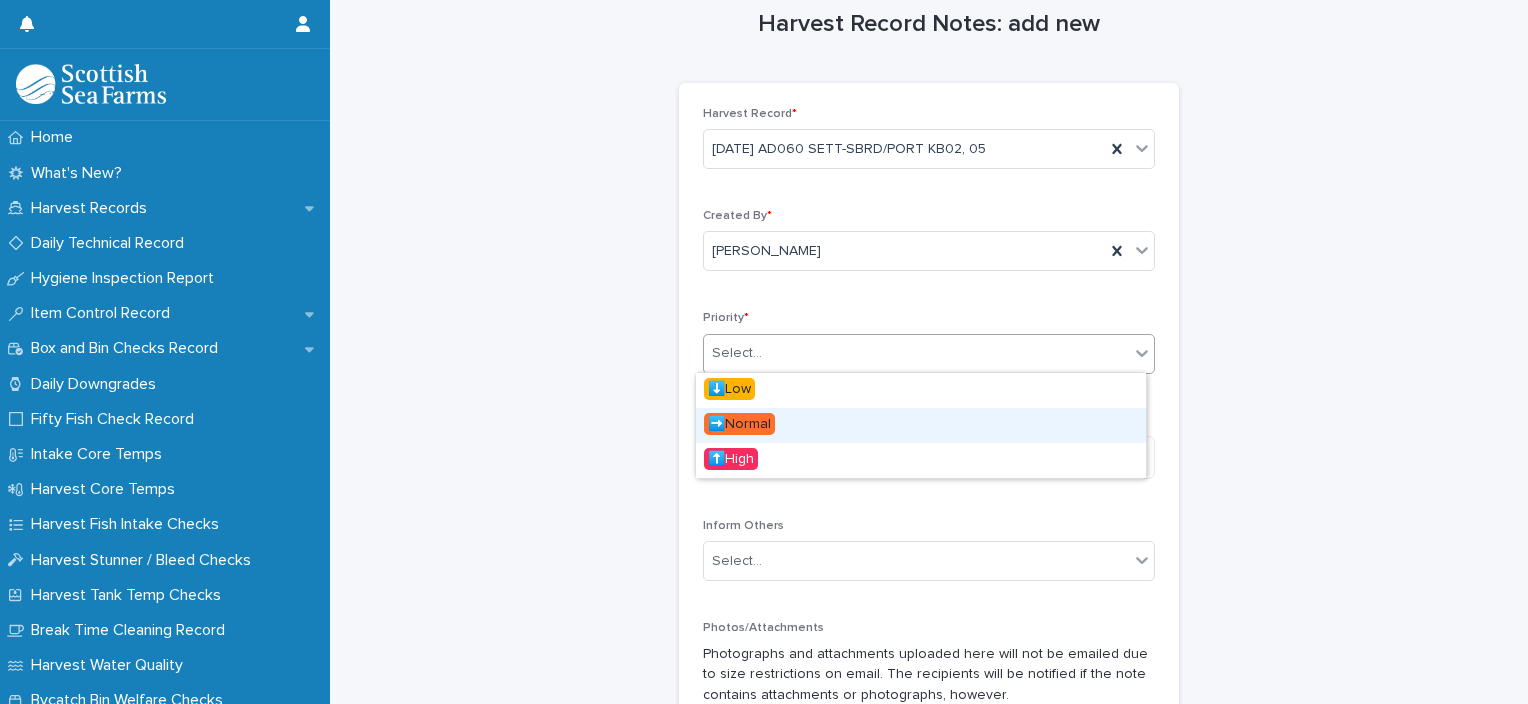 click on "➡️Normal" at bounding box center [739, 424] 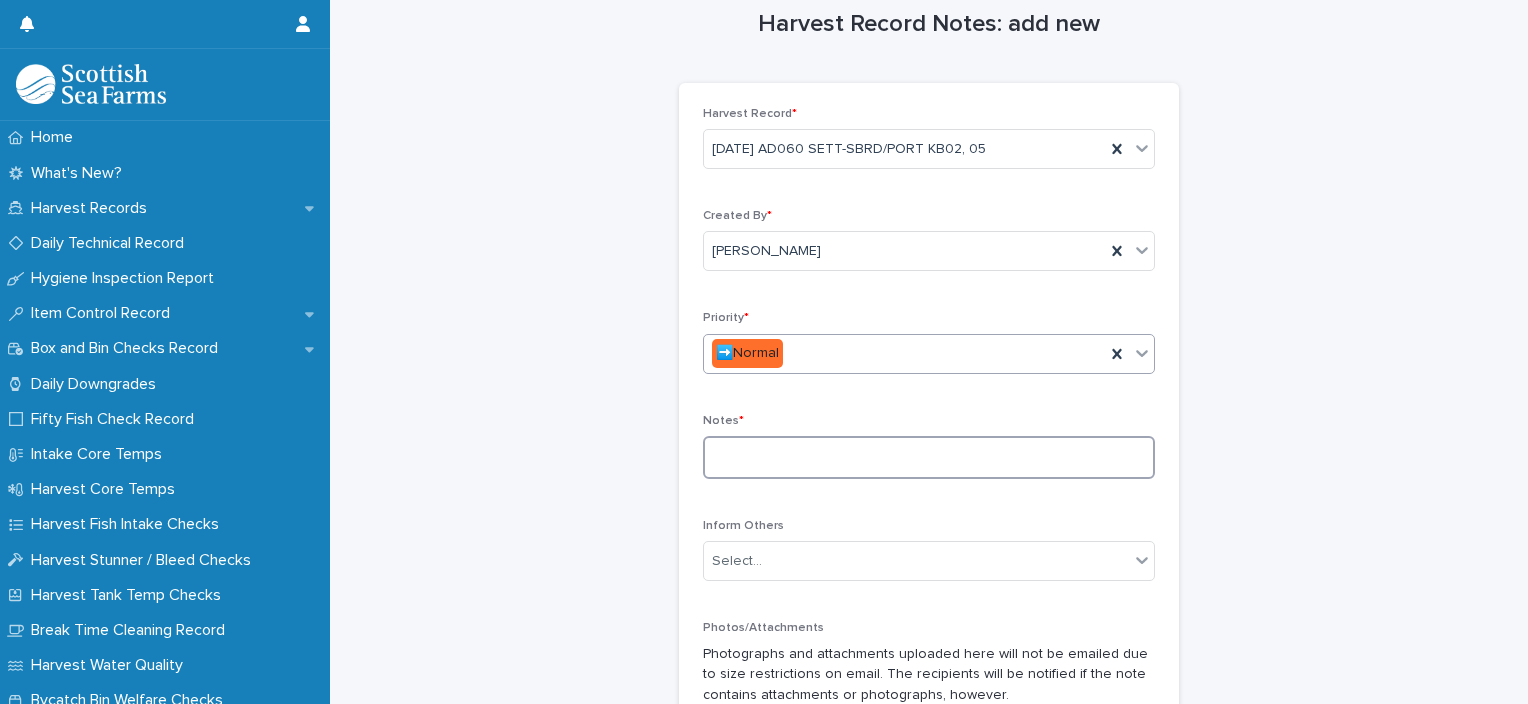 click at bounding box center [929, 457] 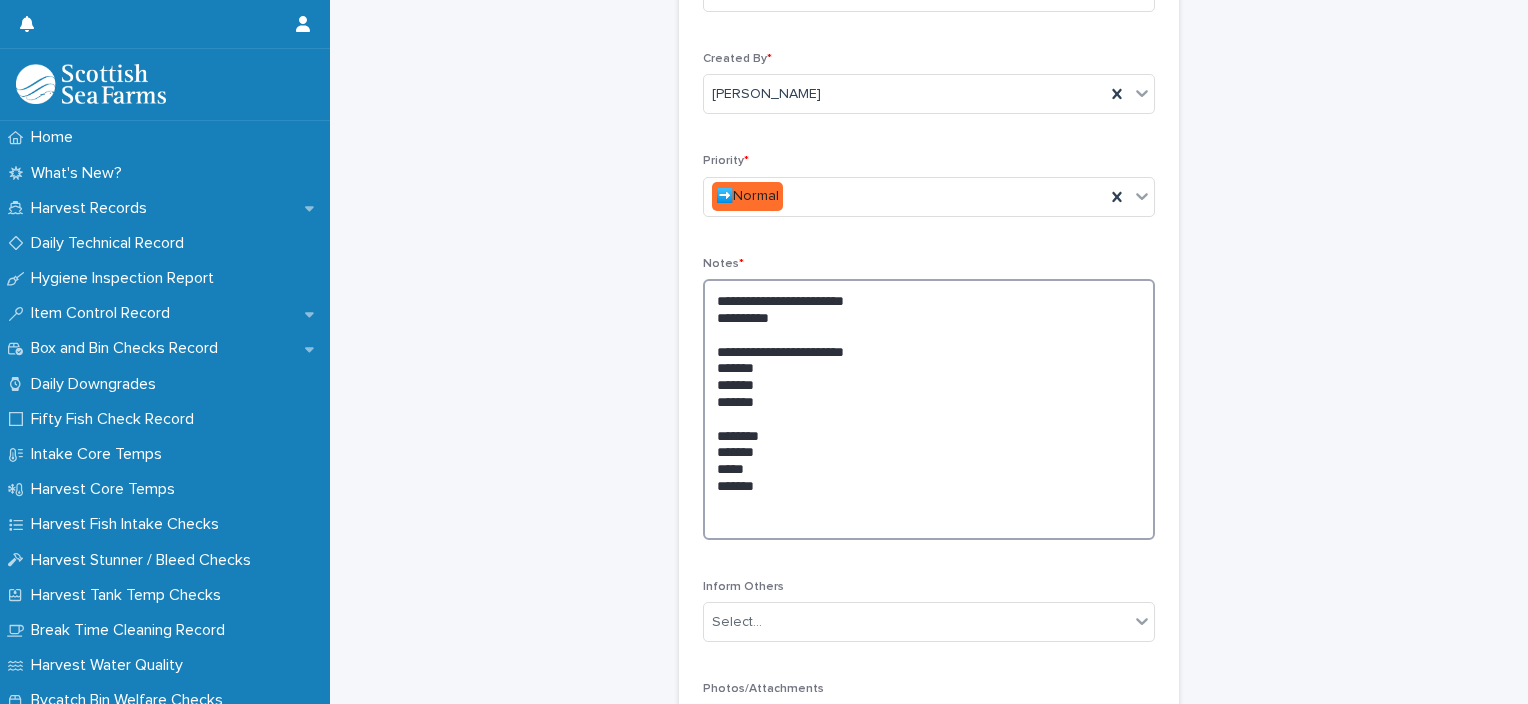 scroll, scrollTop: 198, scrollLeft: 0, axis: vertical 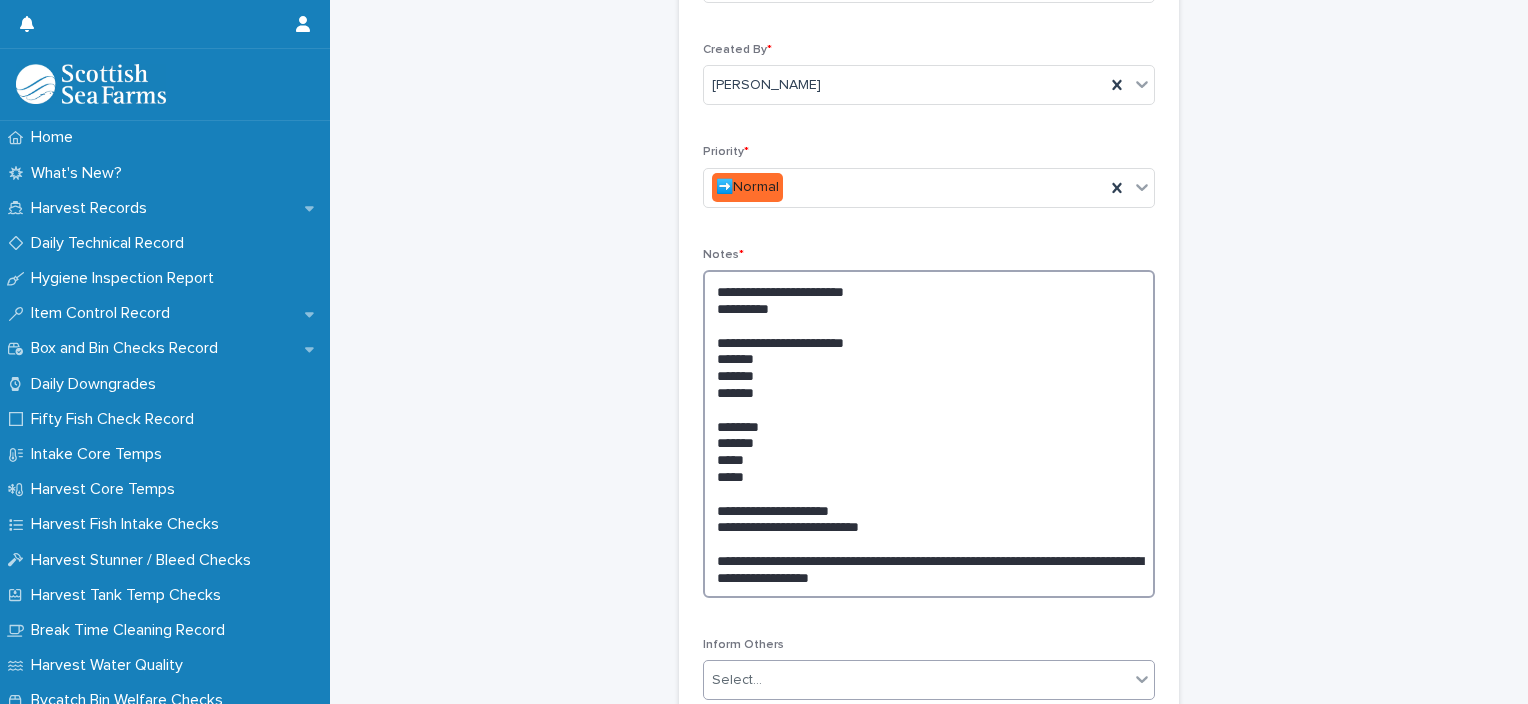 type on "**********" 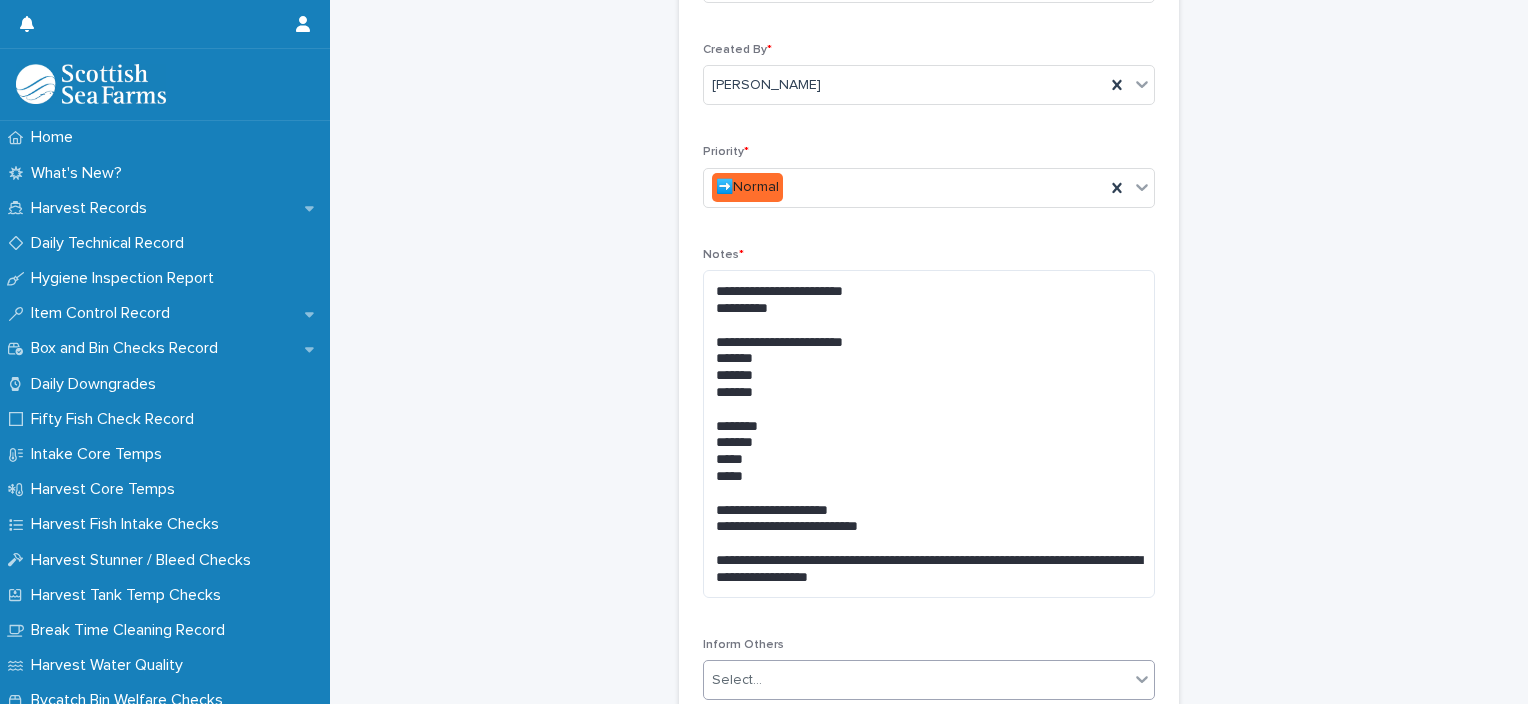 click on "Select..." at bounding box center (916, 680) 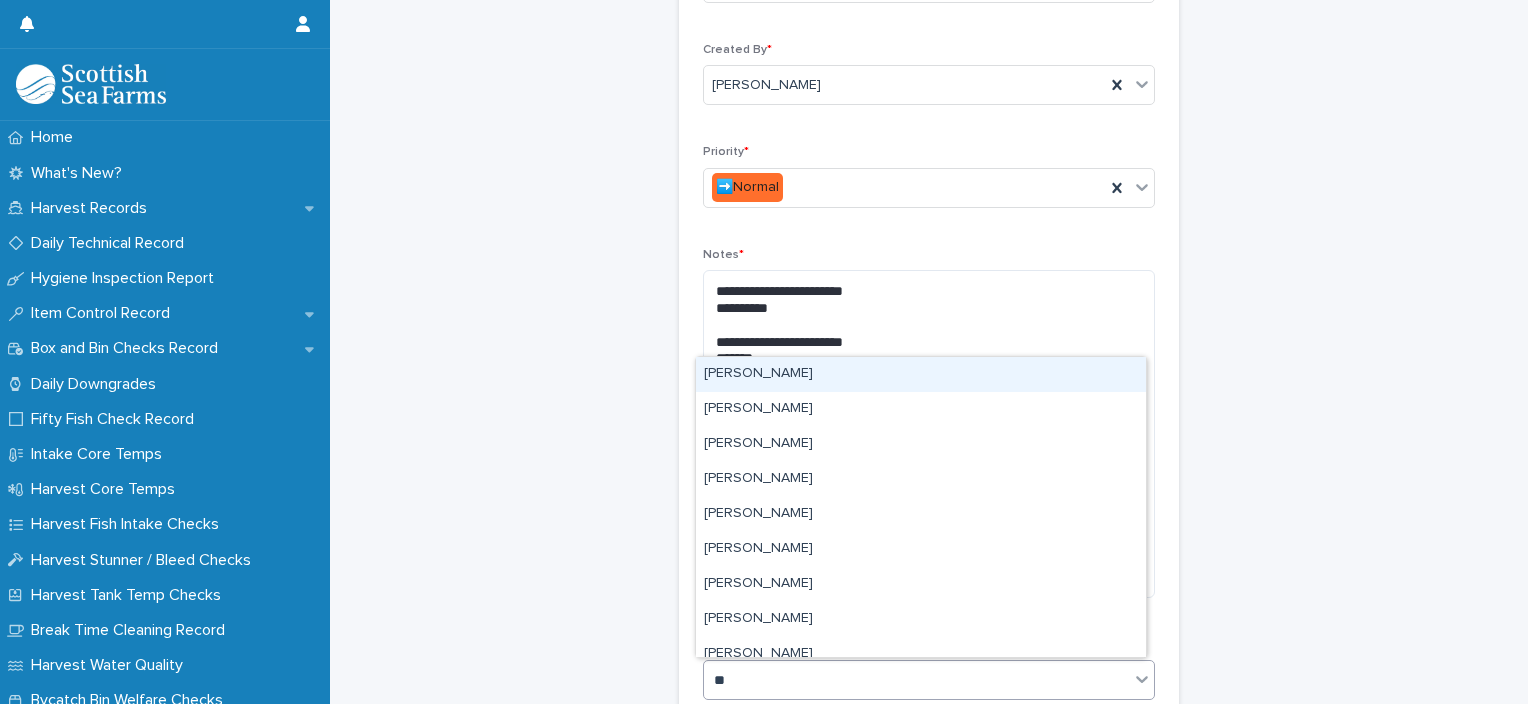 type on "***" 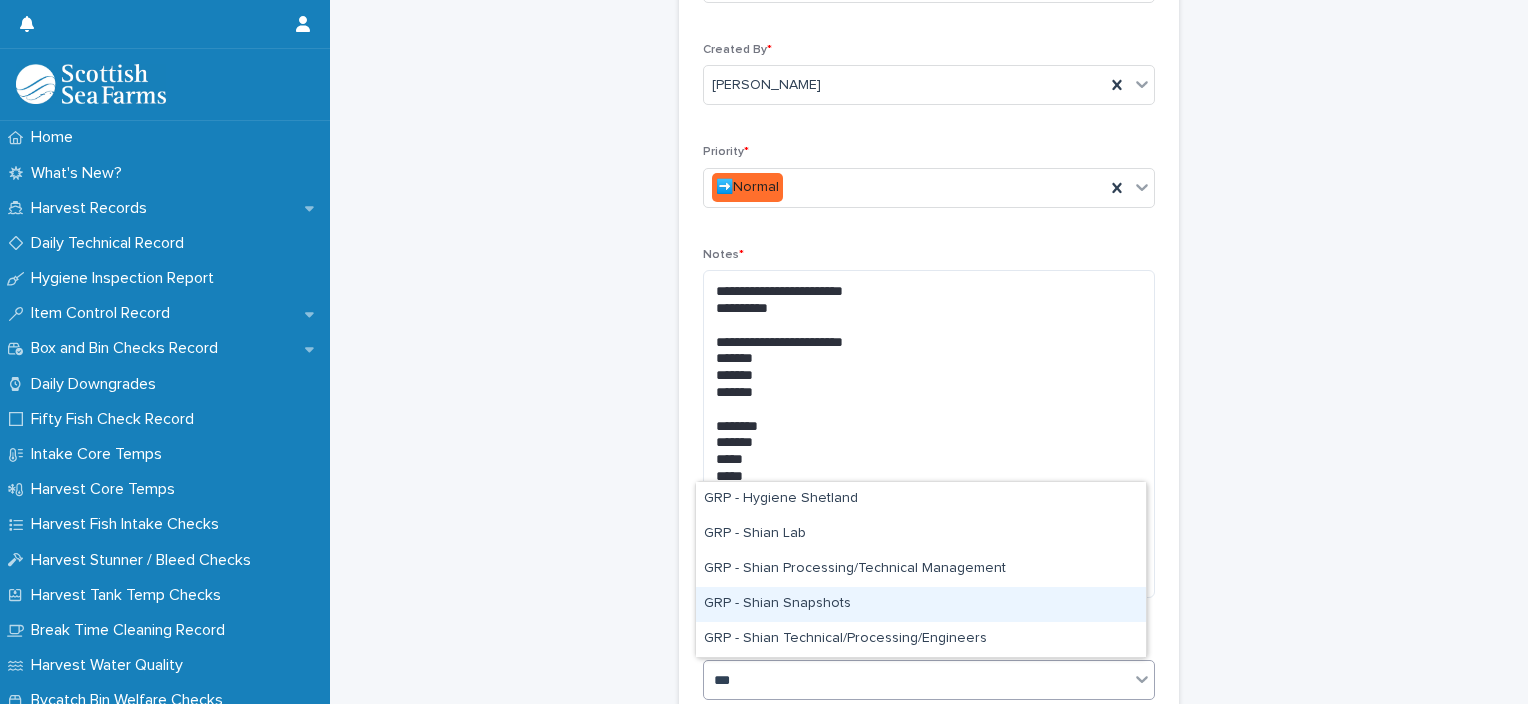 click on "GRP - Shian Snapshots" at bounding box center [921, 604] 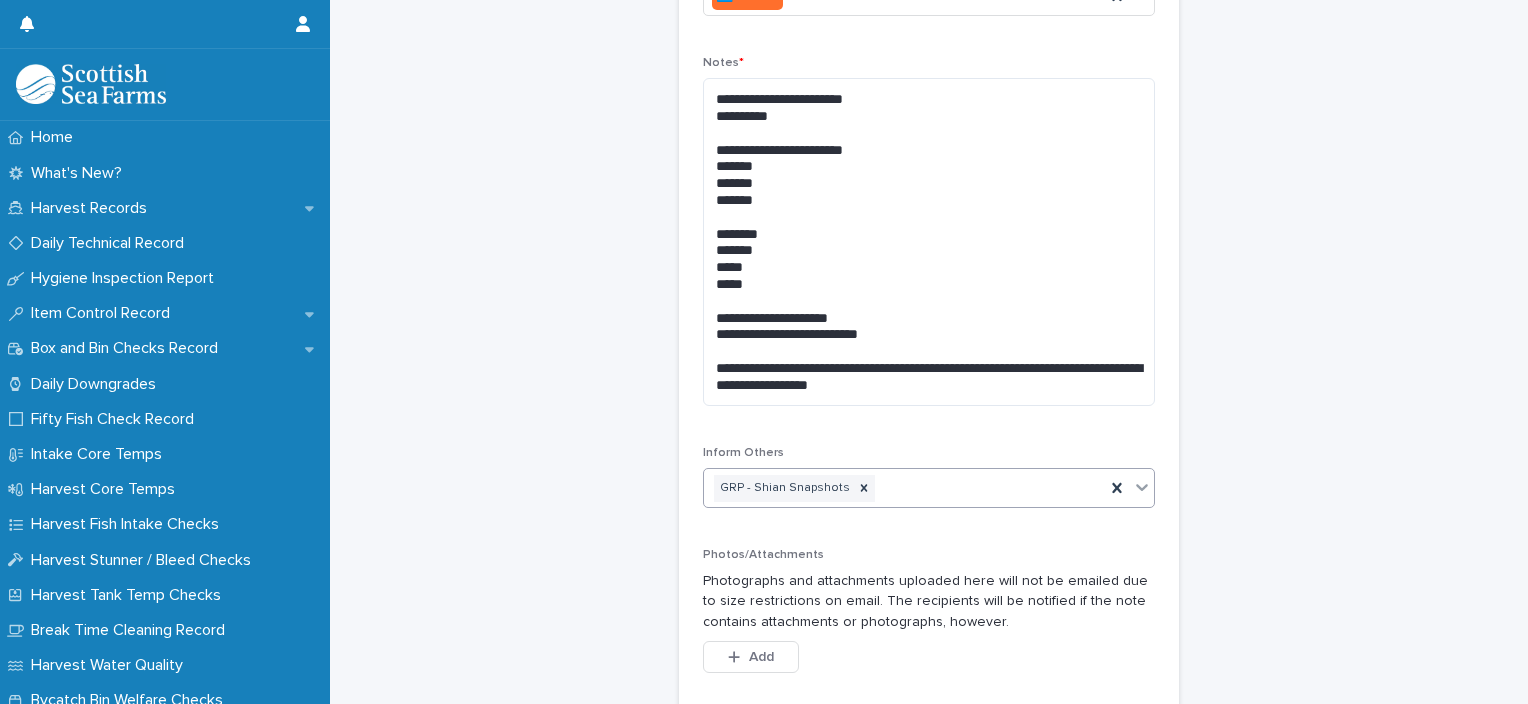 scroll, scrollTop: 404, scrollLeft: 0, axis: vertical 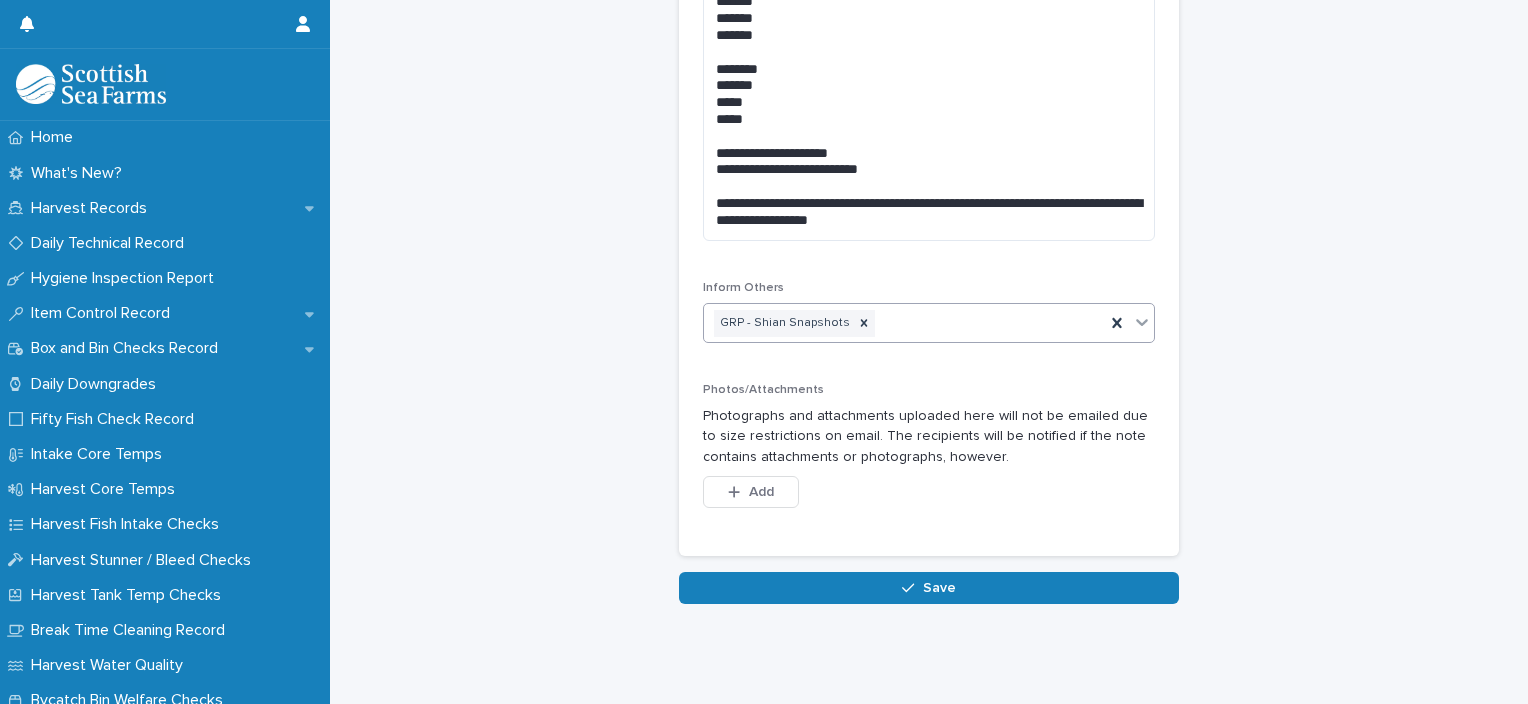 click on "Save" at bounding box center (929, 588) 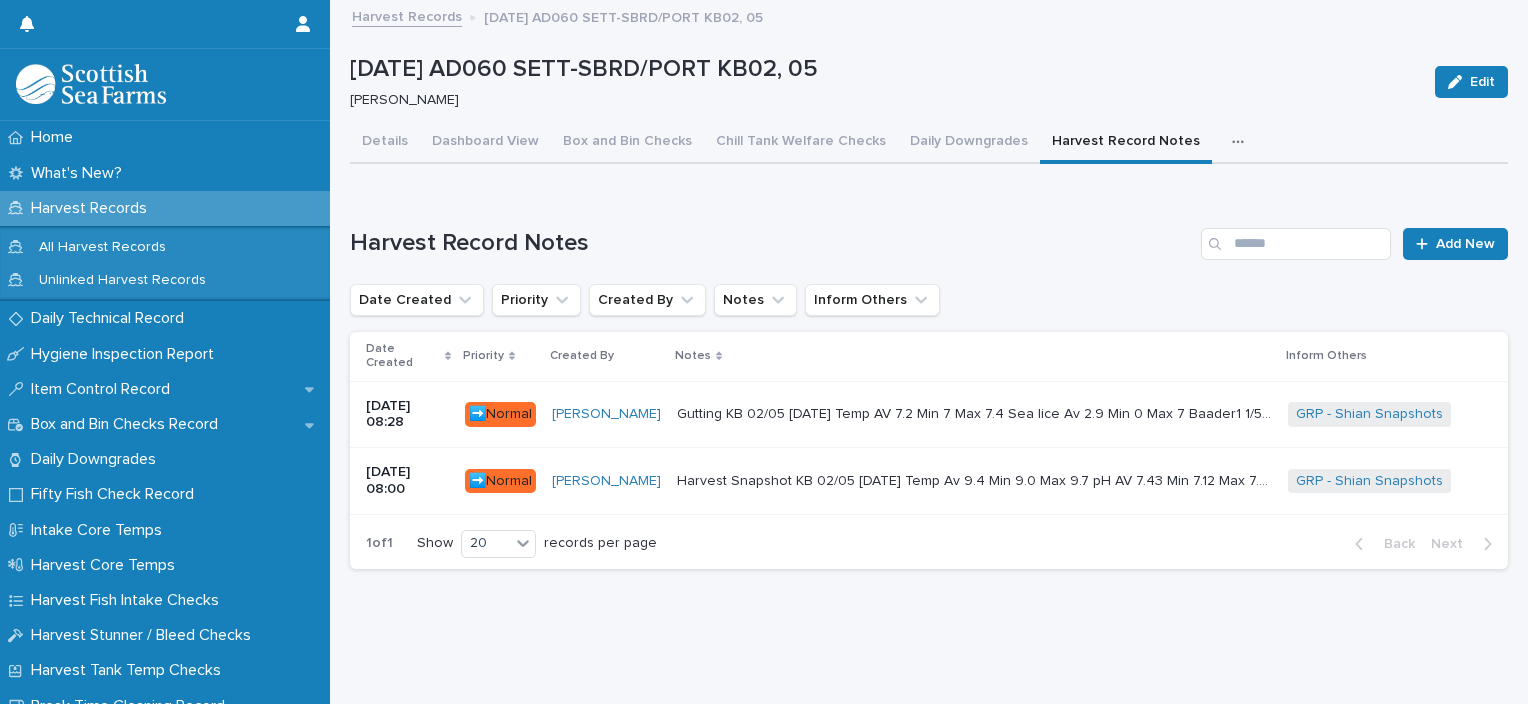 scroll, scrollTop: 0, scrollLeft: 0, axis: both 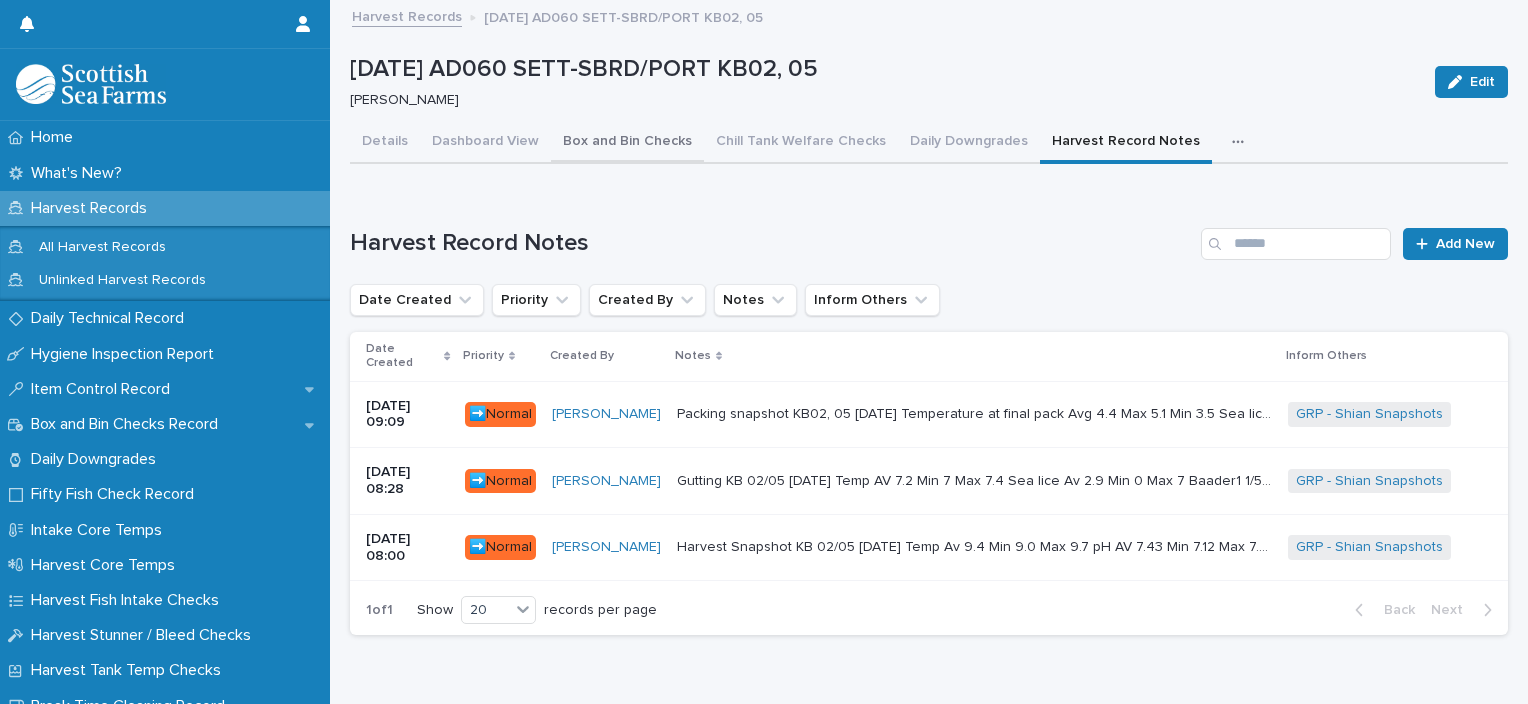 click on "Box and Bin Checks" at bounding box center (627, 143) 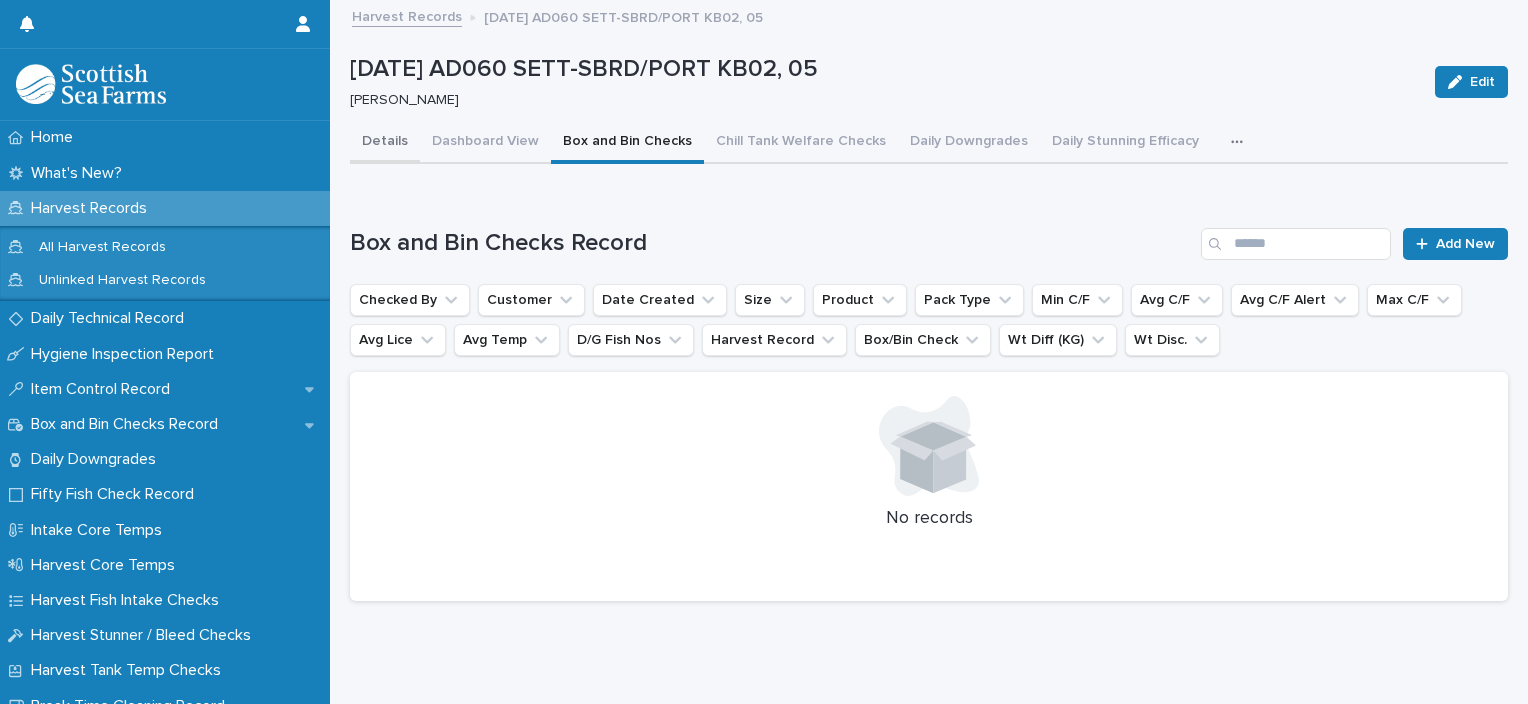 click on "Details" at bounding box center (385, 143) 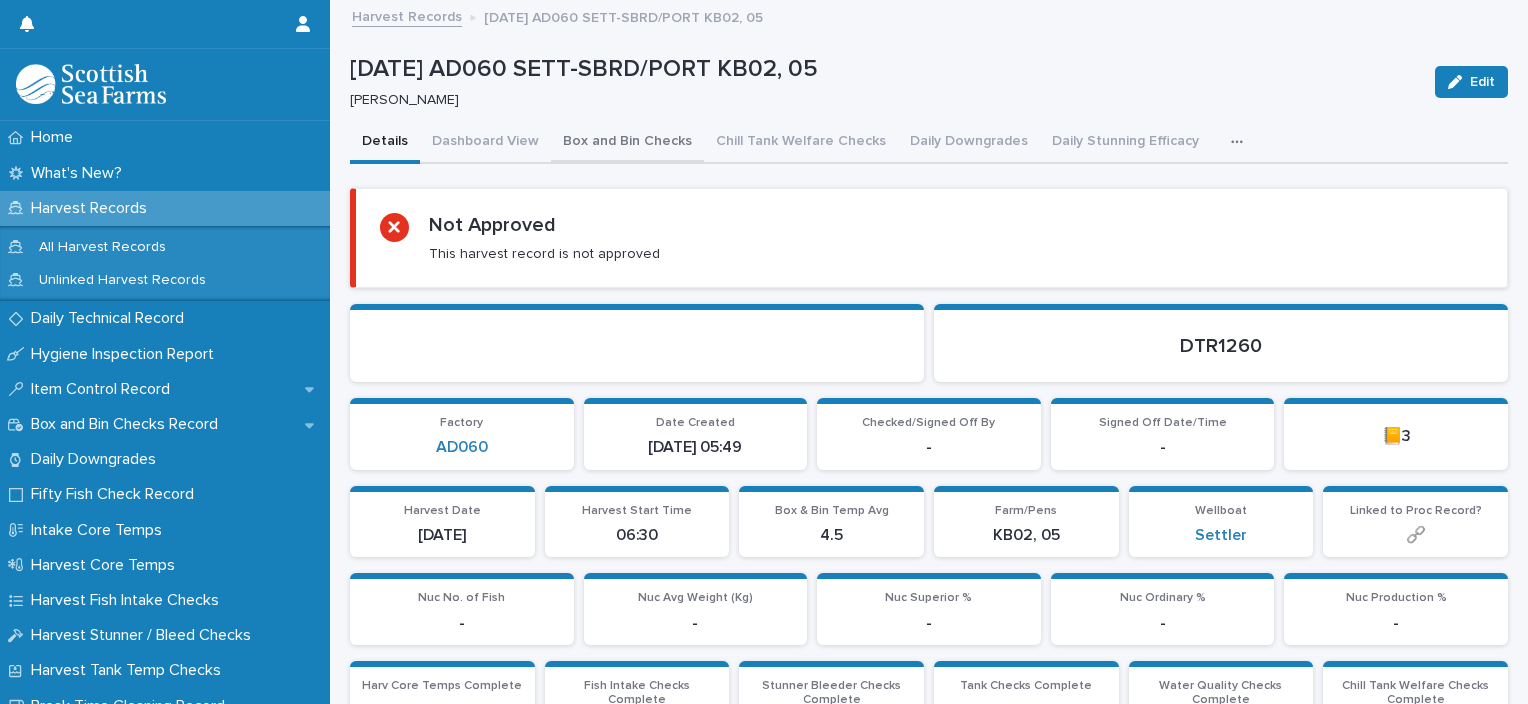 click on "Box and Bin Checks" at bounding box center [627, 143] 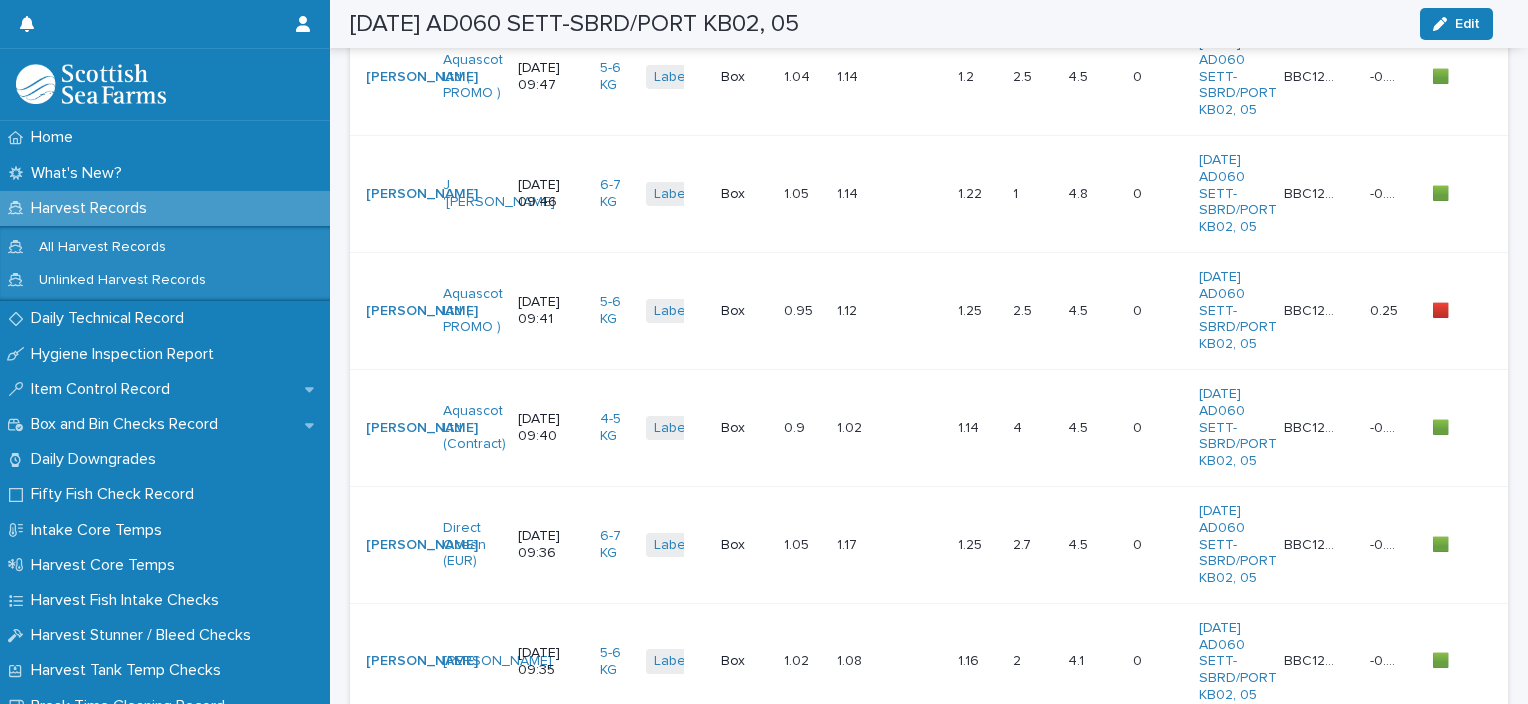 scroll, scrollTop: 411, scrollLeft: 0, axis: vertical 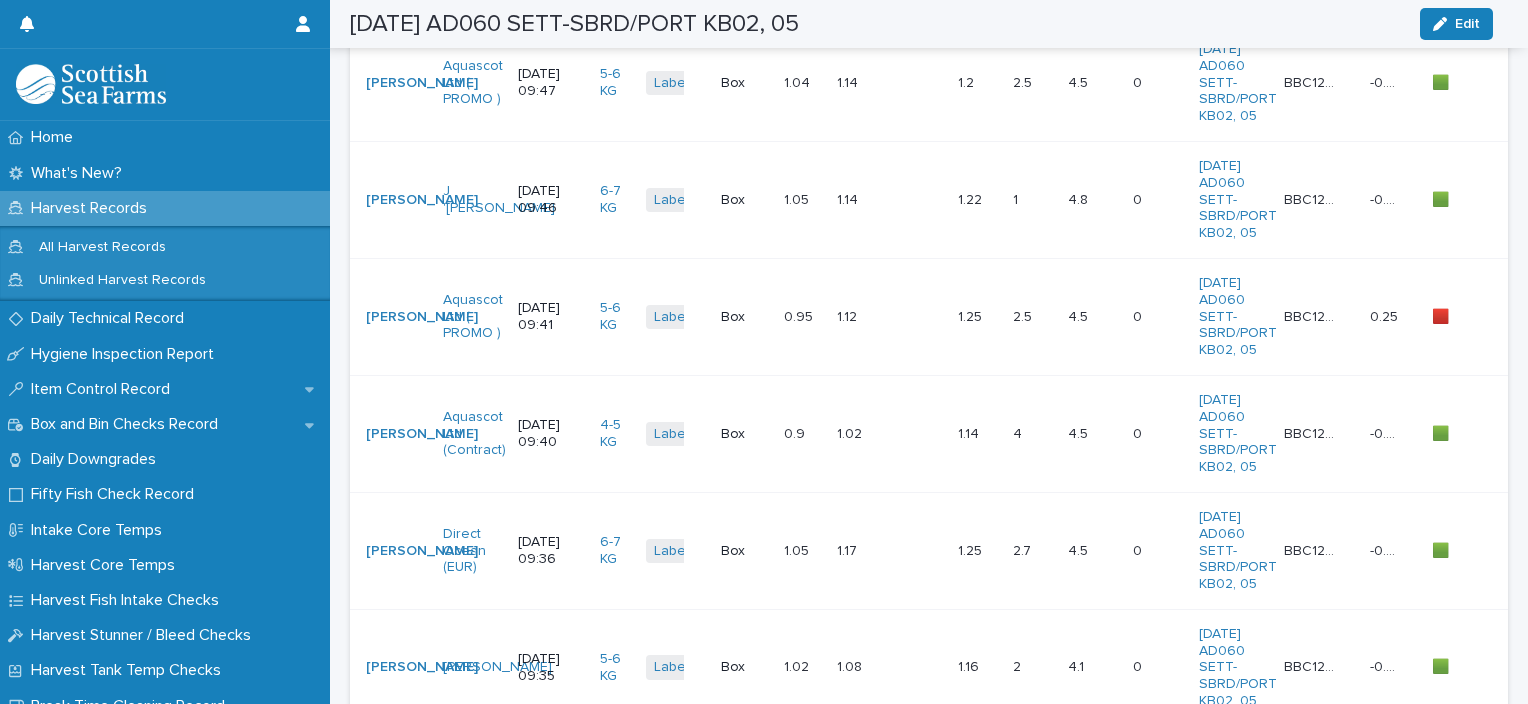 click at bounding box center [915, 316] 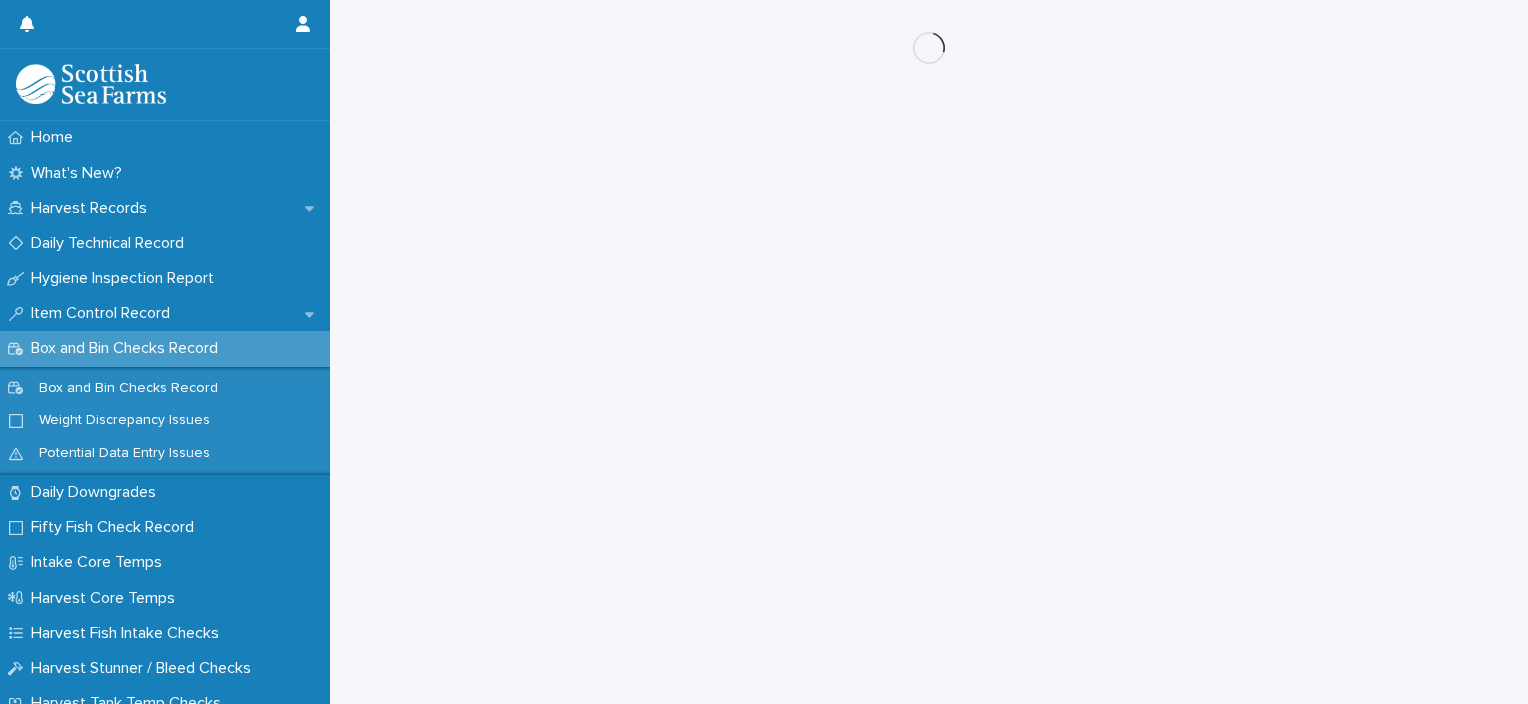 scroll, scrollTop: 0, scrollLeft: 0, axis: both 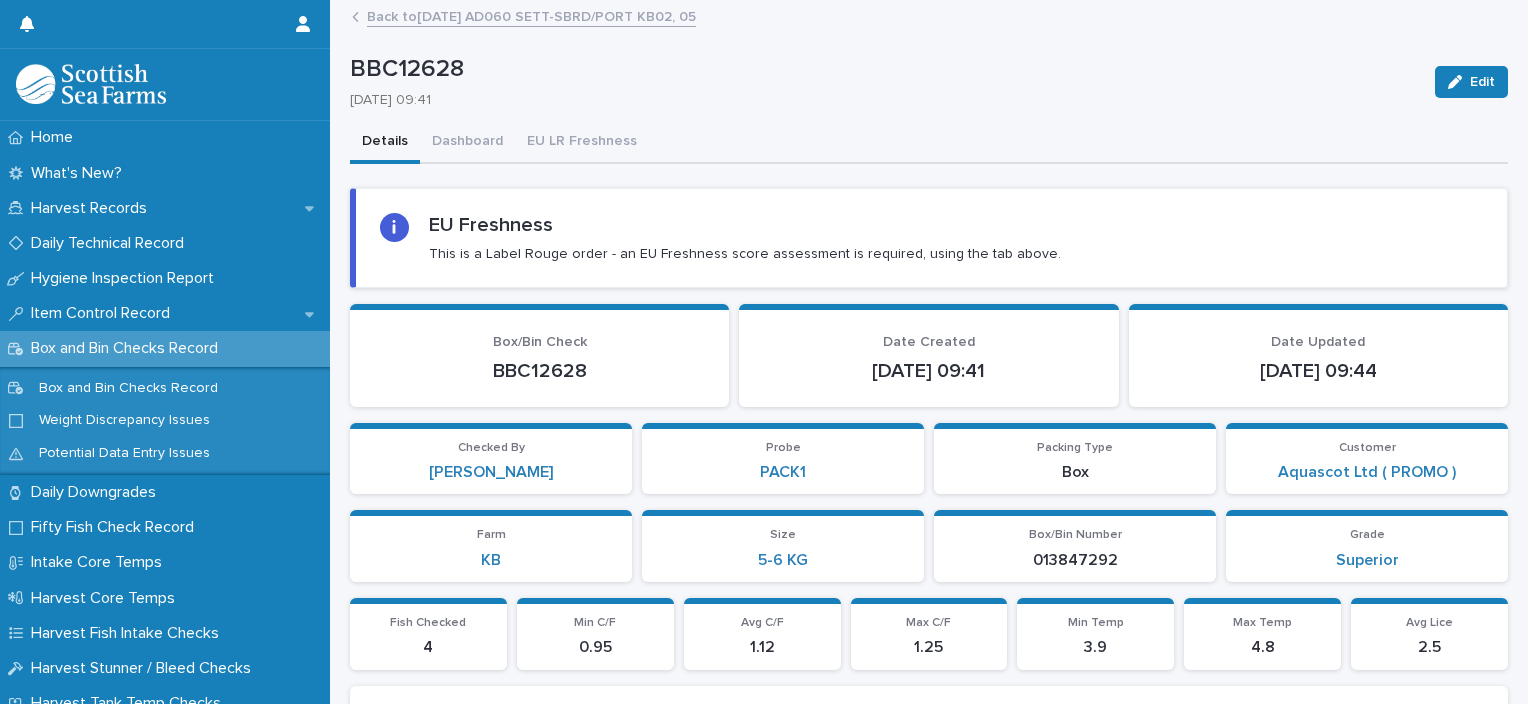click on "Back to  11-07-2025 AD060 SETT-SBRD/PORT KB02, 05" at bounding box center (531, 15) 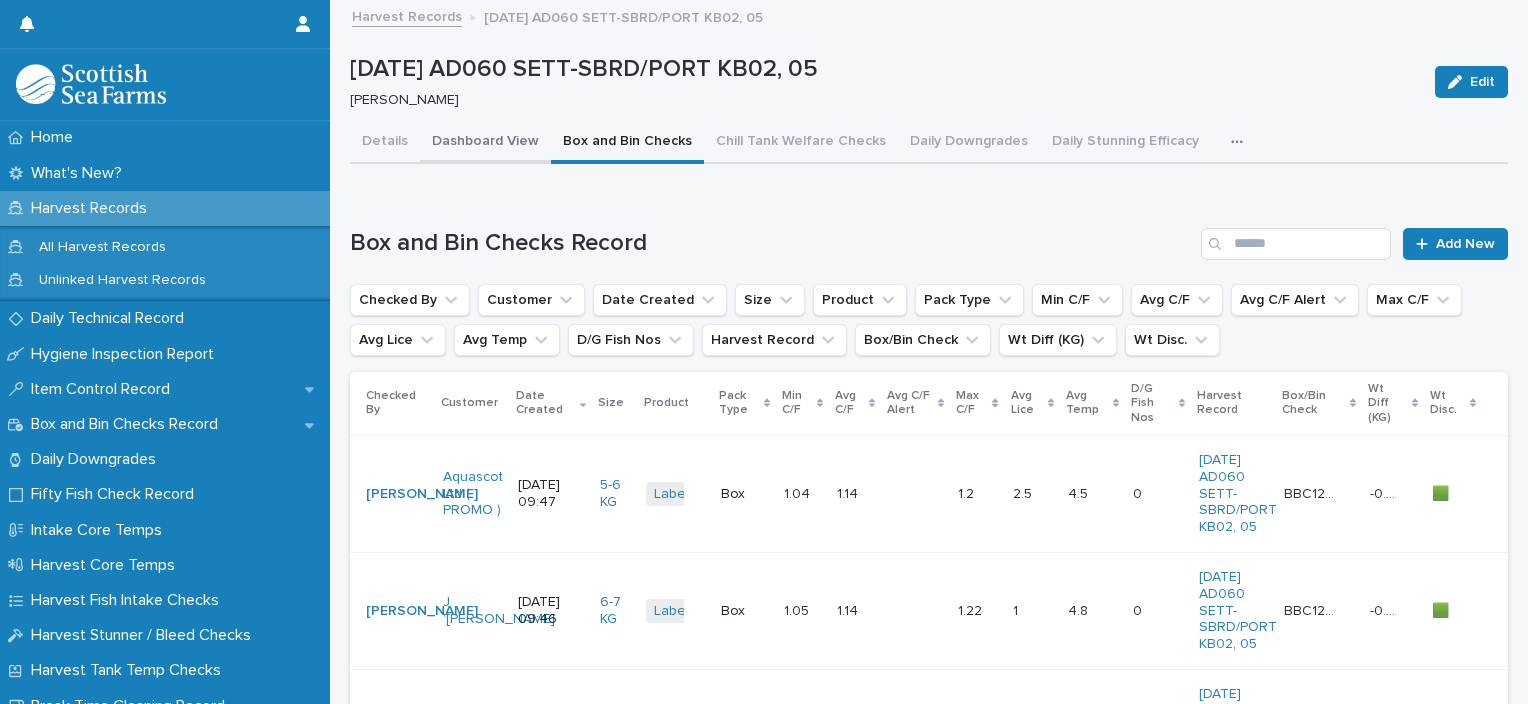 click on "Details" at bounding box center [385, 143] 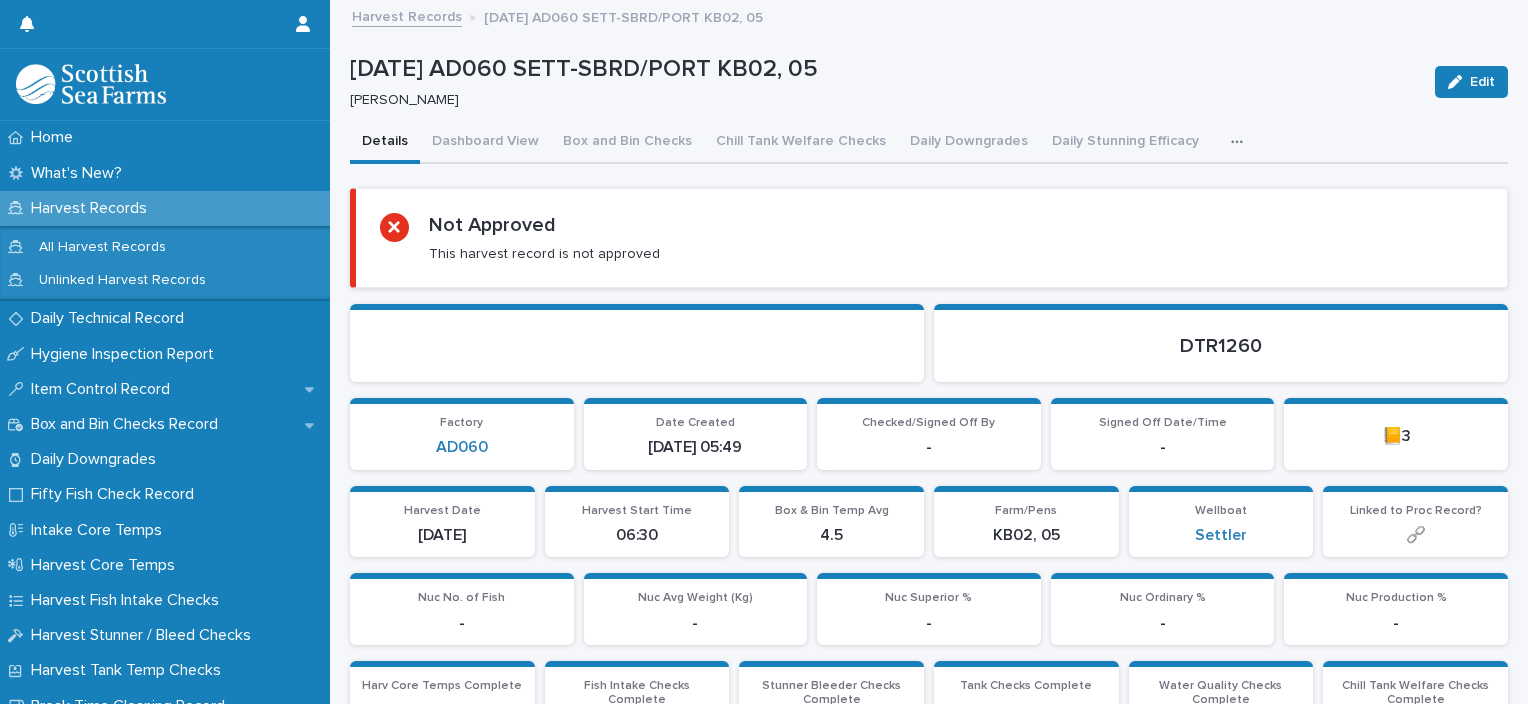 click on "Dashboard View" at bounding box center (485, 143) 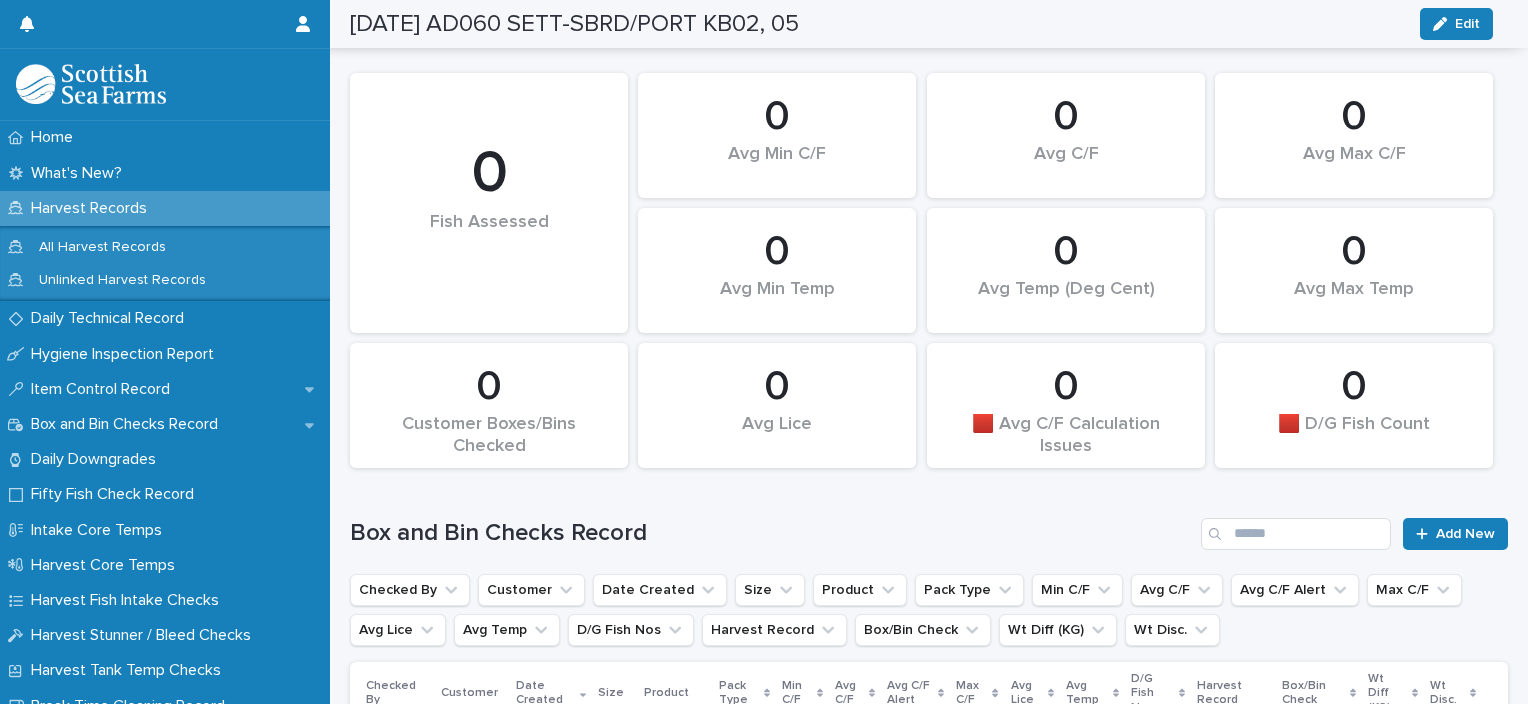 scroll, scrollTop: 0, scrollLeft: 0, axis: both 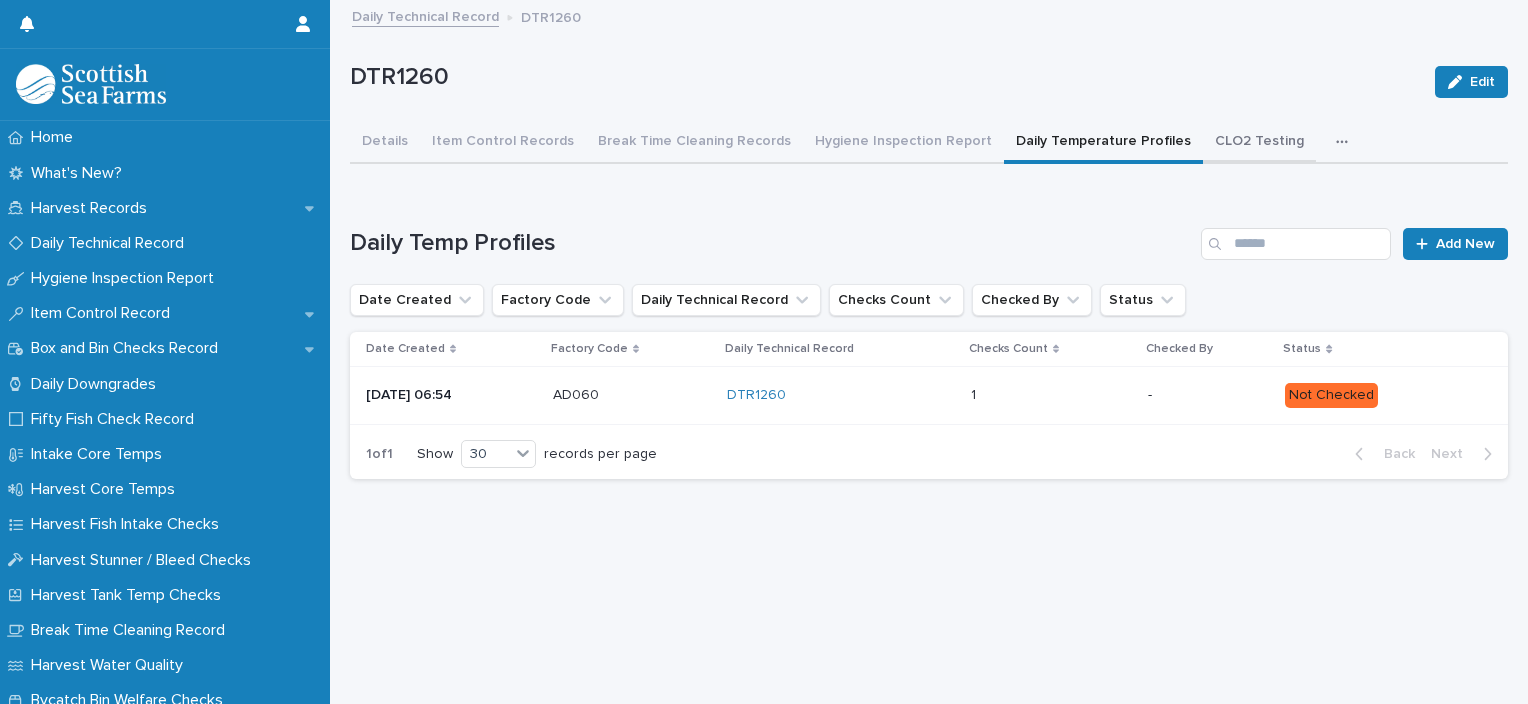 click on "CLO2 Testing" at bounding box center (1259, 143) 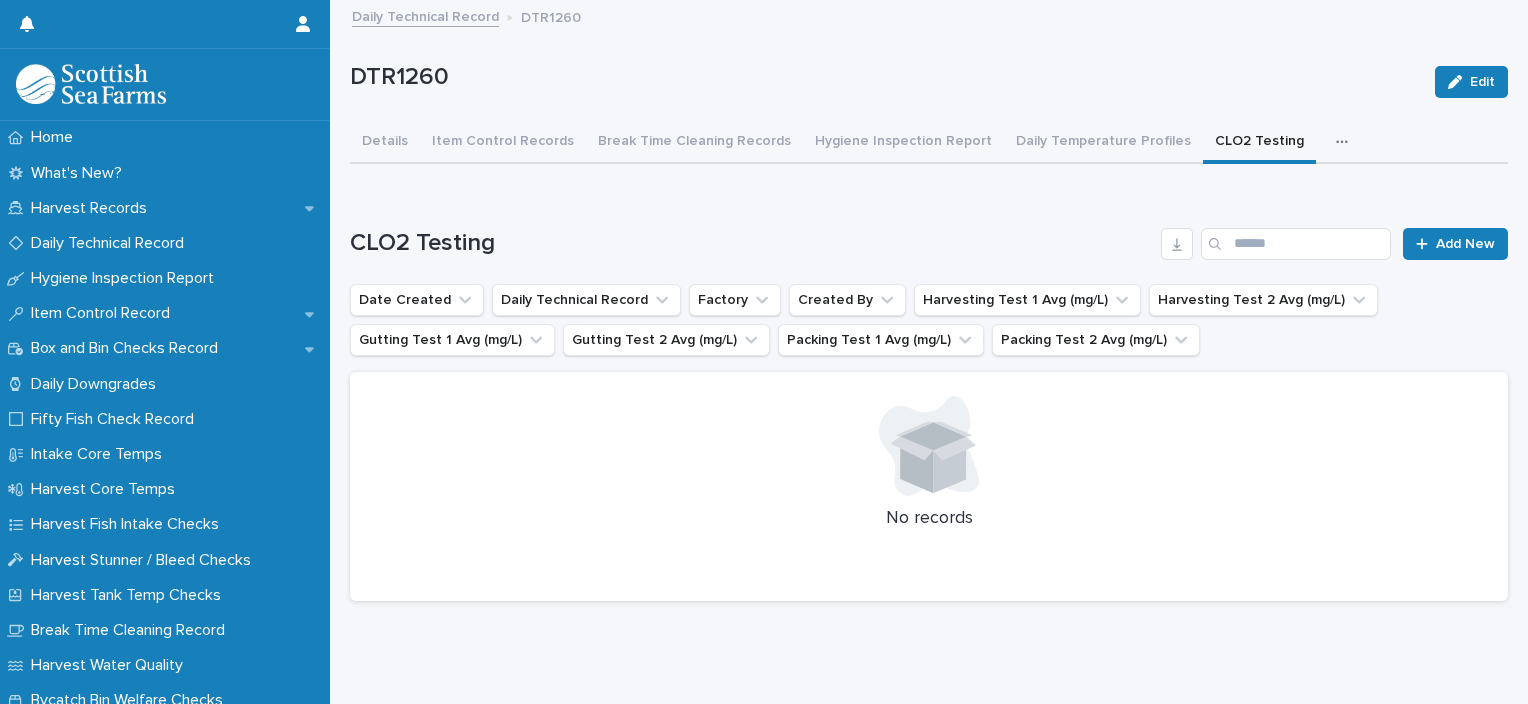 click on "Details" at bounding box center [385, 143] 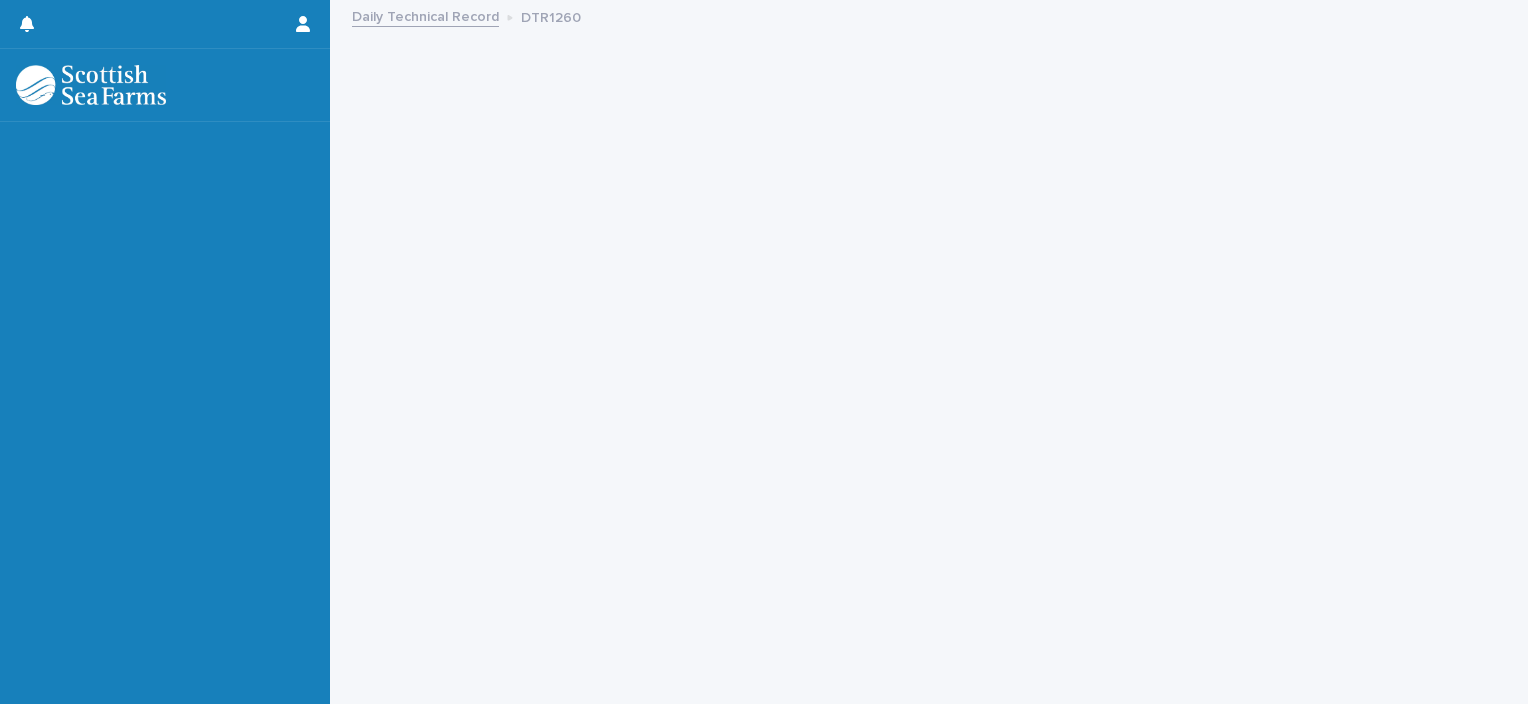 scroll, scrollTop: 0, scrollLeft: 0, axis: both 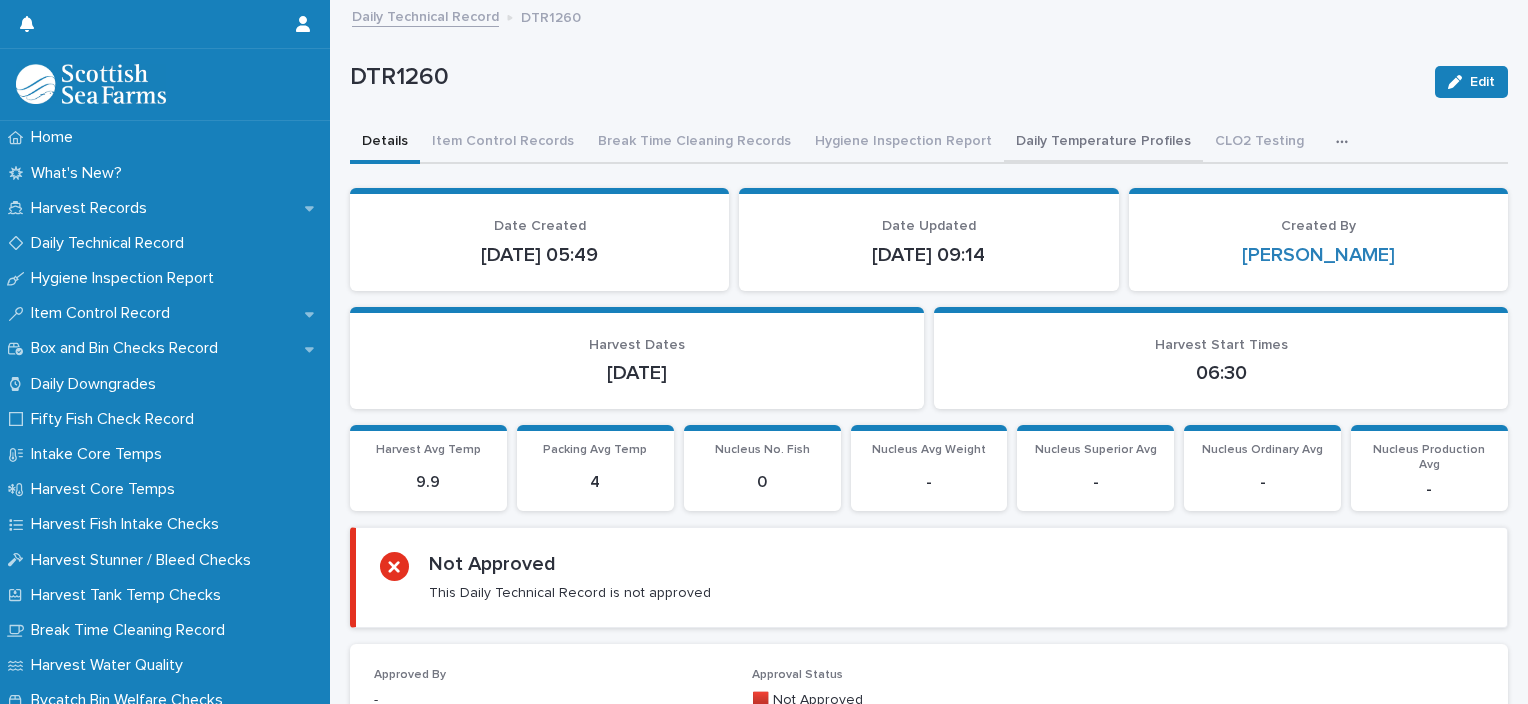 click on "Daily Temperature Profiles" at bounding box center (1103, 143) 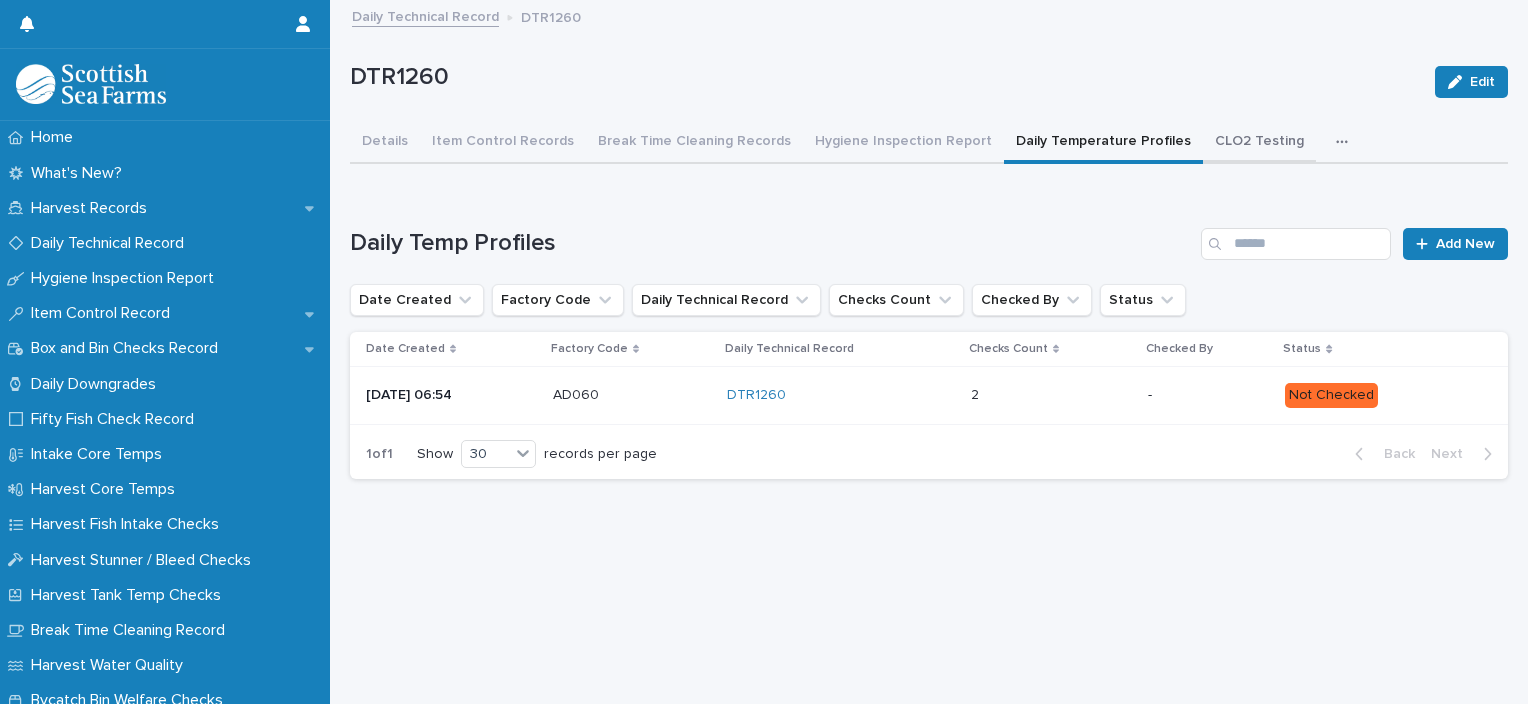 click on "CLO2 Testing" at bounding box center [1259, 143] 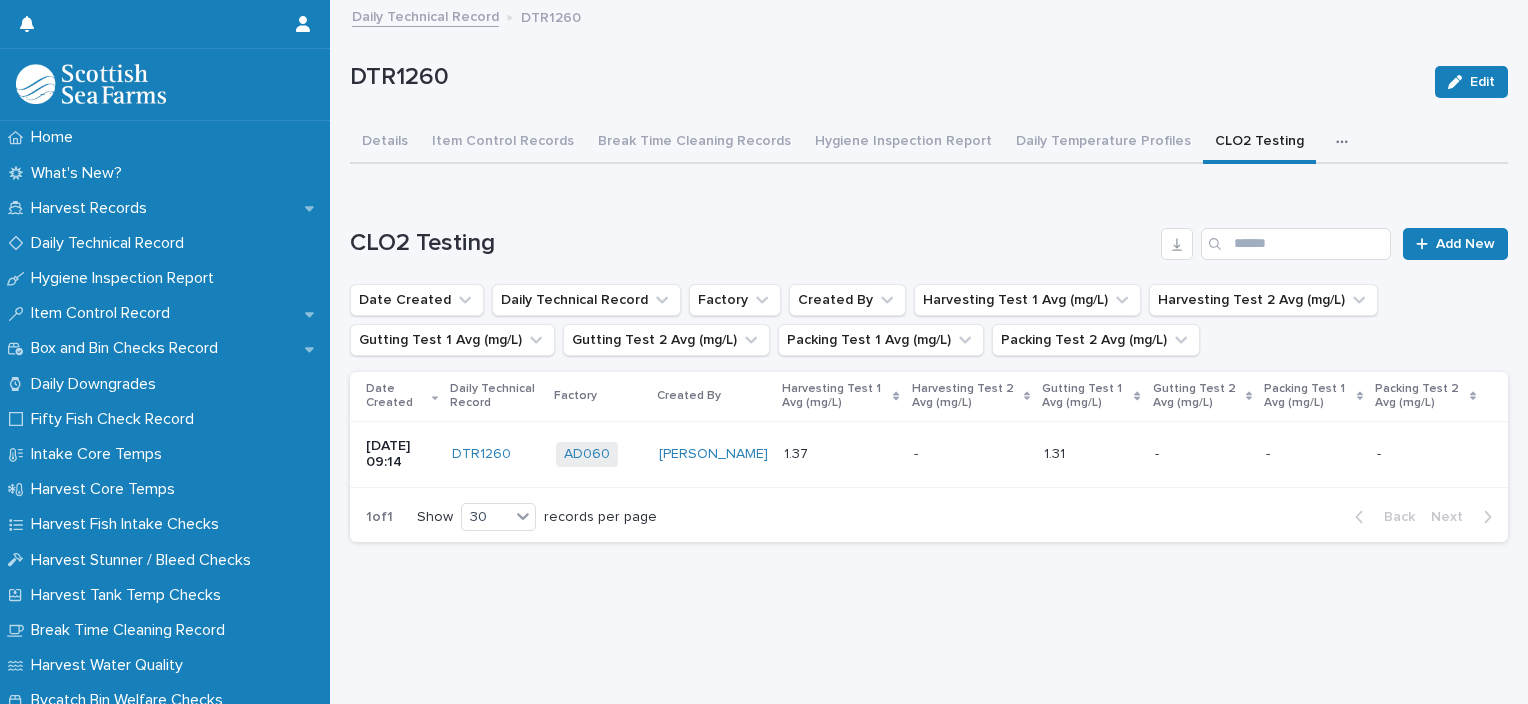 click at bounding box center [1203, 454] 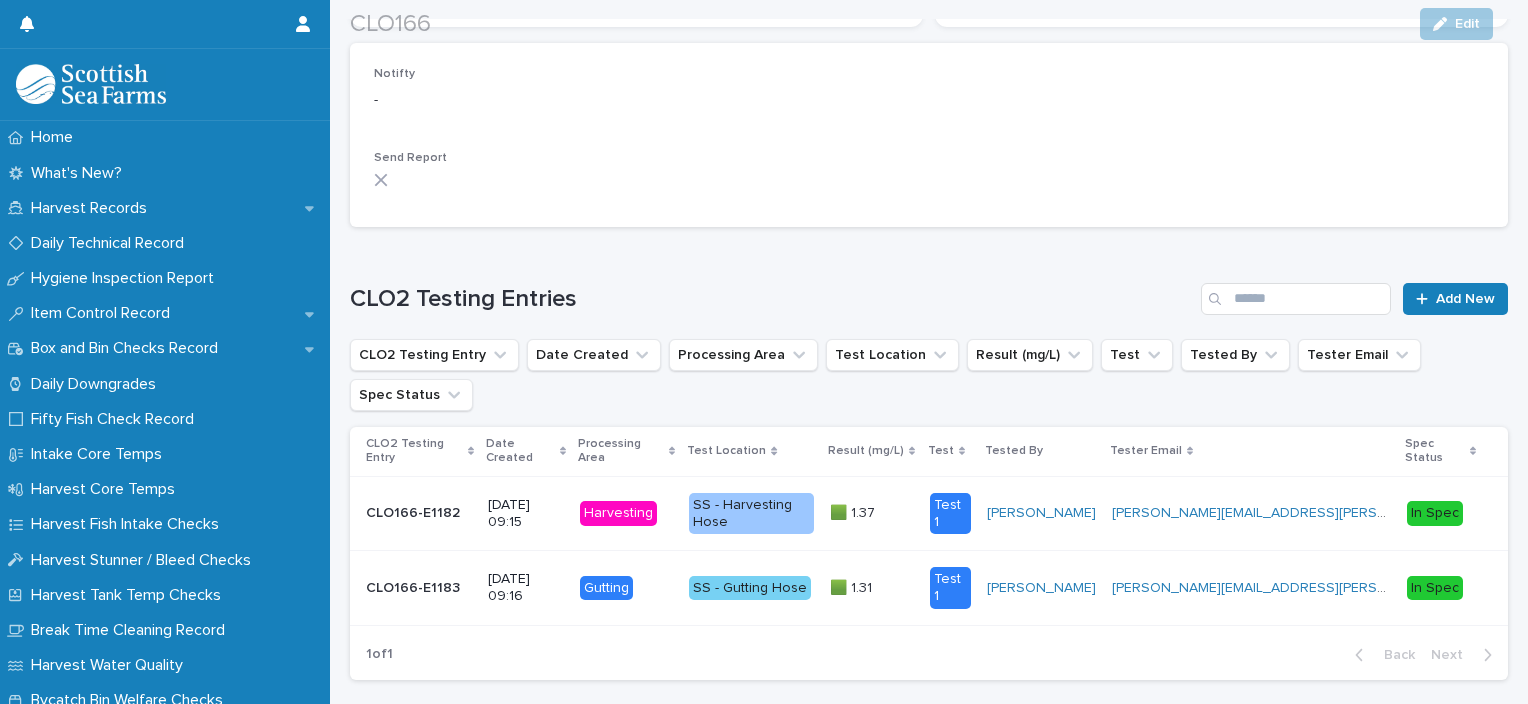 scroll, scrollTop: 589, scrollLeft: 0, axis: vertical 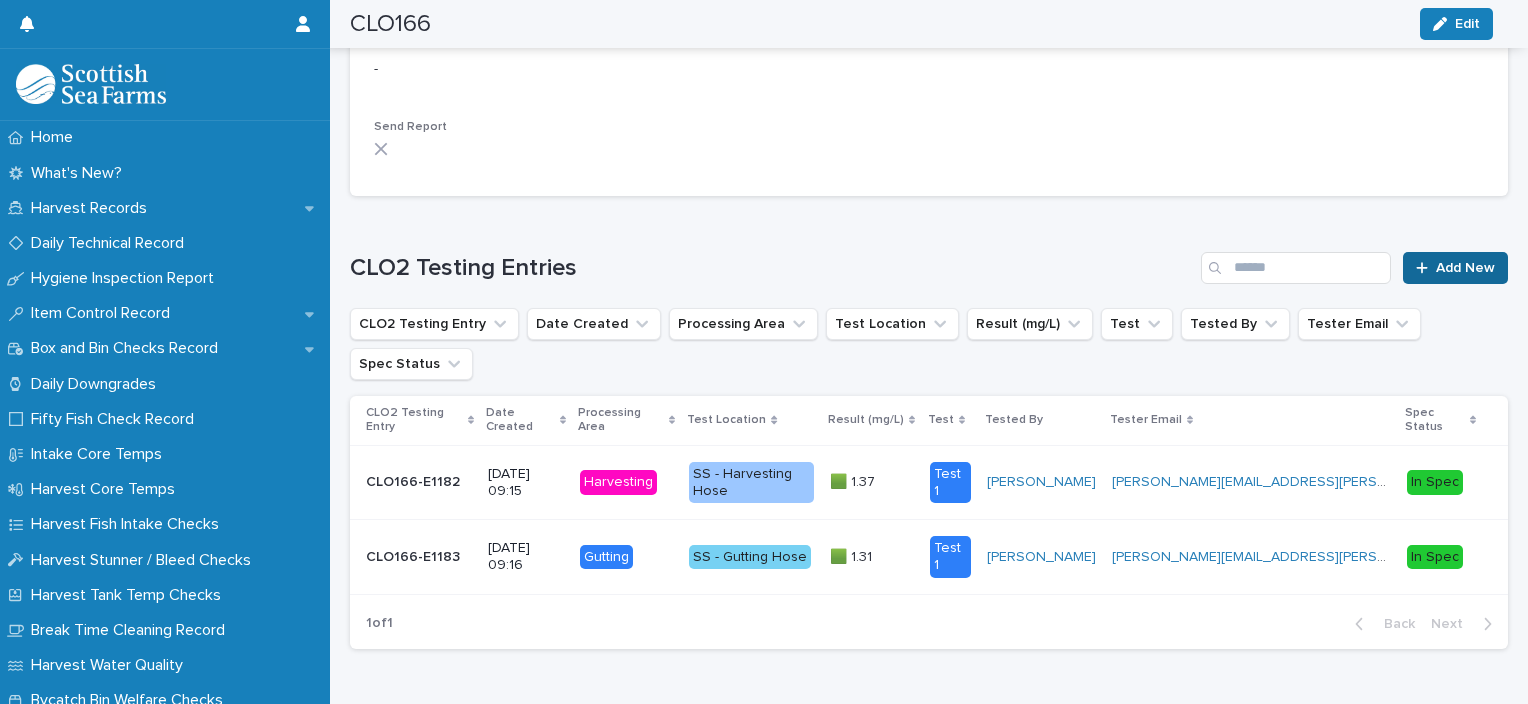 click on "Add New" at bounding box center (1455, 268) 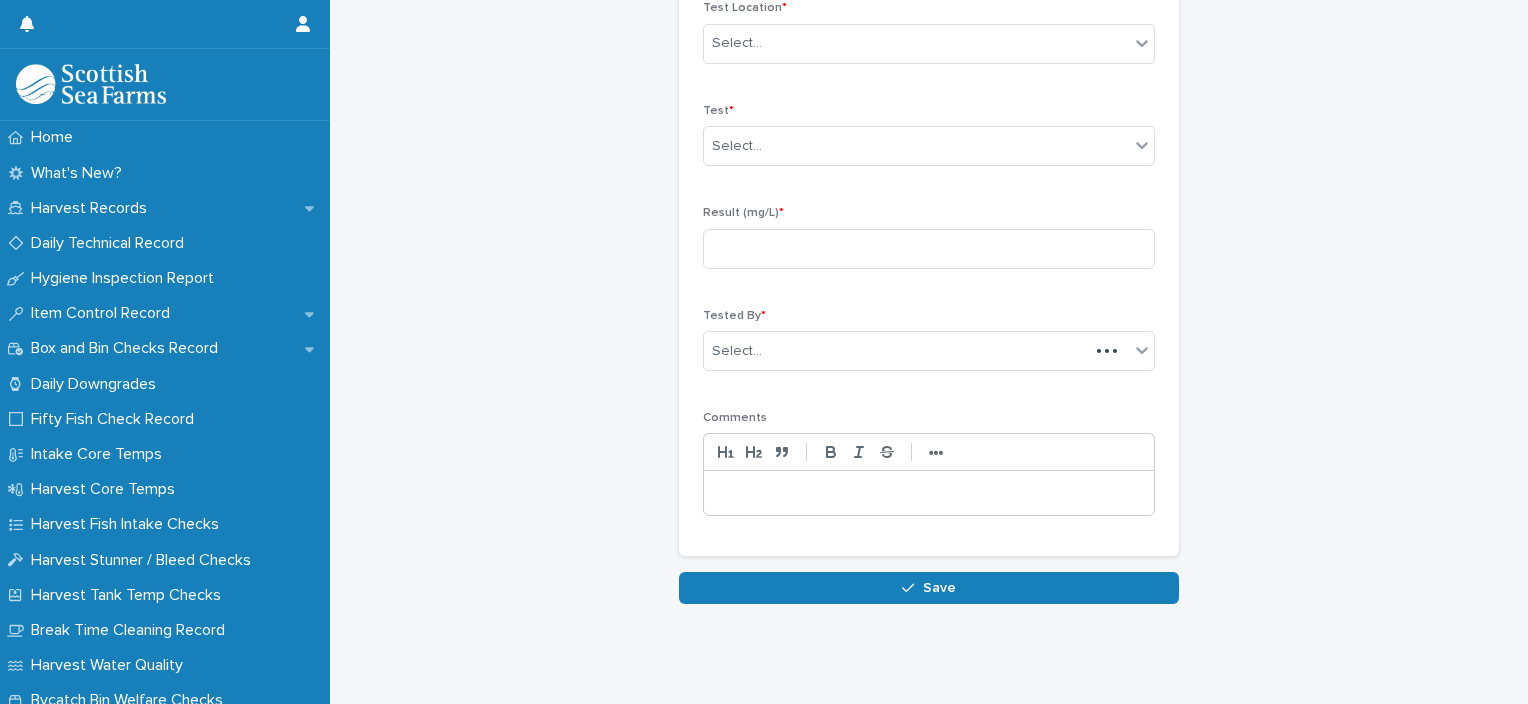 scroll, scrollTop: 308, scrollLeft: 0, axis: vertical 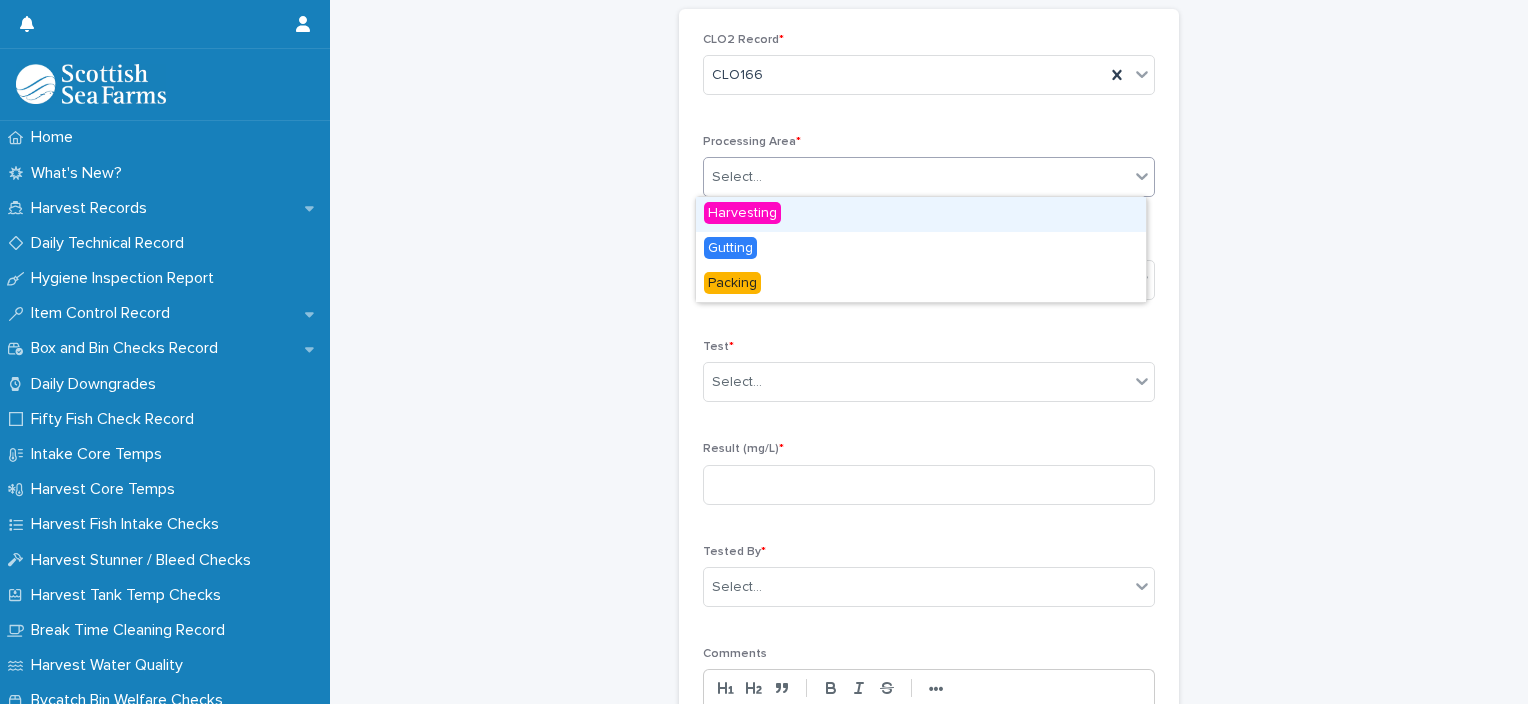 click on "Select..." at bounding box center [916, 177] 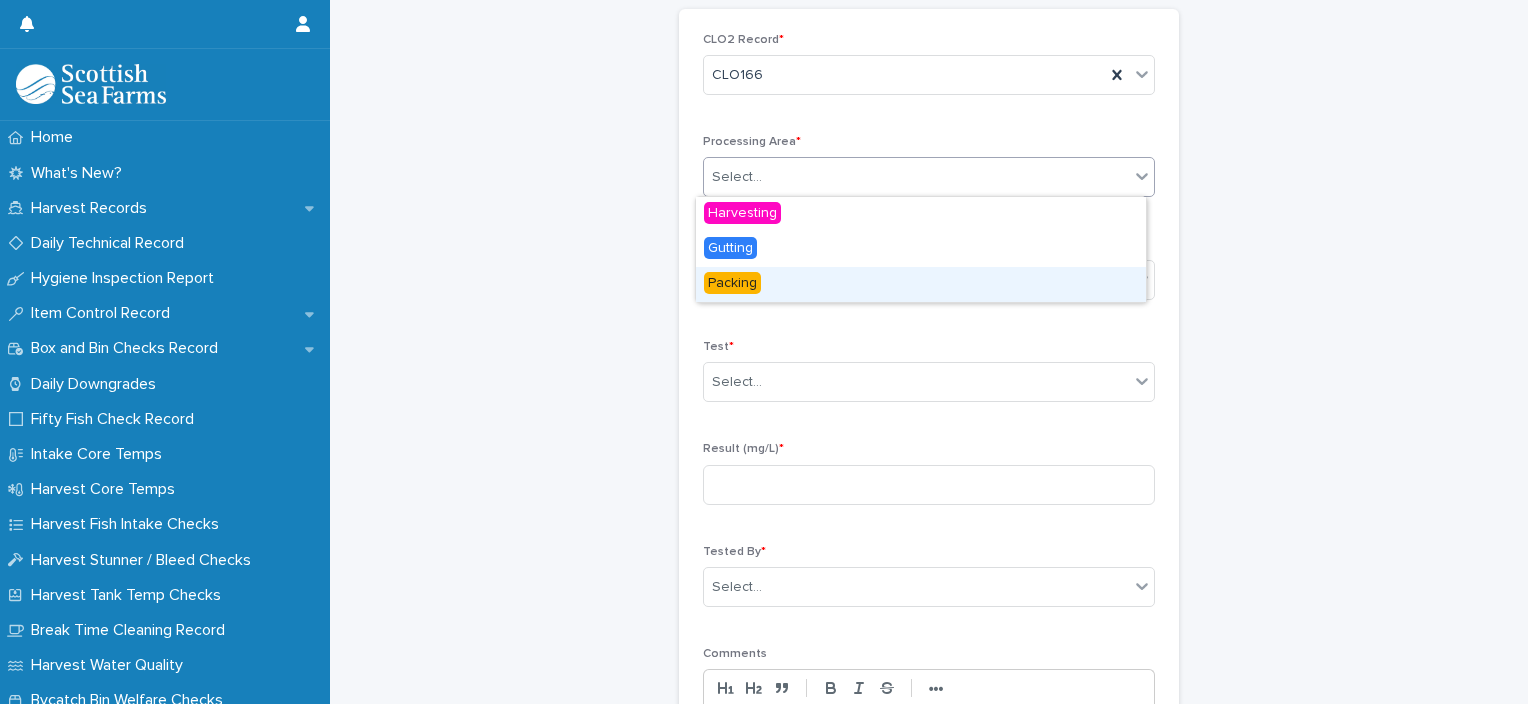 click on "Packing" at bounding box center [921, 284] 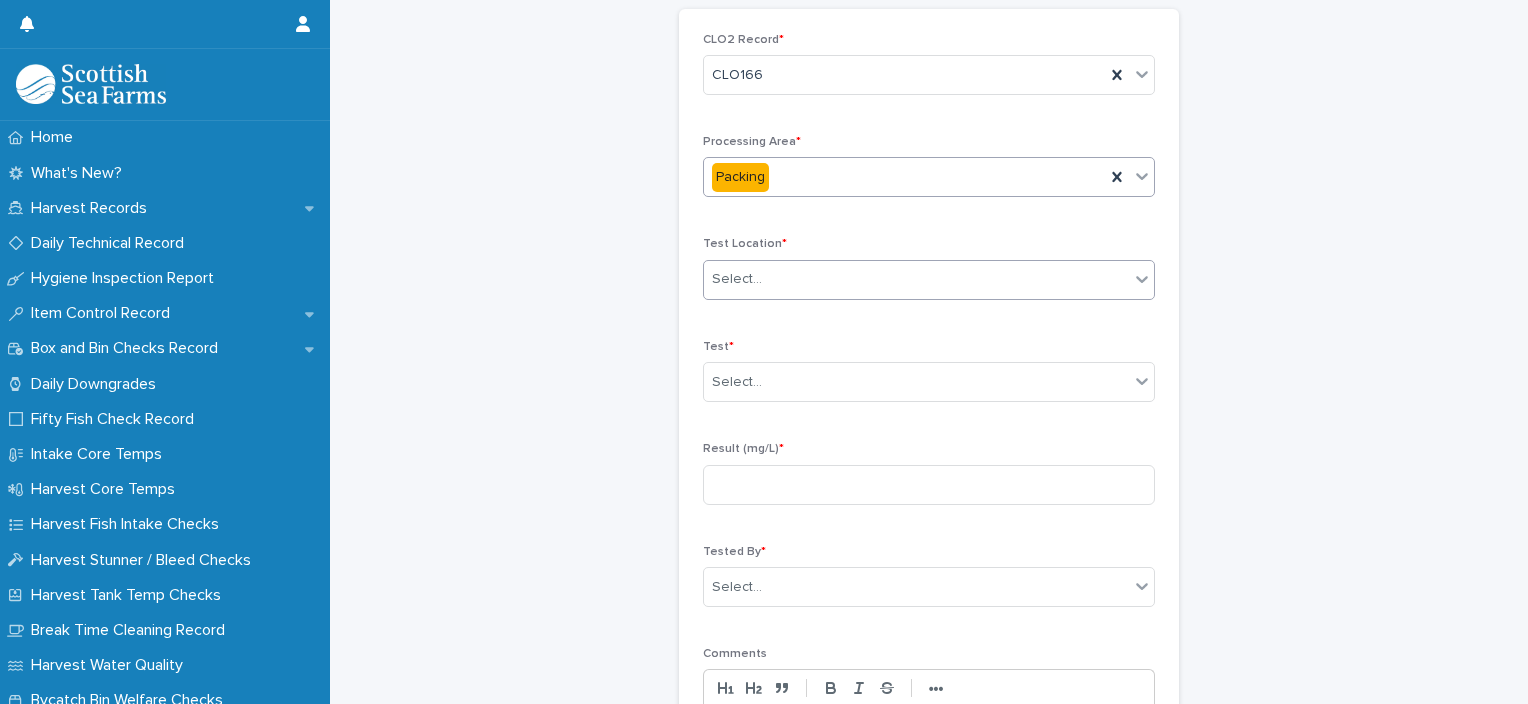 click on "Select..." at bounding box center [916, 279] 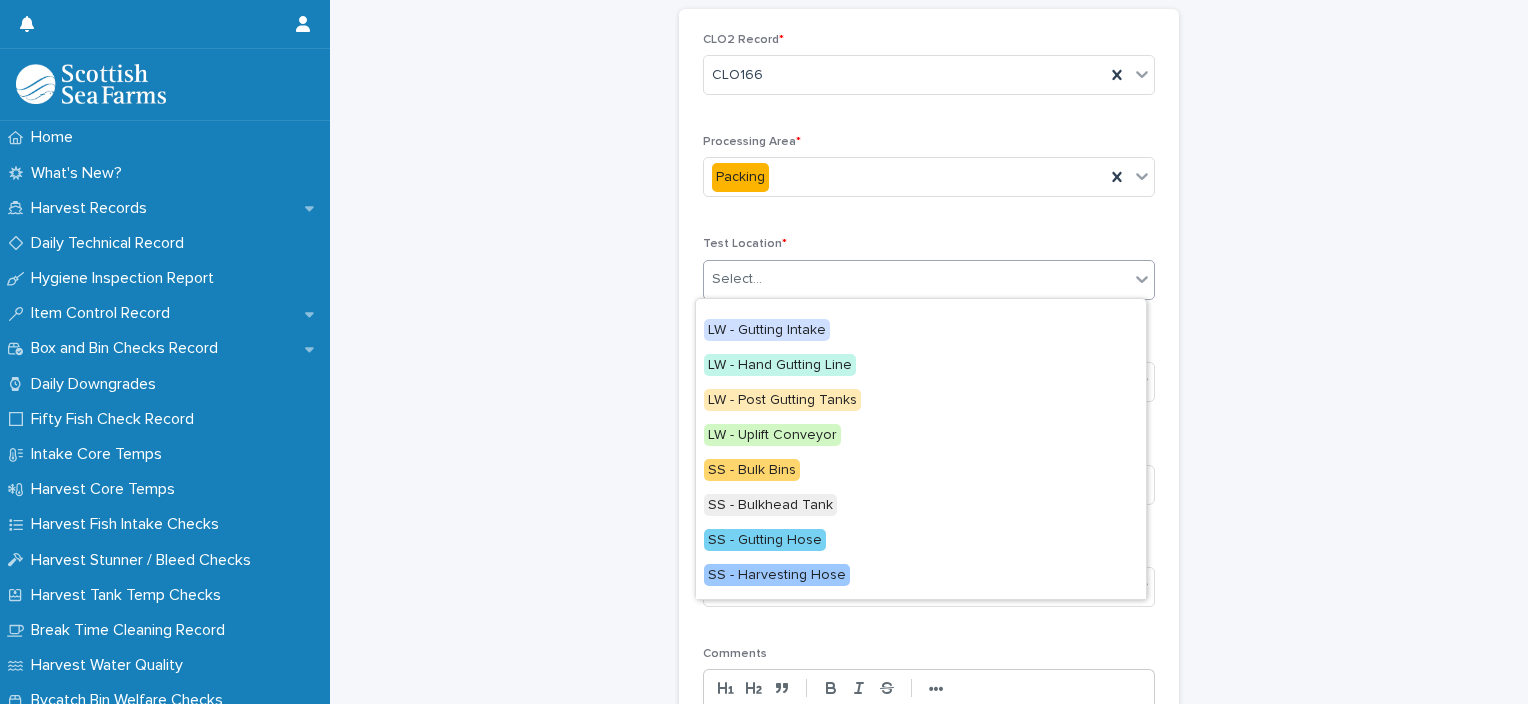 scroll, scrollTop: 224, scrollLeft: 0, axis: vertical 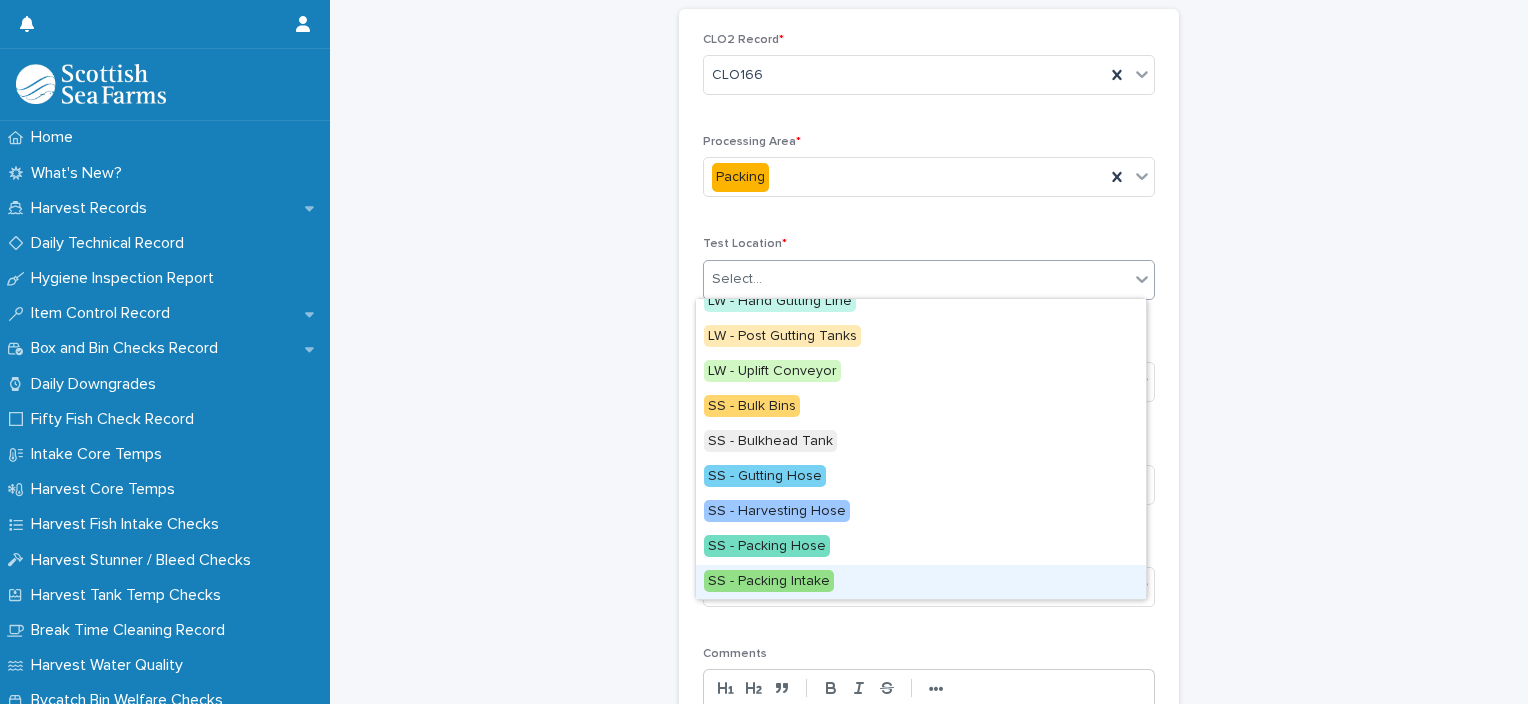 click on "SS - Packing Intake" at bounding box center (921, 582) 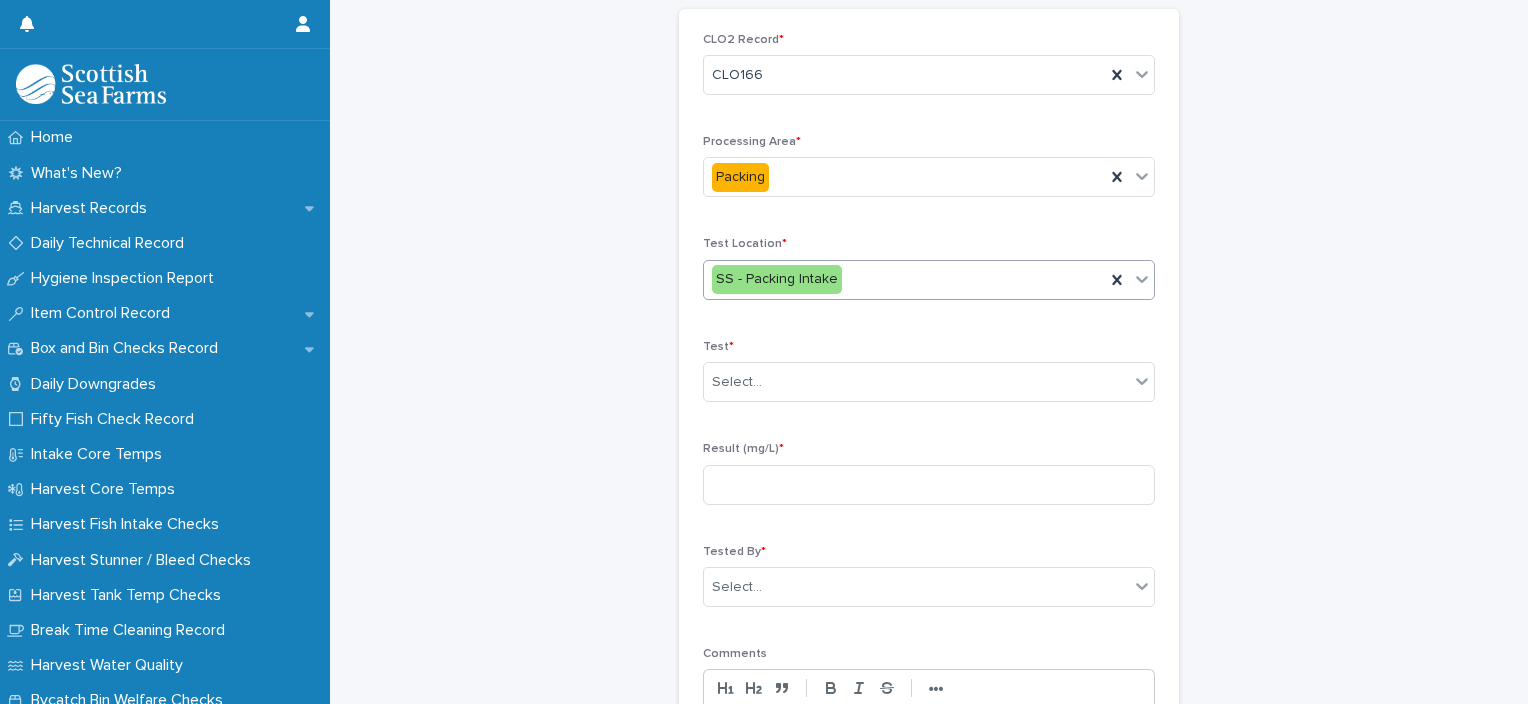 click on "SS - Packing Intake" at bounding box center (904, 279) 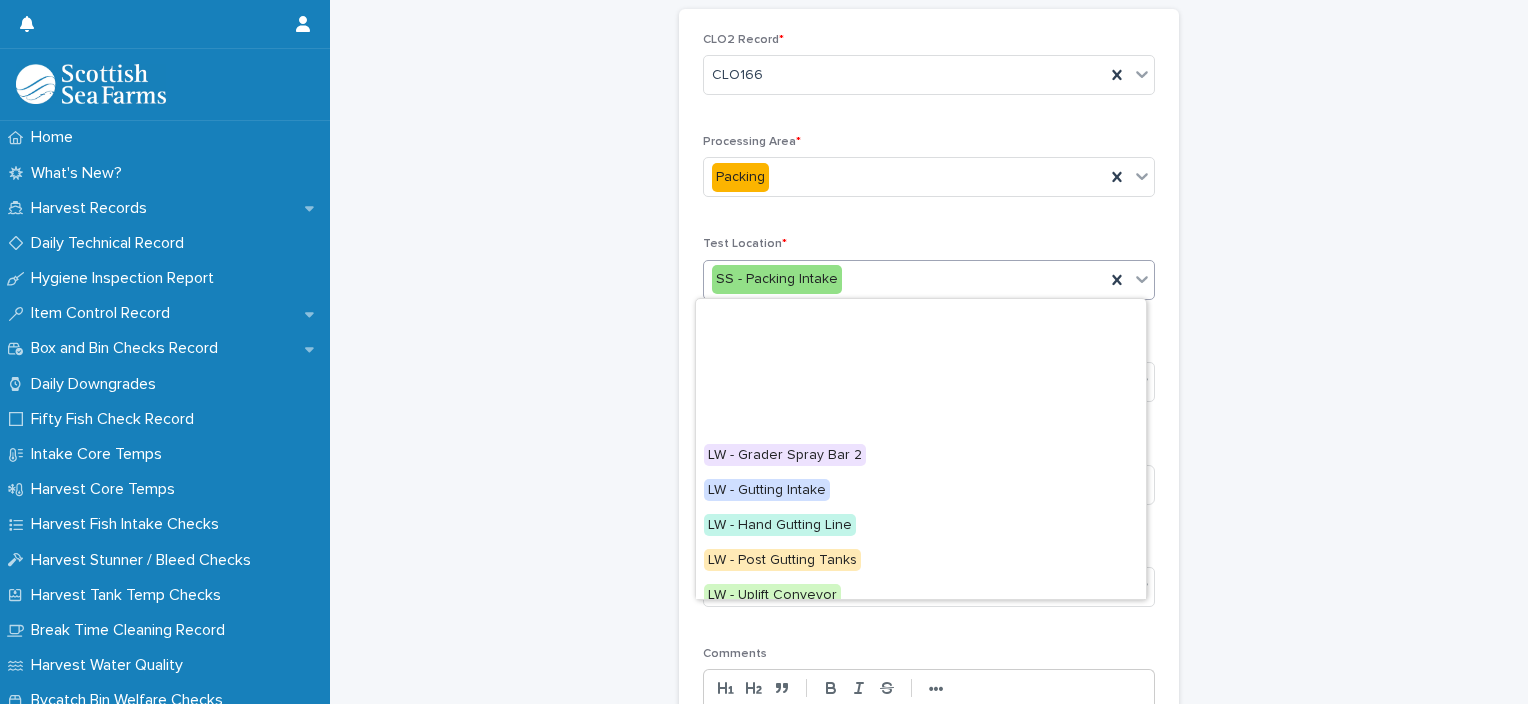 scroll, scrollTop: 224, scrollLeft: 0, axis: vertical 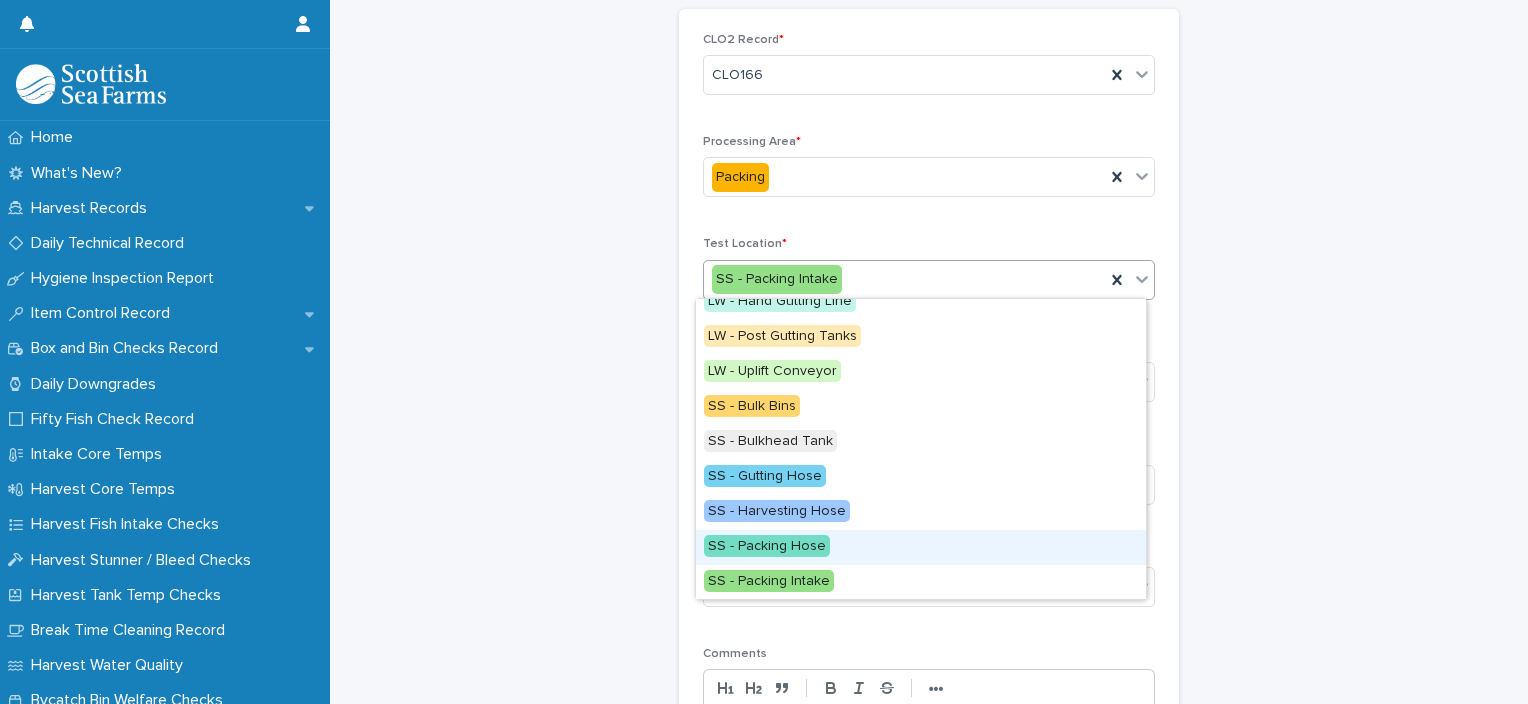 click on "SS - Packing Hose" at bounding box center [921, 547] 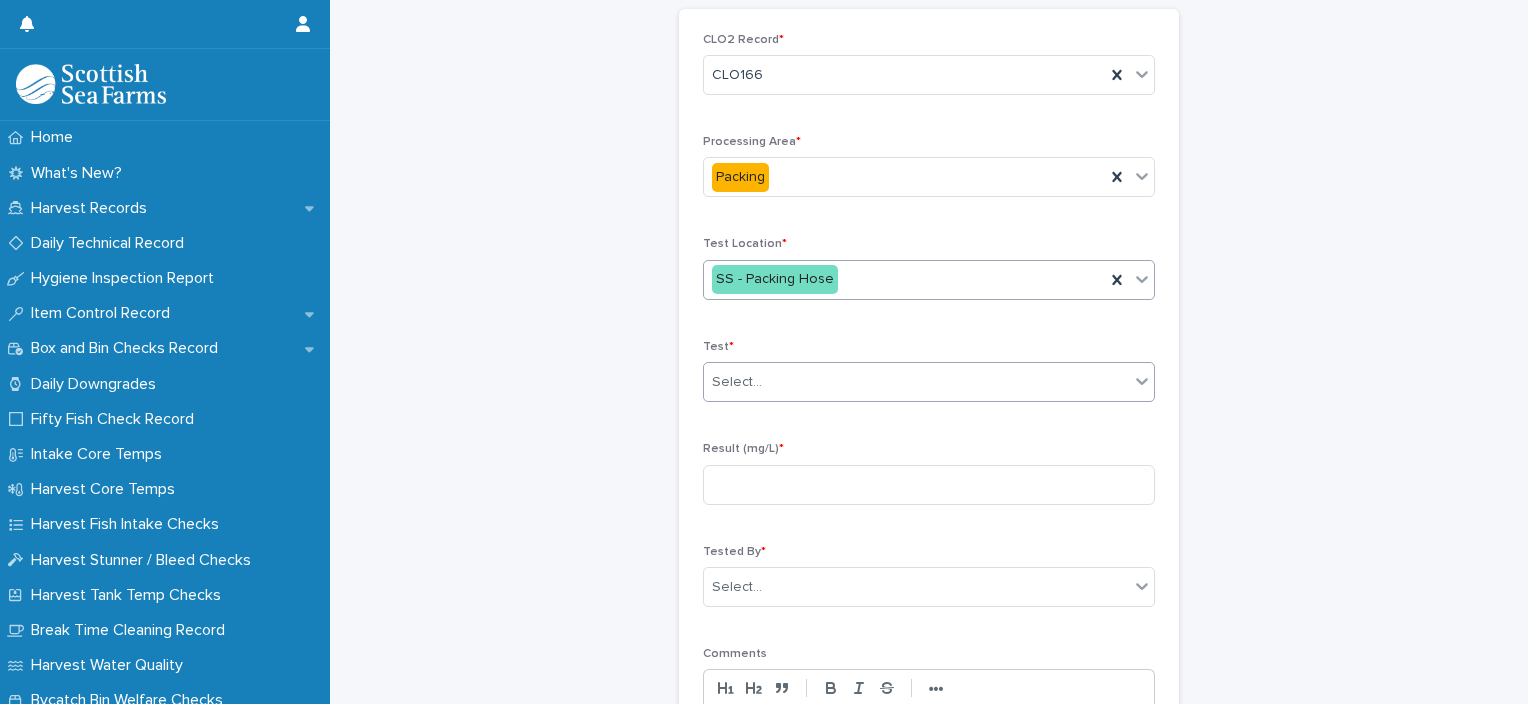 drag, startPoint x: 787, startPoint y: 373, endPoint x: 783, endPoint y: 395, distance: 22.36068 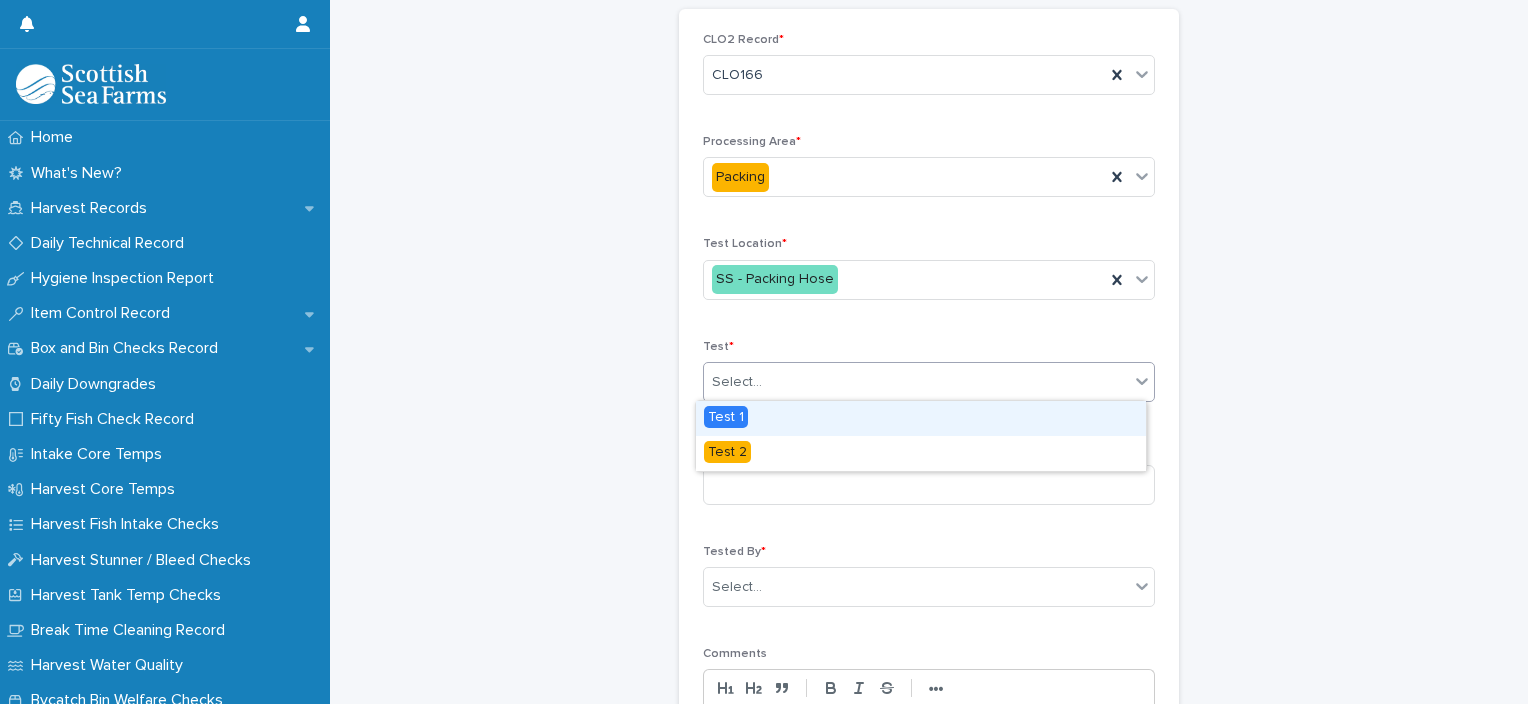 click on "Test 1" at bounding box center (921, 418) 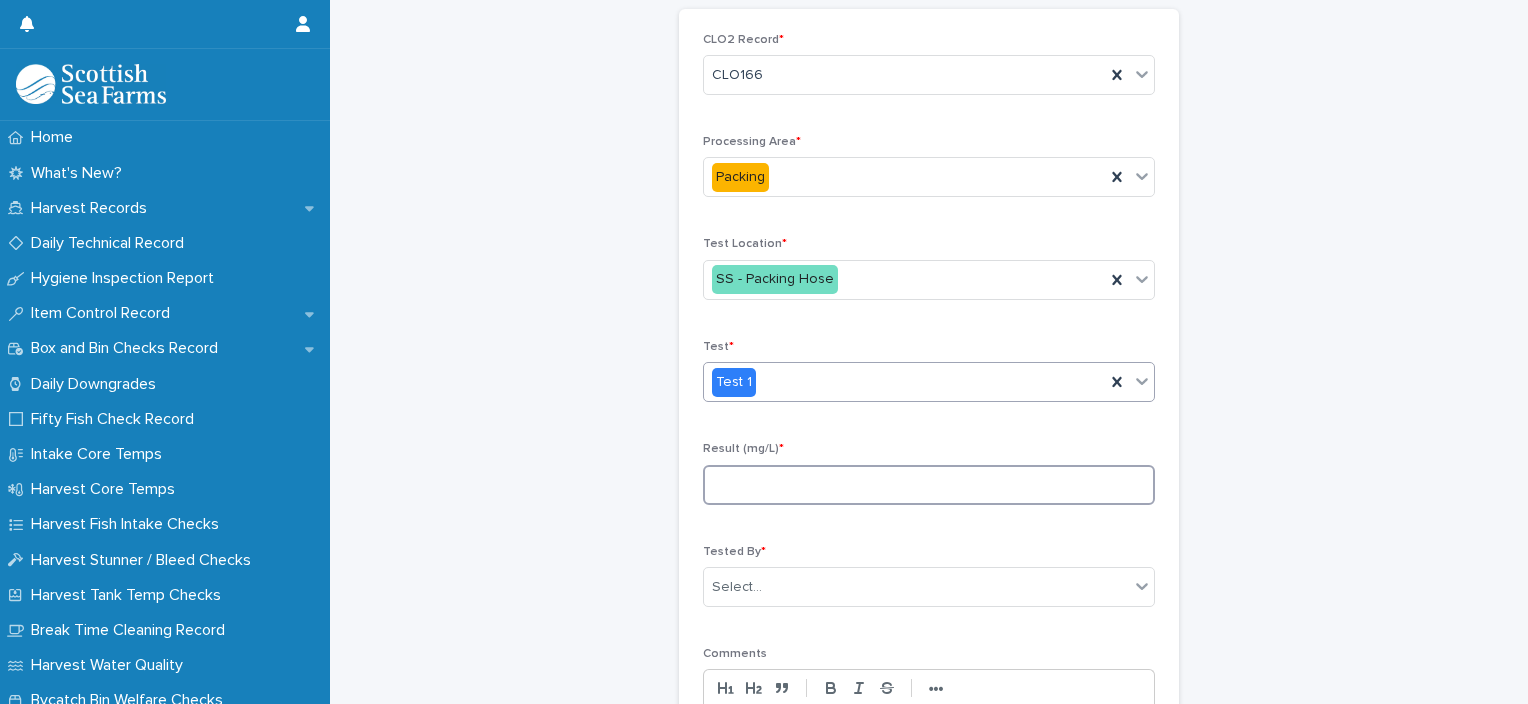click at bounding box center [929, 485] 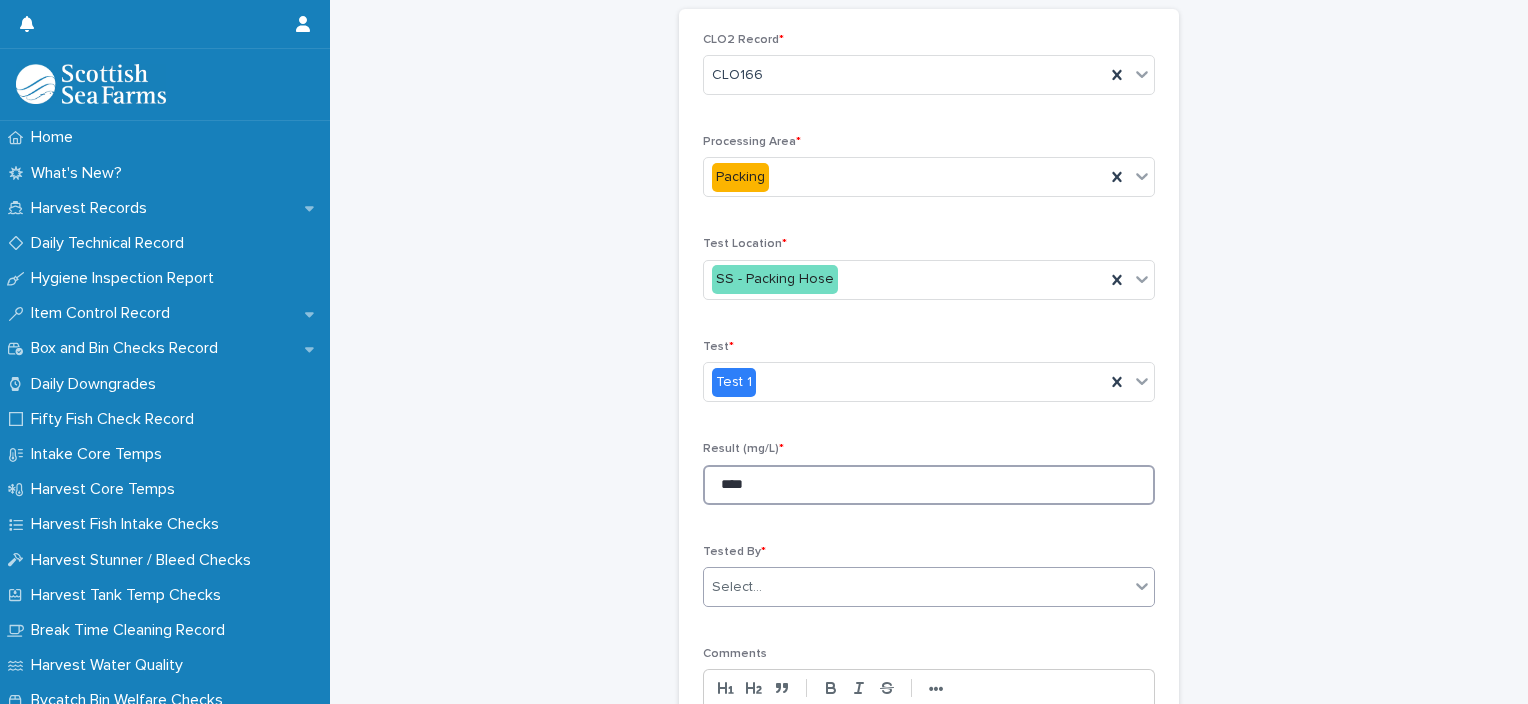 type on "****" 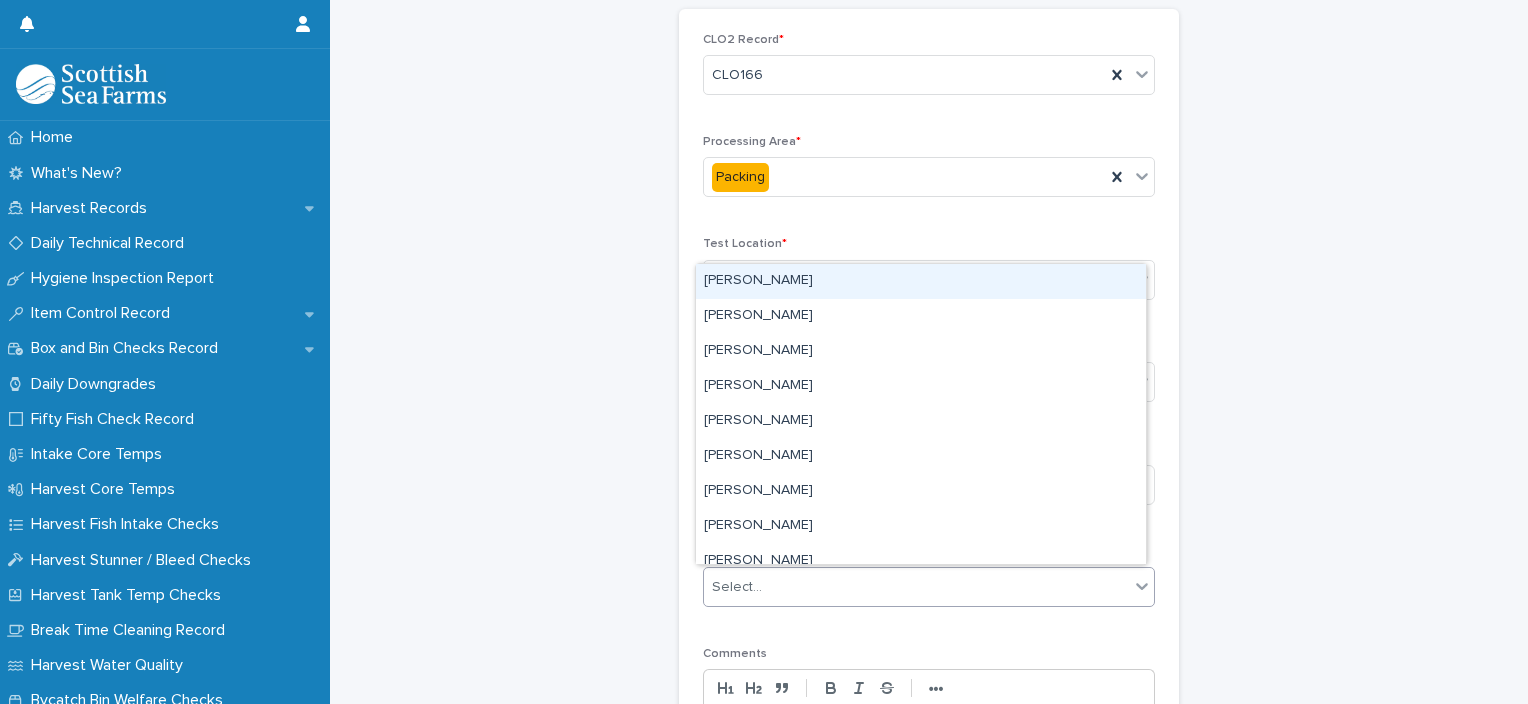 click on "Select..." at bounding box center [916, 587] 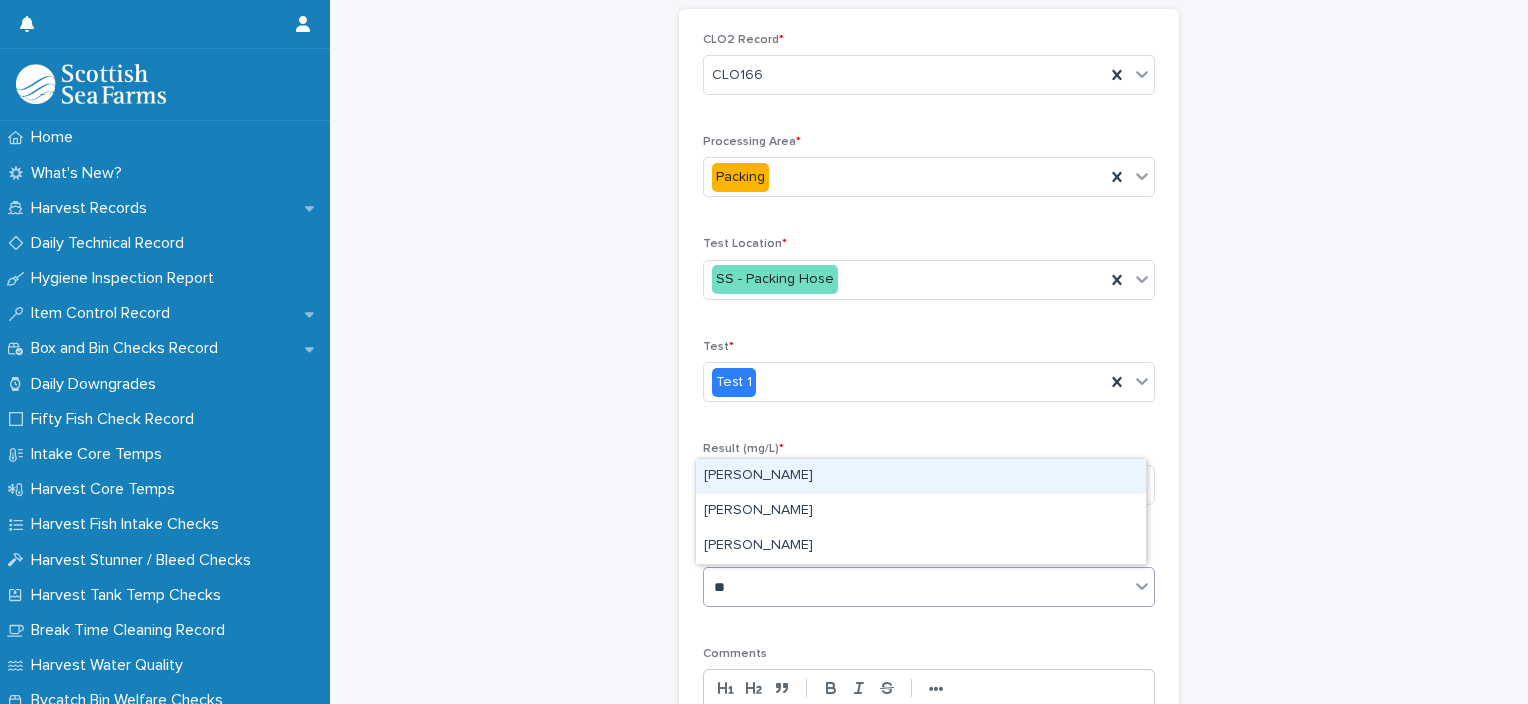 type on "***" 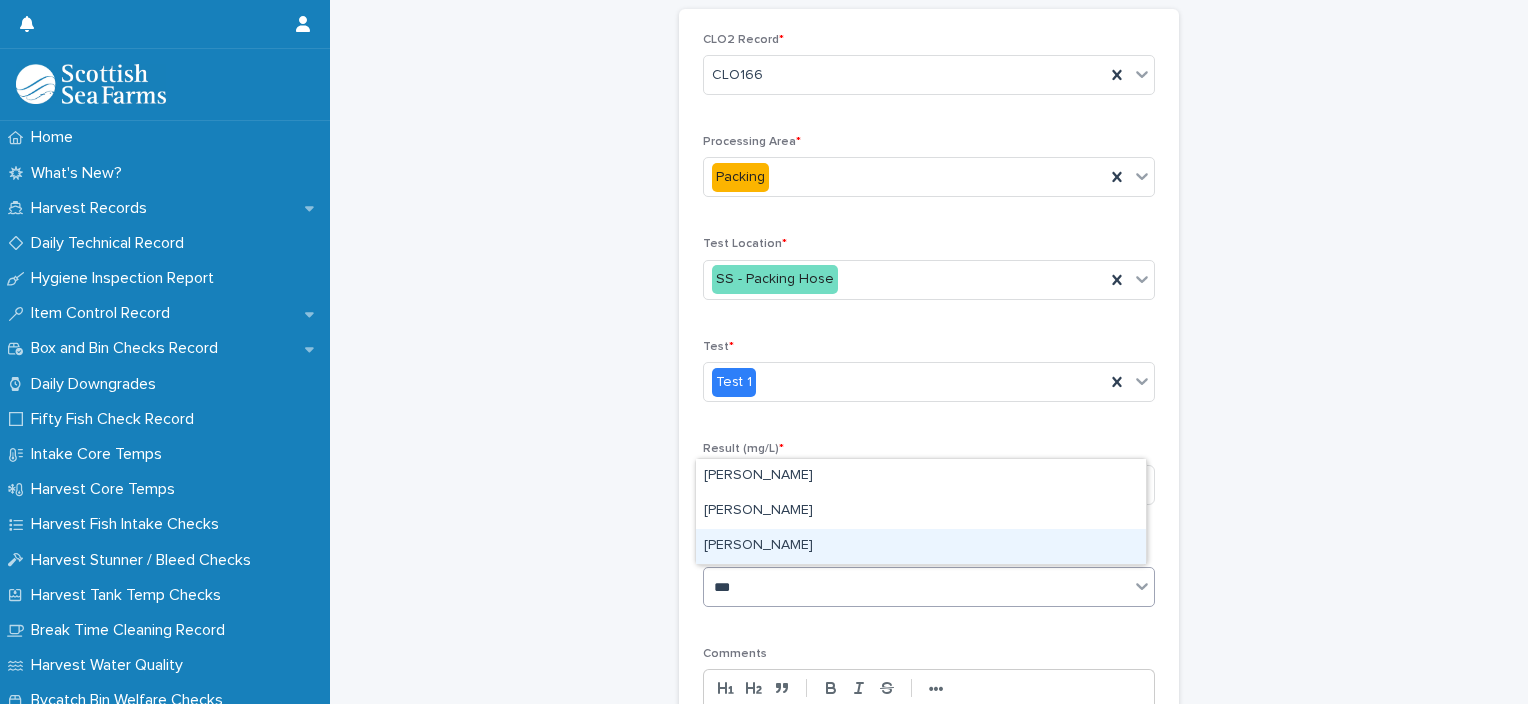 click on "[PERSON_NAME]" at bounding box center [921, 546] 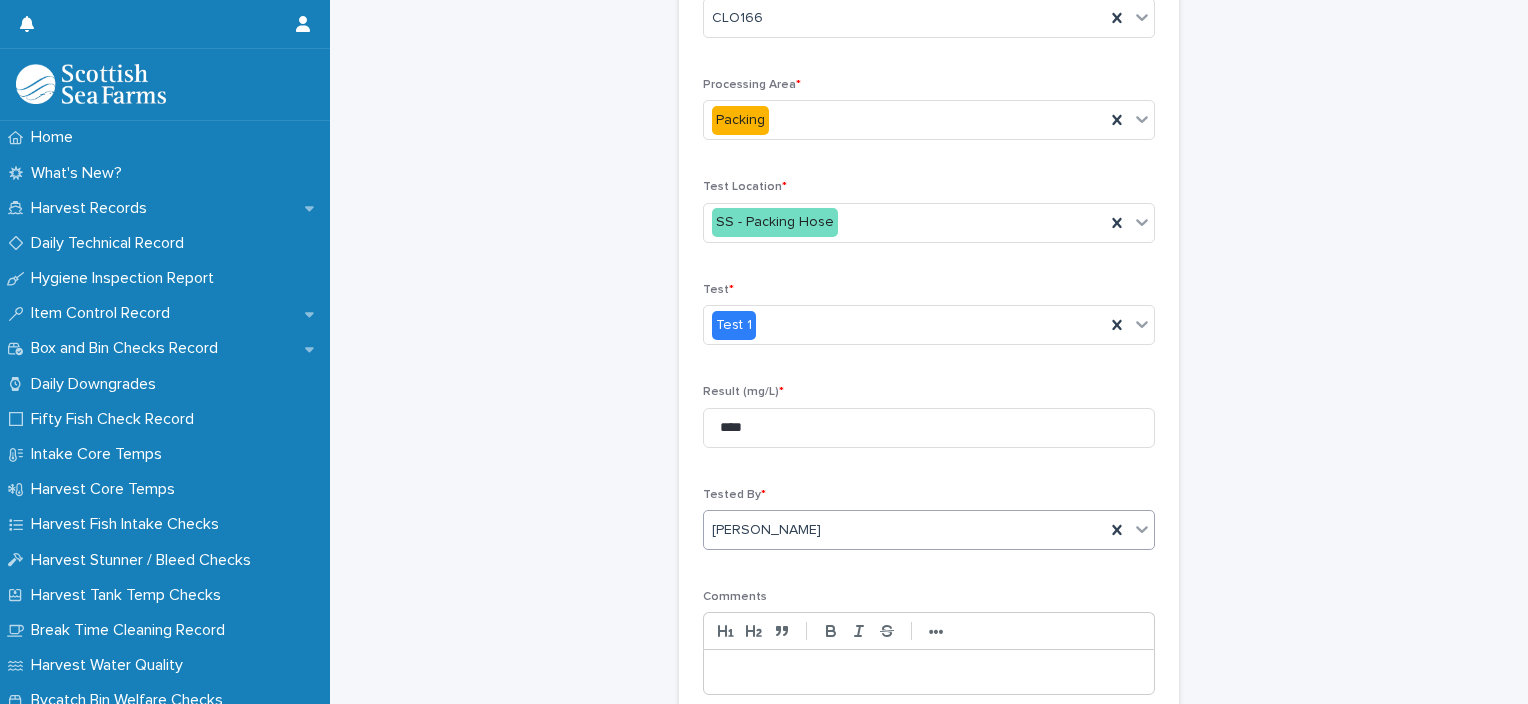 scroll, scrollTop: 354, scrollLeft: 0, axis: vertical 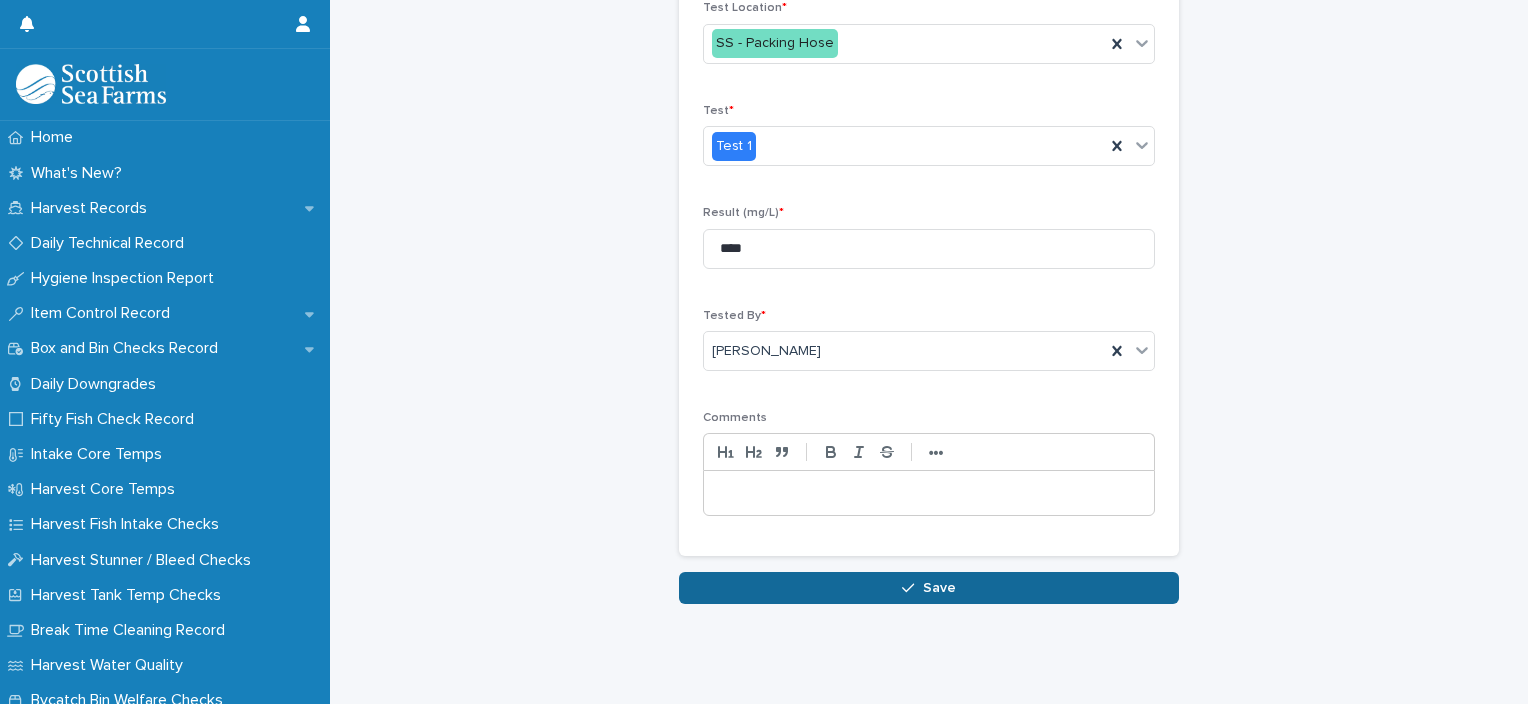 click on "Save" at bounding box center [929, 588] 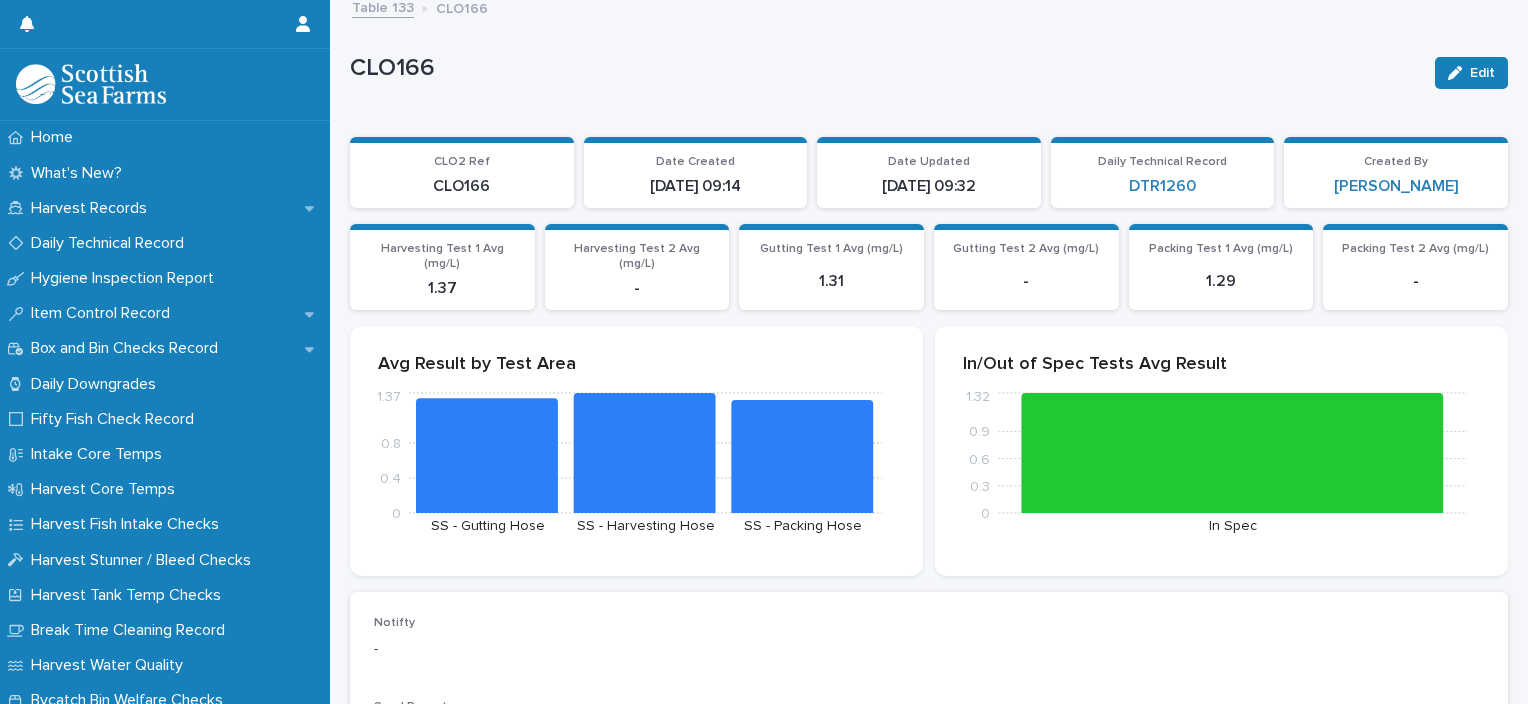 scroll, scrollTop: 0, scrollLeft: 0, axis: both 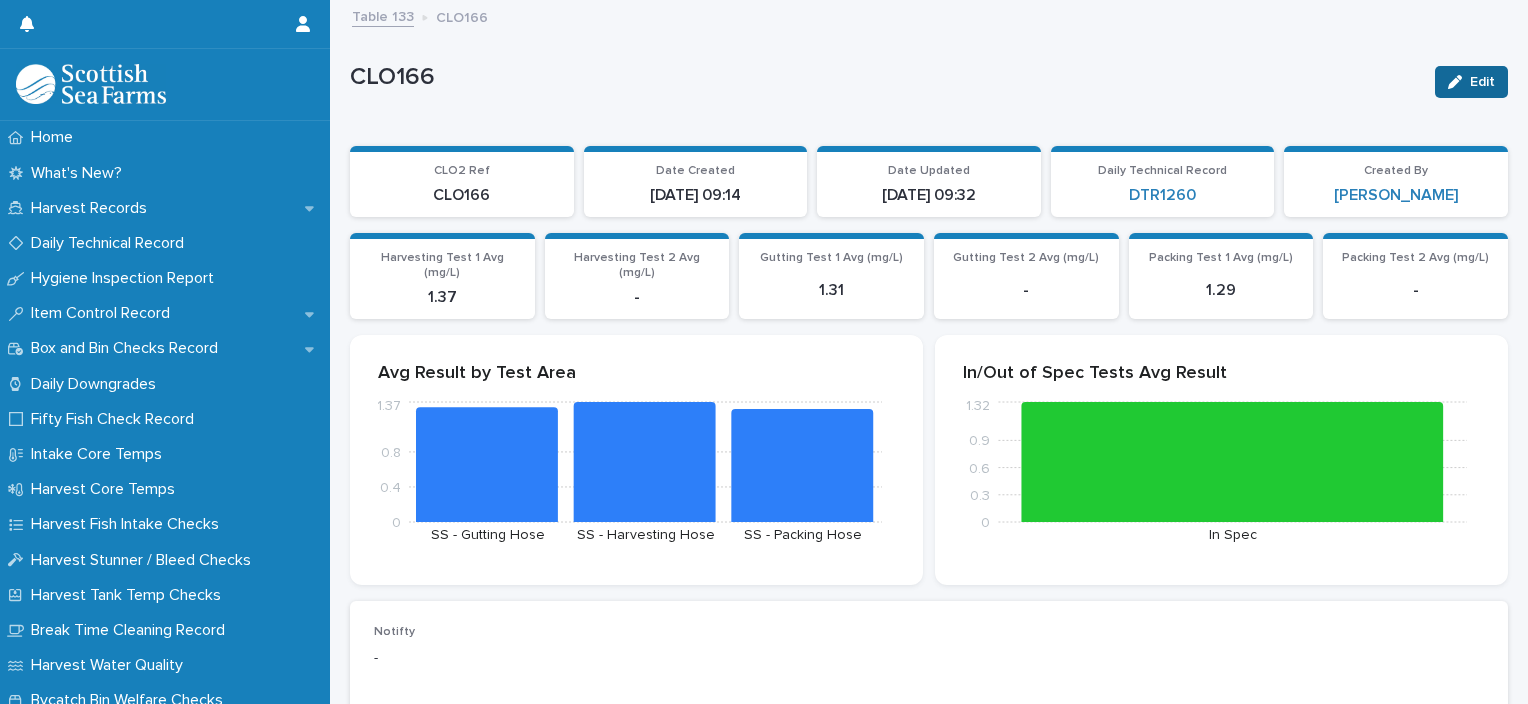 click on "Edit" at bounding box center (1482, 82) 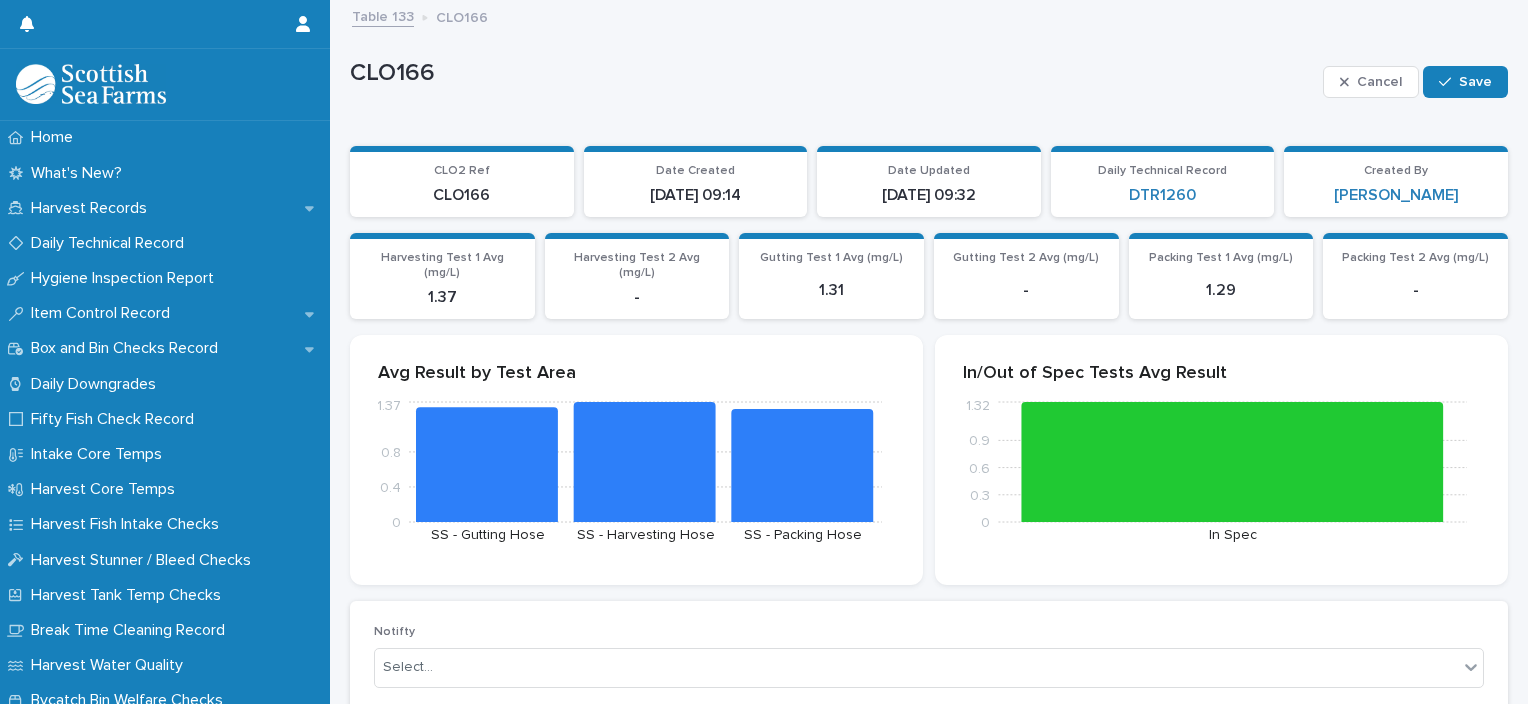 scroll, scrollTop: 276, scrollLeft: 0, axis: vertical 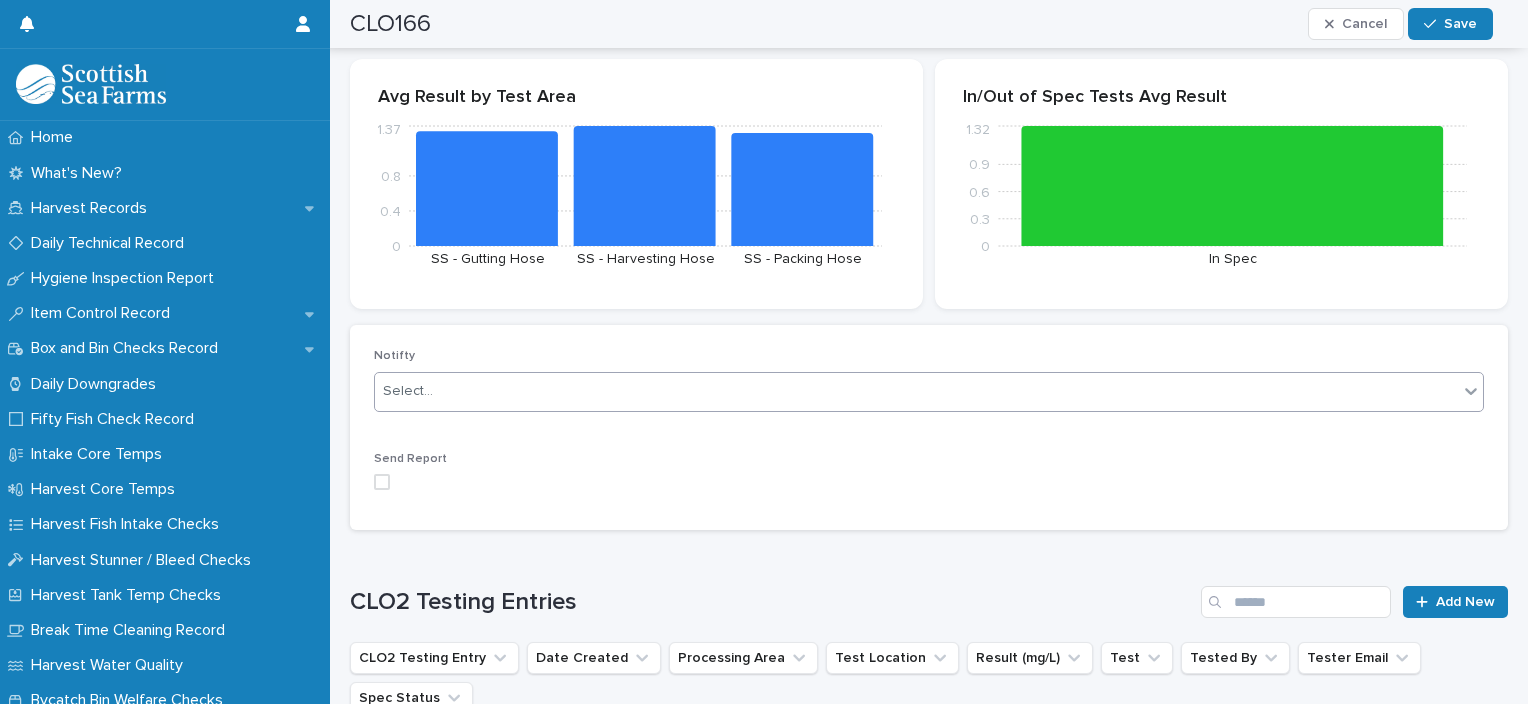 drag, startPoint x: 549, startPoint y: 359, endPoint x: 548, endPoint y: 371, distance: 12.0415945 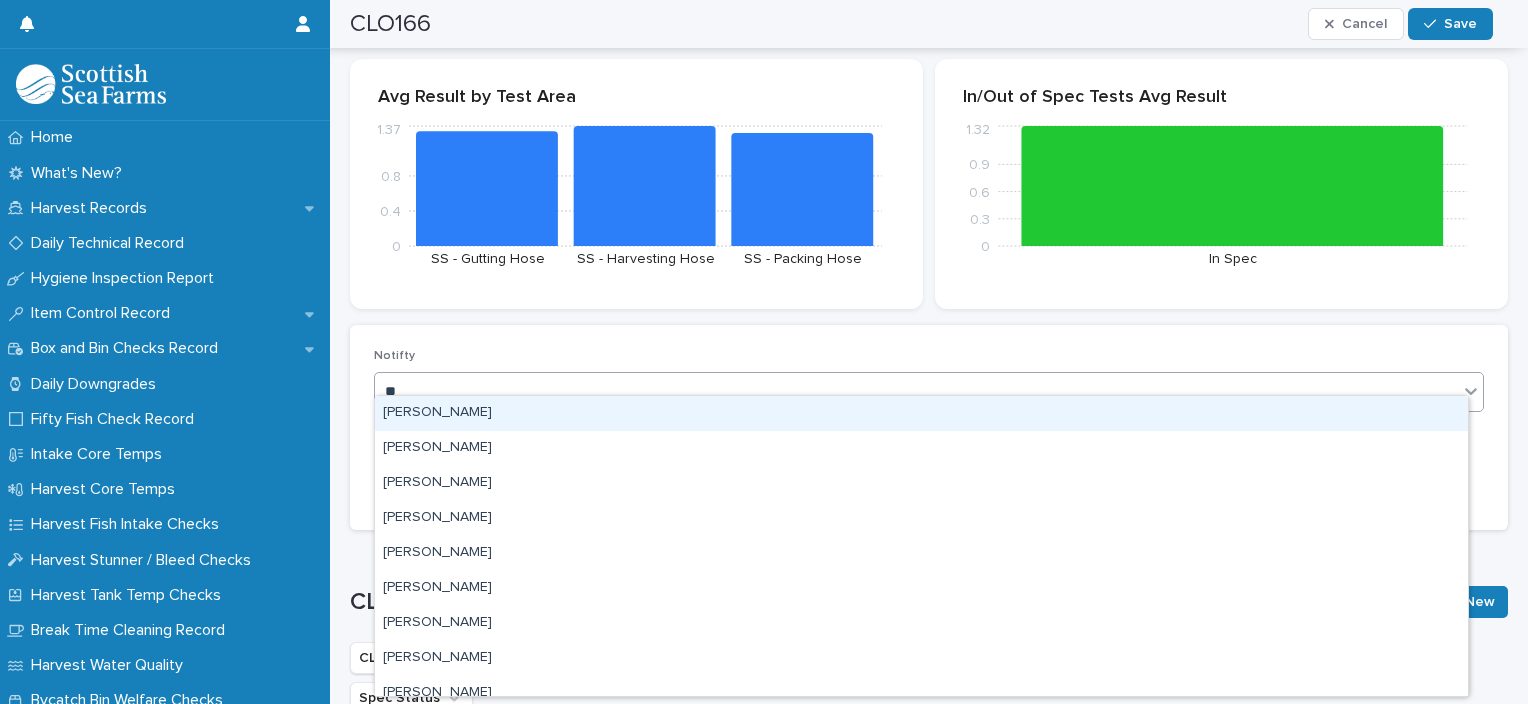 type on "***" 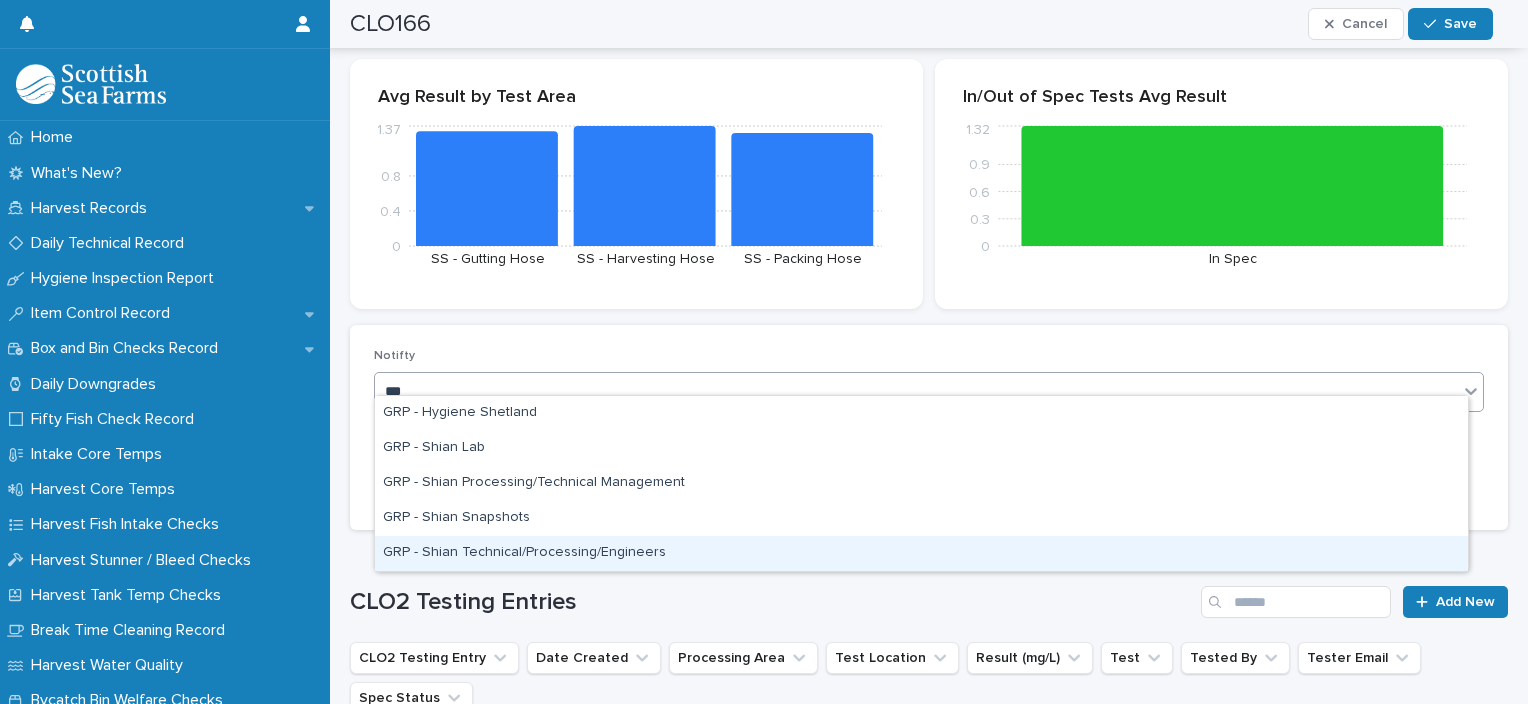 click on "GRP - Shian Technical/Processing/Engineers" at bounding box center (921, 553) 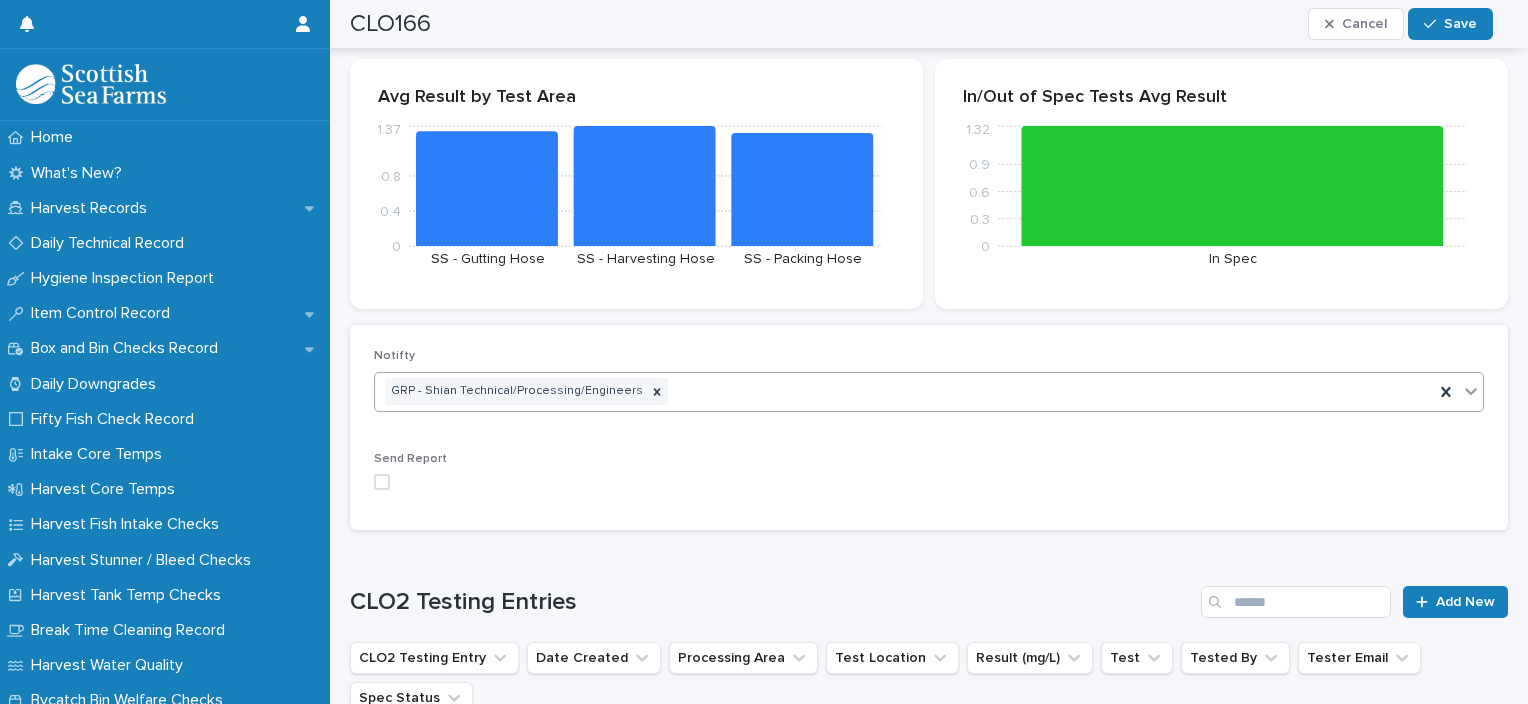 click at bounding box center (382, 482) 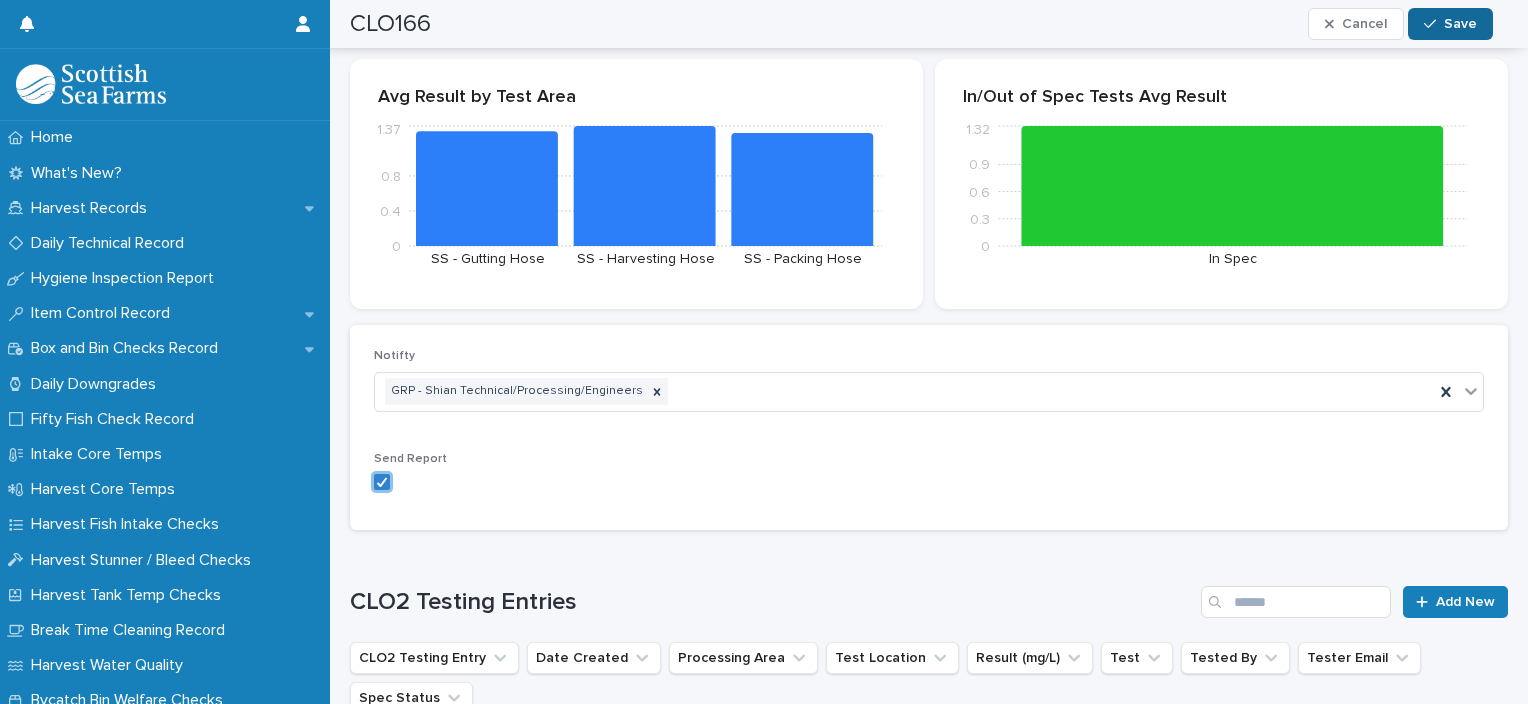 click on "Save" at bounding box center (1450, 24) 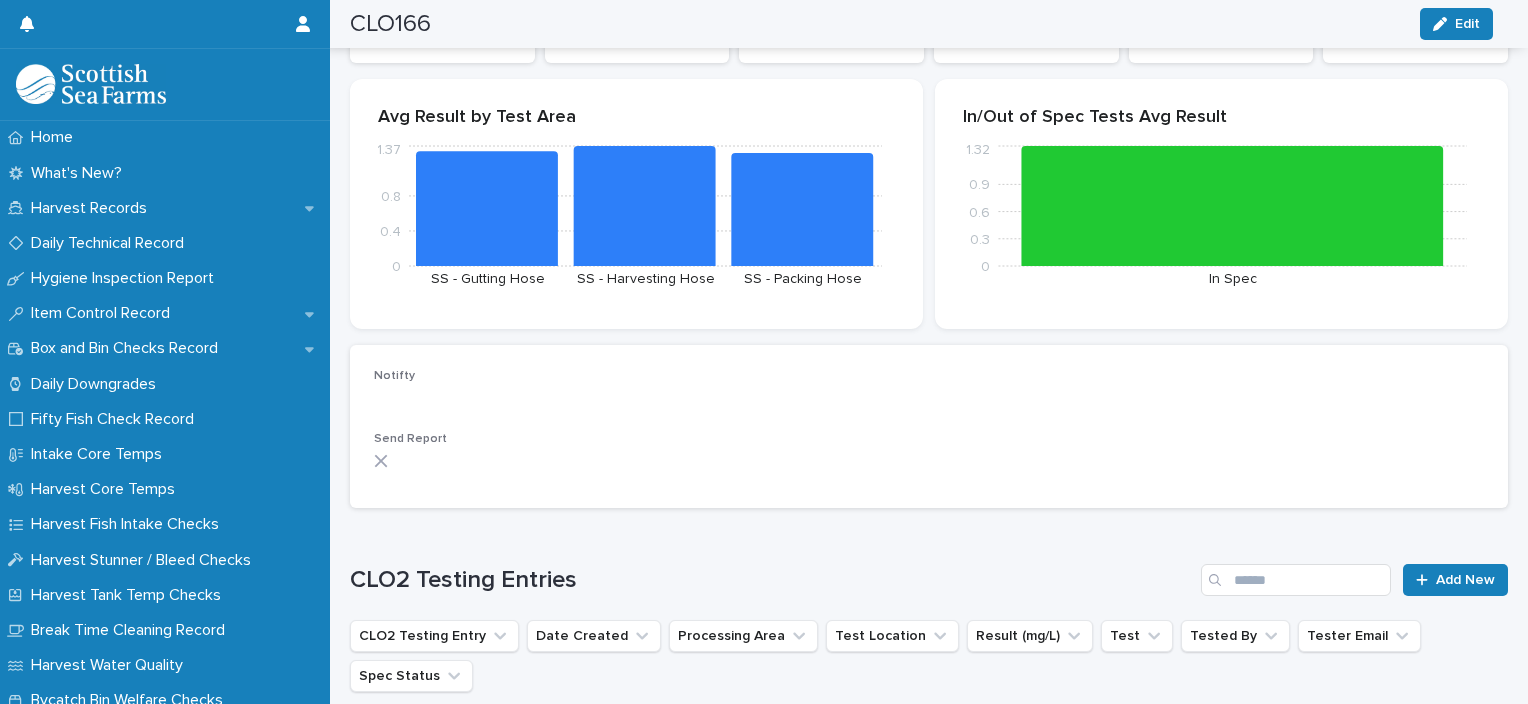 scroll, scrollTop: 272, scrollLeft: 0, axis: vertical 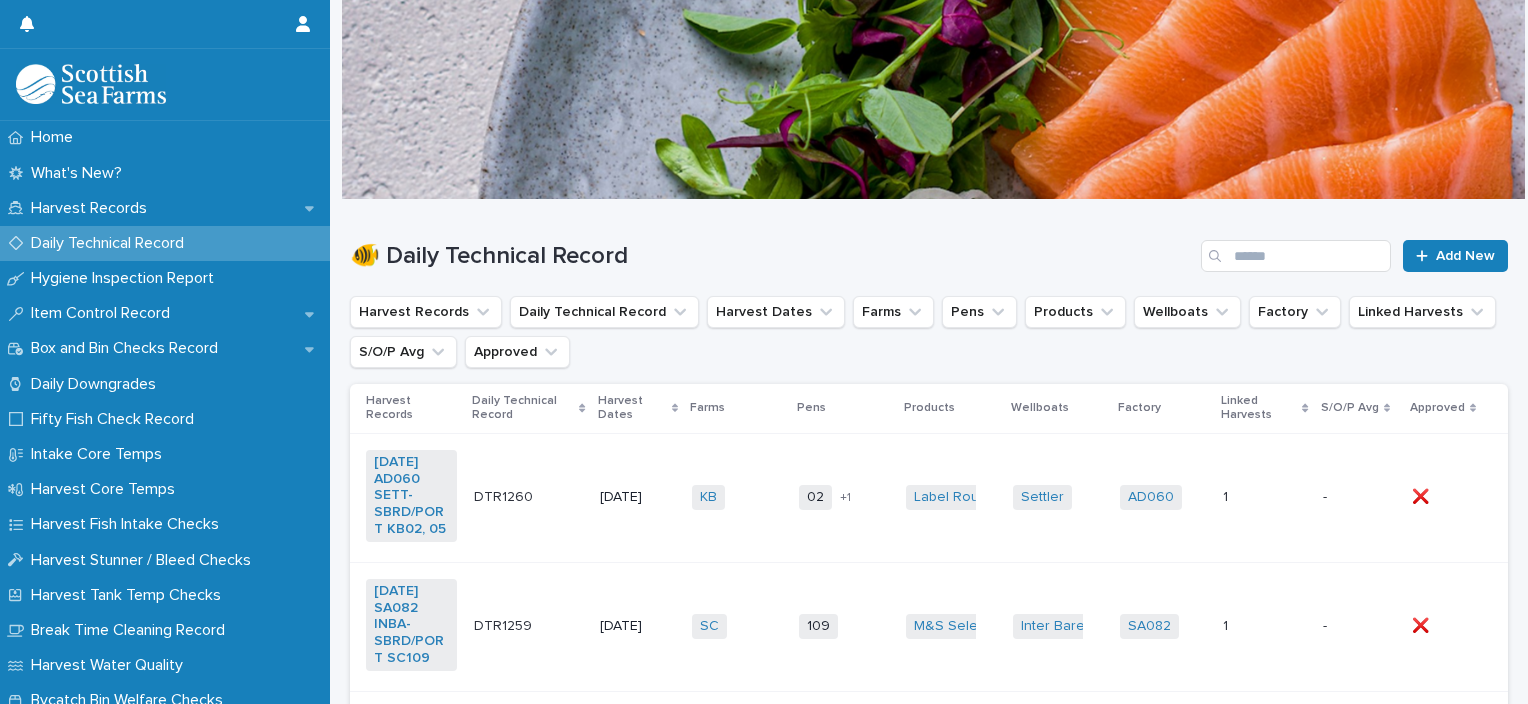 click on "KB   + 0" at bounding box center (737, 497) 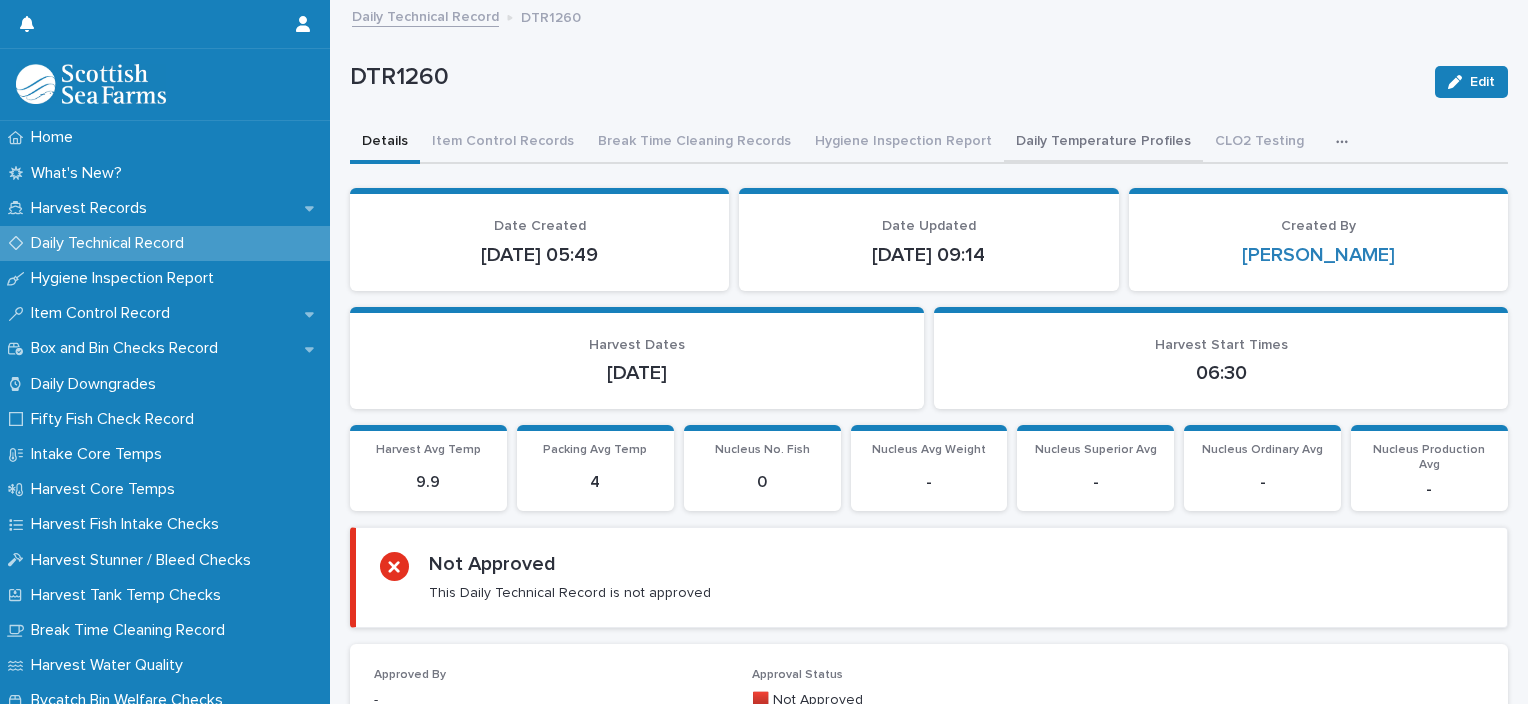 click on "Daily Temperature Profiles" at bounding box center [1103, 143] 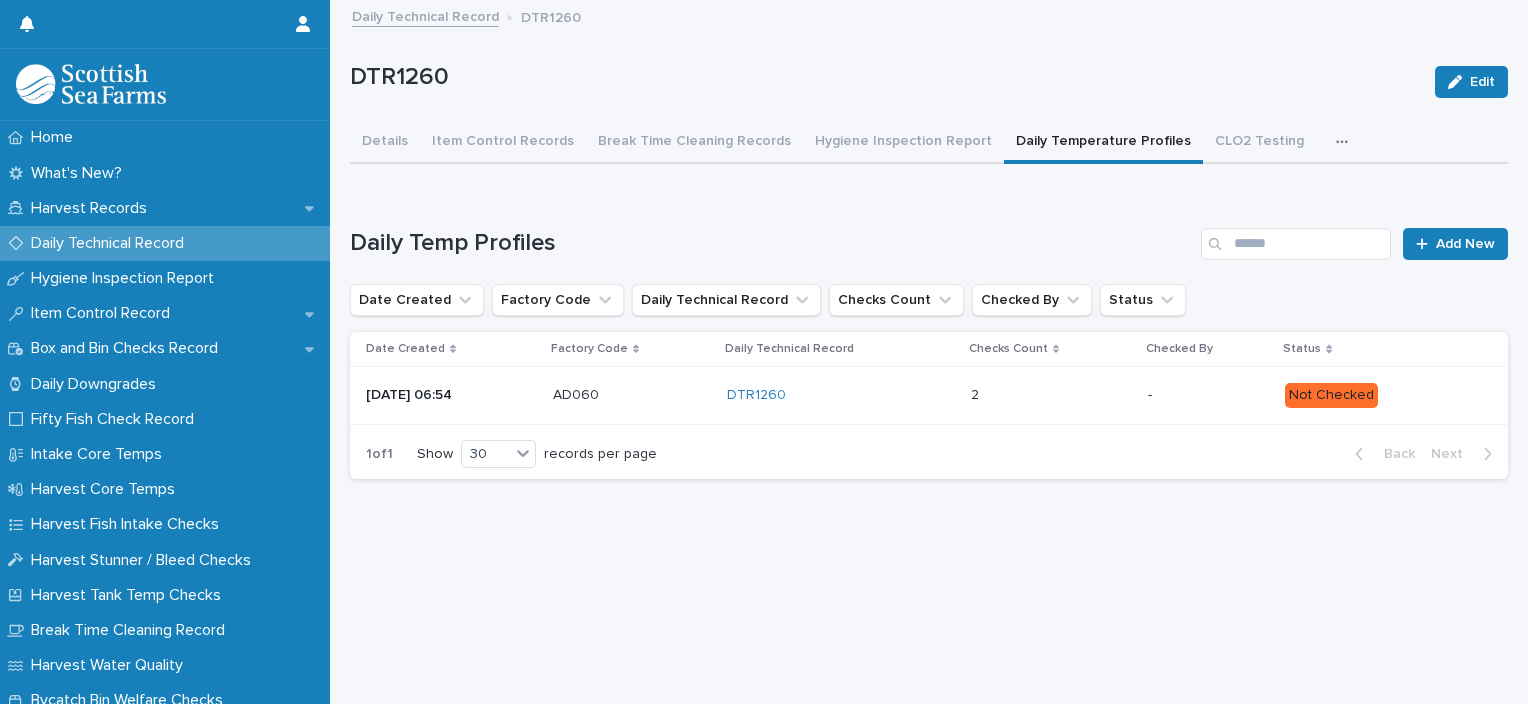 click at bounding box center [1051, 395] 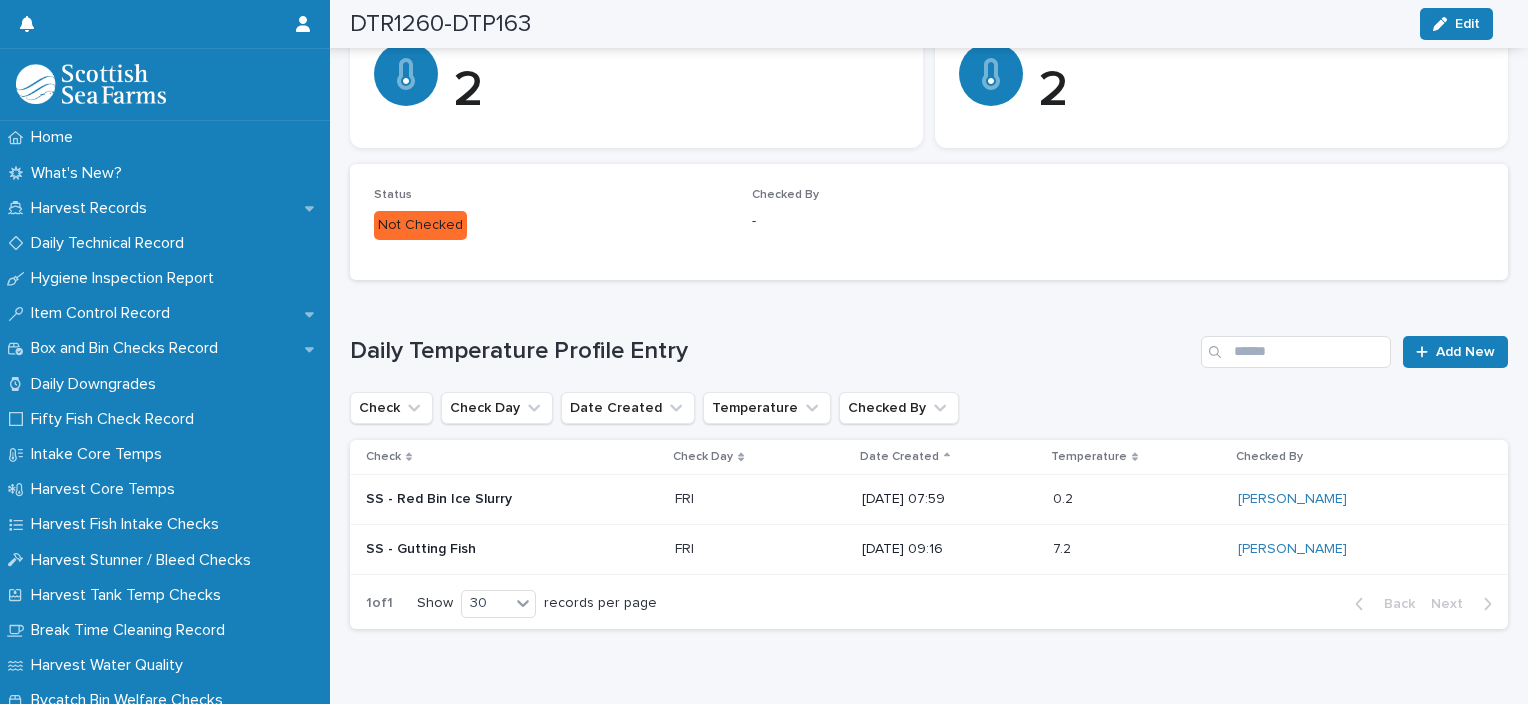 scroll, scrollTop: 422, scrollLeft: 0, axis: vertical 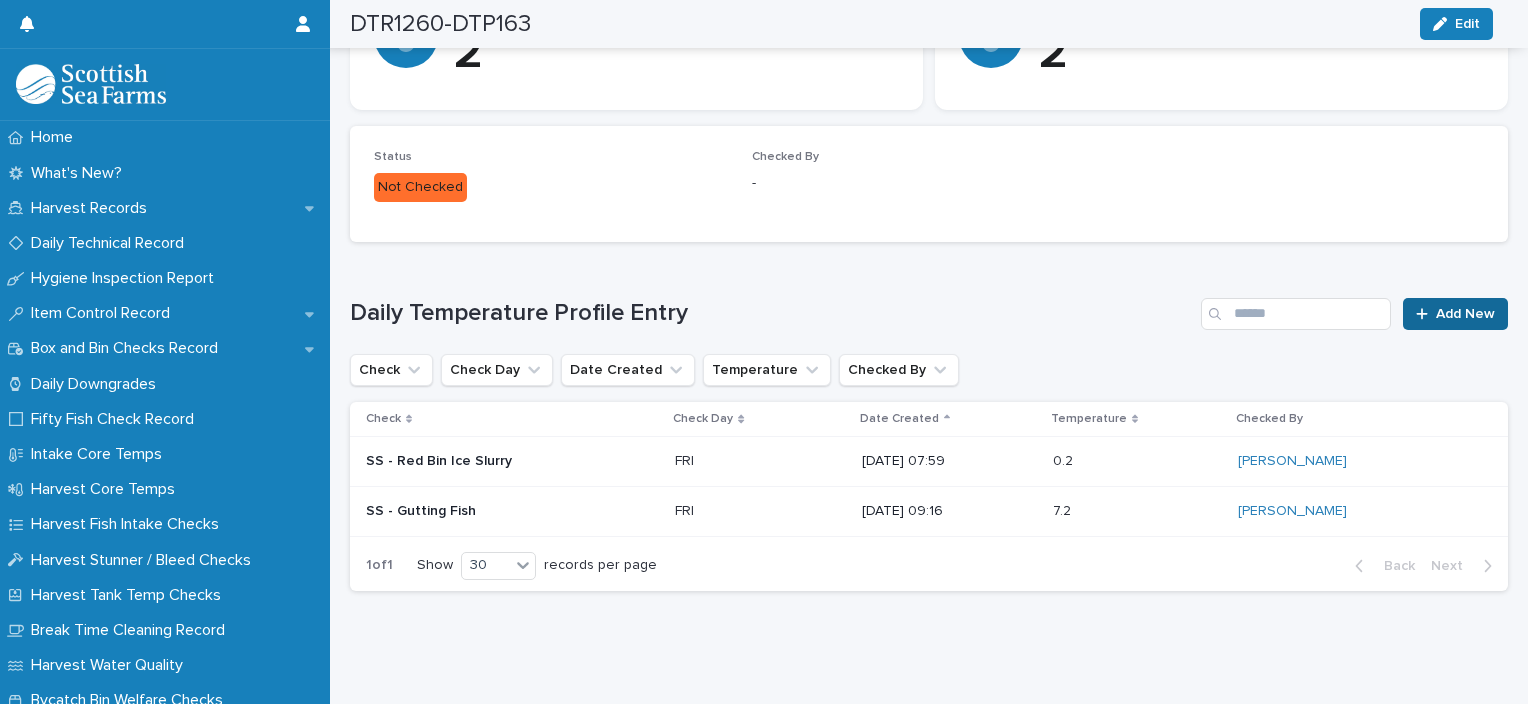 click on "Add New" at bounding box center [1455, 314] 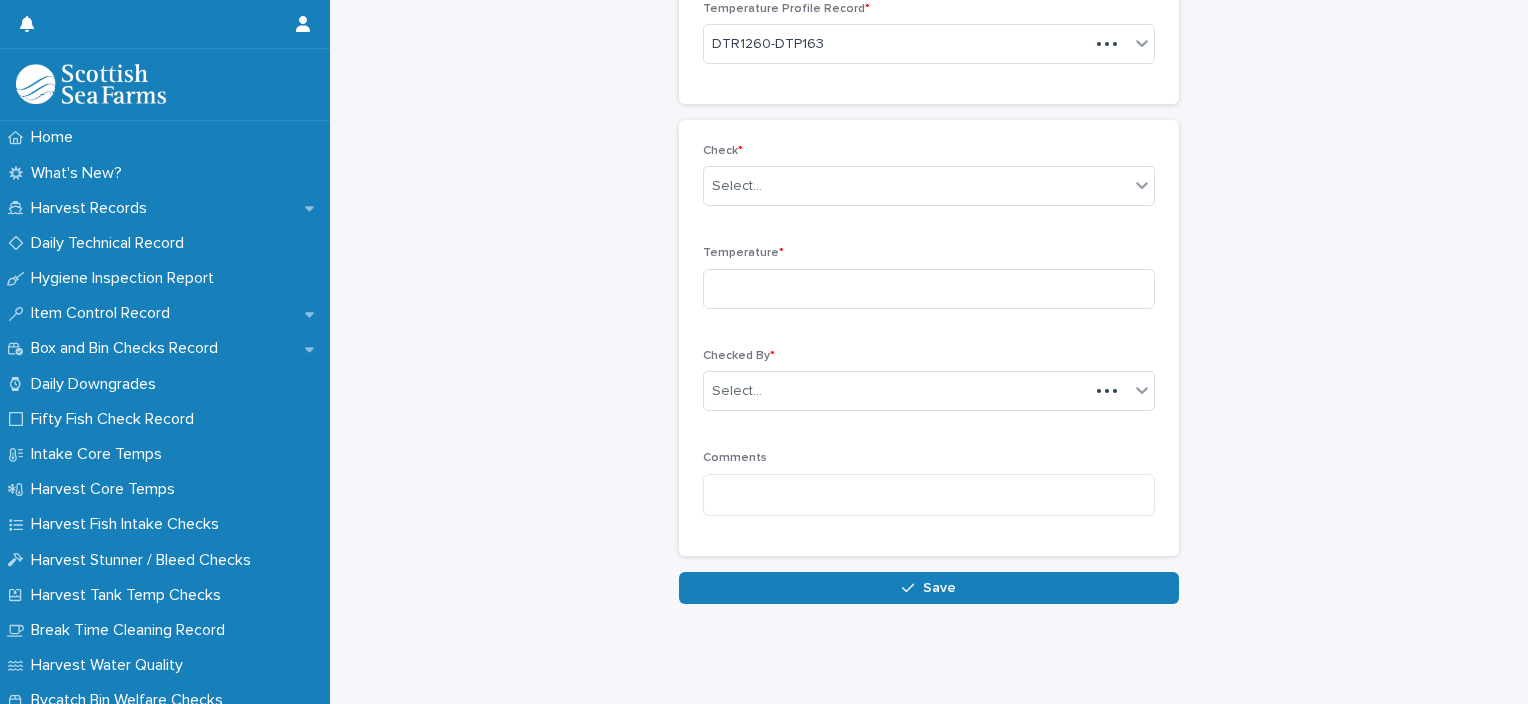 scroll, scrollTop: 136, scrollLeft: 0, axis: vertical 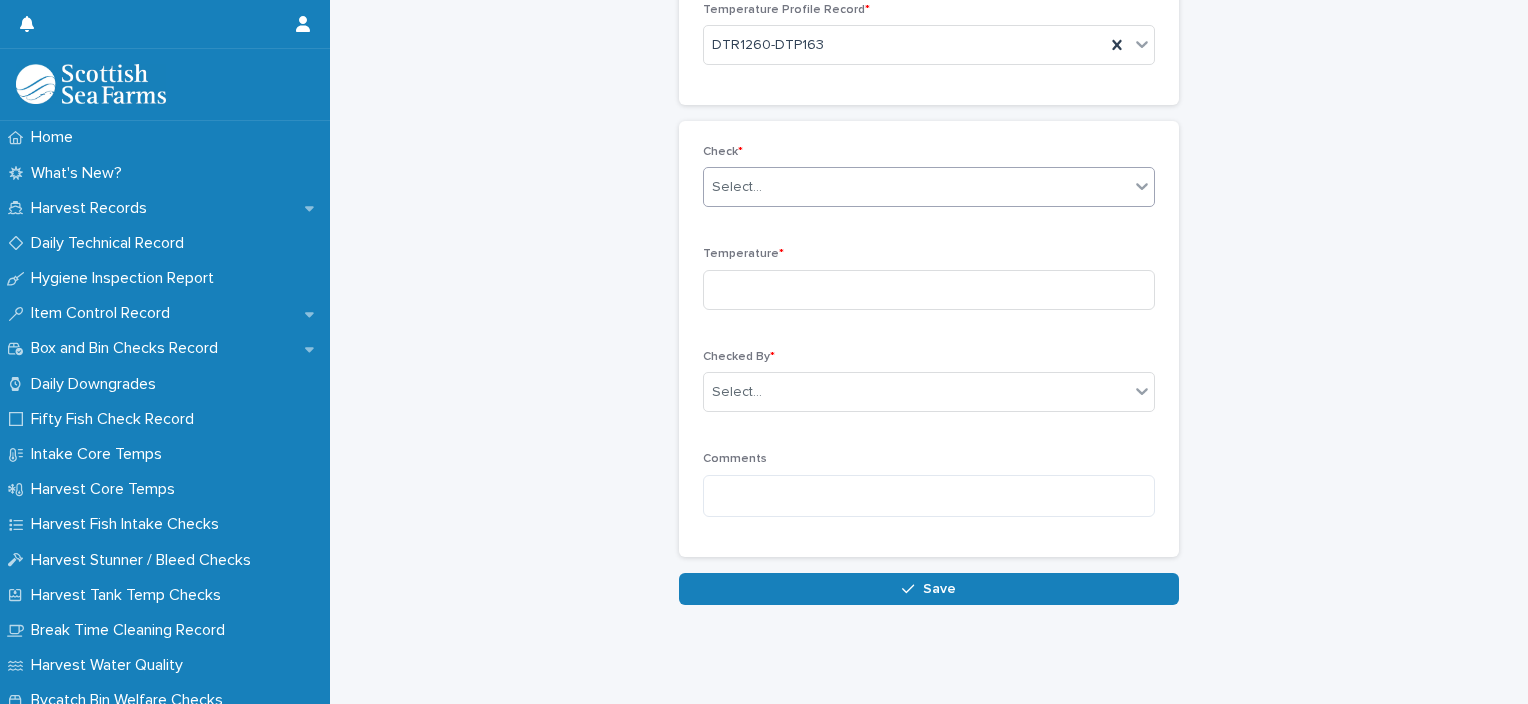 click on "Select..." at bounding box center (916, 187) 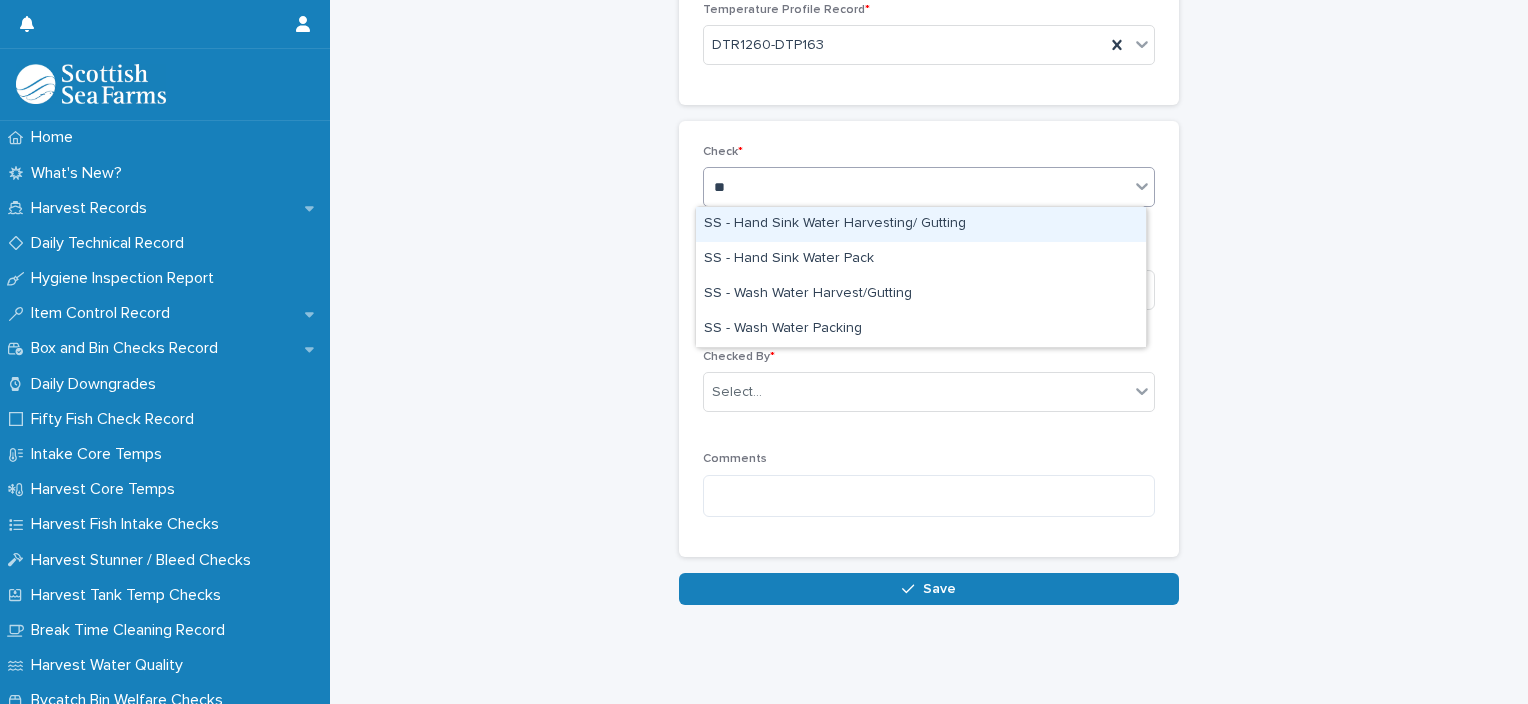 type on "***" 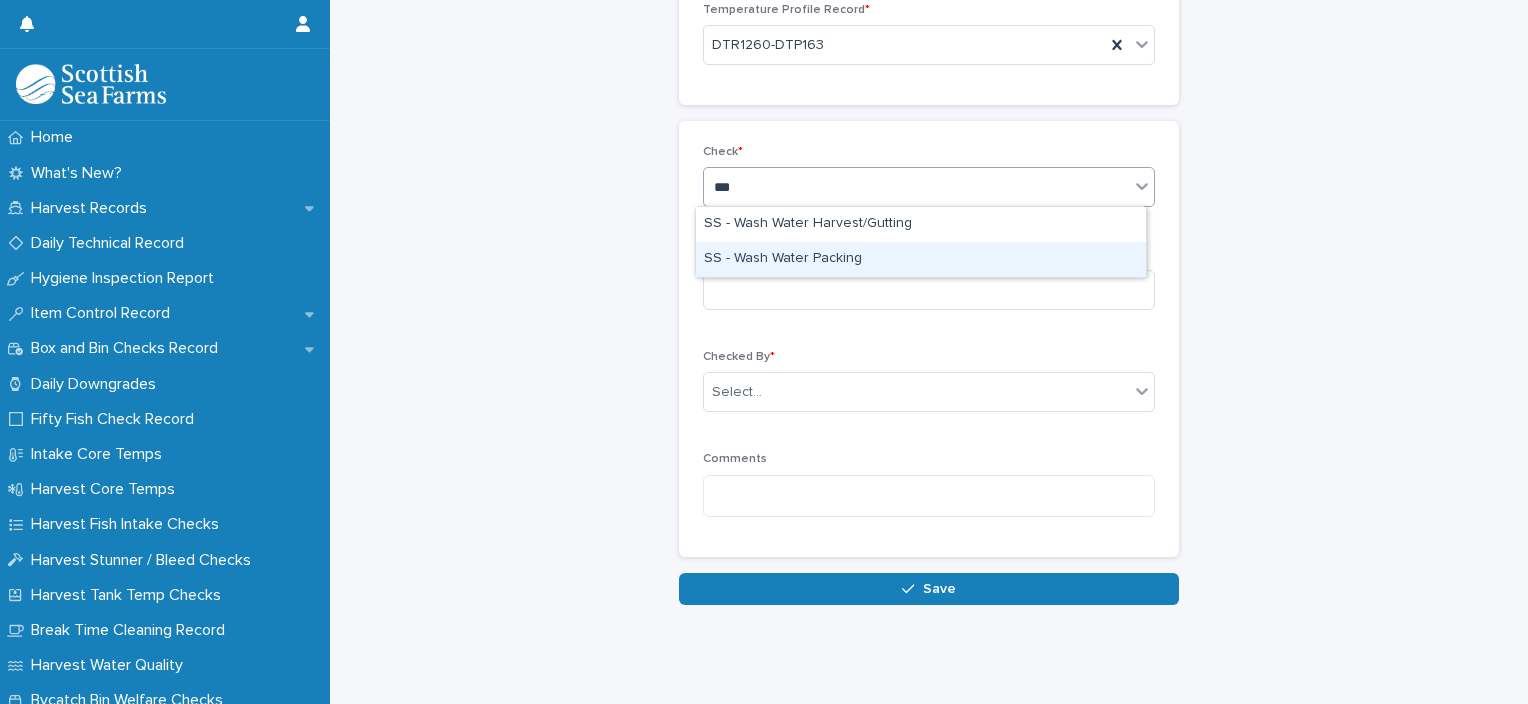 click on "SS - Wash Water Packing" at bounding box center [921, 259] 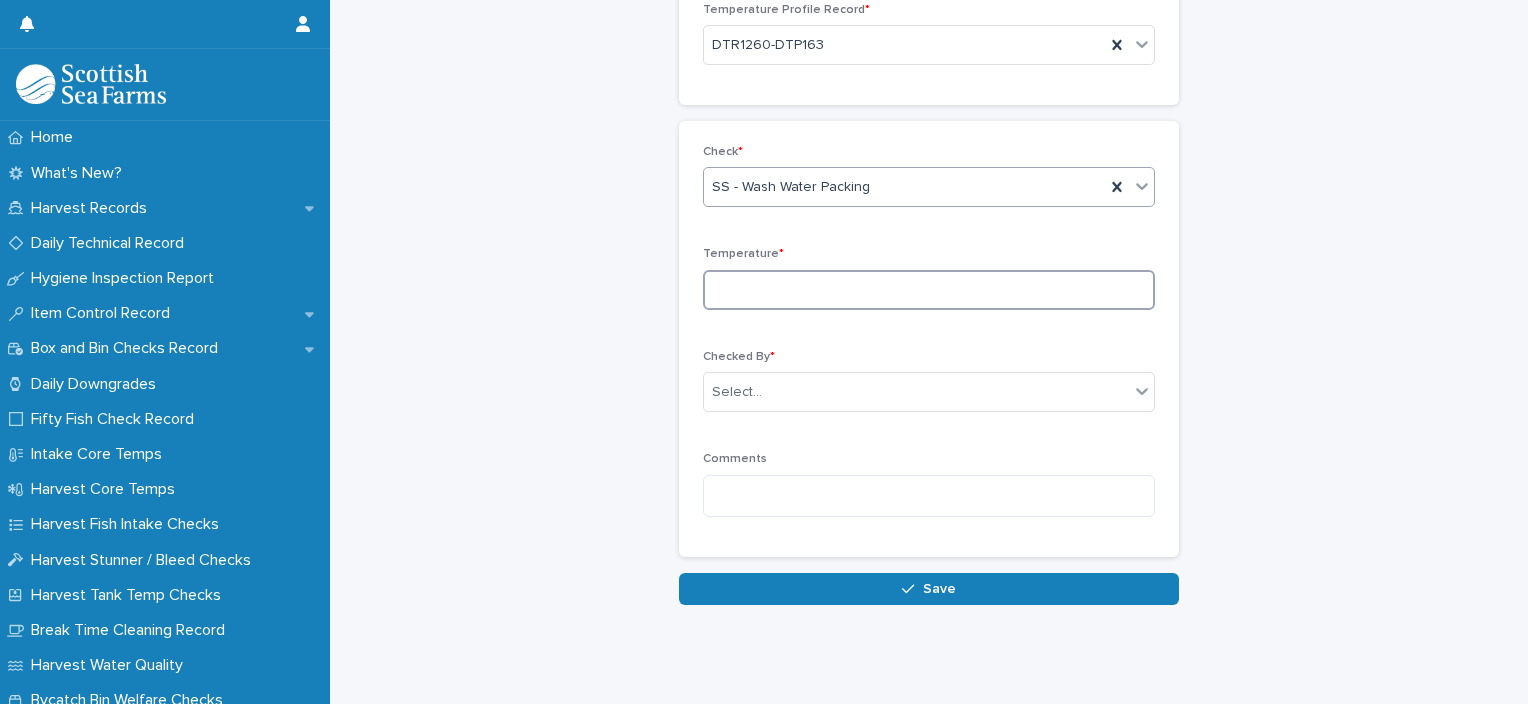 click at bounding box center [929, 290] 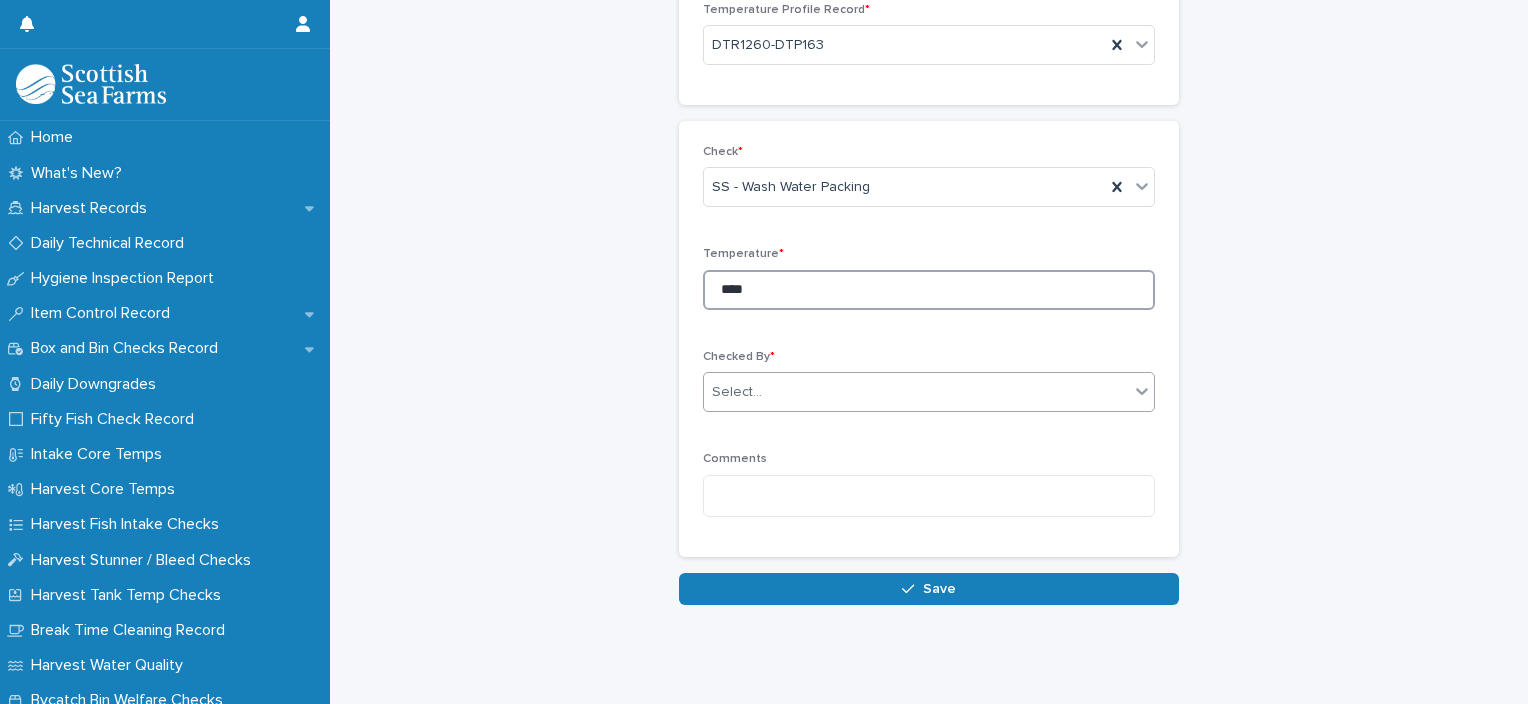 type on "****" 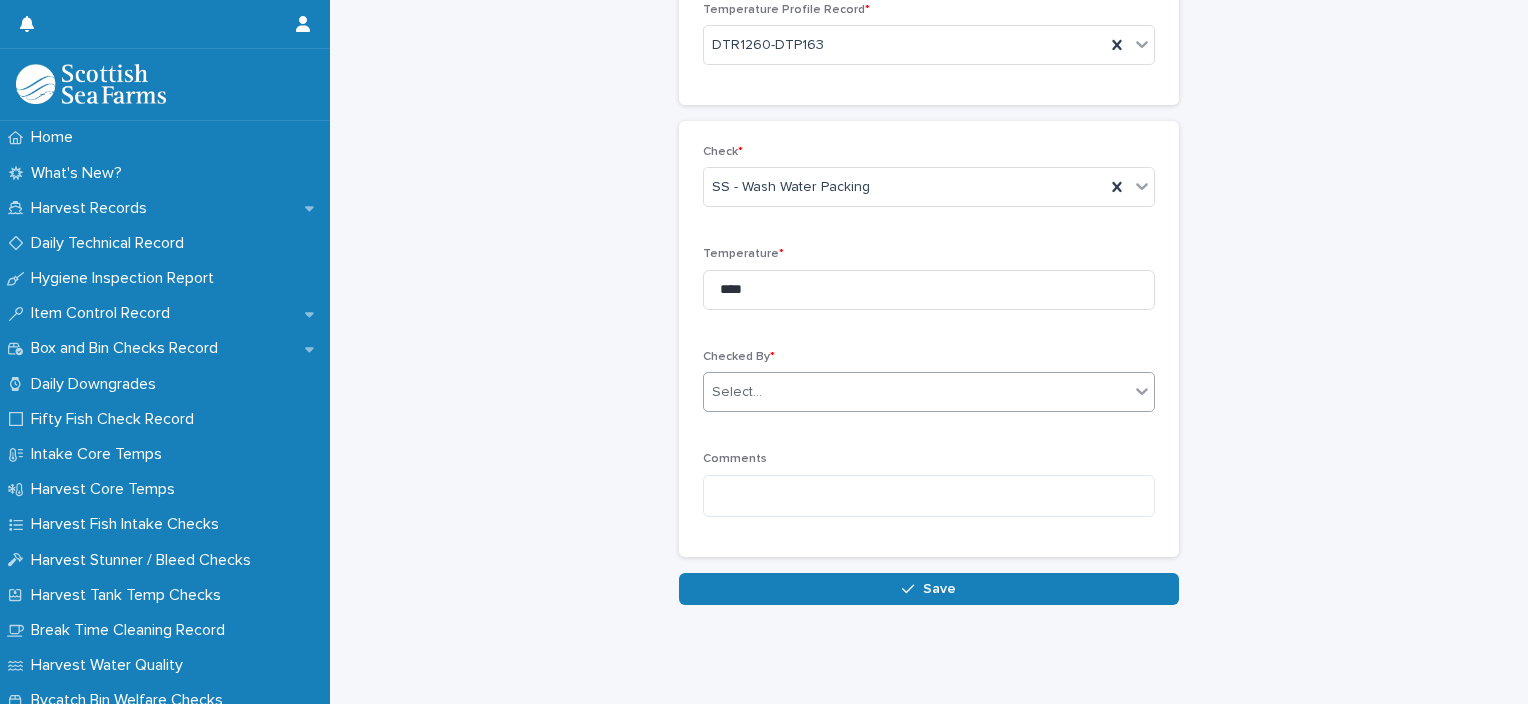 click on "Select..." at bounding box center (916, 392) 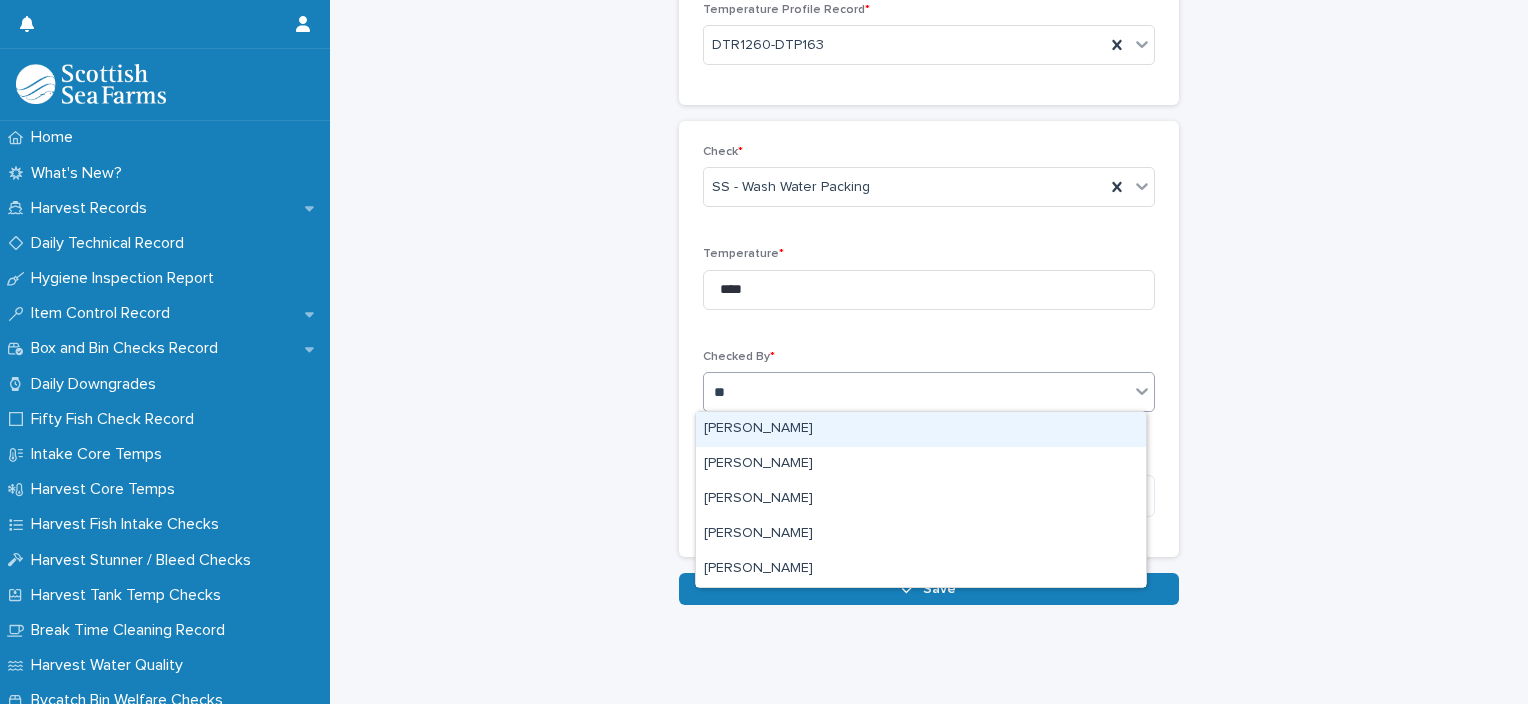 type on "***" 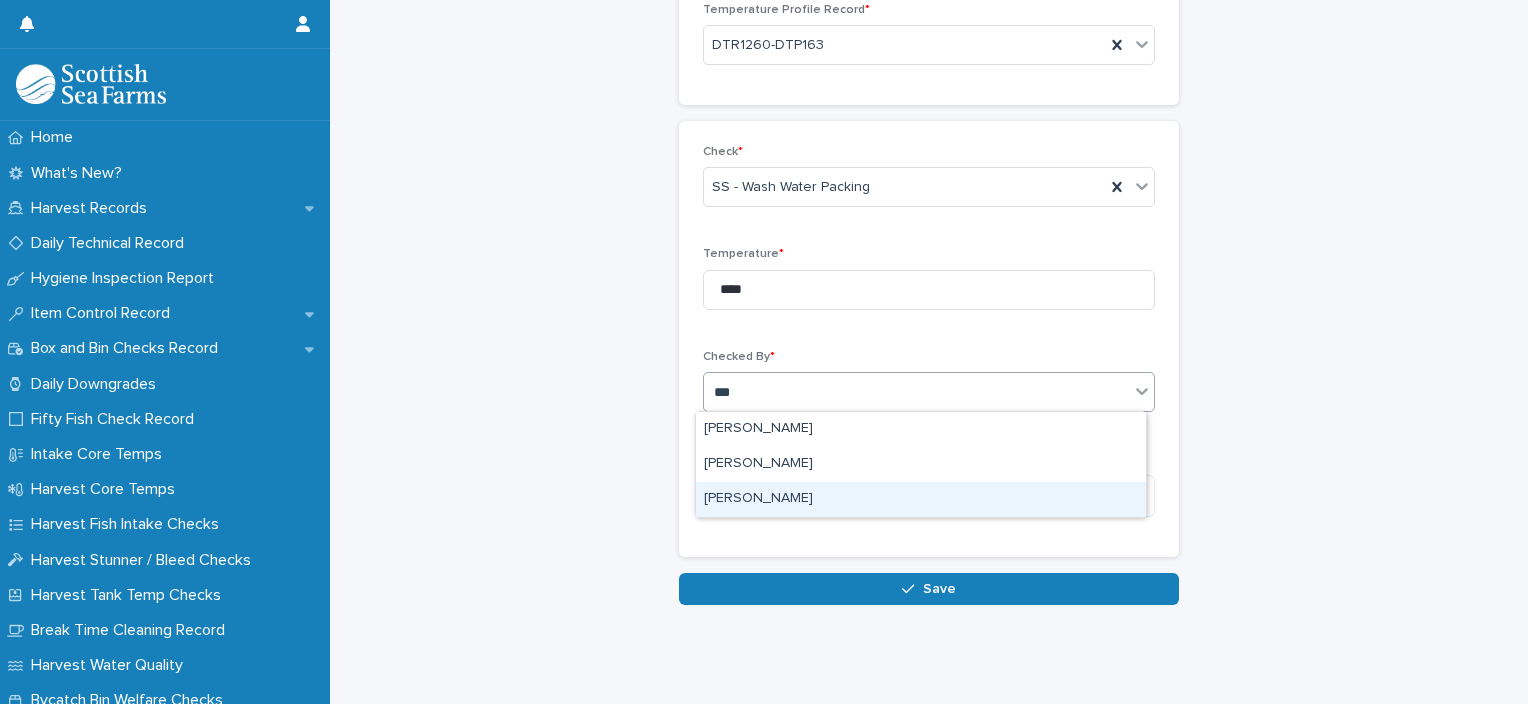 click on "[PERSON_NAME]" at bounding box center [921, 499] 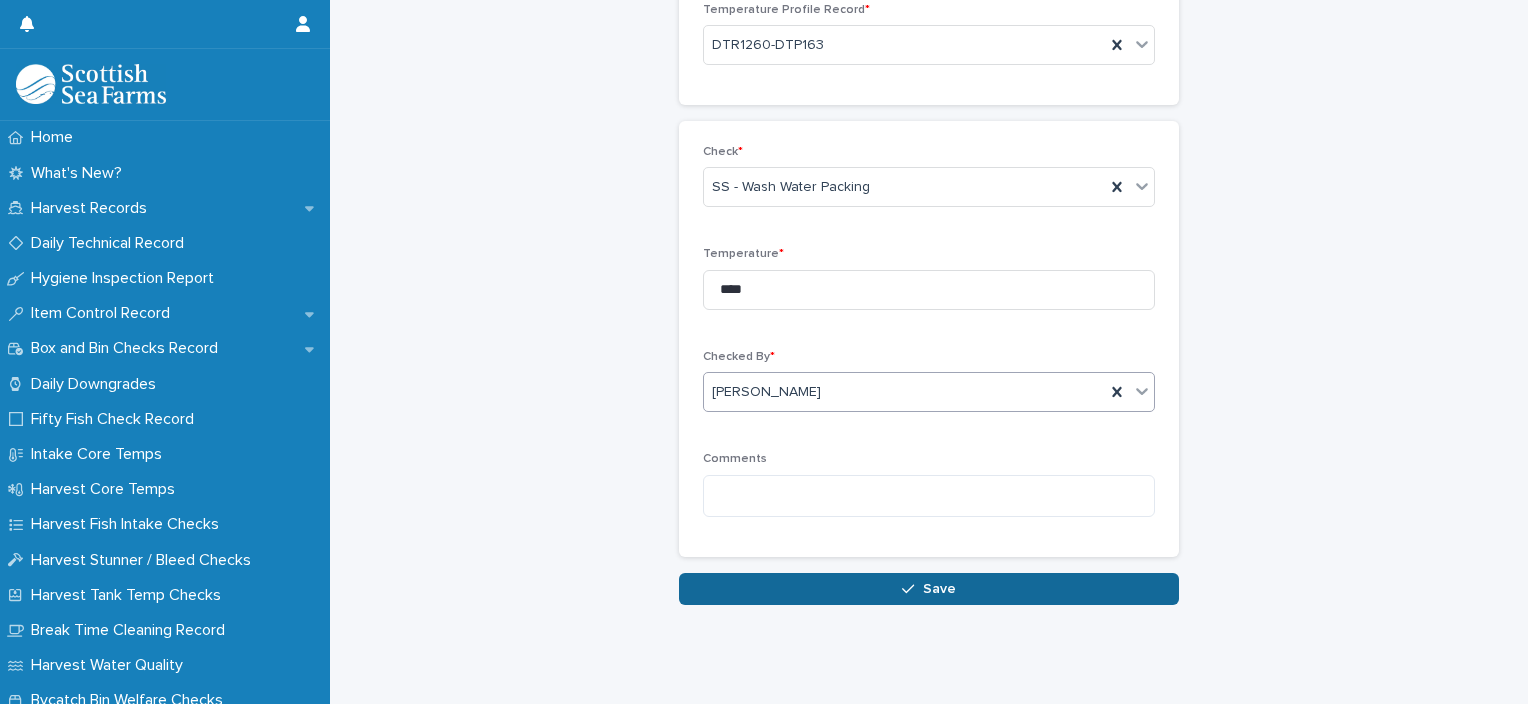 click 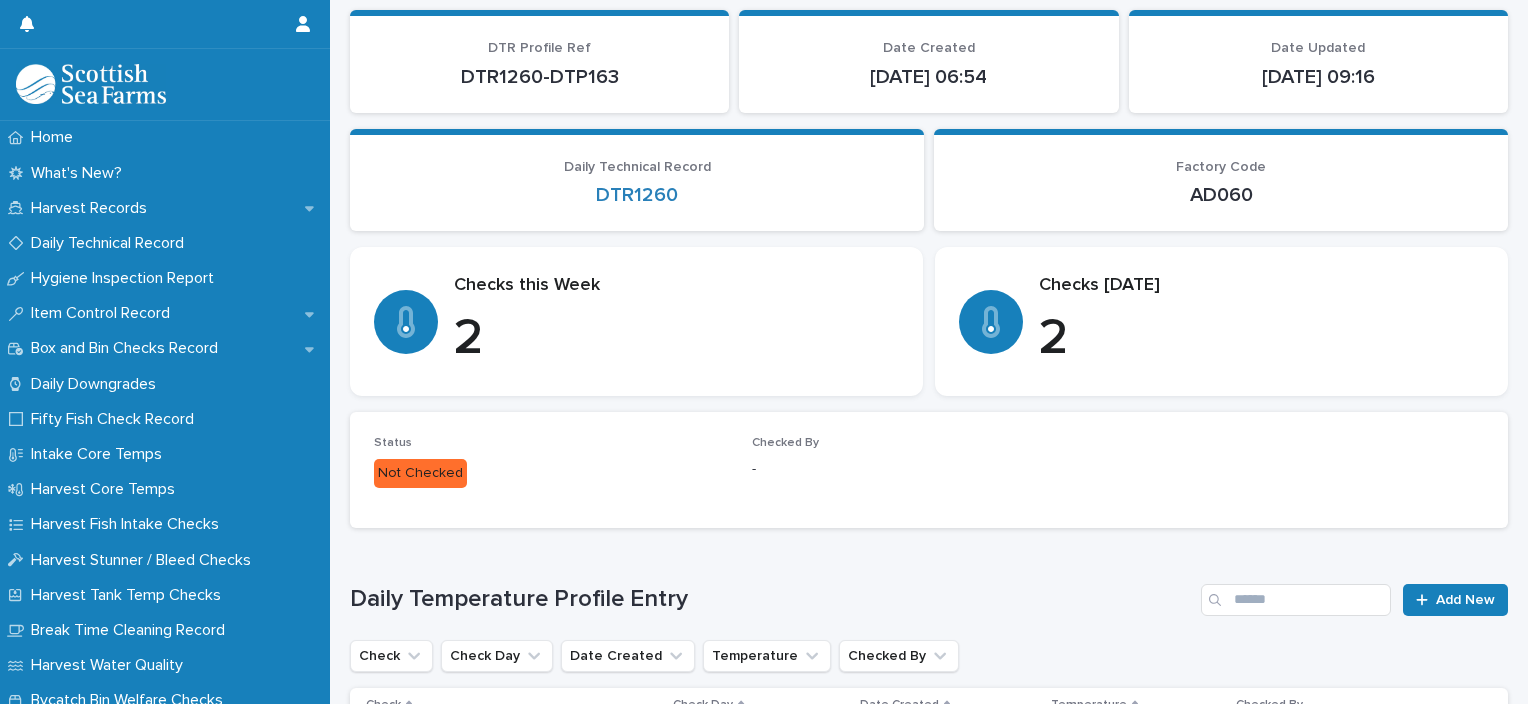 scroll, scrollTop: 0, scrollLeft: 0, axis: both 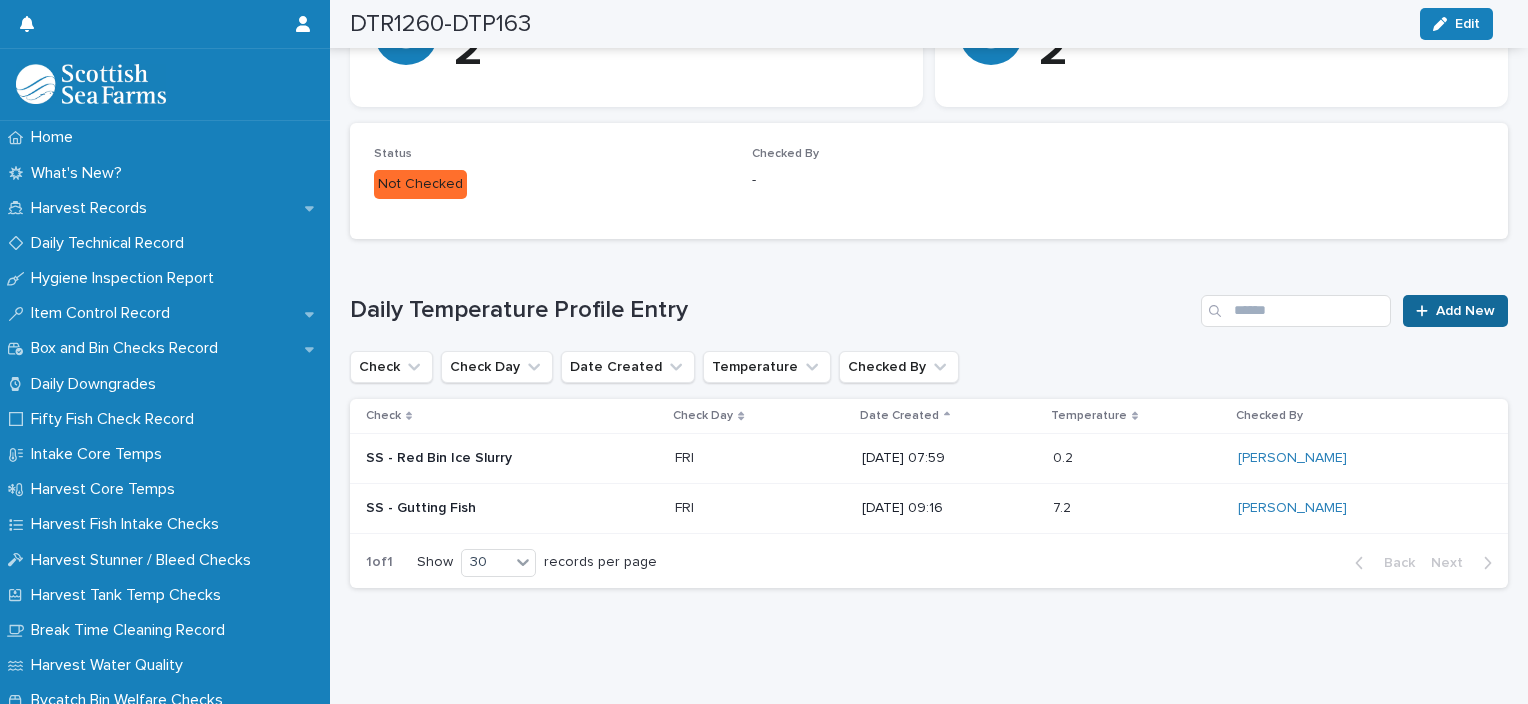 click on "Add New" at bounding box center (1465, 311) 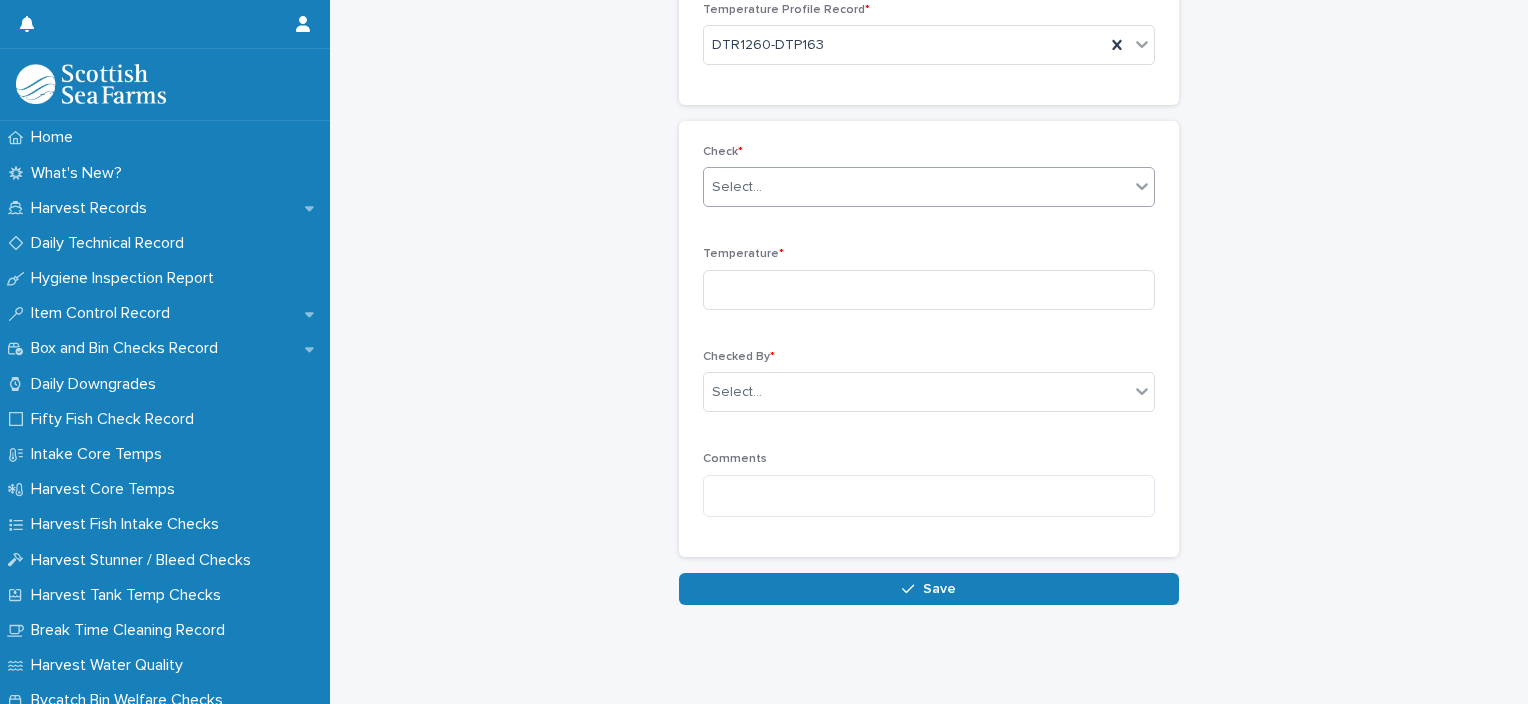 click on "Select..." at bounding box center (916, 187) 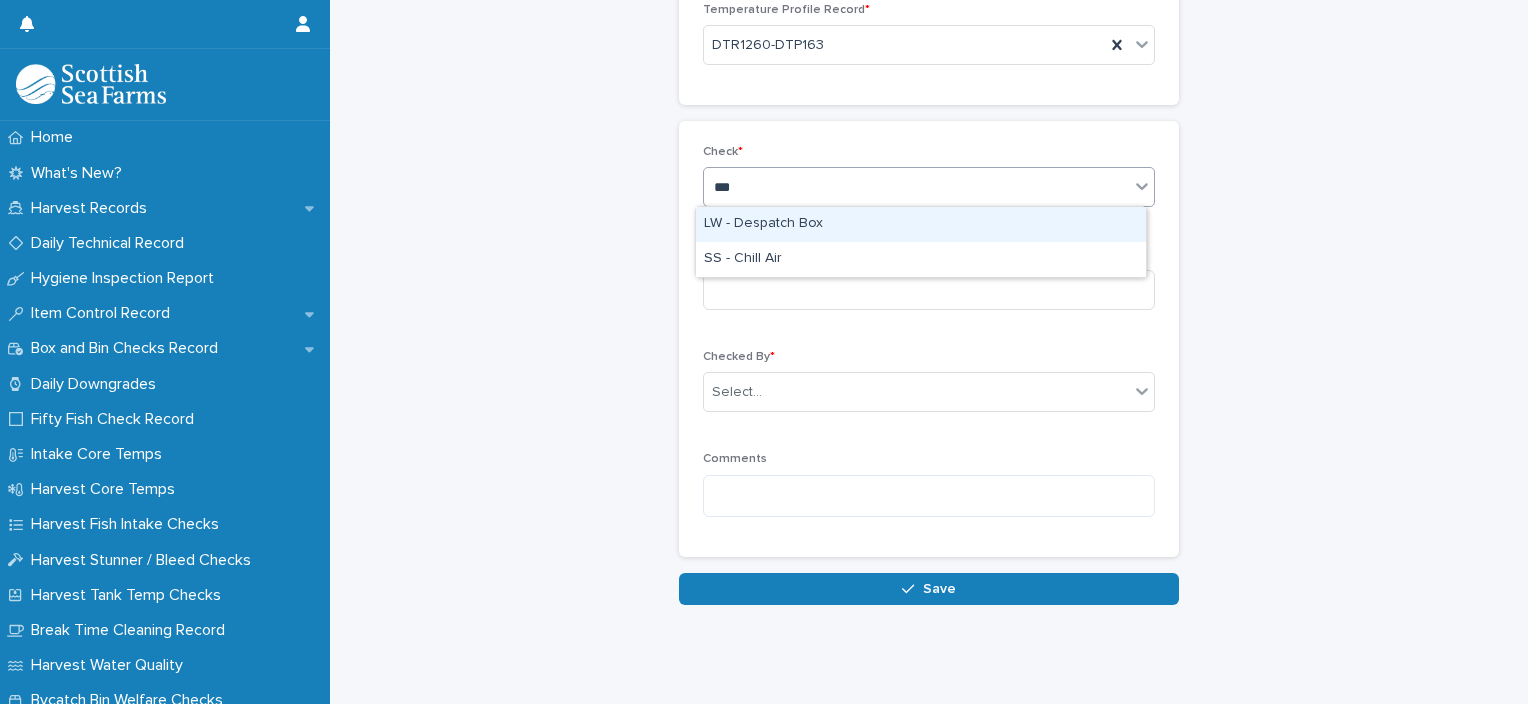 type on "****" 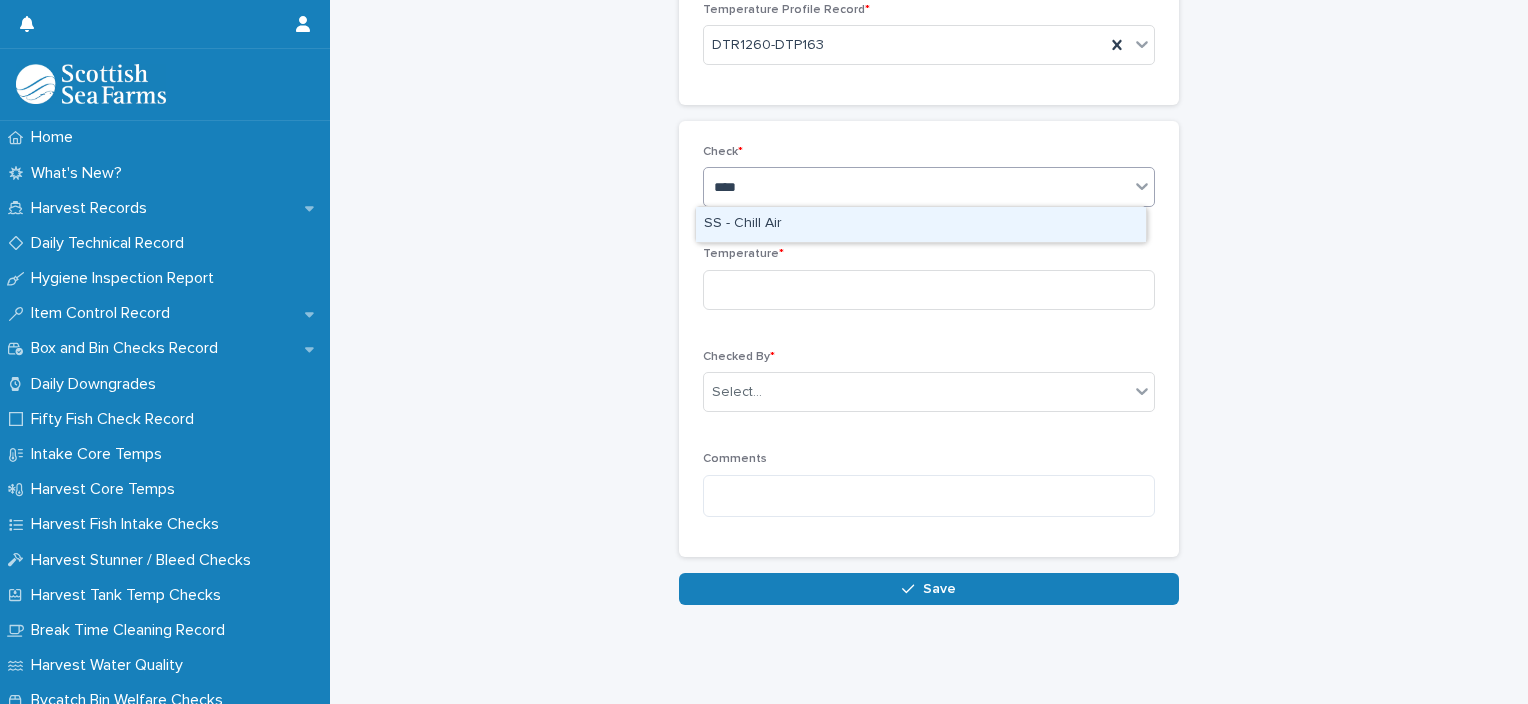 click on "SS - Chill Air" at bounding box center (921, 224) 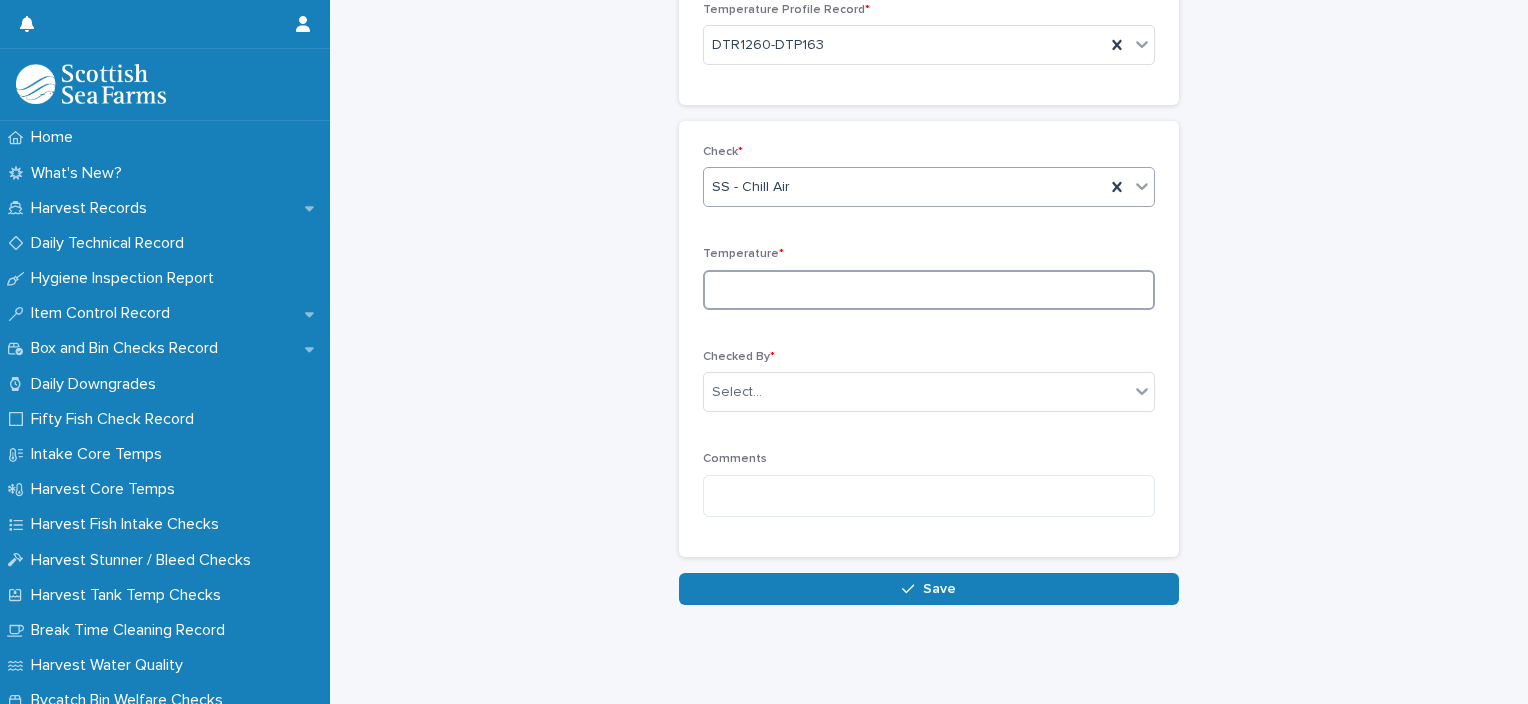 click at bounding box center (929, 290) 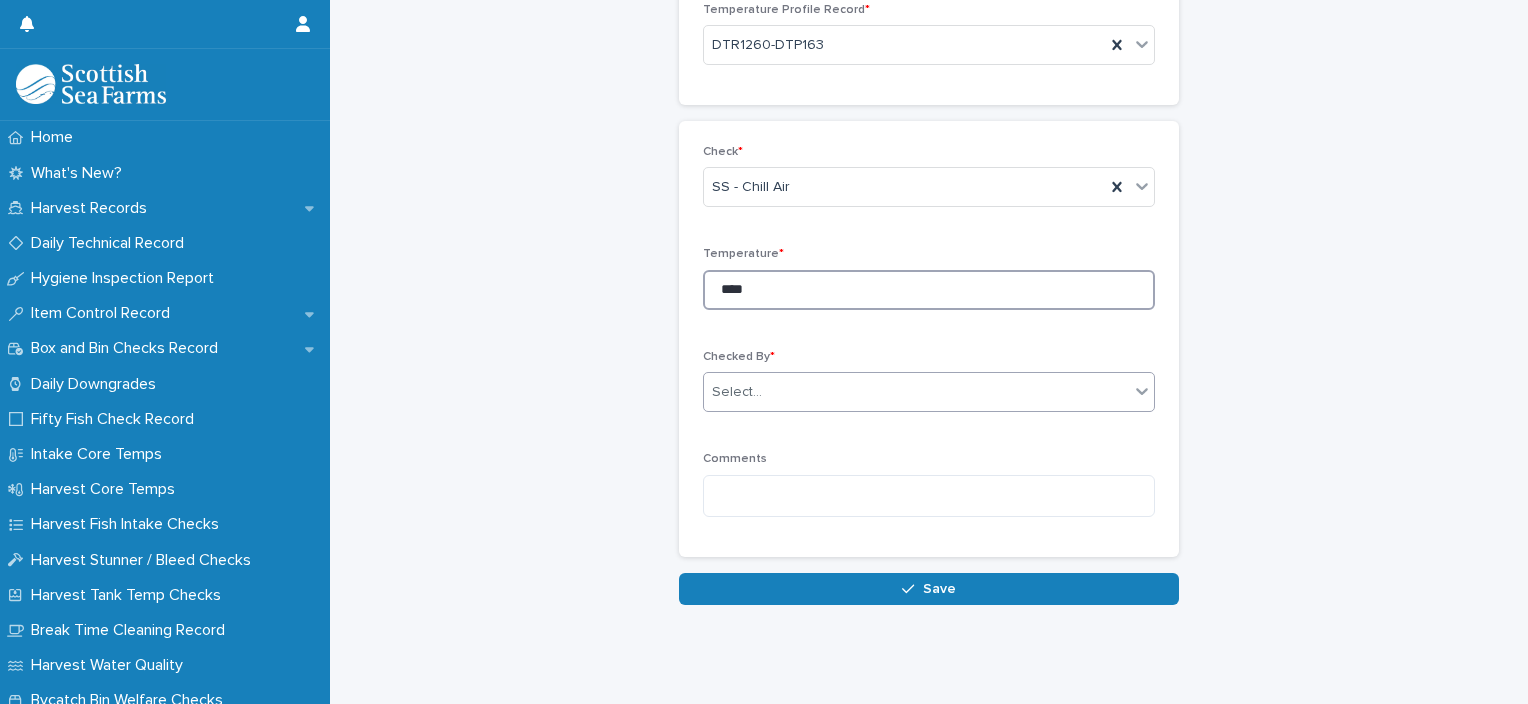 type on "****" 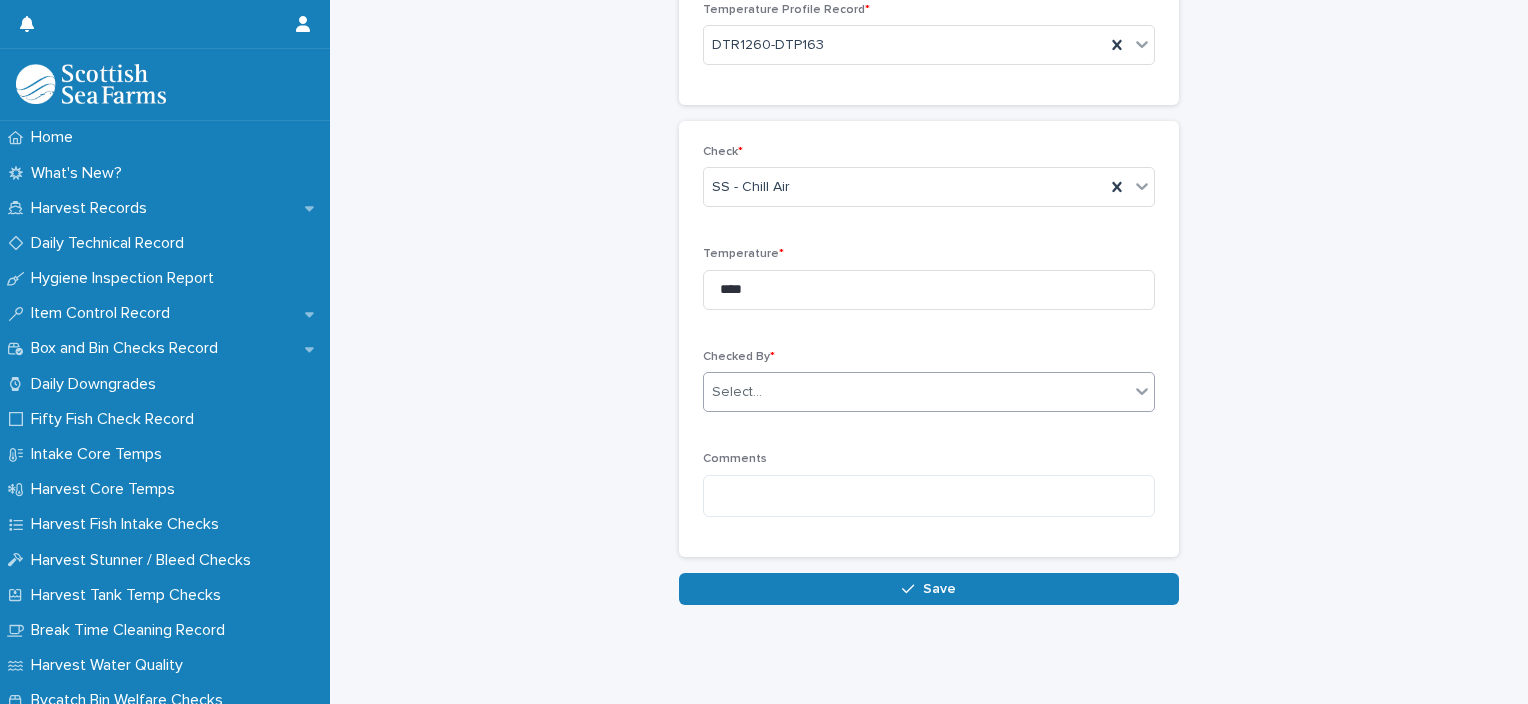 click on "Select..." at bounding box center (916, 392) 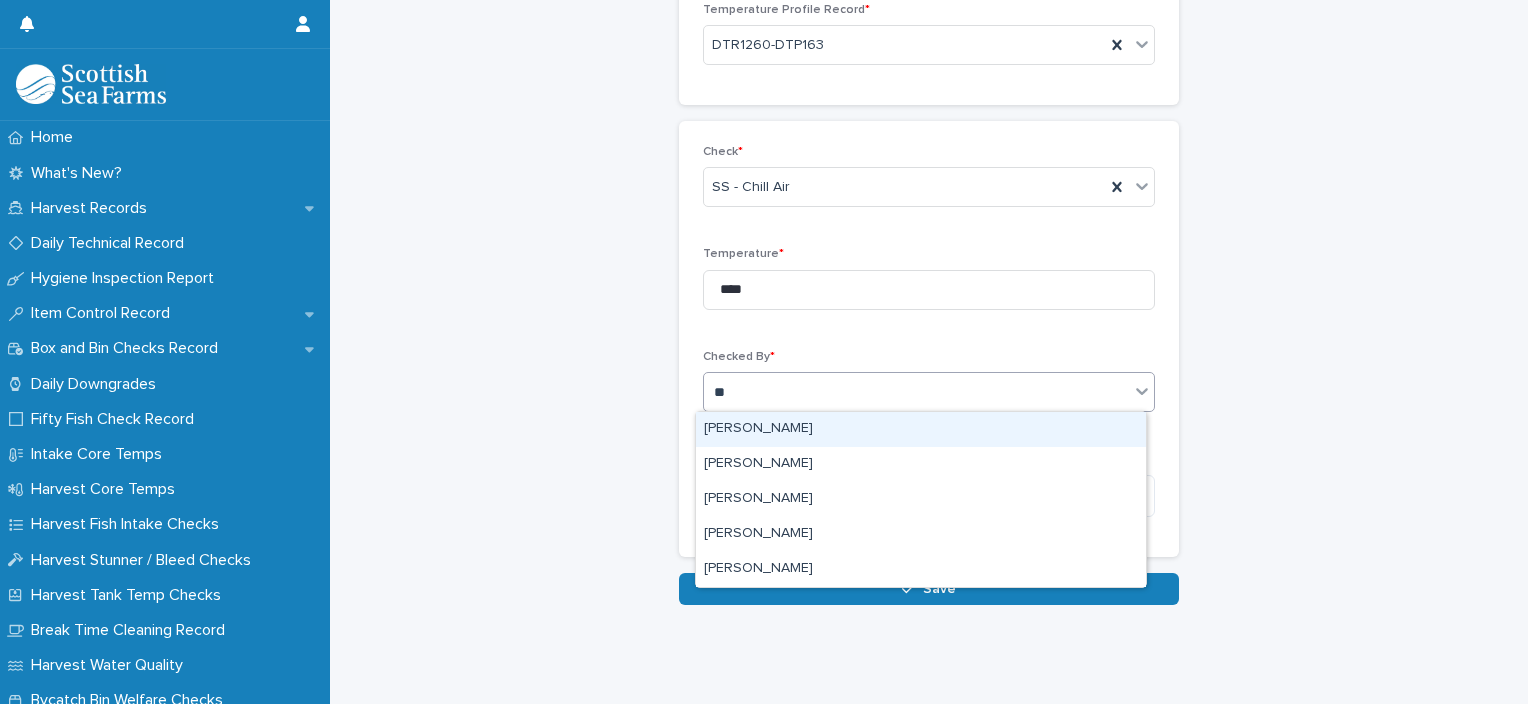 type on "***" 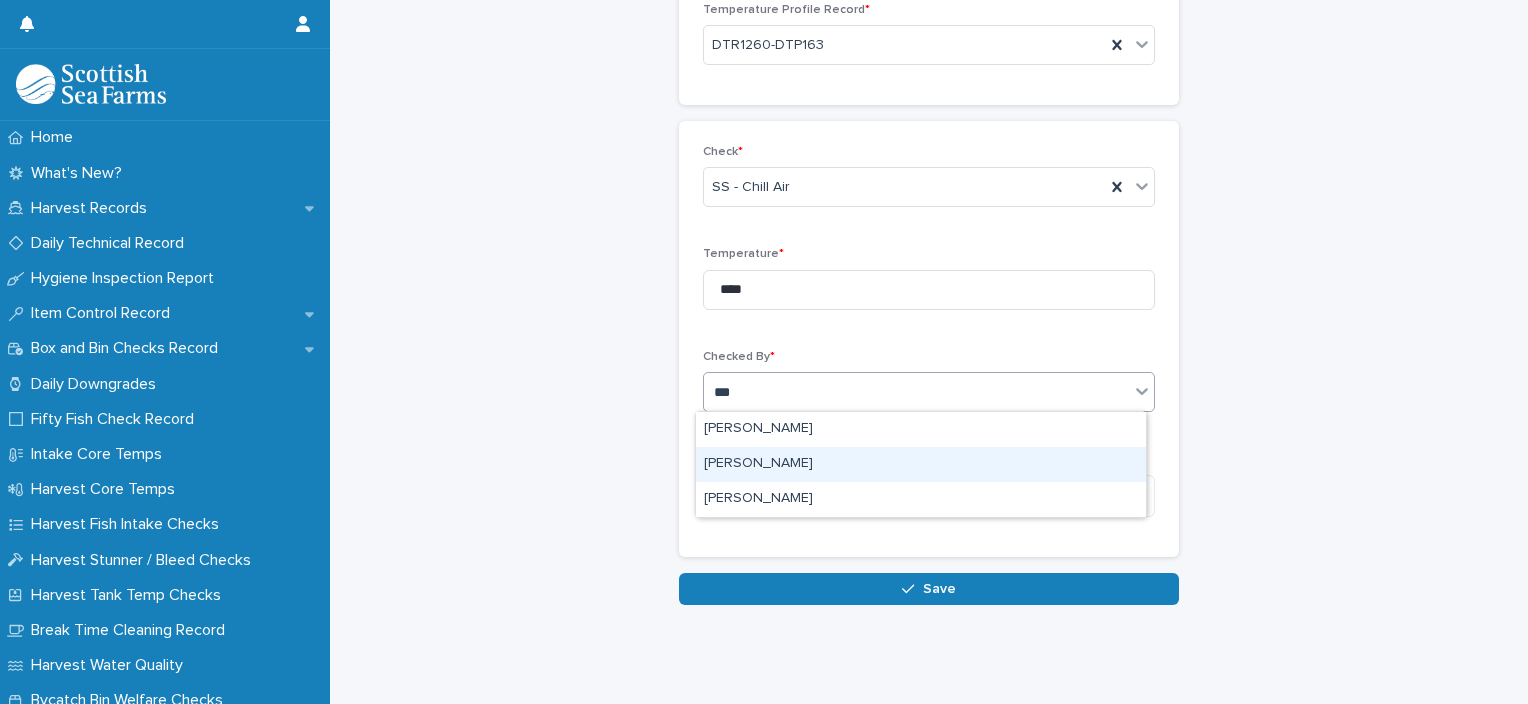 type 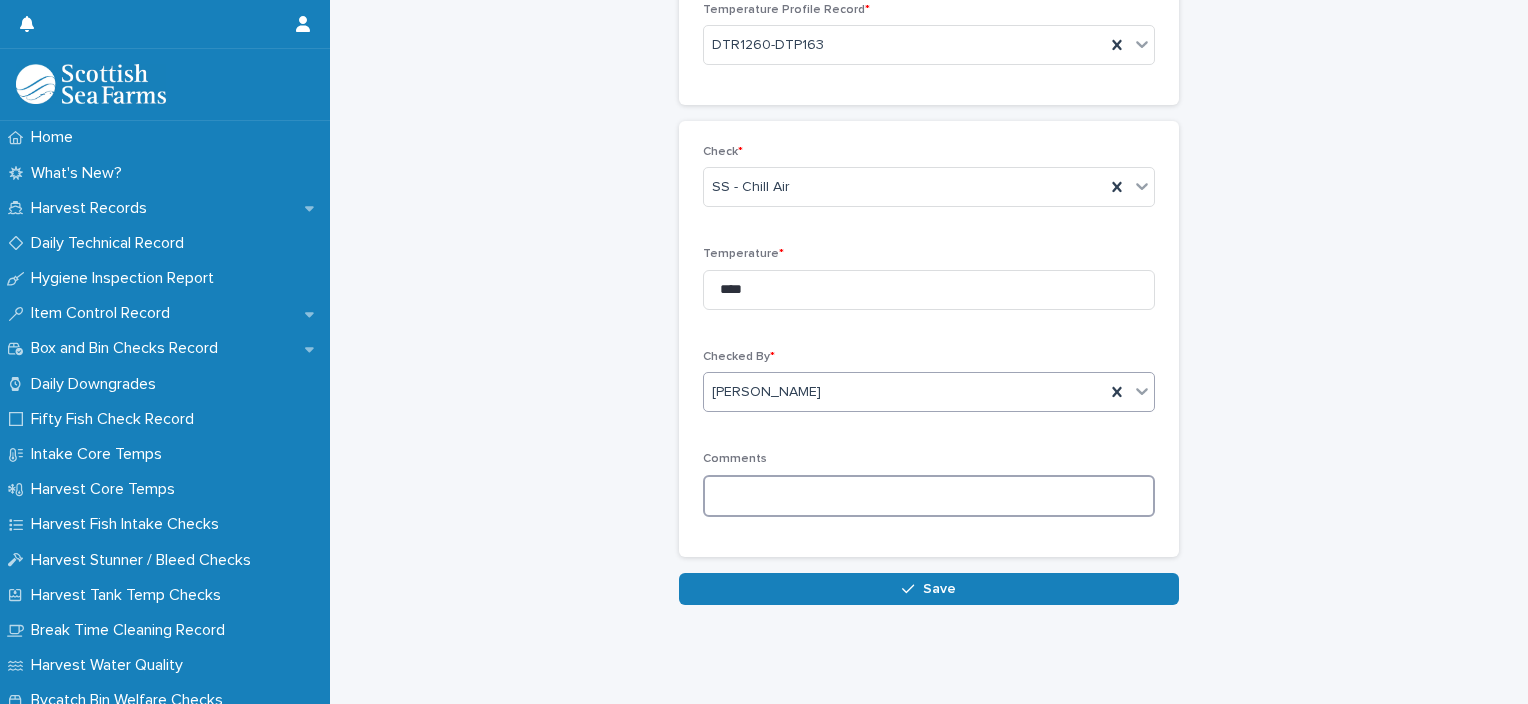 click at bounding box center (929, 496) 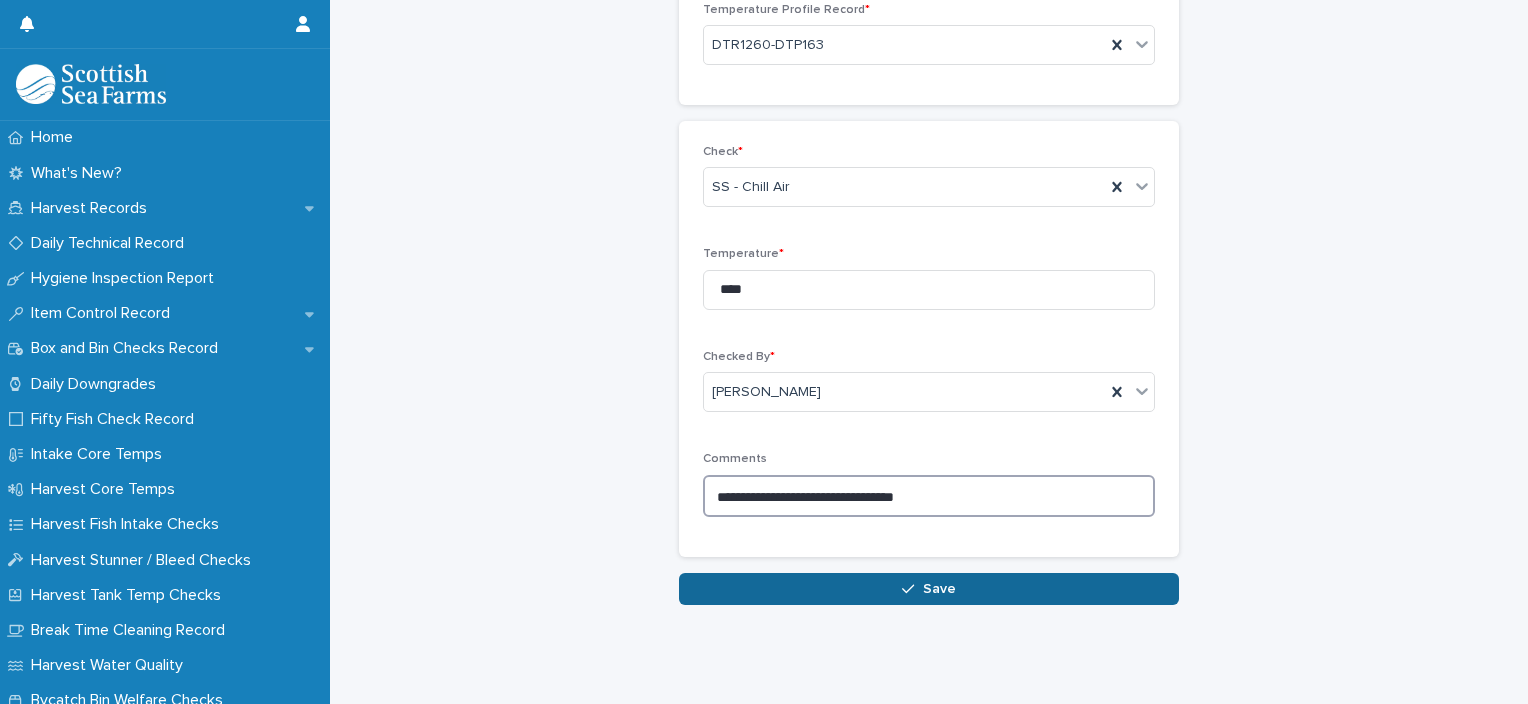type on "**********" 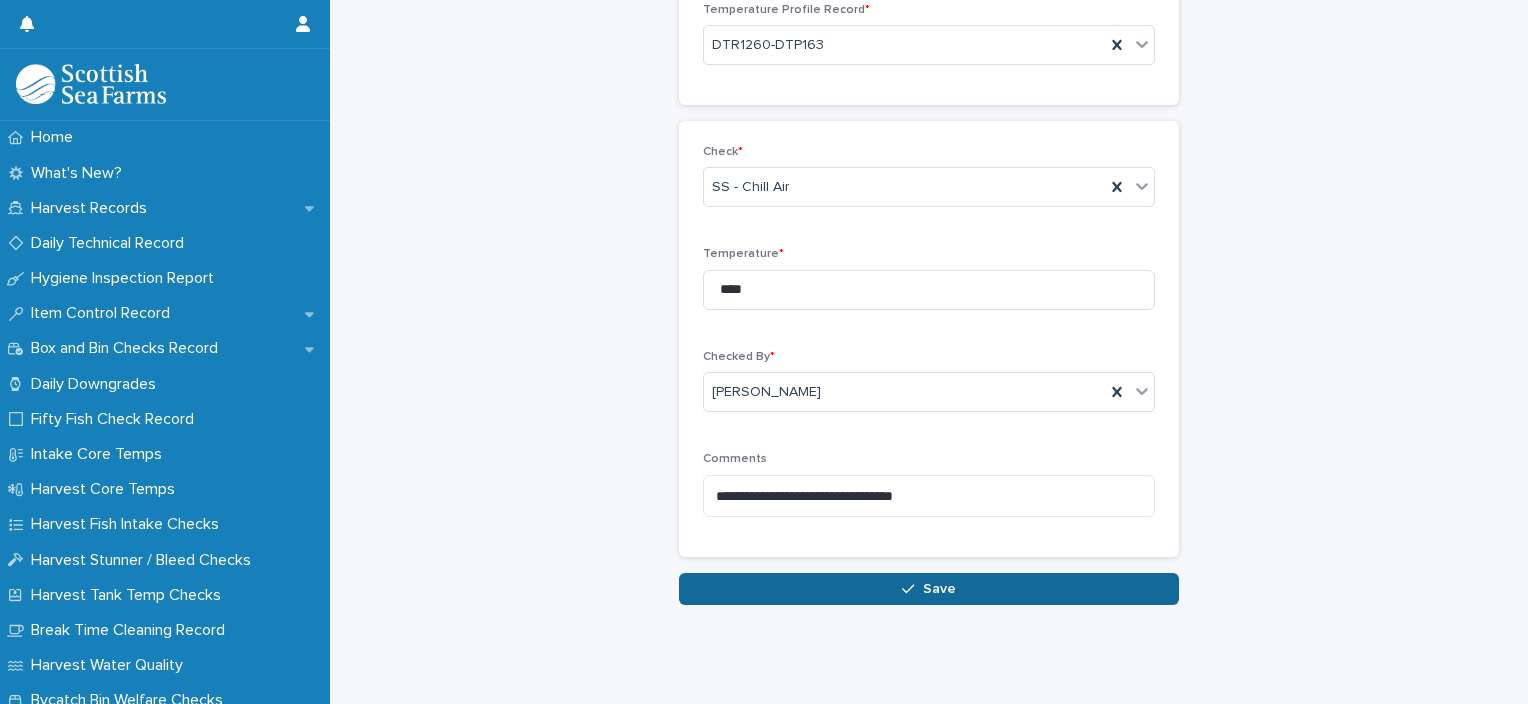 click at bounding box center [912, 589] 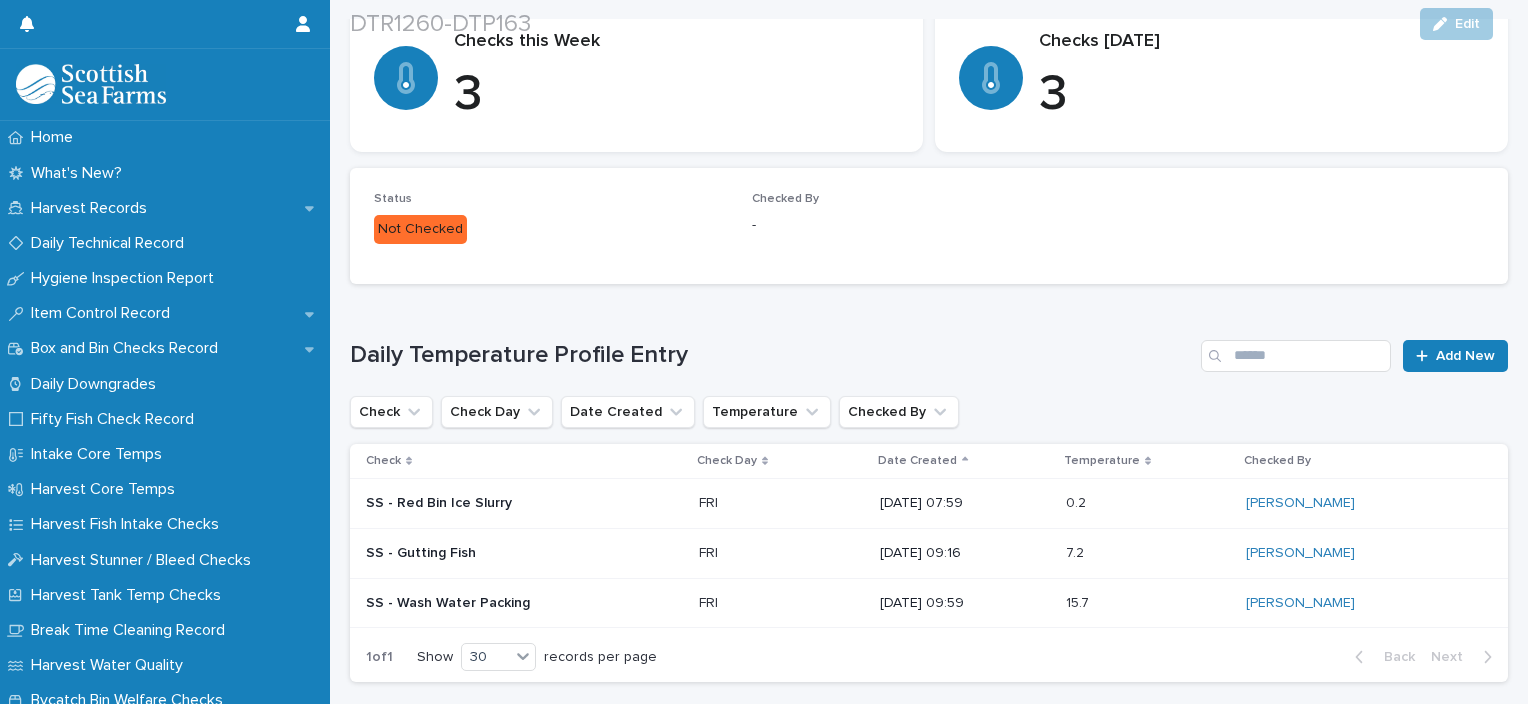 scroll, scrollTop: 487, scrollLeft: 0, axis: vertical 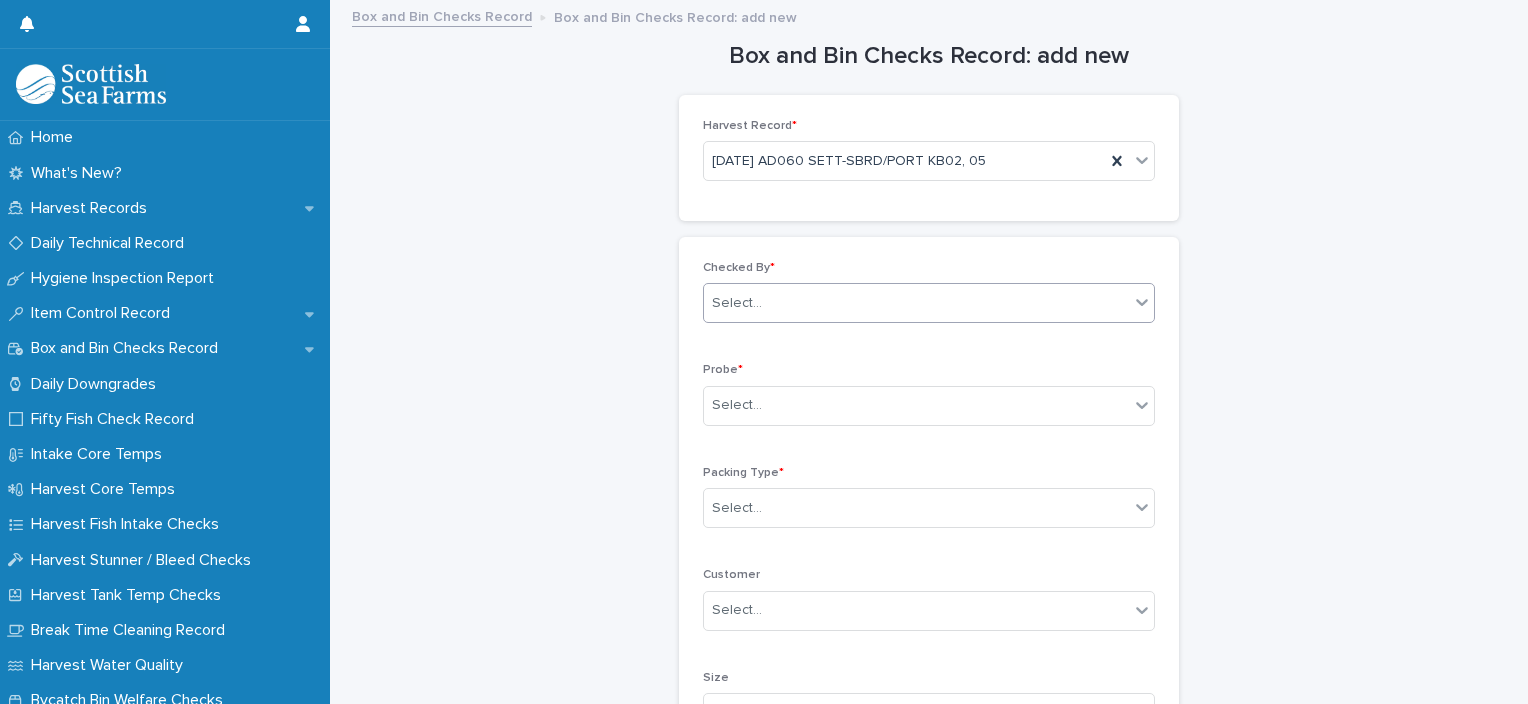 click on "Select..." at bounding box center (737, 303) 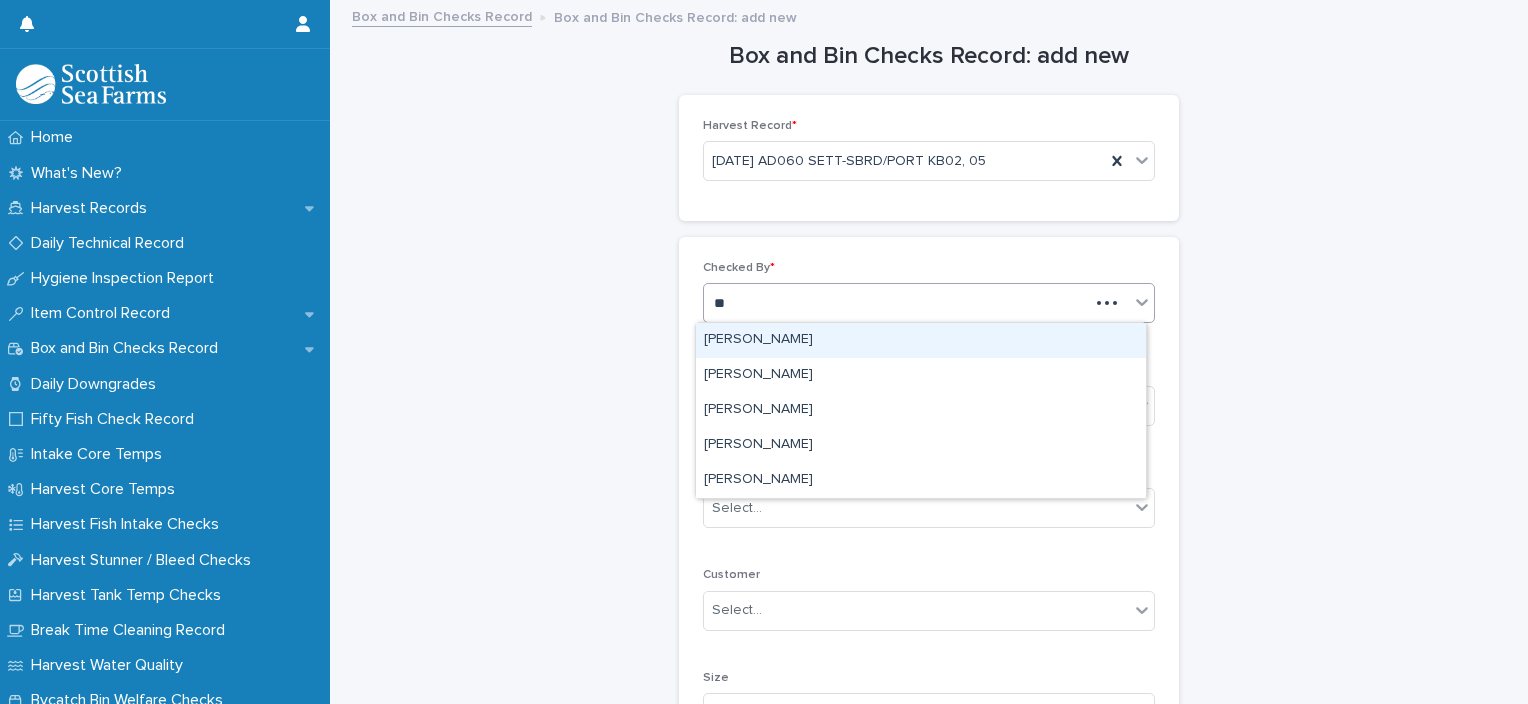 type on "***" 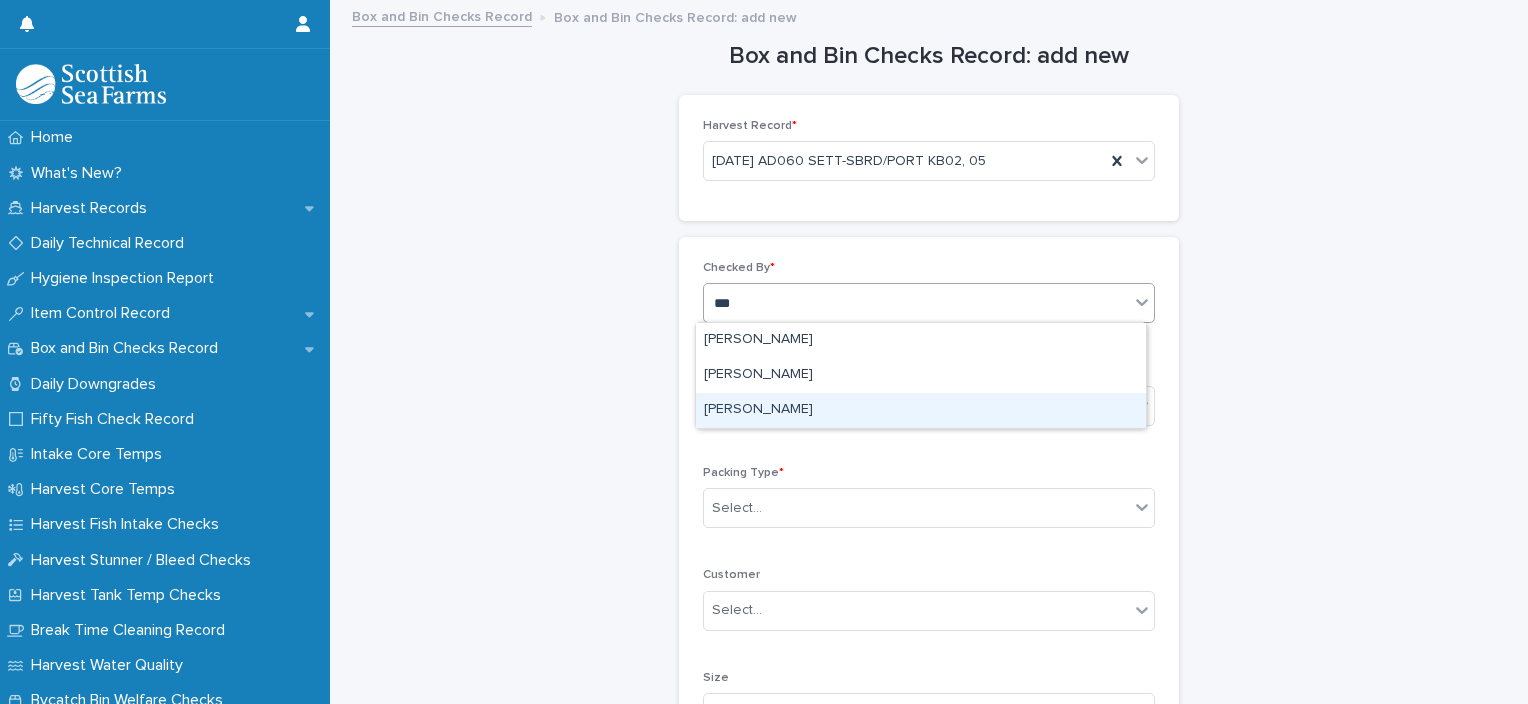 click on "[PERSON_NAME]" at bounding box center (921, 410) 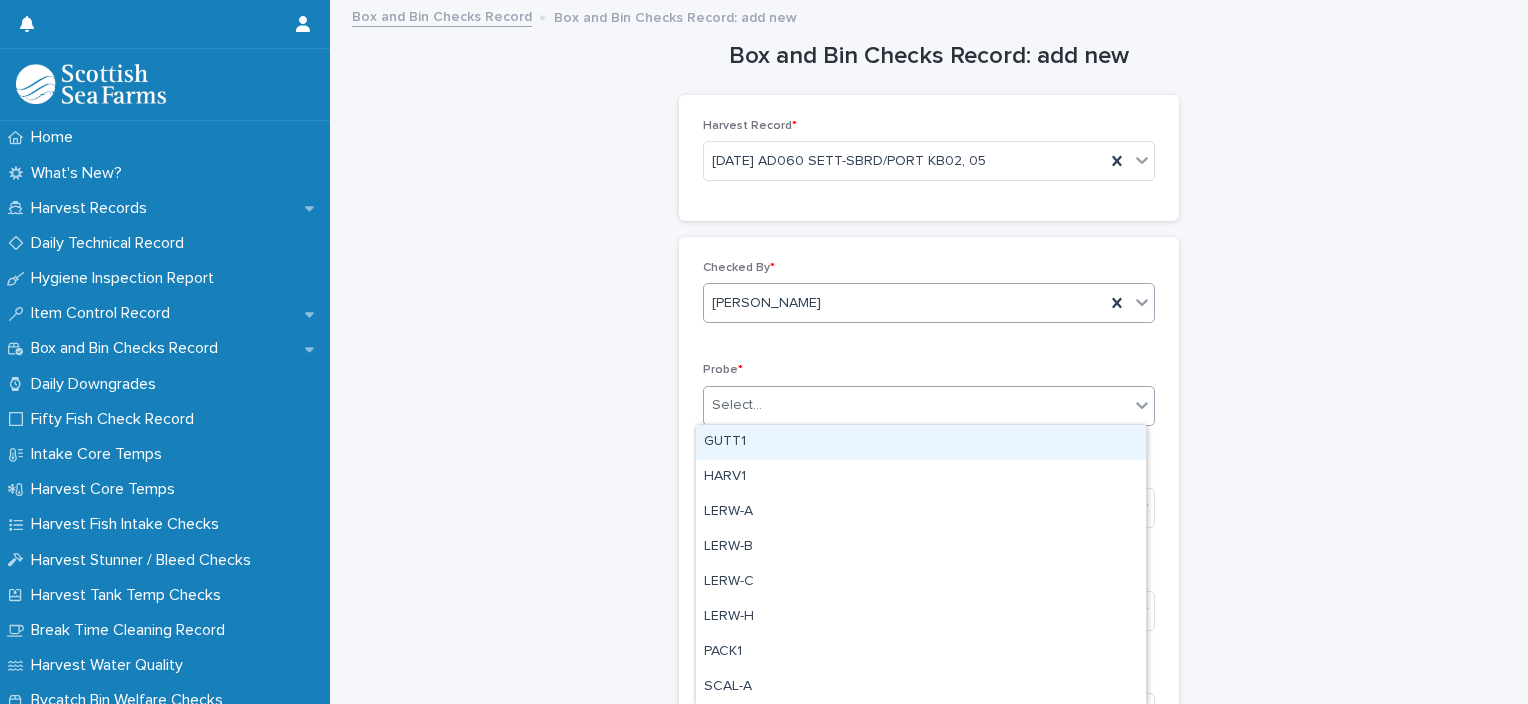 click at bounding box center (765, 405) 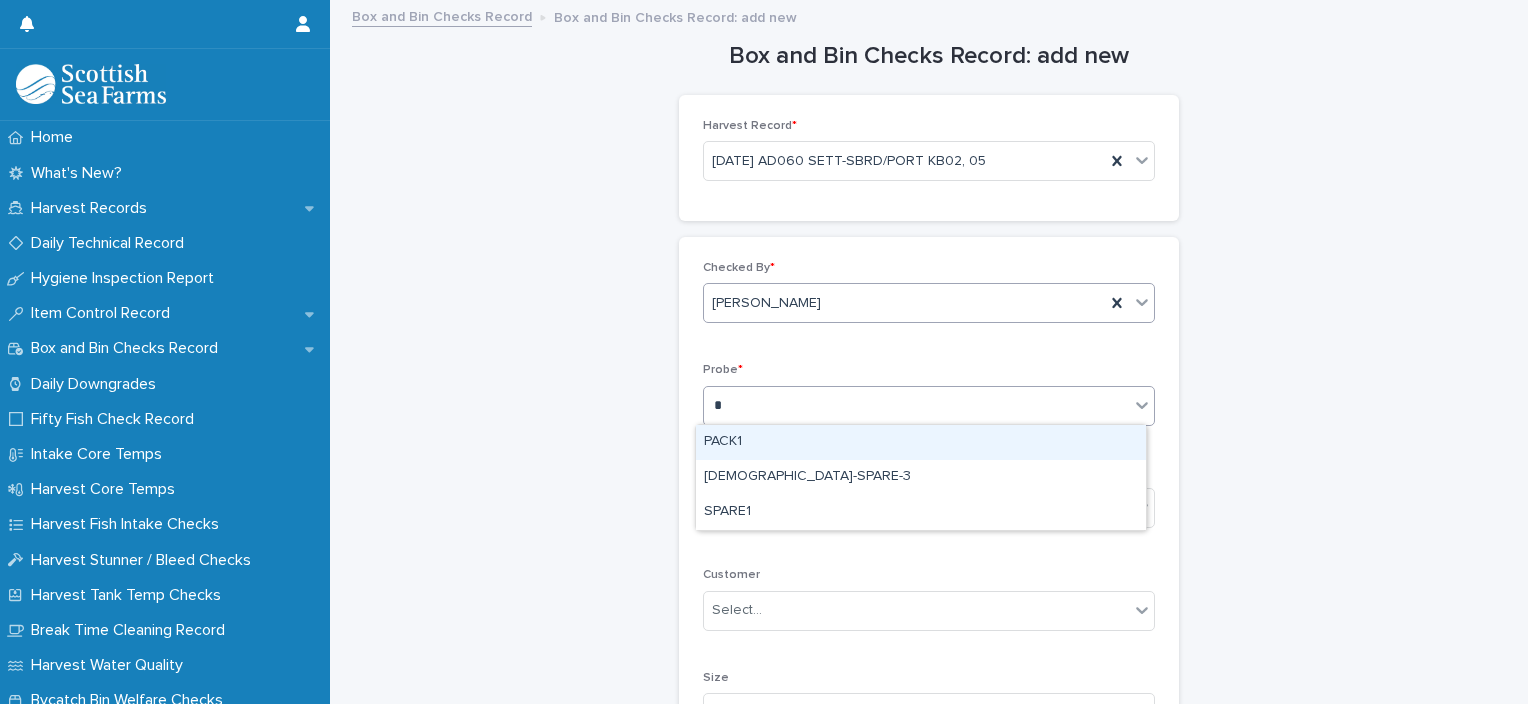 click on "PACK1" at bounding box center [921, 442] 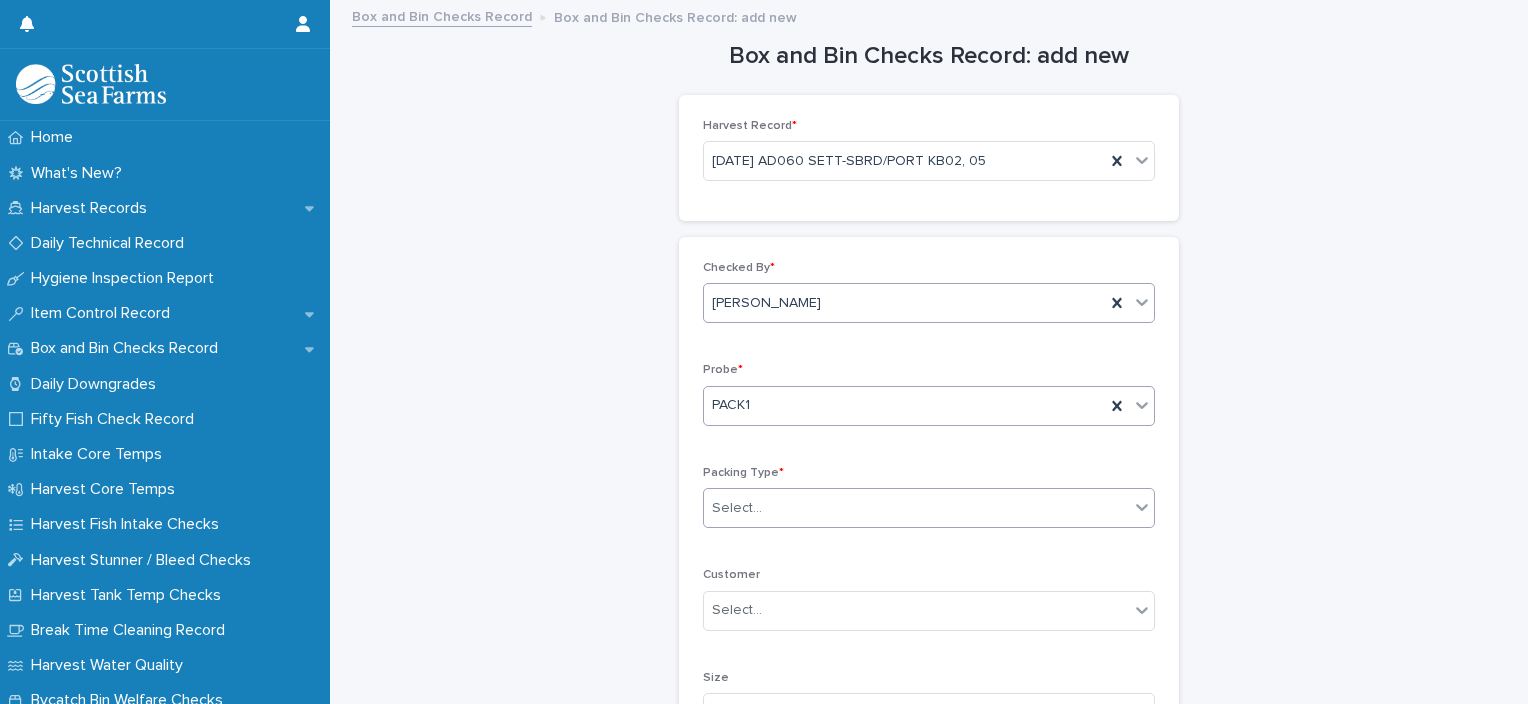 click on "Select..." at bounding box center (737, 508) 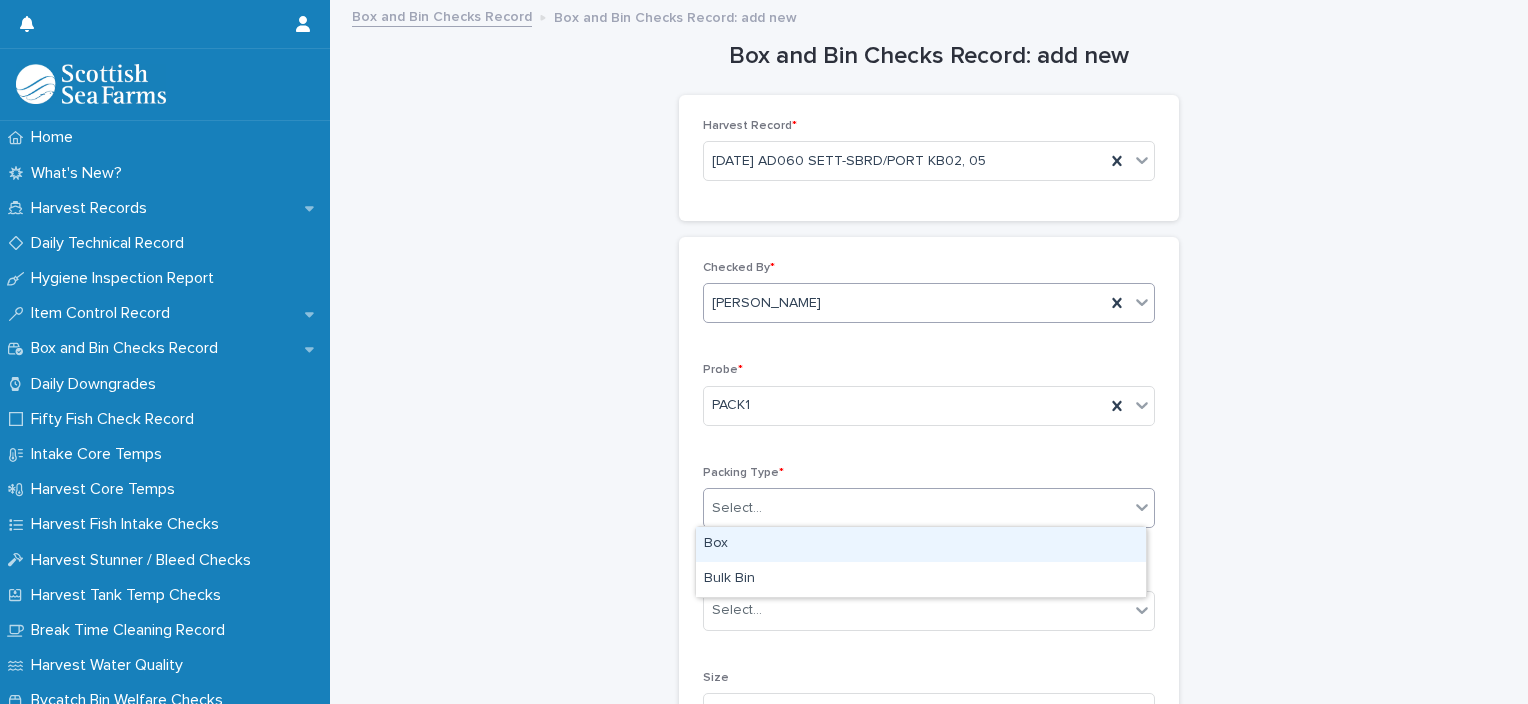 click on "Box" at bounding box center [921, 544] 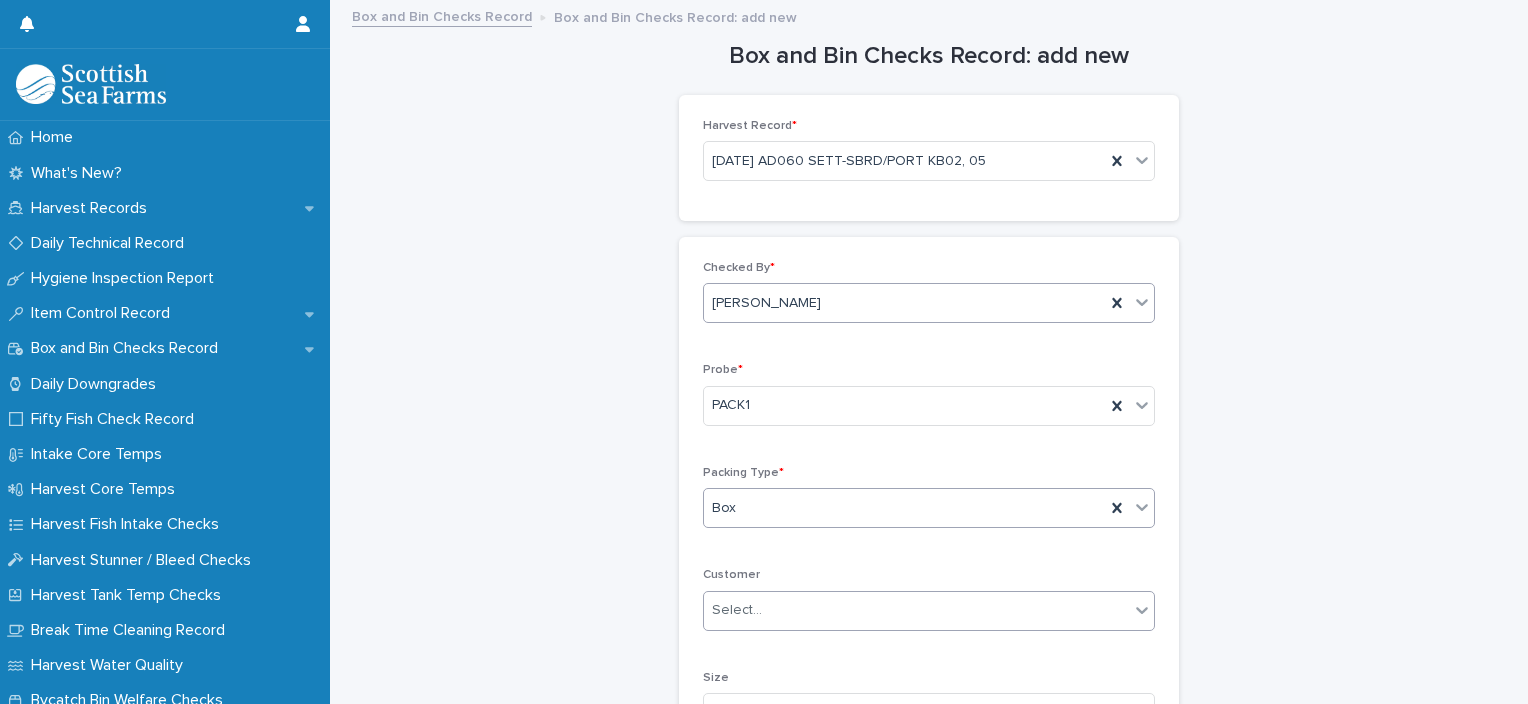 click on "Select..." at bounding box center [916, 610] 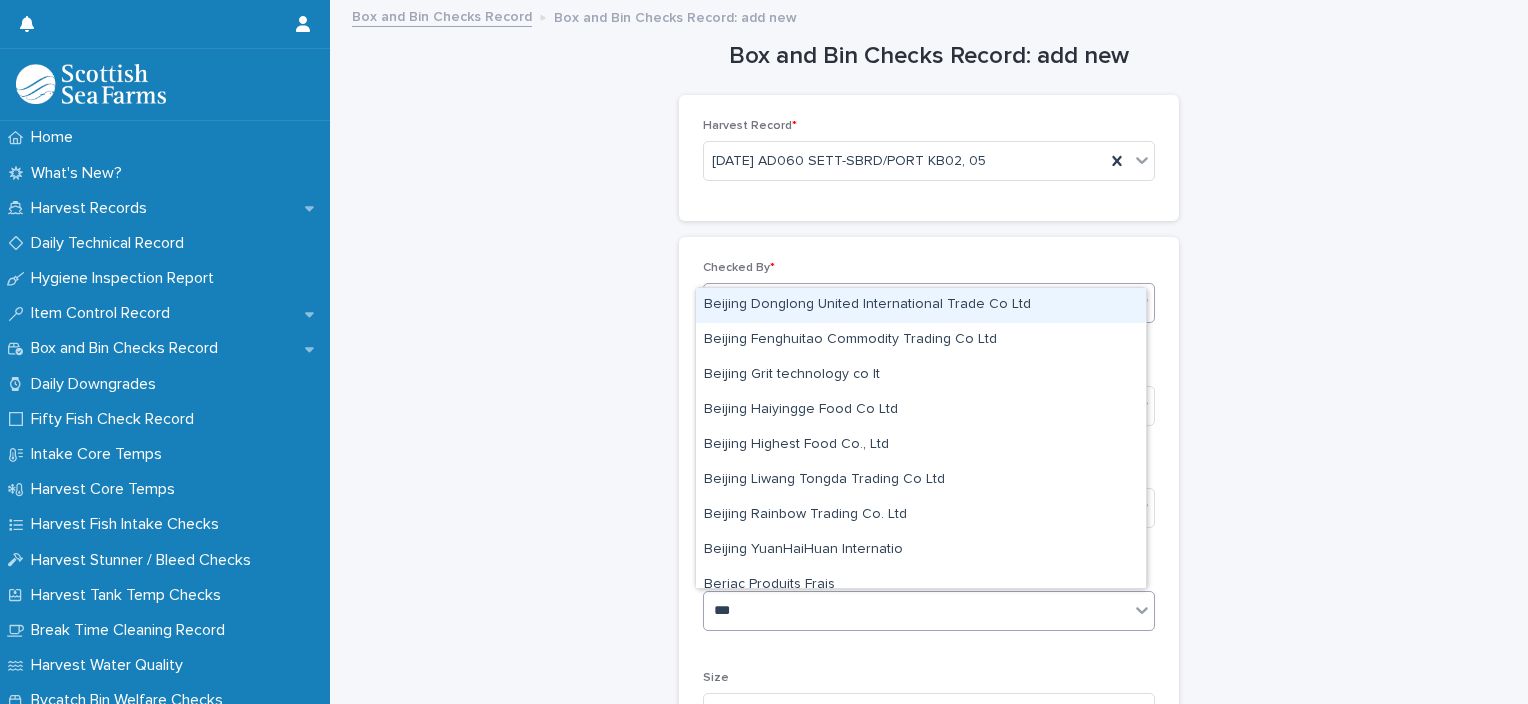 type on "****" 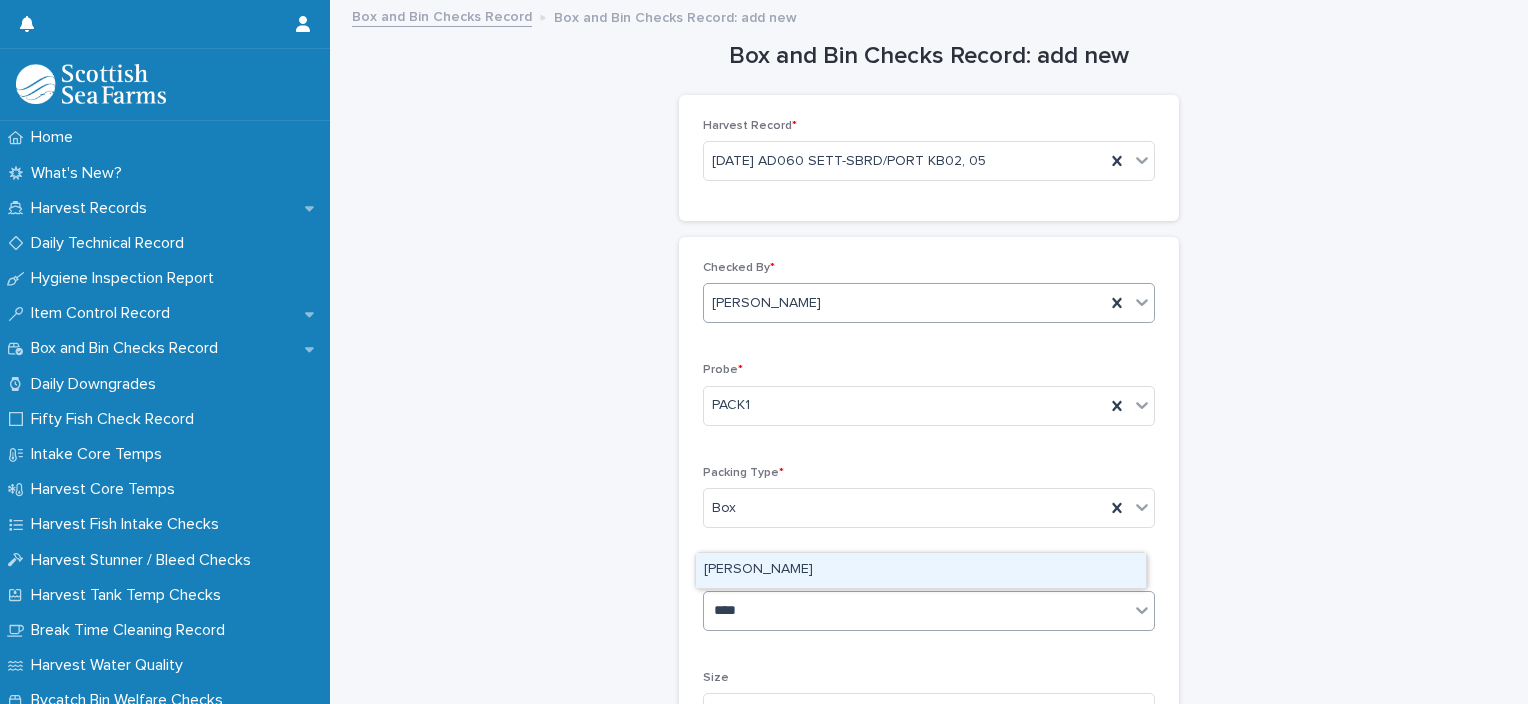 click on "[PERSON_NAME]" at bounding box center (921, 570) 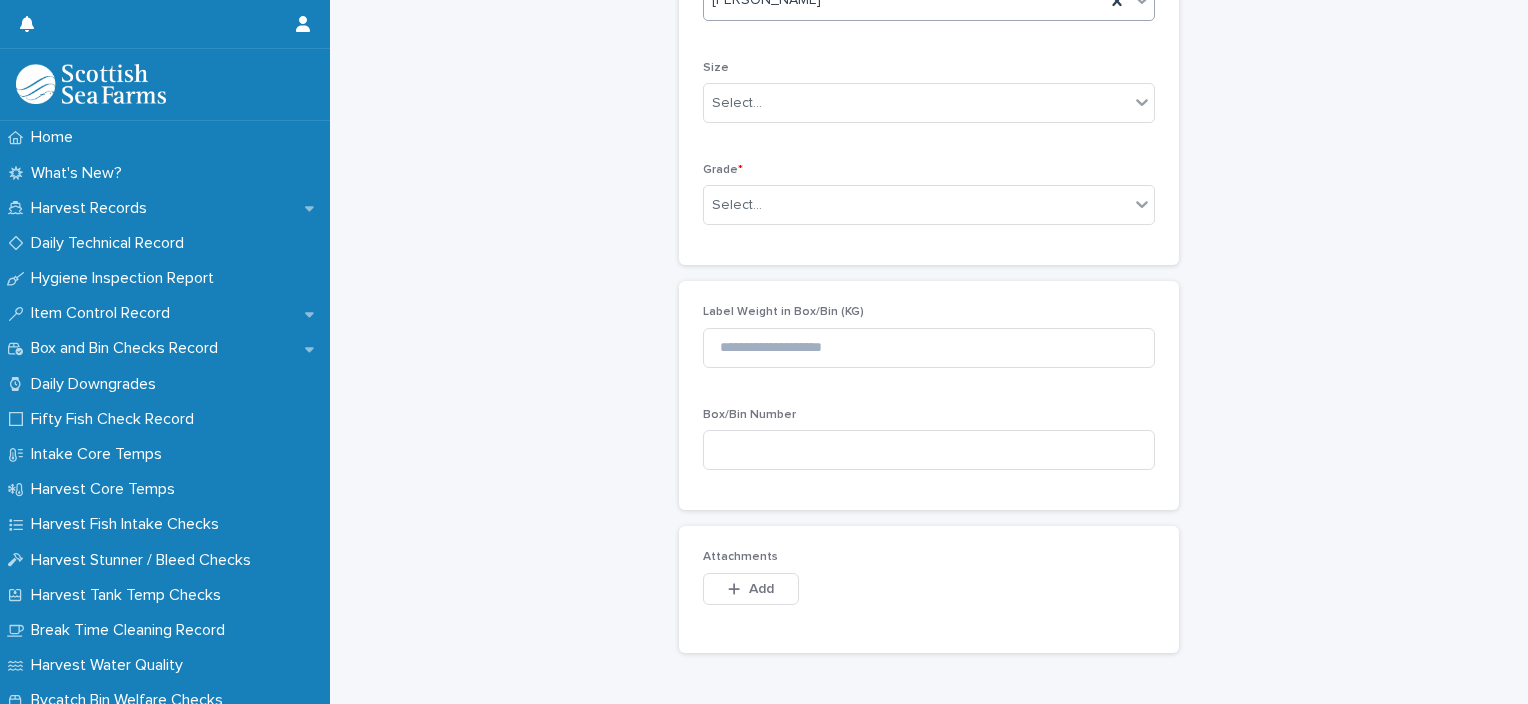 scroll, scrollTop: 617, scrollLeft: 0, axis: vertical 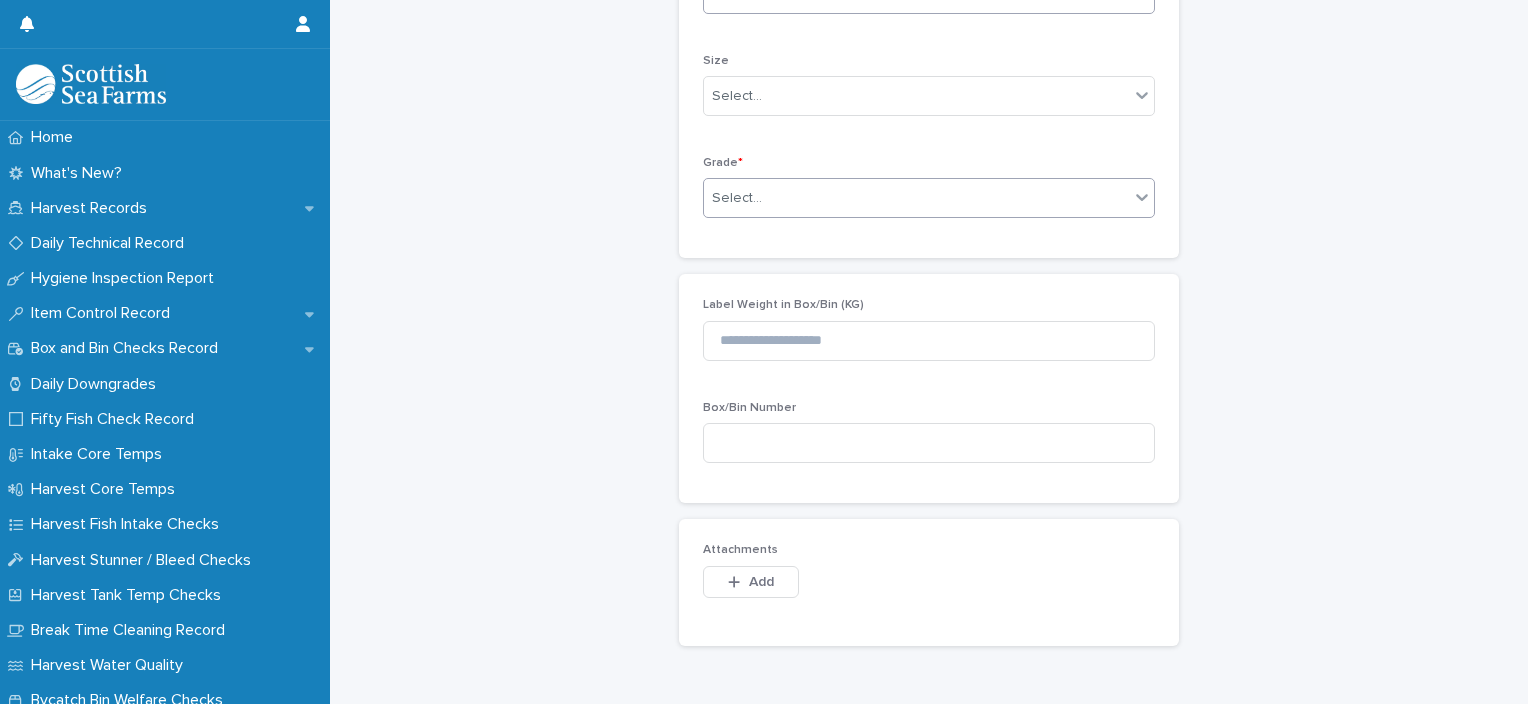 click on "Select..." at bounding box center [737, 198] 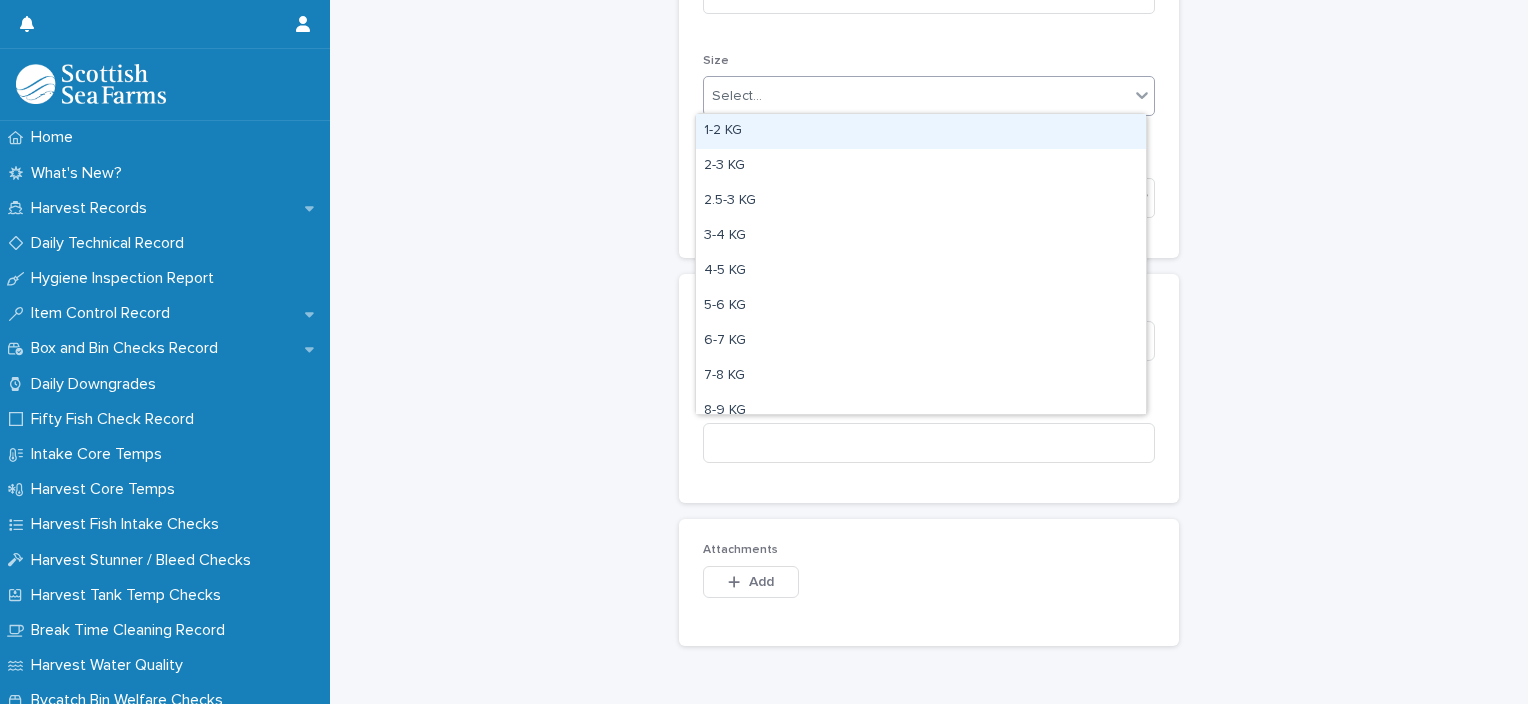 click on "Select..." at bounding box center [737, 96] 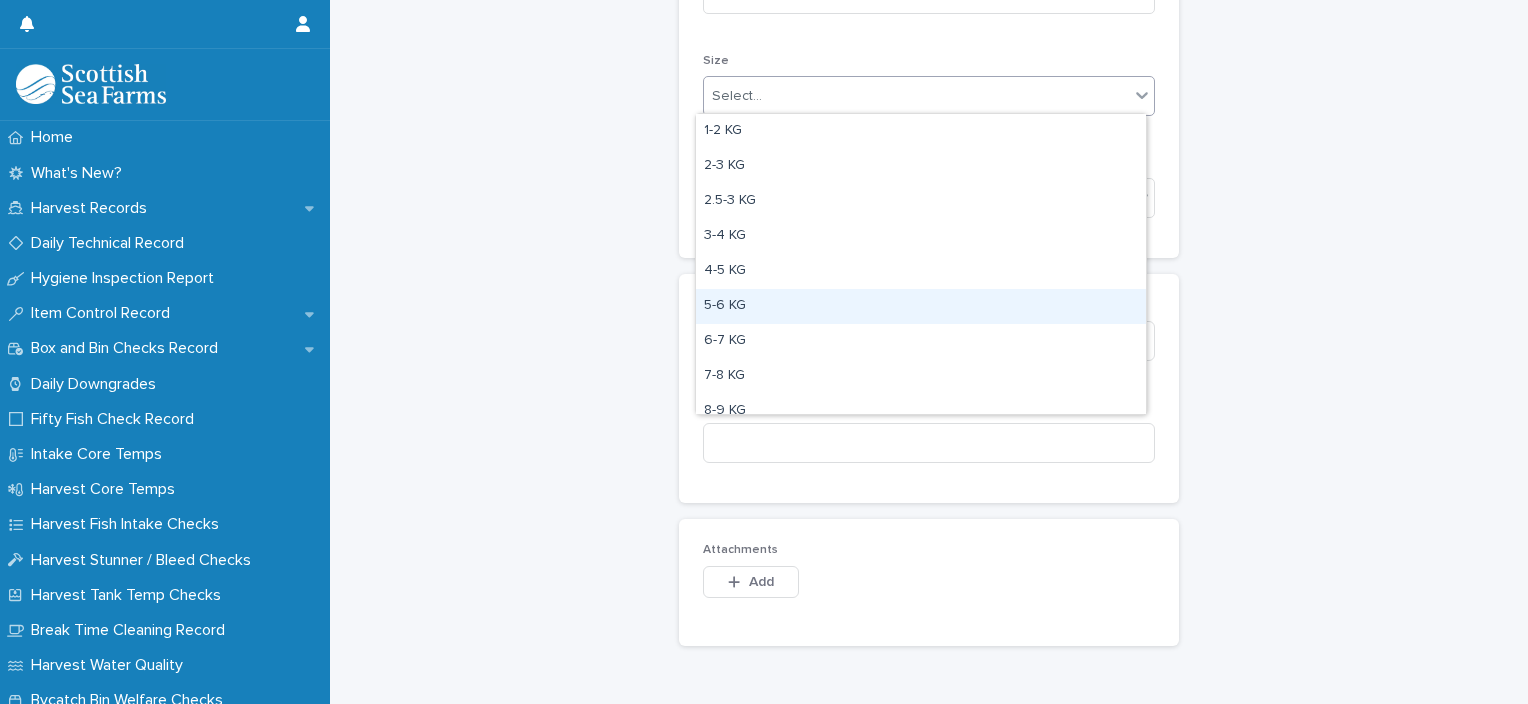 click on "5-6 KG" at bounding box center [921, 306] 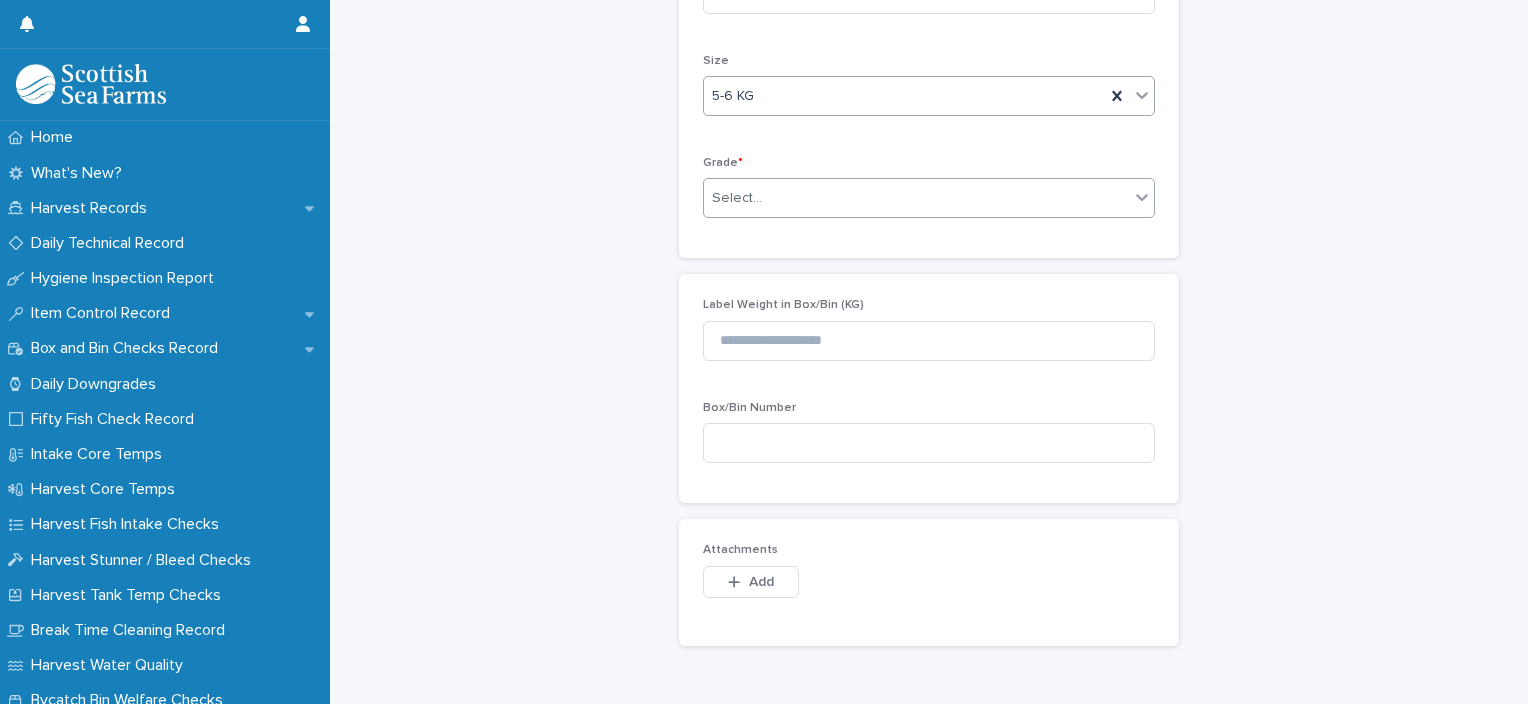 click on "Select..." at bounding box center [916, 198] 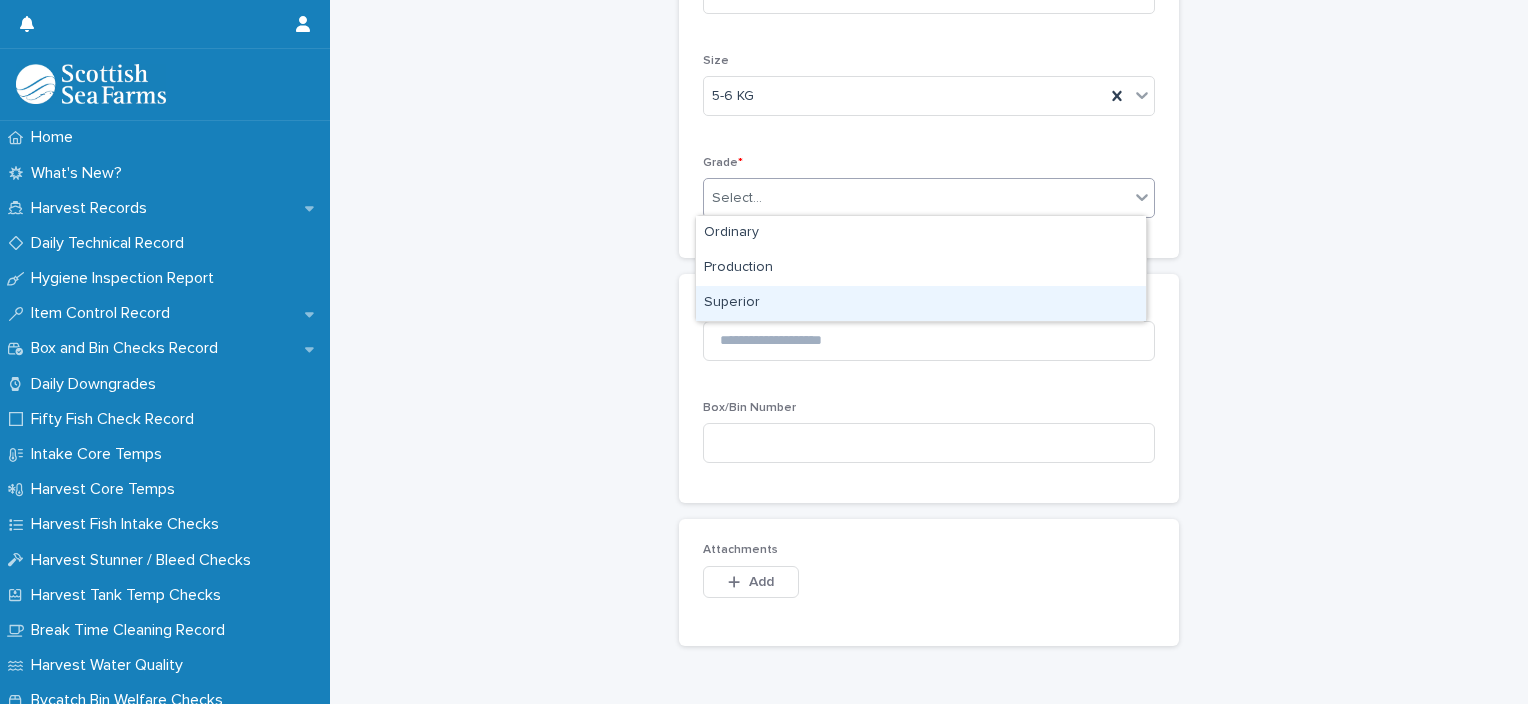 click on "Superior" at bounding box center (921, 303) 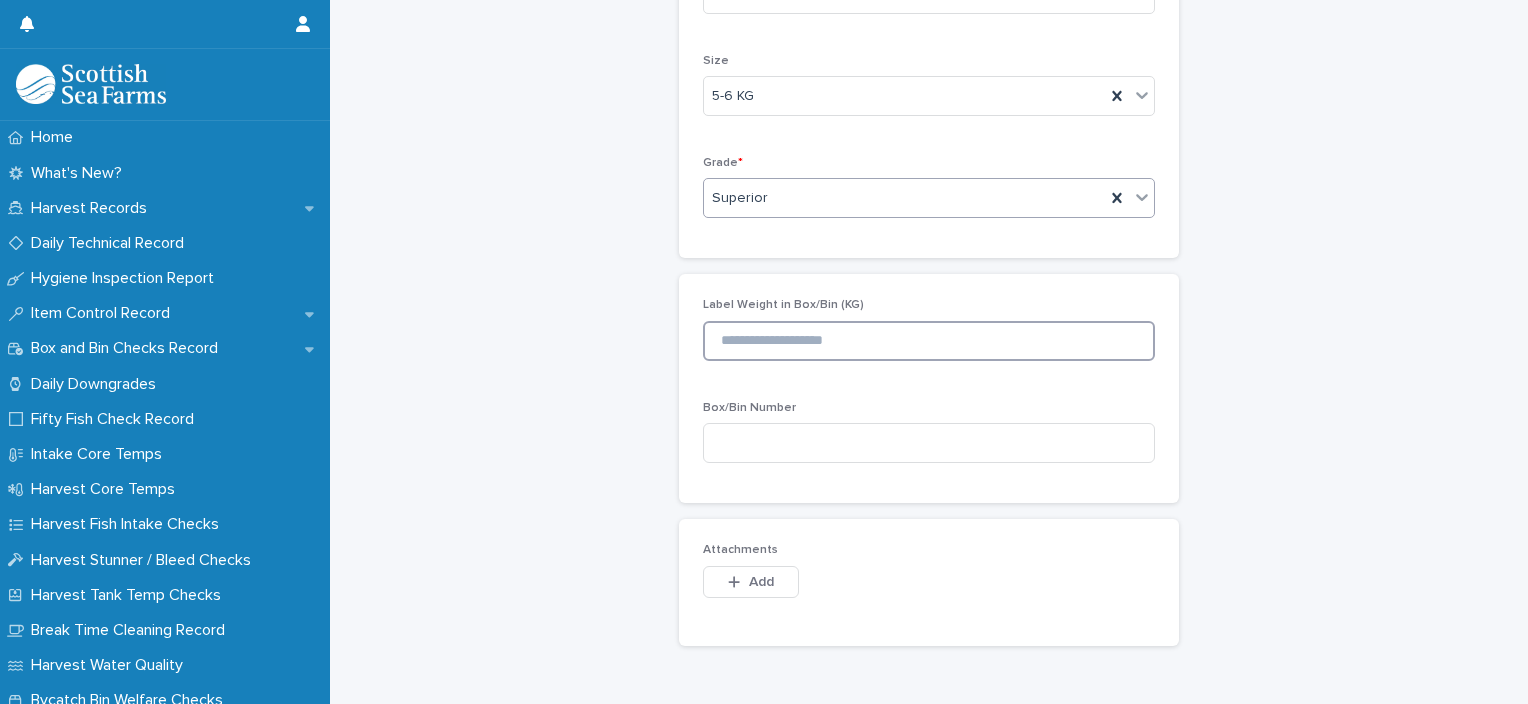 click at bounding box center (929, 341) 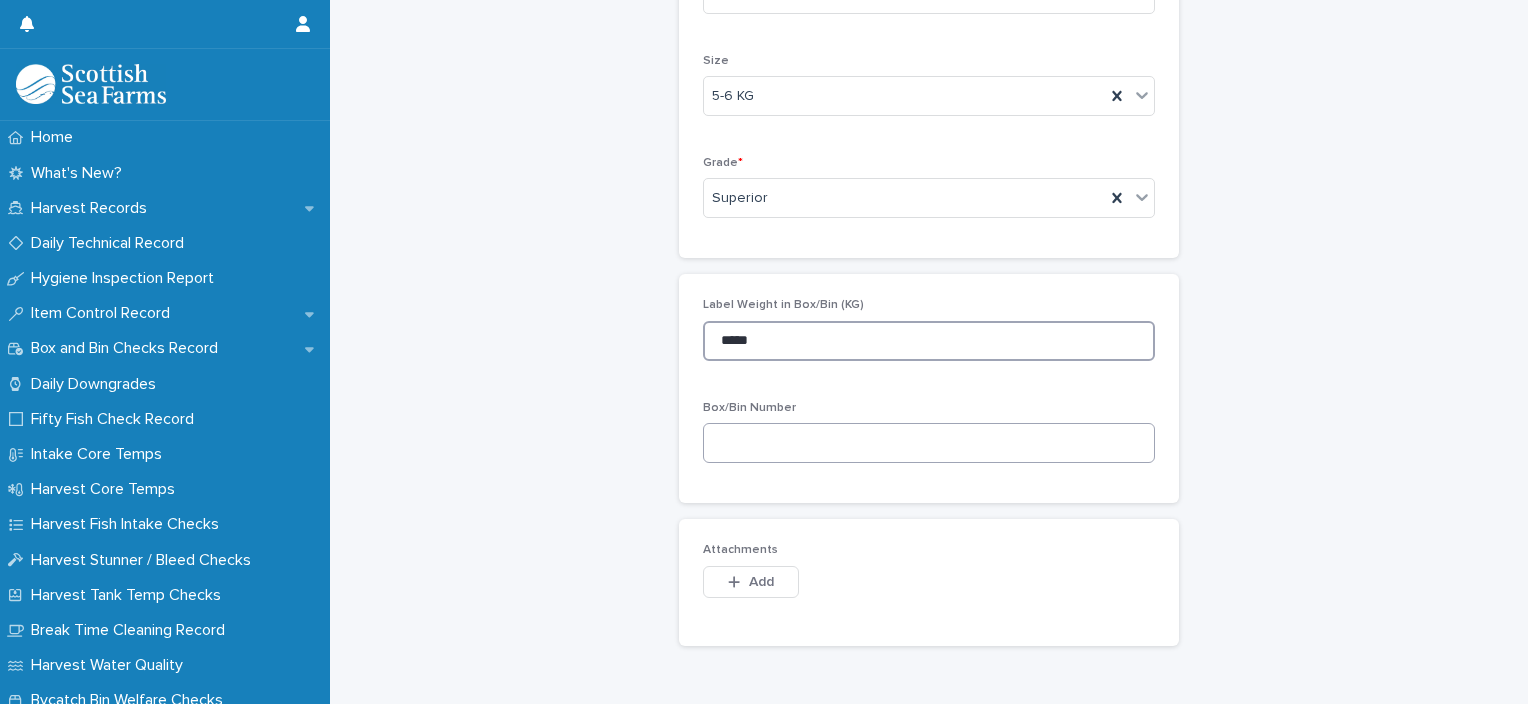 type on "*****" 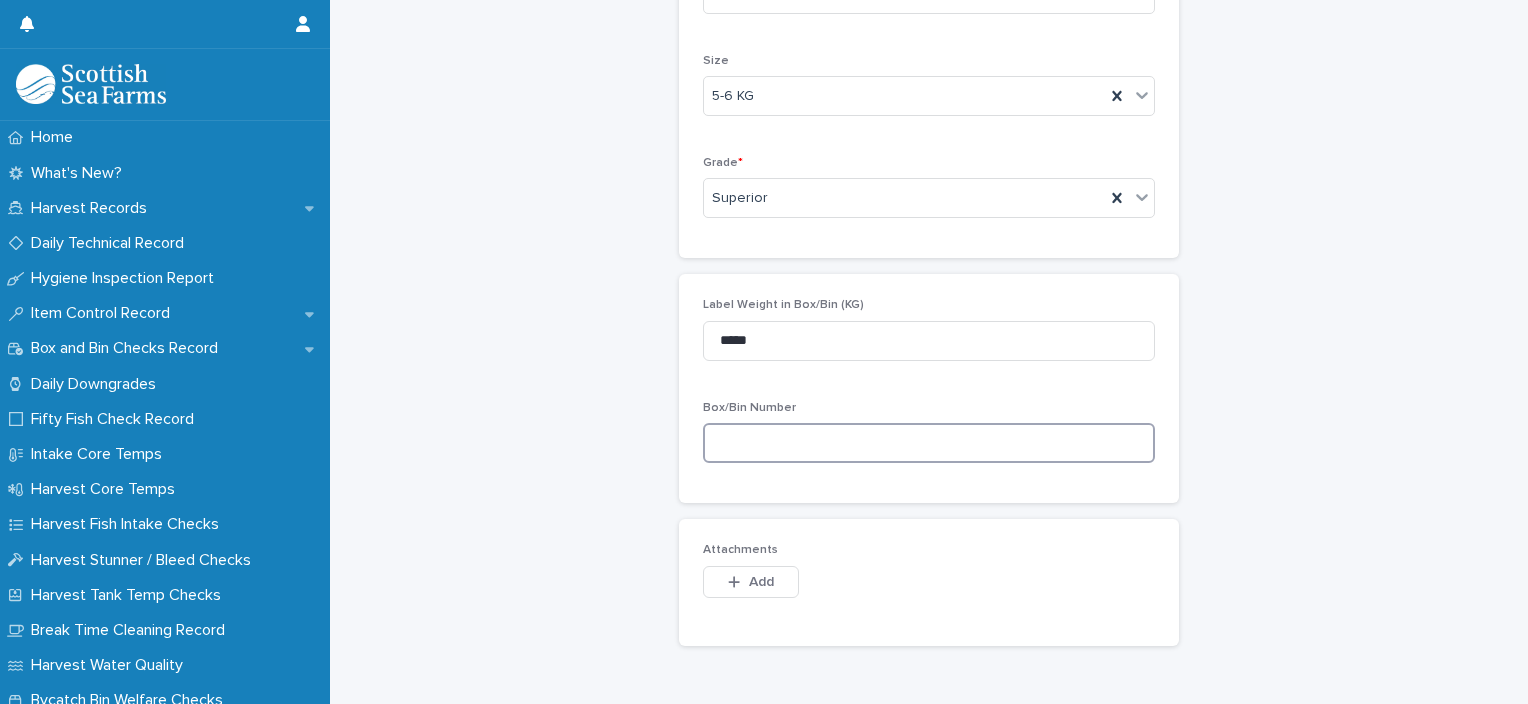 click at bounding box center (929, 443) 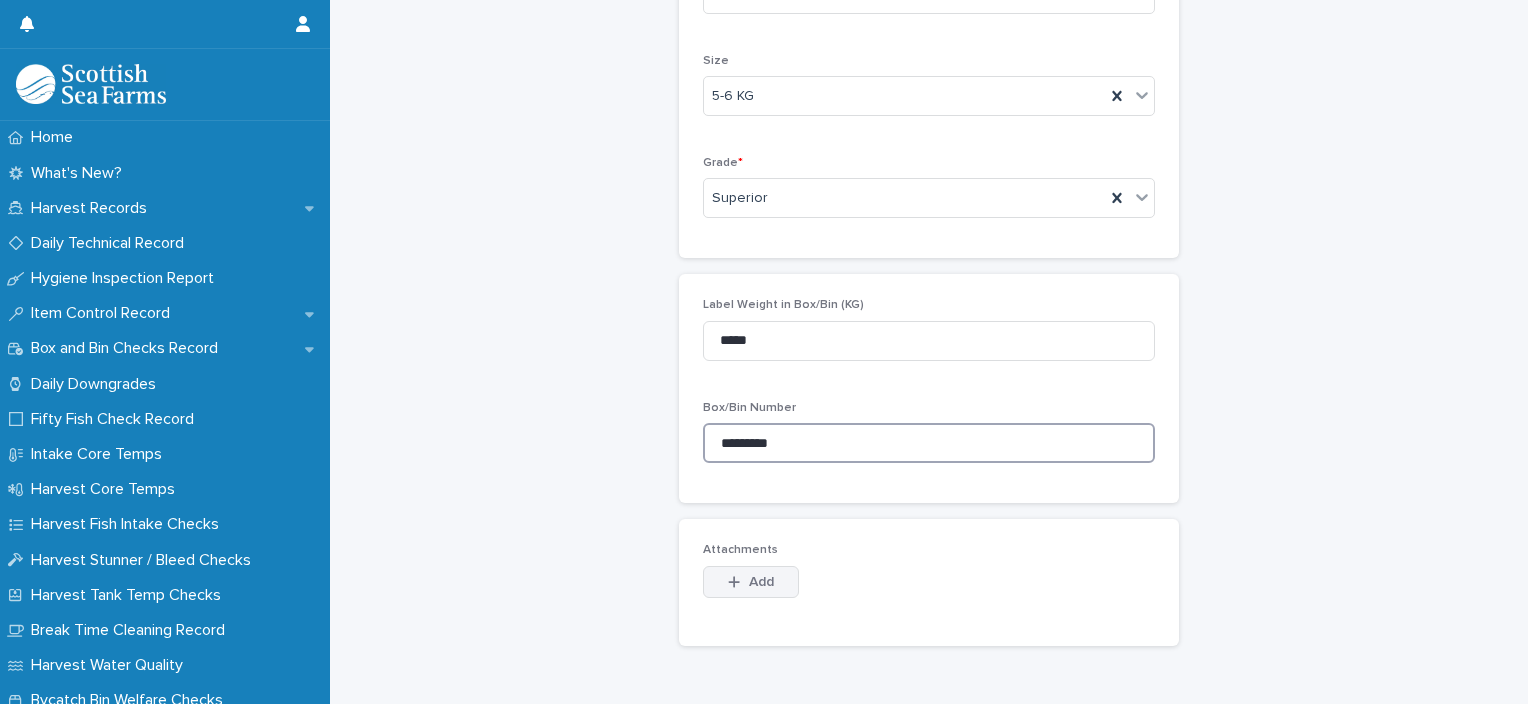 type on "*********" 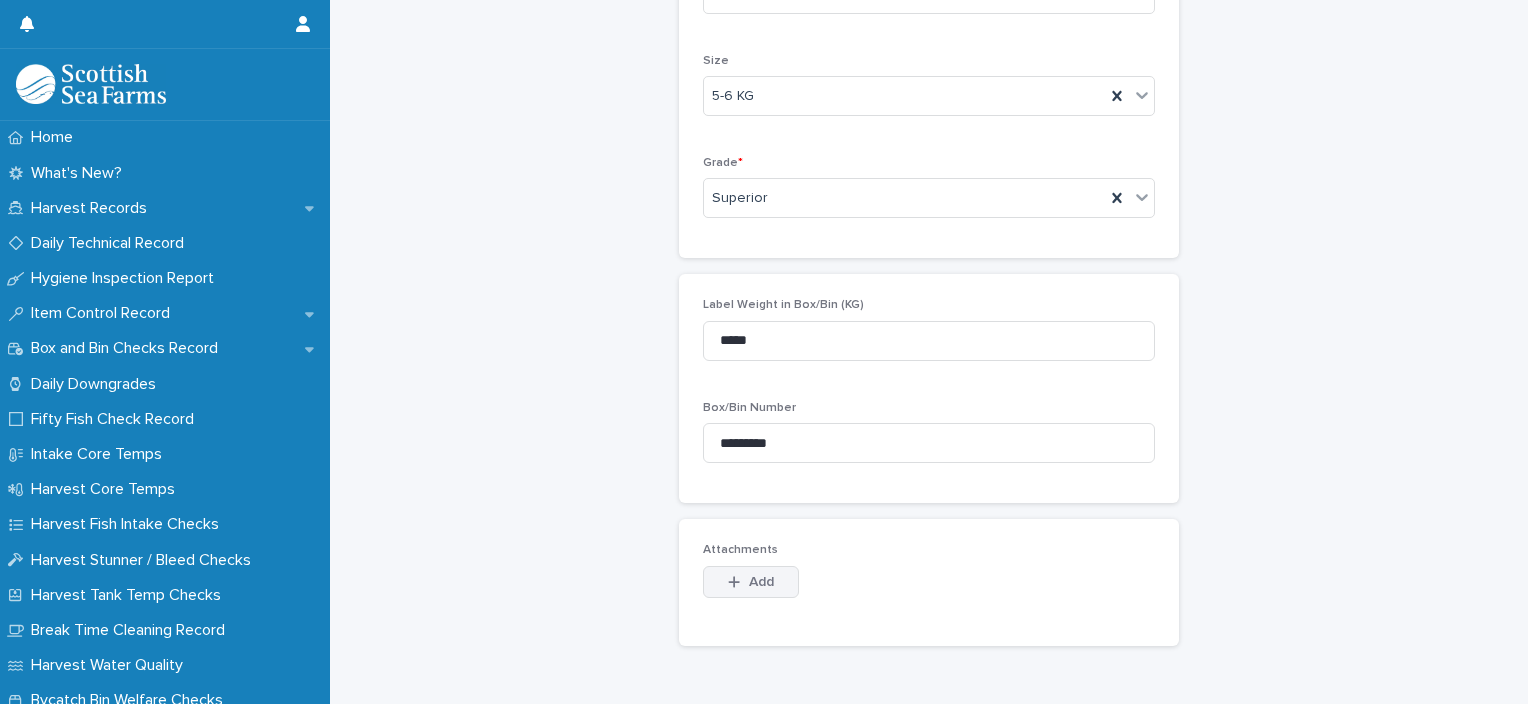 click on "Add" at bounding box center [761, 582] 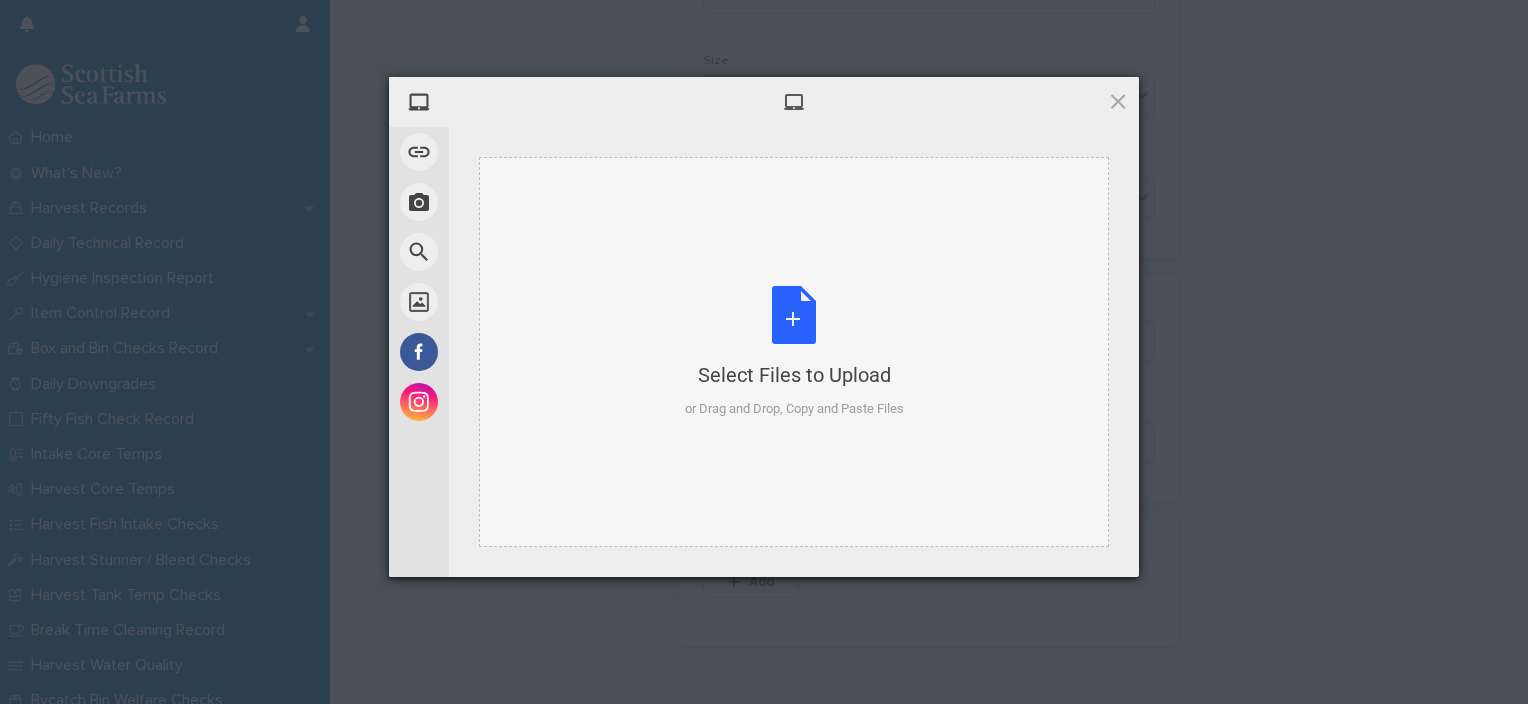 click on "Select Files to Upload
or Drag and Drop, Copy and Paste Files" at bounding box center [794, 352] 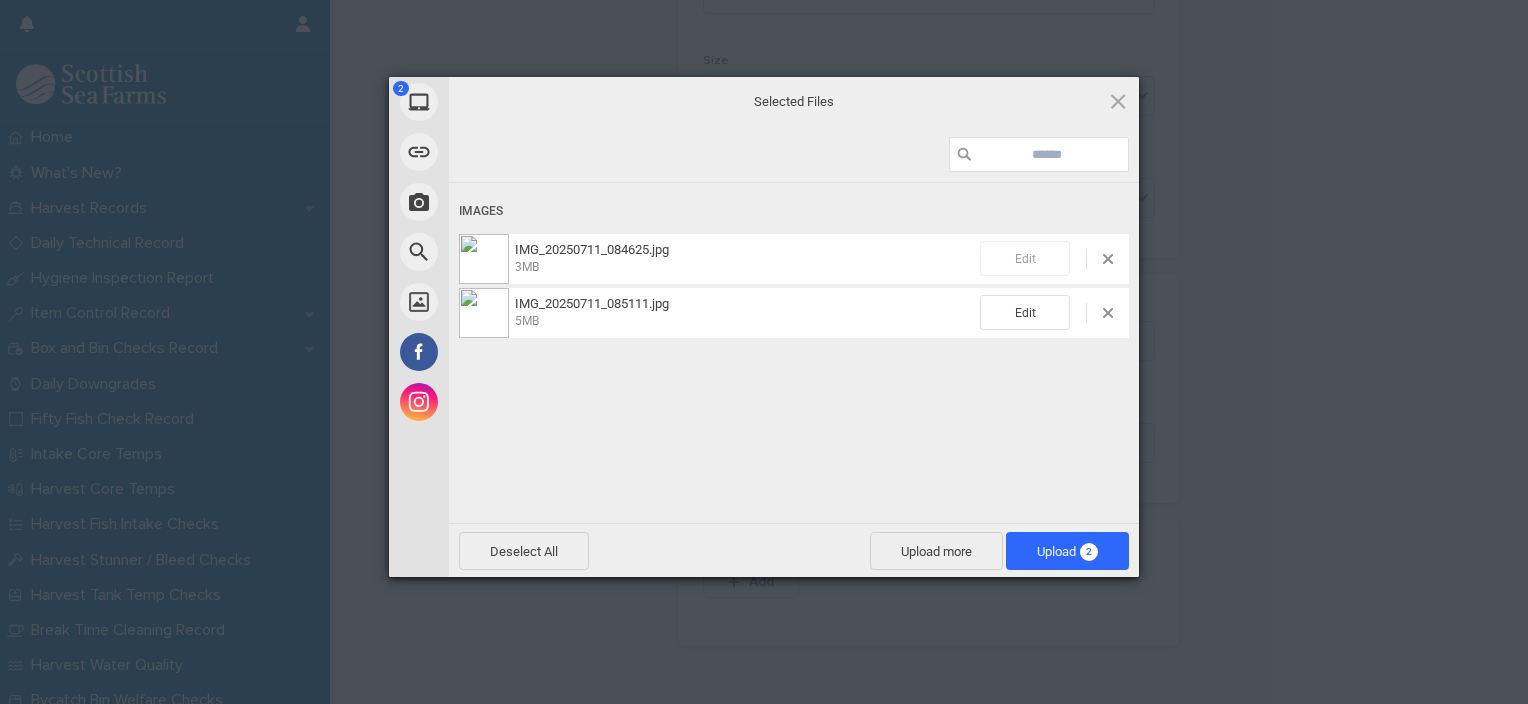 click on "Edit" at bounding box center [1025, 258] 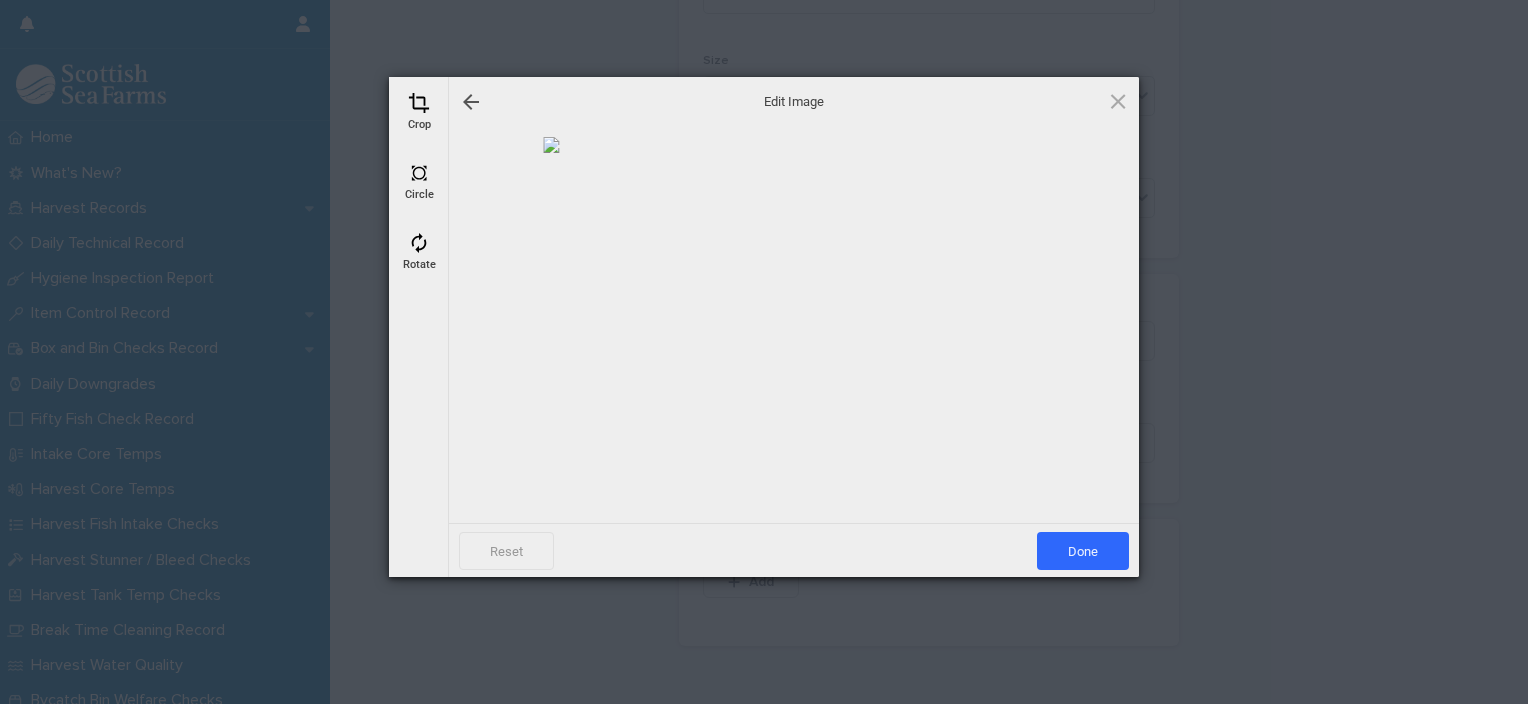 click at bounding box center (419, 243) 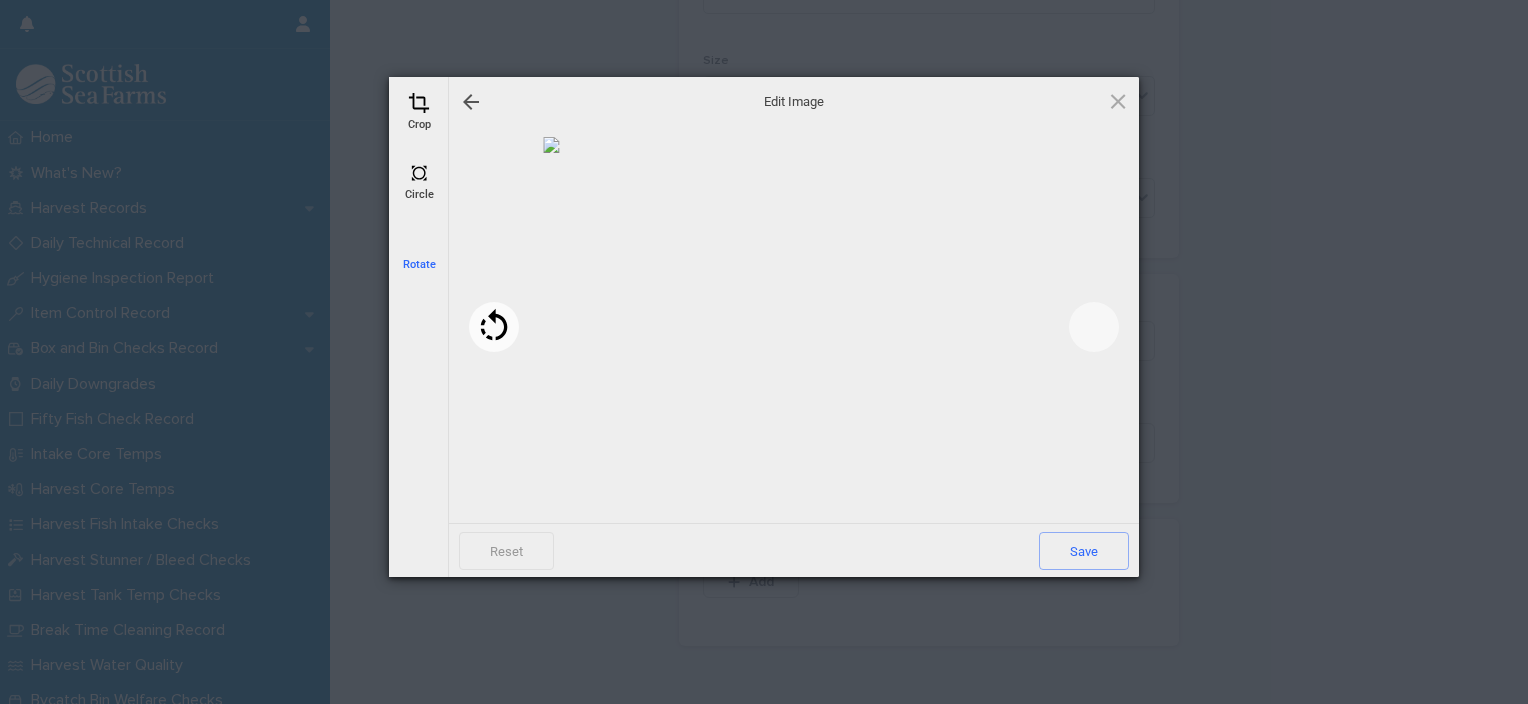 click at bounding box center [494, 327] 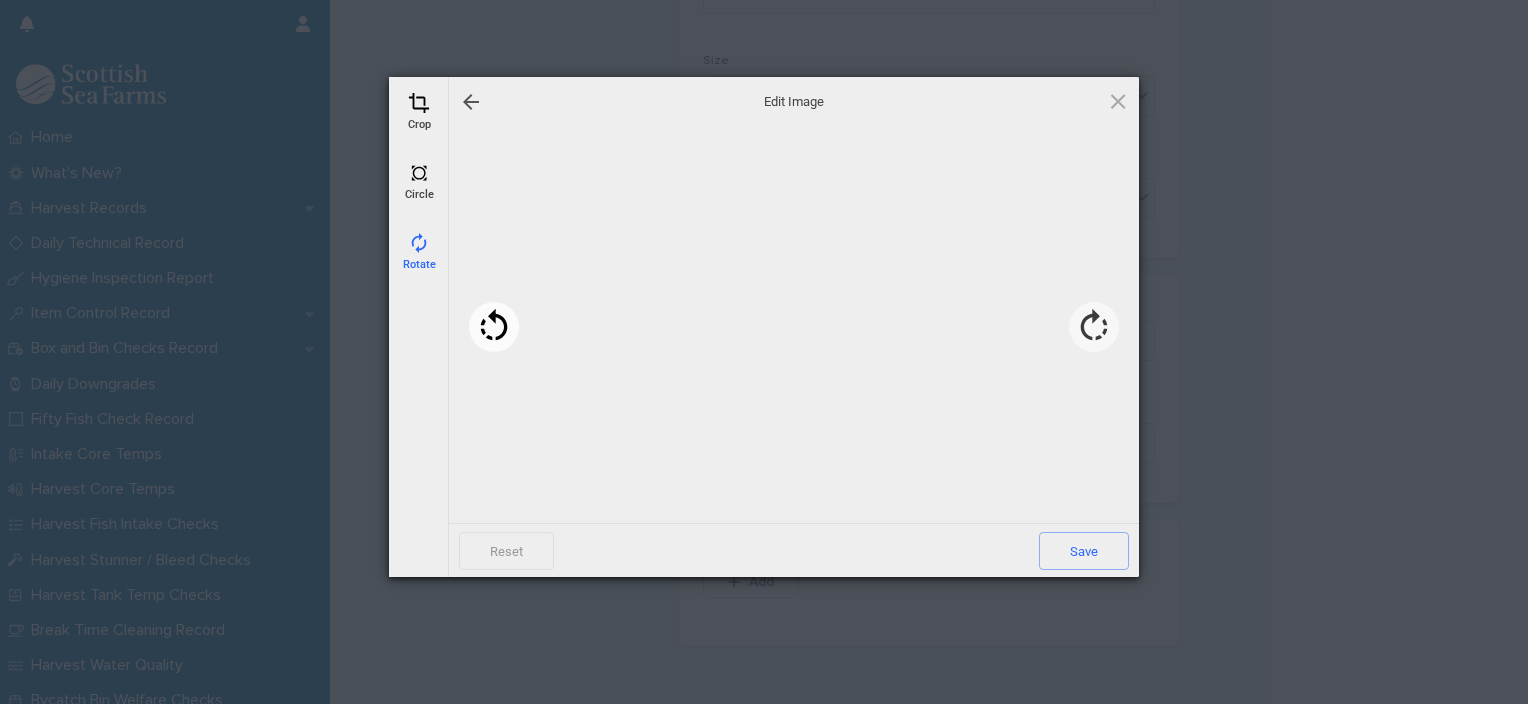 click at bounding box center (494, 327) 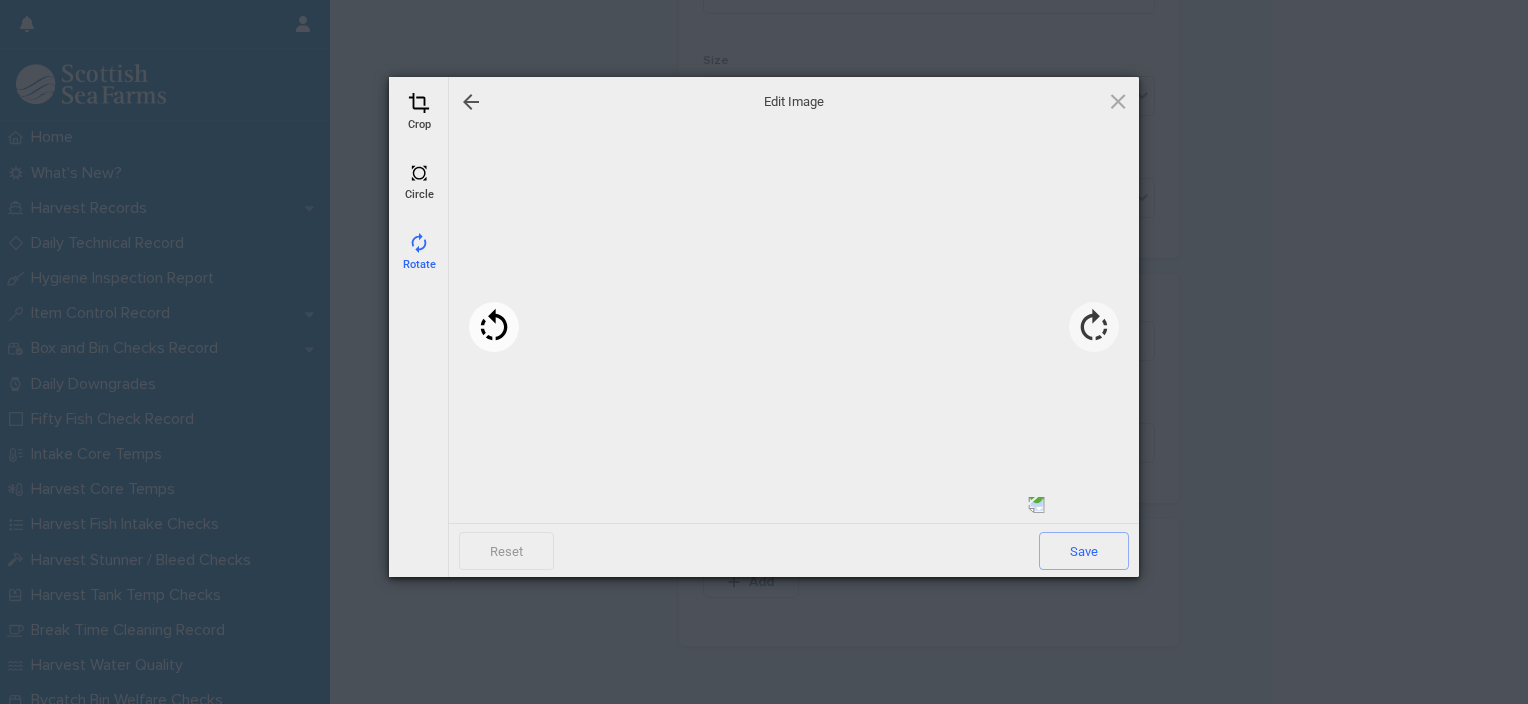 click at bounding box center (494, 327) 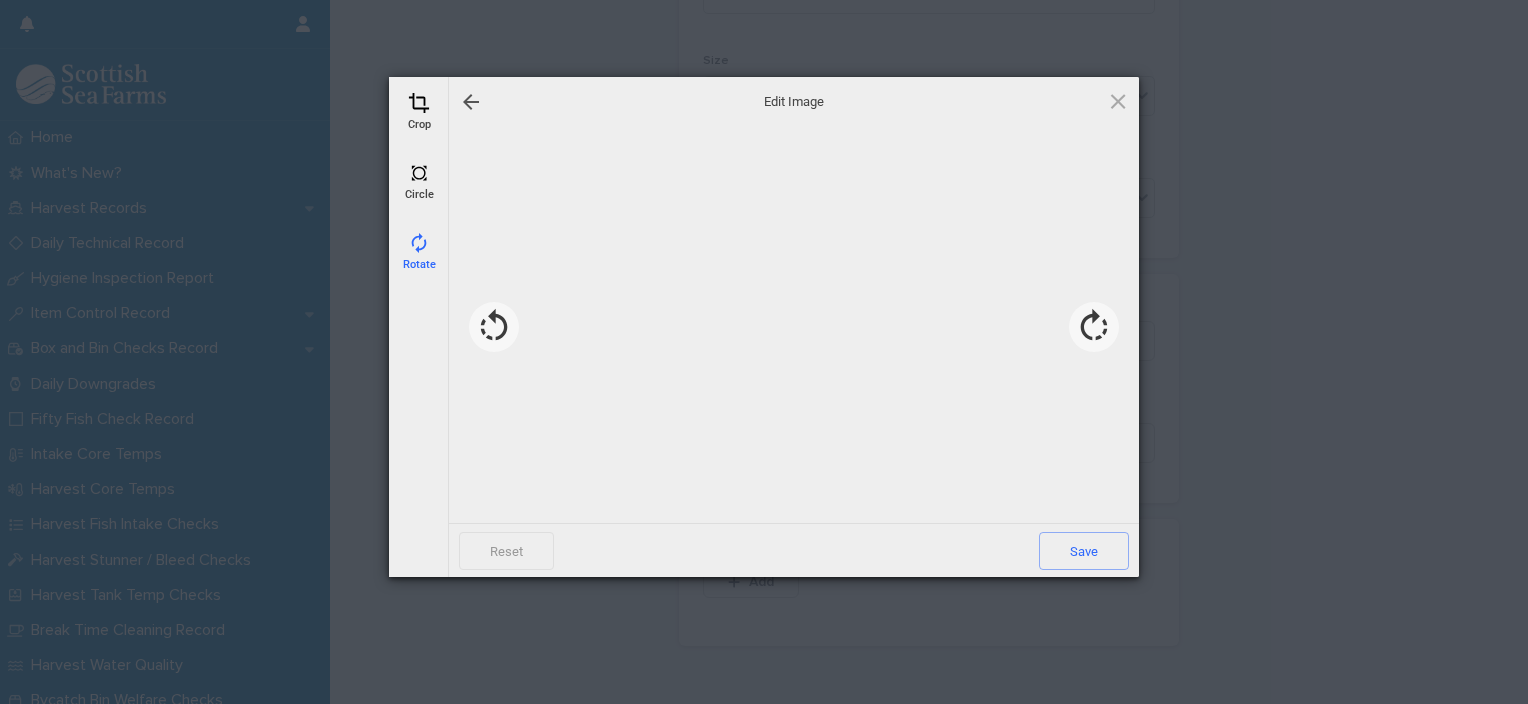 click at bounding box center (419, 103) 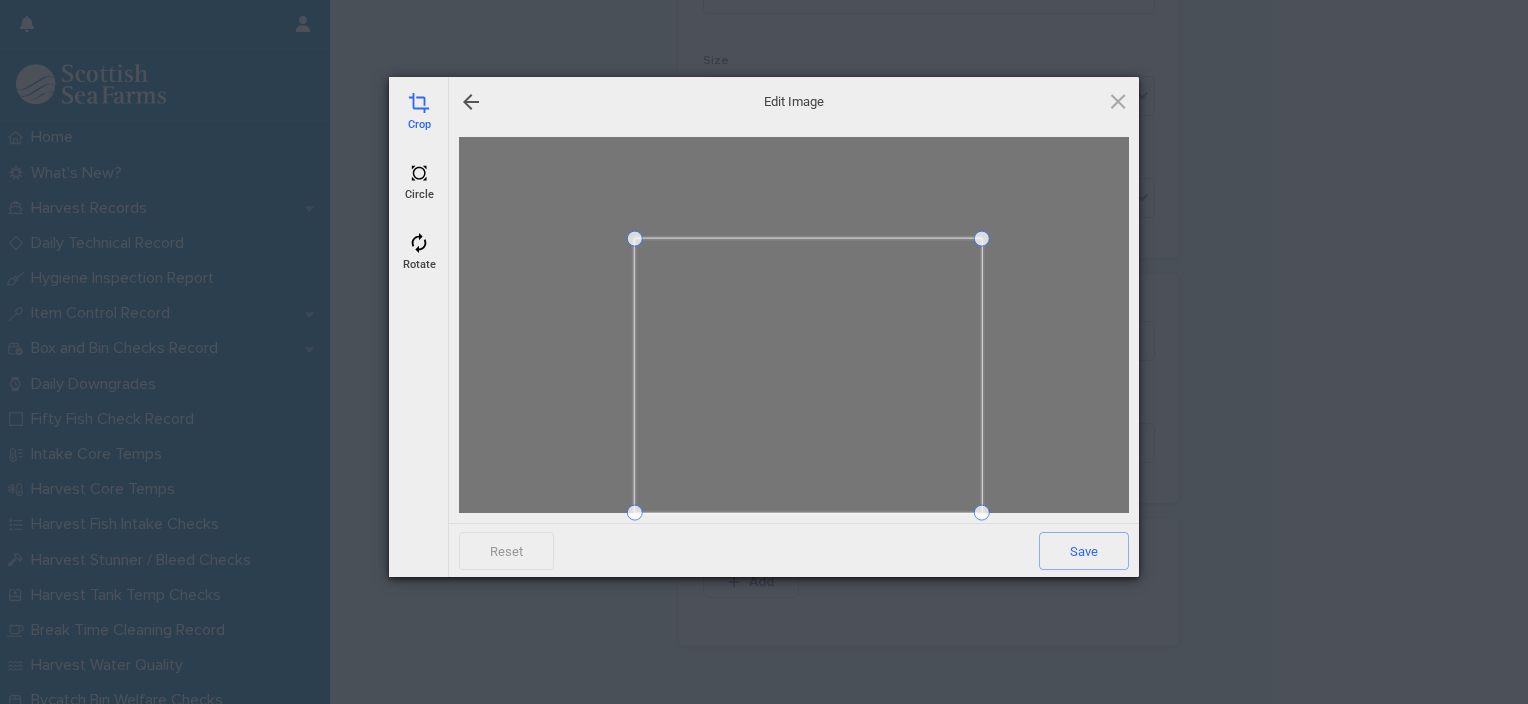 click at bounding box center (635, 239) 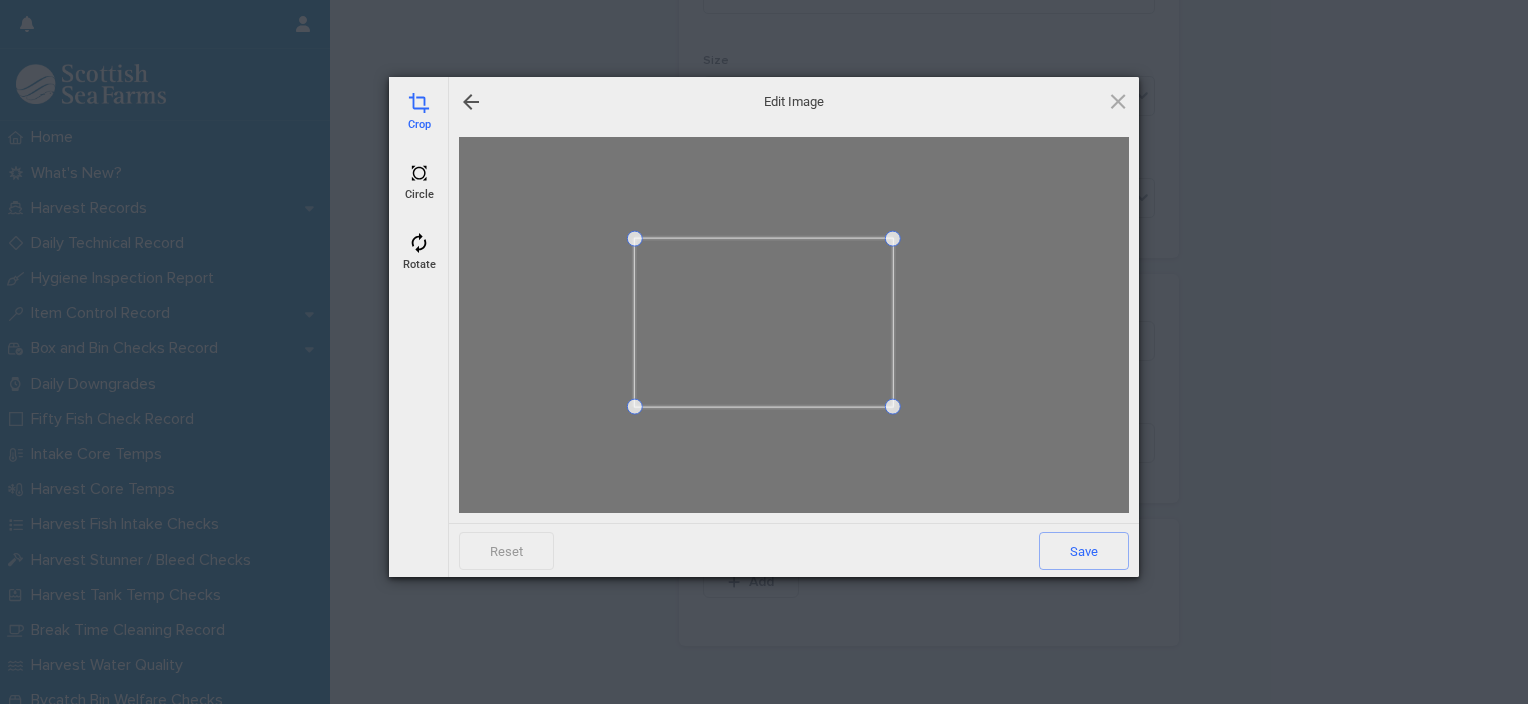 click at bounding box center (892, 407) 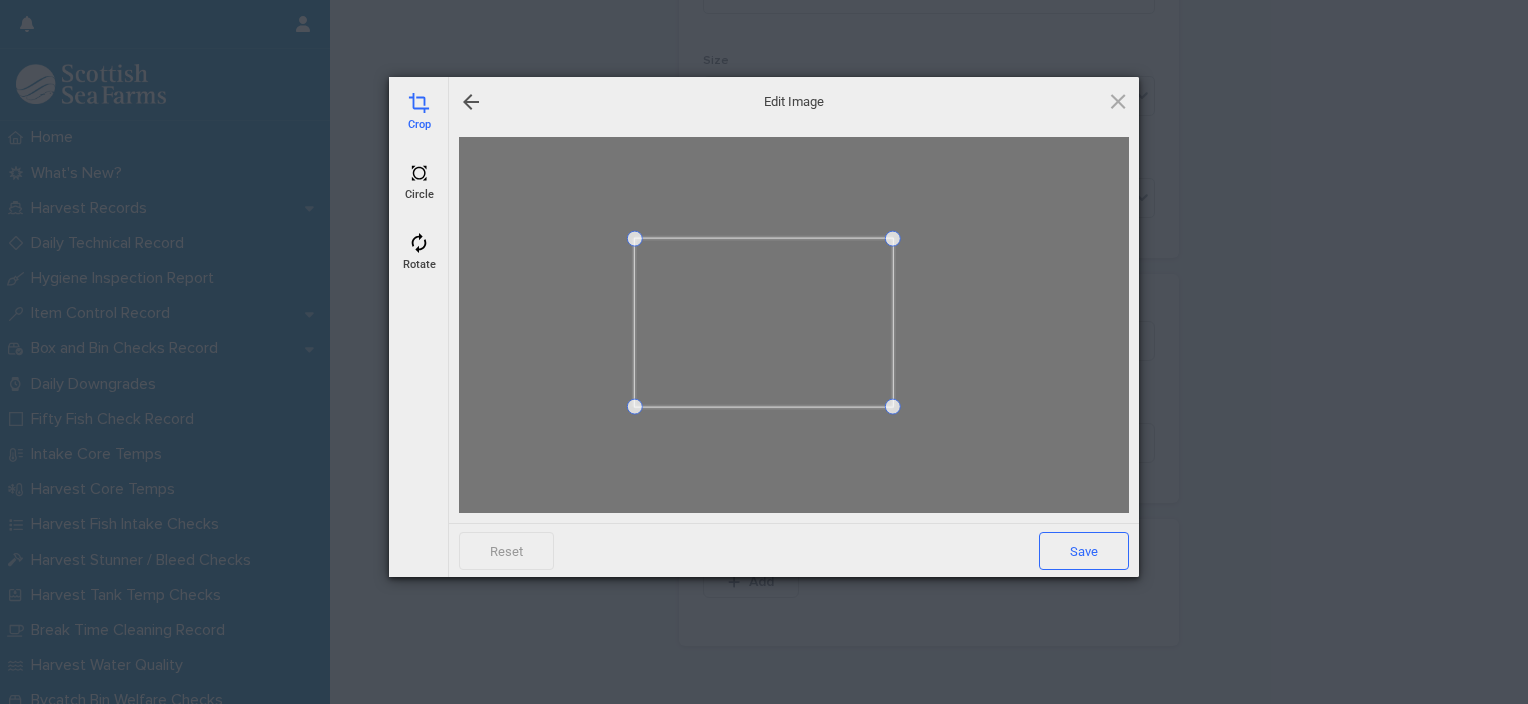 click on "Save" at bounding box center [1084, 551] 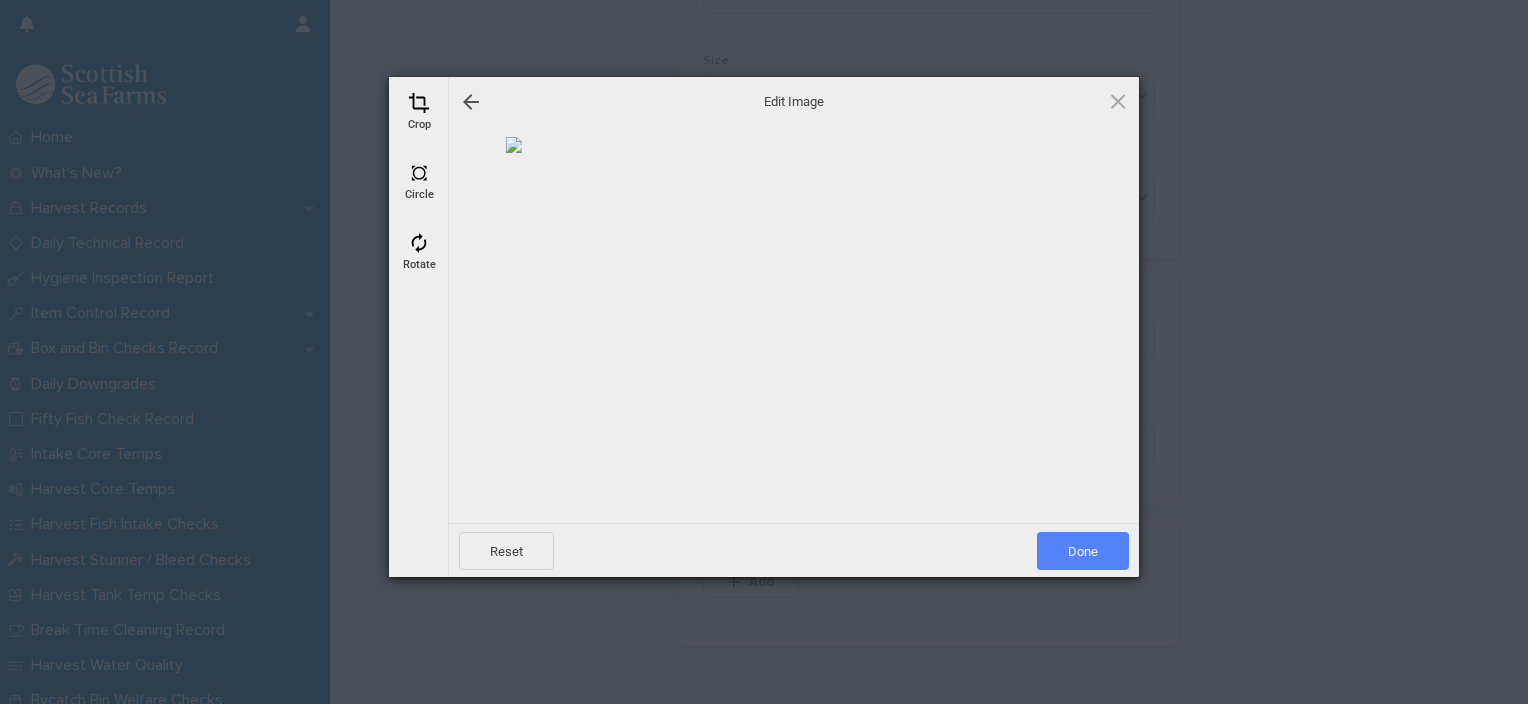 click on "Done" at bounding box center [1083, 551] 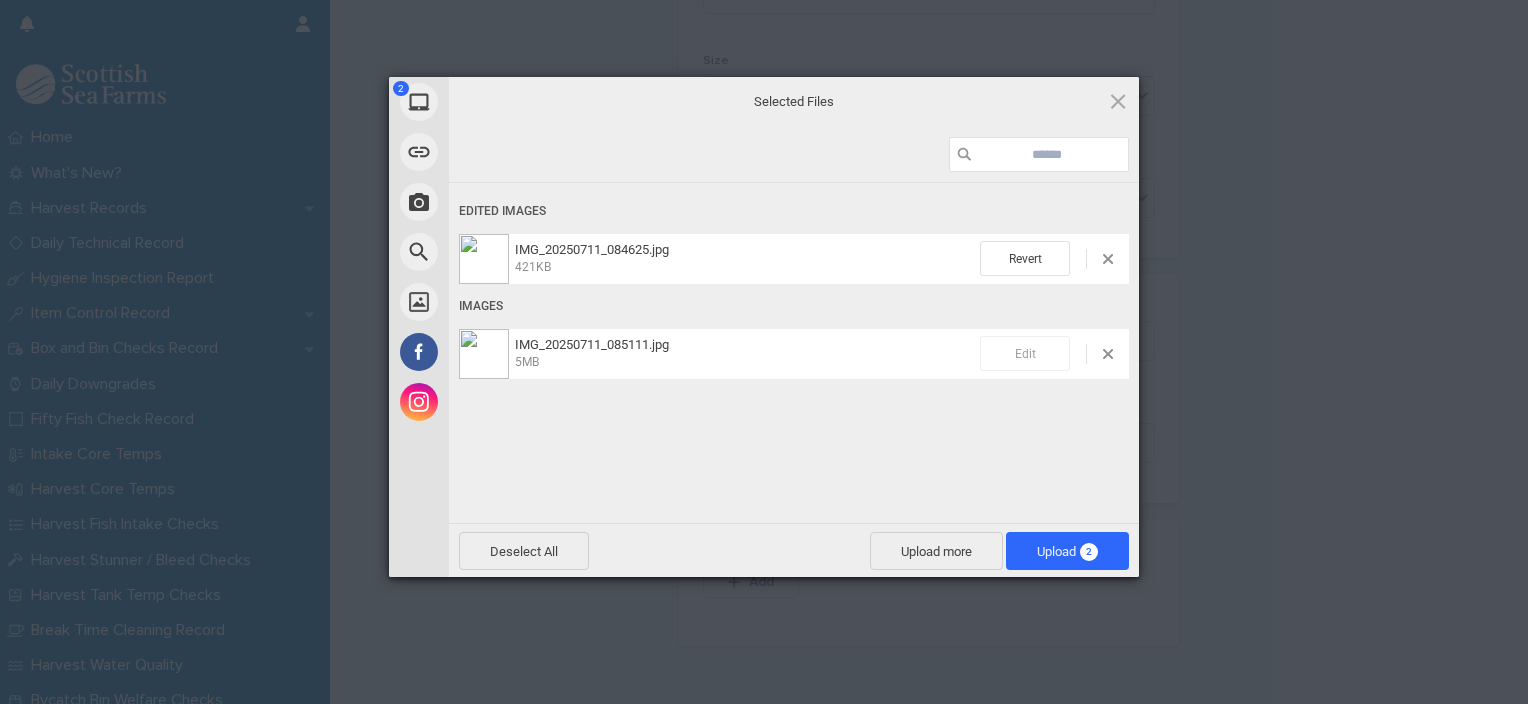 click on "Edit" at bounding box center [1025, 353] 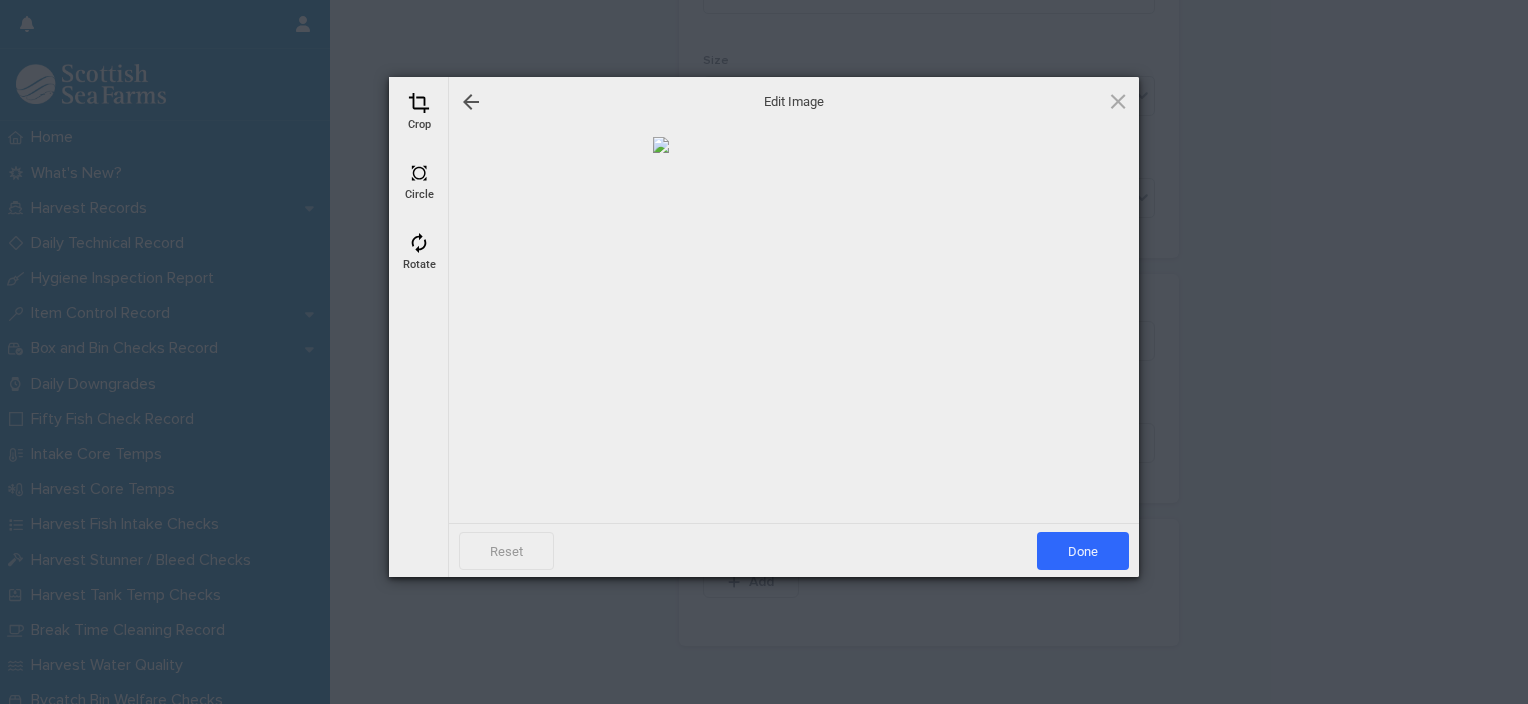 click on "Crop" at bounding box center (419, 112) 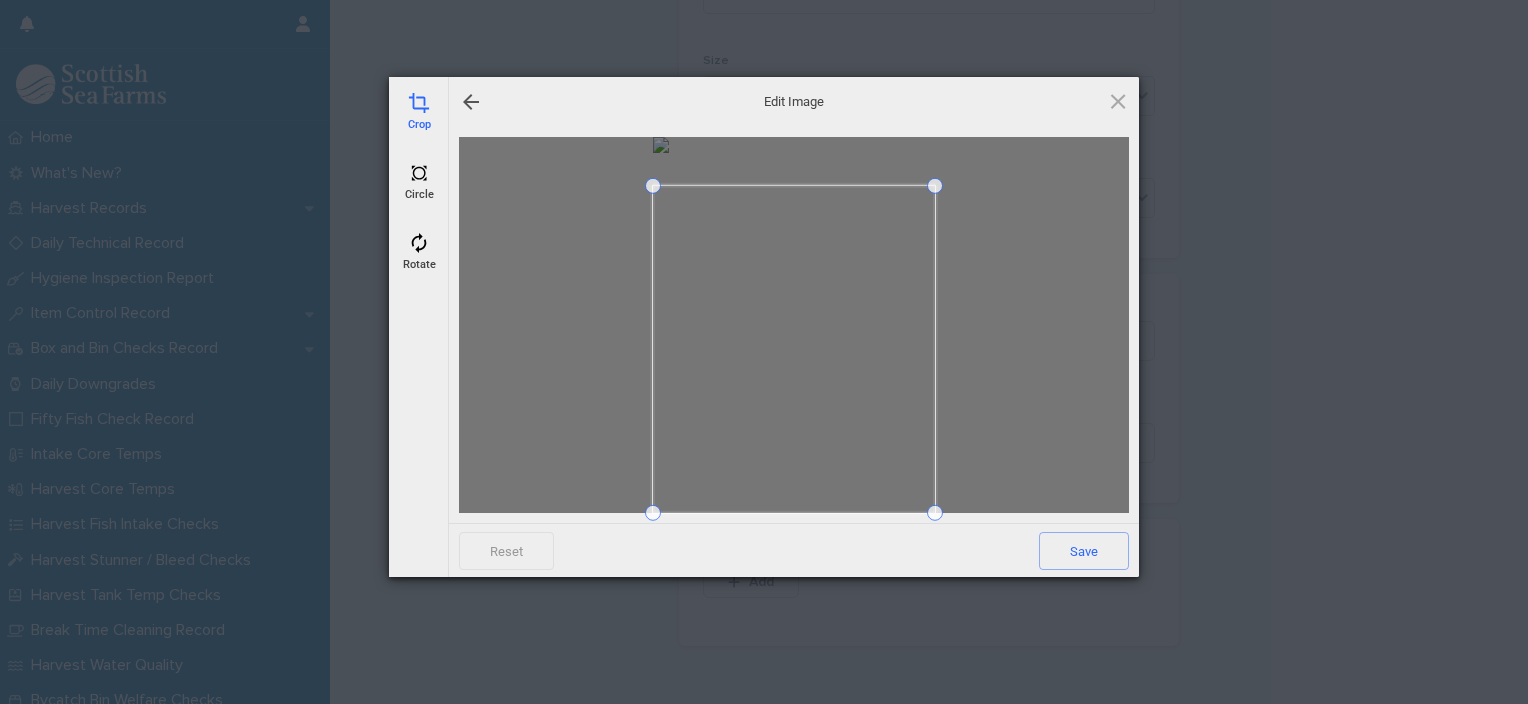 click at bounding box center (653, 186) 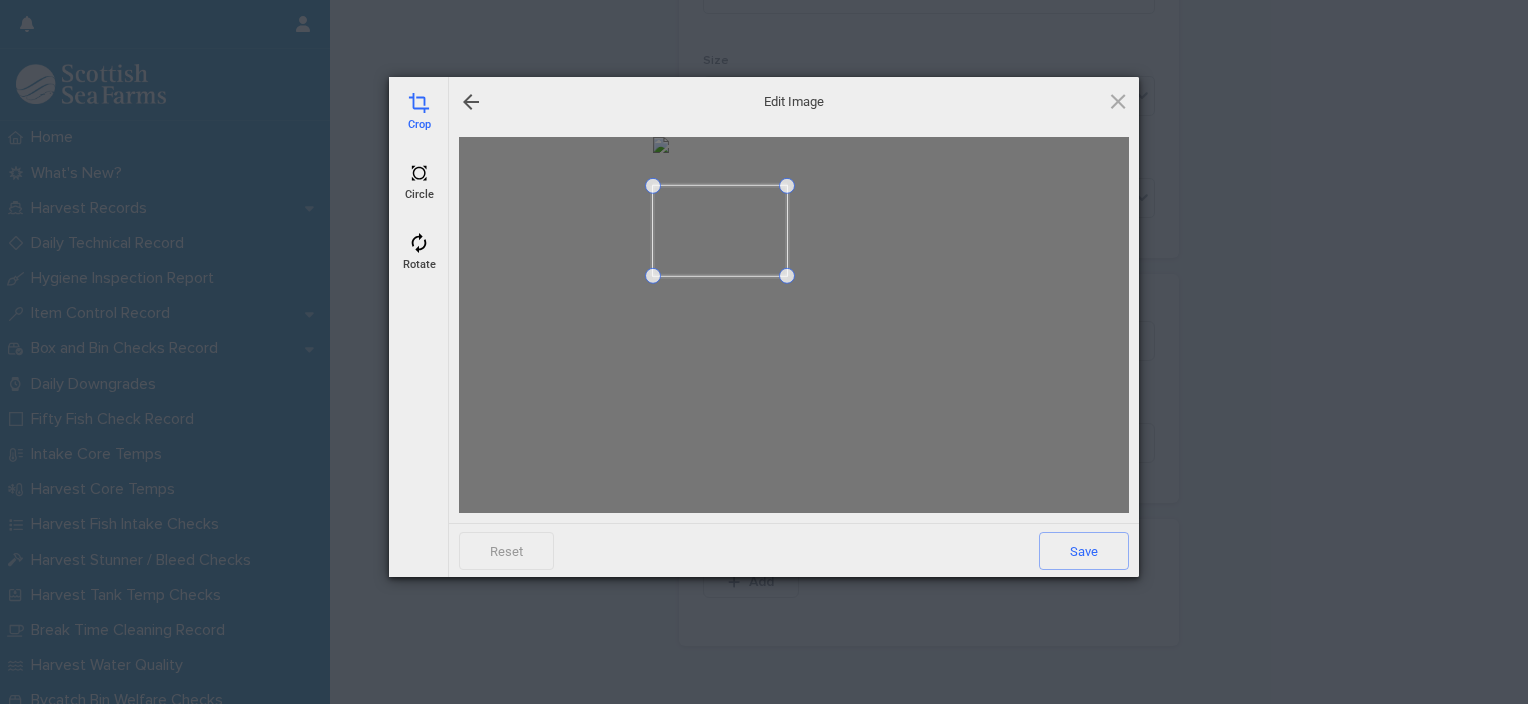 click at bounding box center [787, 276] 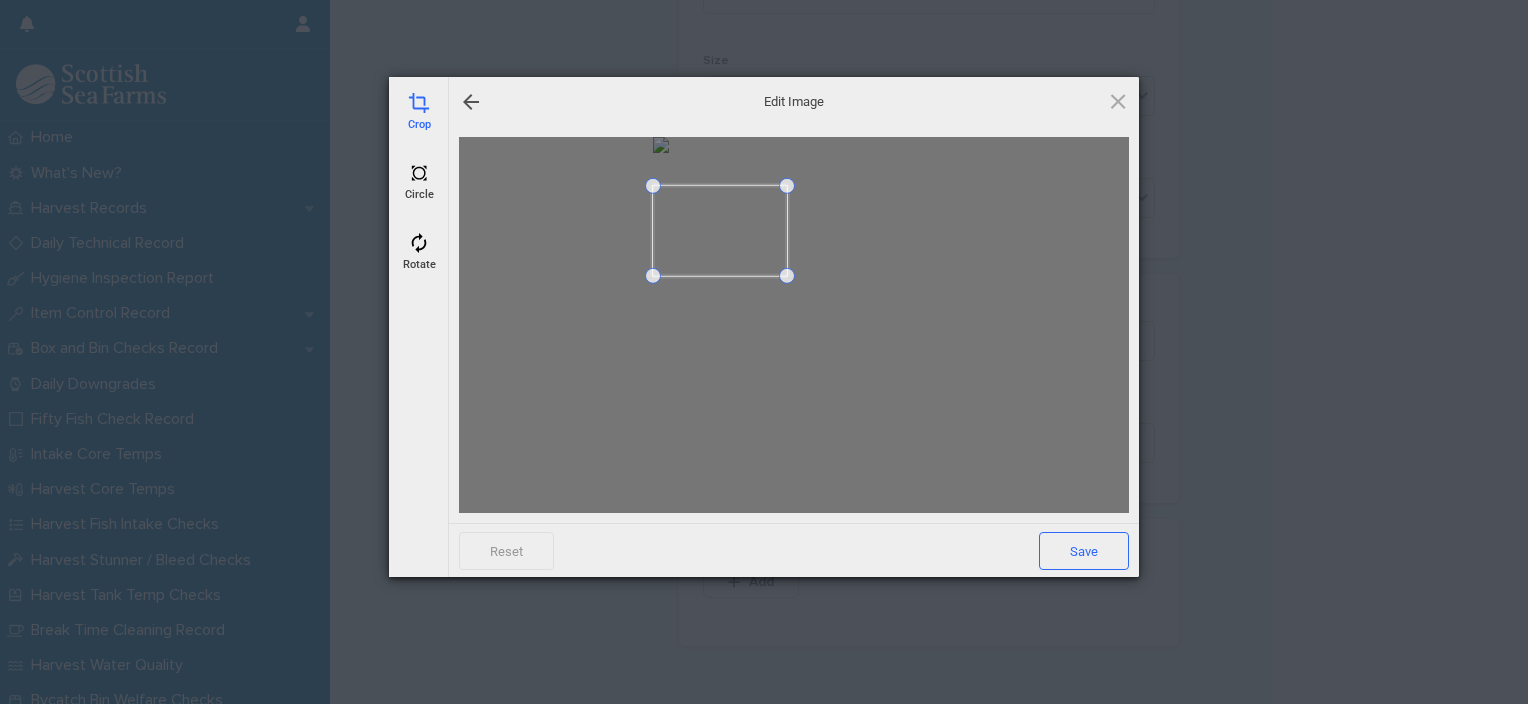click on "Save" at bounding box center [1084, 551] 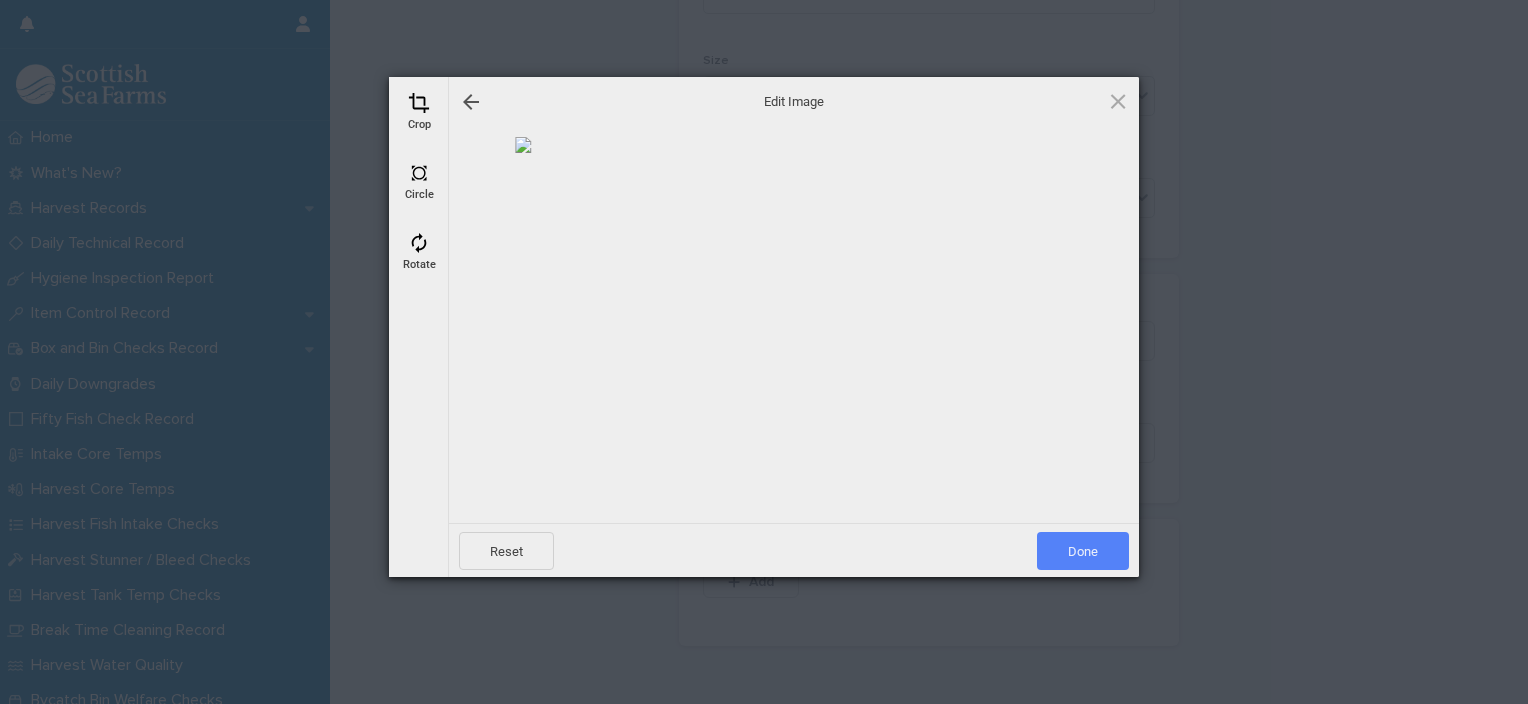 click on "Done" at bounding box center (1083, 551) 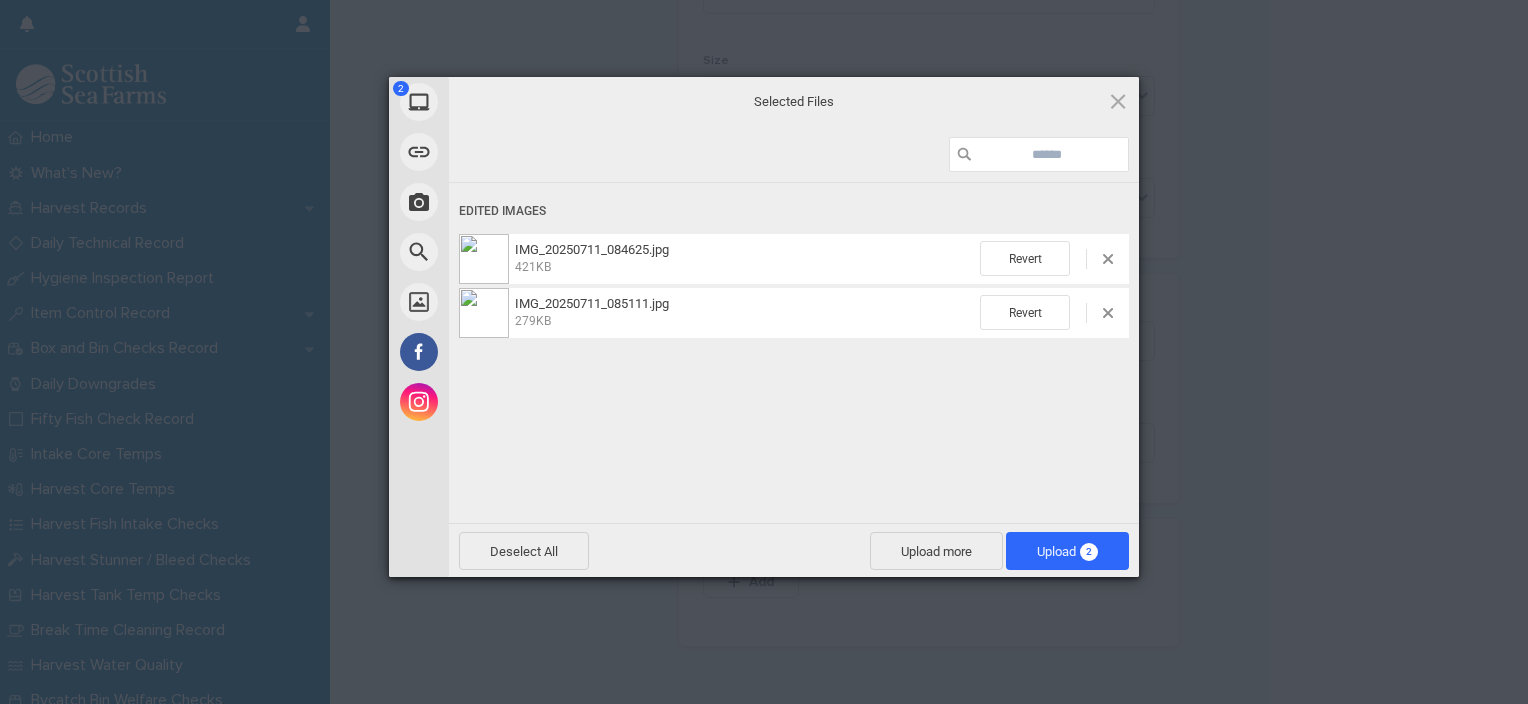 click on "Upload
2" at bounding box center [1067, 551] 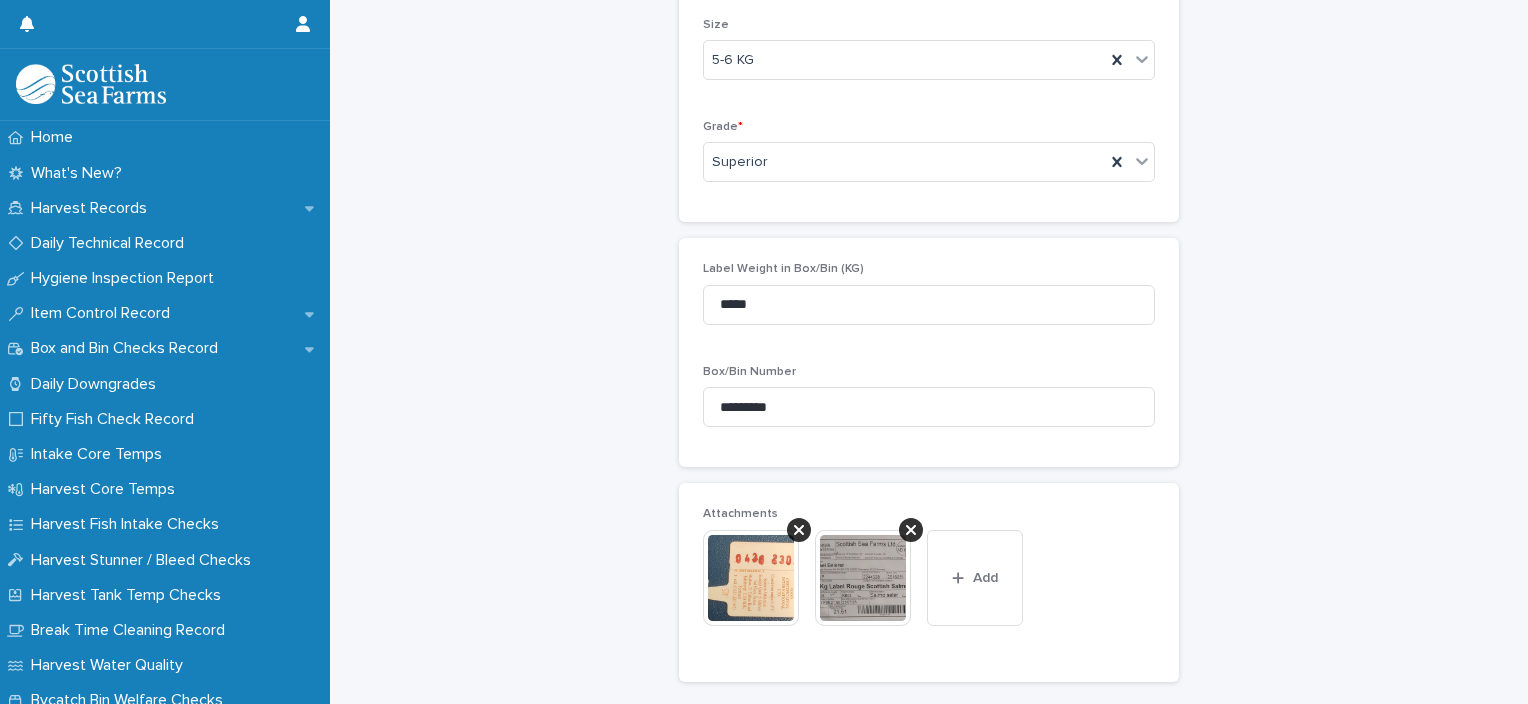 scroll, scrollTop: 860, scrollLeft: 0, axis: vertical 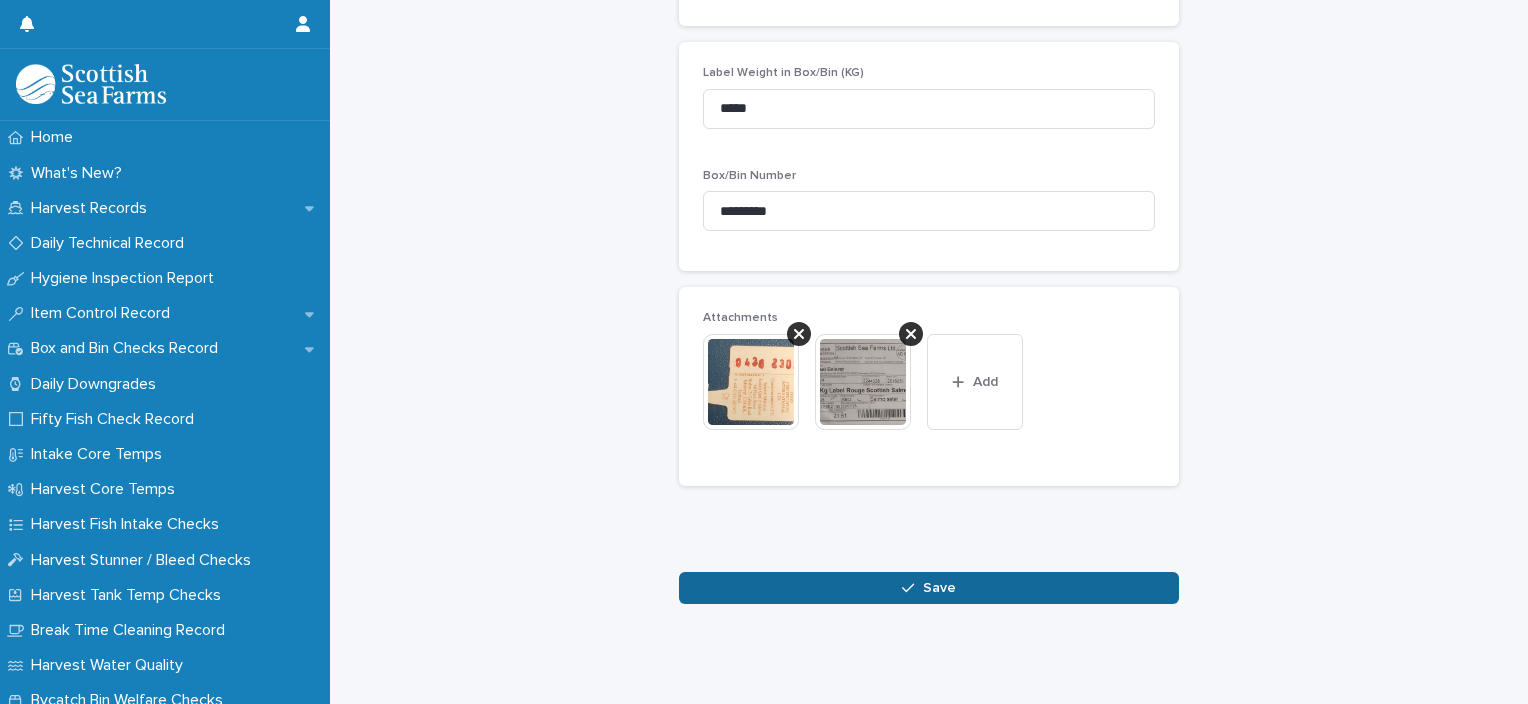 click on "Save" at bounding box center [929, 588] 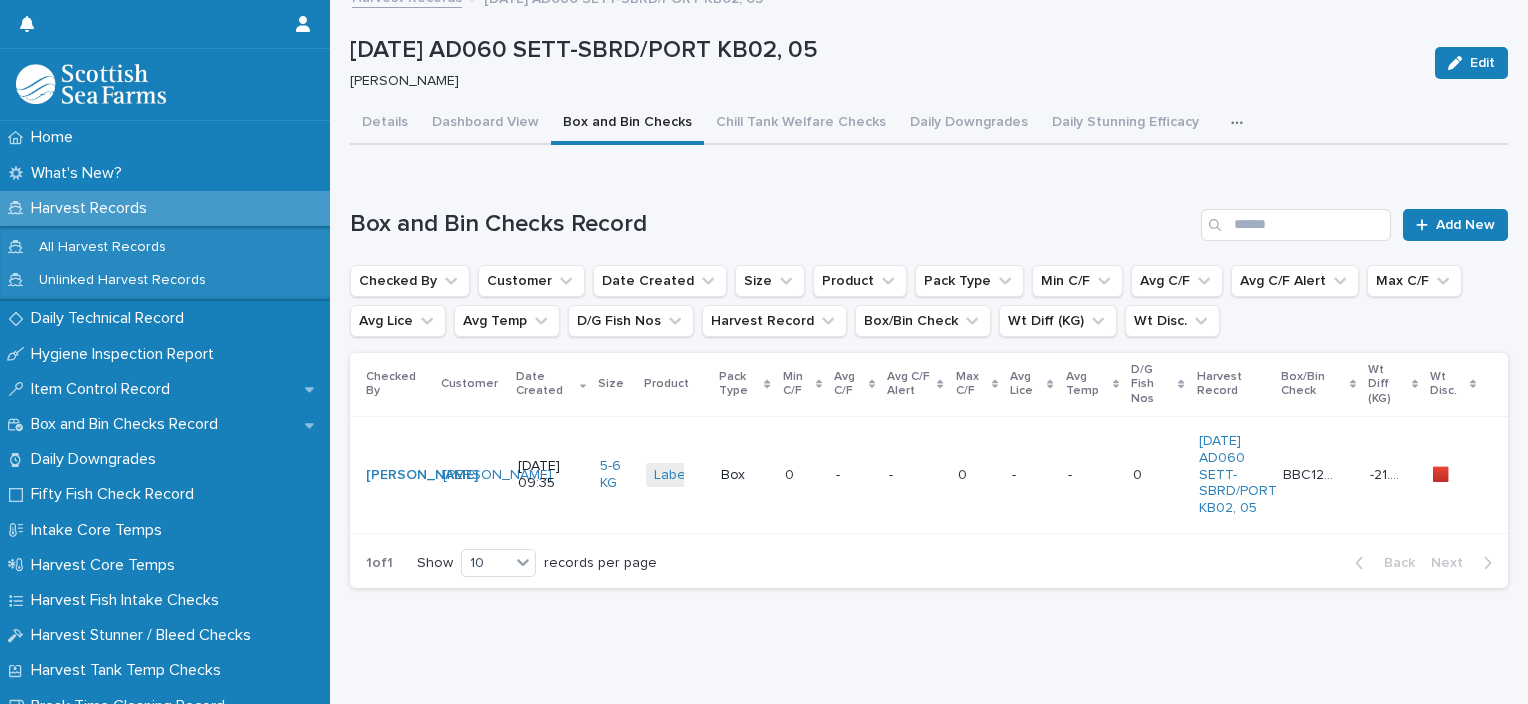 scroll, scrollTop: 0, scrollLeft: 0, axis: both 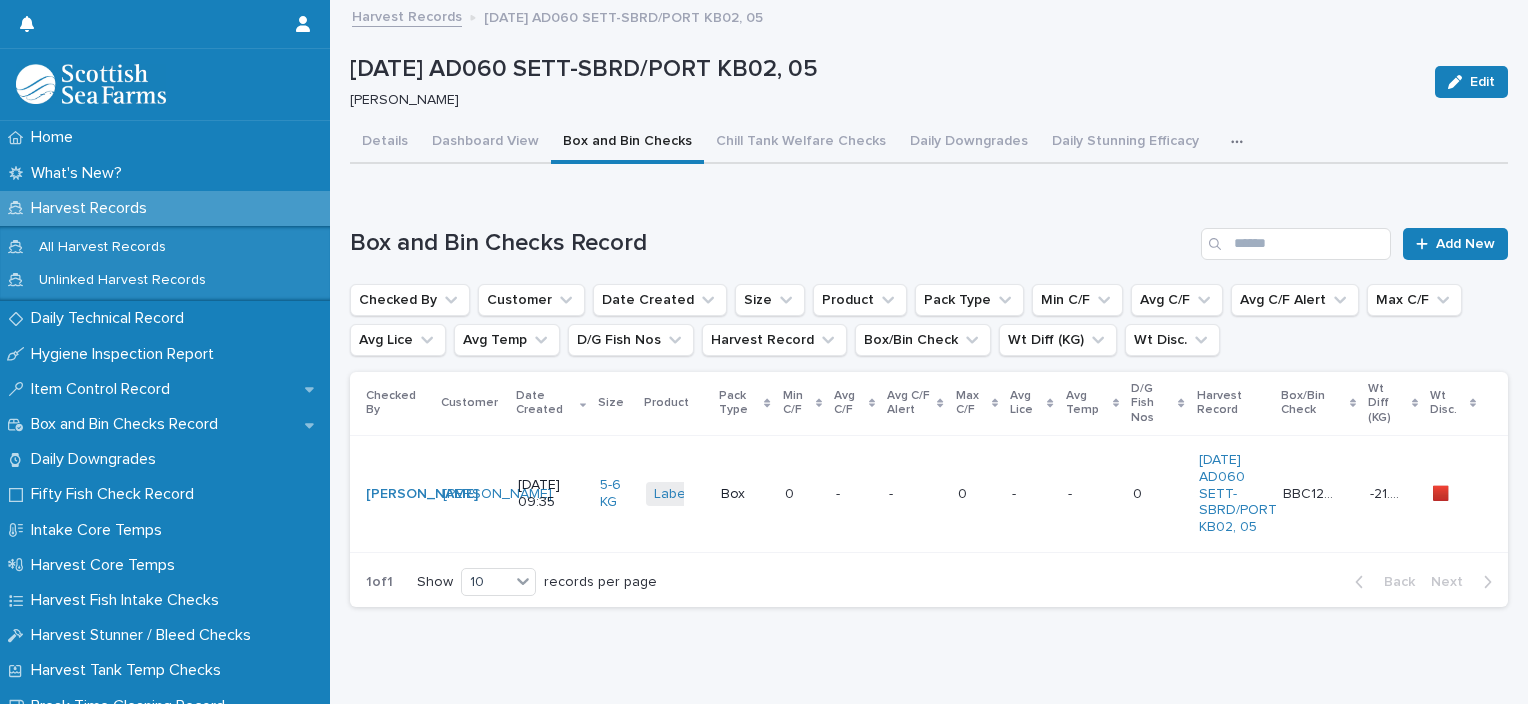 click on "- -" at bounding box center [915, 493] 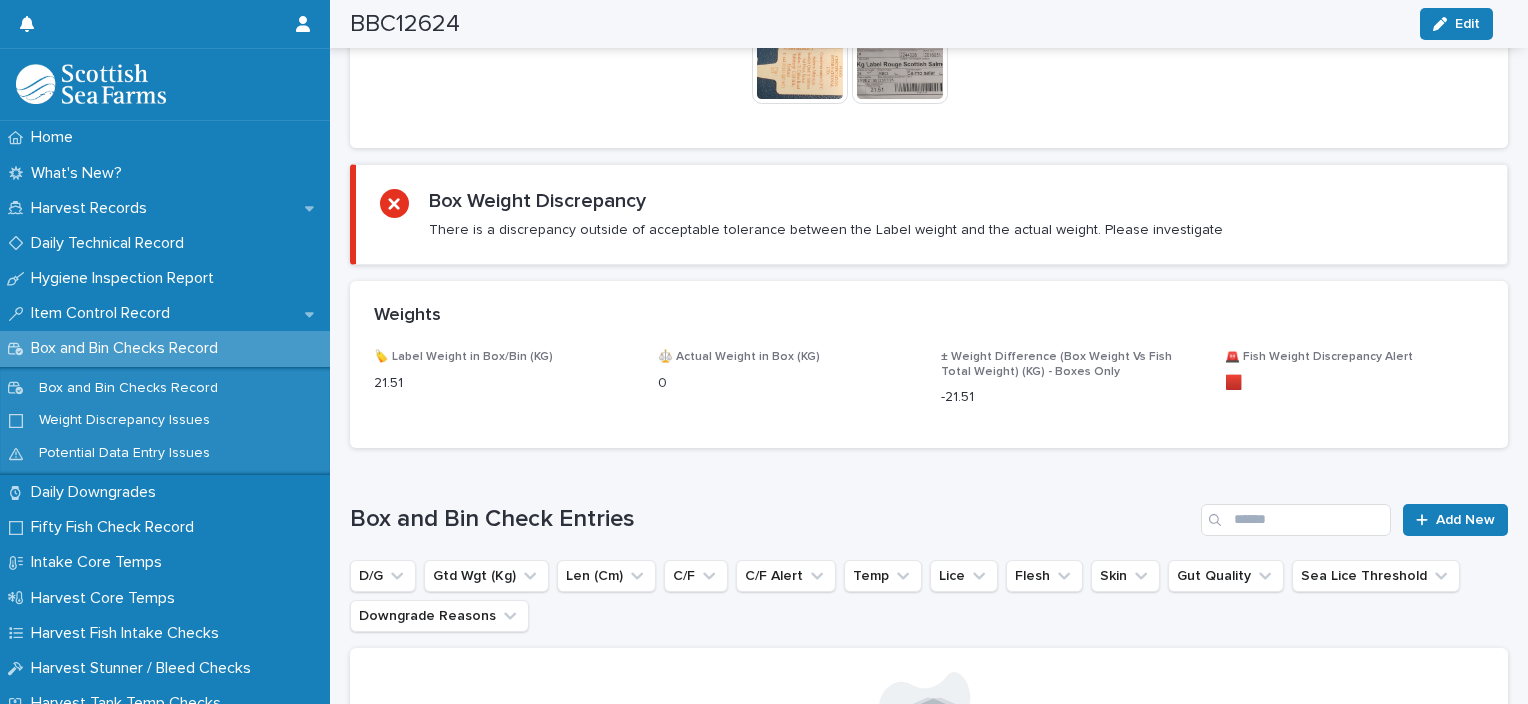 scroll, scrollTop: 988, scrollLeft: 0, axis: vertical 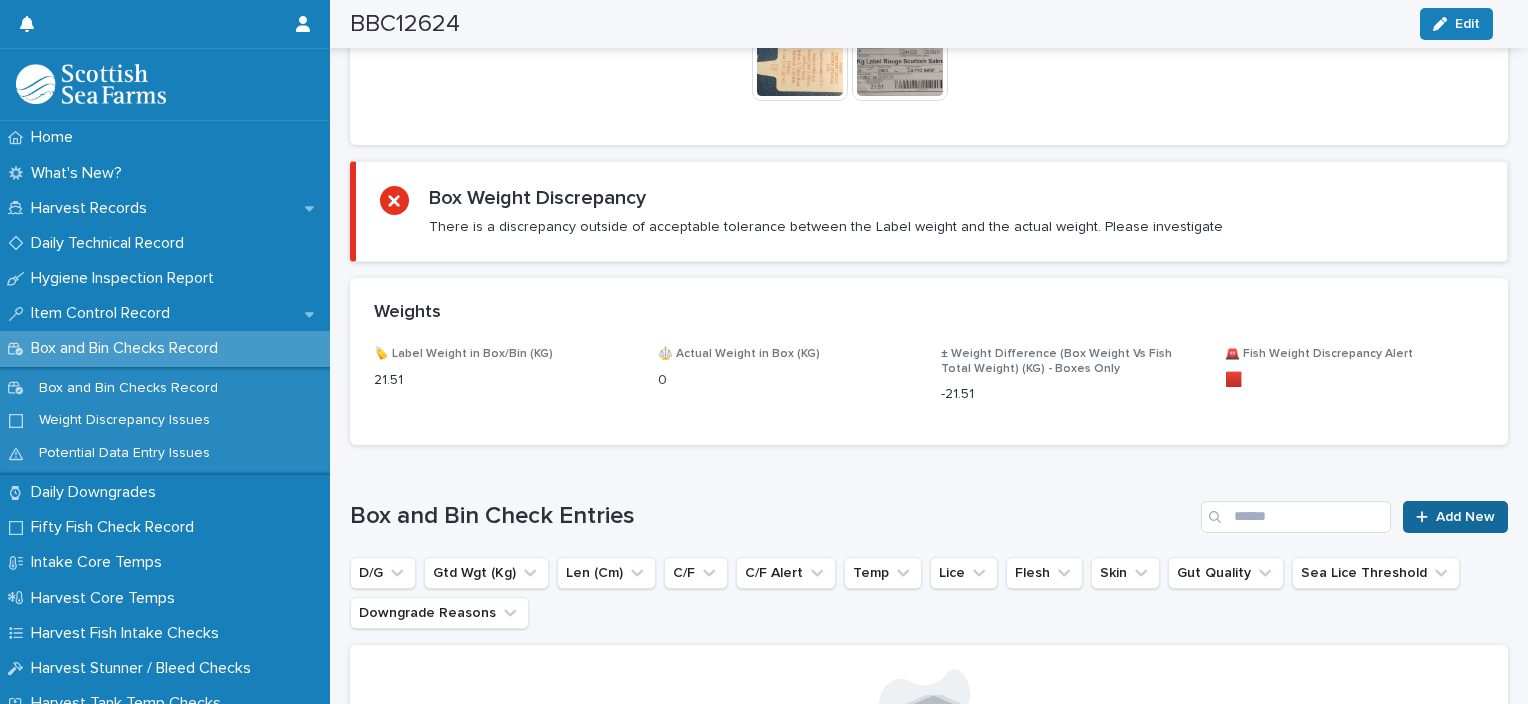 click on "Add New" at bounding box center [1465, 517] 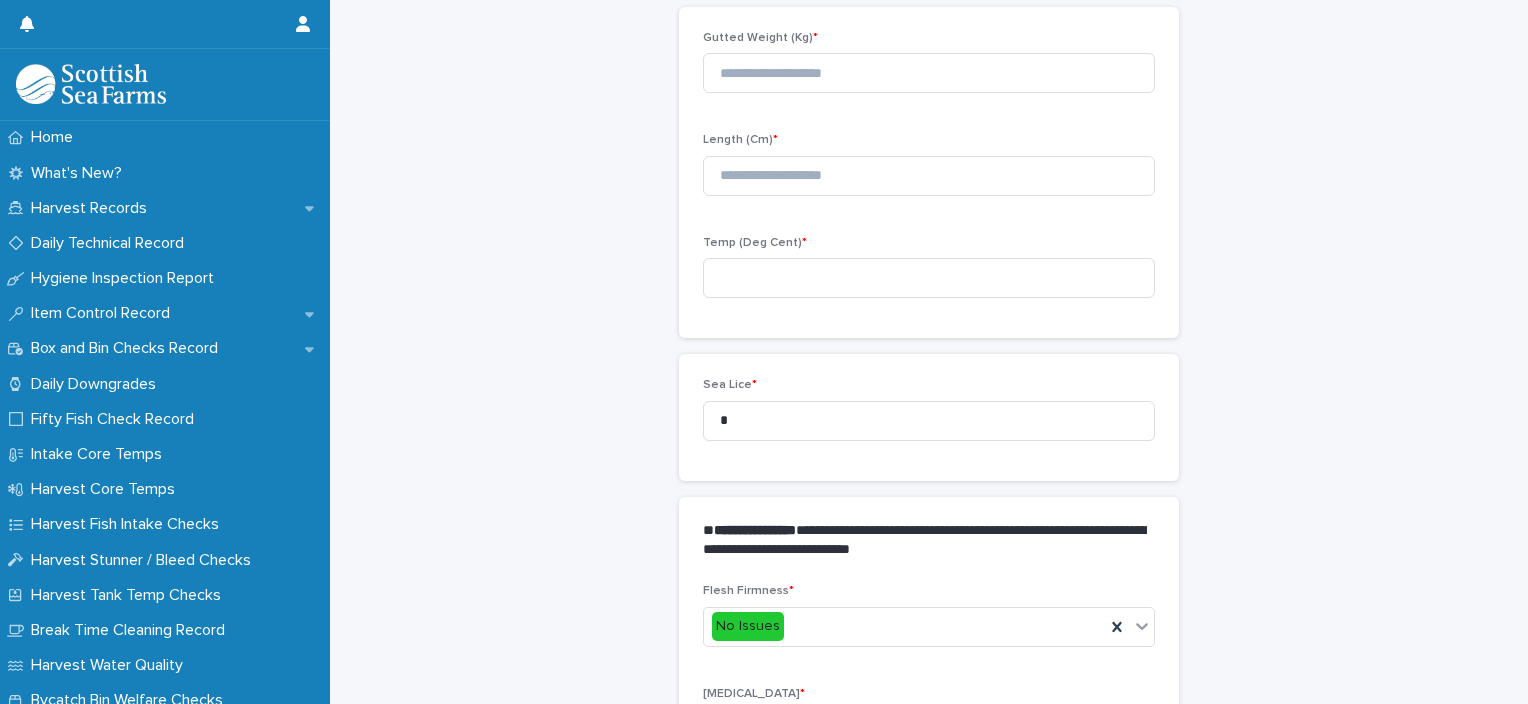 scroll, scrollTop: 217, scrollLeft: 0, axis: vertical 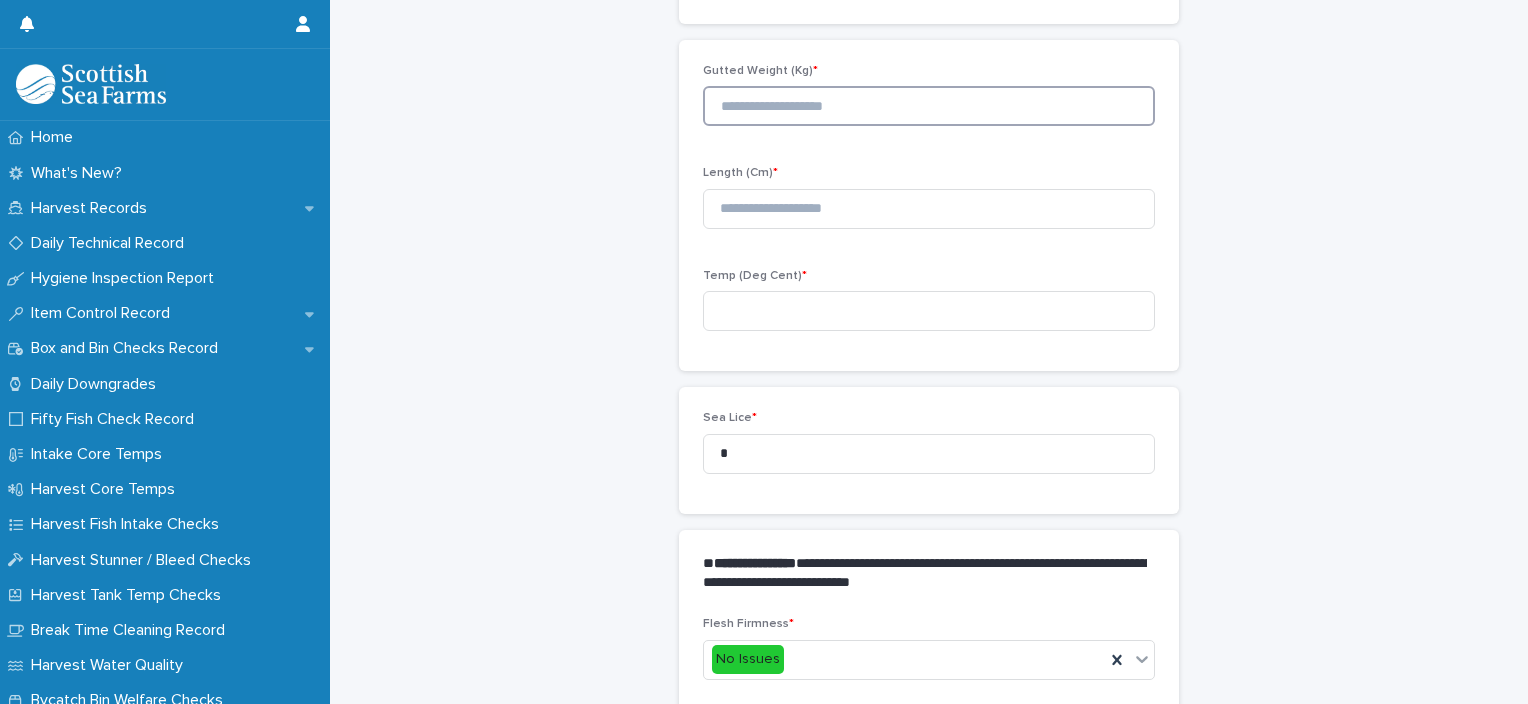 click at bounding box center (929, 106) 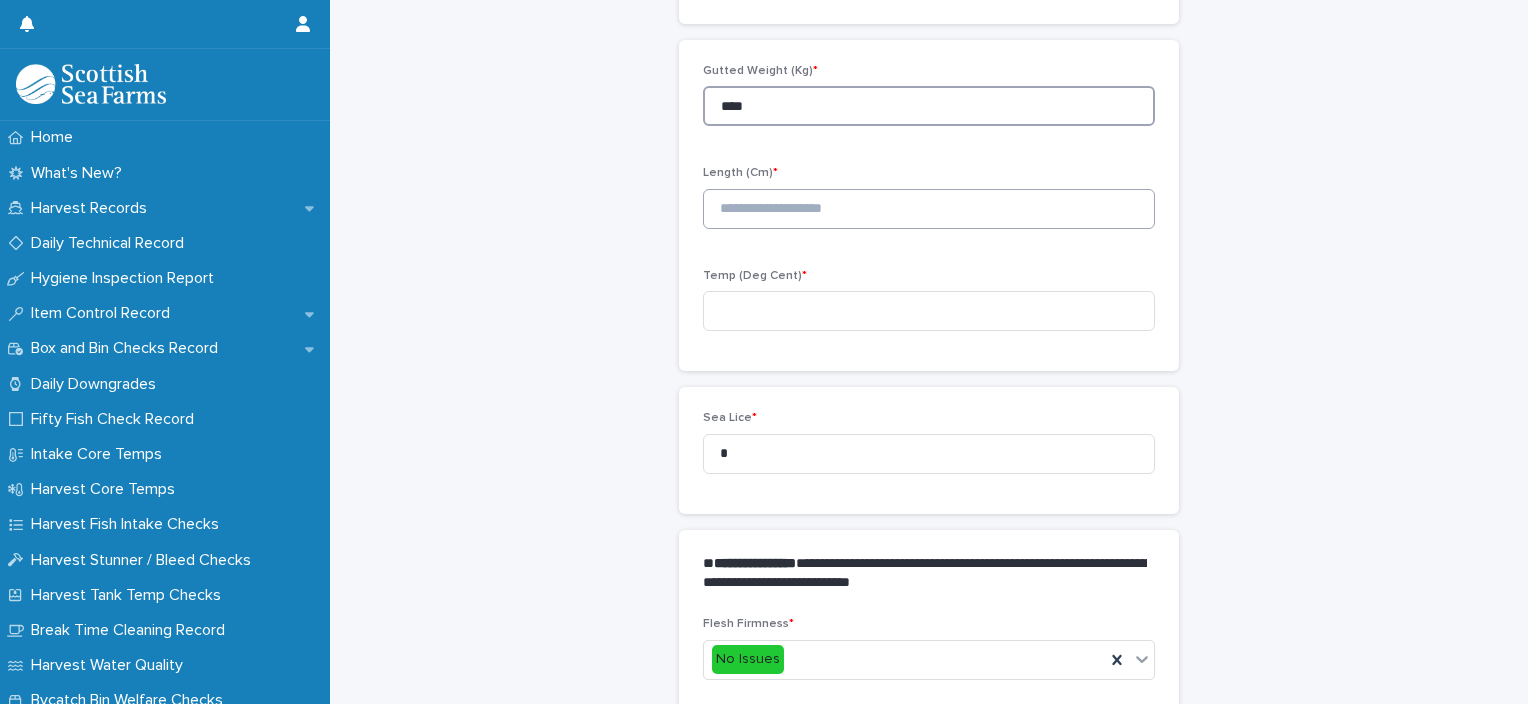 type on "****" 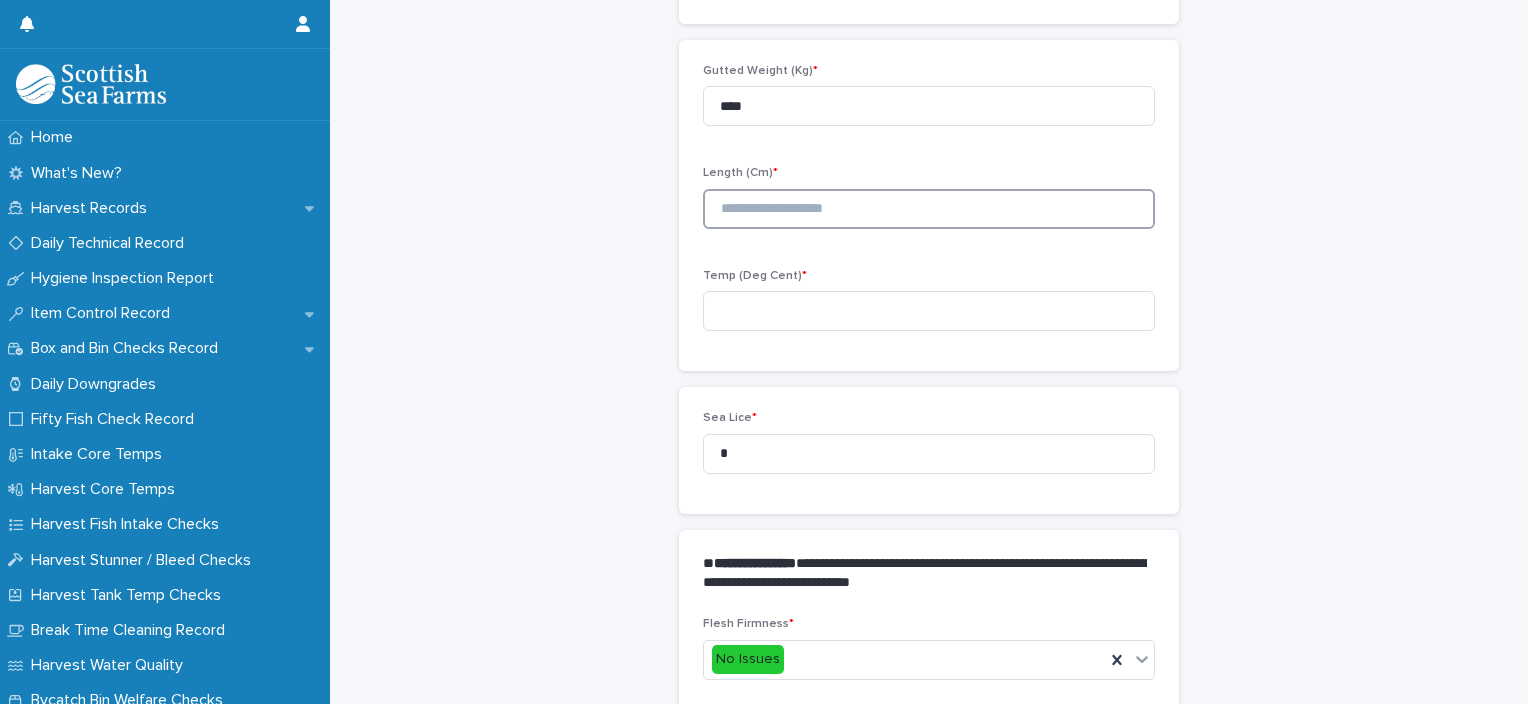 click at bounding box center [929, 209] 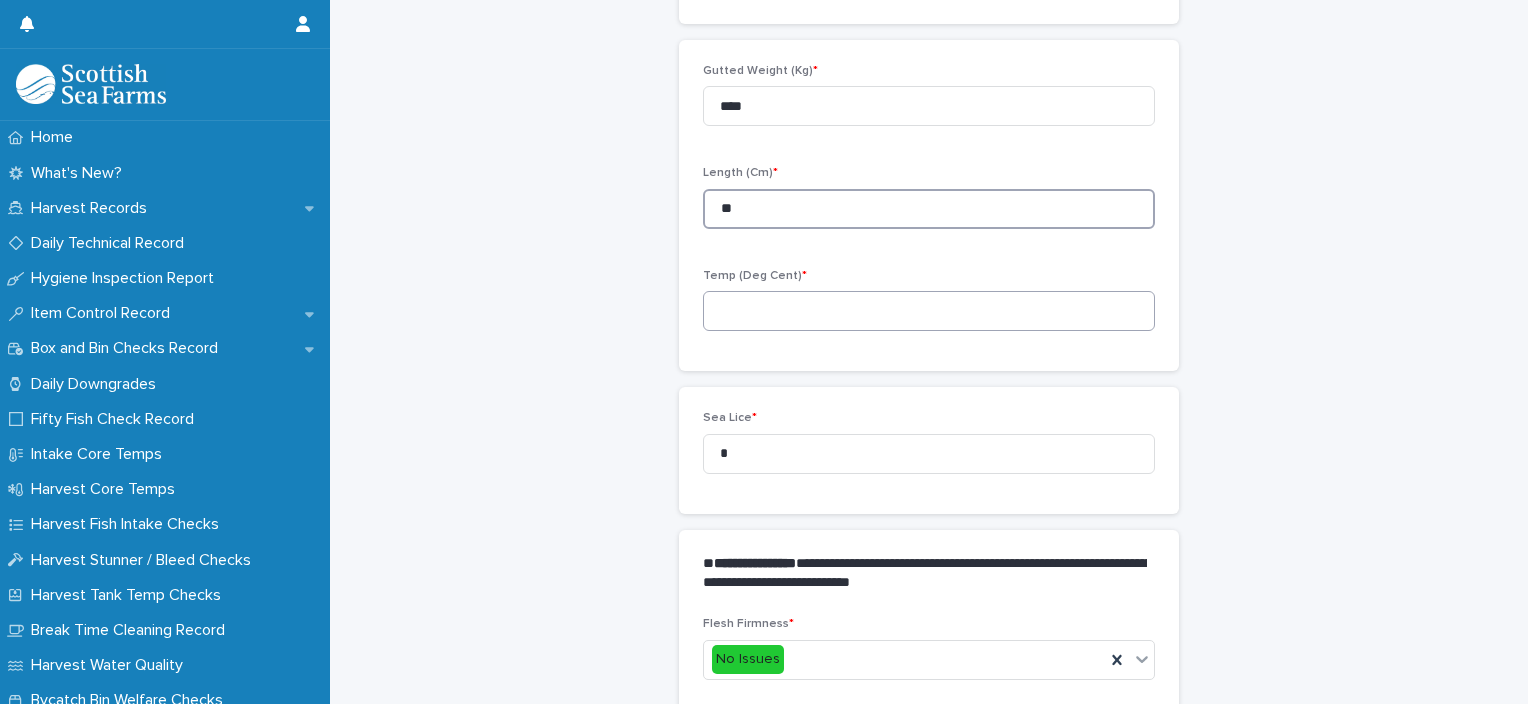 type on "**" 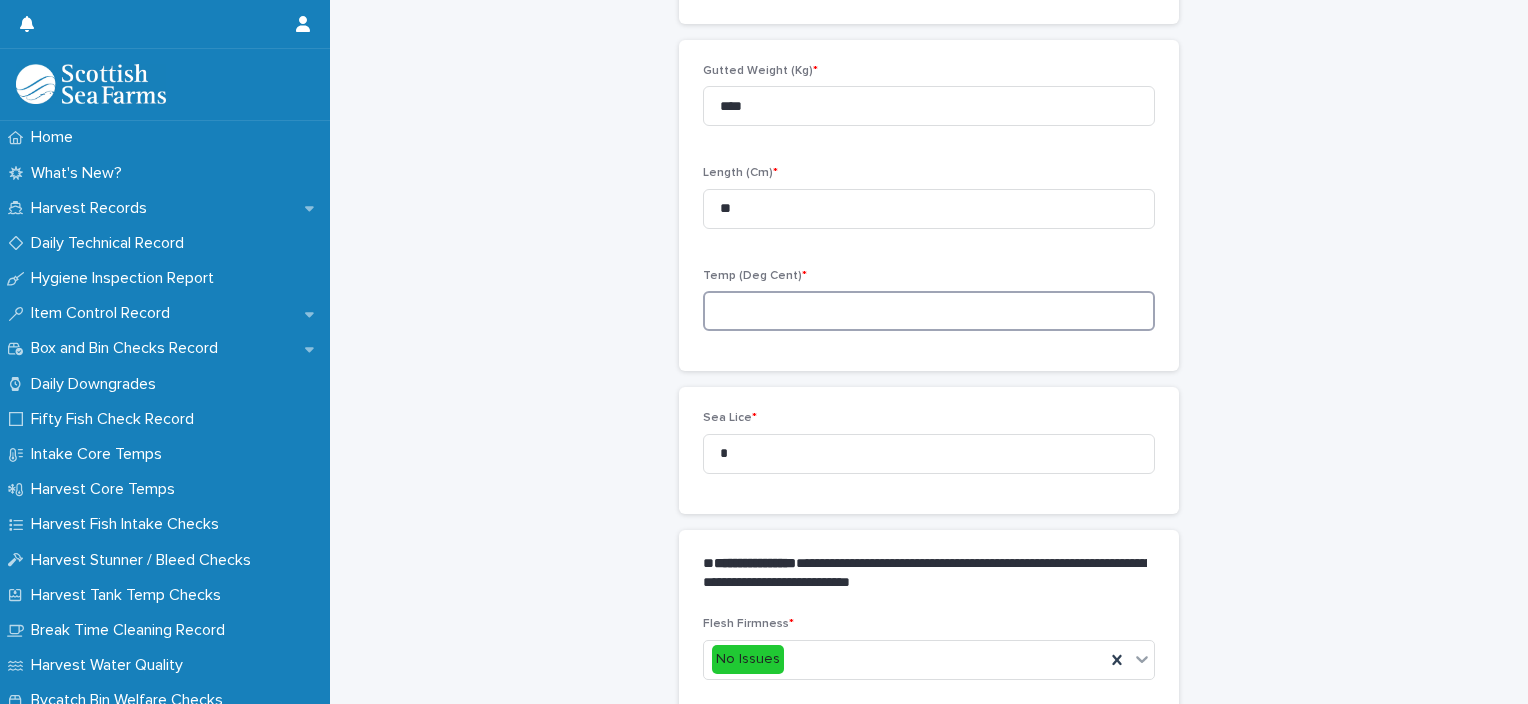 click at bounding box center (929, 311) 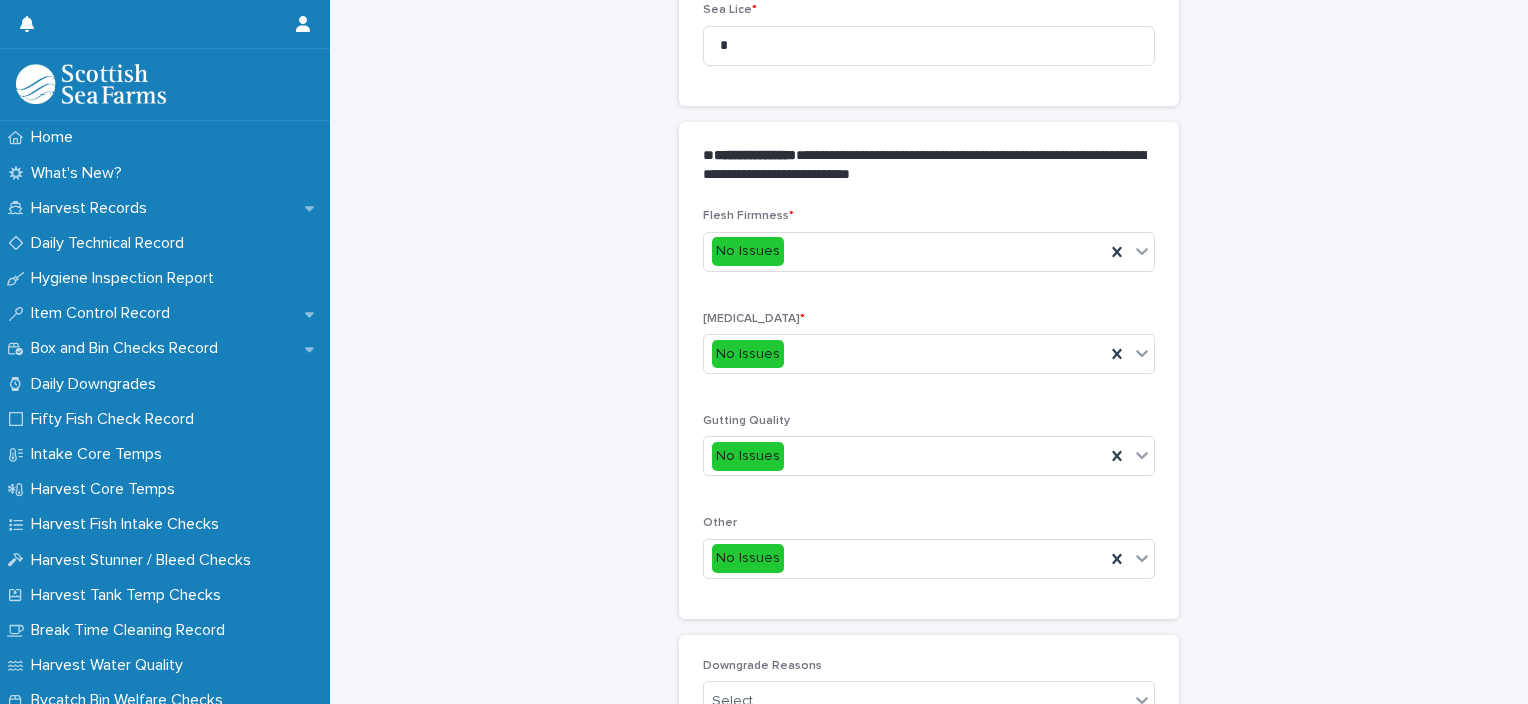 scroll, scrollTop: 948, scrollLeft: 0, axis: vertical 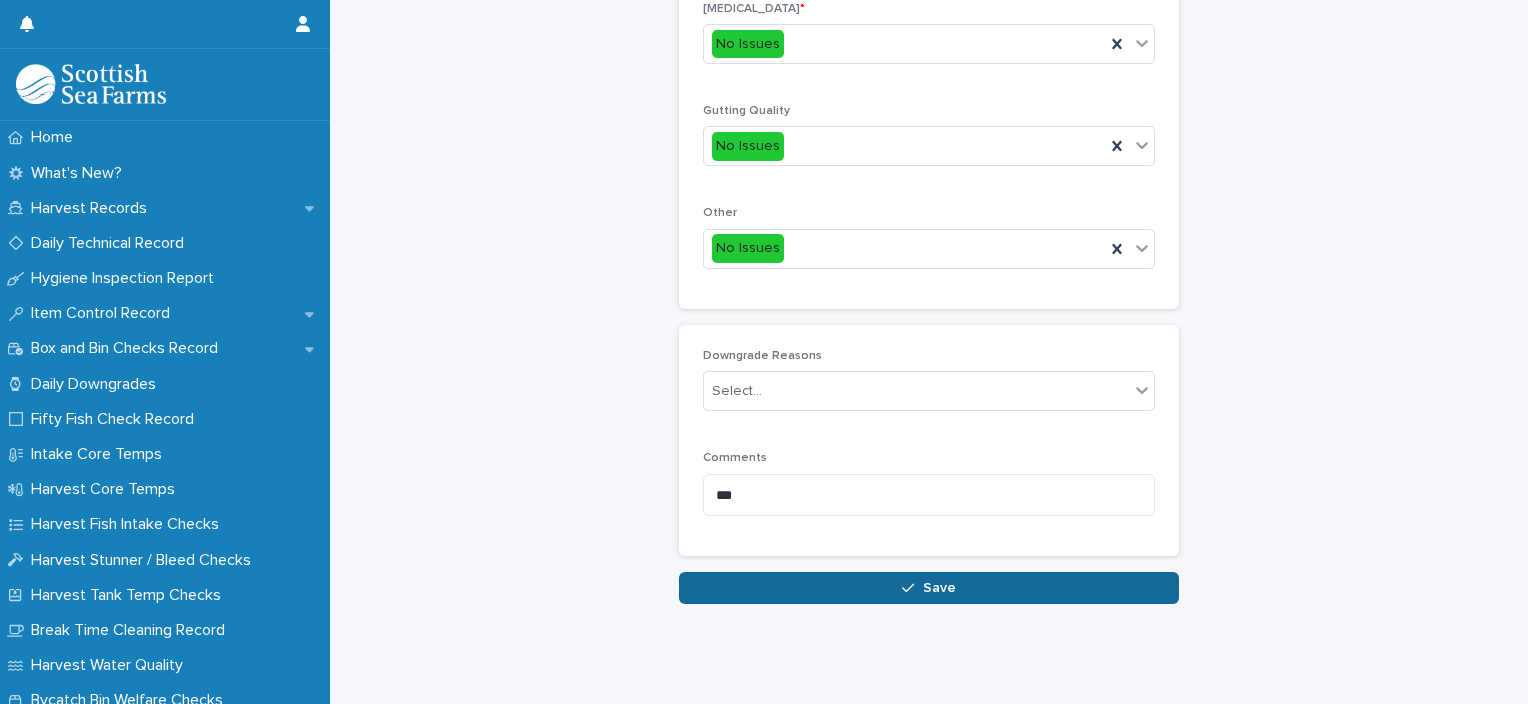 type on "***" 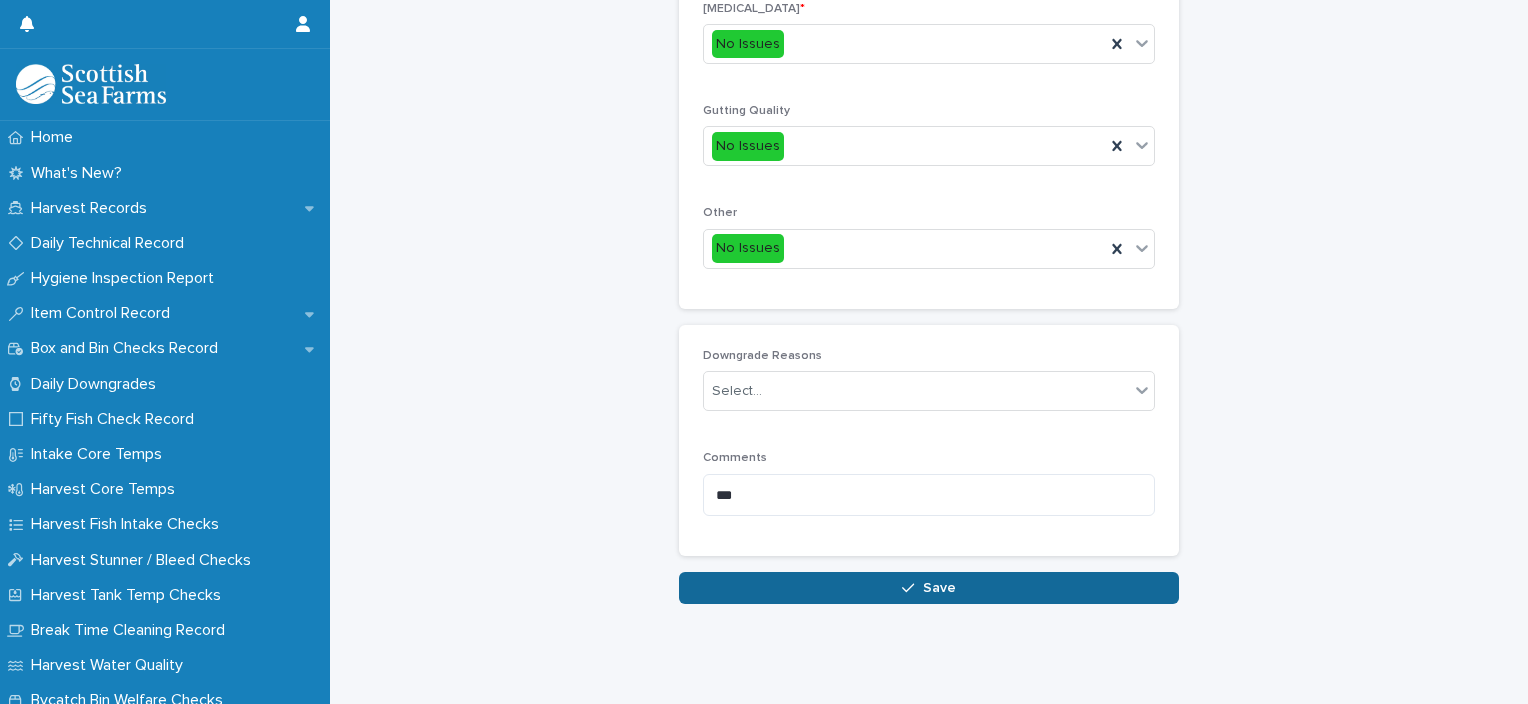 click on "Save" at bounding box center [929, 588] 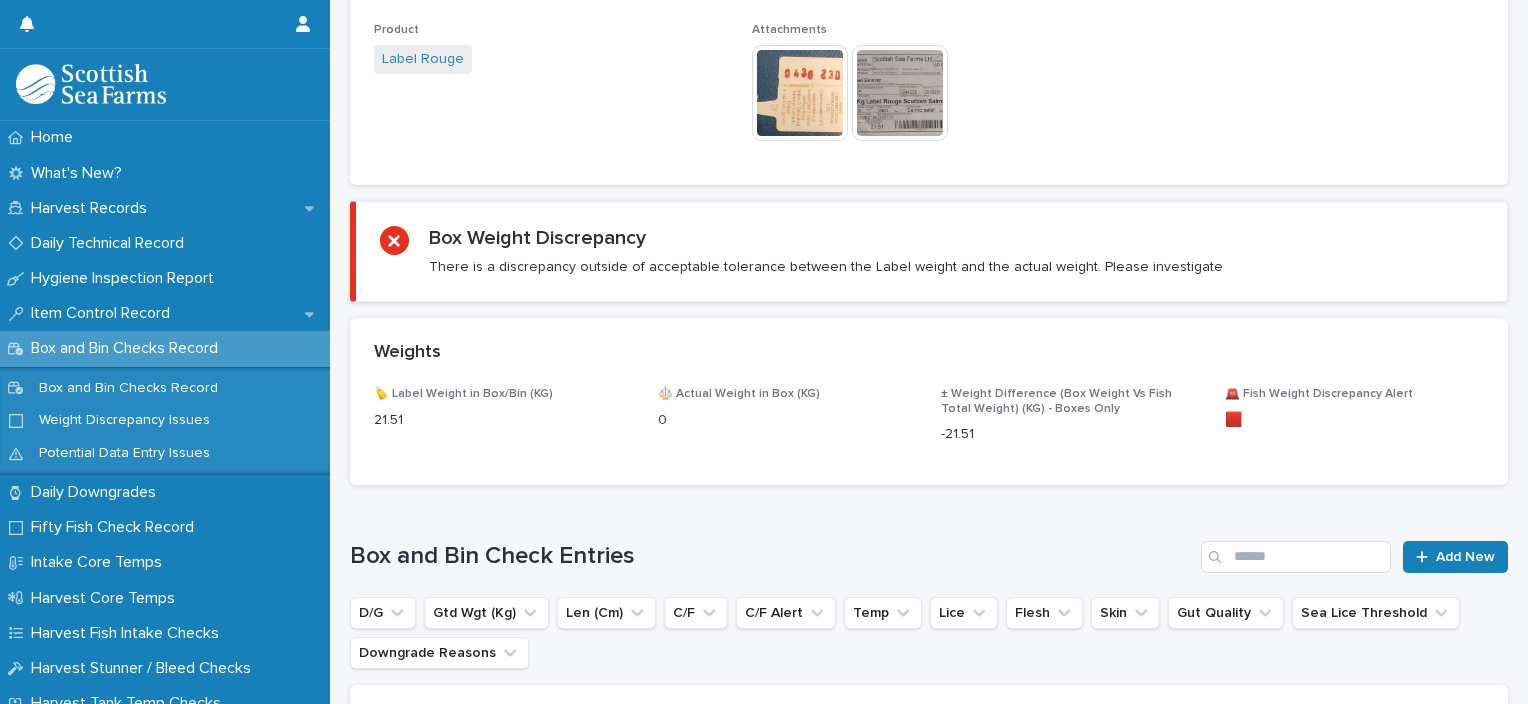 scroll, scrollTop: 0, scrollLeft: 0, axis: both 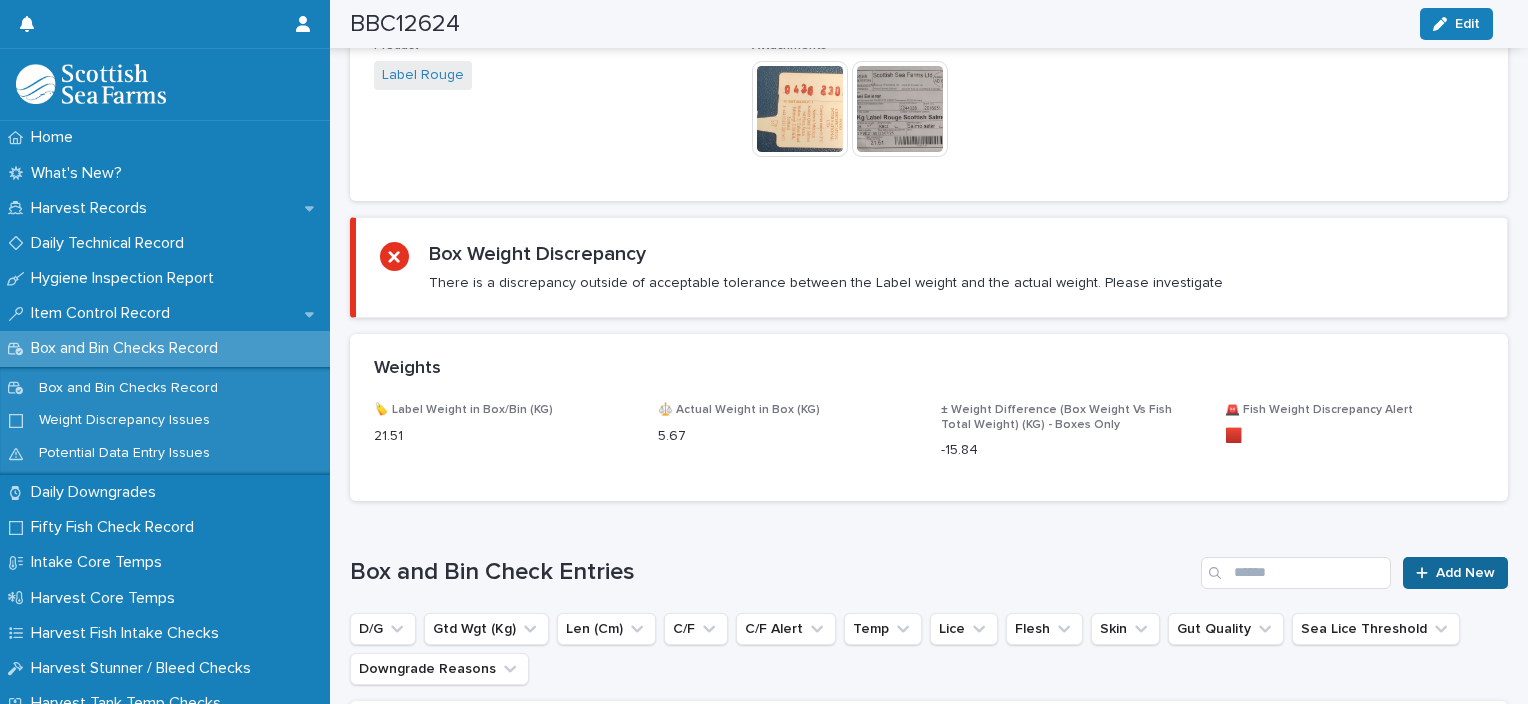click on "Add New" at bounding box center (1465, 573) 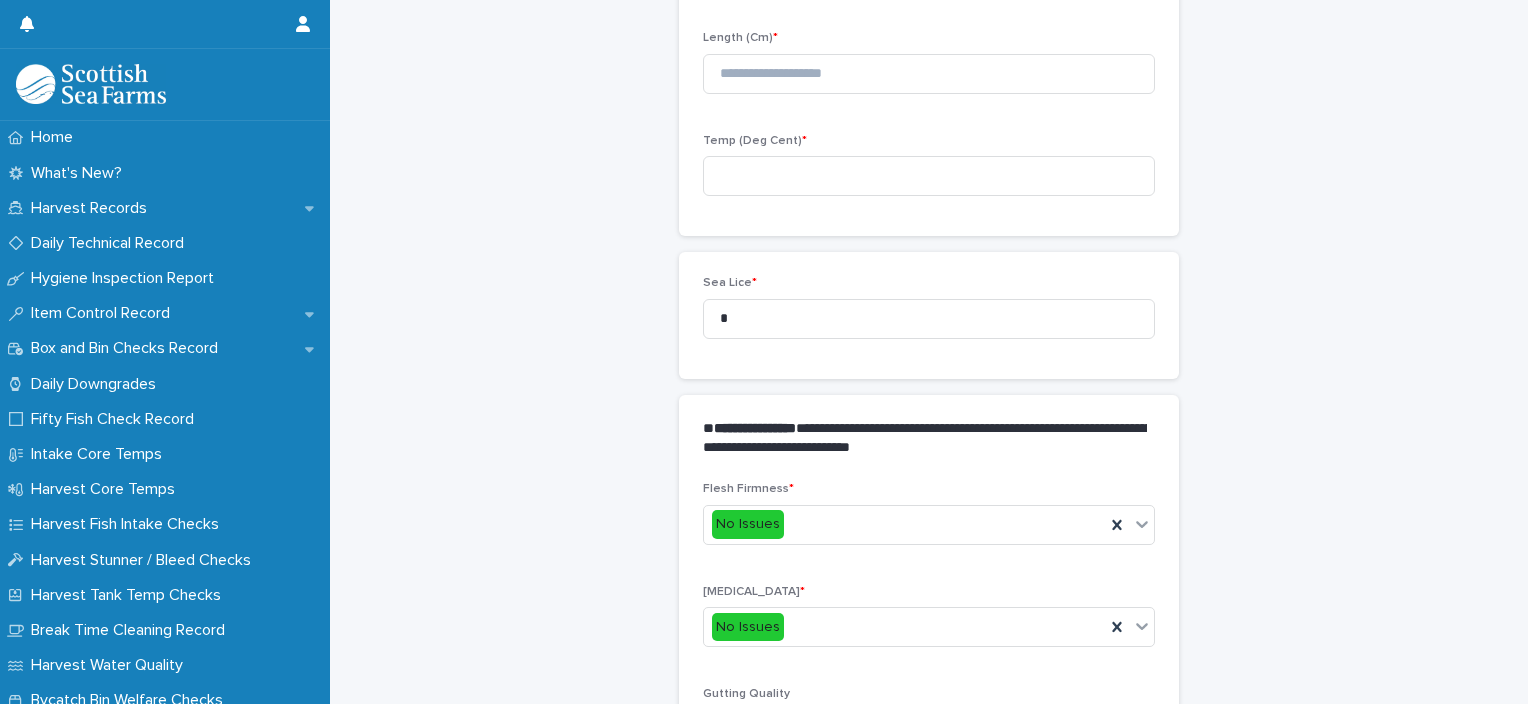 scroll, scrollTop: 214, scrollLeft: 0, axis: vertical 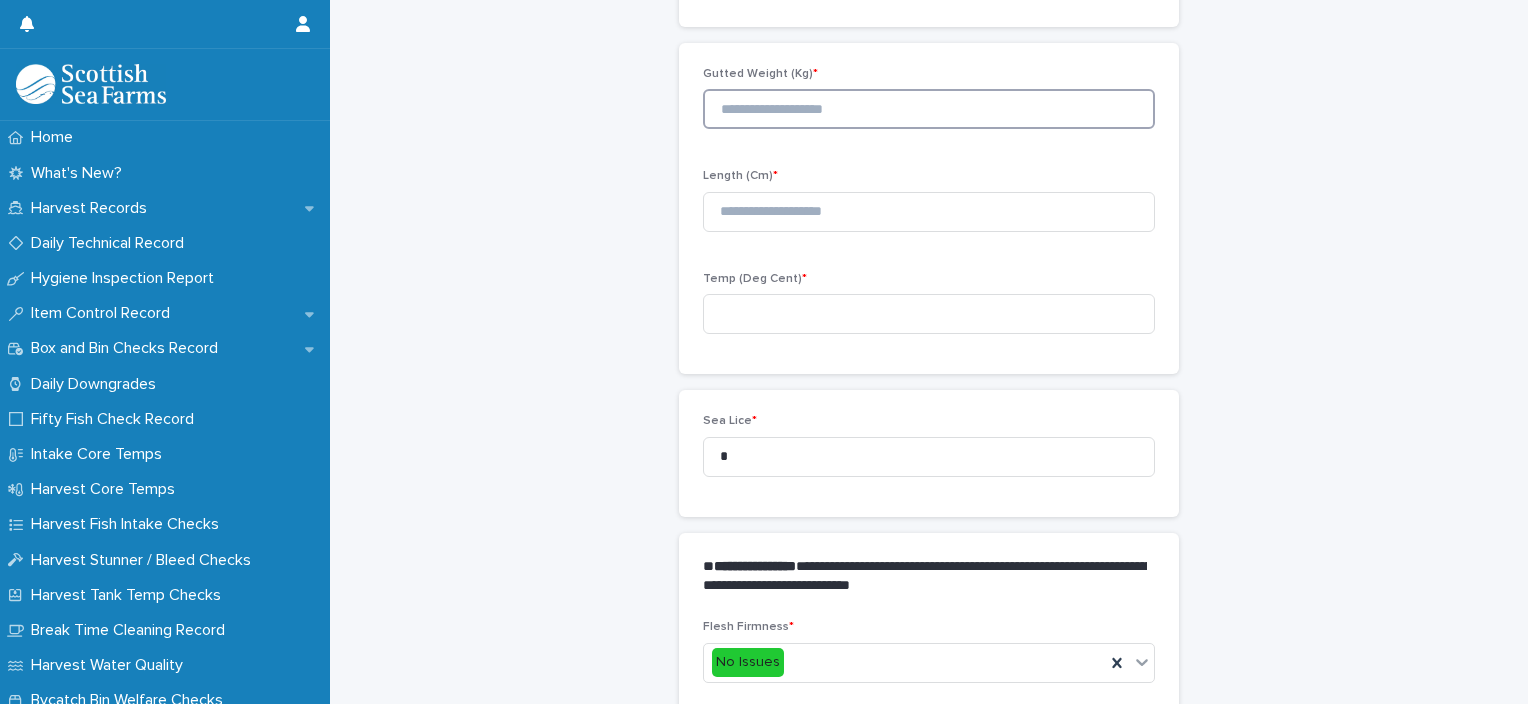 click at bounding box center (929, 109) 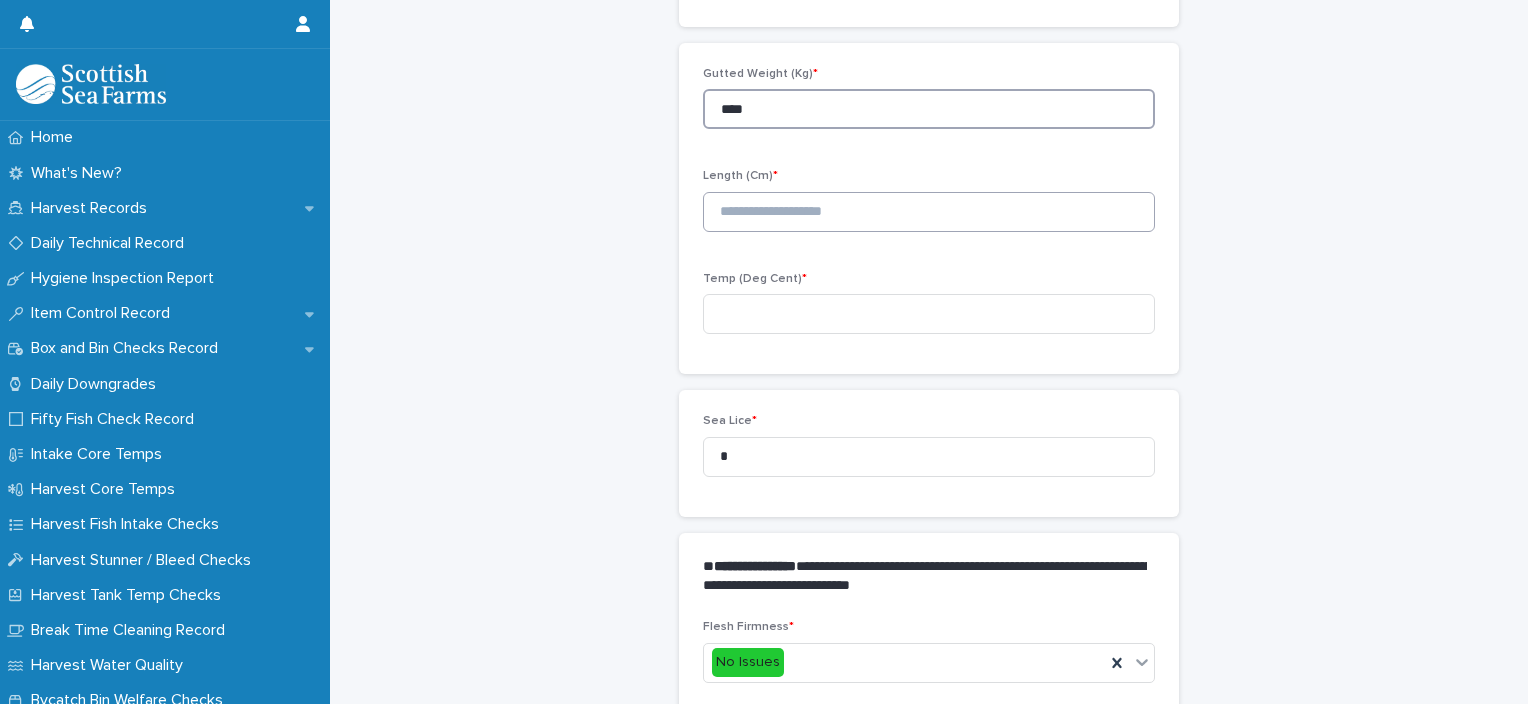 type on "****" 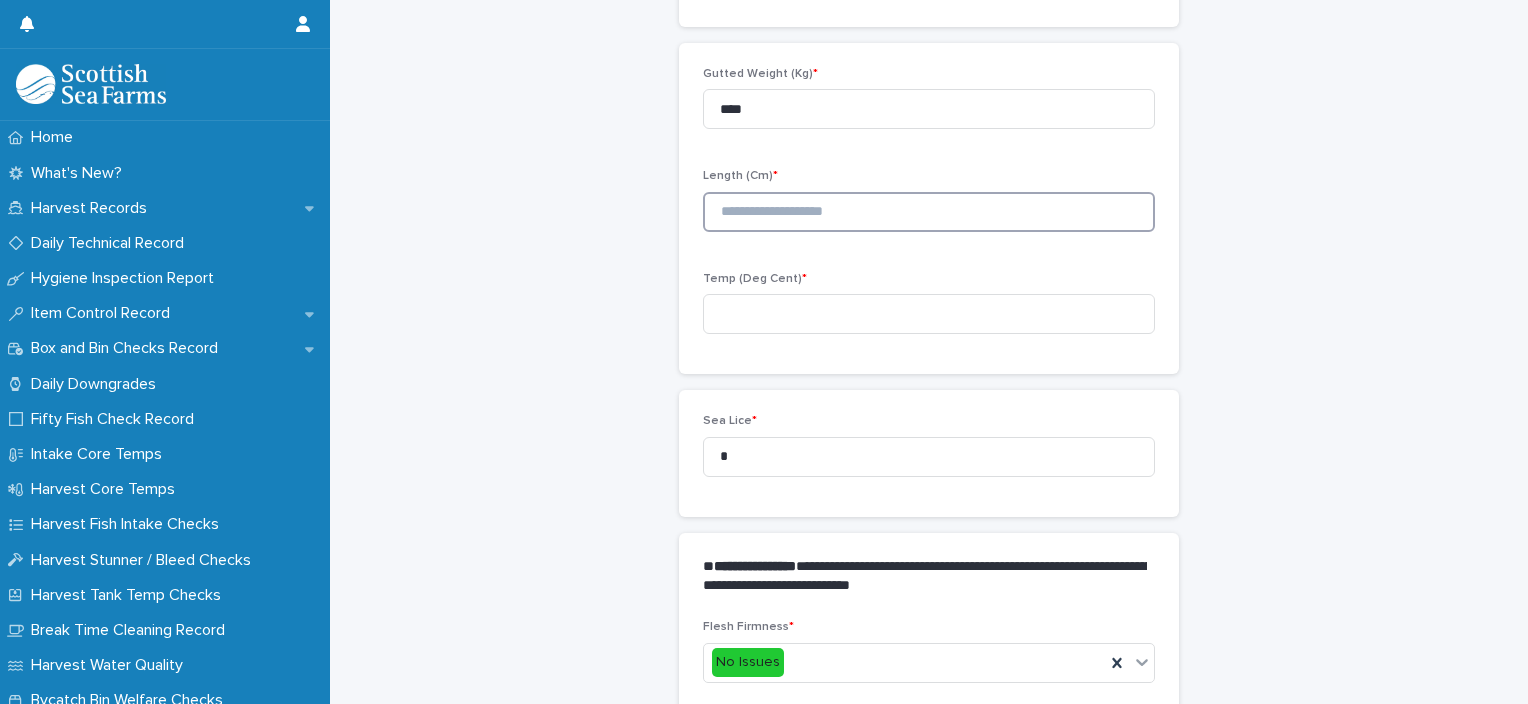 click at bounding box center [929, 212] 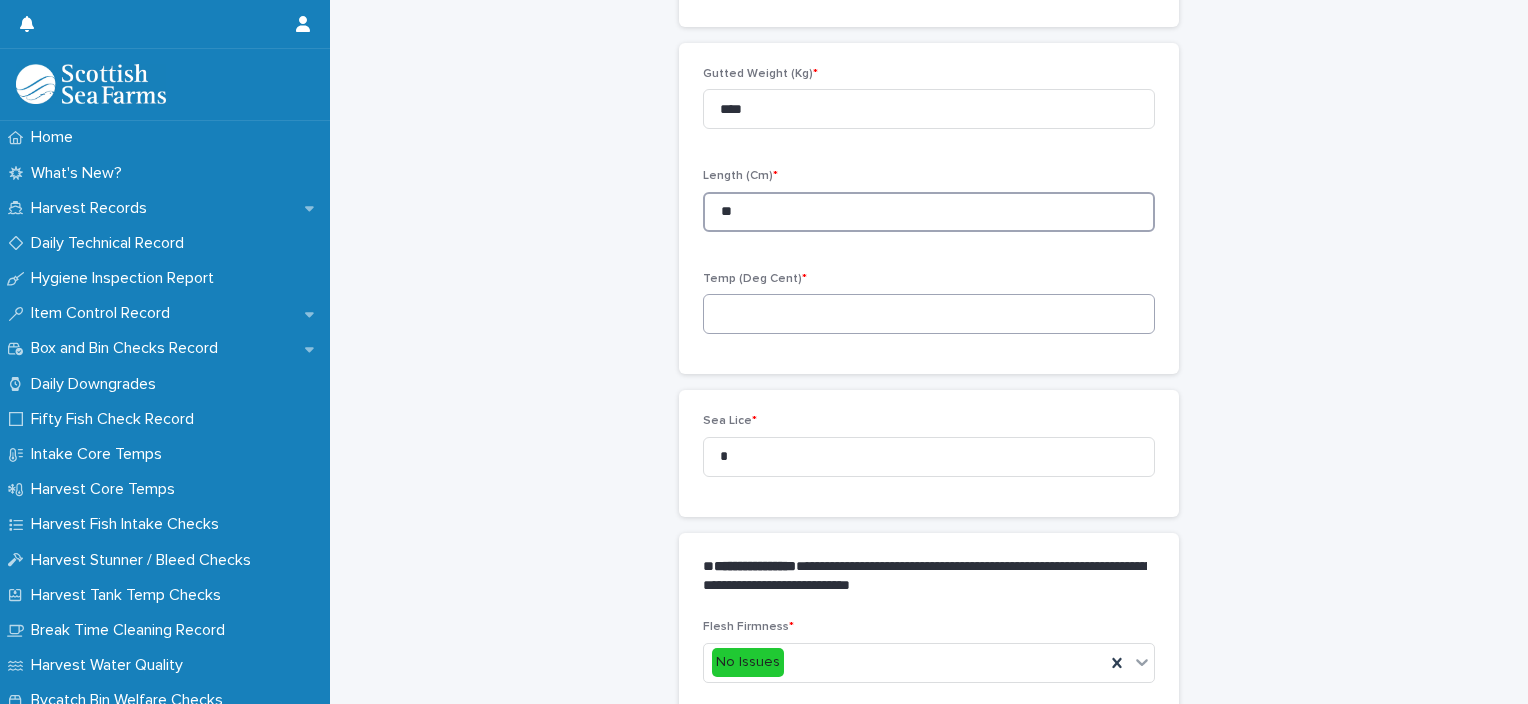 type on "**" 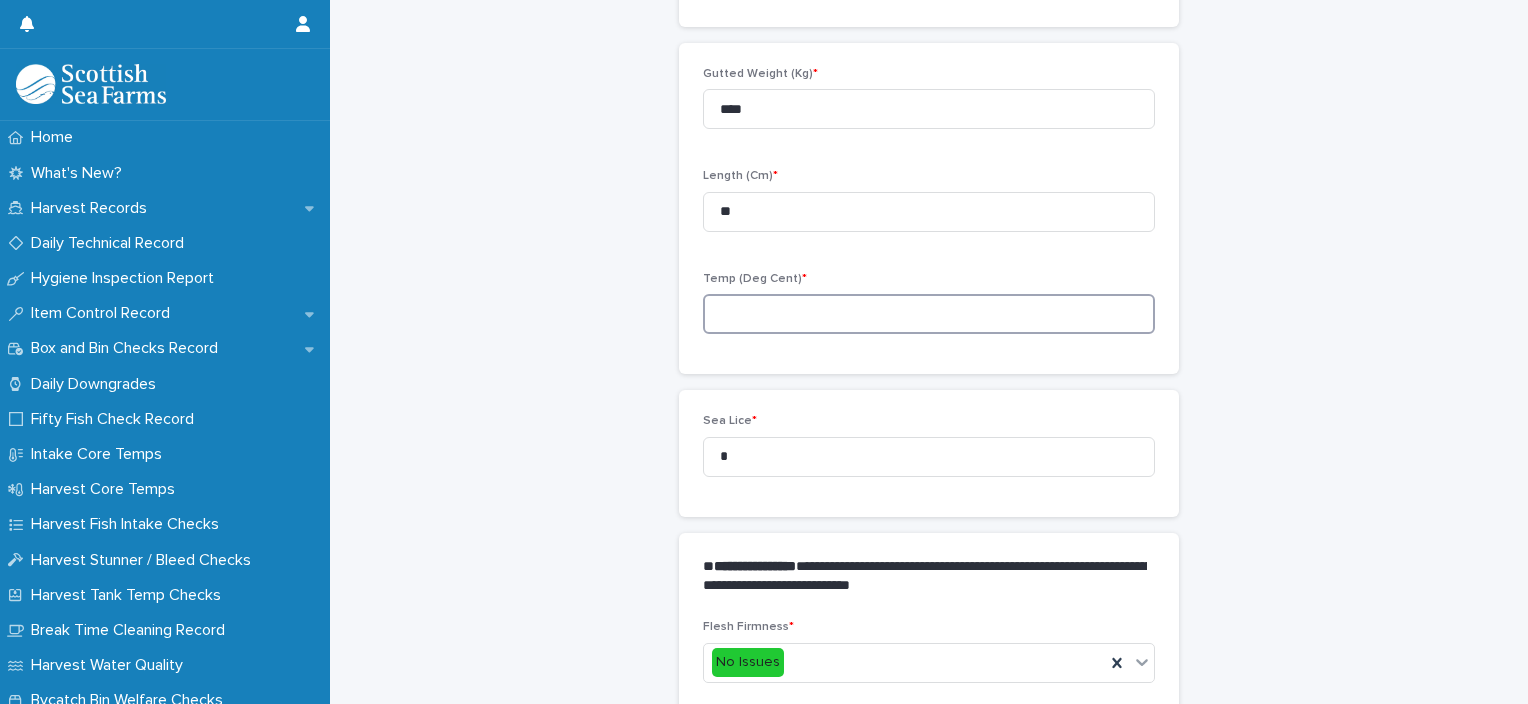 click at bounding box center [929, 314] 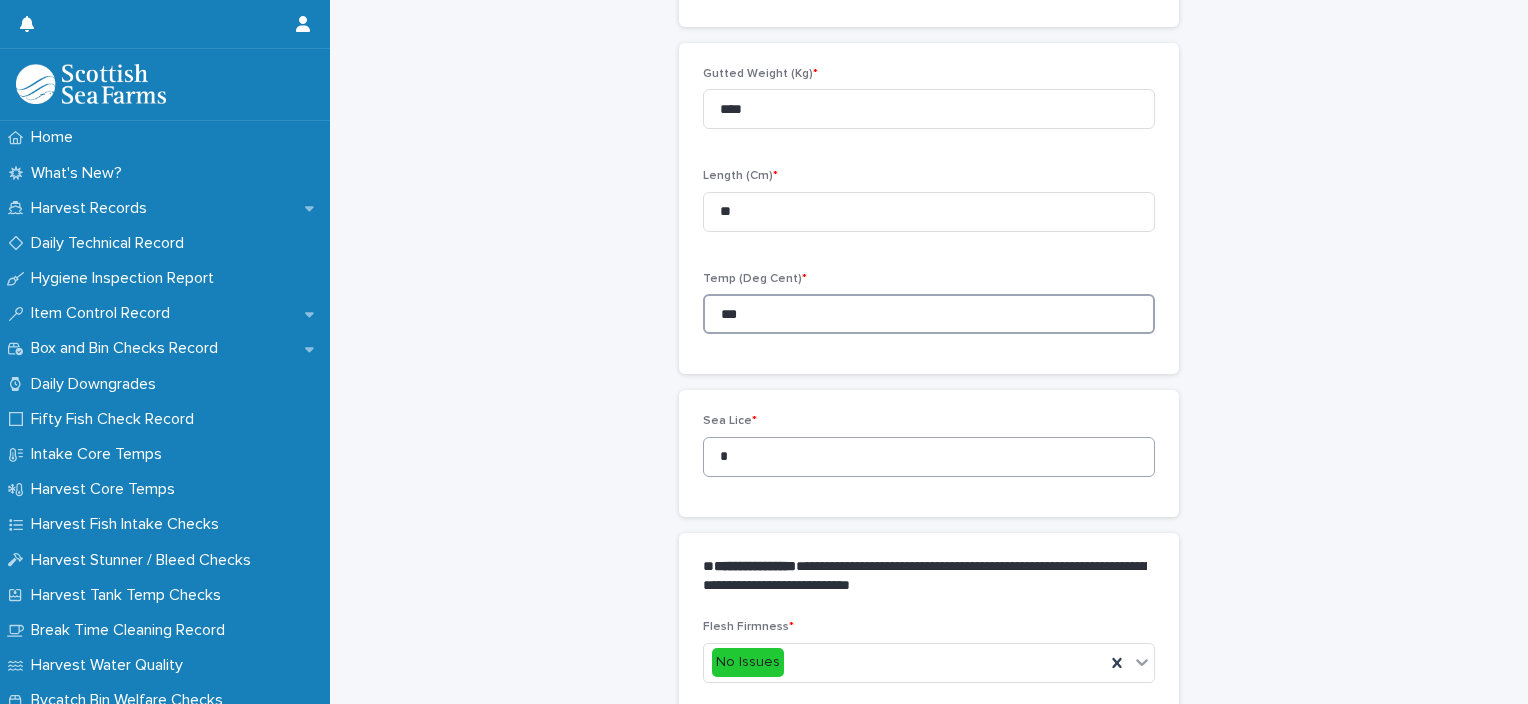 type on "***" 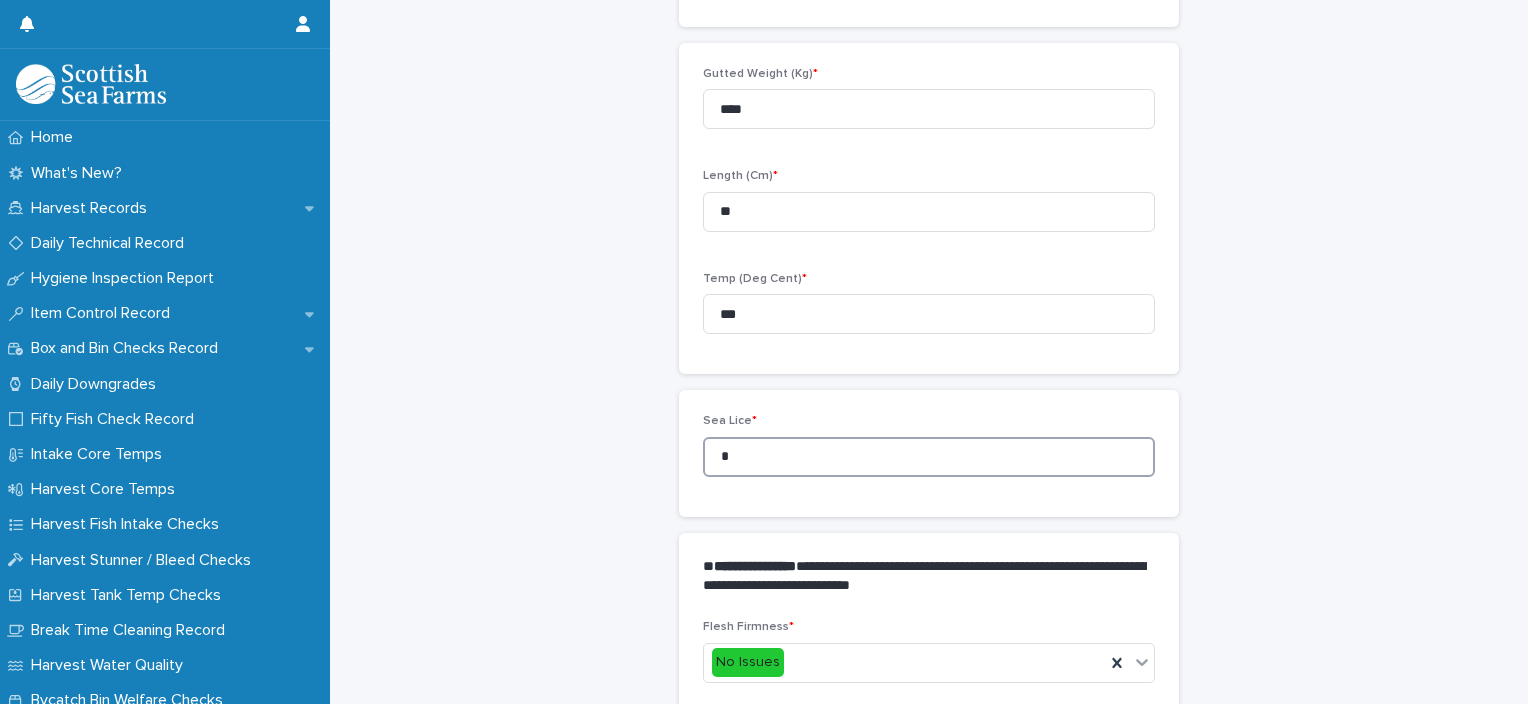 drag, startPoint x: 722, startPoint y: 468, endPoint x: 705, endPoint y: 468, distance: 17 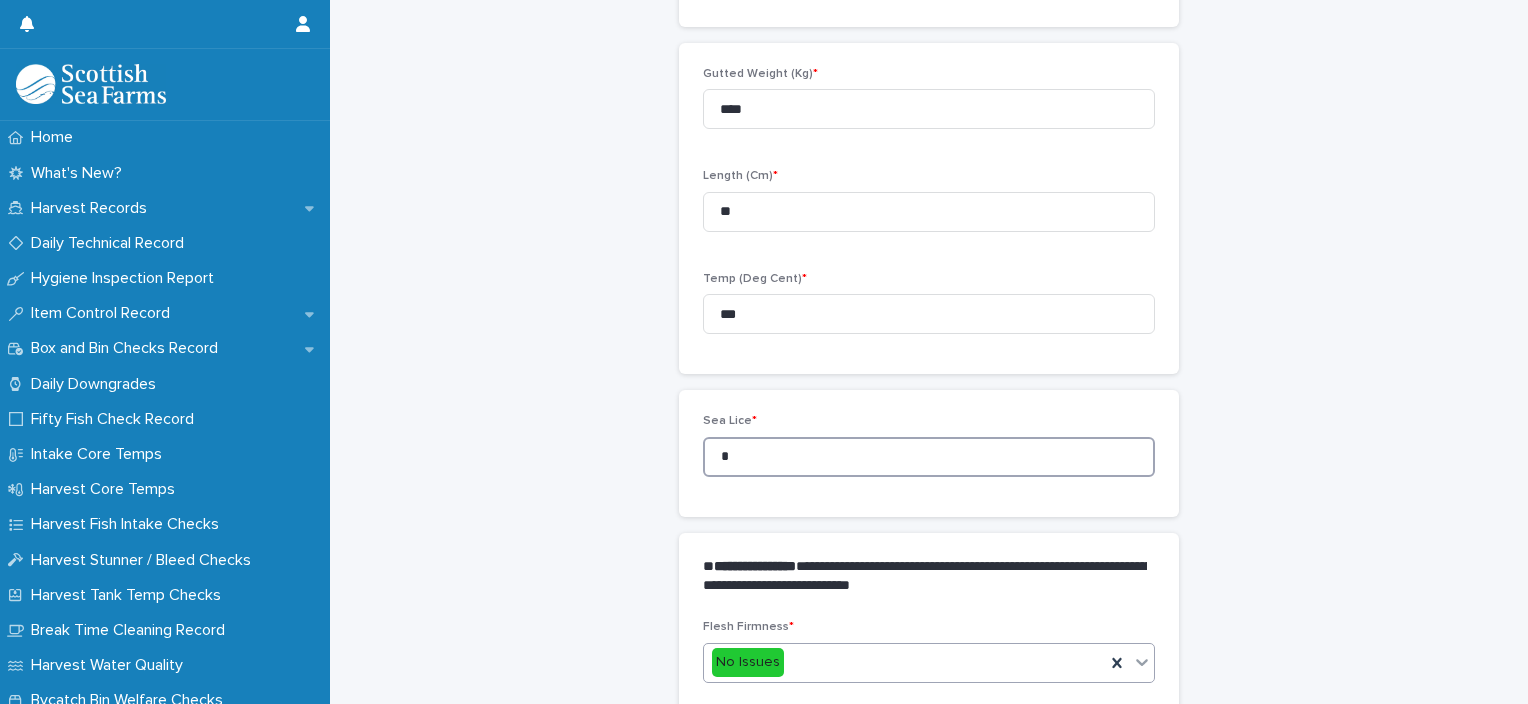 type on "*" 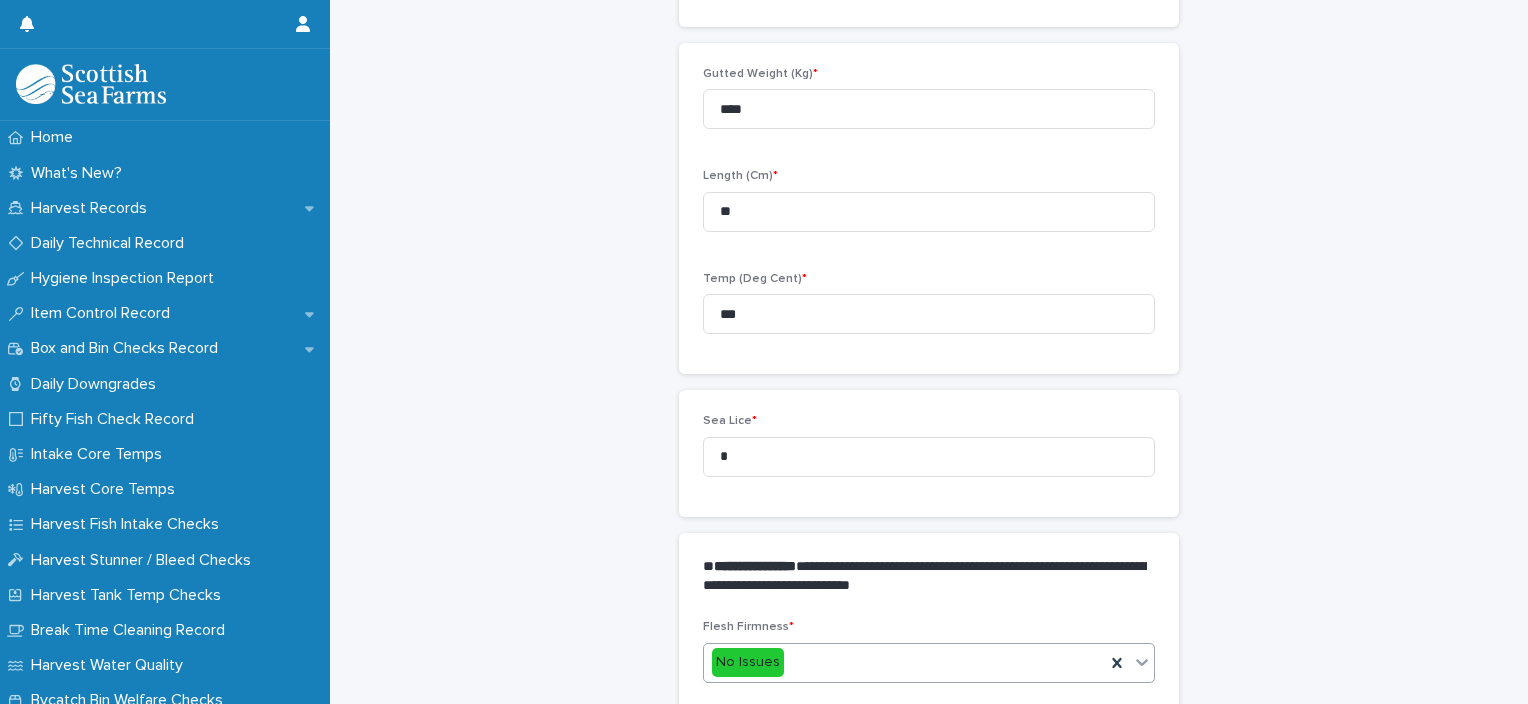 click on "No Issues" at bounding box center (904, 662) 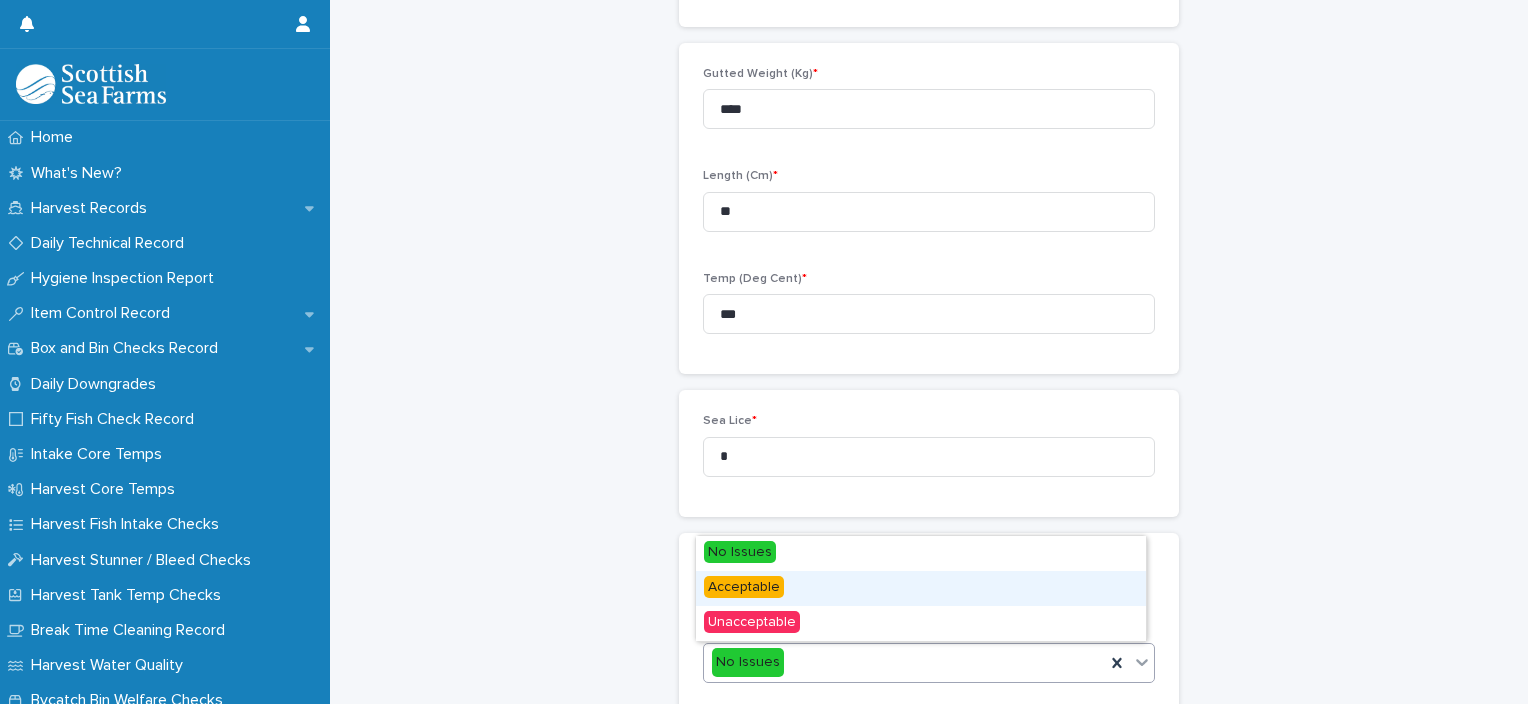 click on "Acceptable" at bounding box center [921, 588] 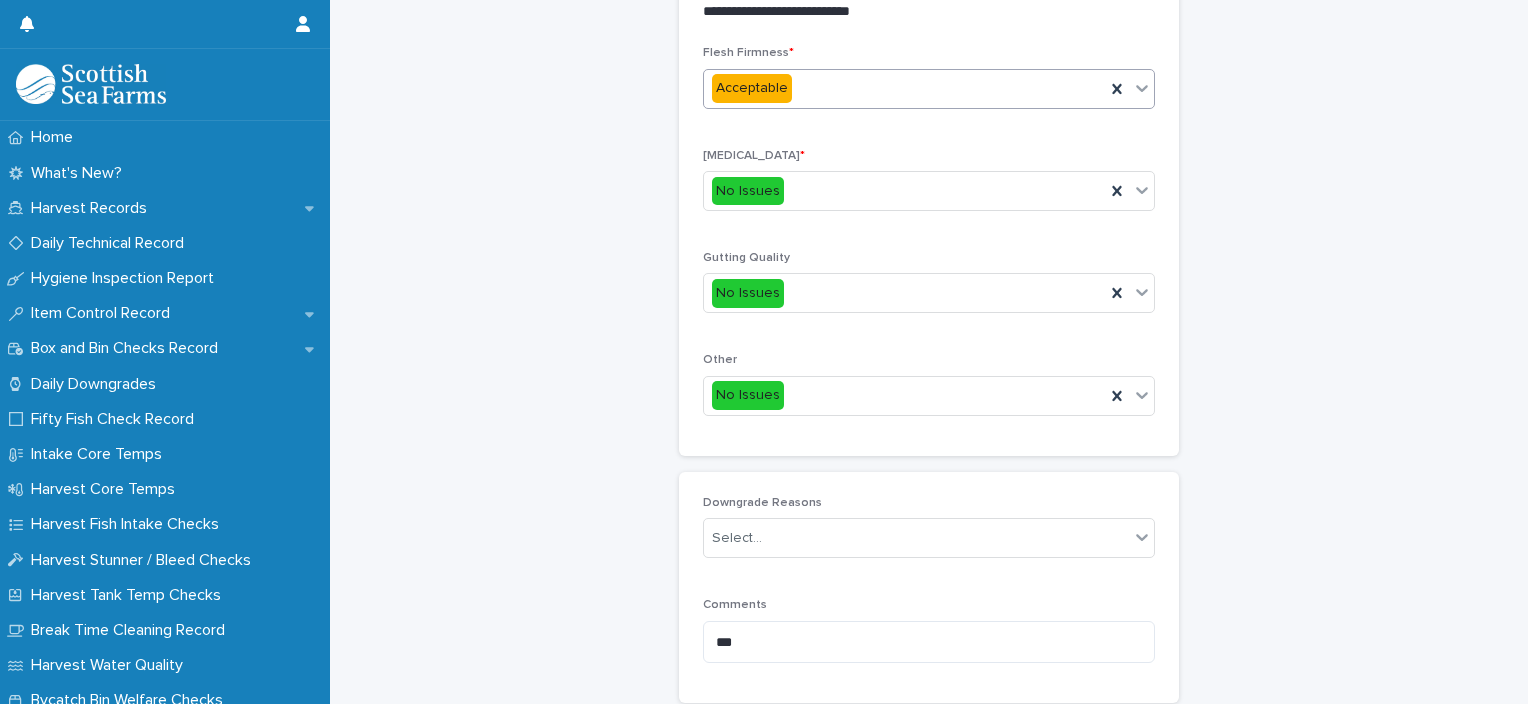 scroll, scrollTop: 948, scrollLeft: 0, axis: vertical 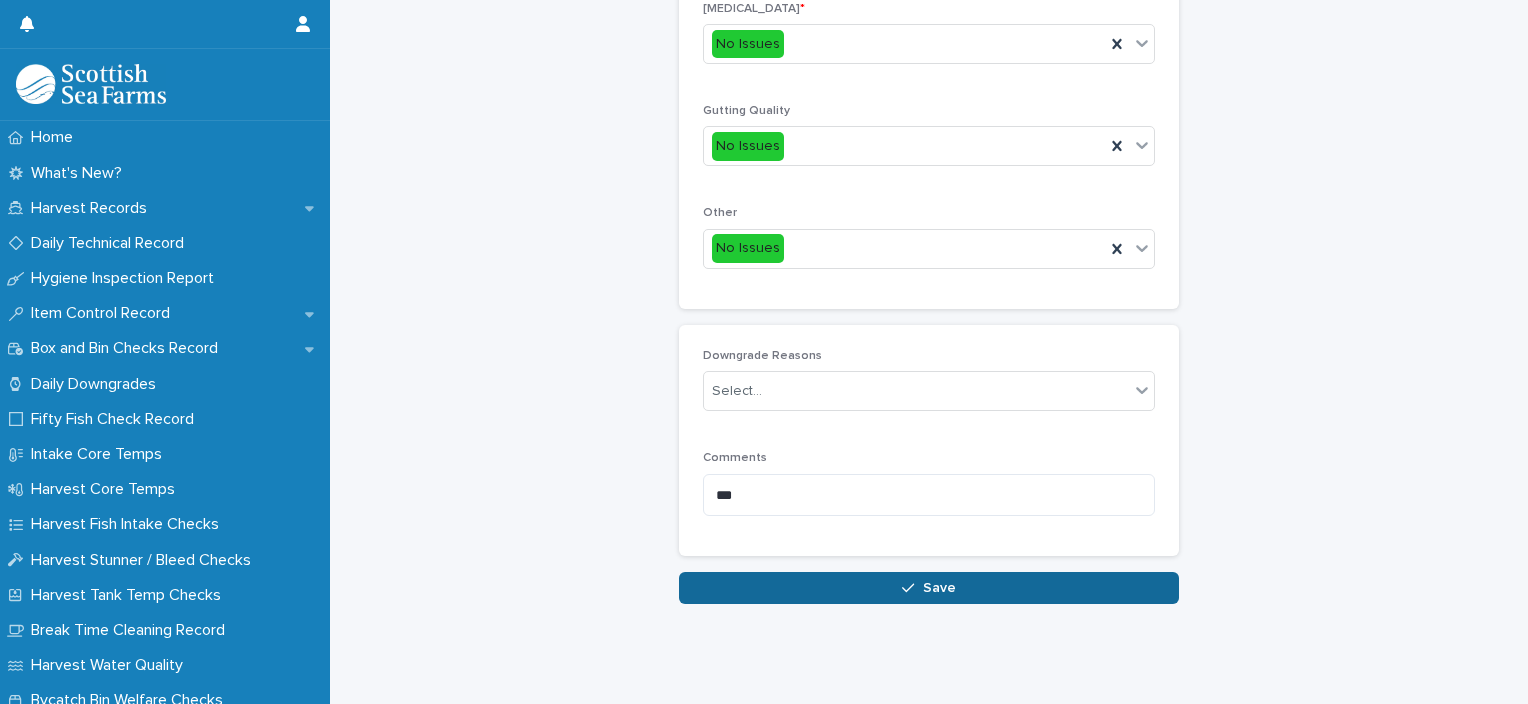 click on "Save" at bounding box center [929, 588] 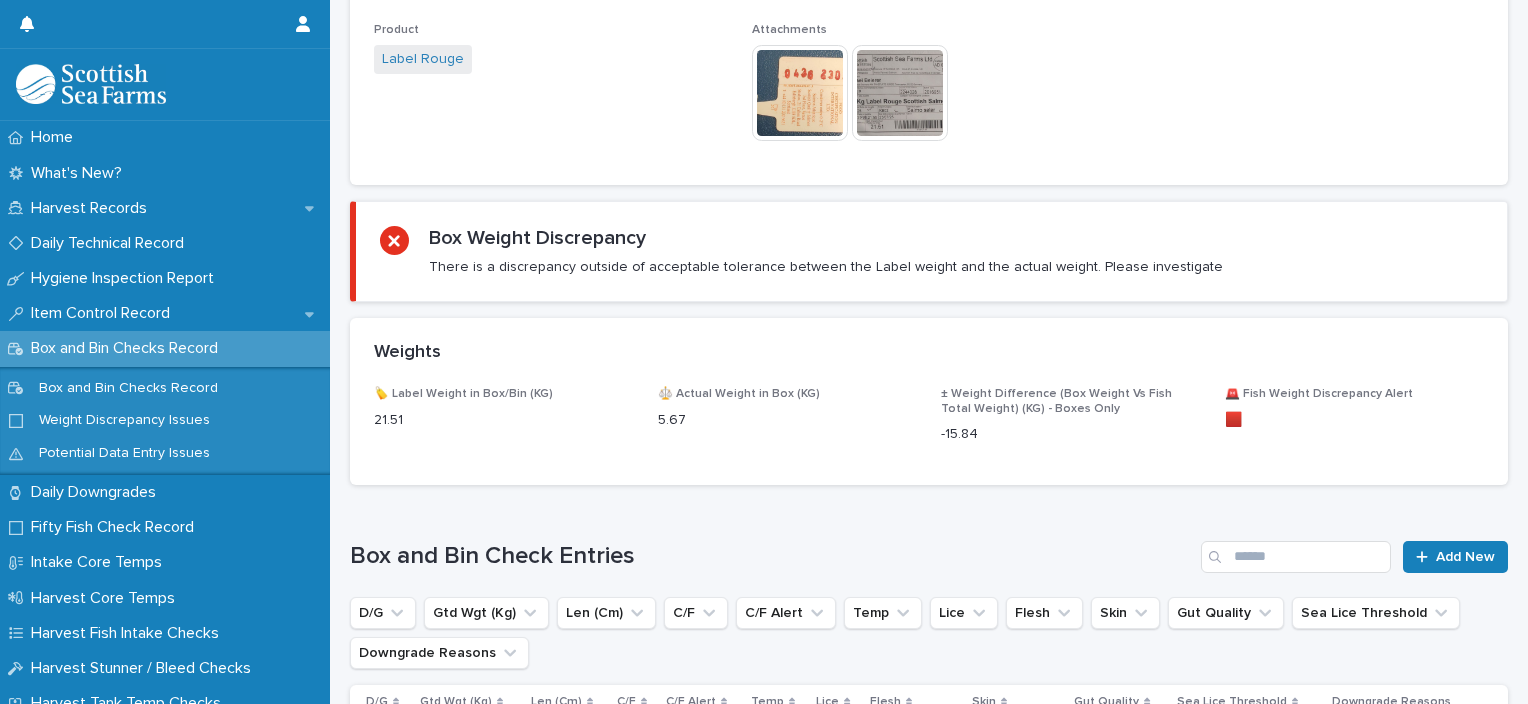 scroll, scrollTop: 0, scrollLeft: 0, axis: both 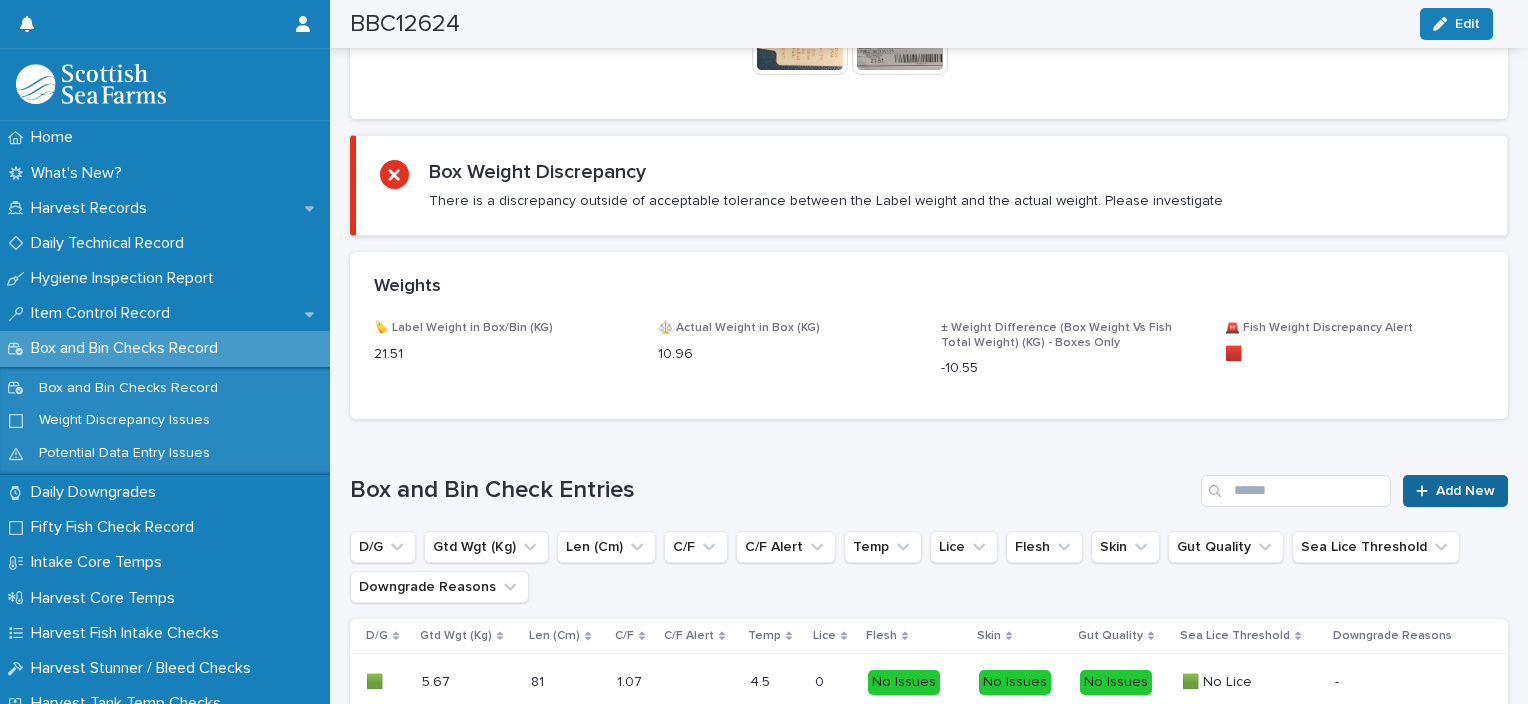 click on "Add New" at bounding box center [1465, 491] 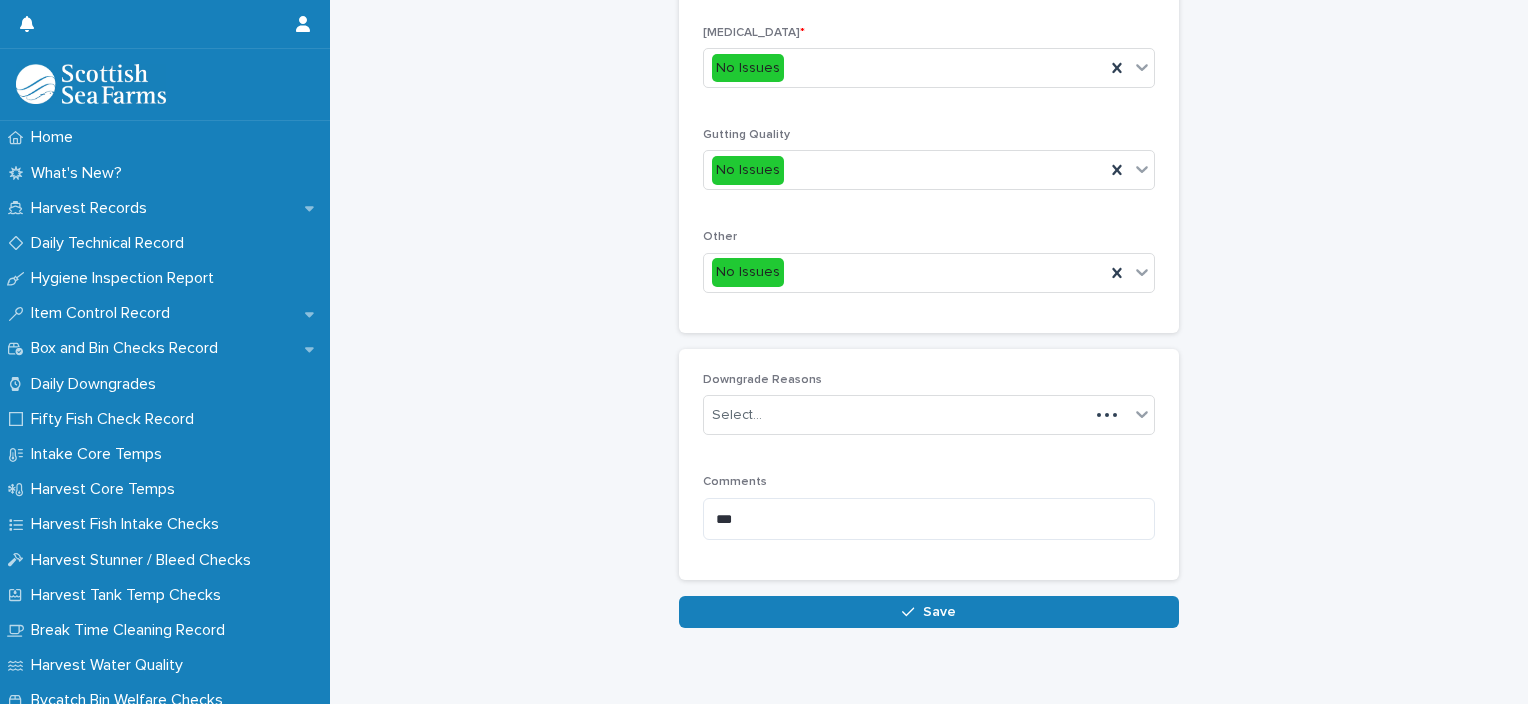 scroll, scrollTop: 158, scrollLeft: 0, axis: vertical 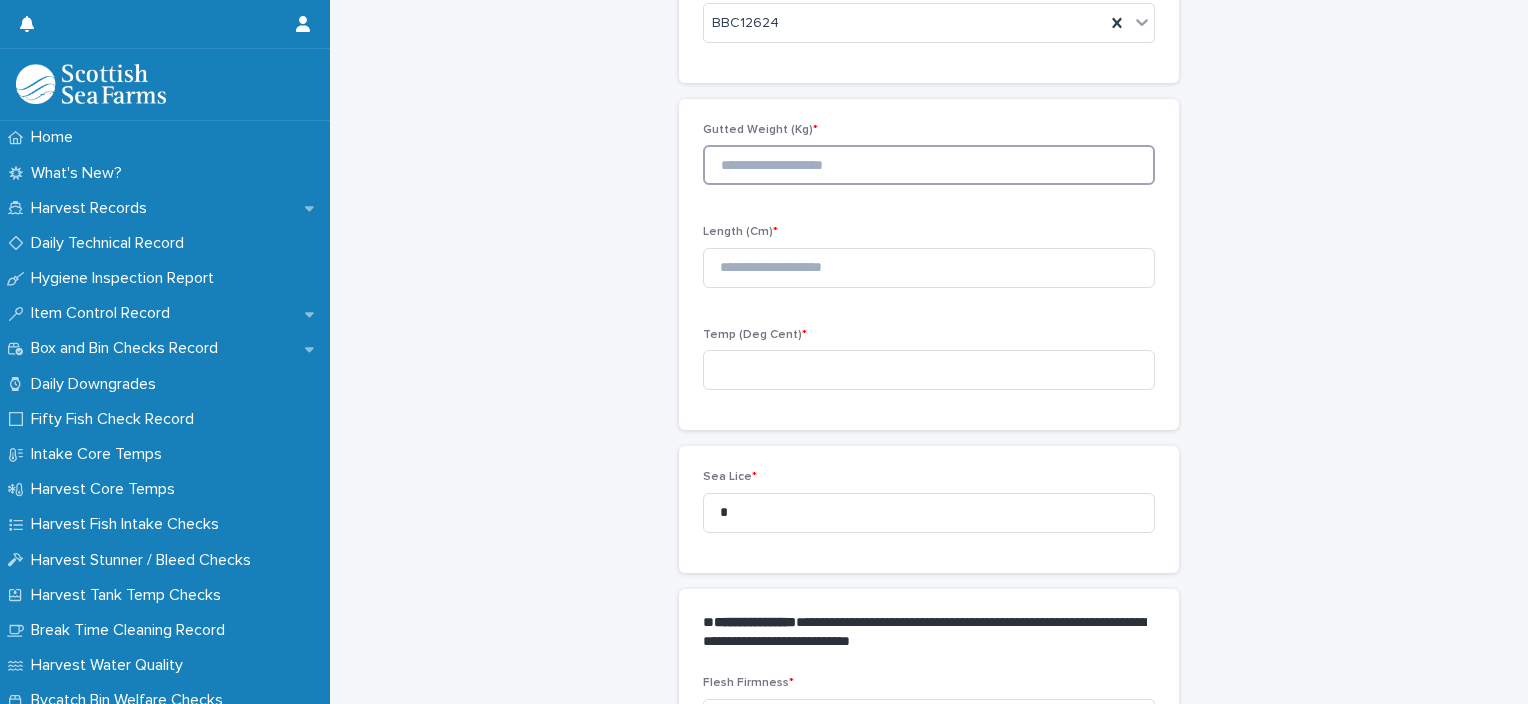 click at bounding box center (929, 165) 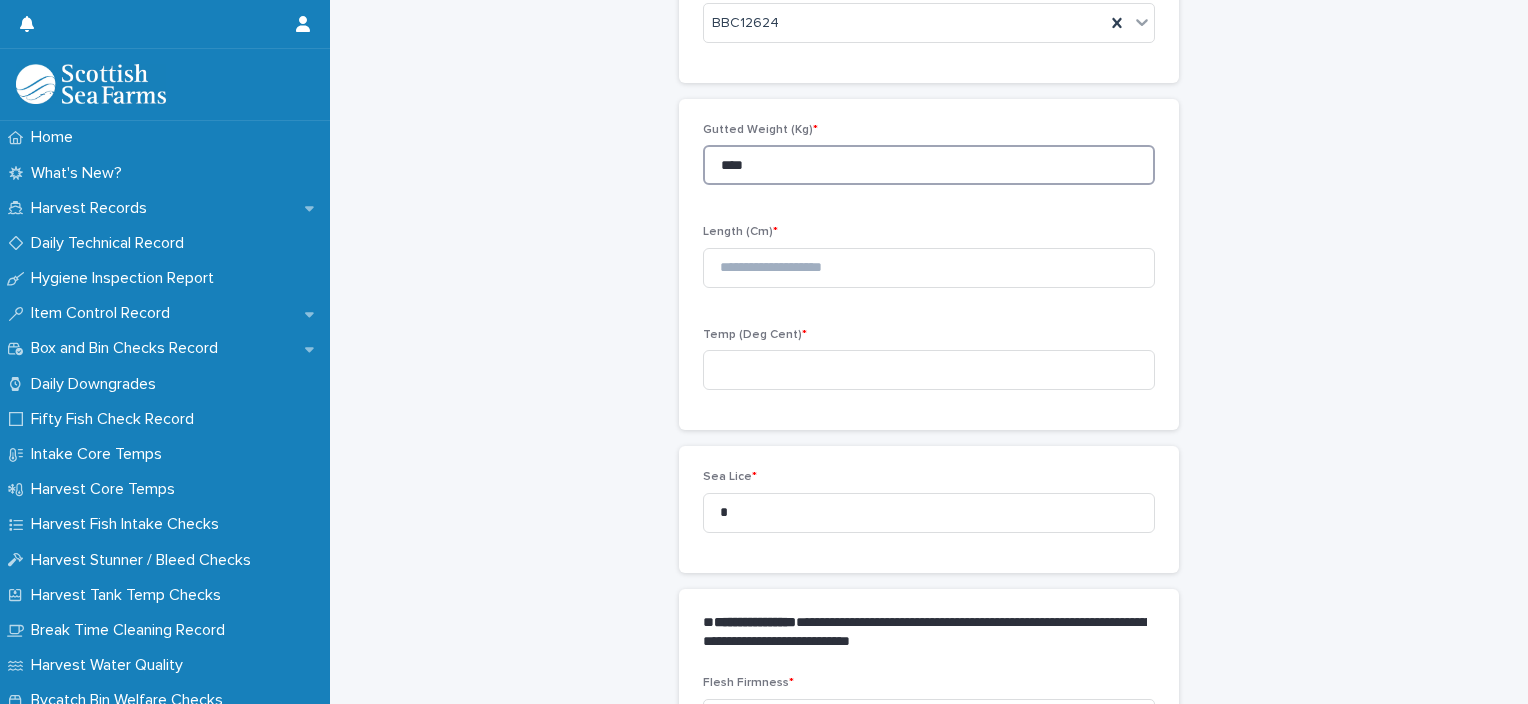type on "****" 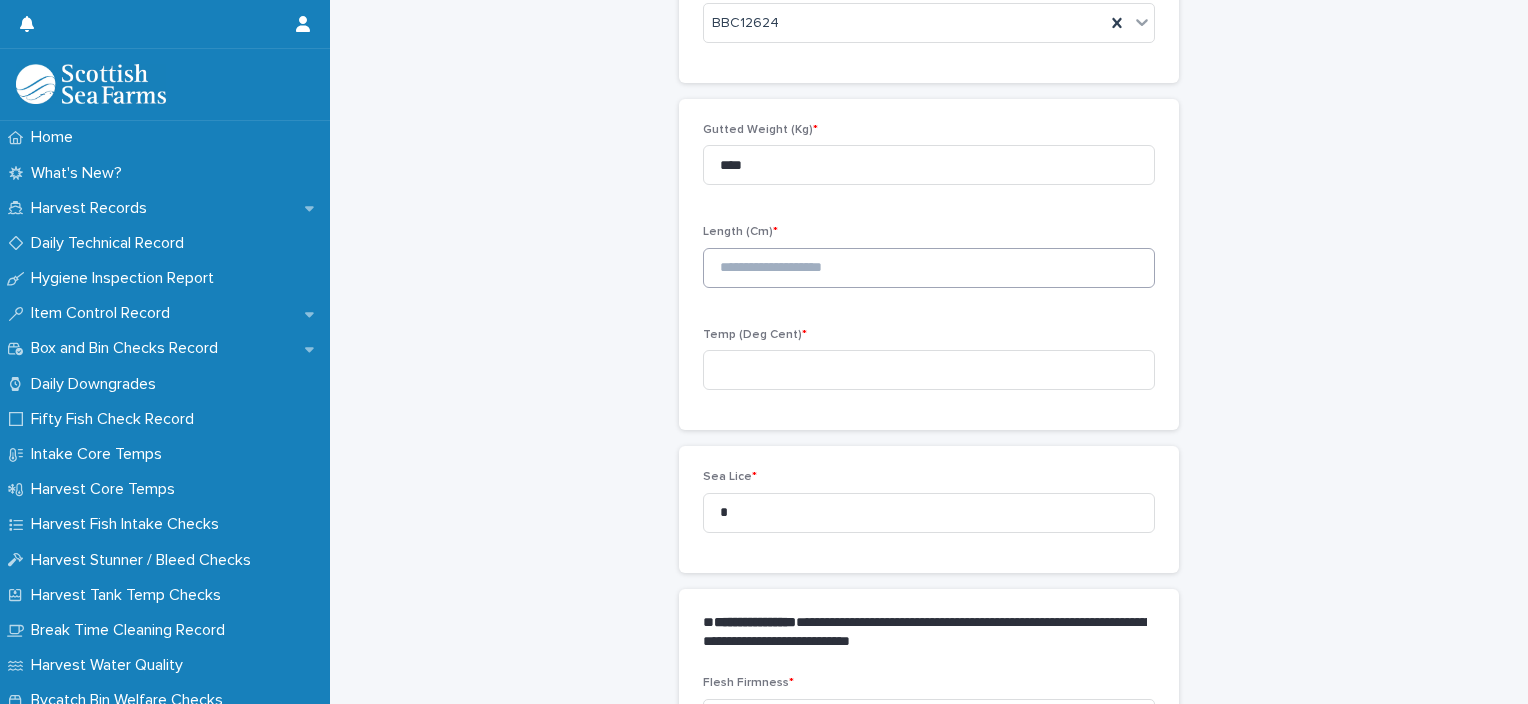 drag, startPoint x: 806, startPoint y: 238, endPoint x: 813, endPoint y: 261, distance: 24.04163 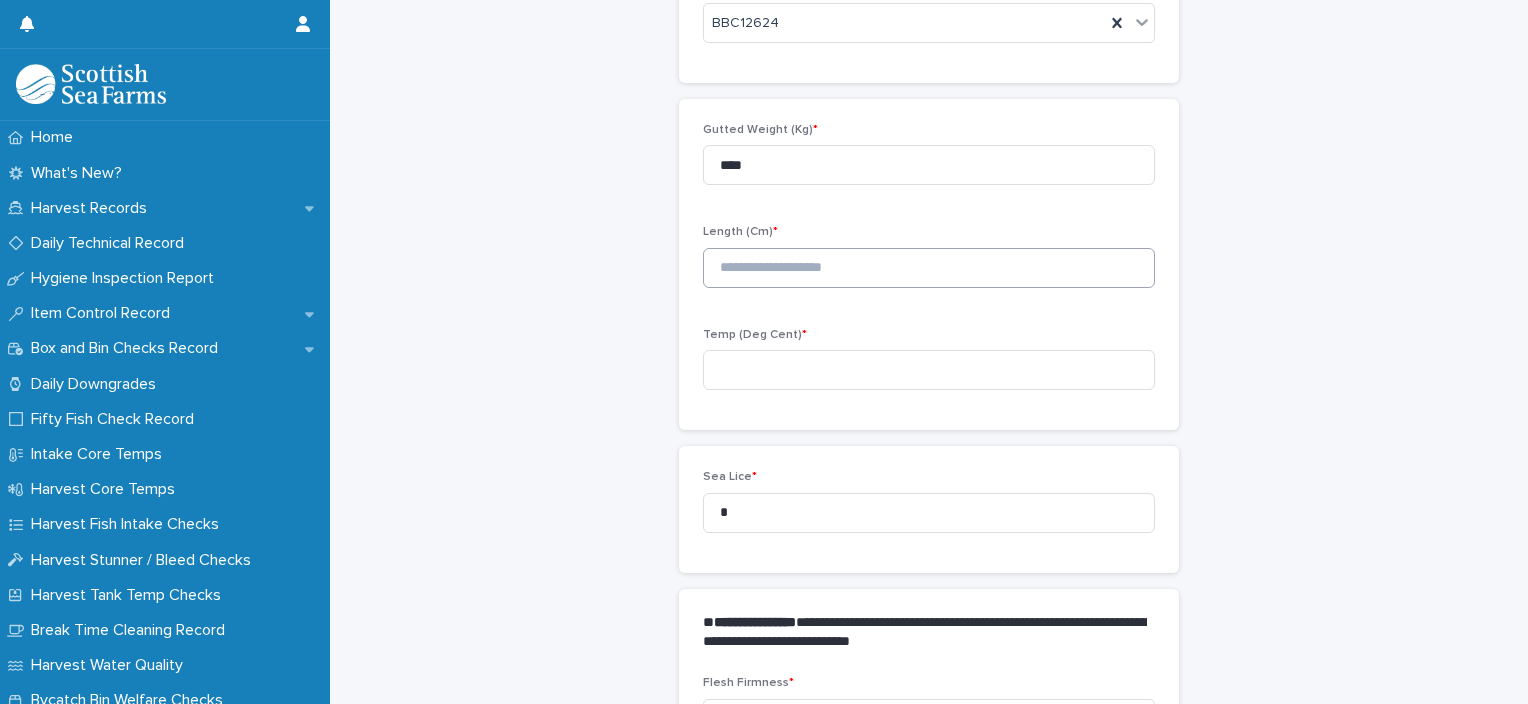 click on "Length (Cm) *" at bounding box center [929, 264] 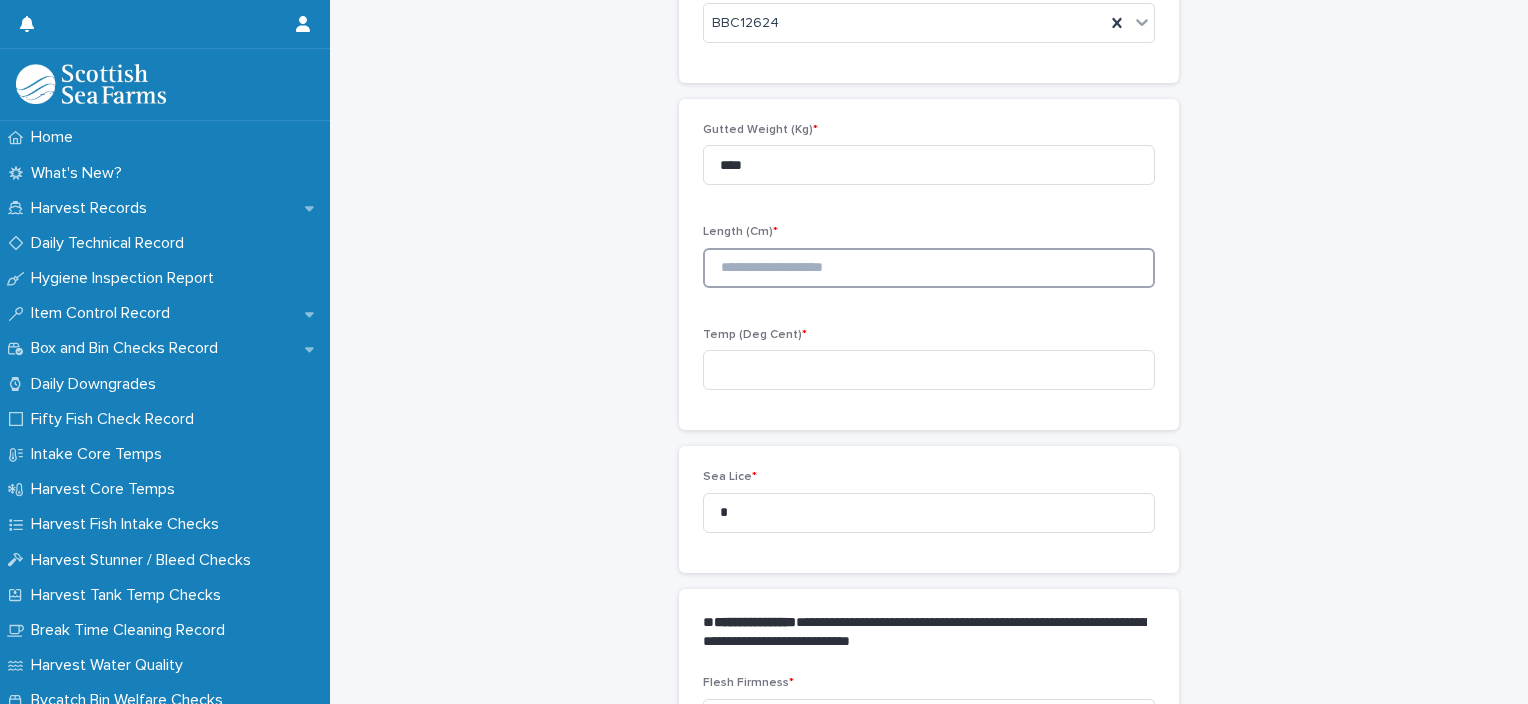 click at bounding box center (929, 268) 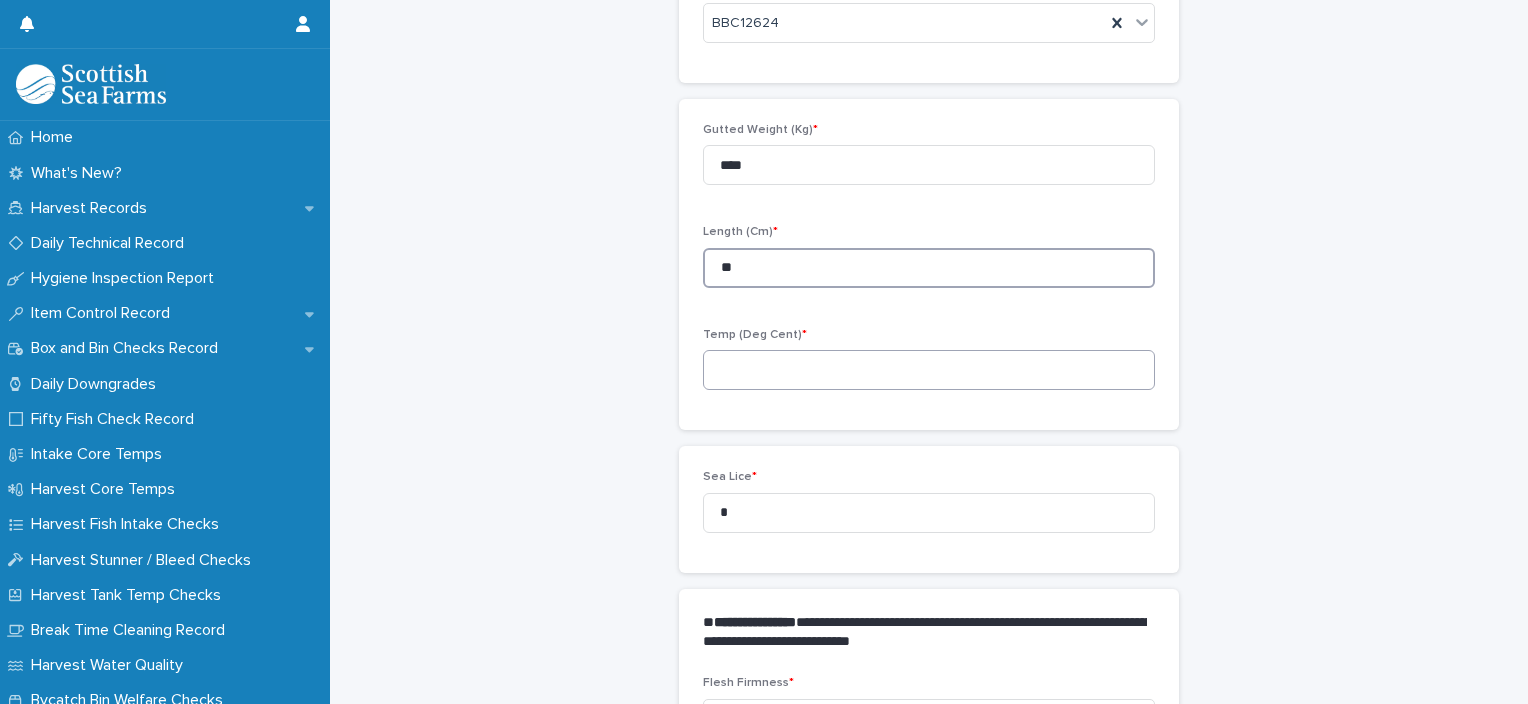 type on "**" 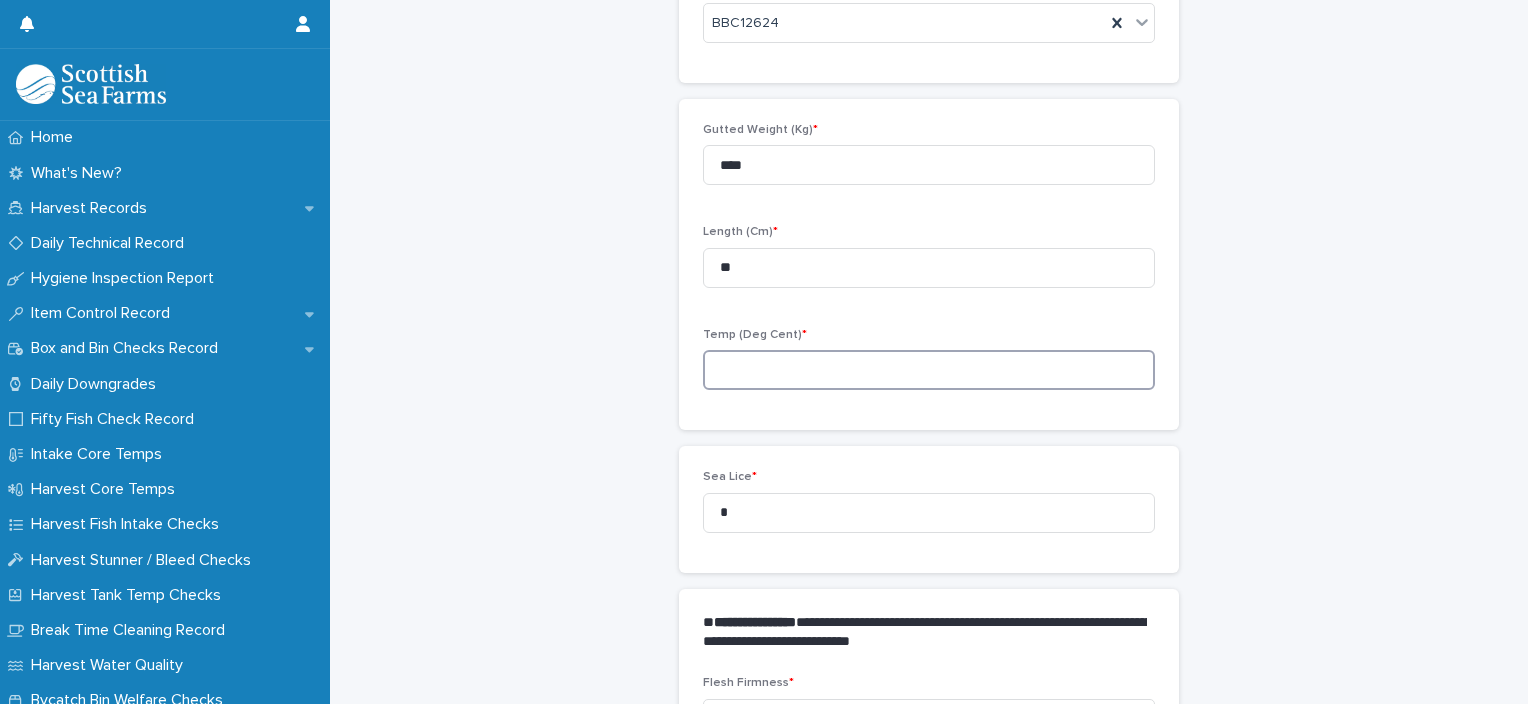 click at bounding box center [929, 370] 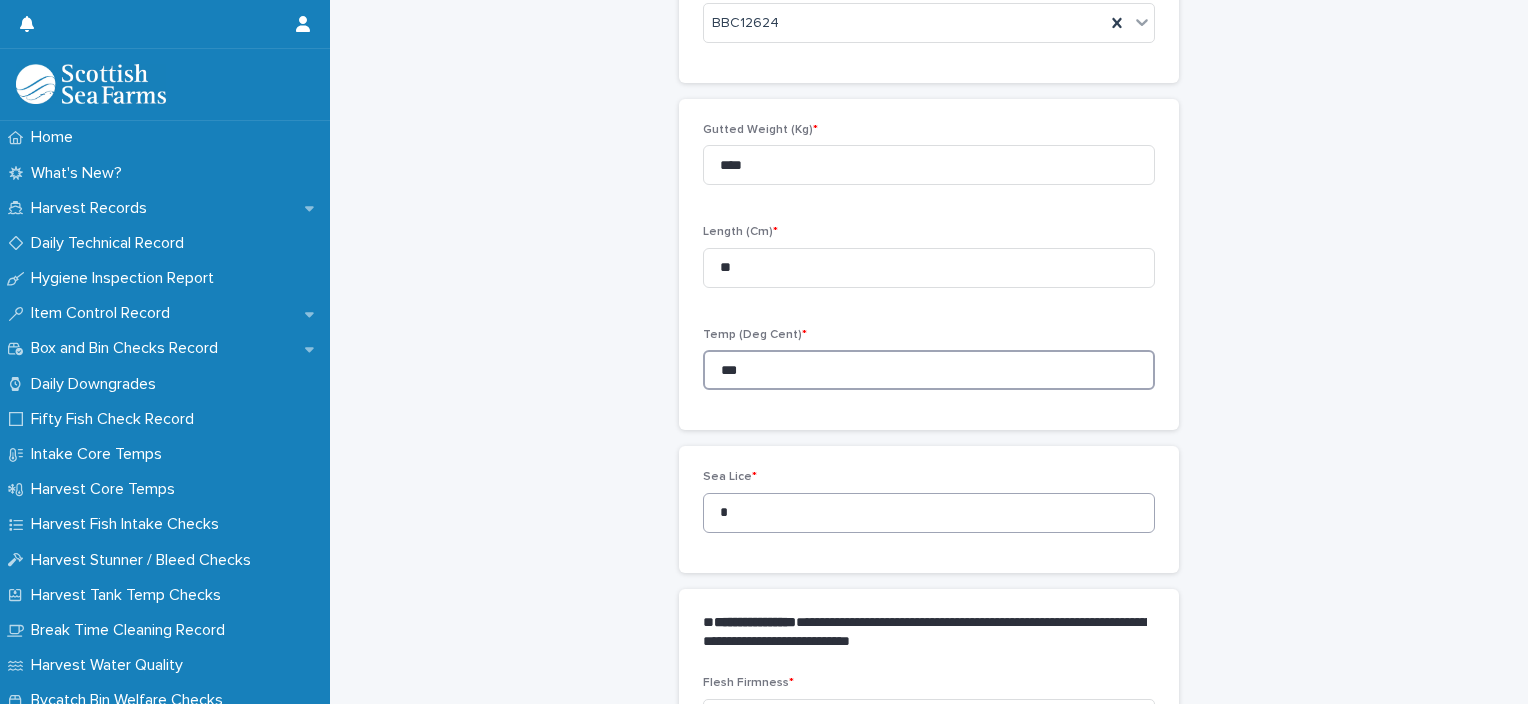 type on "***" 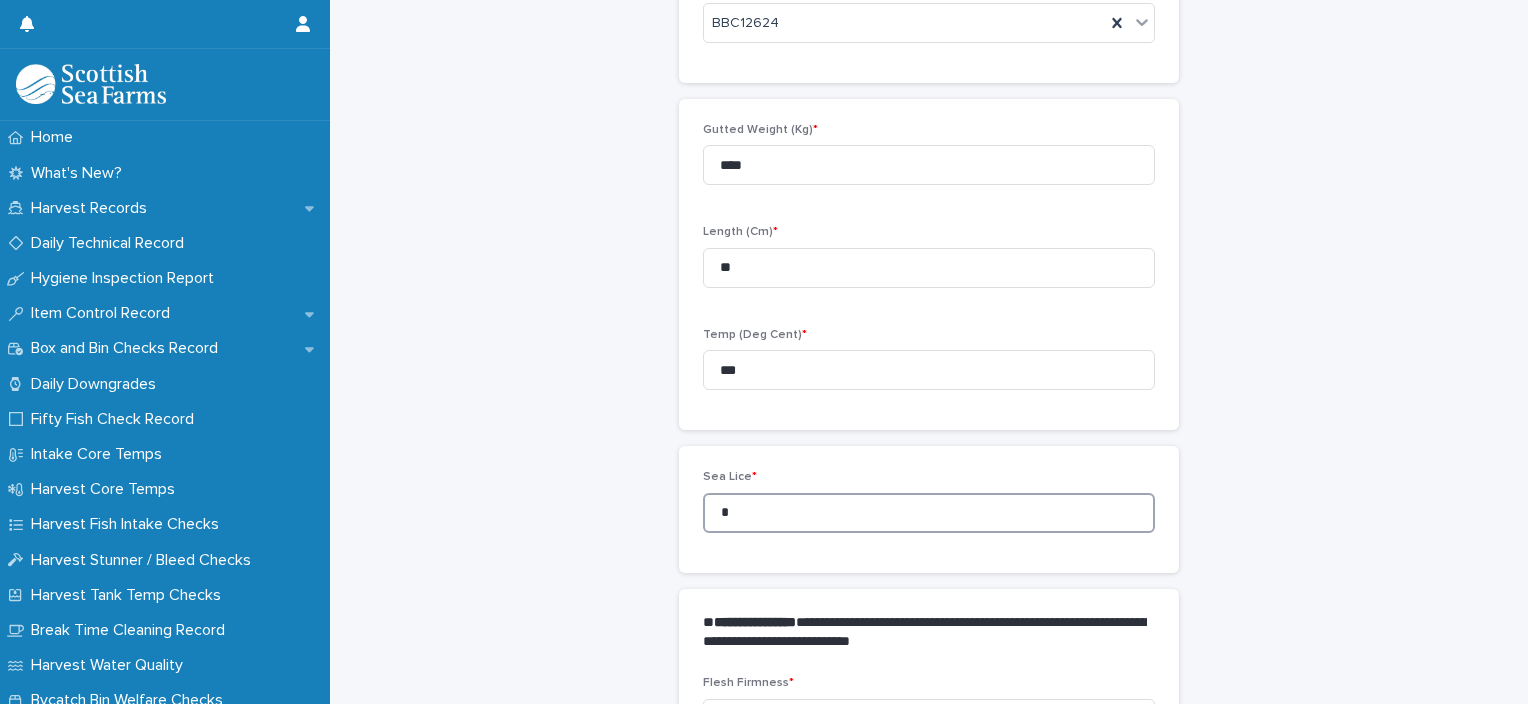 click on "*" at bounding box center (929, 513) 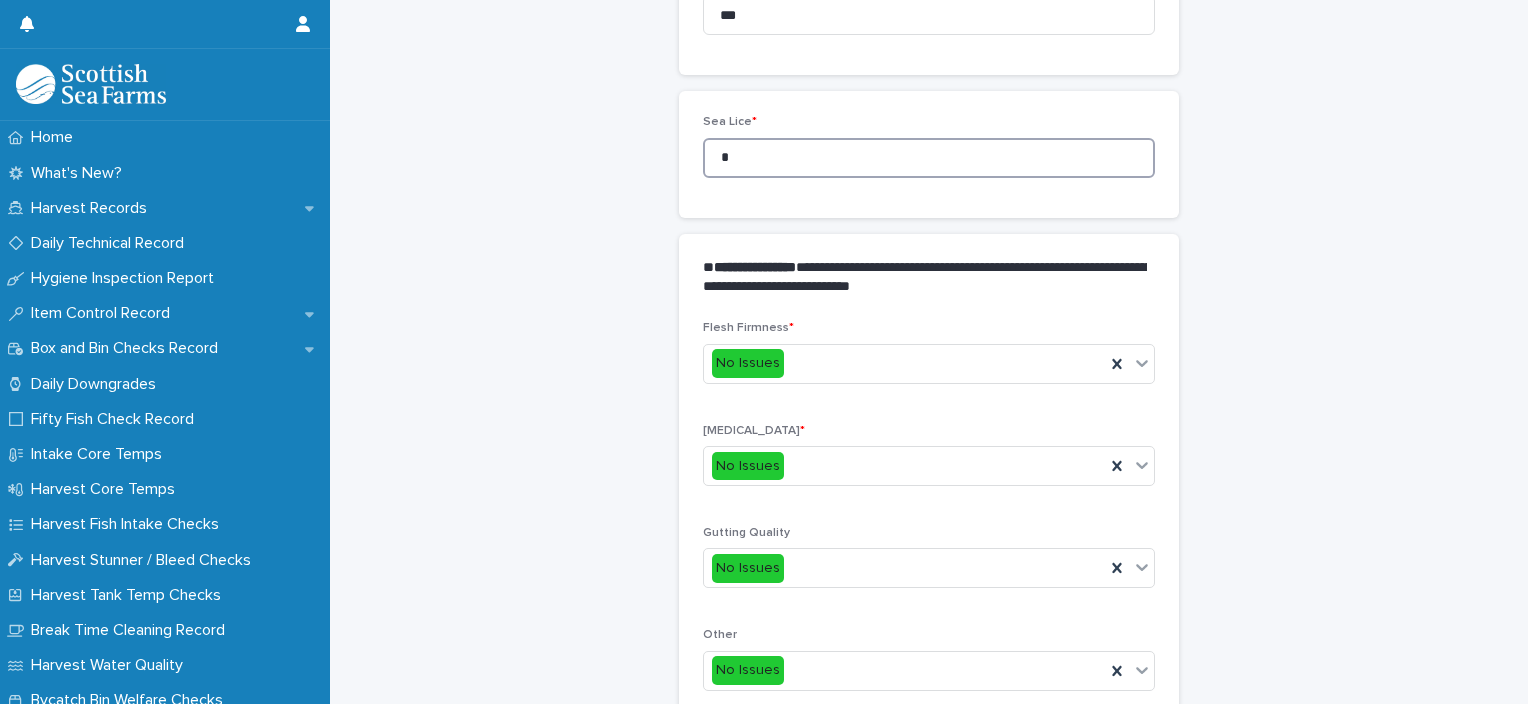 scroll, scrollTop: 948, scrollLeft: 0, axis: vertical 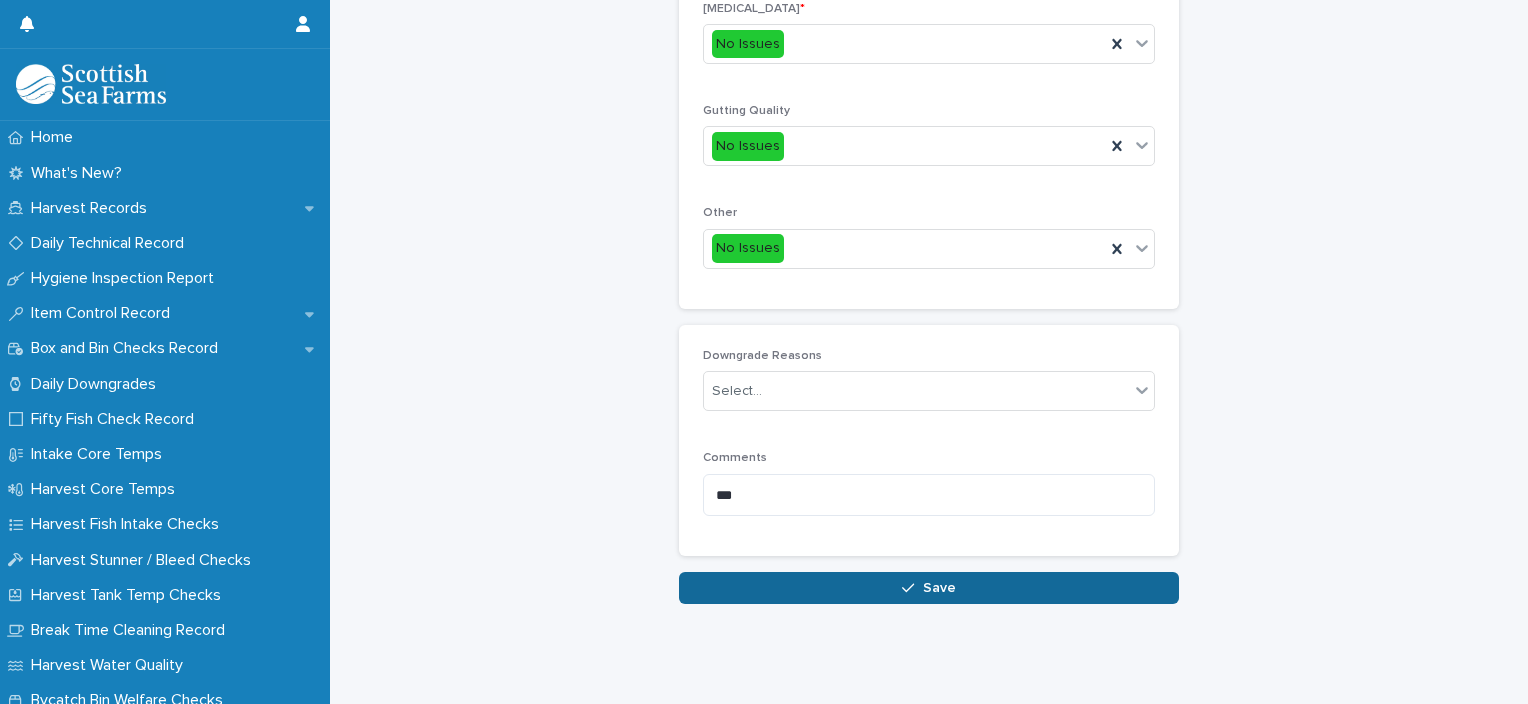type on "*" 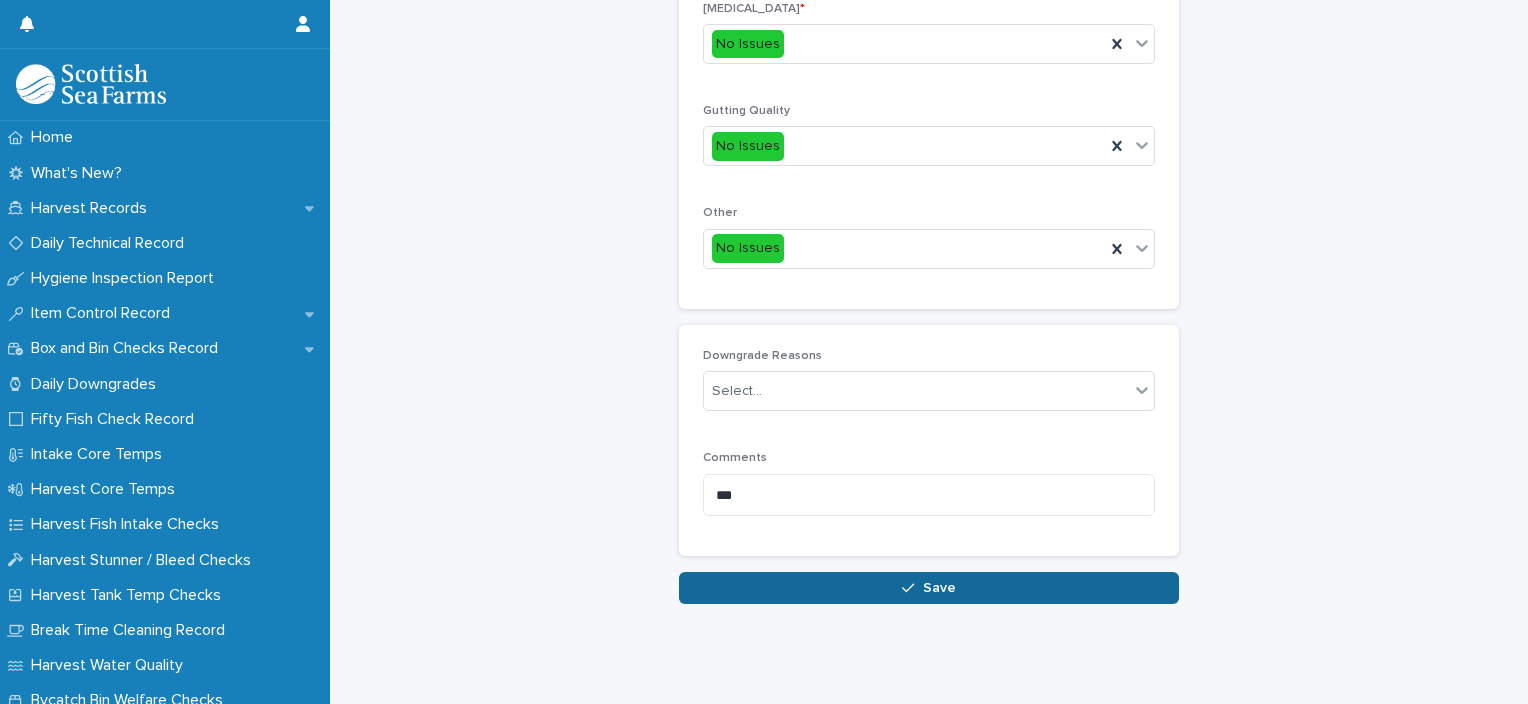click on "Save" at bounding box center (929, 588) 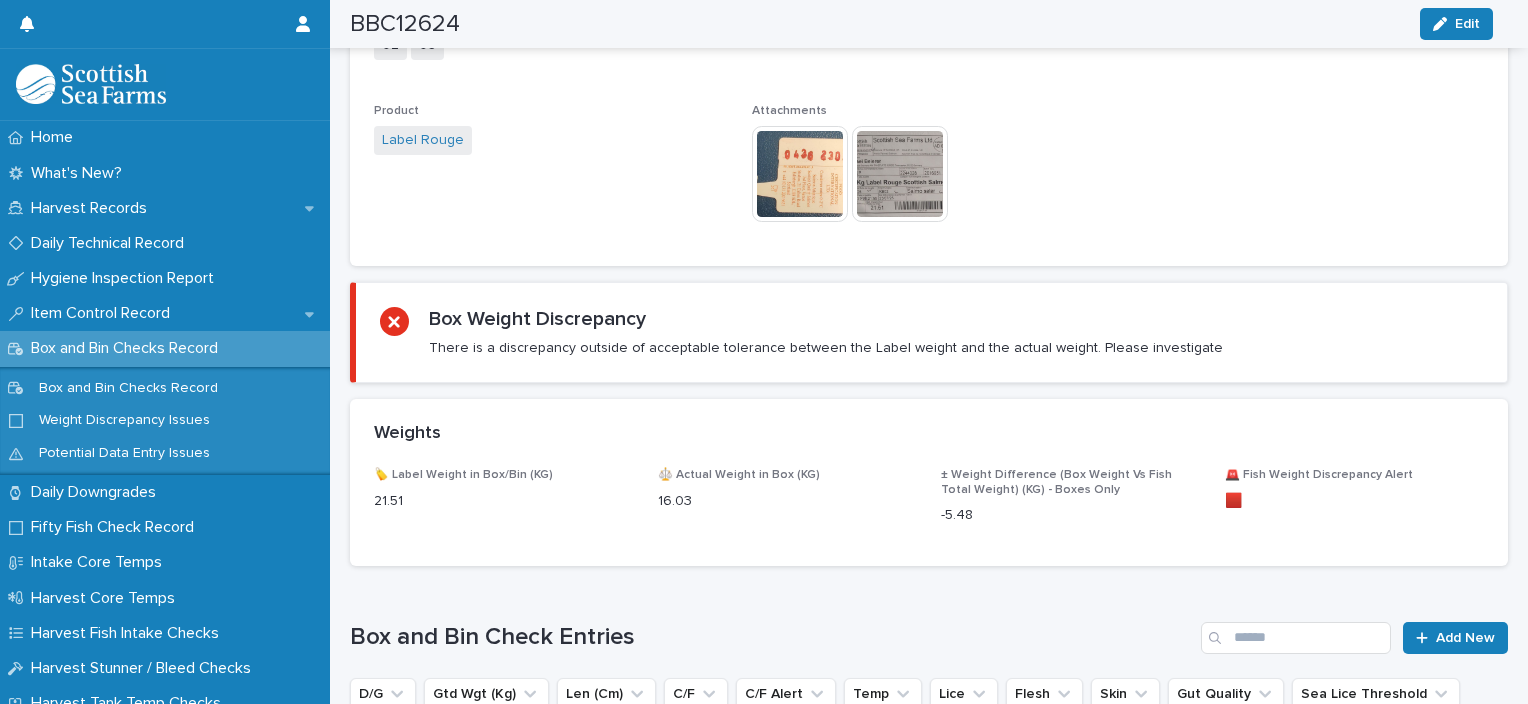 scroll, scrollTop: 1061, scrollLeft: 0, axis: vertical 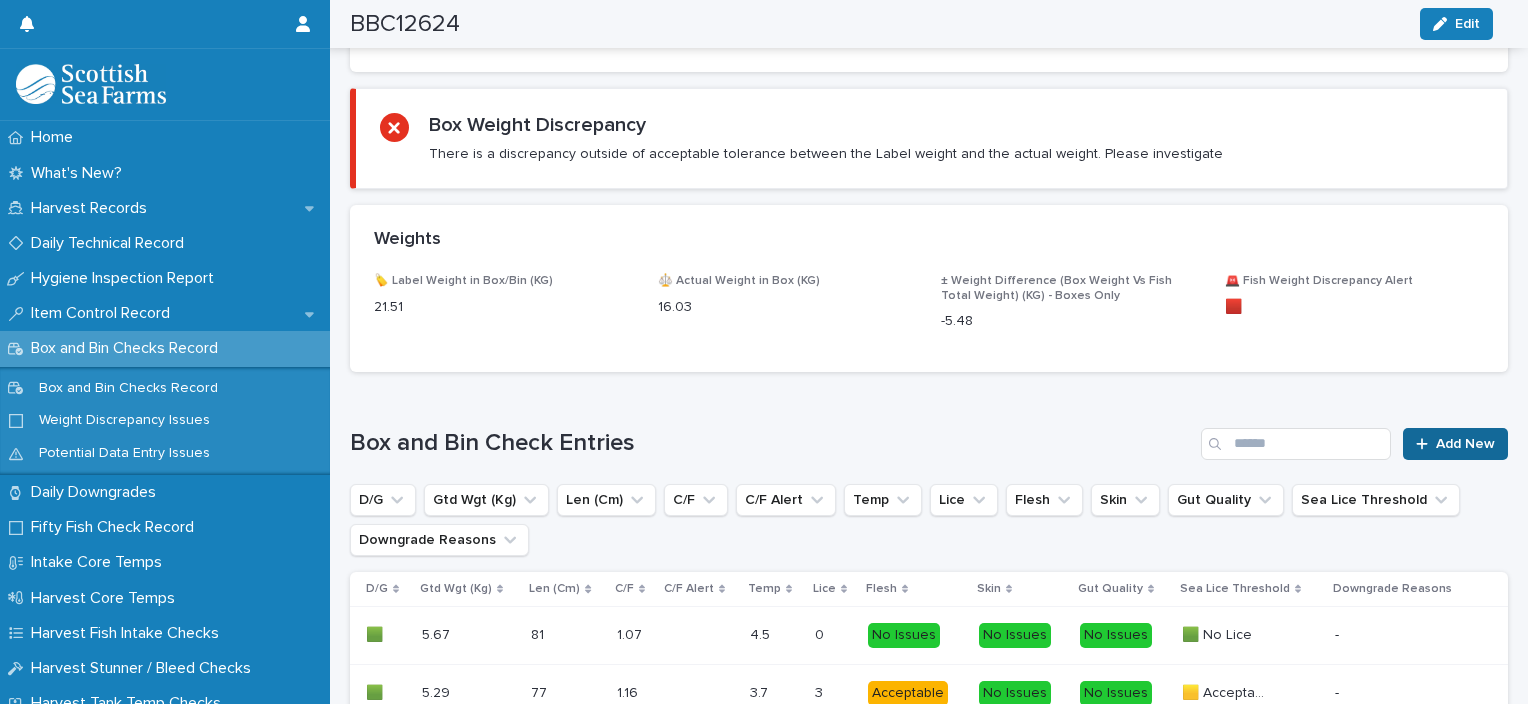 click on "Add New" at bounding box center [1455, 444] 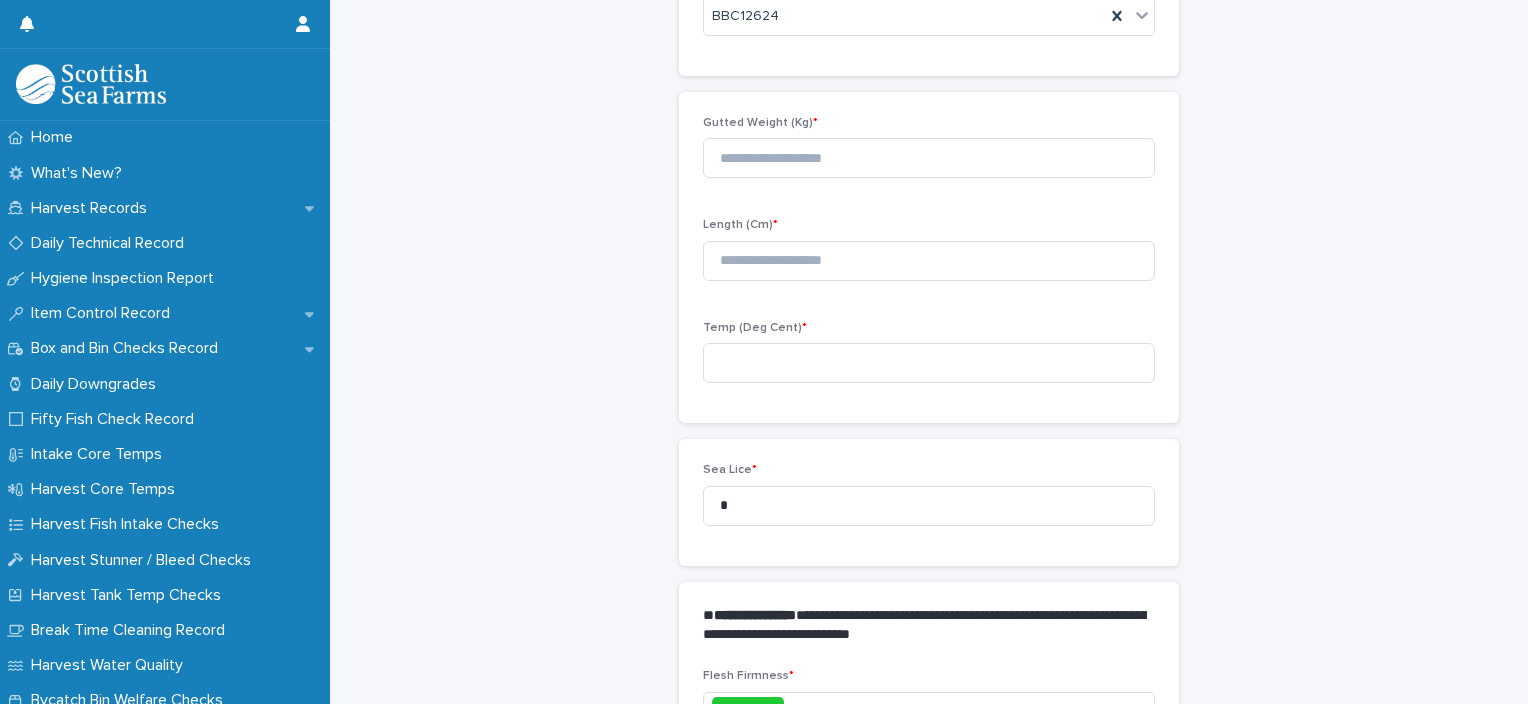 scroll, scrollTop: 39, scrollLeft: 0, axis: vertical 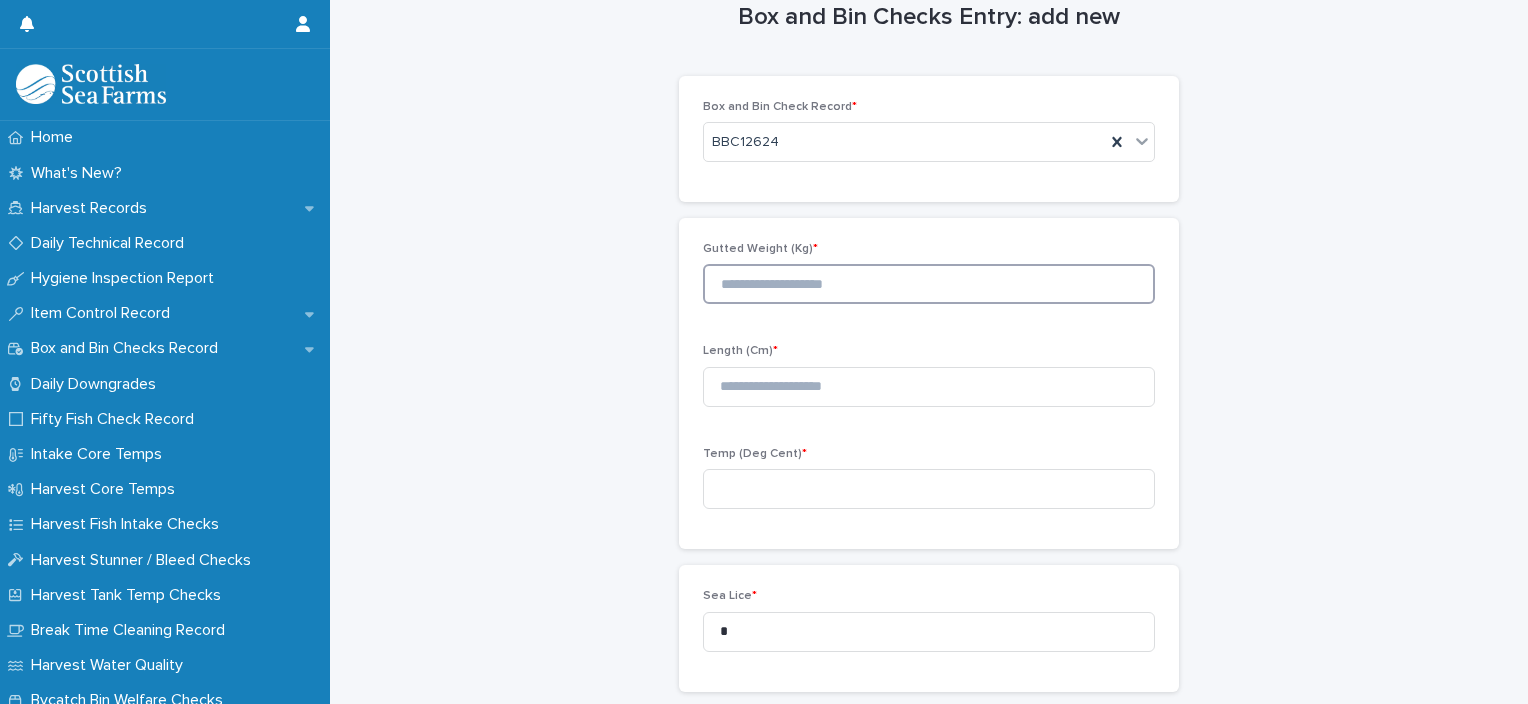 click at bounding box center (929, 284) 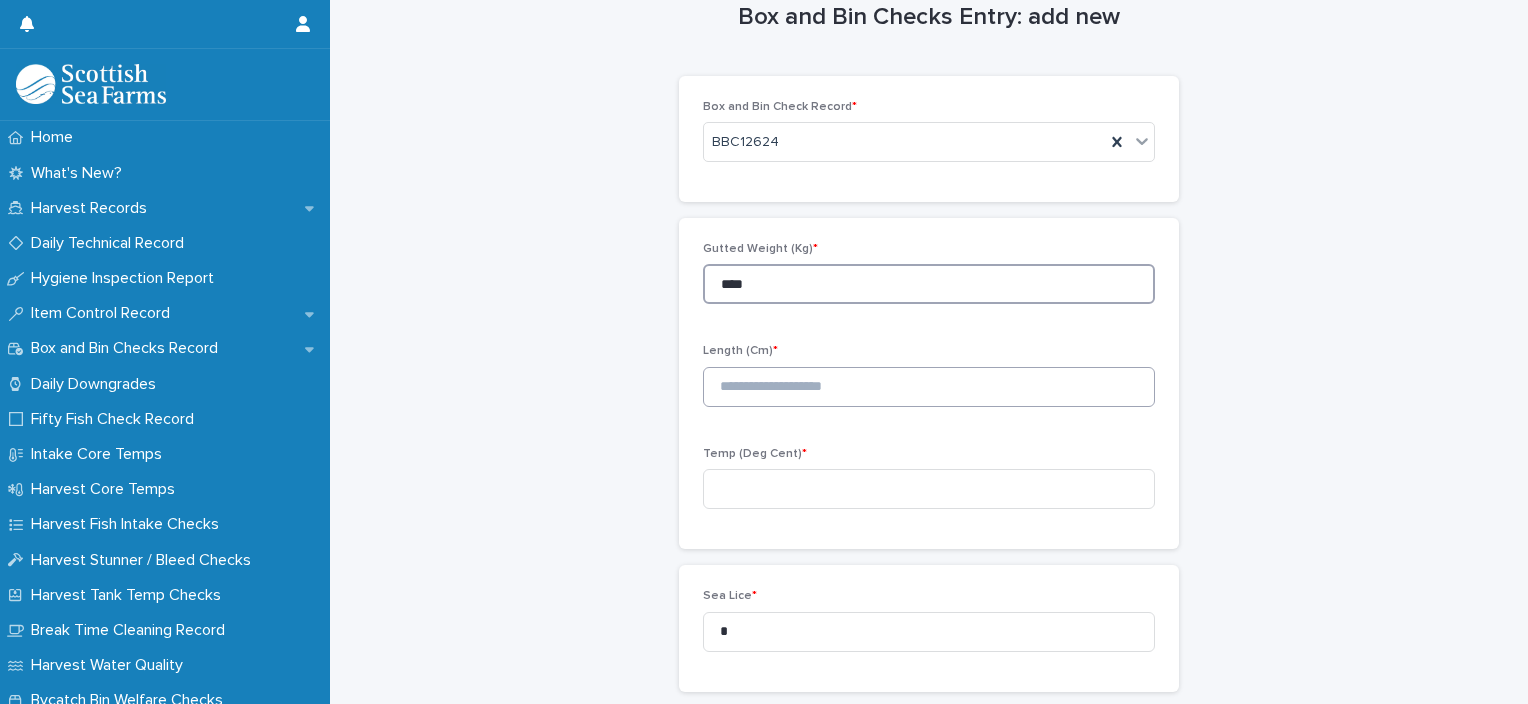 type on "****" 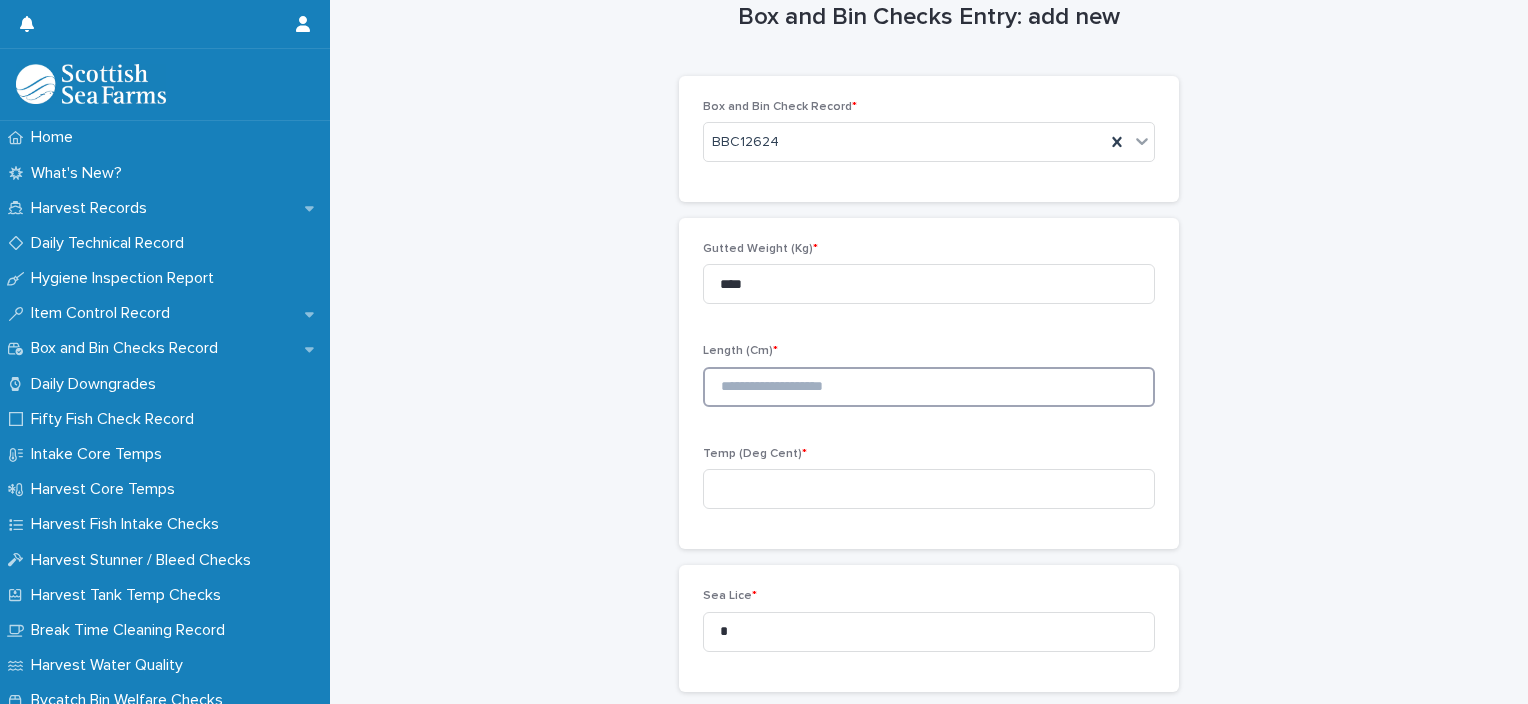 click at bounding box center (929, 387) 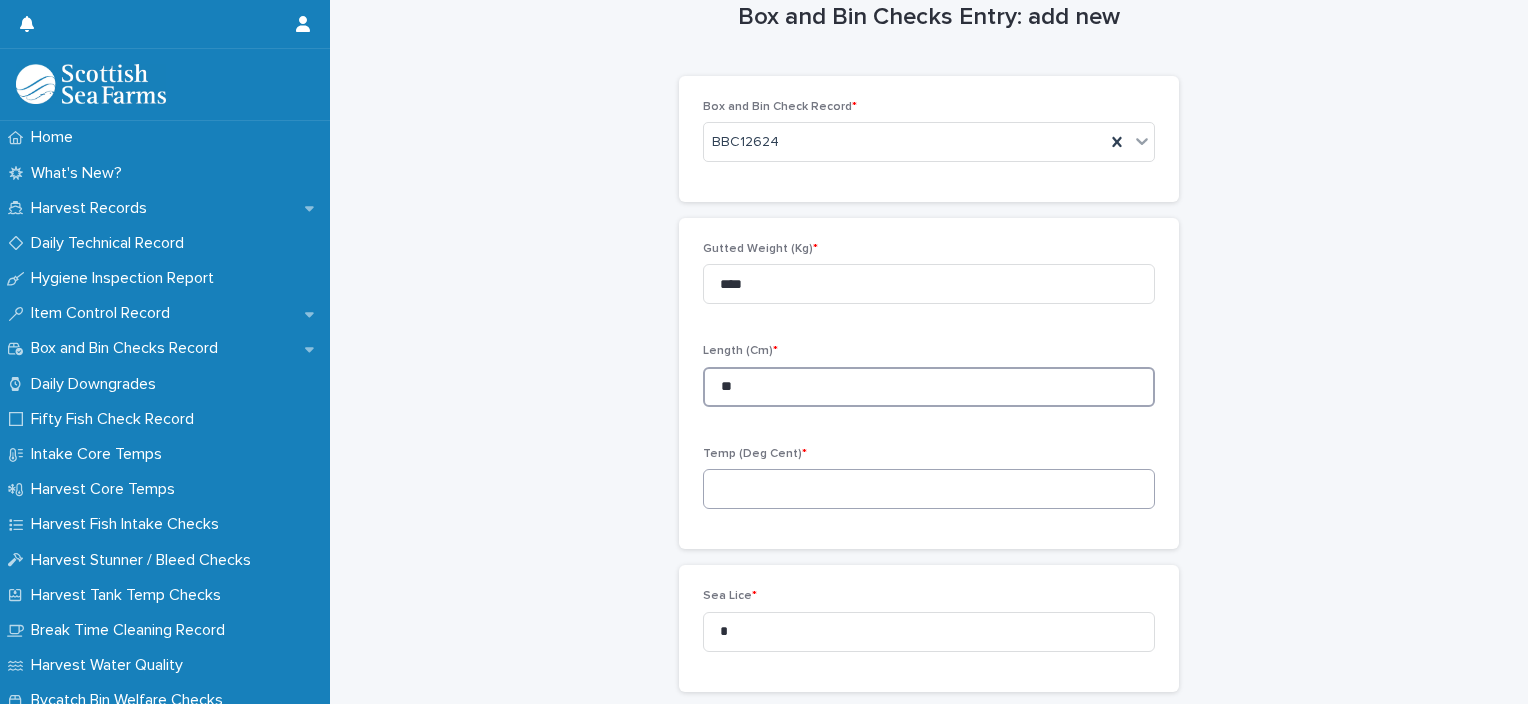 type on "**" 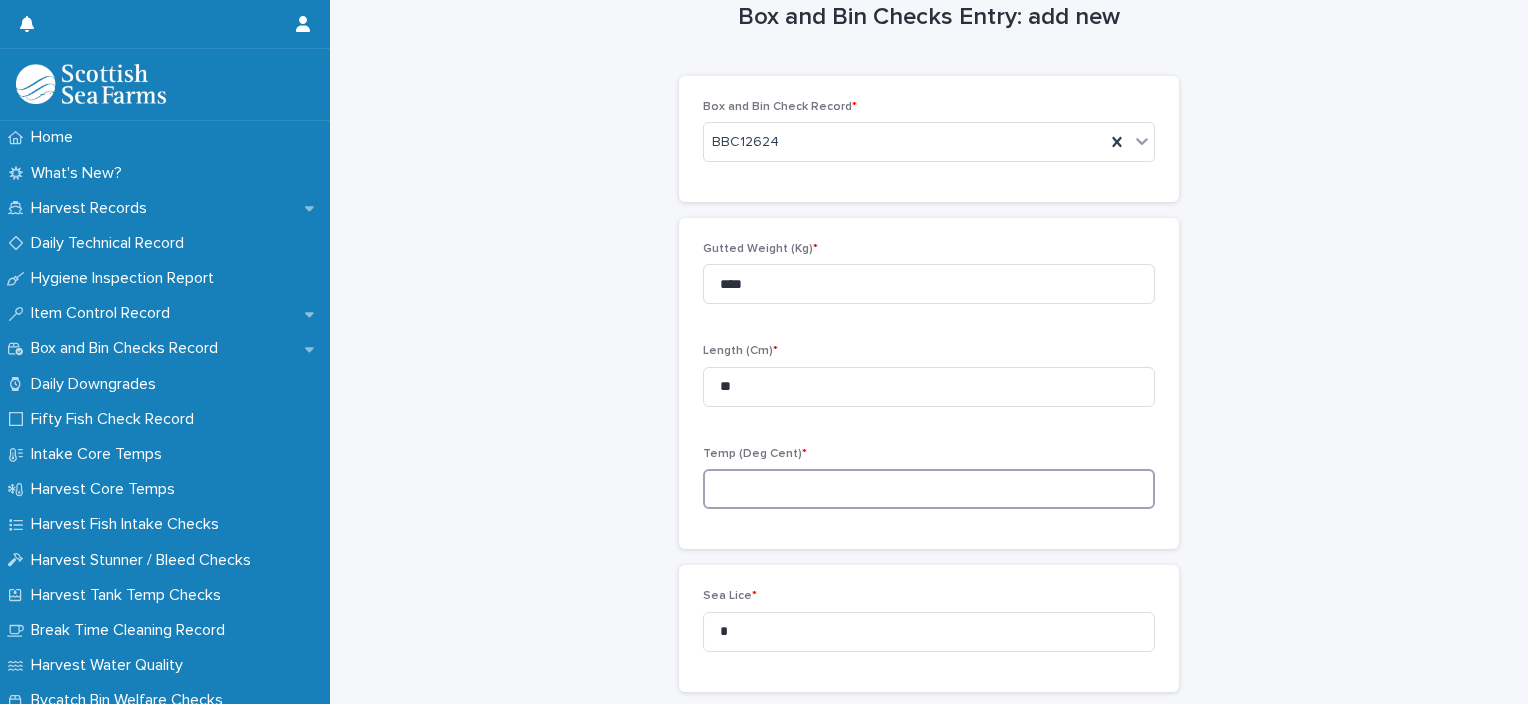 click at bounding box center [929, 489] 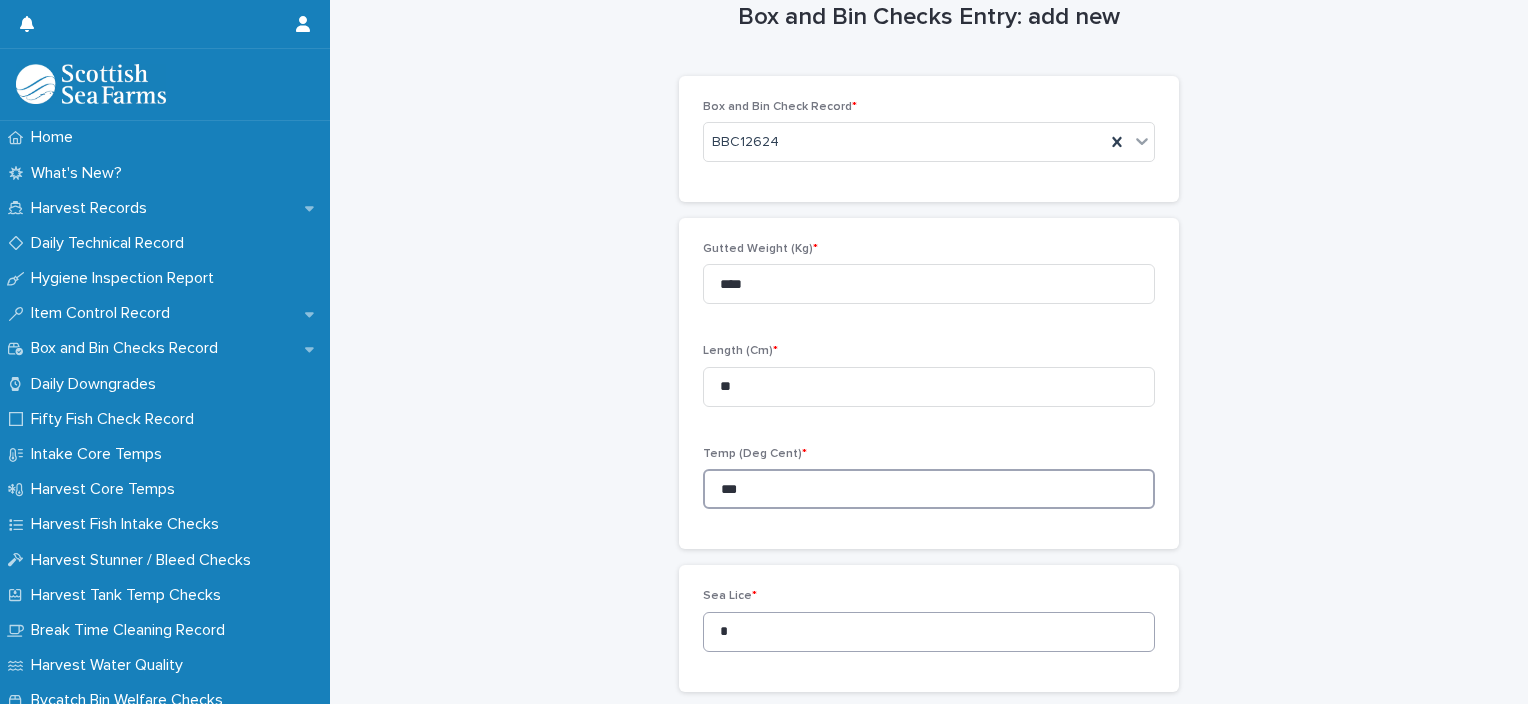 type on "***" 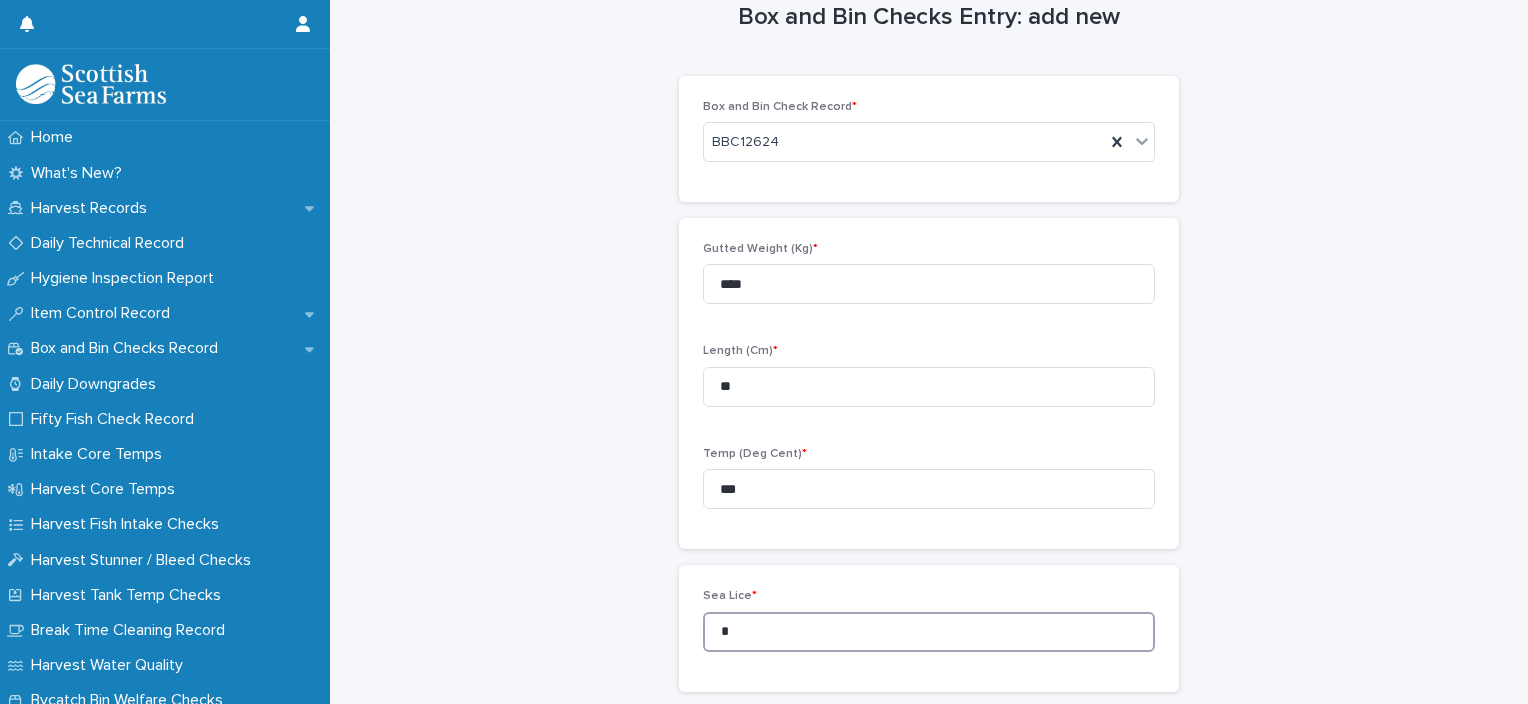 drag, startPoint x: 715, startPoint y: 631, endPoint x: 677, endPoint y: 619, distance: 39.849716 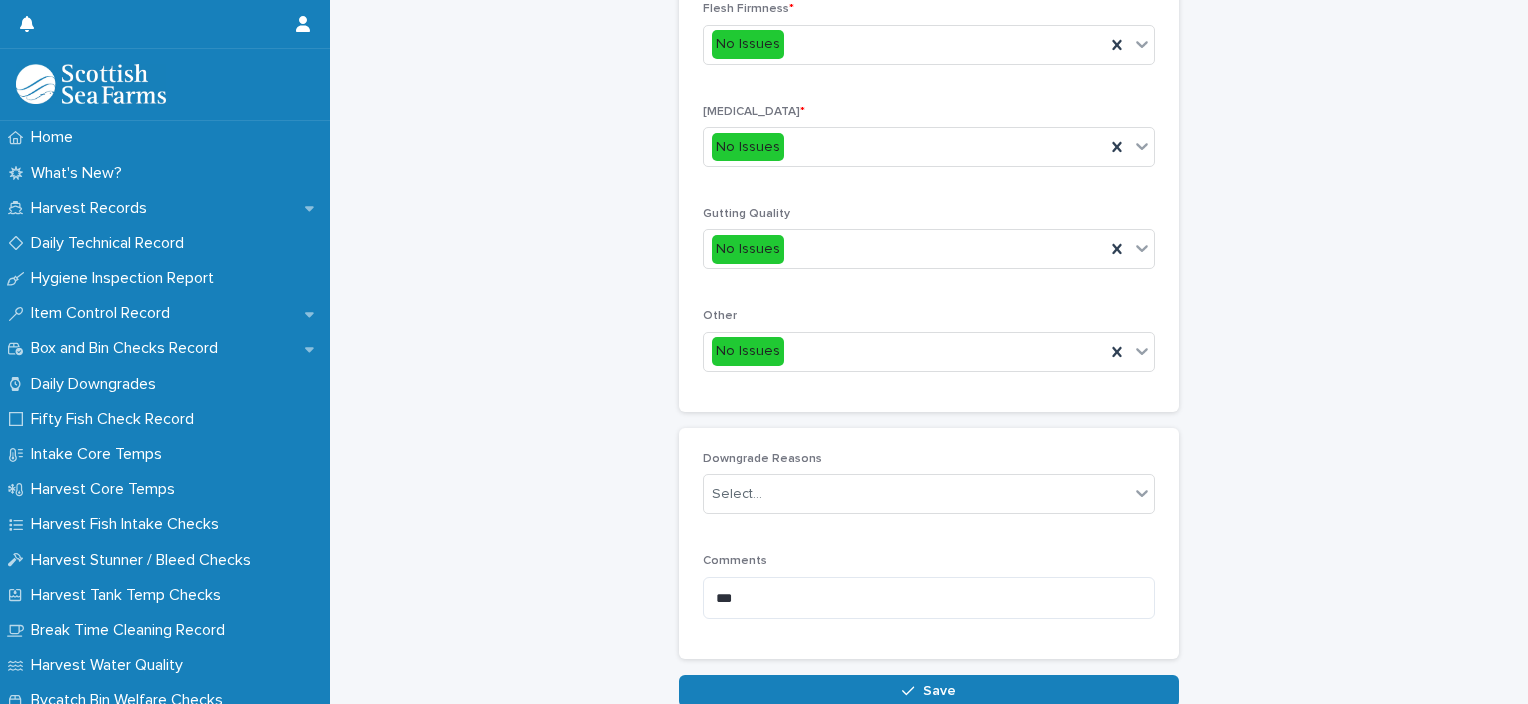 scroll, scrollTop: 868, scrollLeft: 0, axis: vertical 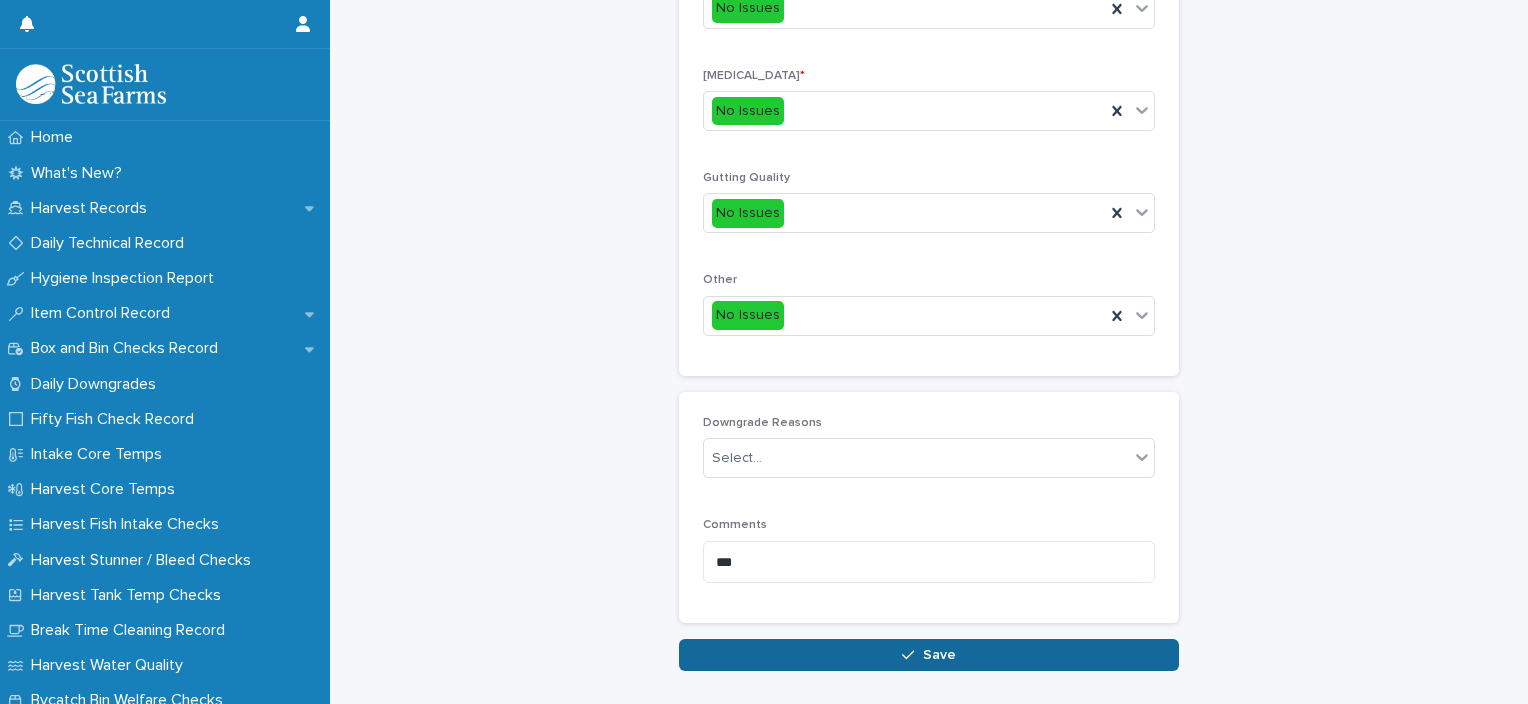 type on "*" 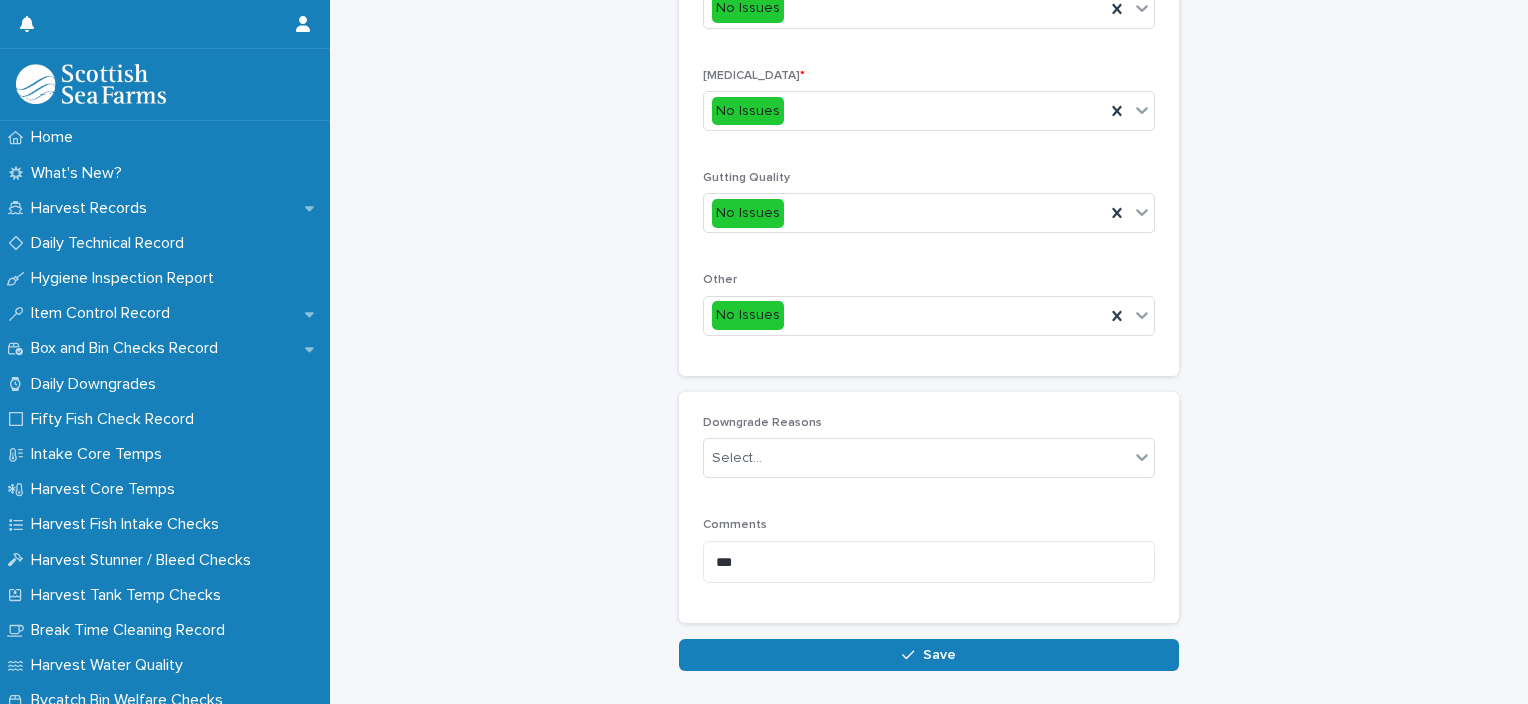 click on "Save" at bounding box center [929, 655] 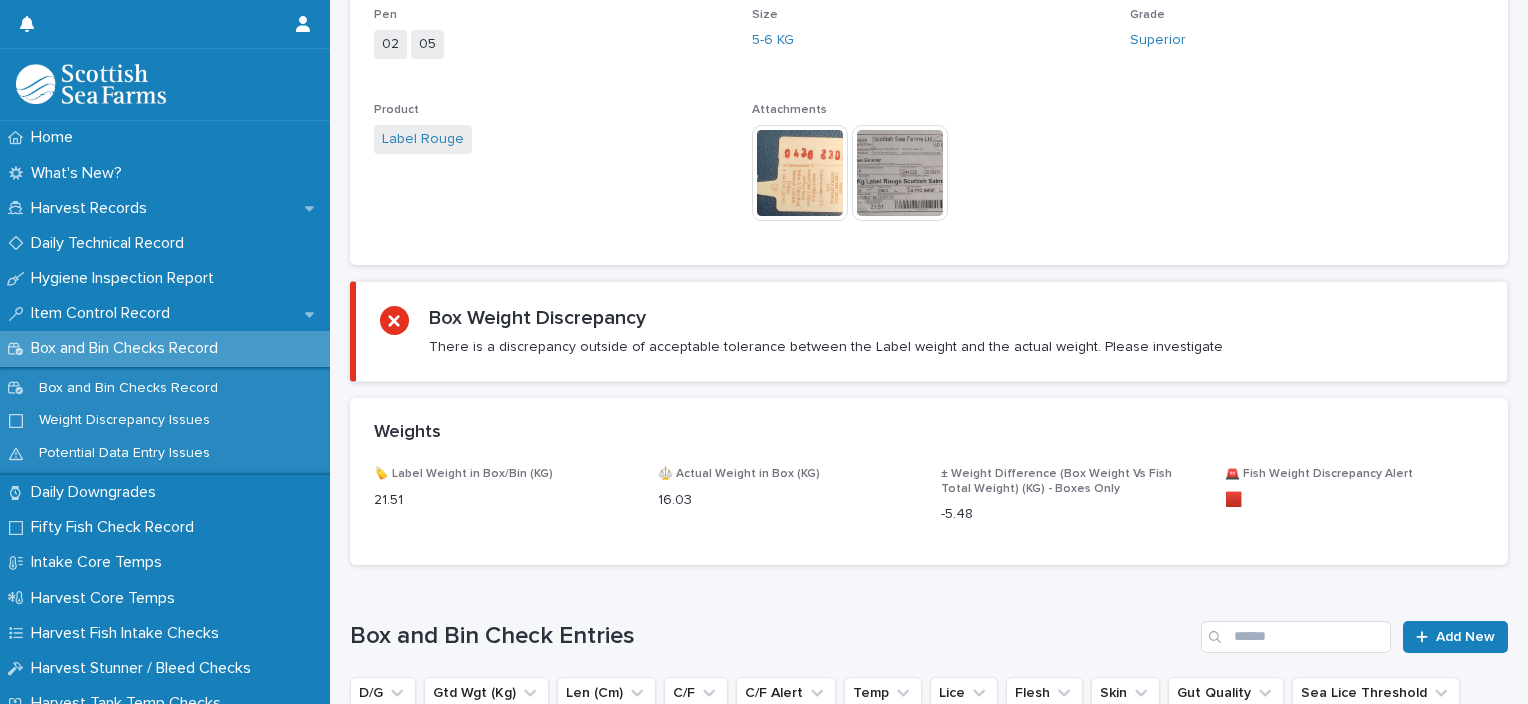 scroll, scrollTop: 0, scrollLeft: 0, axis: both 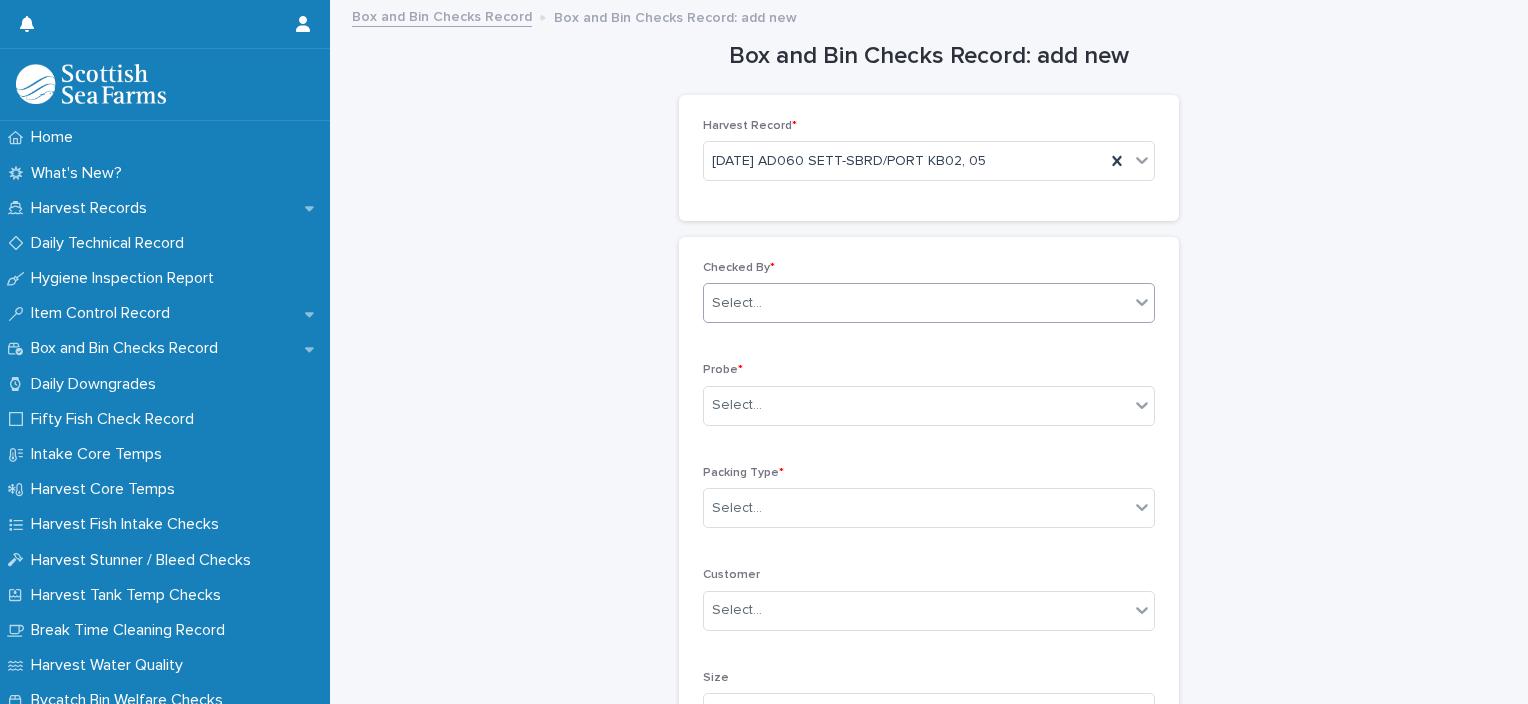 click on "Select..." at bounding box center [916, 303] 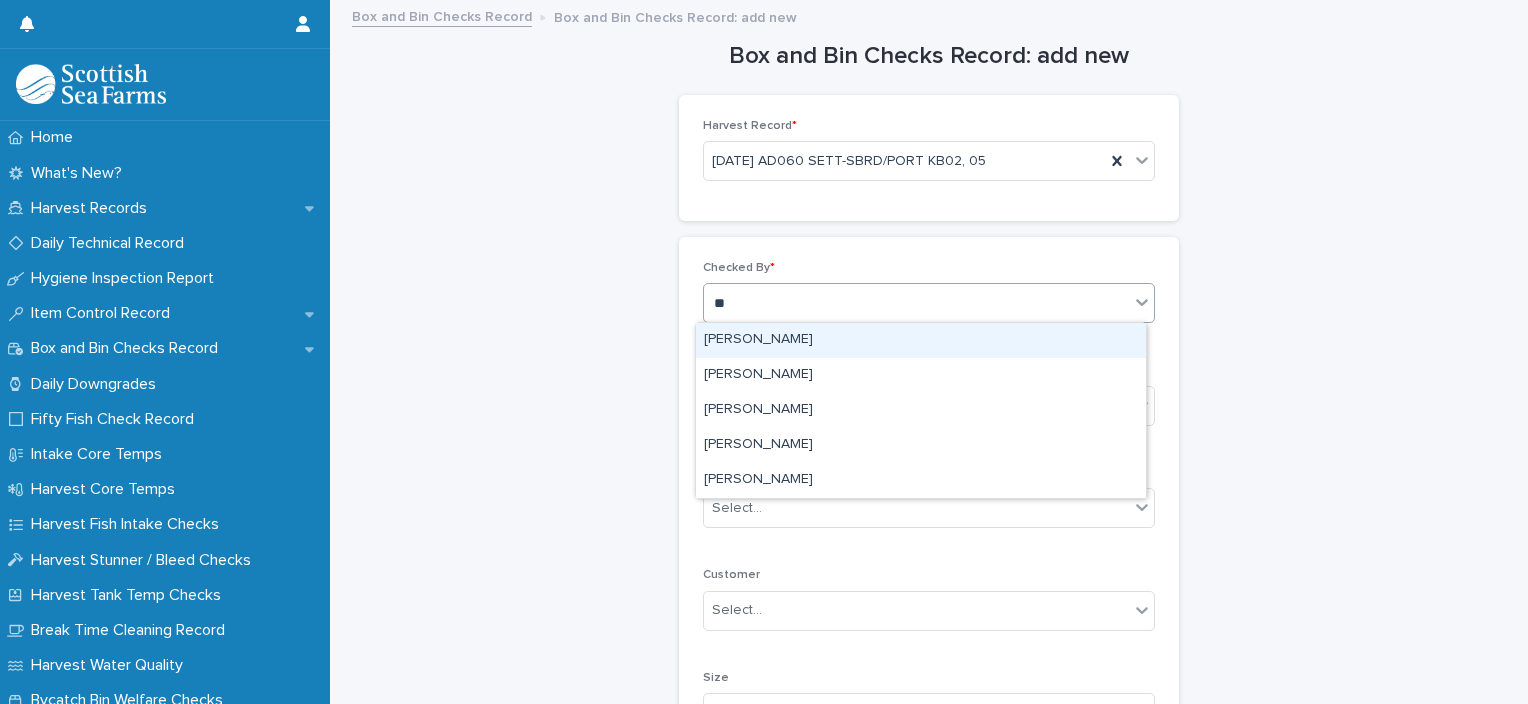 type on "***" 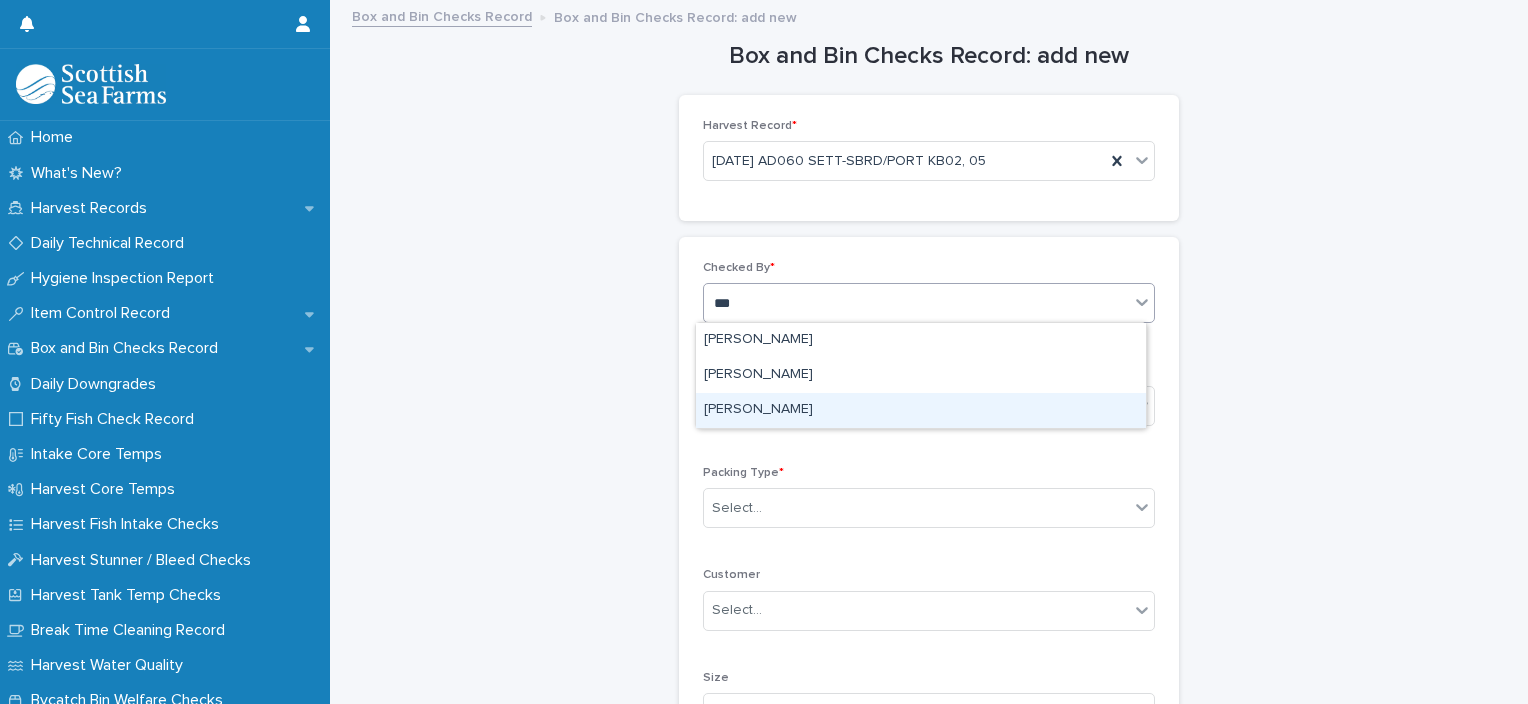 click on "[PERSON_NAME]" at bounding box center (921, 410) 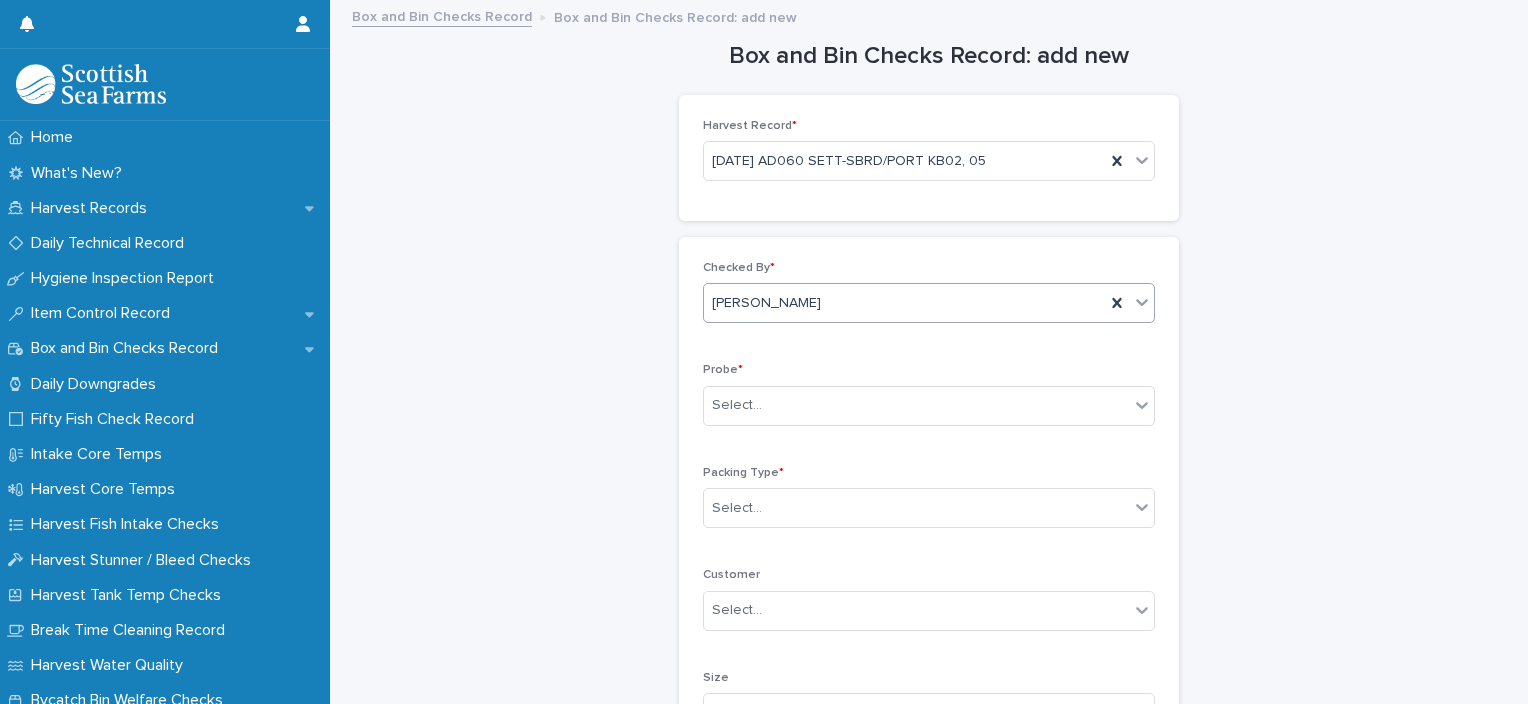 click on "Select..." at bounding box center (737, 405) 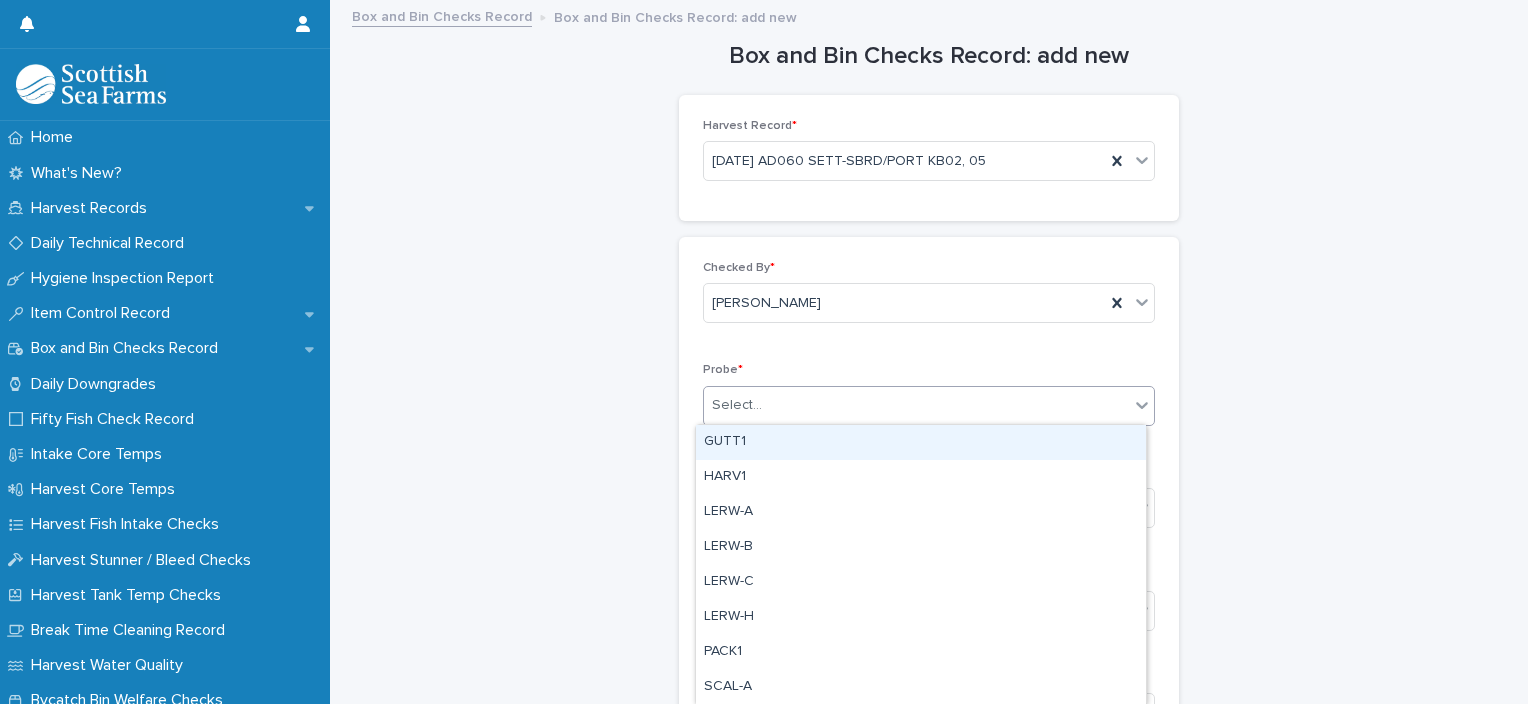 type on "*" 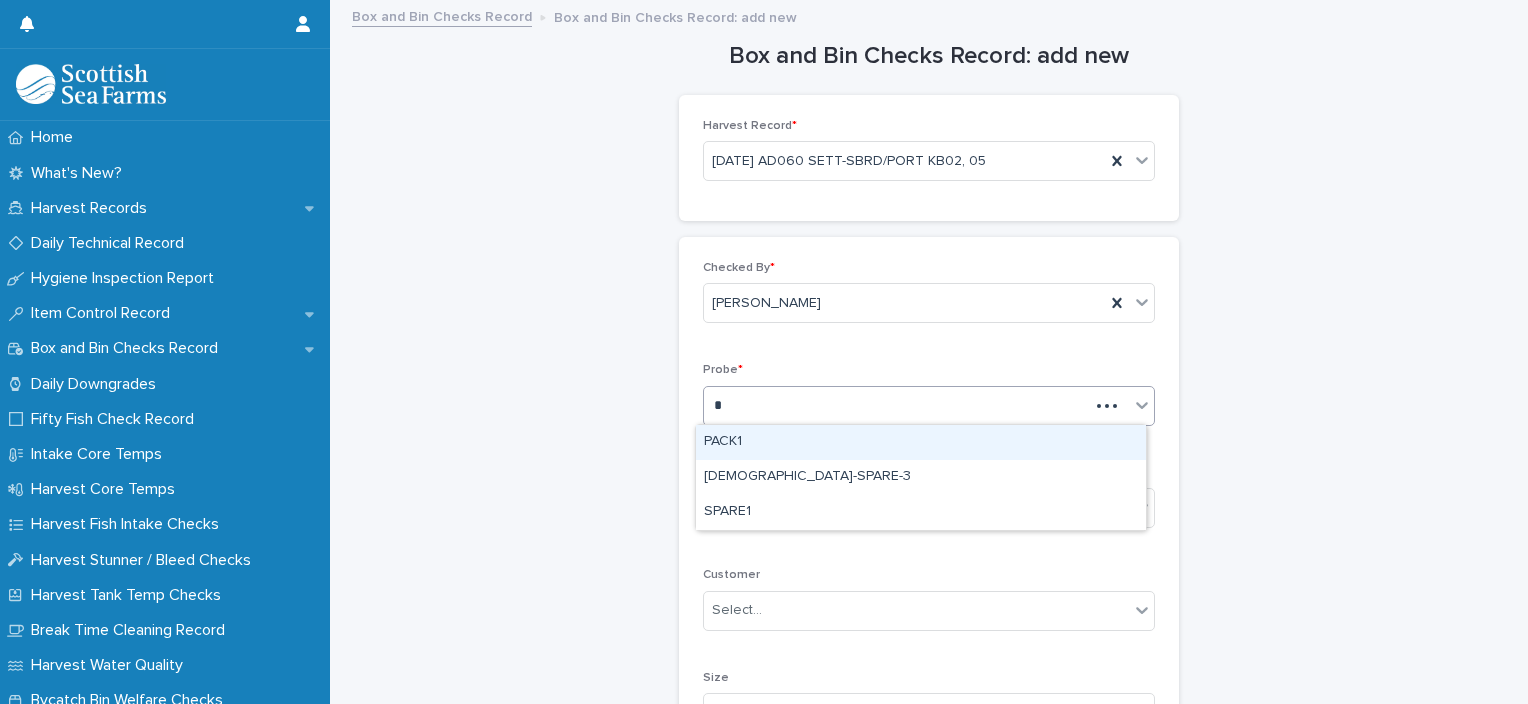 type 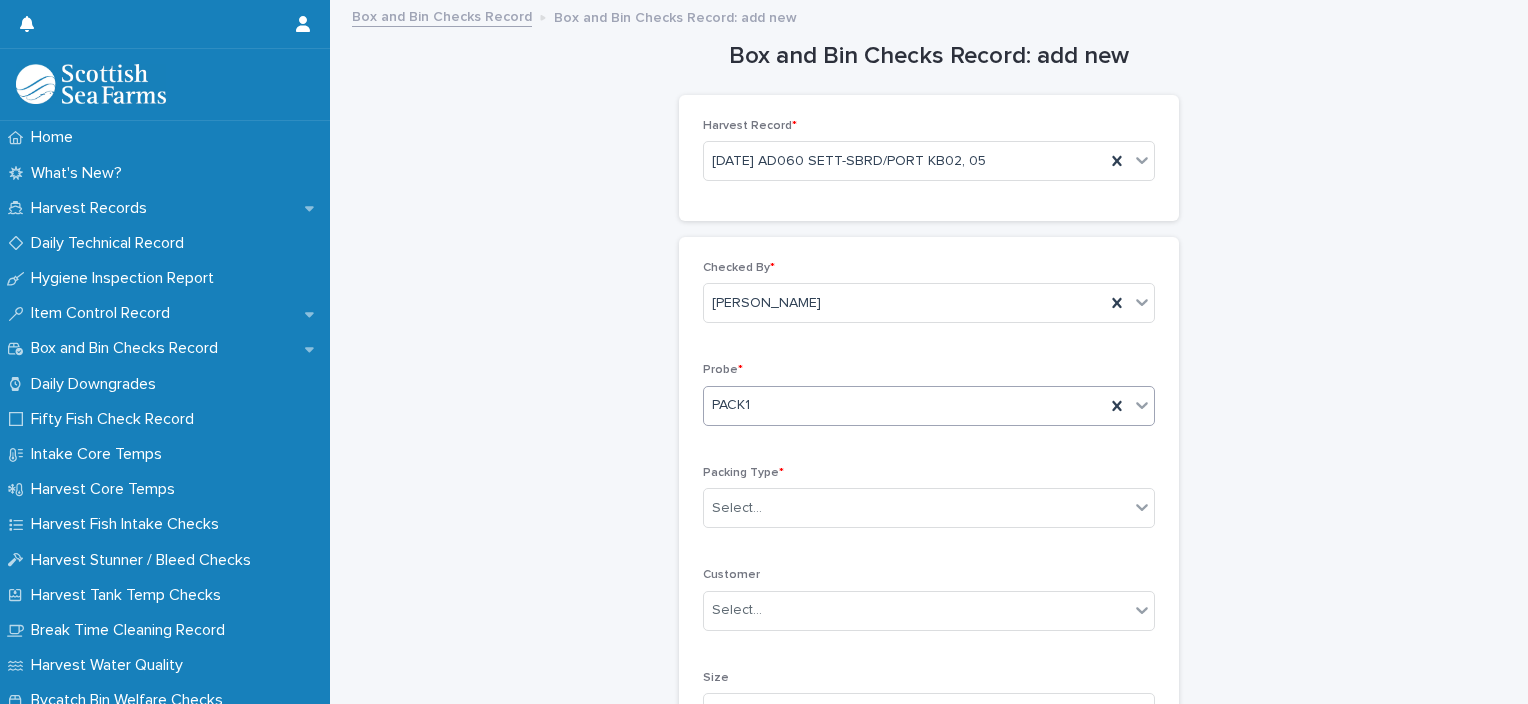 drag, startPoint x: 759, startPoint y: 493, endPoint x: 781, endPoint y: 456, distance: 43.046486 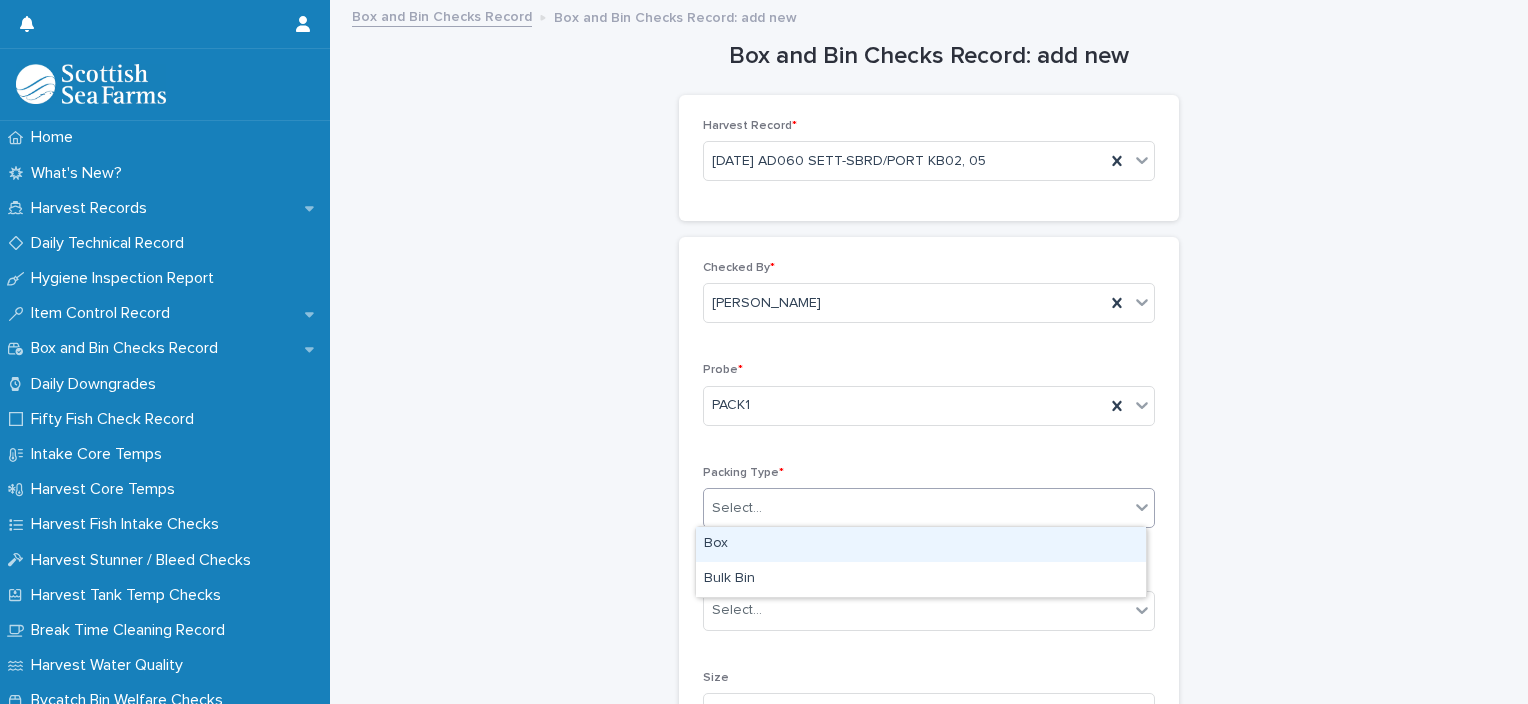 click on "Box" at bounding box center [921, 544] 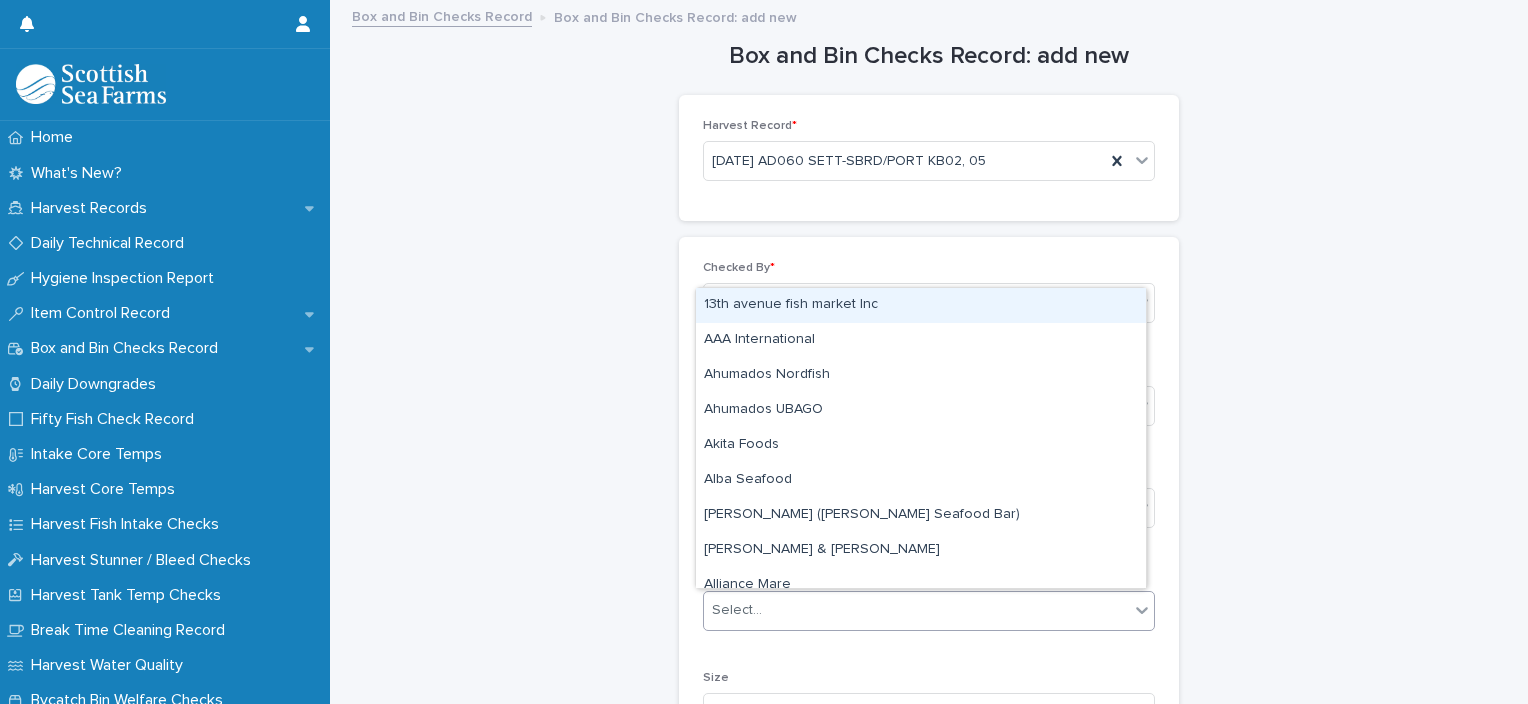 click on "Select..." at bounding box center [916, 610] 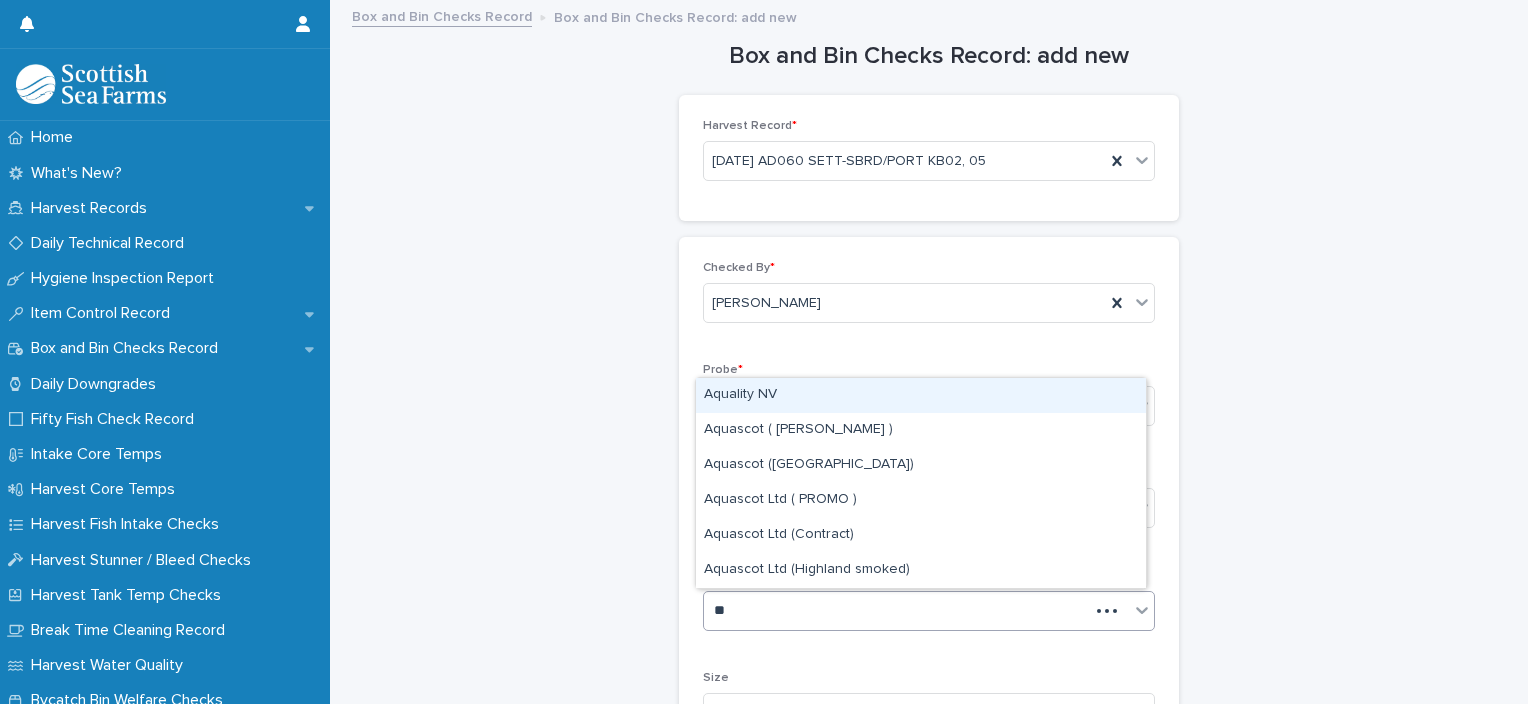 type on "***" 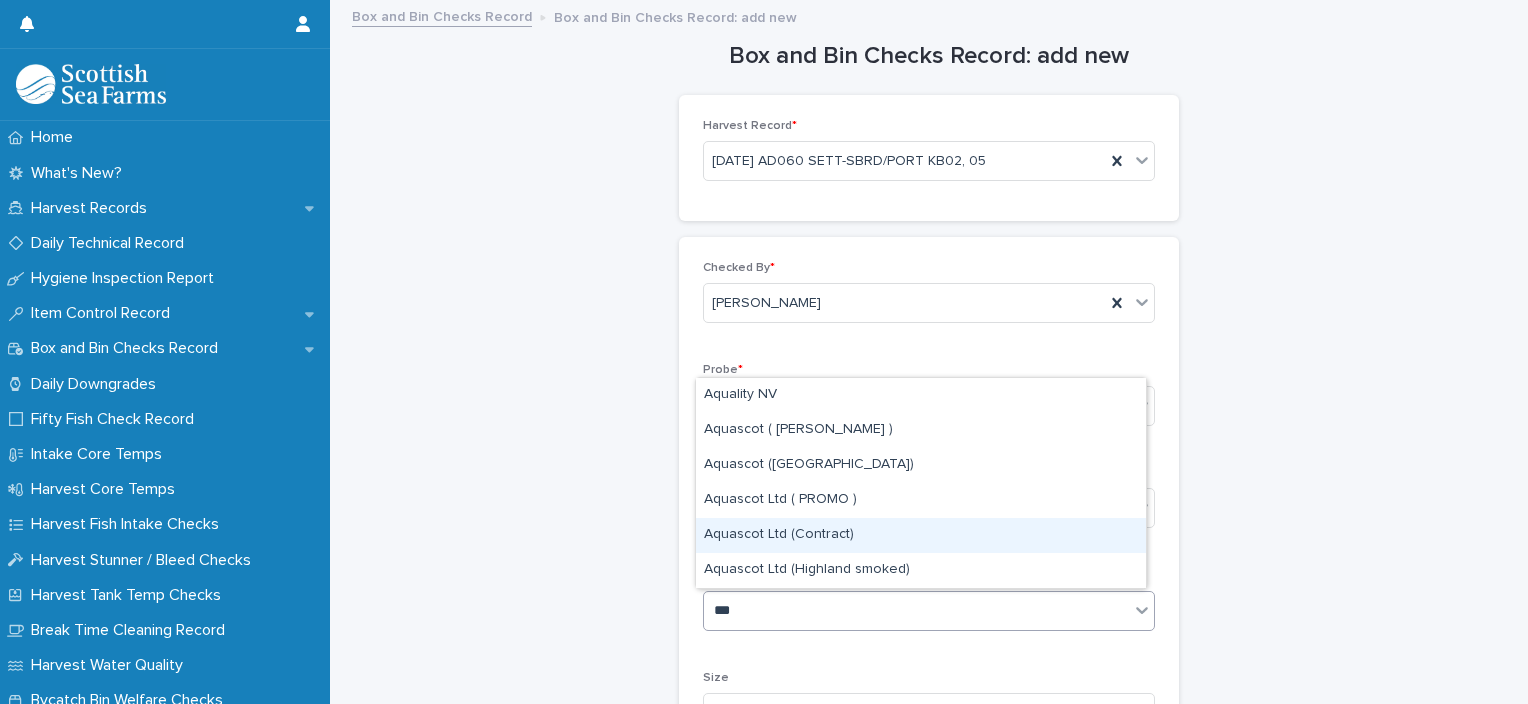 type 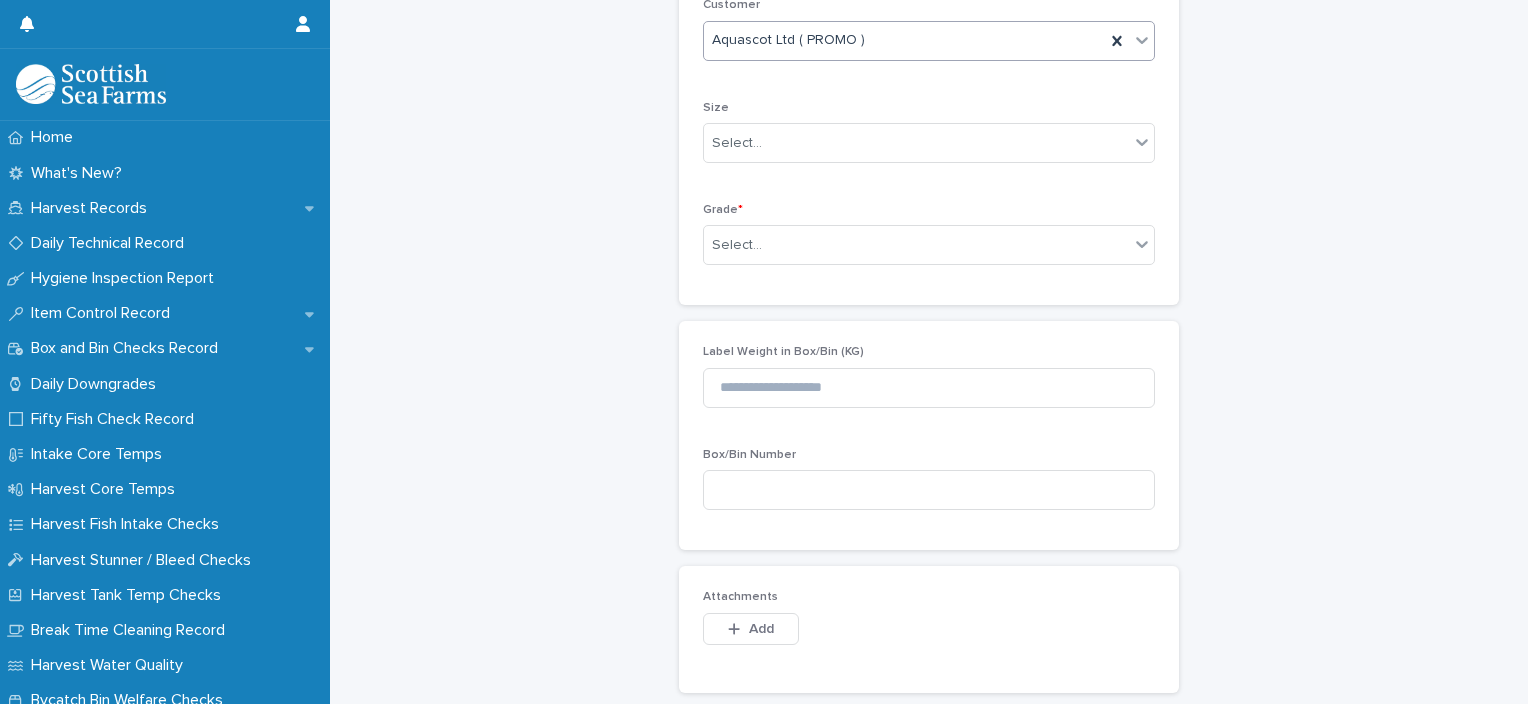 scroll, scrollTop: 574, scrollLeft: 0, axis: vertical 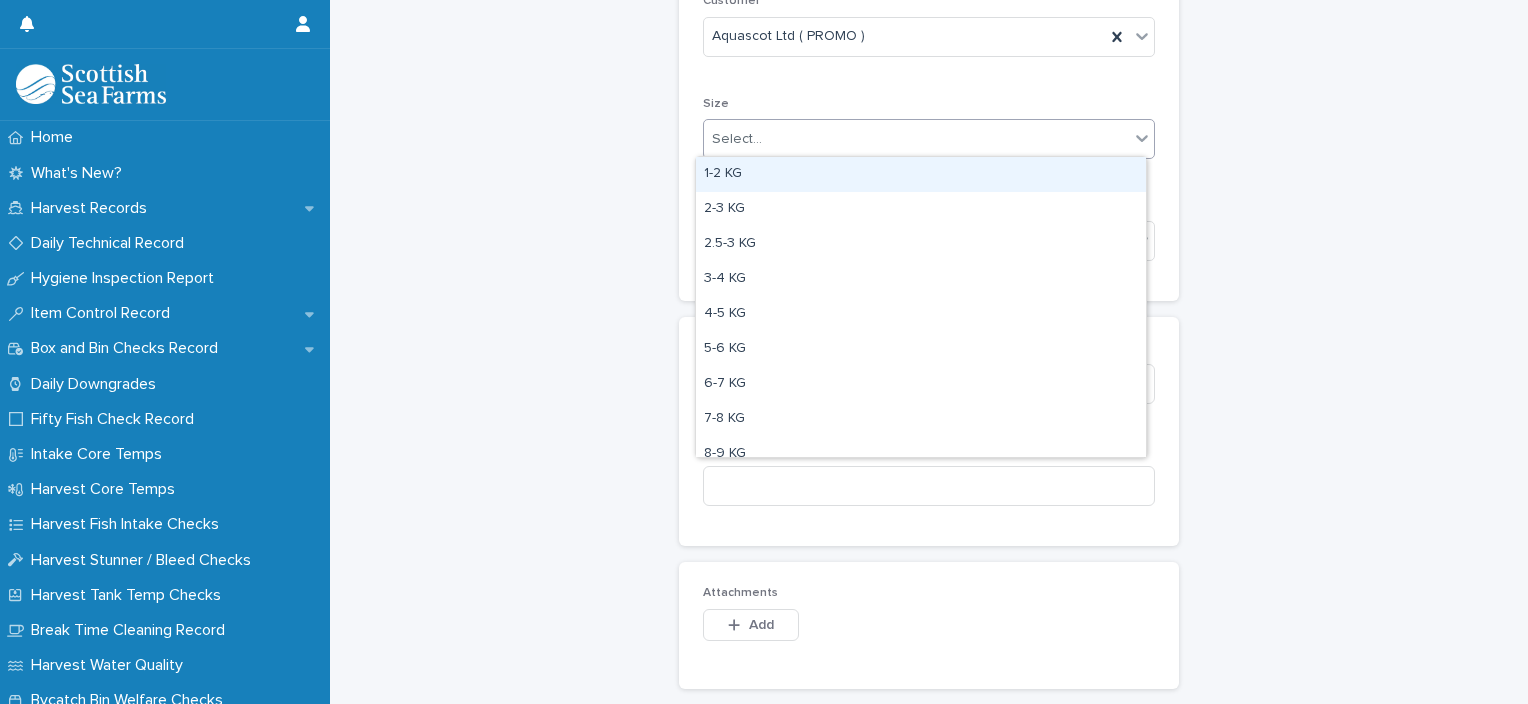 click on "Select..." at bounding box center [916, 139] 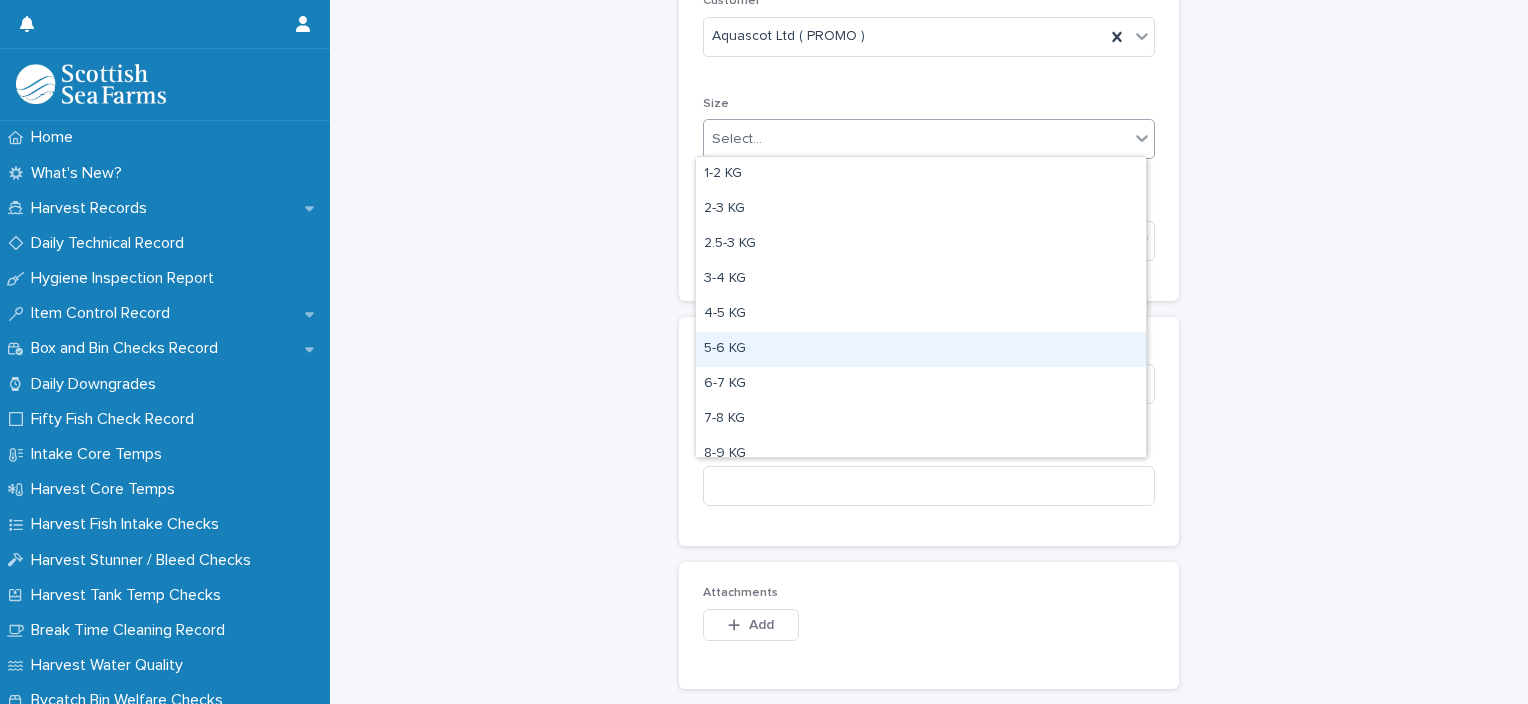 click on "5-6 KG" at bounding box center [921, 349] 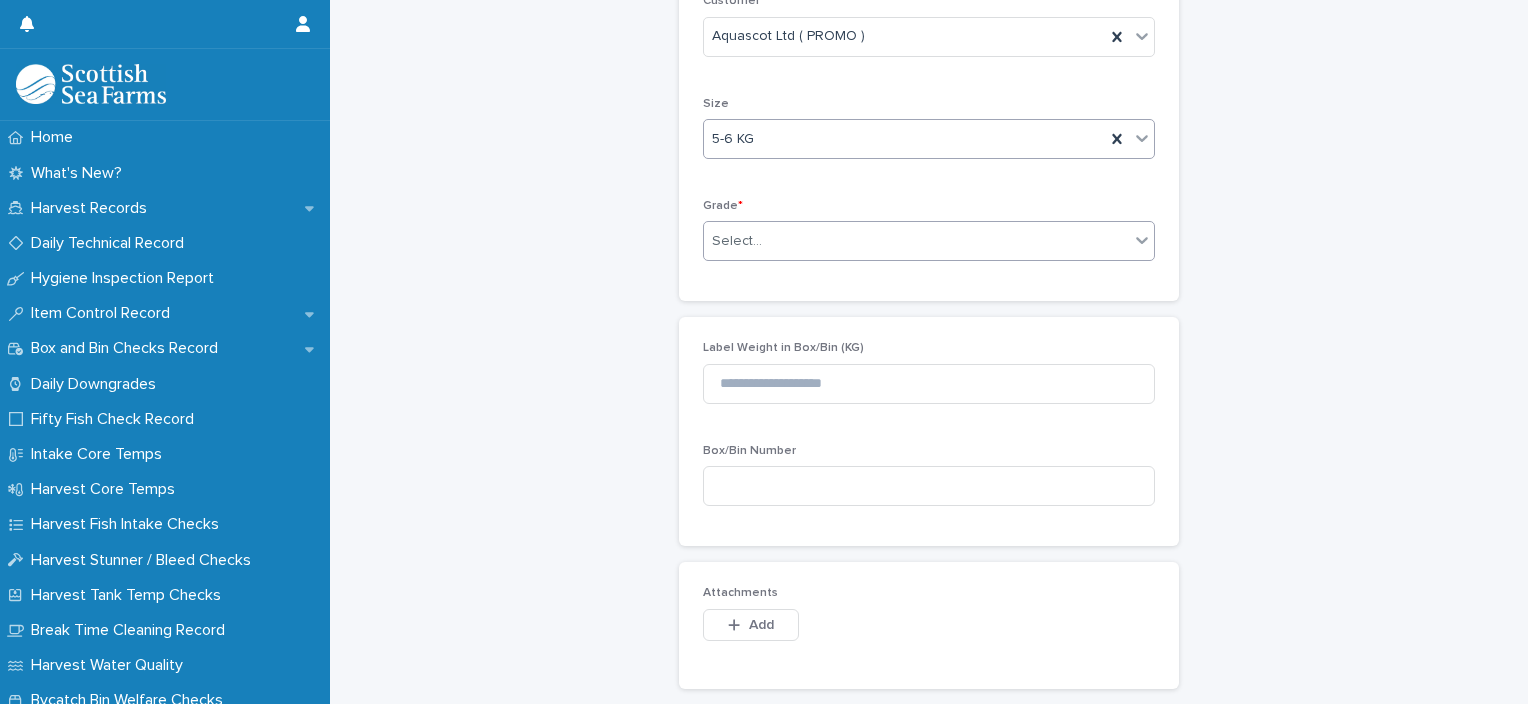 click on "Select..." at bounding box center [737, 241] 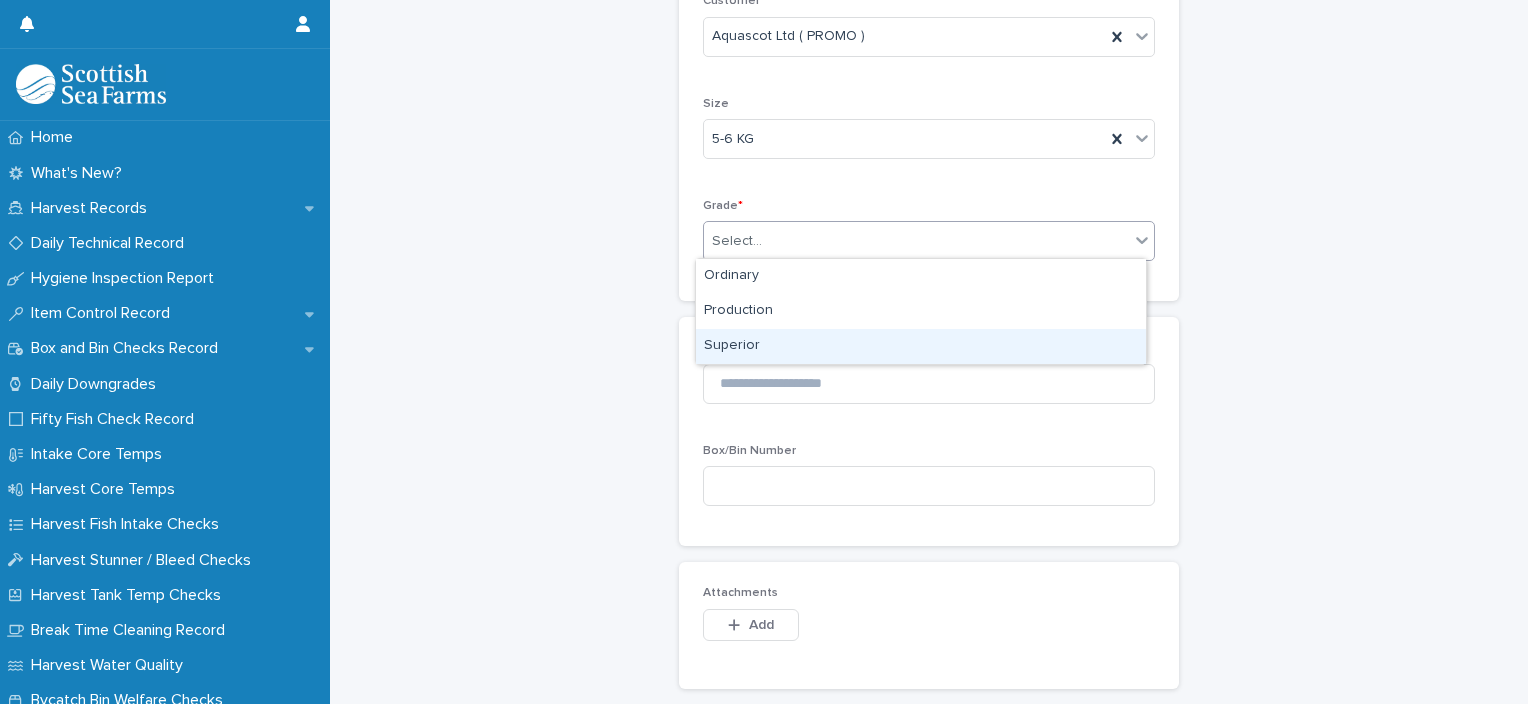 click on "Superior" at bounding box center [921, 346] 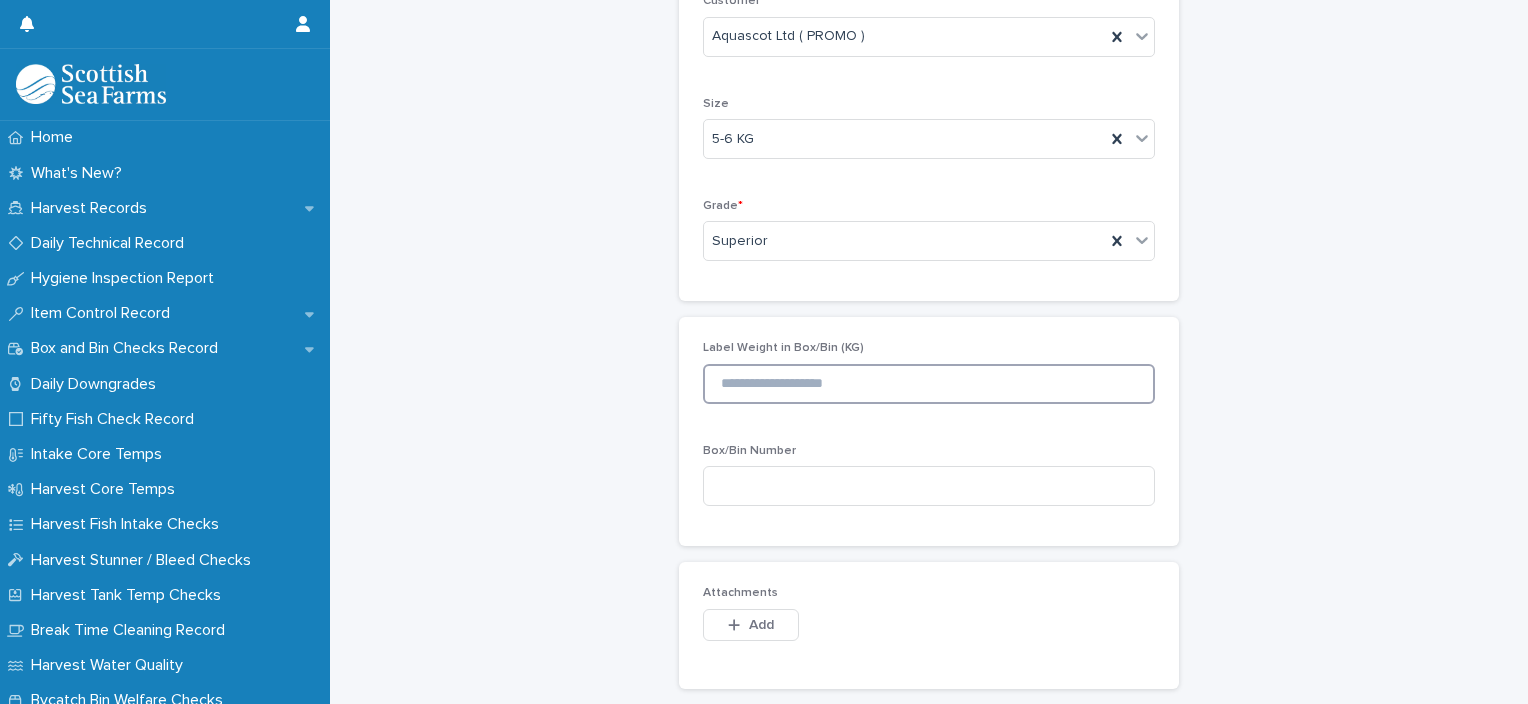 click at bounding box center [929, 384] 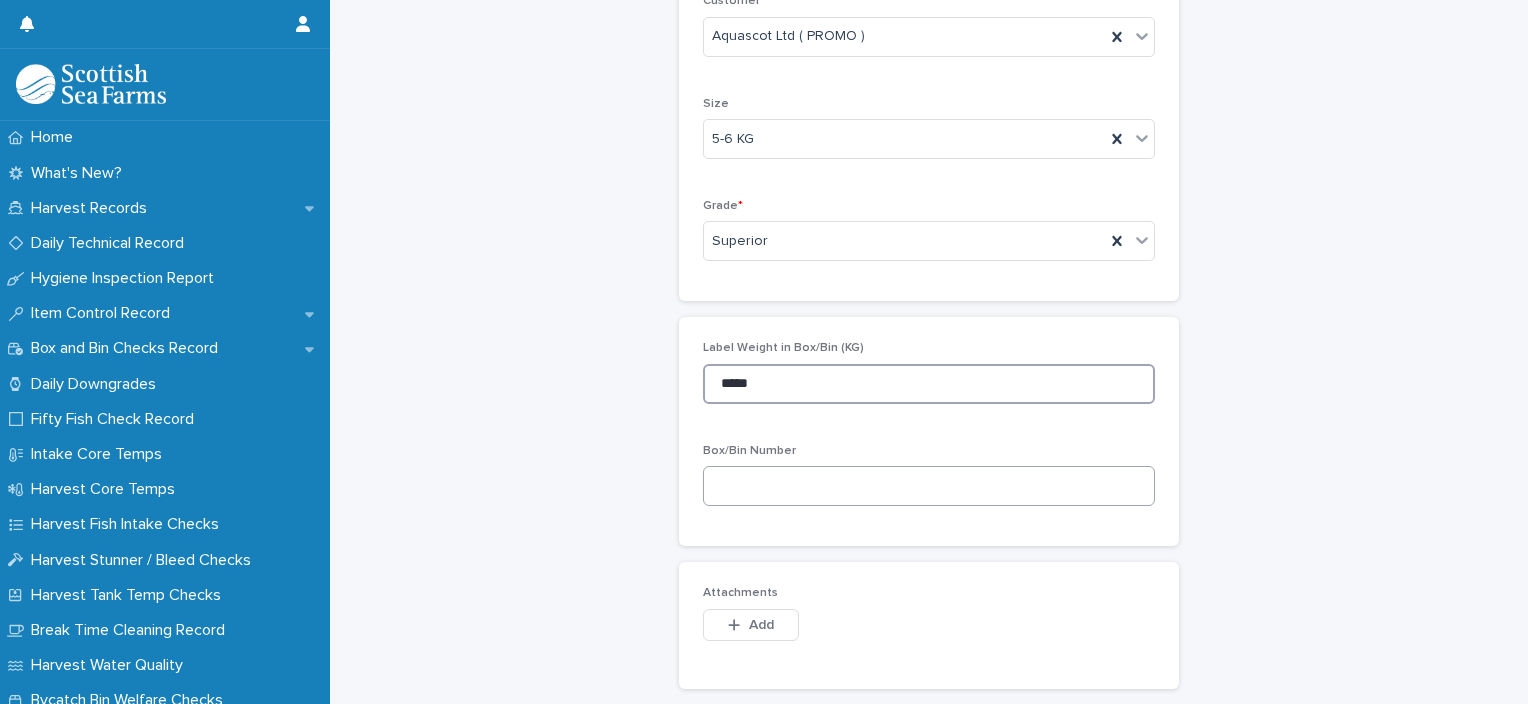 type on "*****" 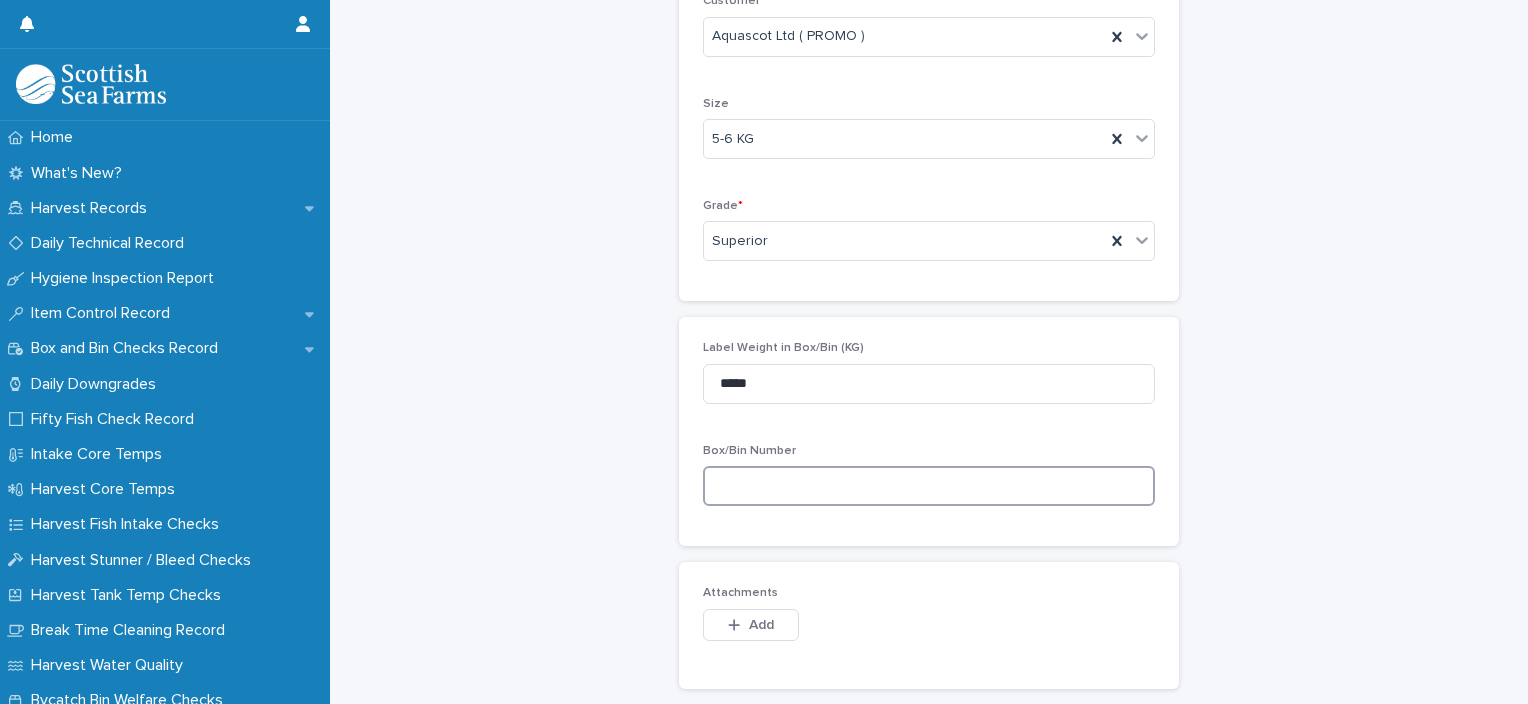 click at bounding box center (929, 486) 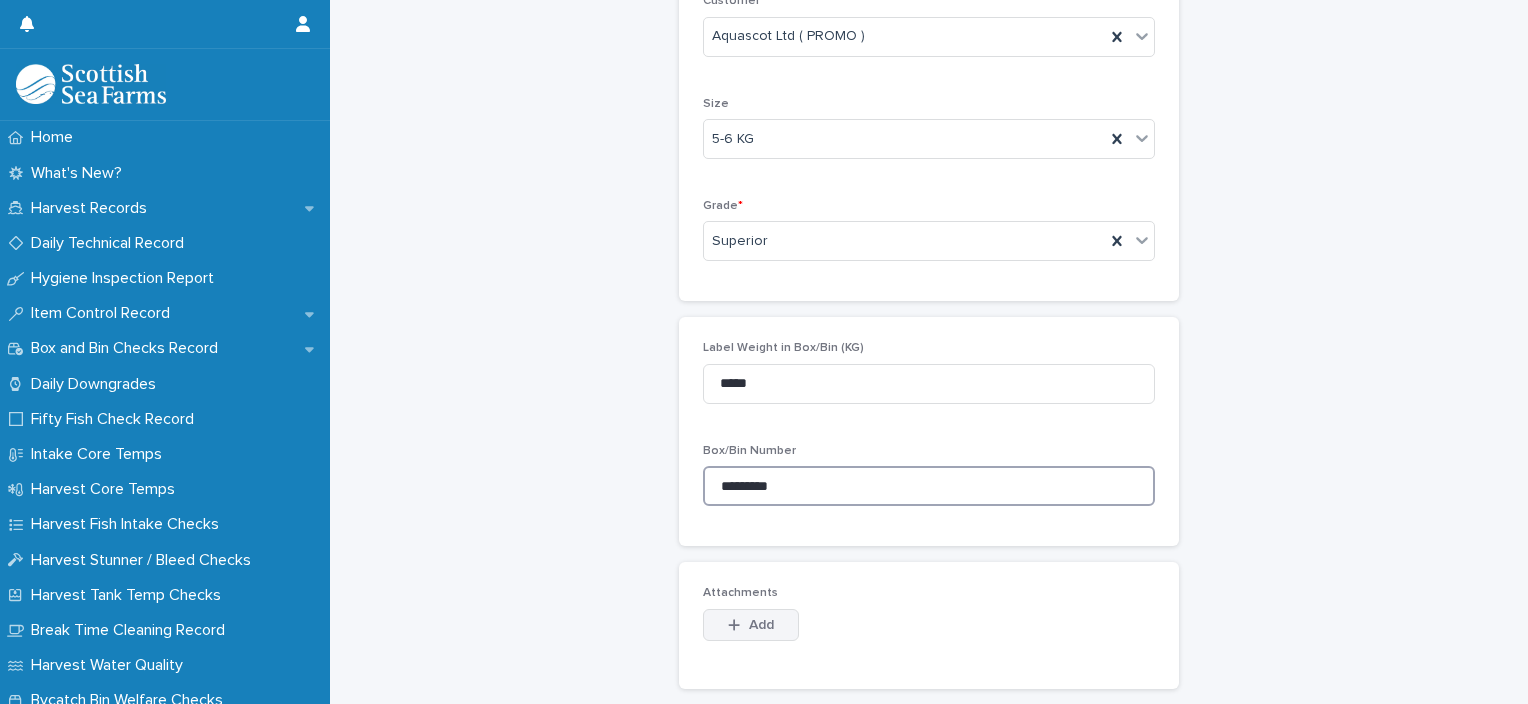 type on "*********" 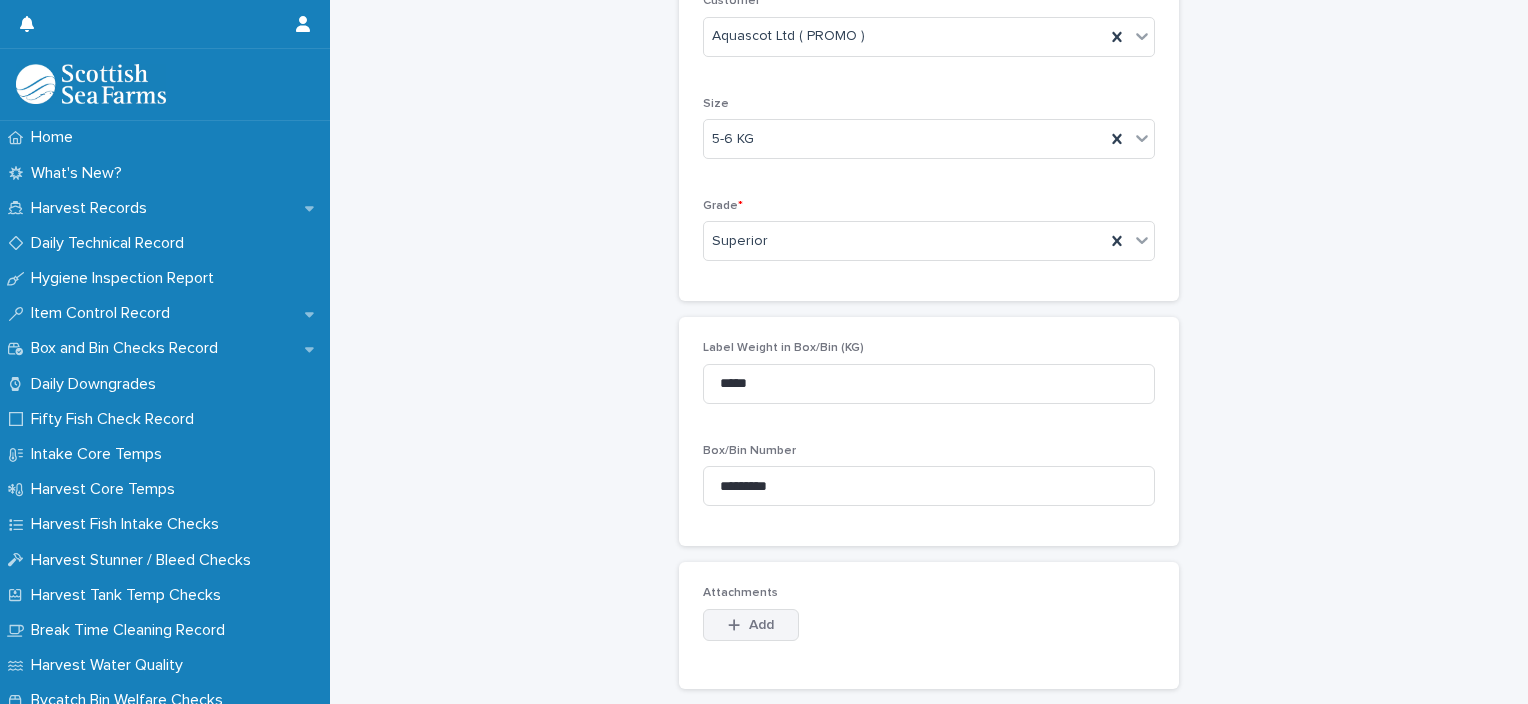 click on "Add" at bounding box center [751, 625] 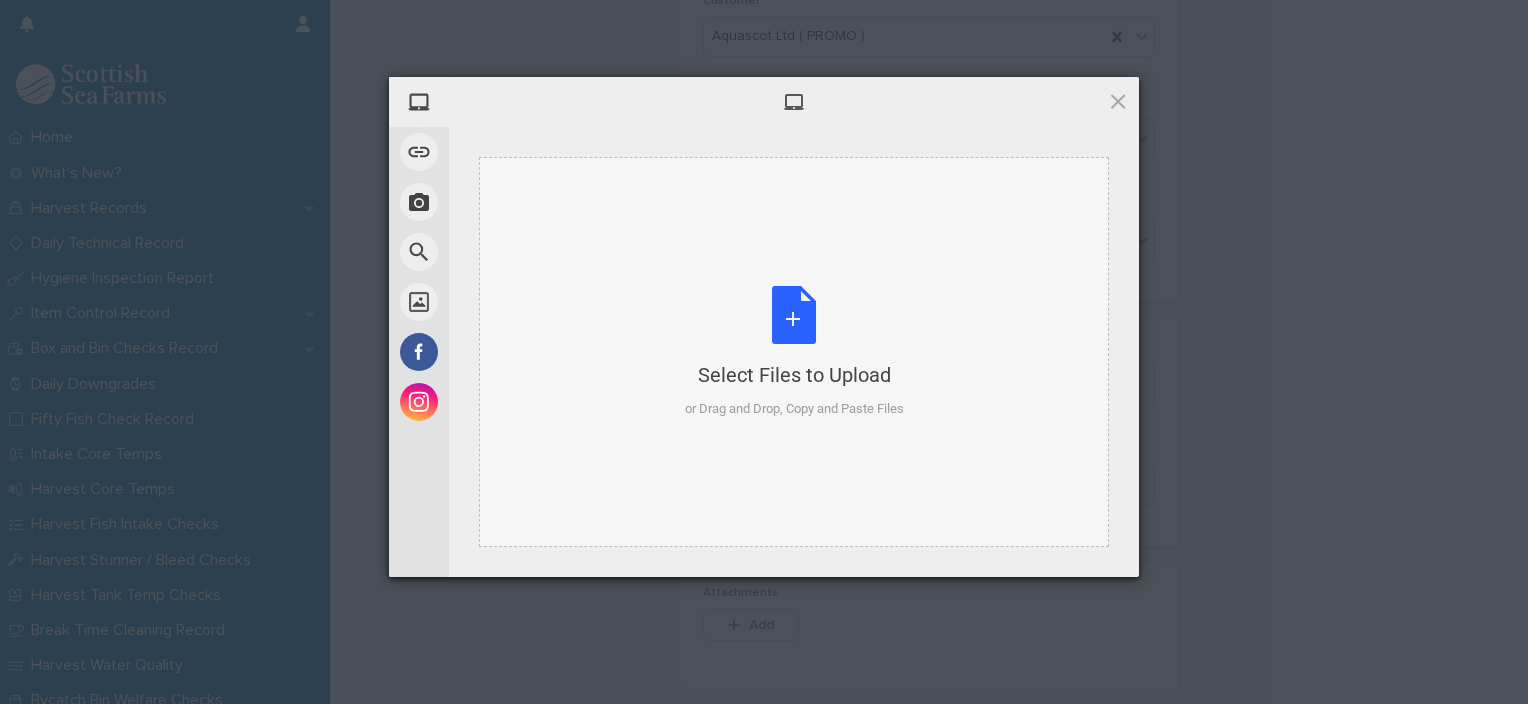 click on "Select Files to Upload
or Drag and Drop, Copy and Paste Files" at bounding box center [794, 352] 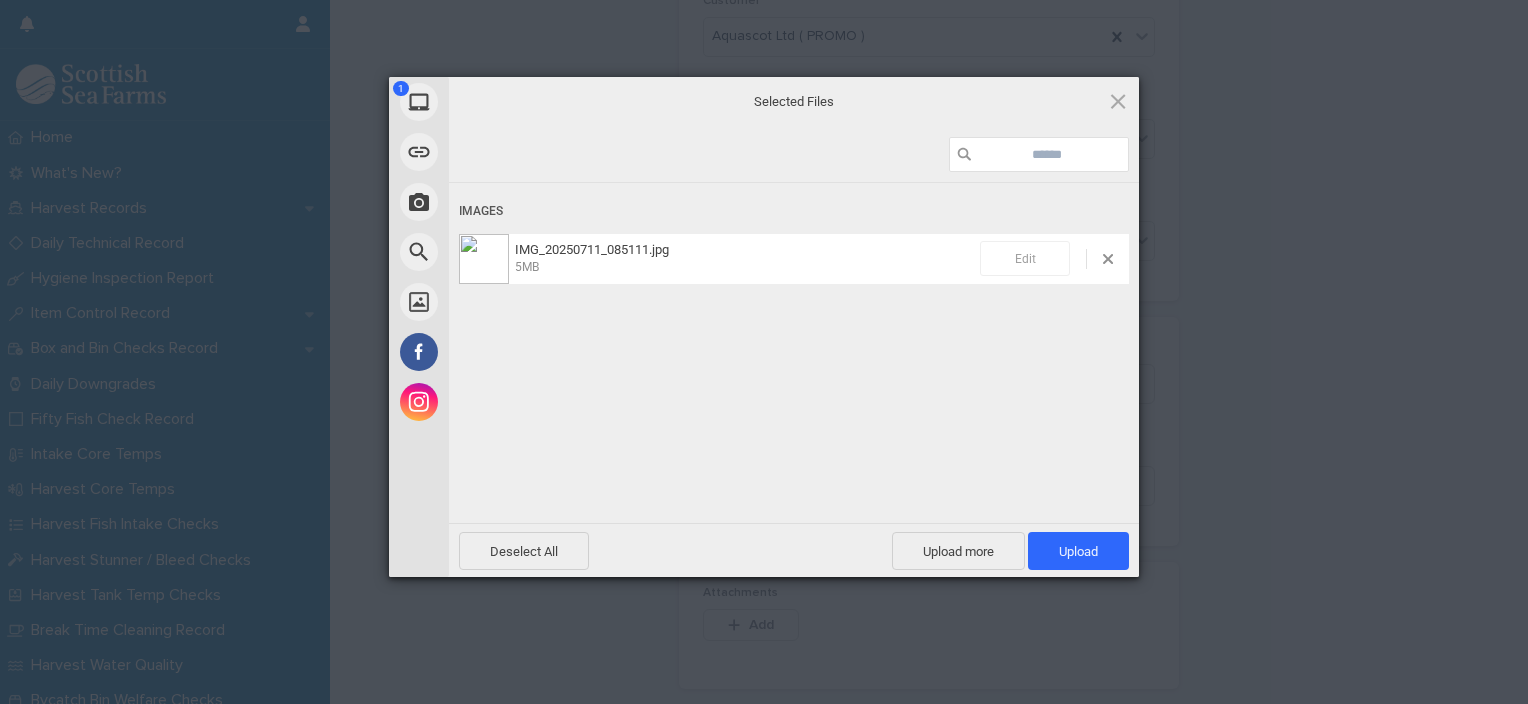 click on "Edit" at bounding box center [1025, 258] 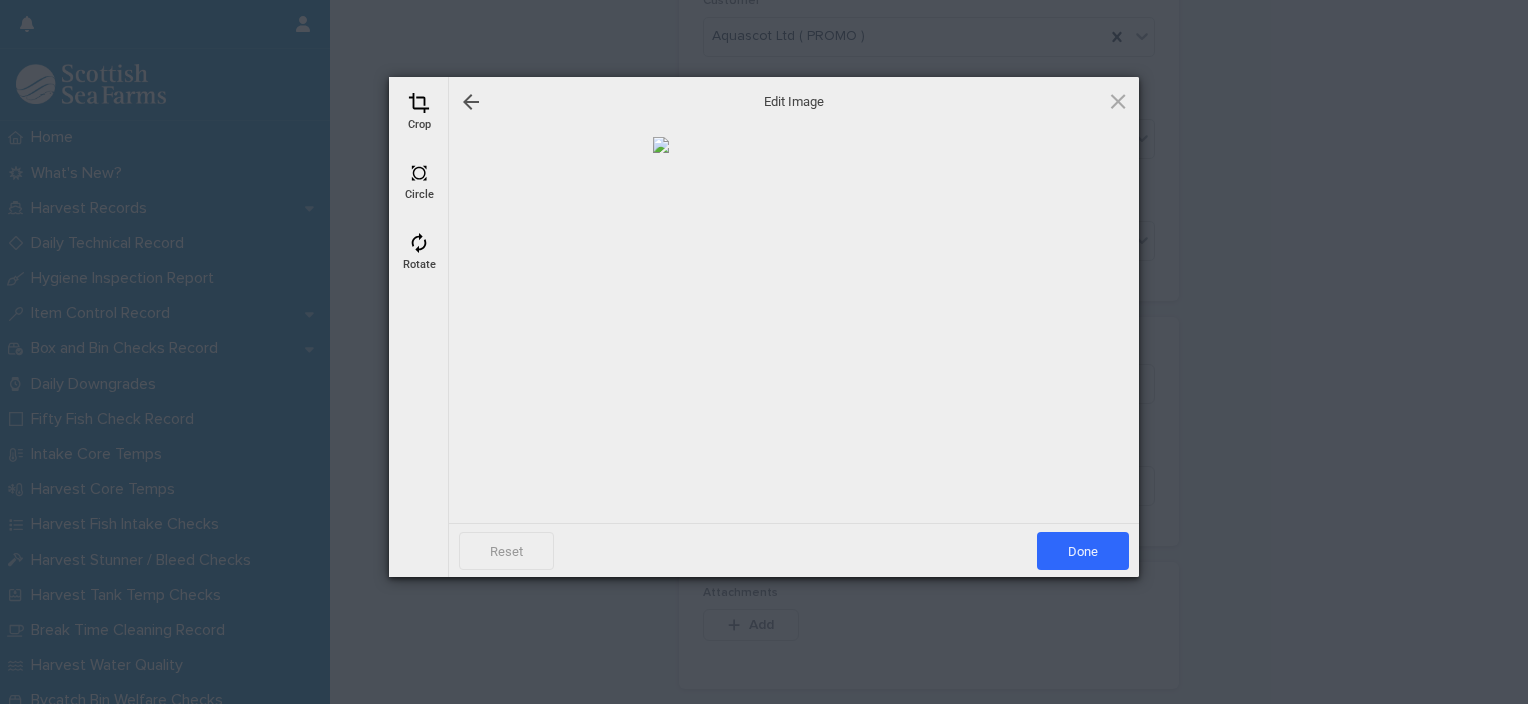 click at bounding box center [419, 103] 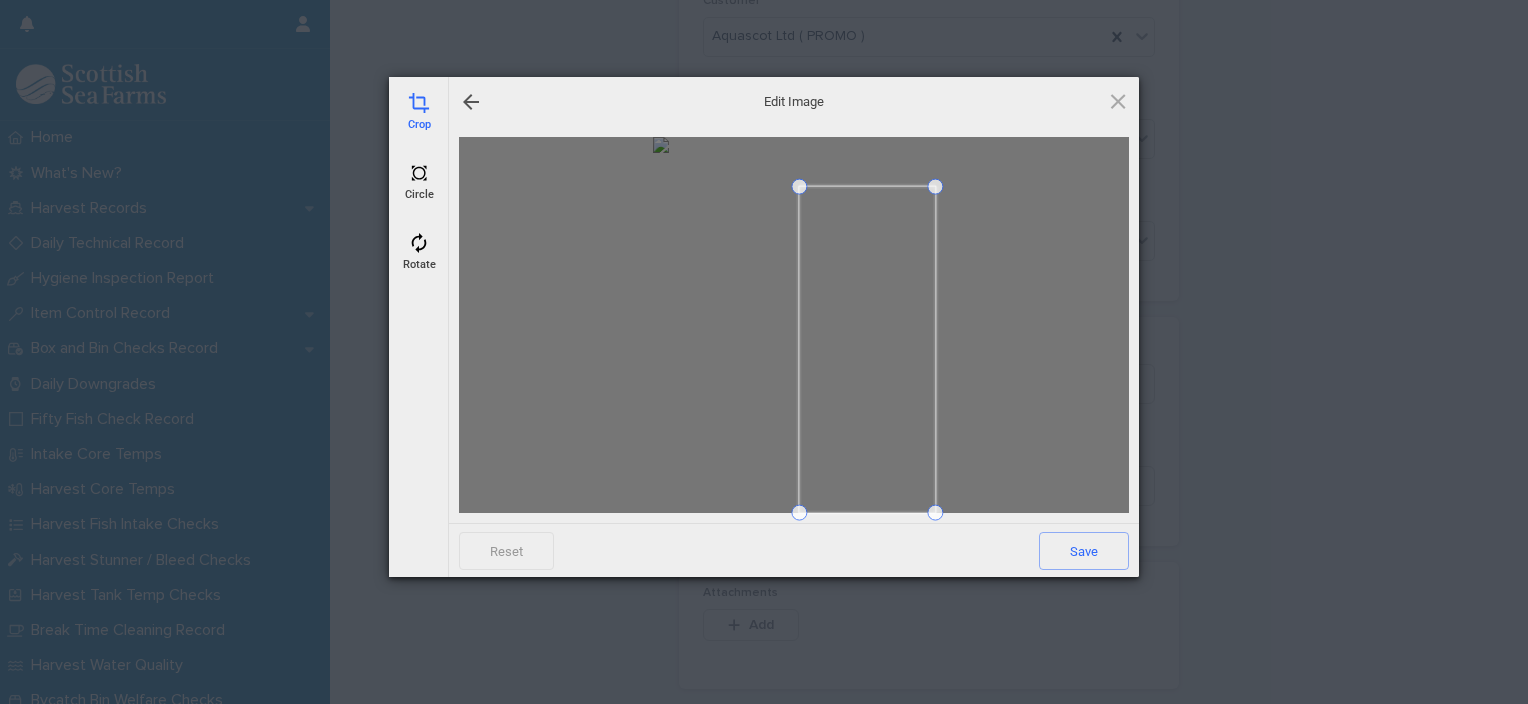 click at bounding box center [799, 187] 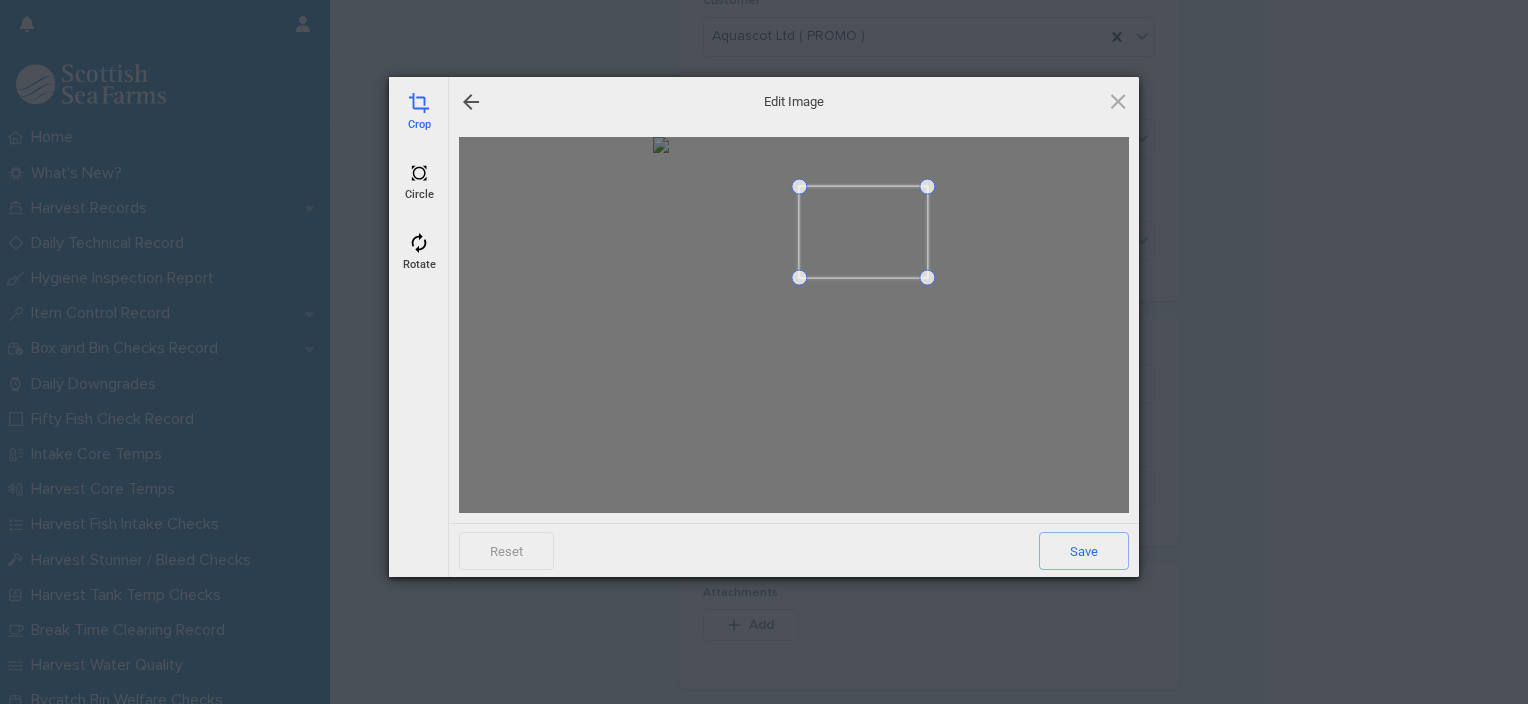 click at bounding box center (927, 278) 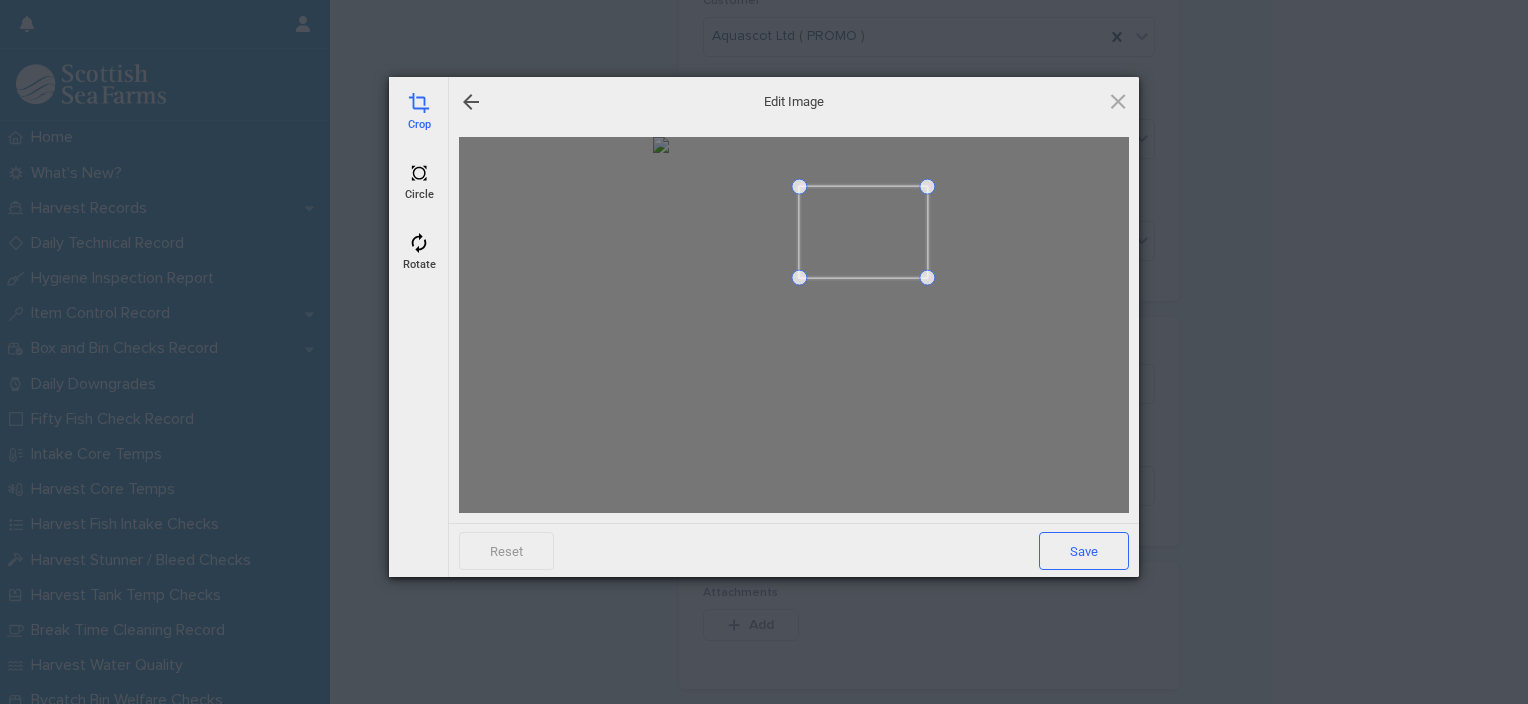 click on "Save" at bounding box center (1084, 551) 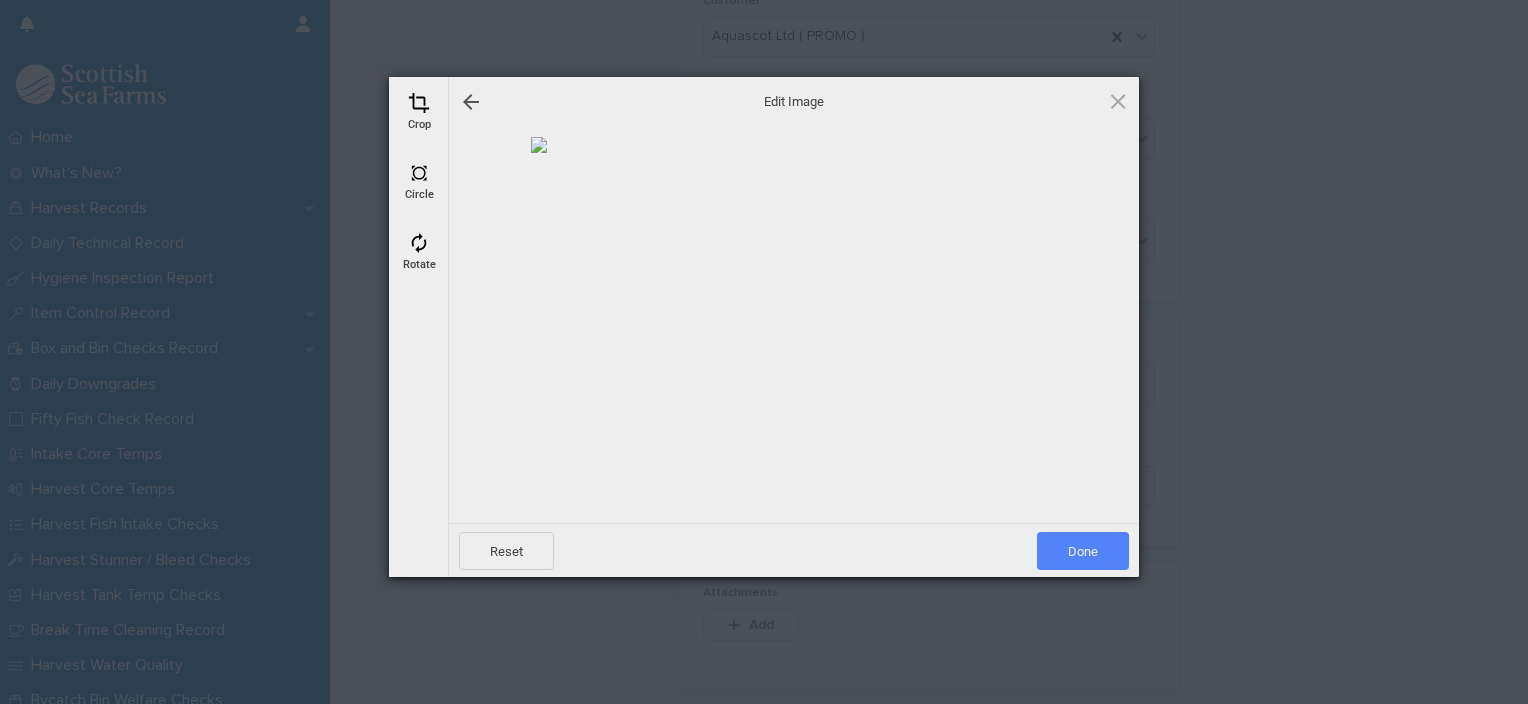 click on "Done" at bounding box center [1083, 551] 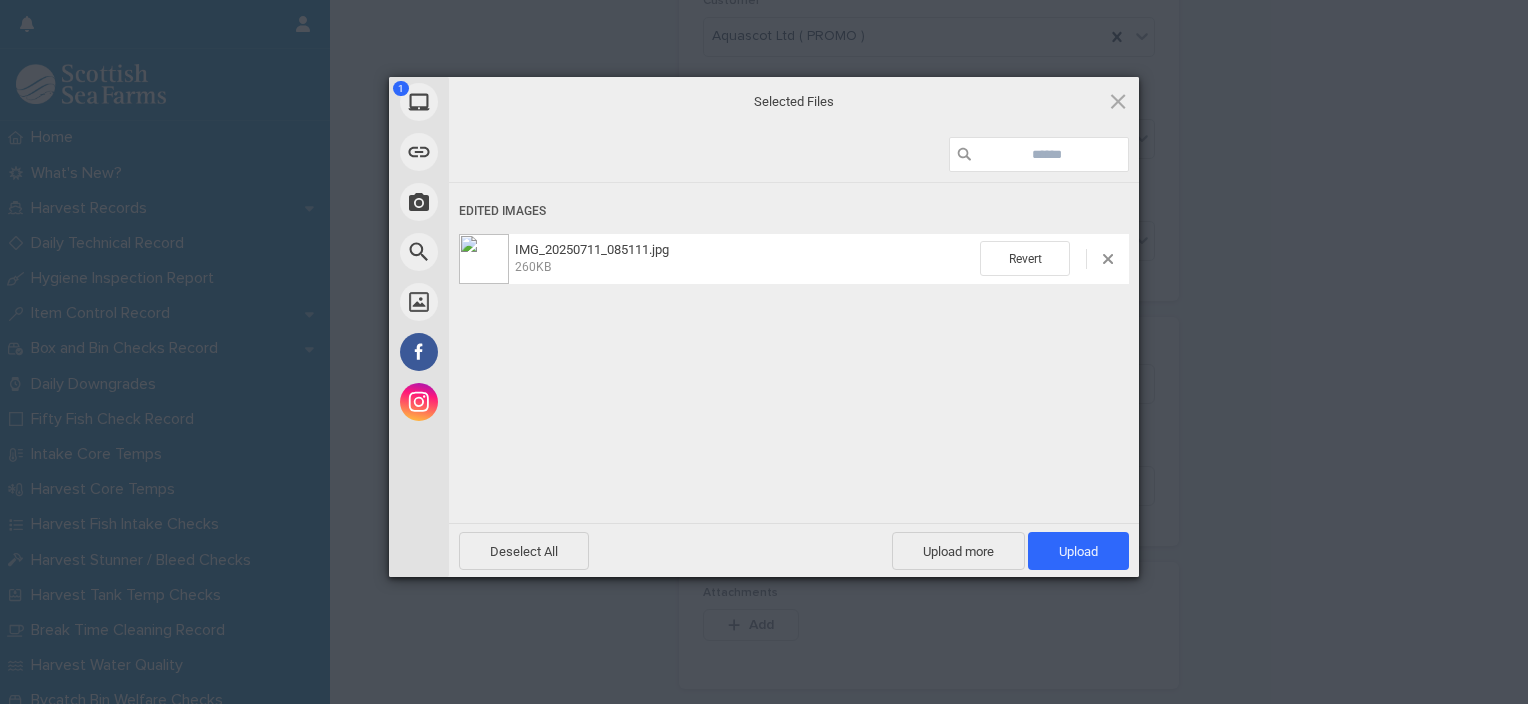 click on "Upload
1" at bounding box center [1078, 551] 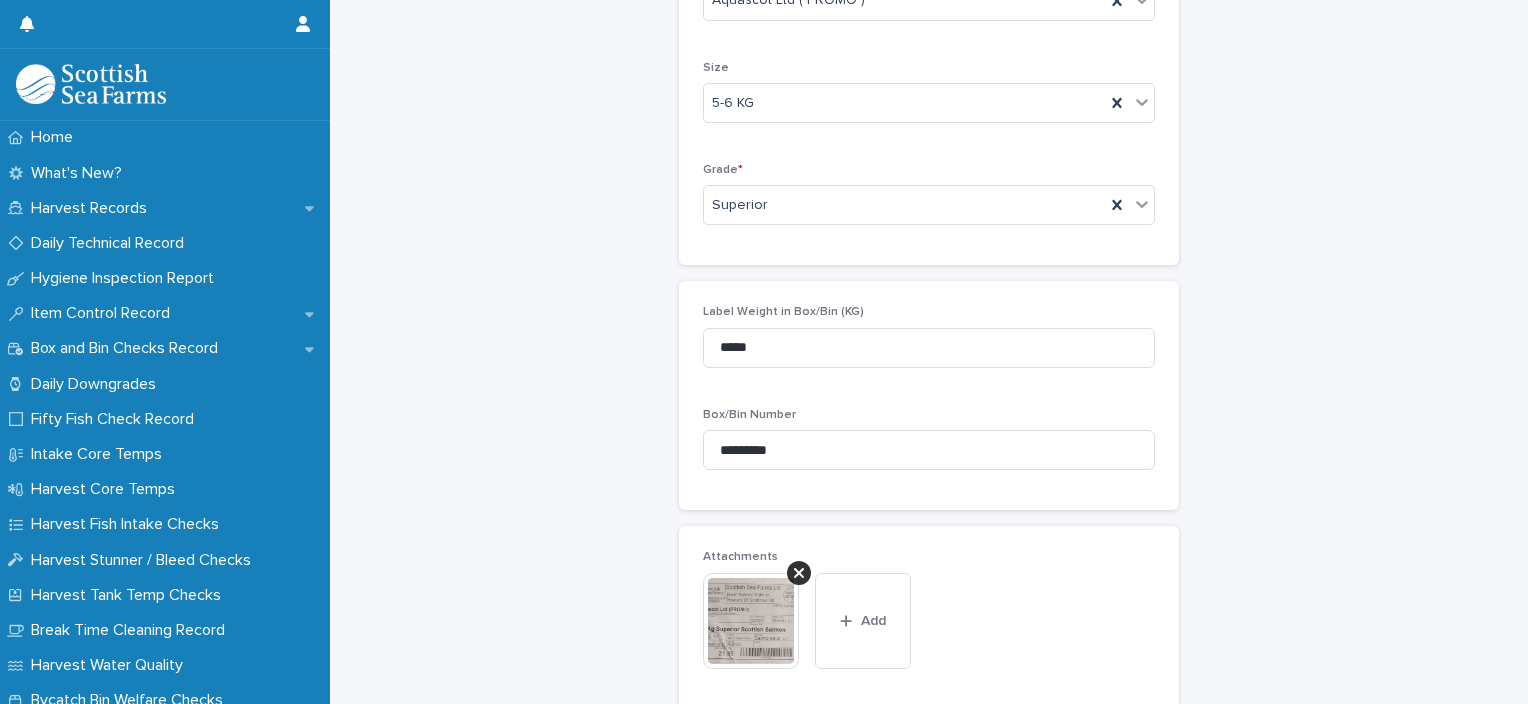 scroll, scrollTop: 860, scrollLeft: 0, axis: vertical 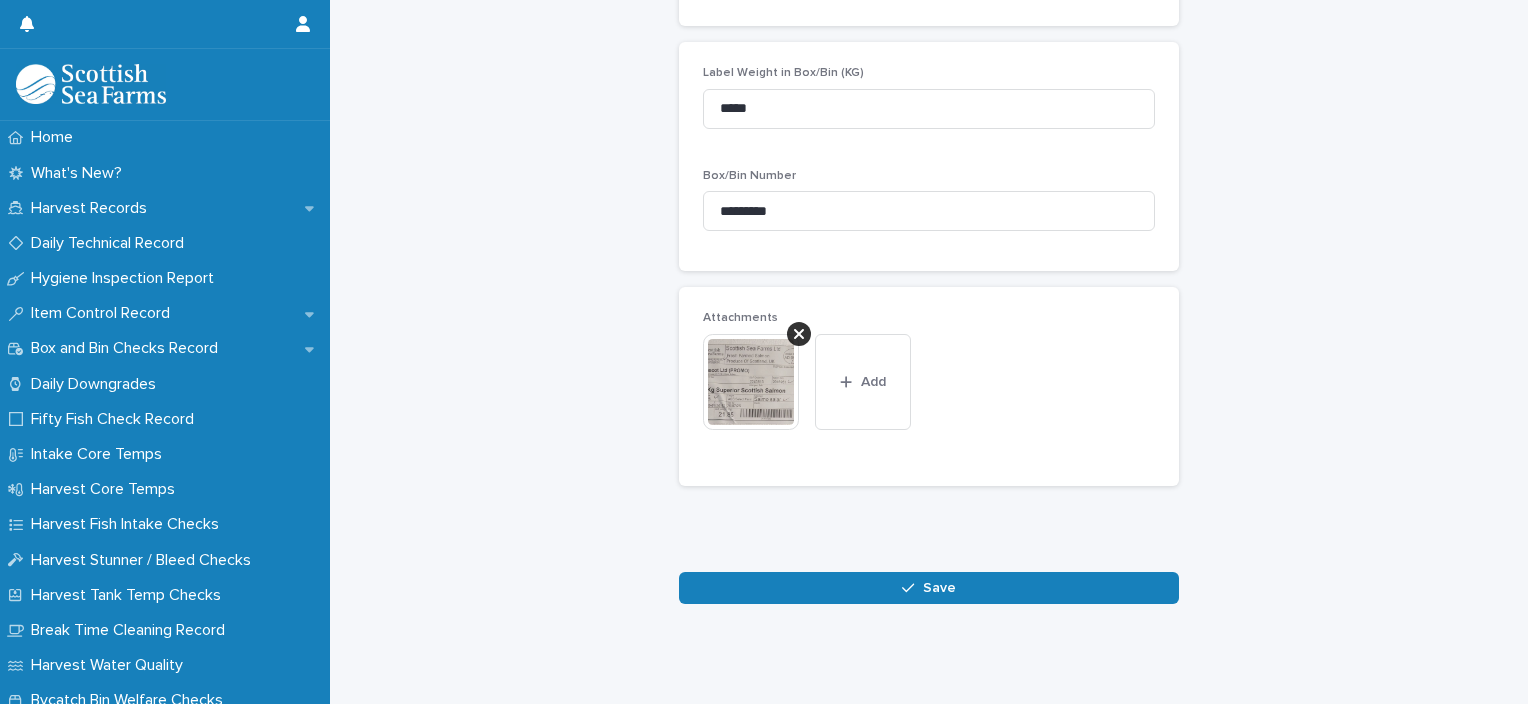 click on "Loading... Saving… Loading... Saving… Box and Bin Checks Record: add new Loading... Saving… Loading... Saving… Harvest Record * [DATE] AD060 SETT-SBRD/PORT KB02, 05 Checked By * [PERSON_NAME] Probe * PACK1 Packing Type * Box Customer Aquascot Ltd ( PROMO ) Size 5-6 KG Grade * Superior Label Weight in Box/Bin (KG) ***** Box/Bin Number ********* Attachments This file cannot be opened Download File Add Loading... Saving… Sorry, there was an error saving your record. Please try again. Please fill out the required fields above. Save" at bounding box center (929, -97) 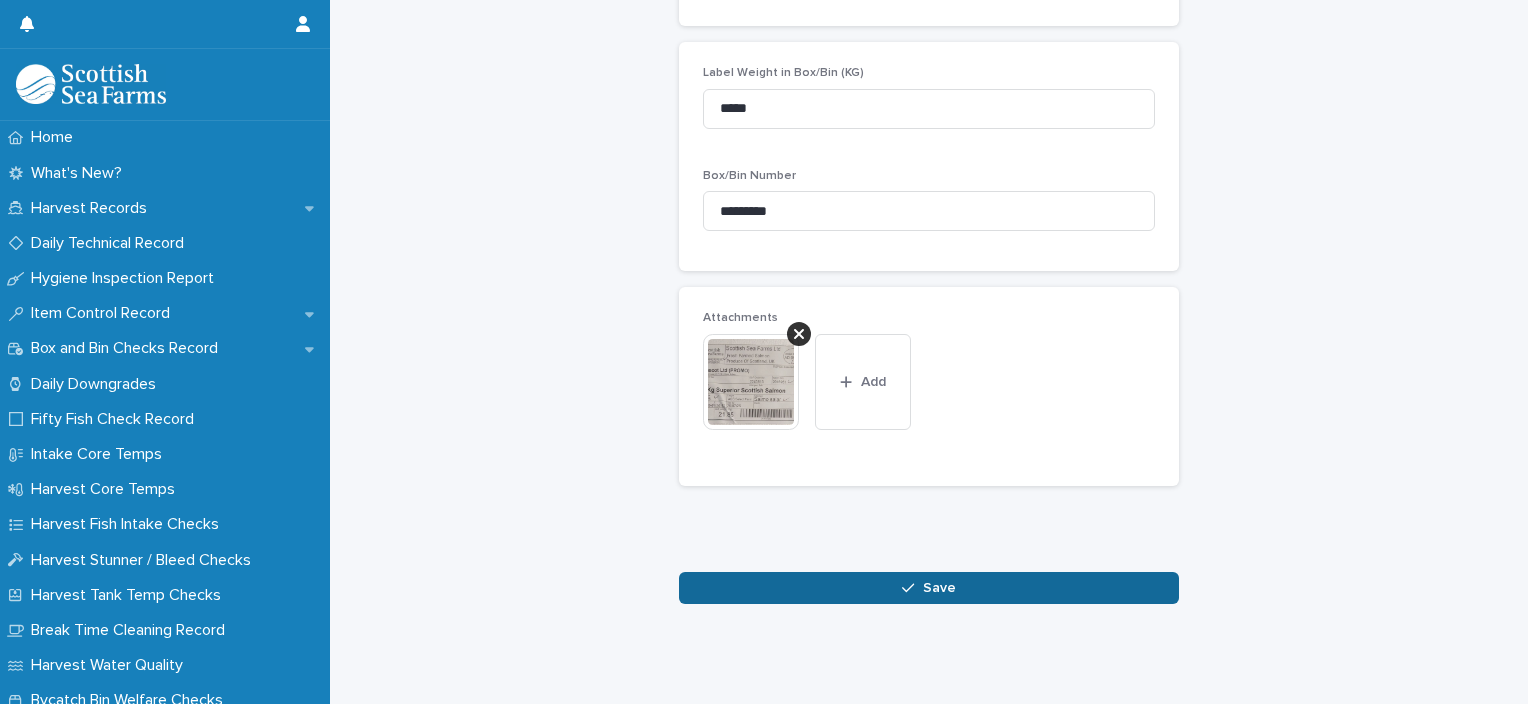click on "Loading... Saving… Loading... Saving… Box and Bin Checks Record: add new Loading... Saving… Loading... Saving… Harvest Record * [DATE] AD060 SETT-SBRD/PORT KB02, 05 Checked By * [PERSON_NAME] Probe * PACK1 Packing Type * Box Customer Aquascot Ltd ( PROMO ) Size 5-6 KG Grade * Superior Label Weight in Box/Bin (KG) ***** Box/Bin Number ********* Attachments This file cannot be opened Download File Add Loading... Saving… Sorry, there was an error saving your record. Please try again. Please fill out the required fields above. Save" at bounding box center [929, -97] 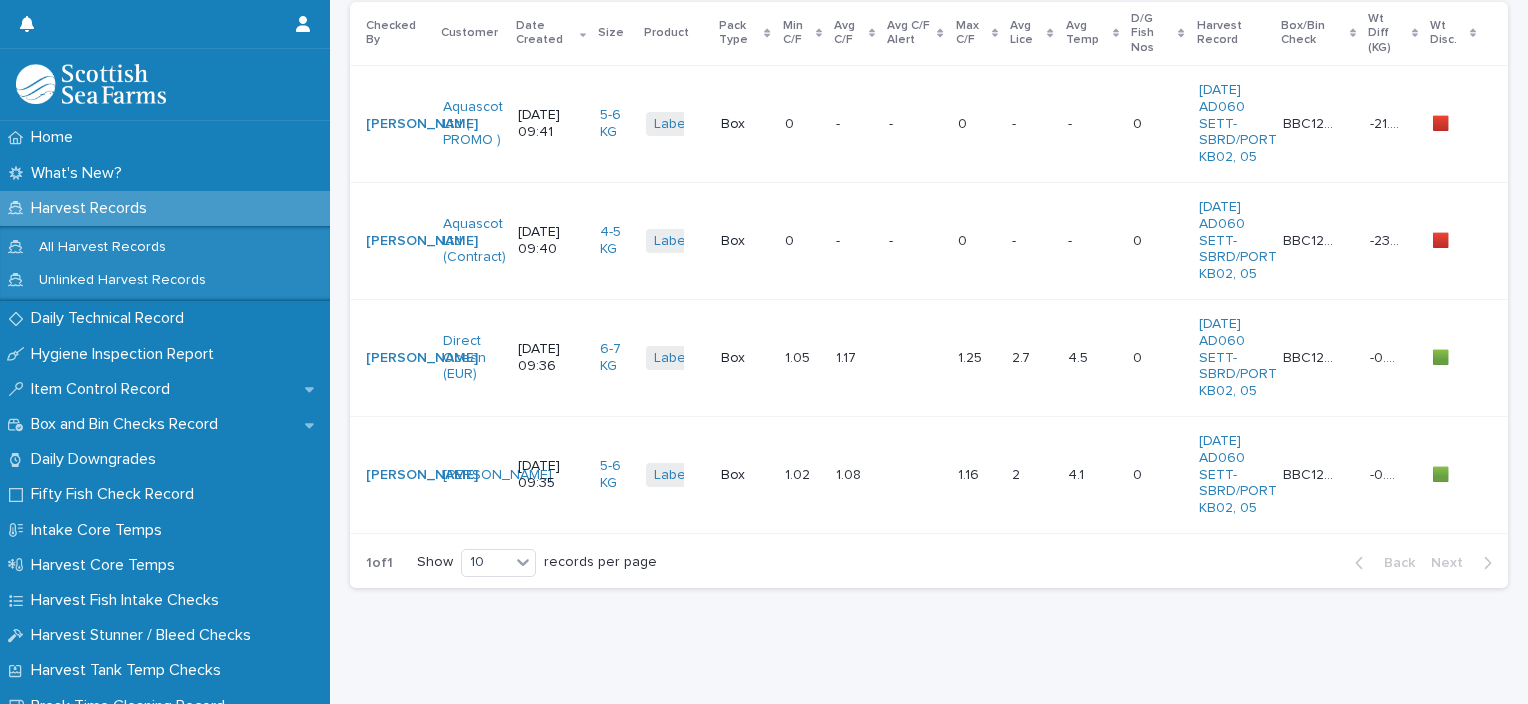scroll, scrollTop: 0, scrollLeft: 0, axis: both 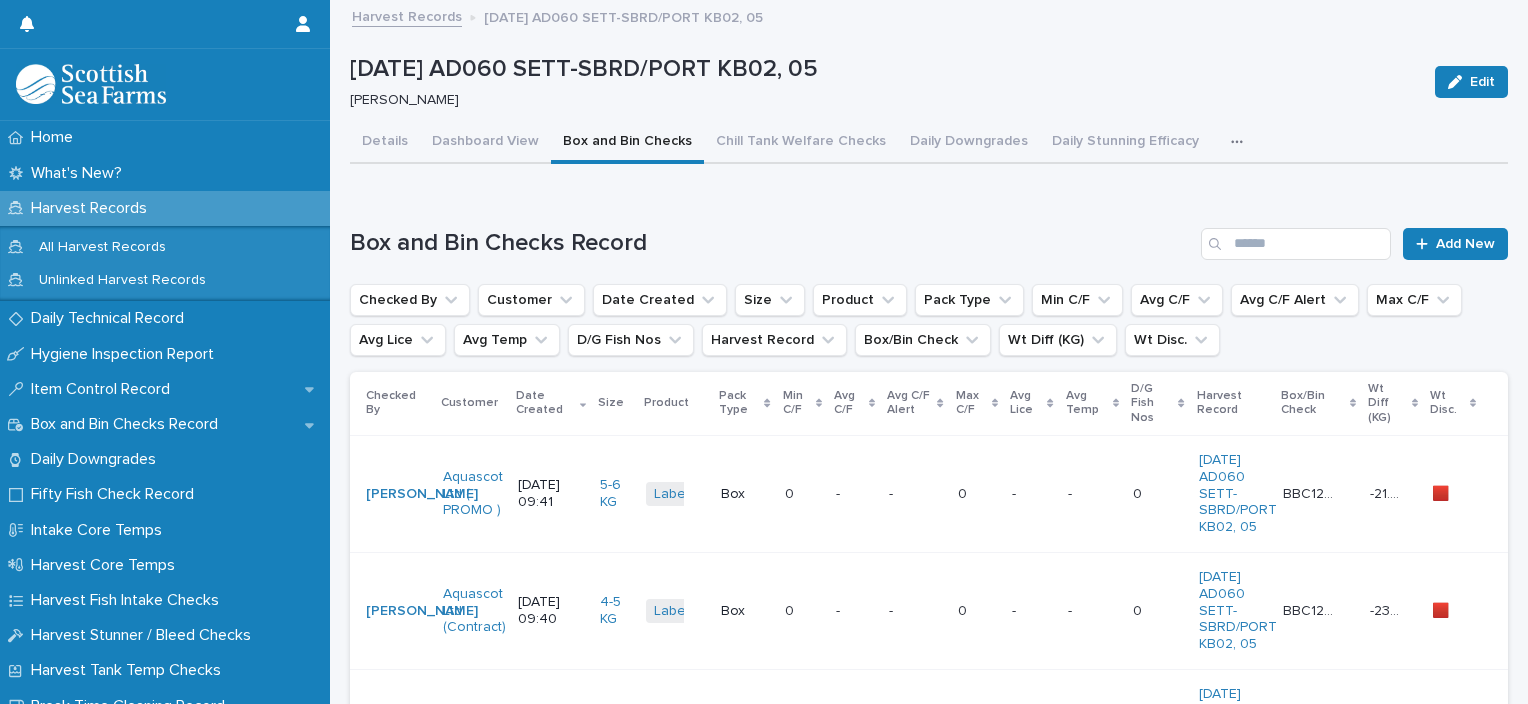 click on "- -" at bounding box center [915, 493] 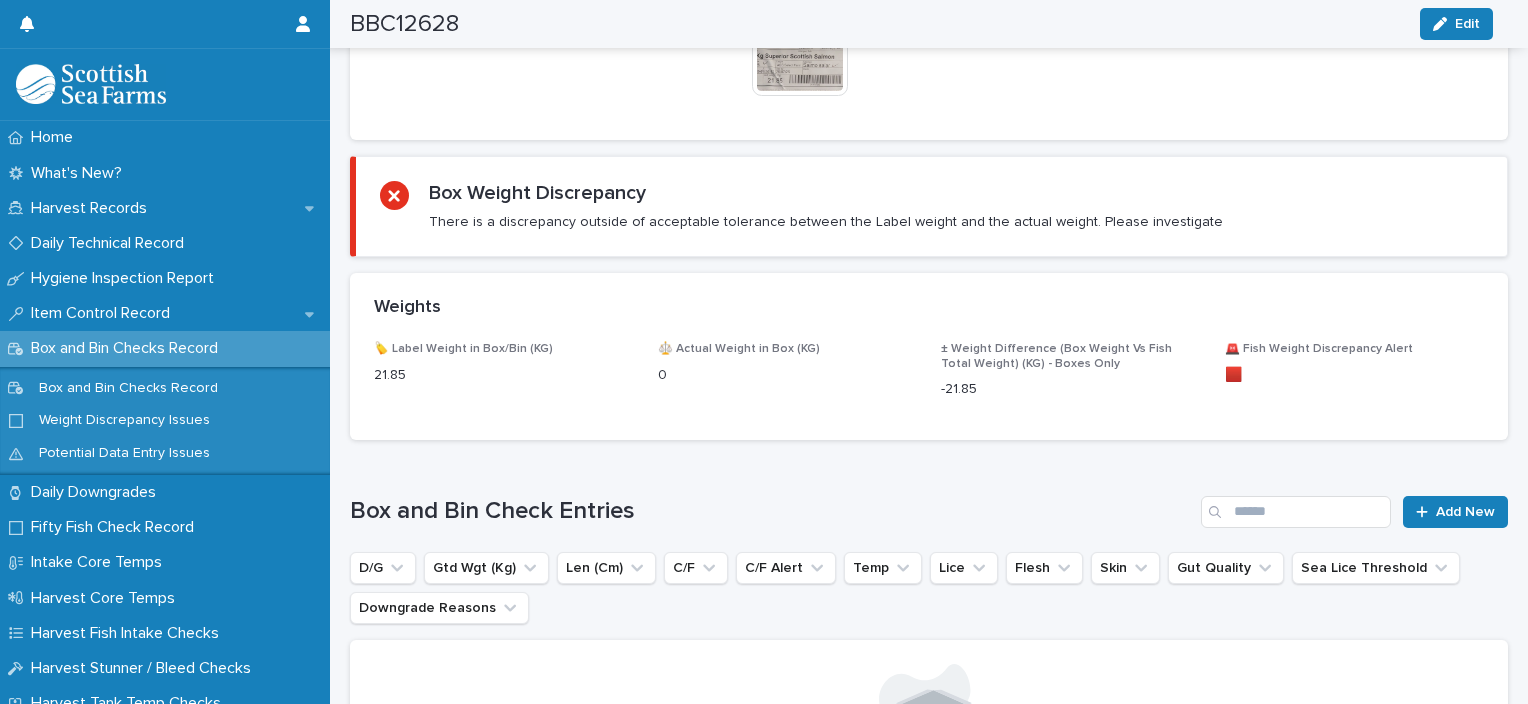 scroll, scrollTop: 1008, scrollLeft: 0, axis: vertical 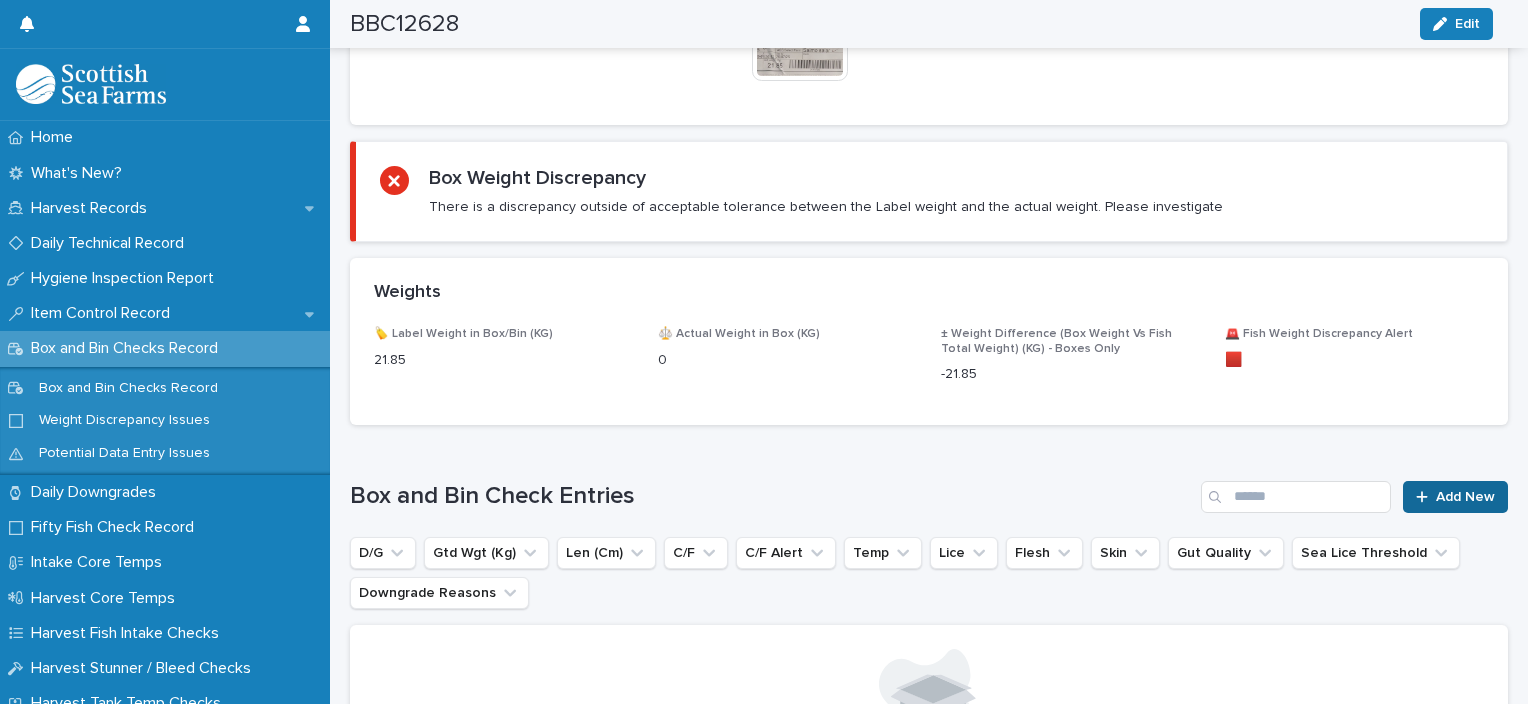 click on "Add New" at bounding box center (1455, 497) 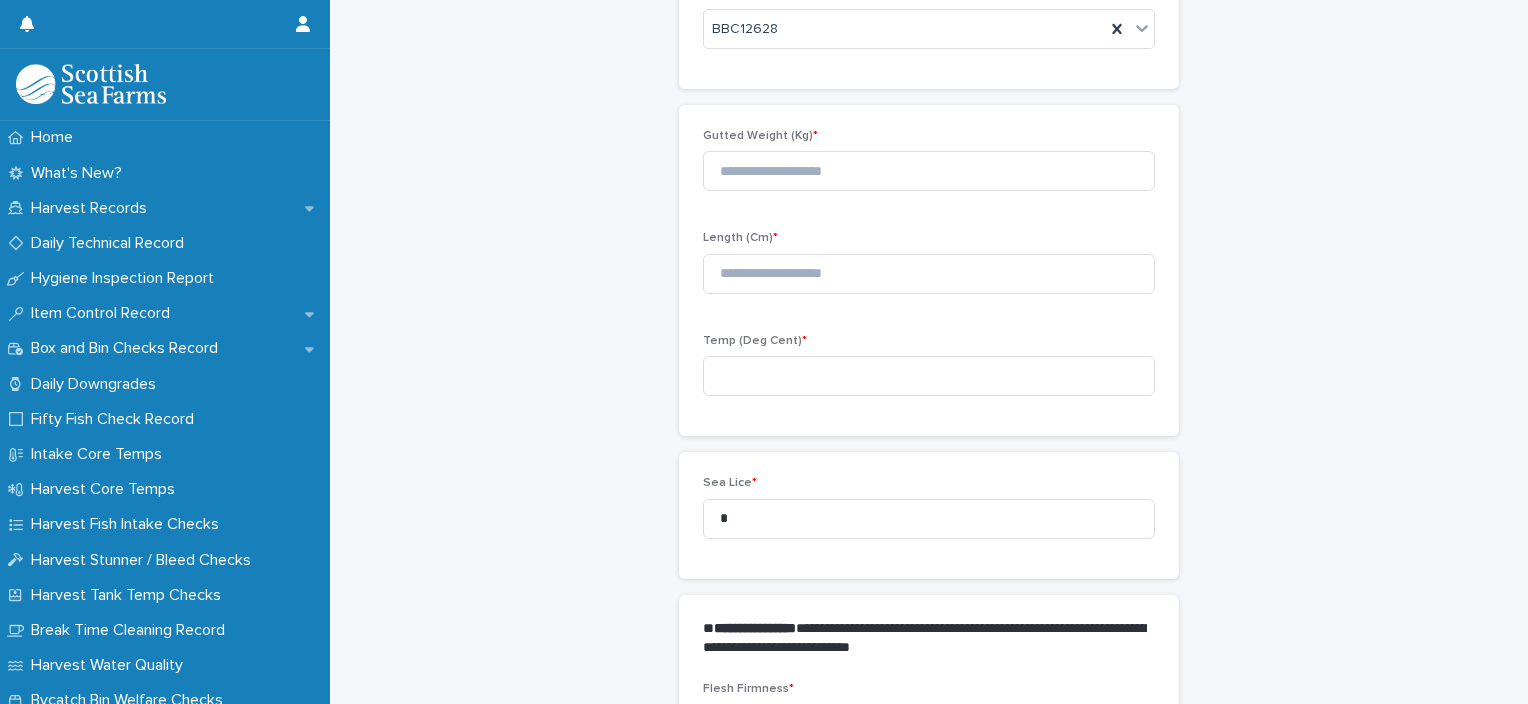 scroll, scrollTop: 43, scrollLeft: 0, axis: vertical 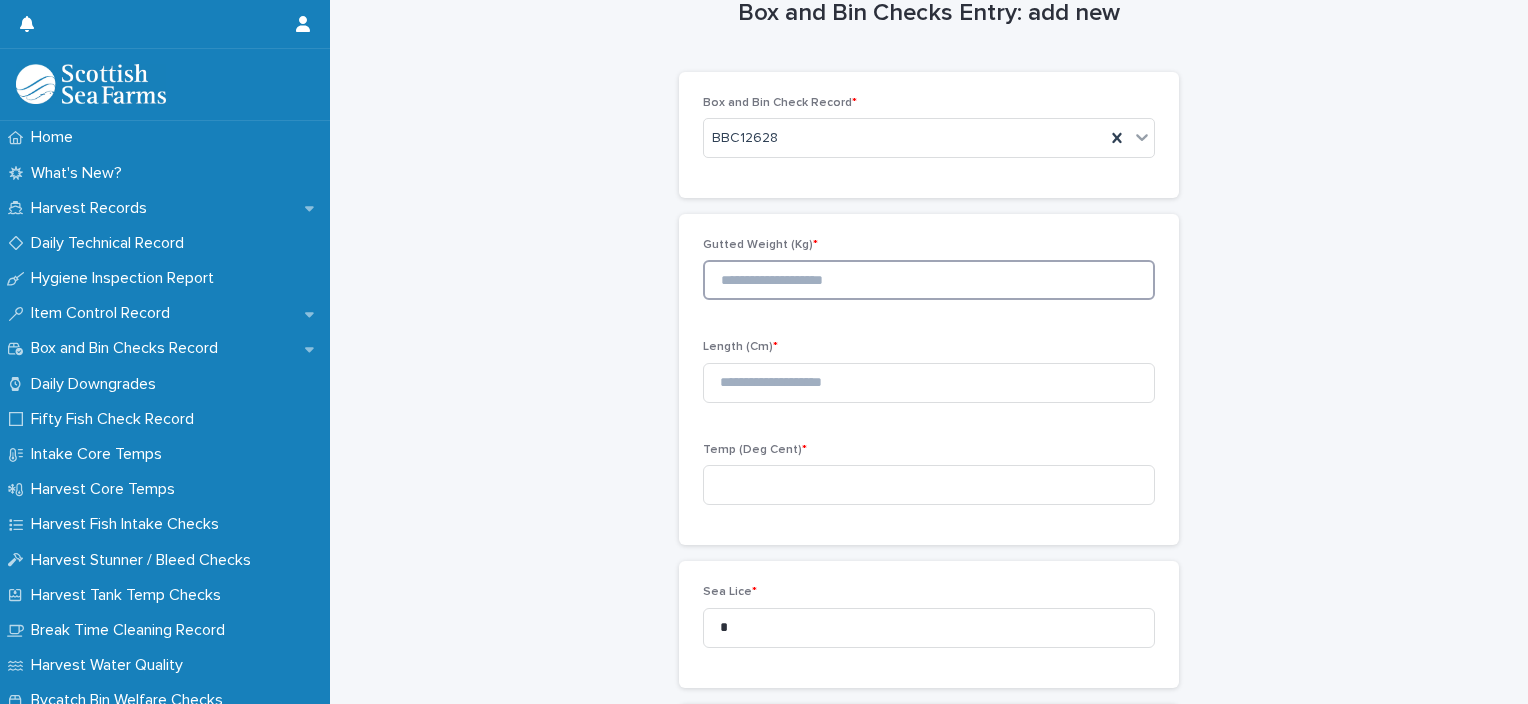 click at bounding box center [929, 280] 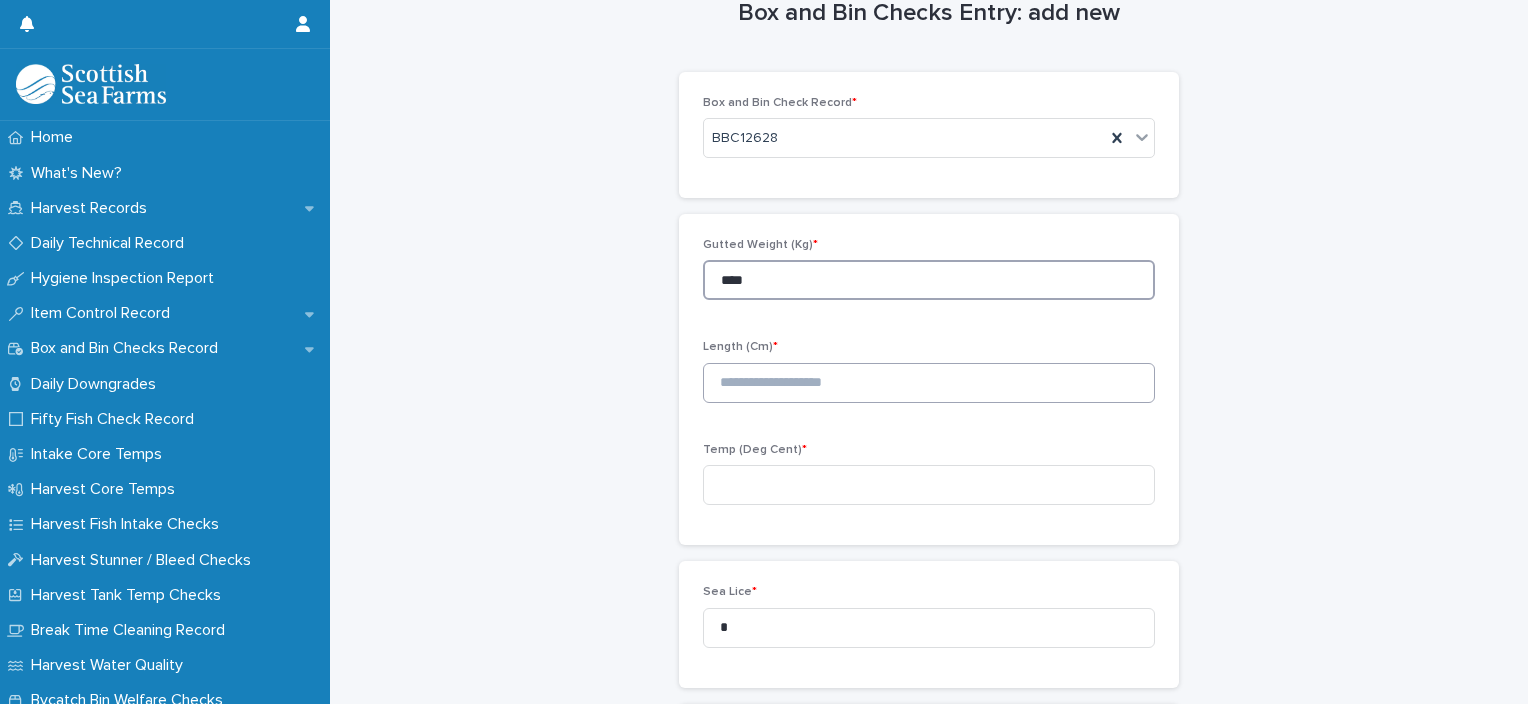 type on "****" 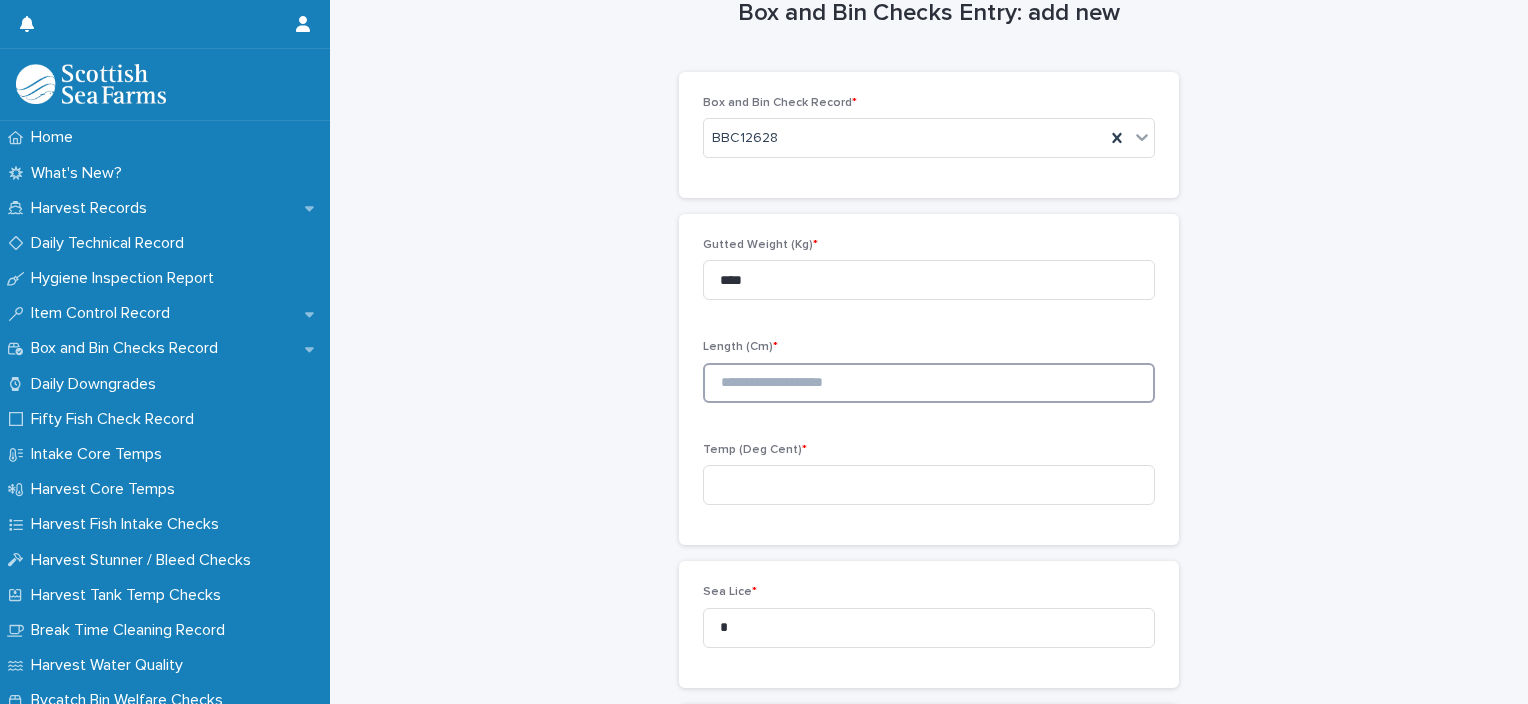 click at bounding box center [929, 383] 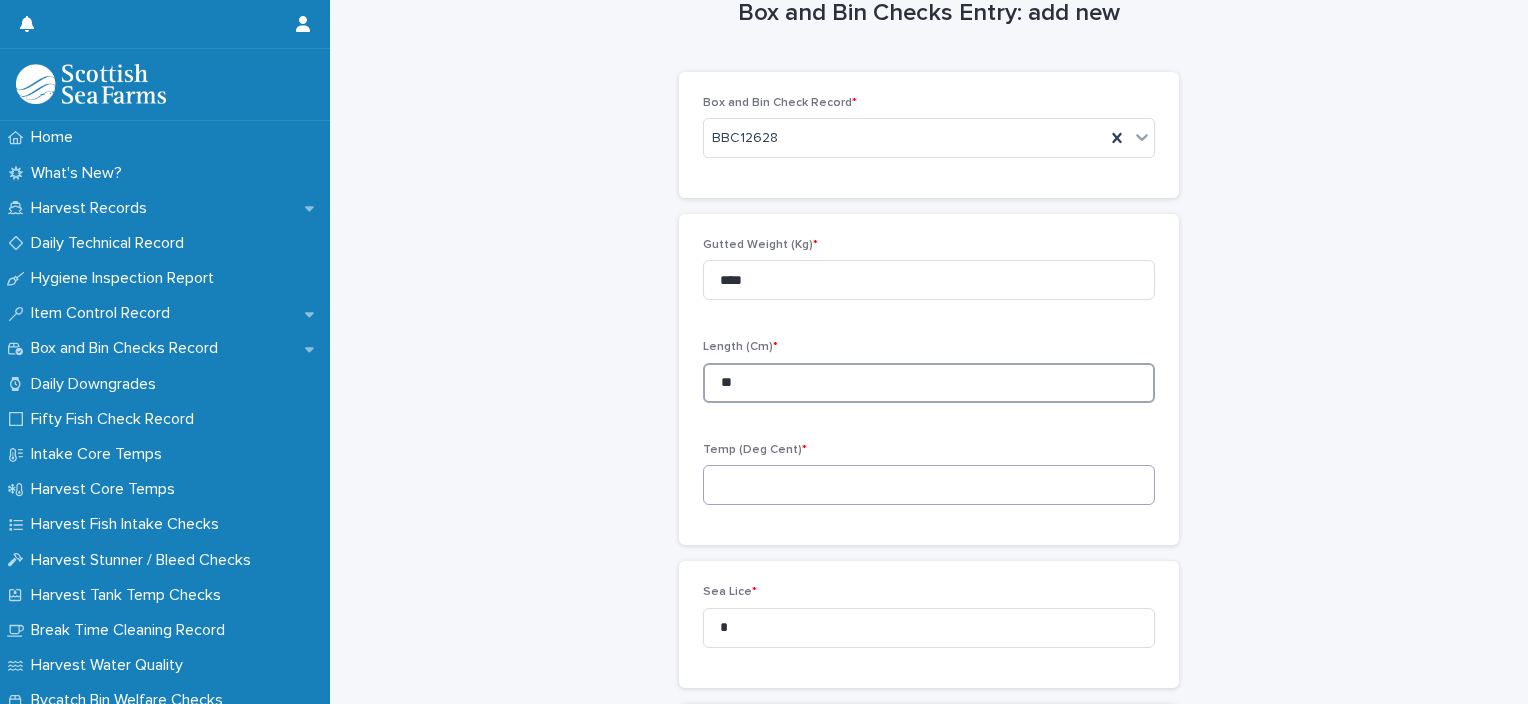 type on "**" 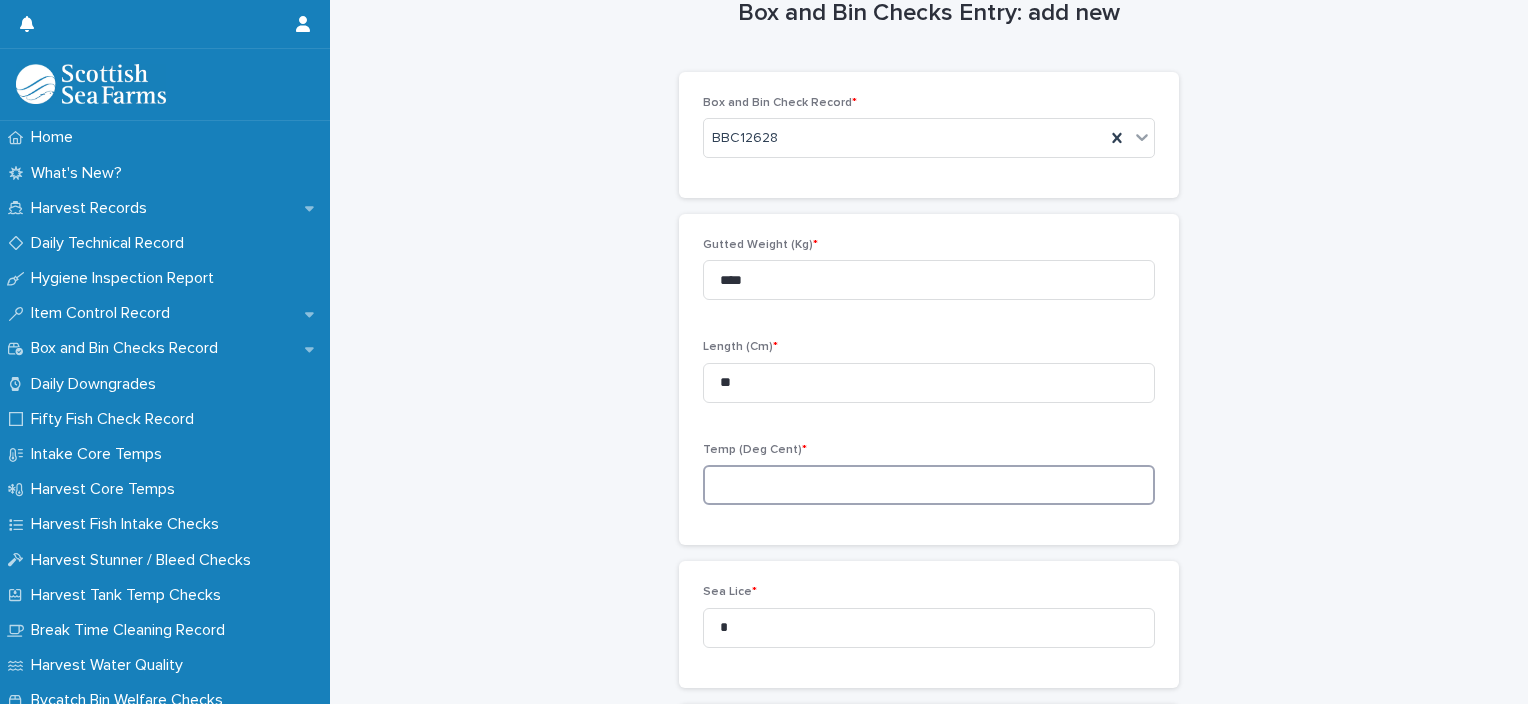click at bounding box center [929, 485] 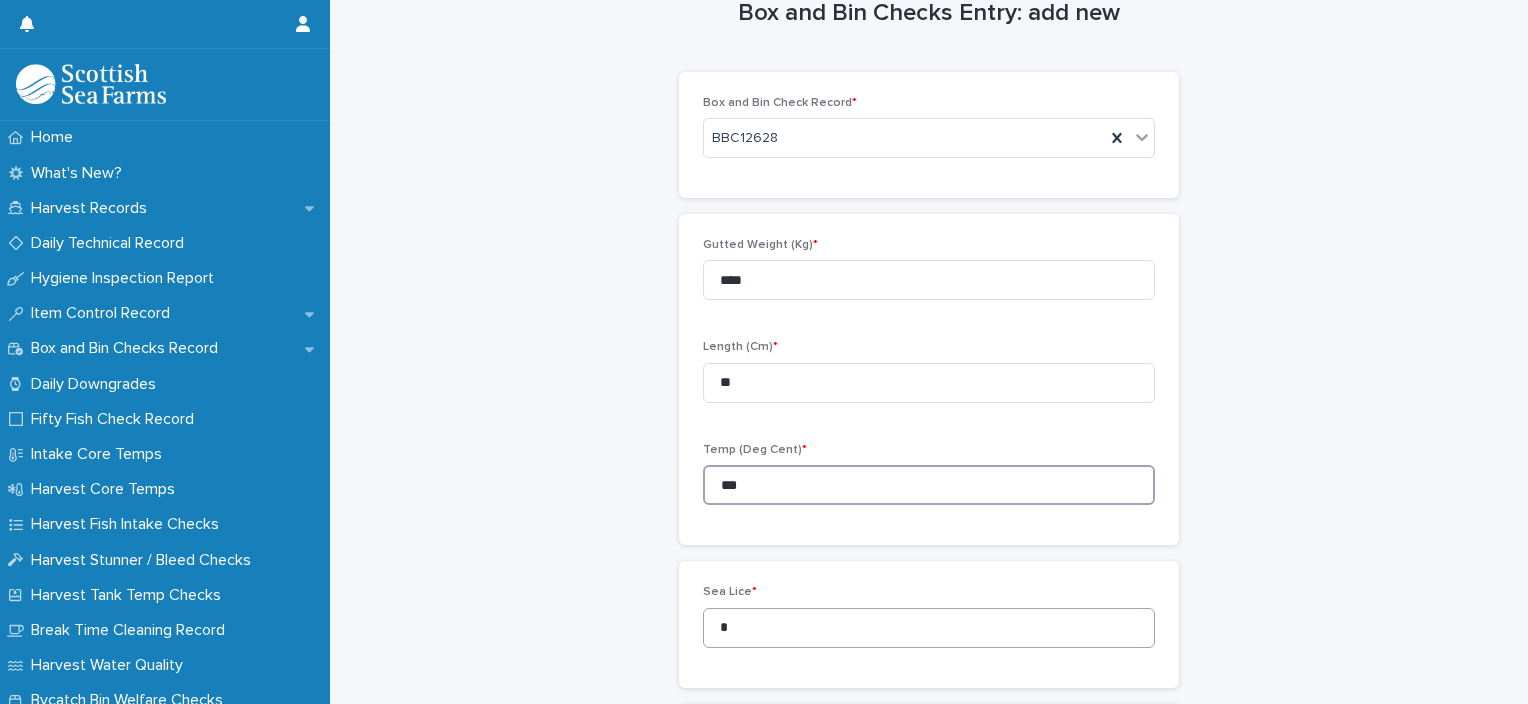 type on "***" 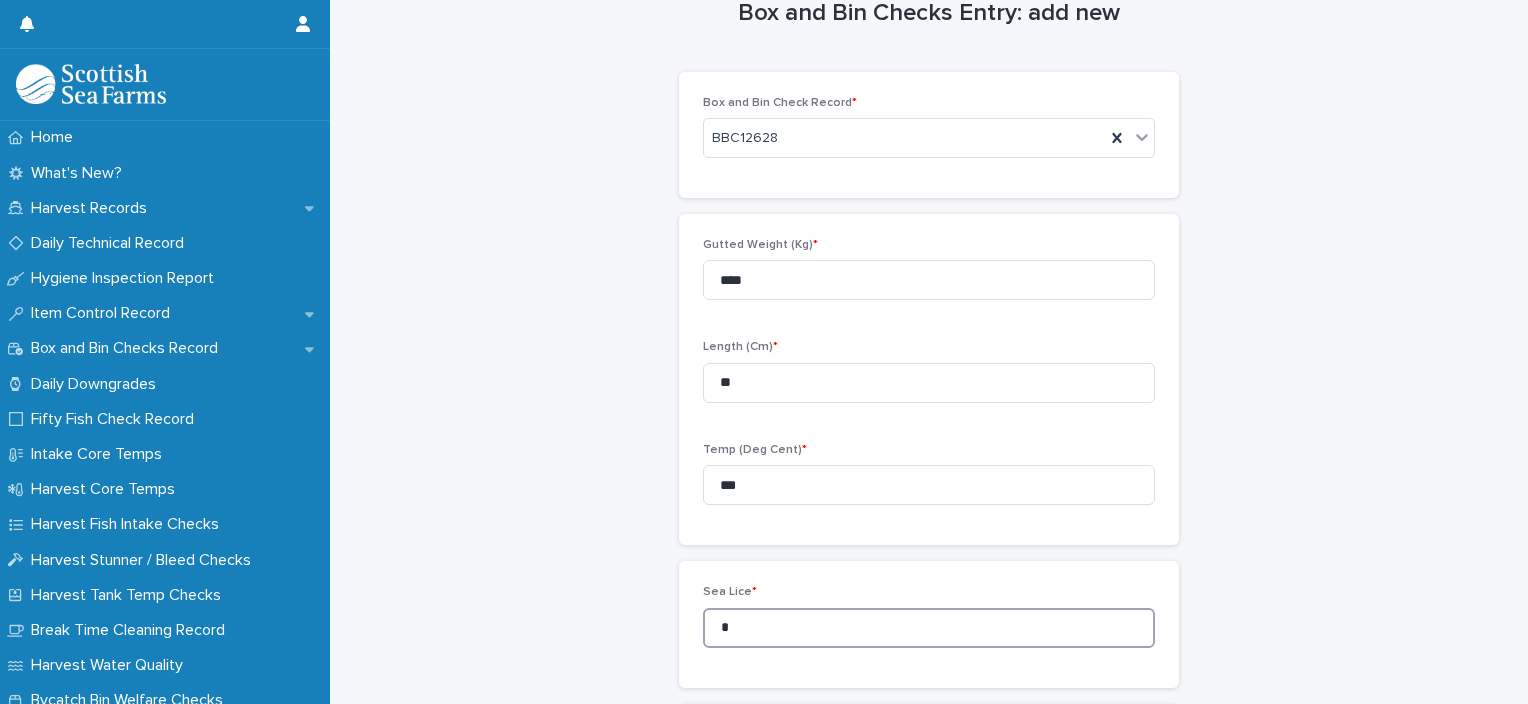 drag, startPoint x: 748, startPoint y: 622, endPoint x: 668, endPoint y: 617, distance: 80.1561 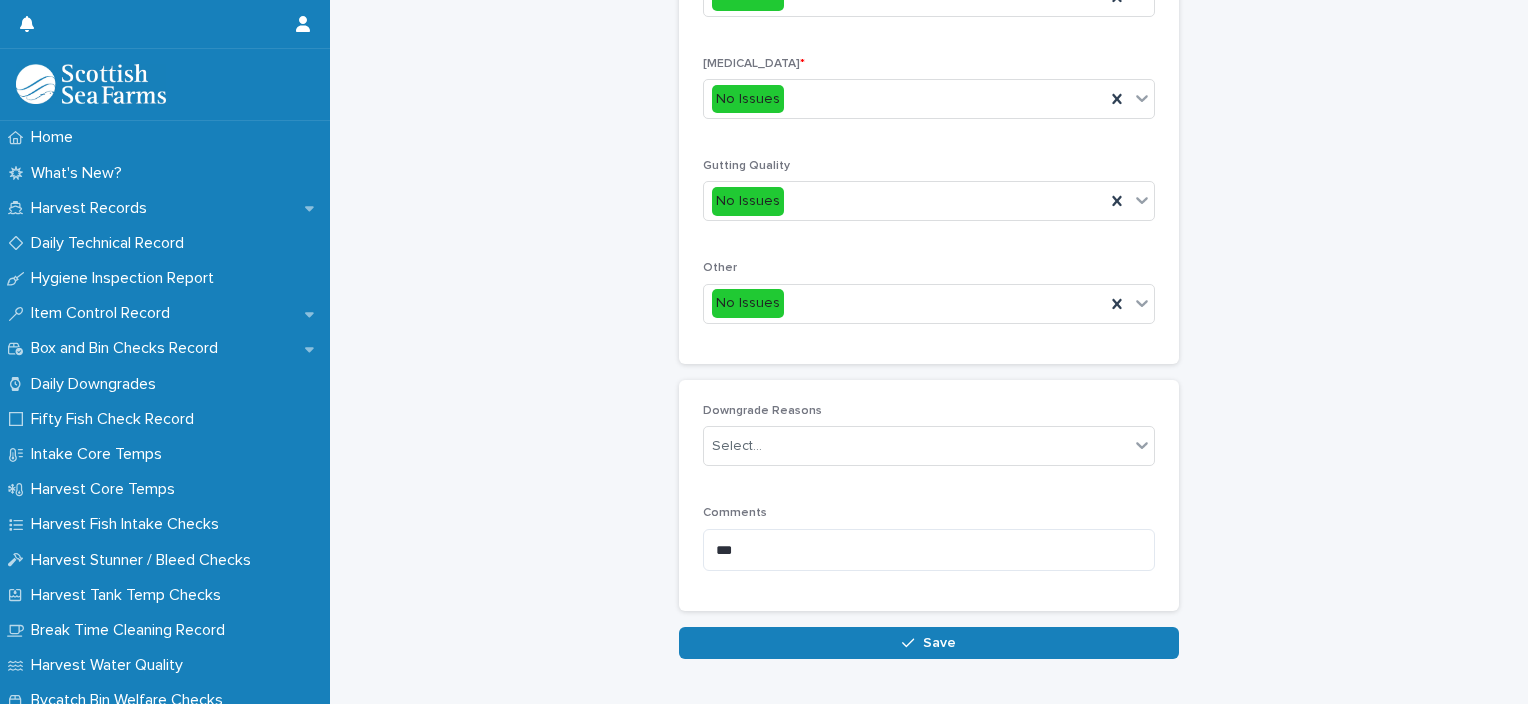 scroll, scrollTop: 904, scrollLeft: 0, axis: vertical 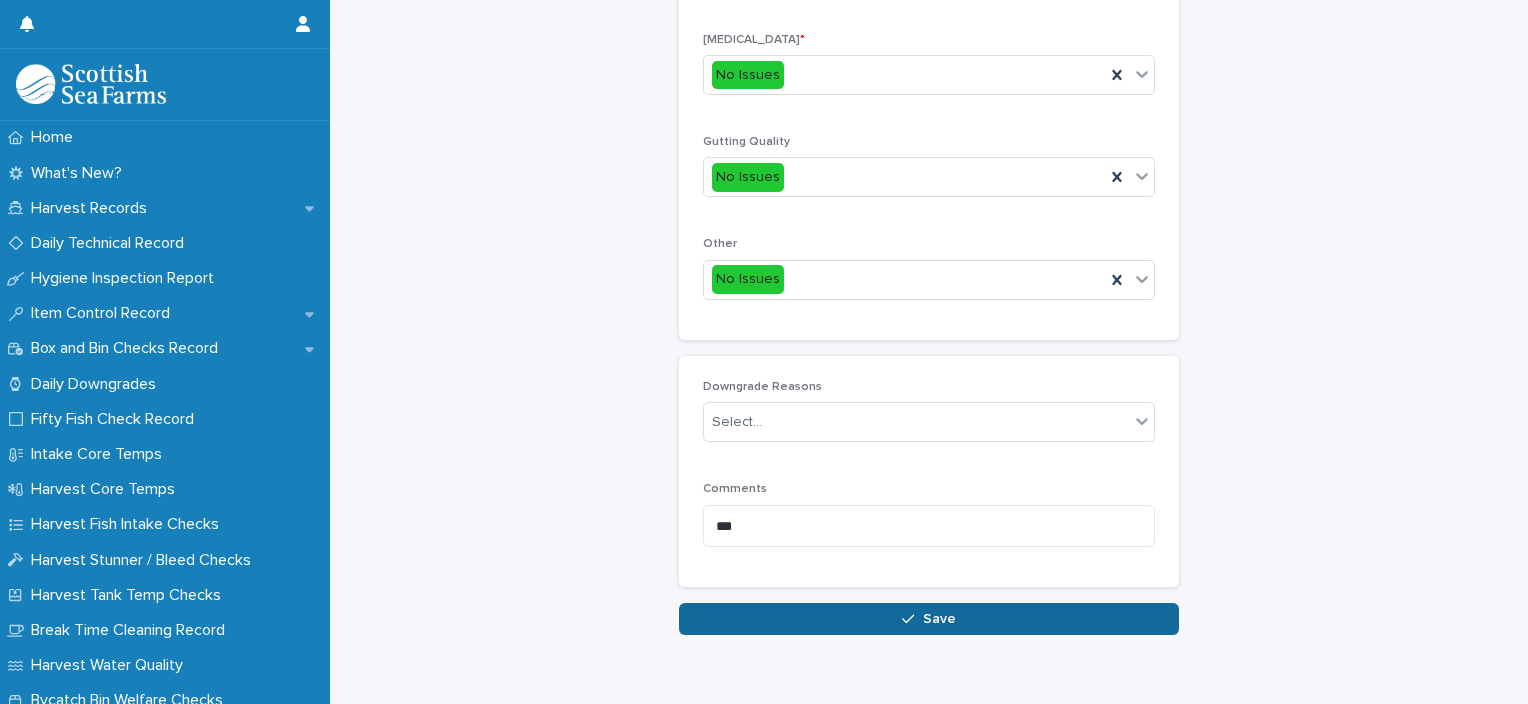 type on "*" 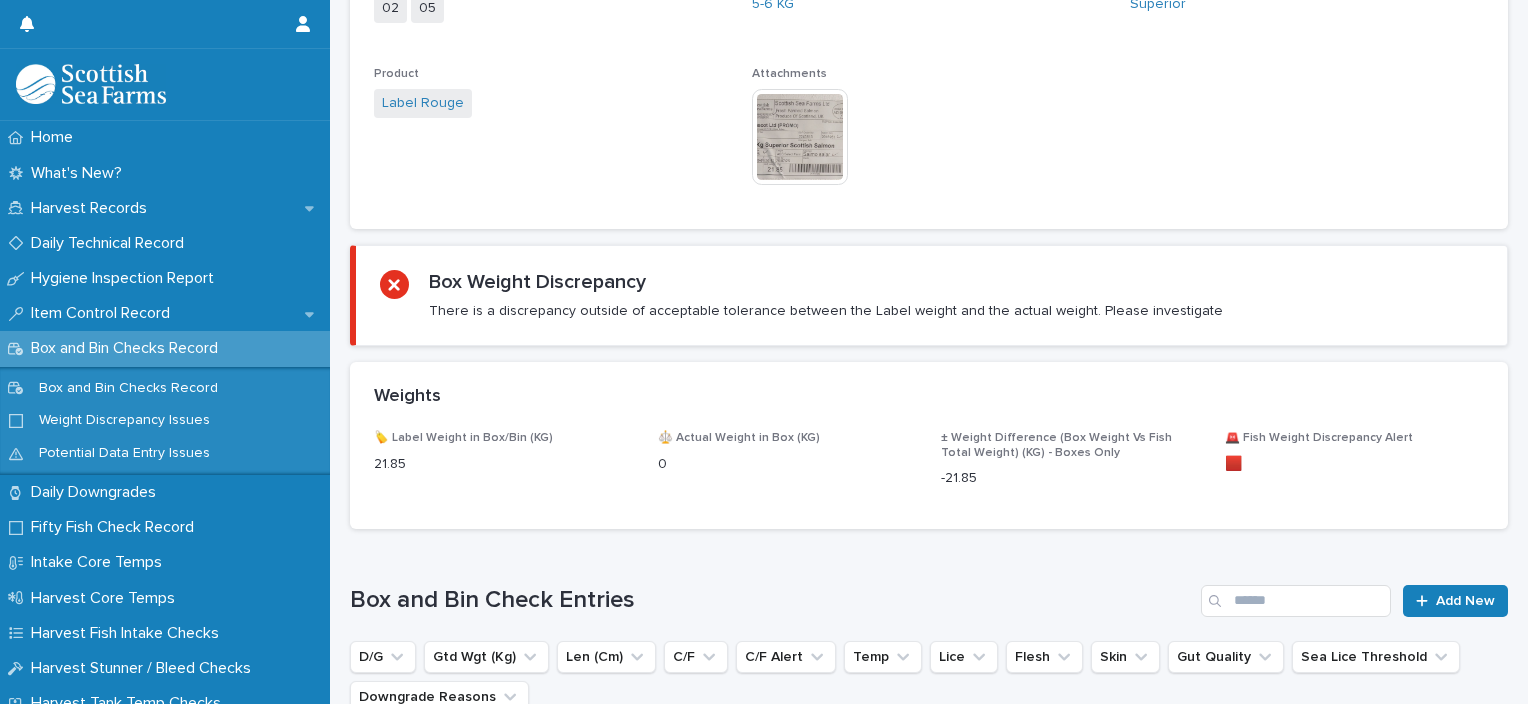 scroll, scrollTop: 0, scrollLeft: 0, axis: both 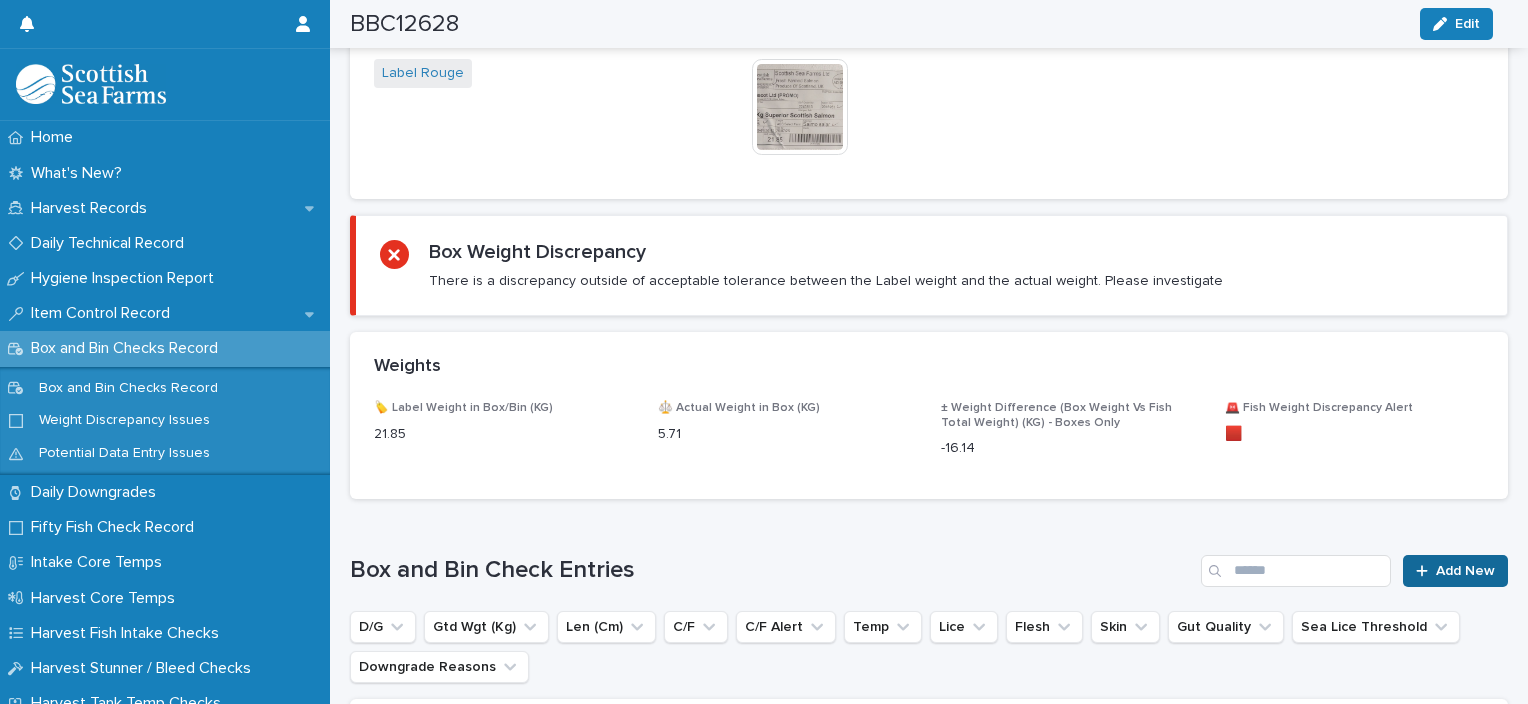 click on "Add New" at bounding box center (1465, 571) 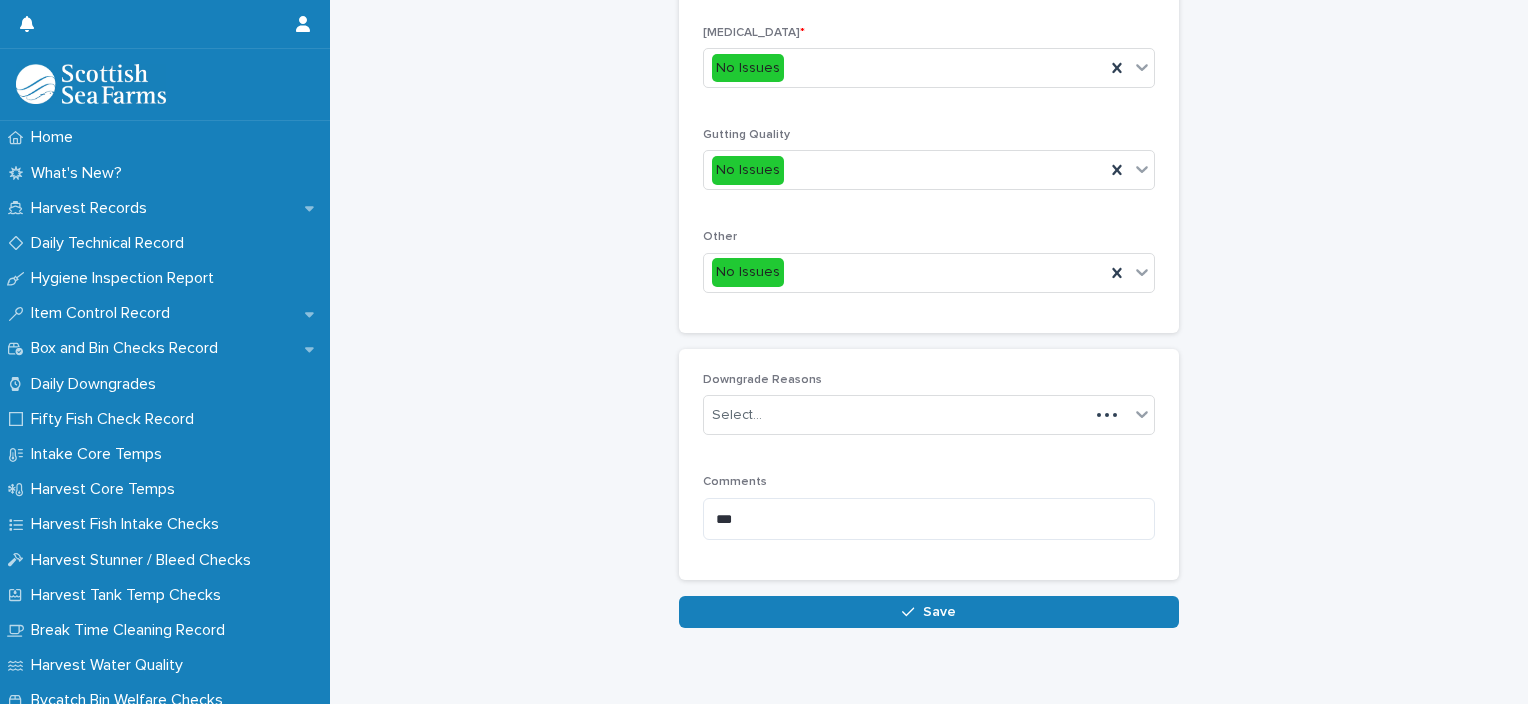 scroll, scrollTop: 416, scrollLeft: 0, axis: vertical 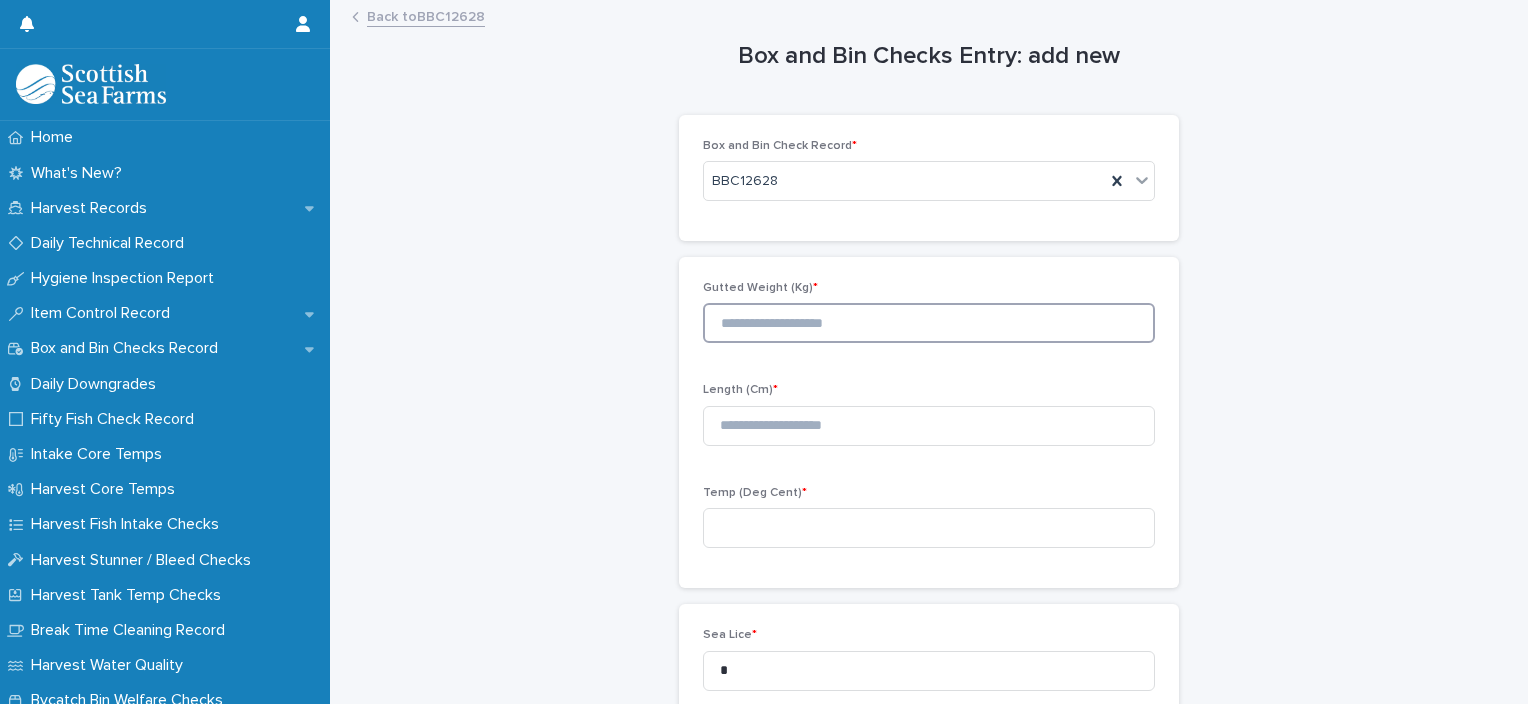 click at bounding box center [929, 323] 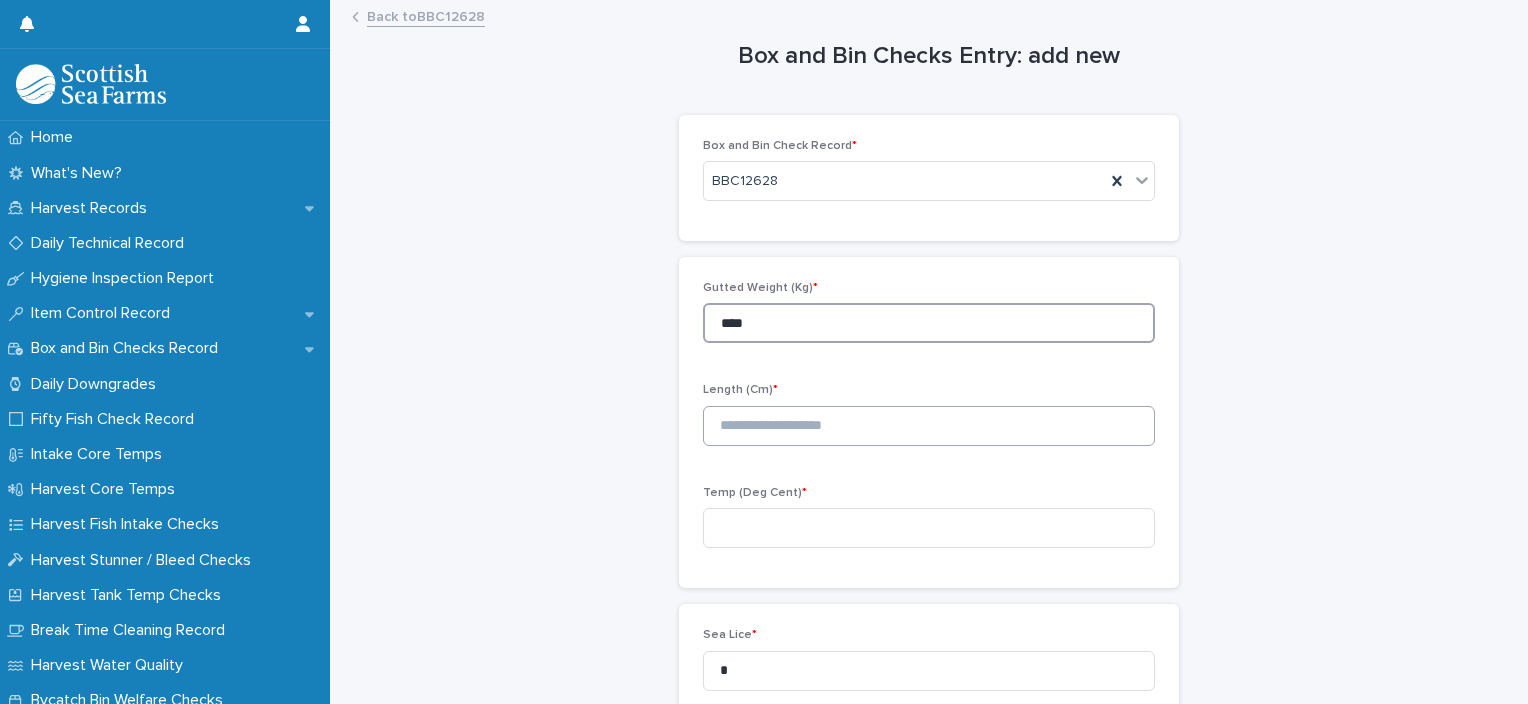 type on "****" 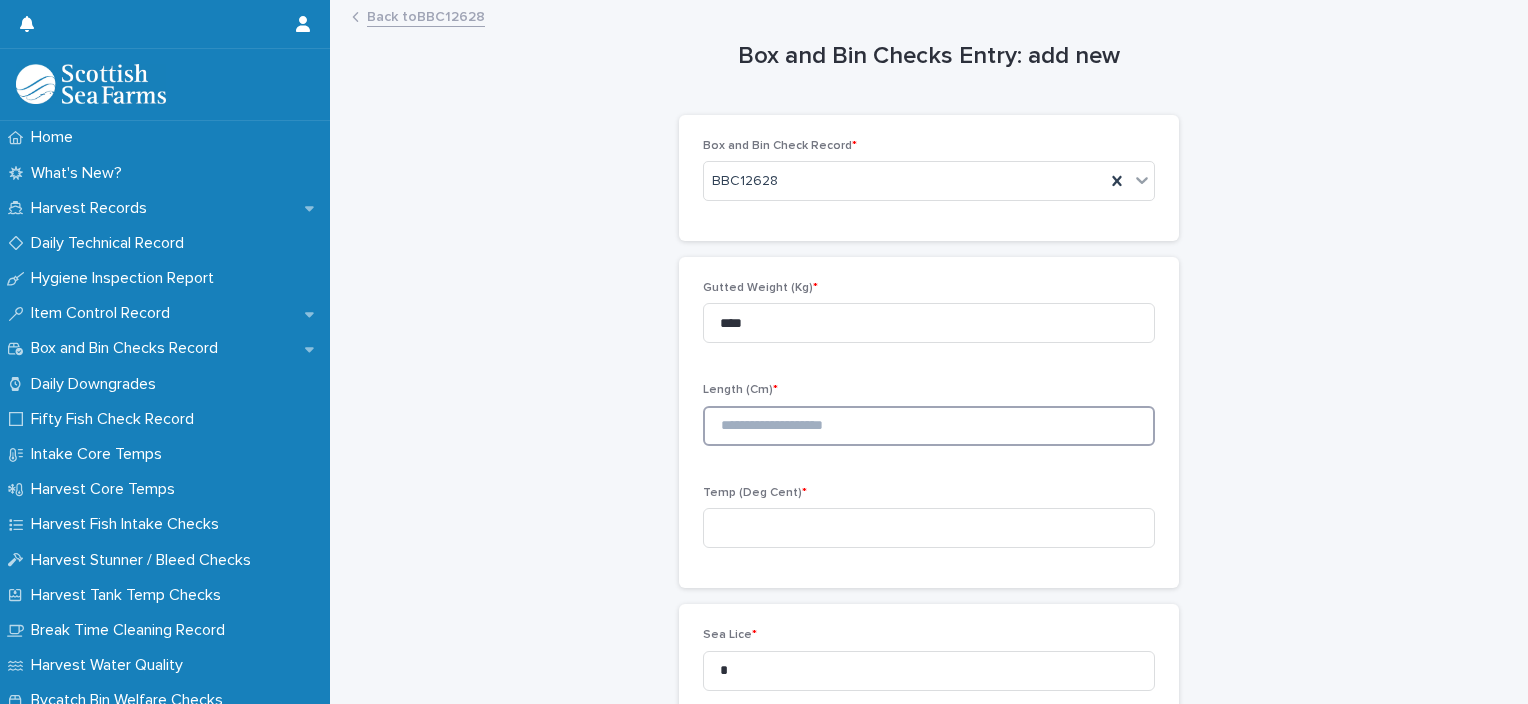 click at bounding box center (929, 426) 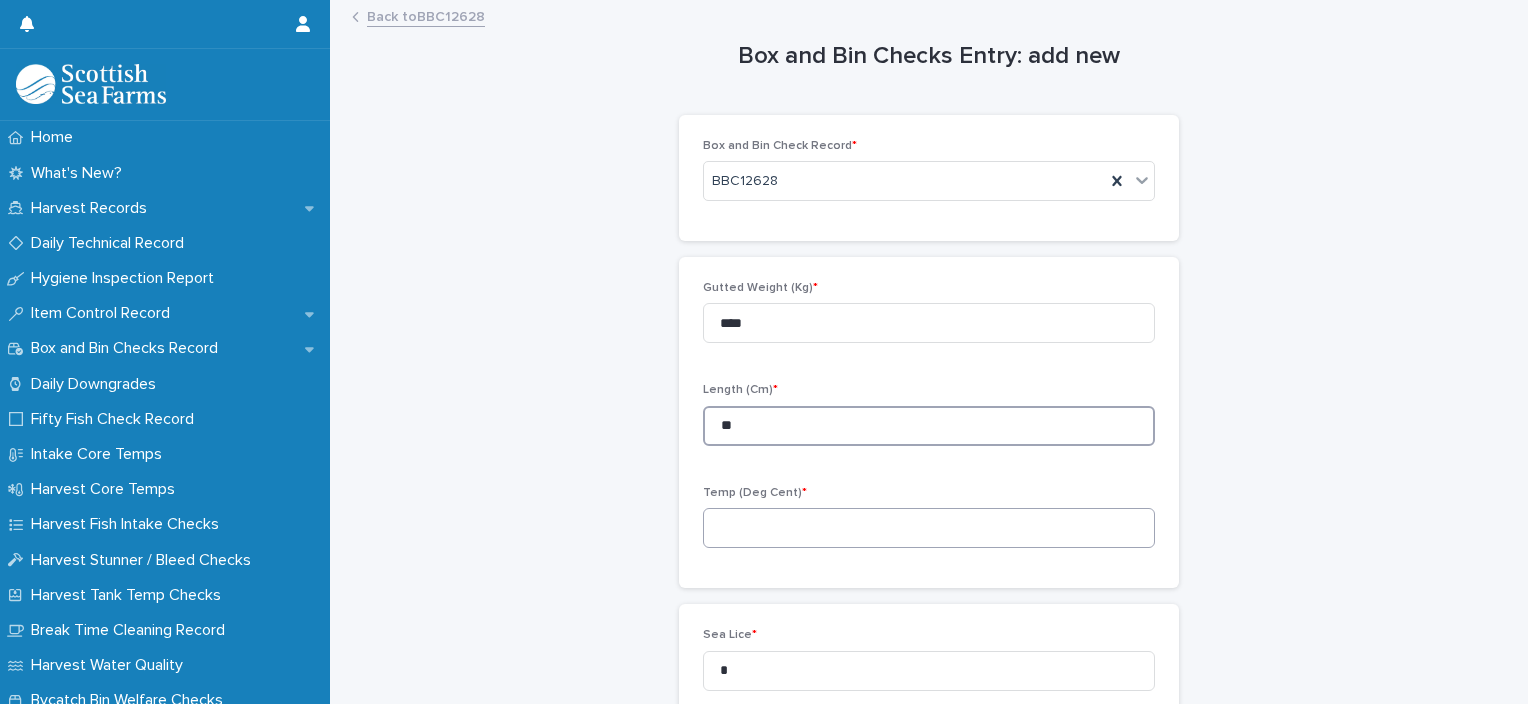 type on "**" 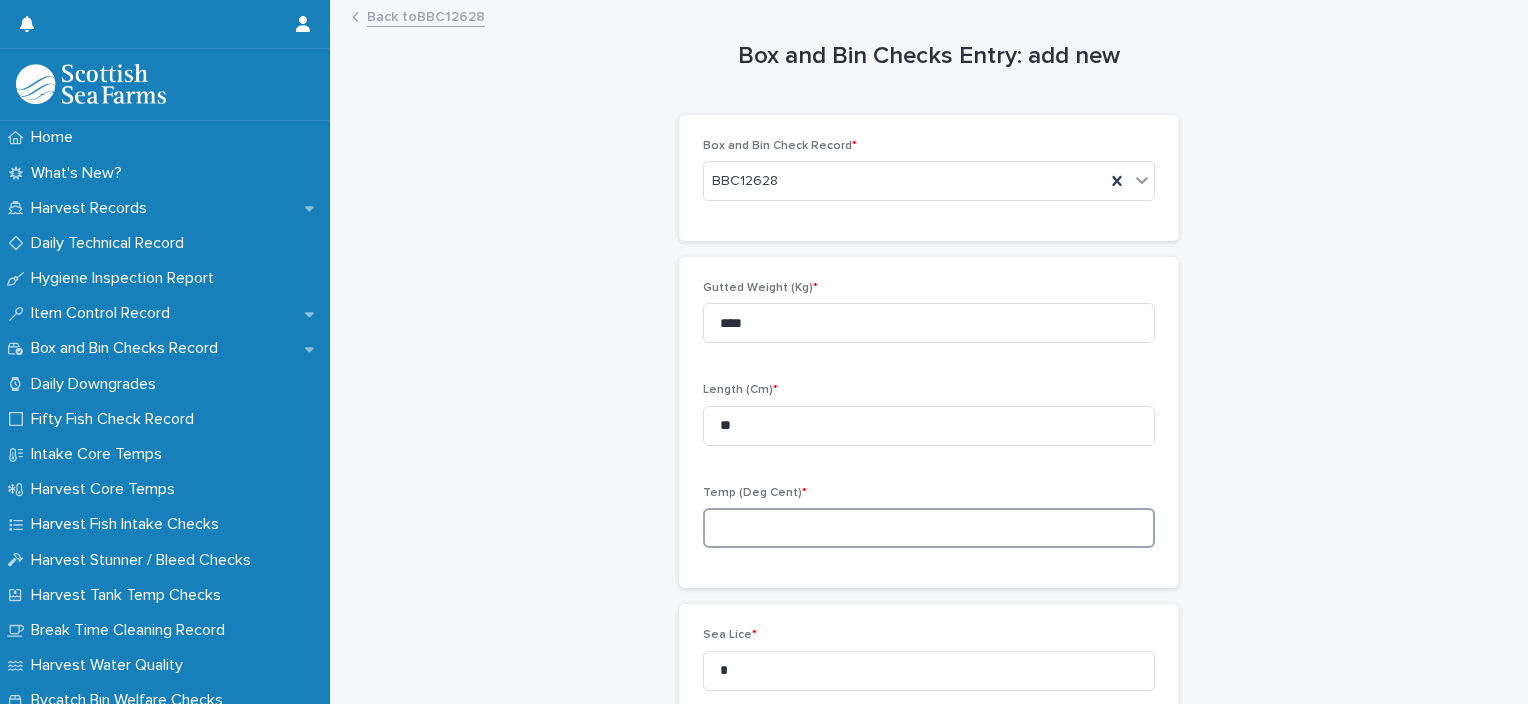 click at bounding box center (929, 528) 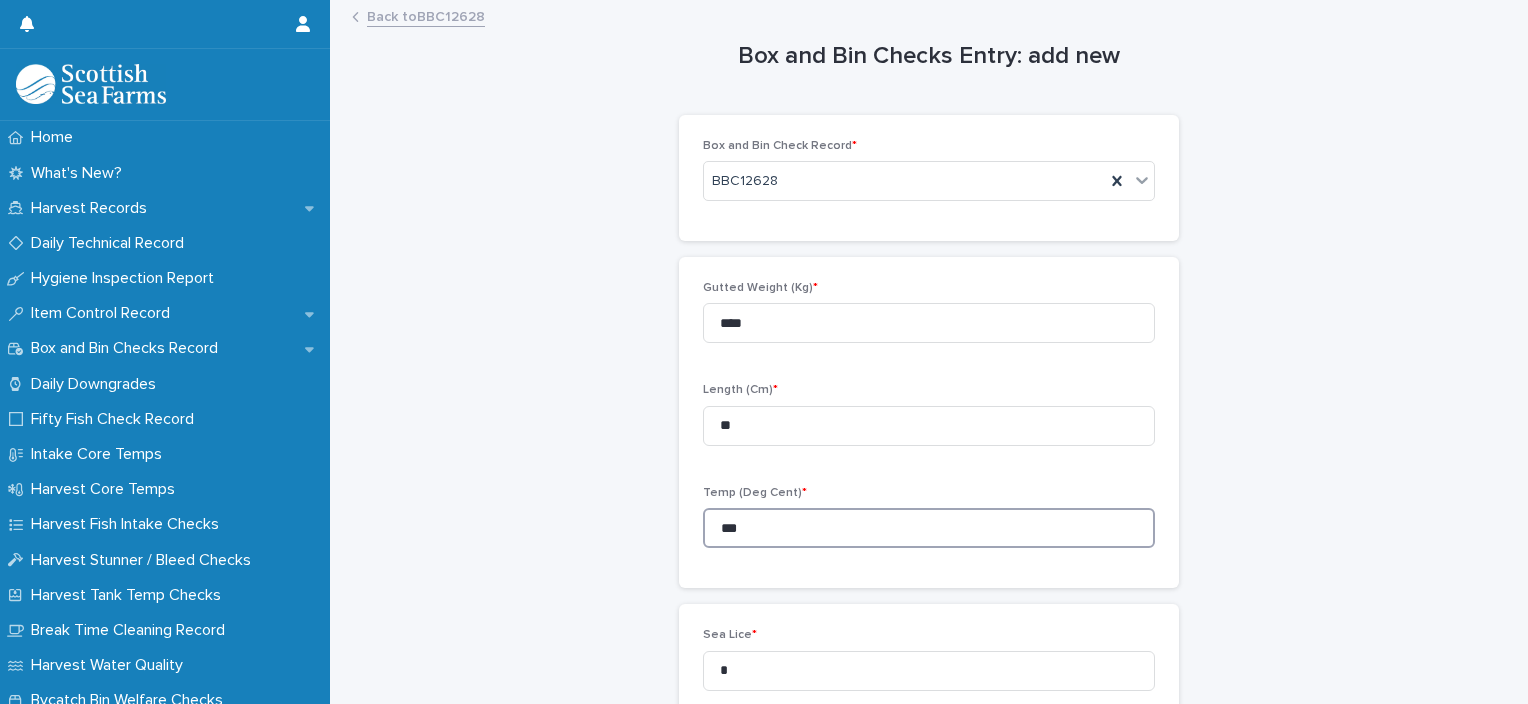 type on "***" 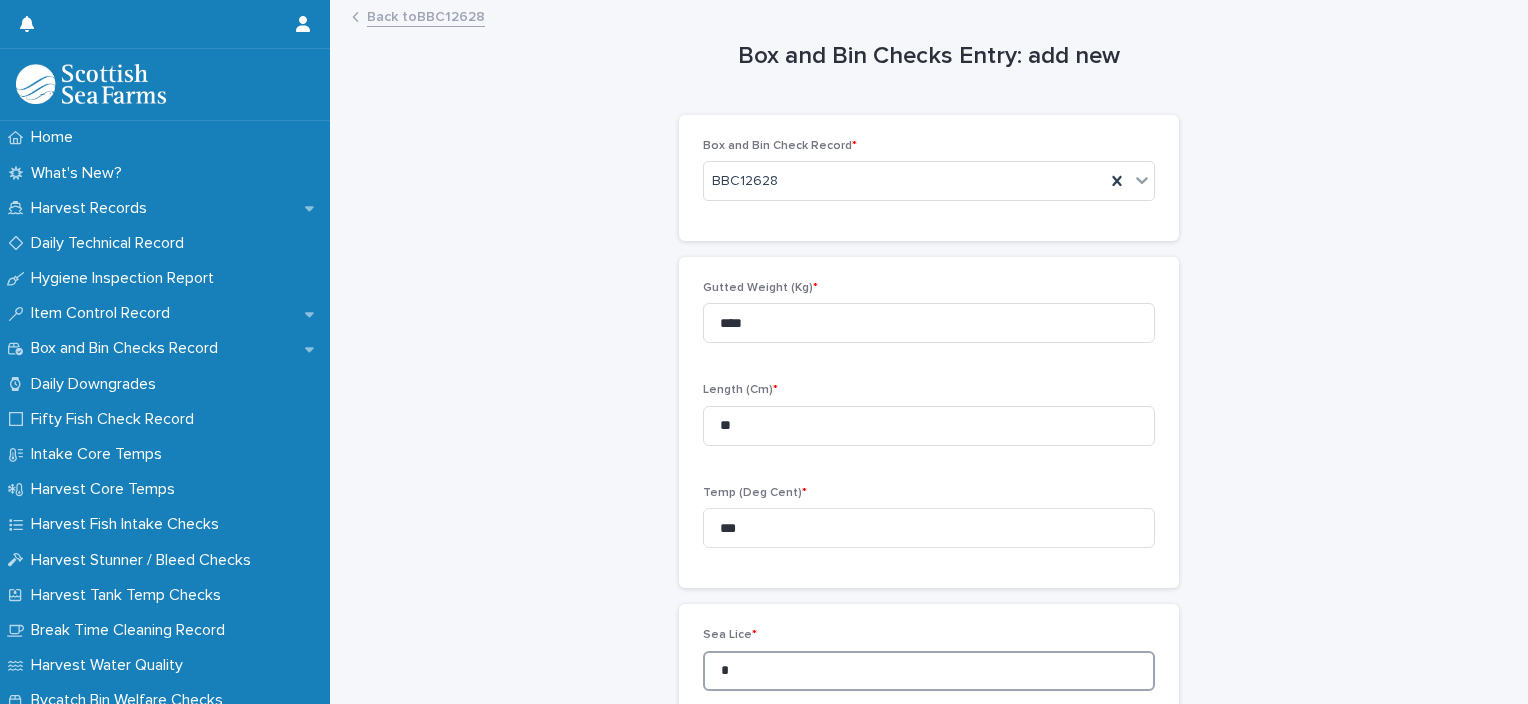 click on "Sea Lice * *" at bounding box center [929, 667] 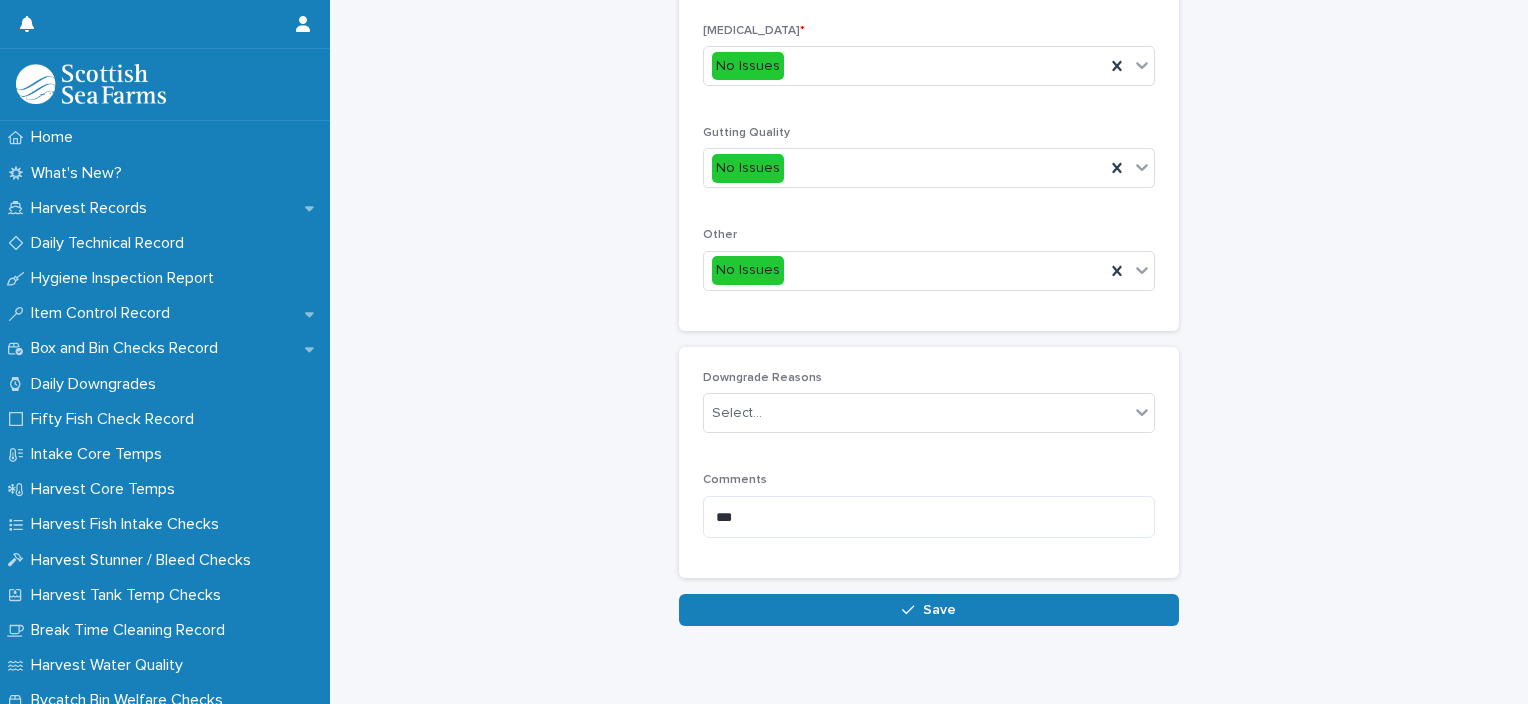 scroll, scrollTop: 936, scrollLeft: 0, axis: vertical 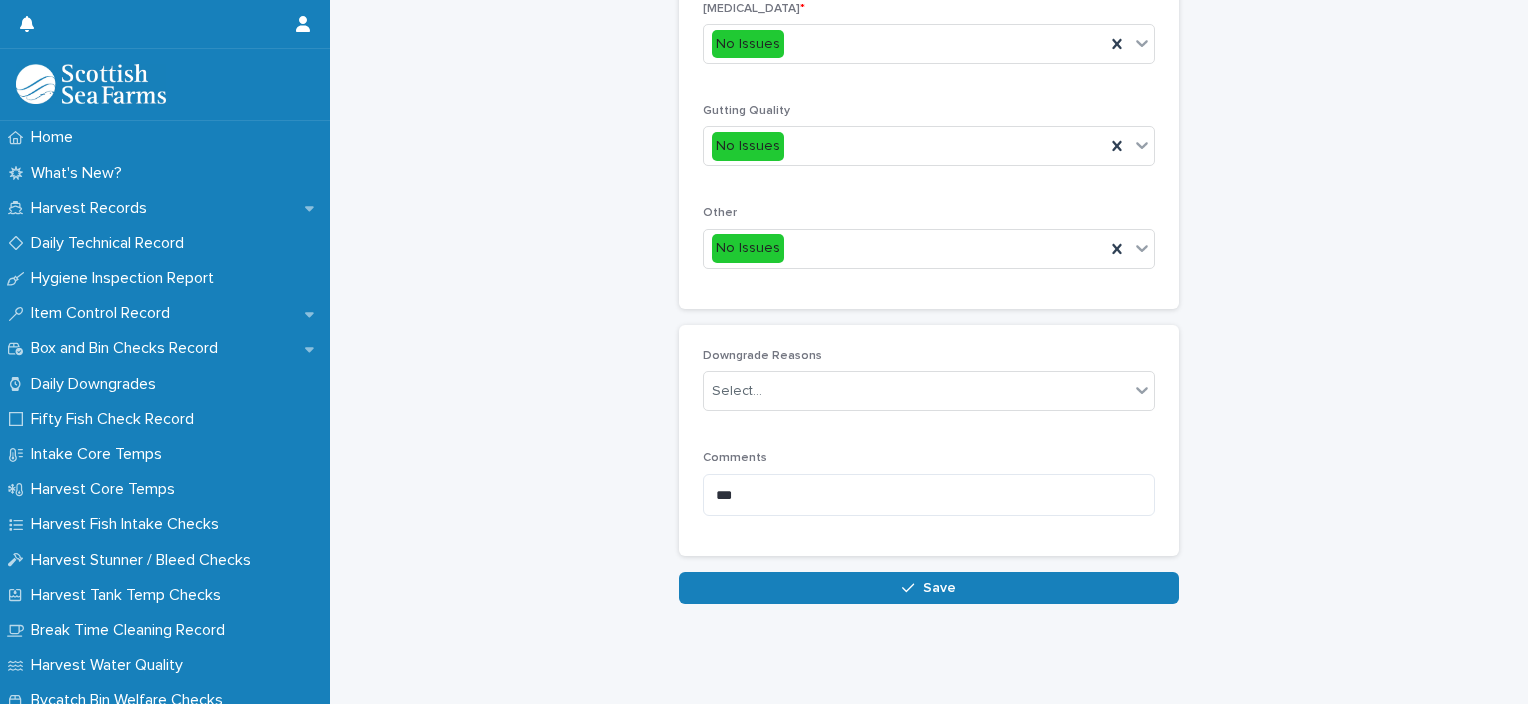 type on "*" 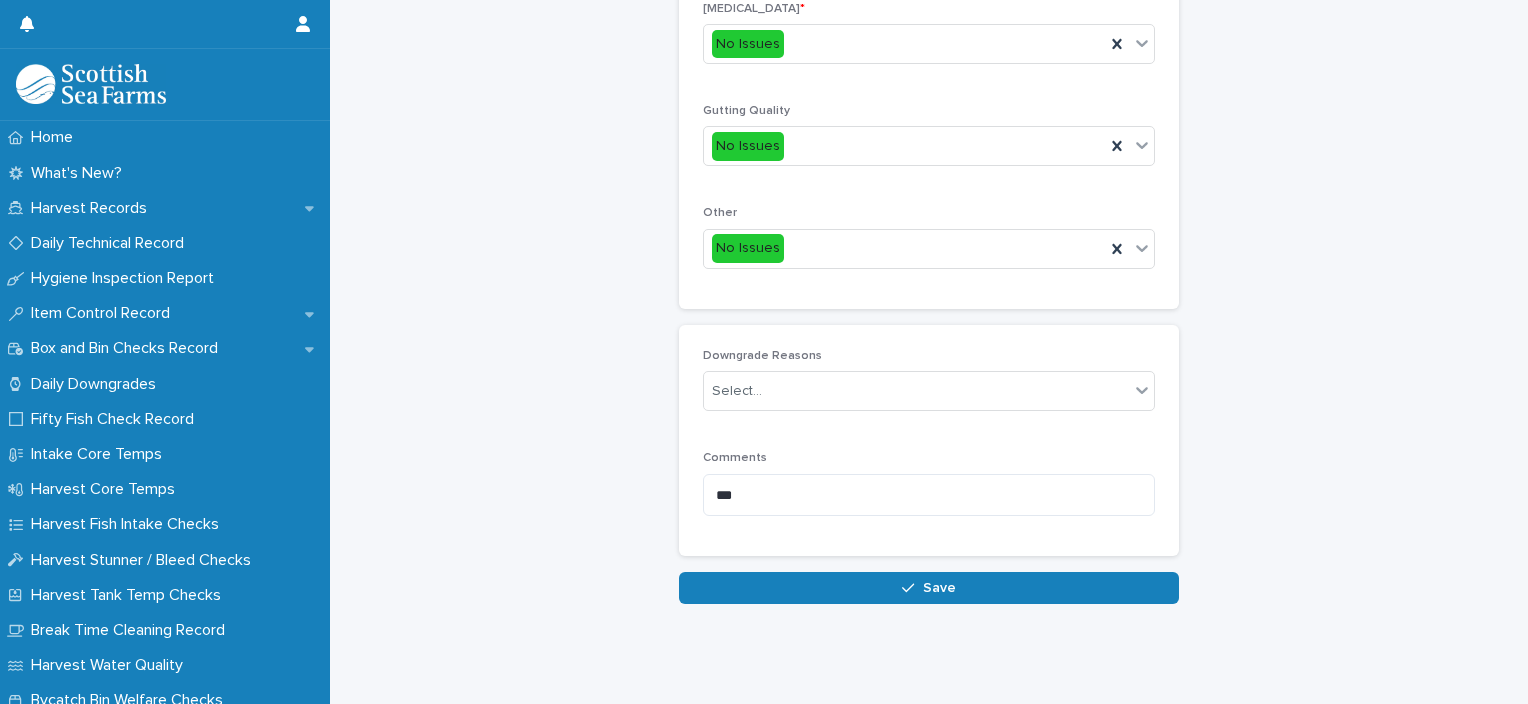 click on "**********" at bounding box center (929, -140) 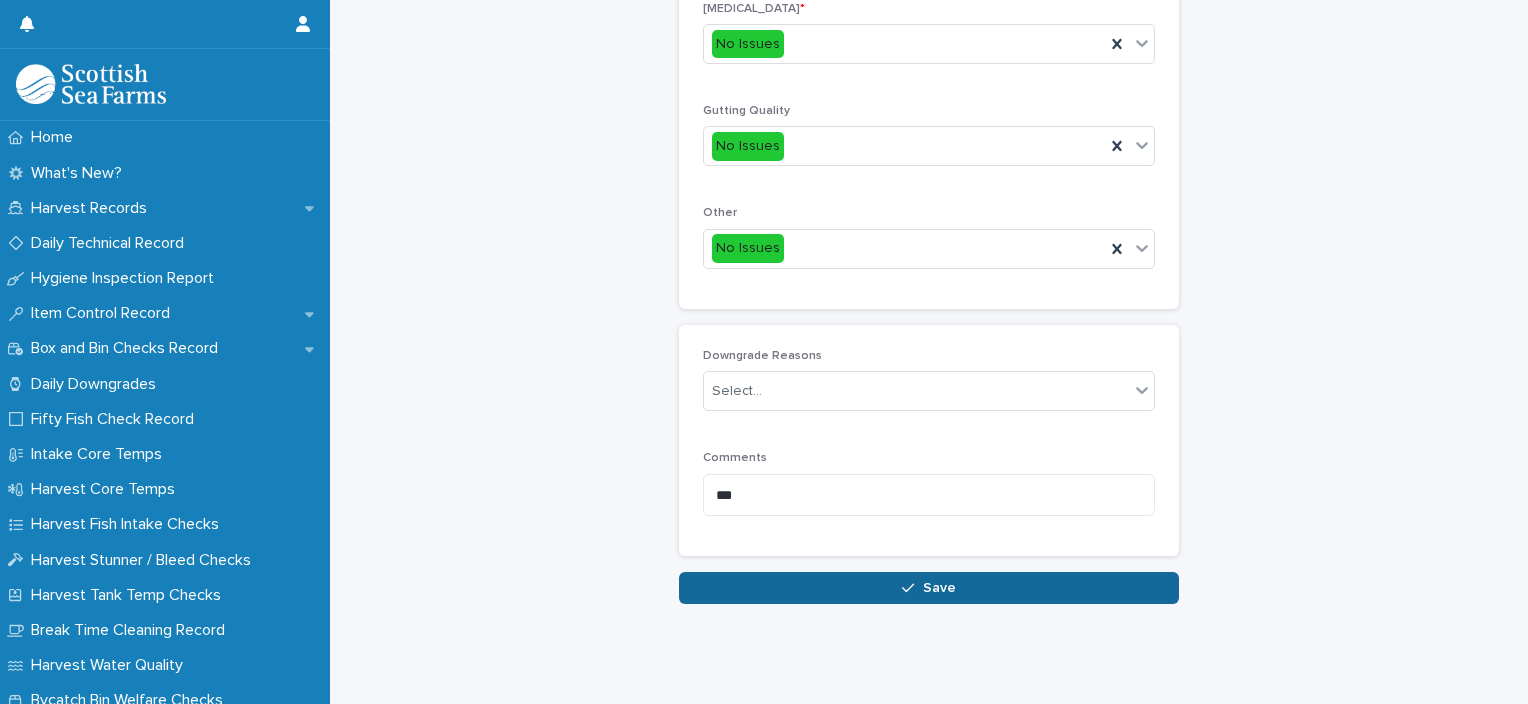click on "Save" at bounding box center (929, 588) 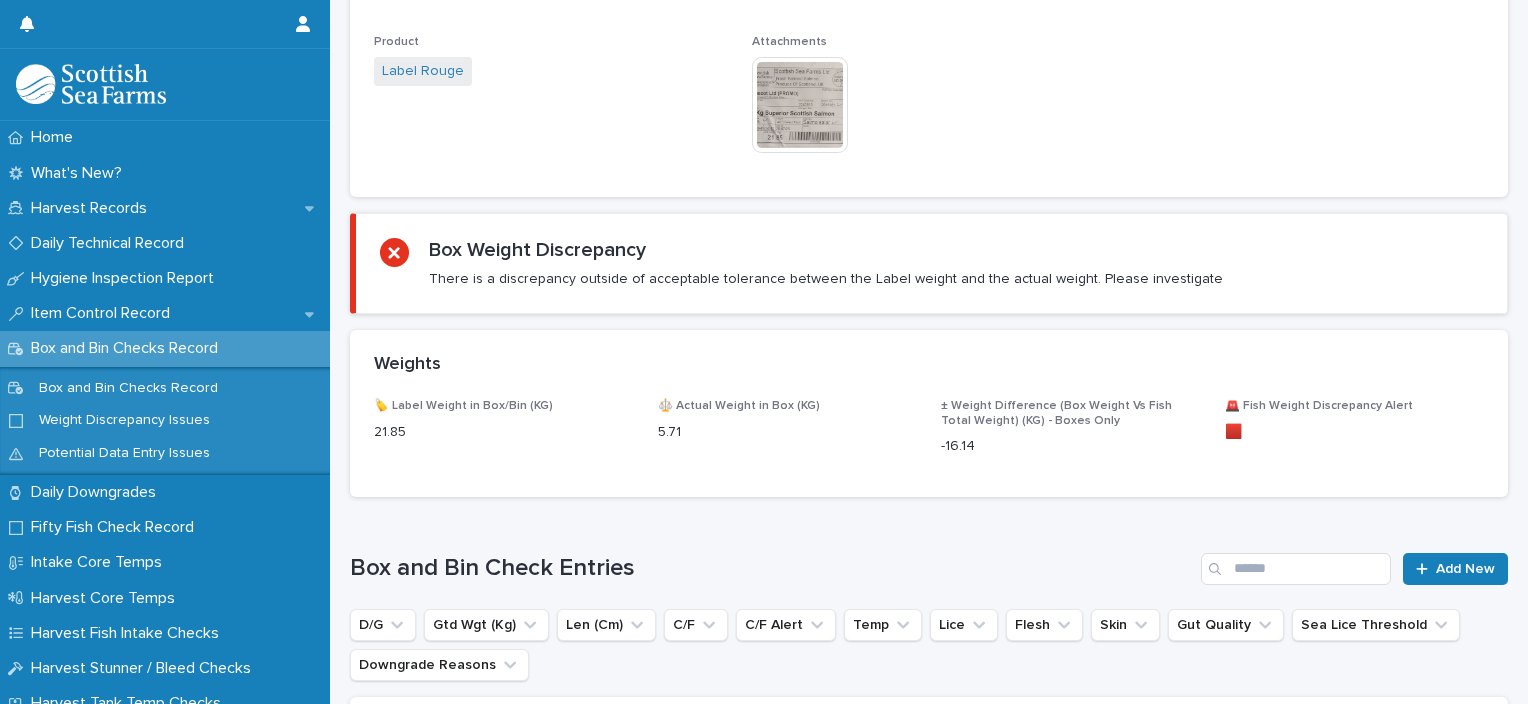 scroll, scrollTop: 0, scrollLeft: 0, axis: both 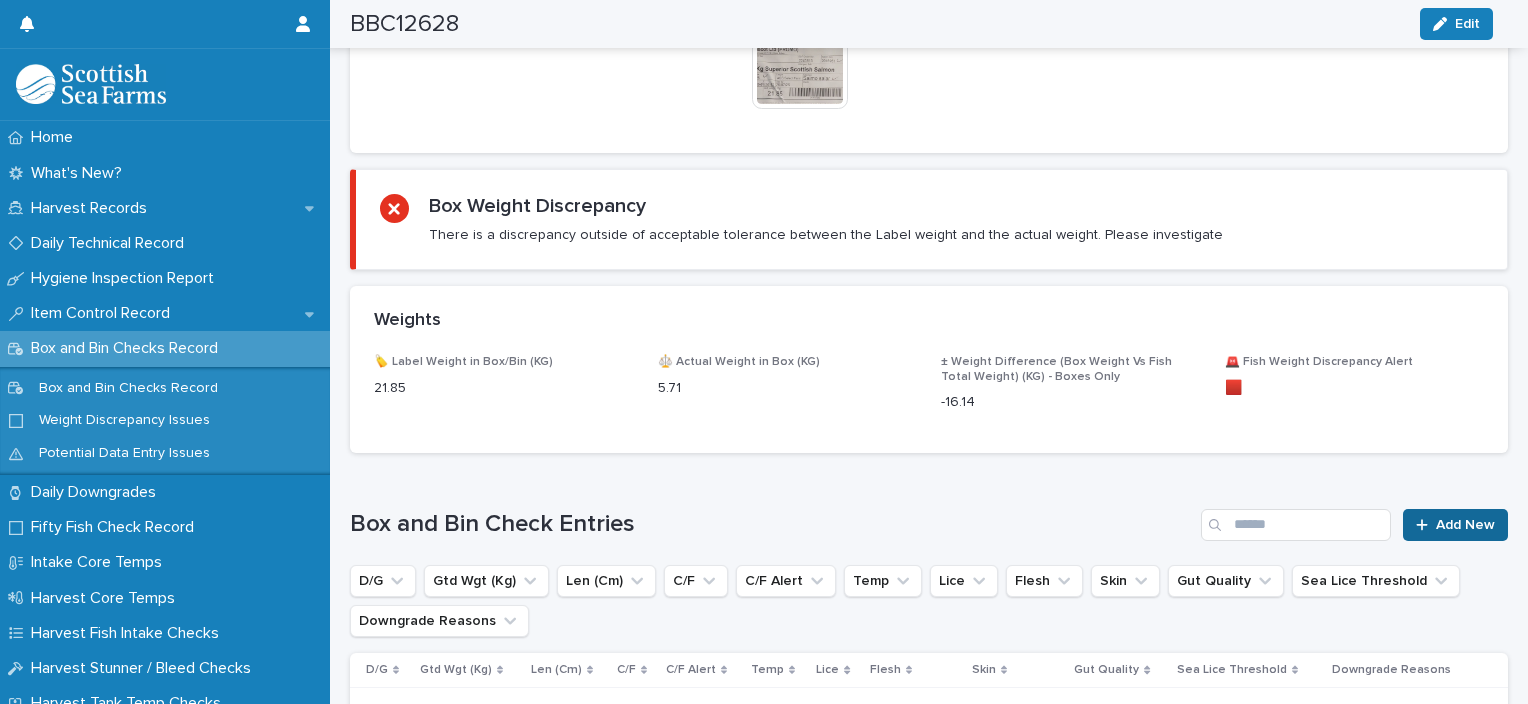 click on "Add New" at bounding box center (1465, 525) 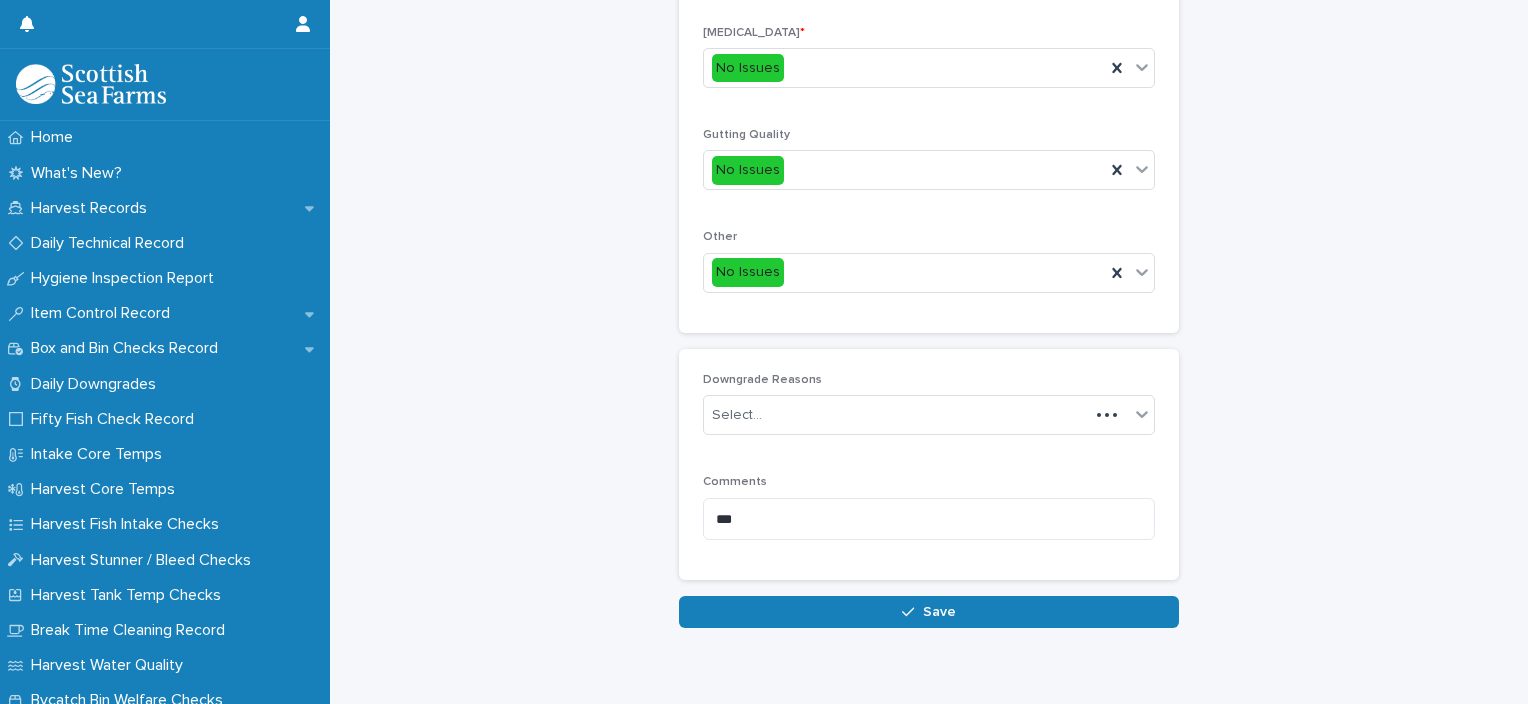 scroll, scrollTop: 53, scrollLeft: 0, axis: vertical 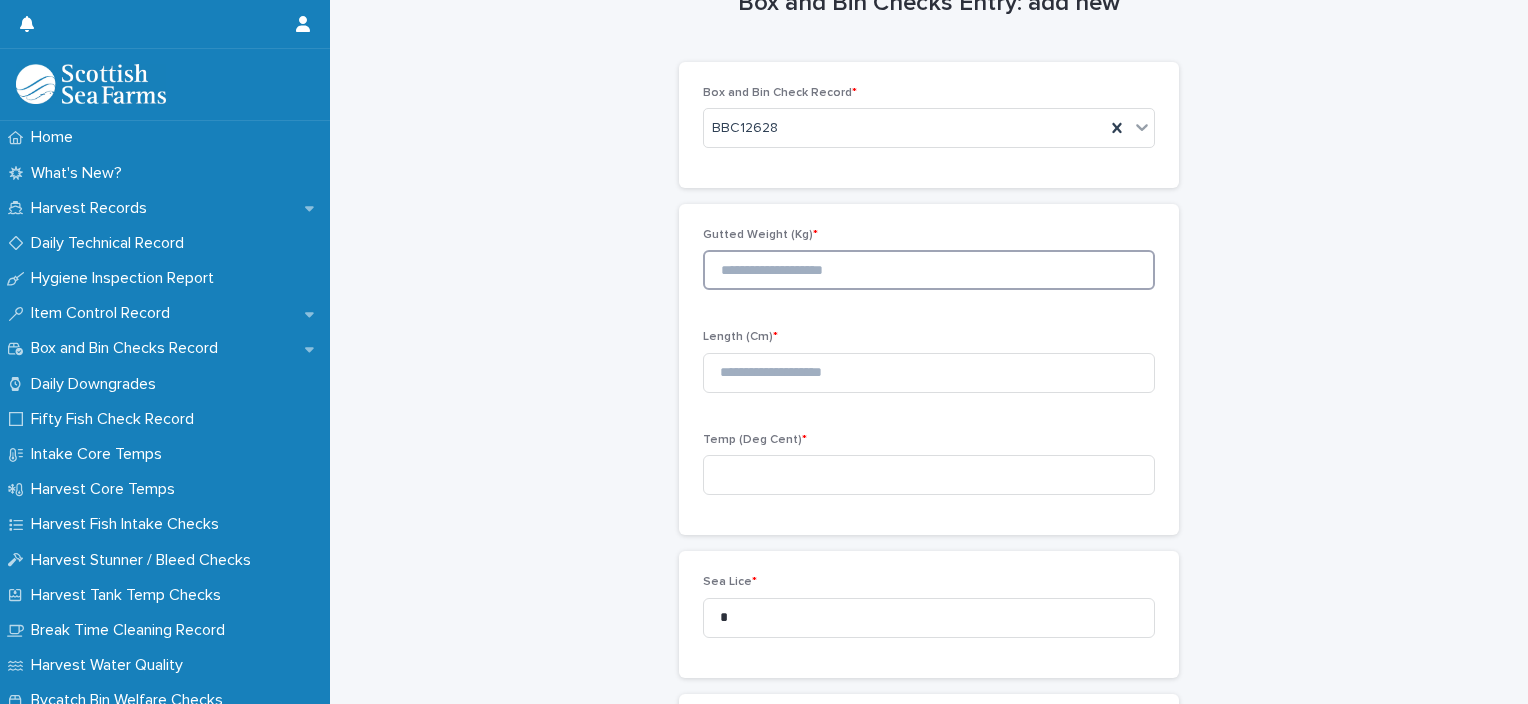 click at bounding box center (929, 270) 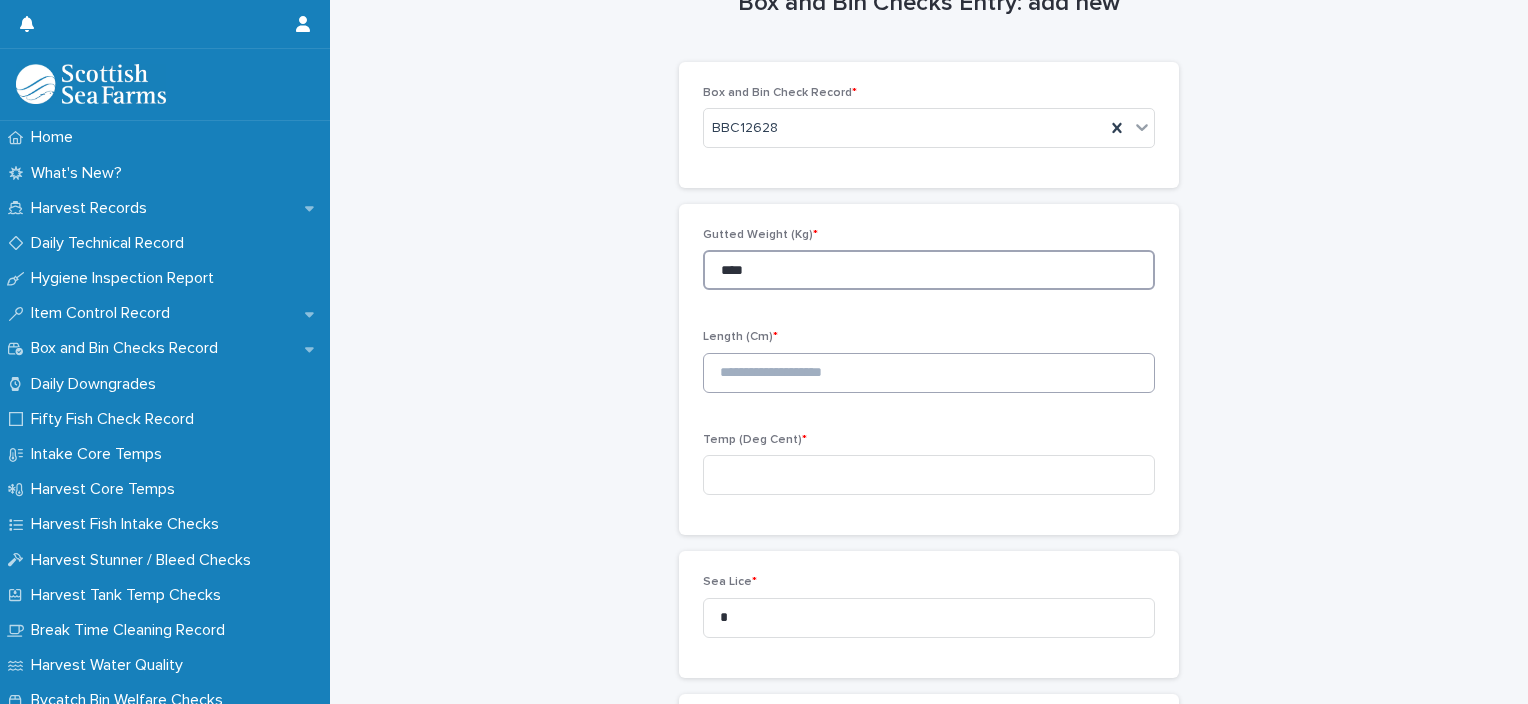 type on "****" 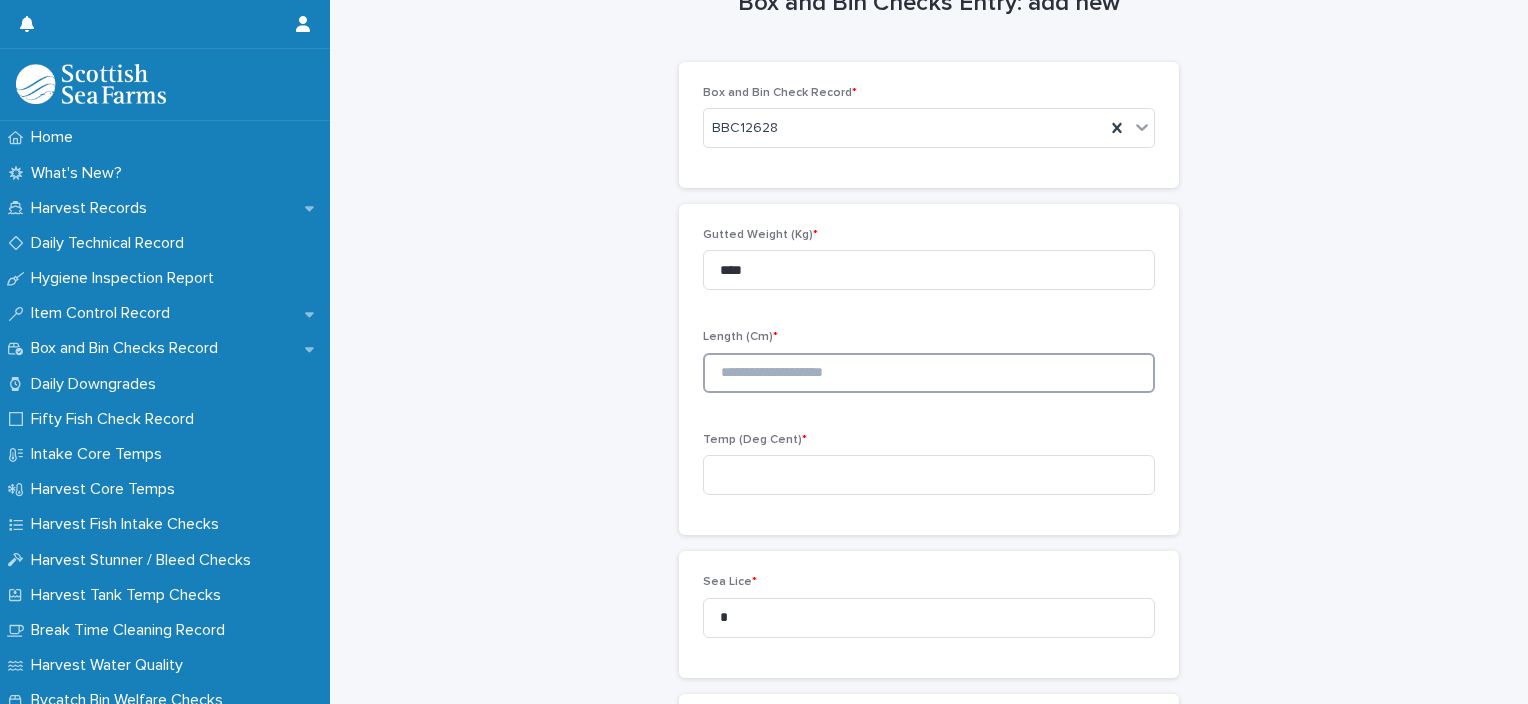 click at bounding box center [929, 373] 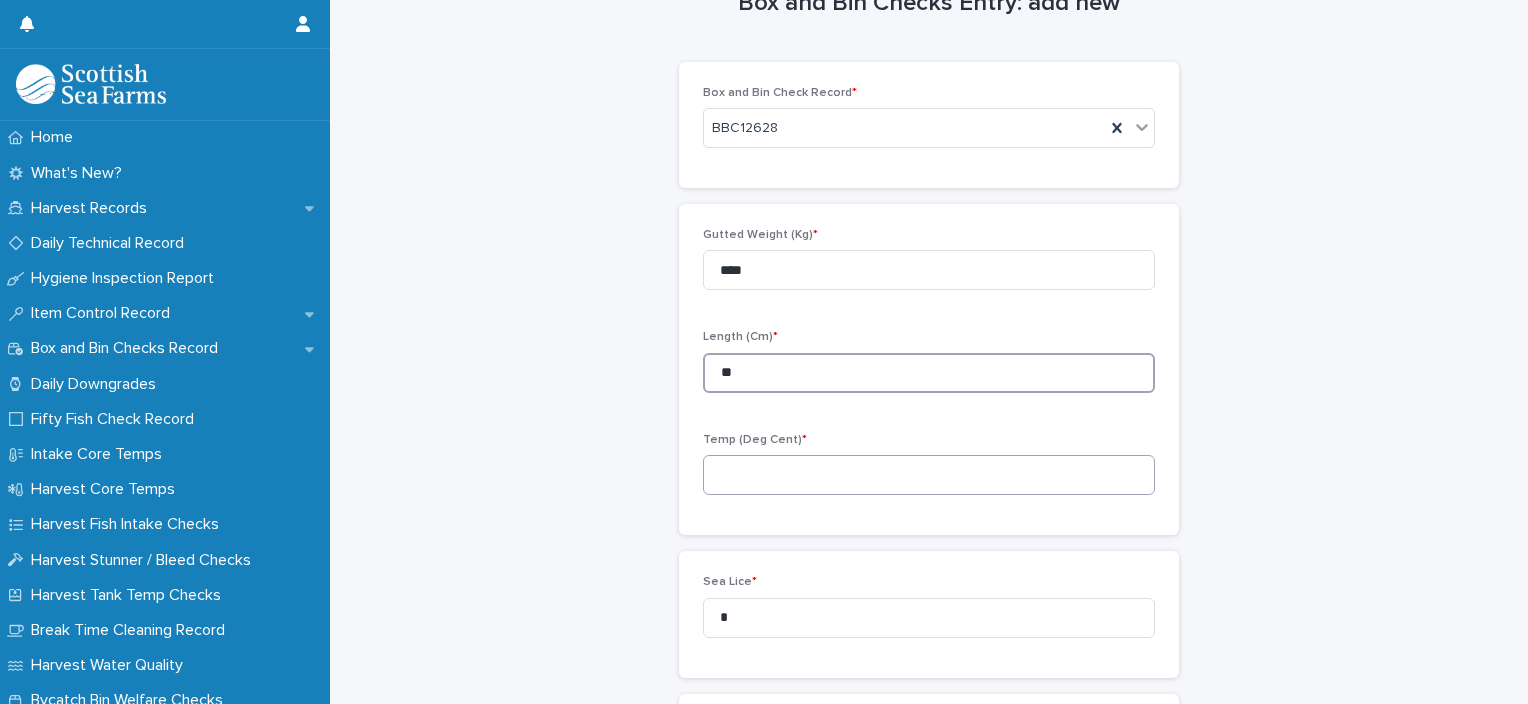 type on "**" 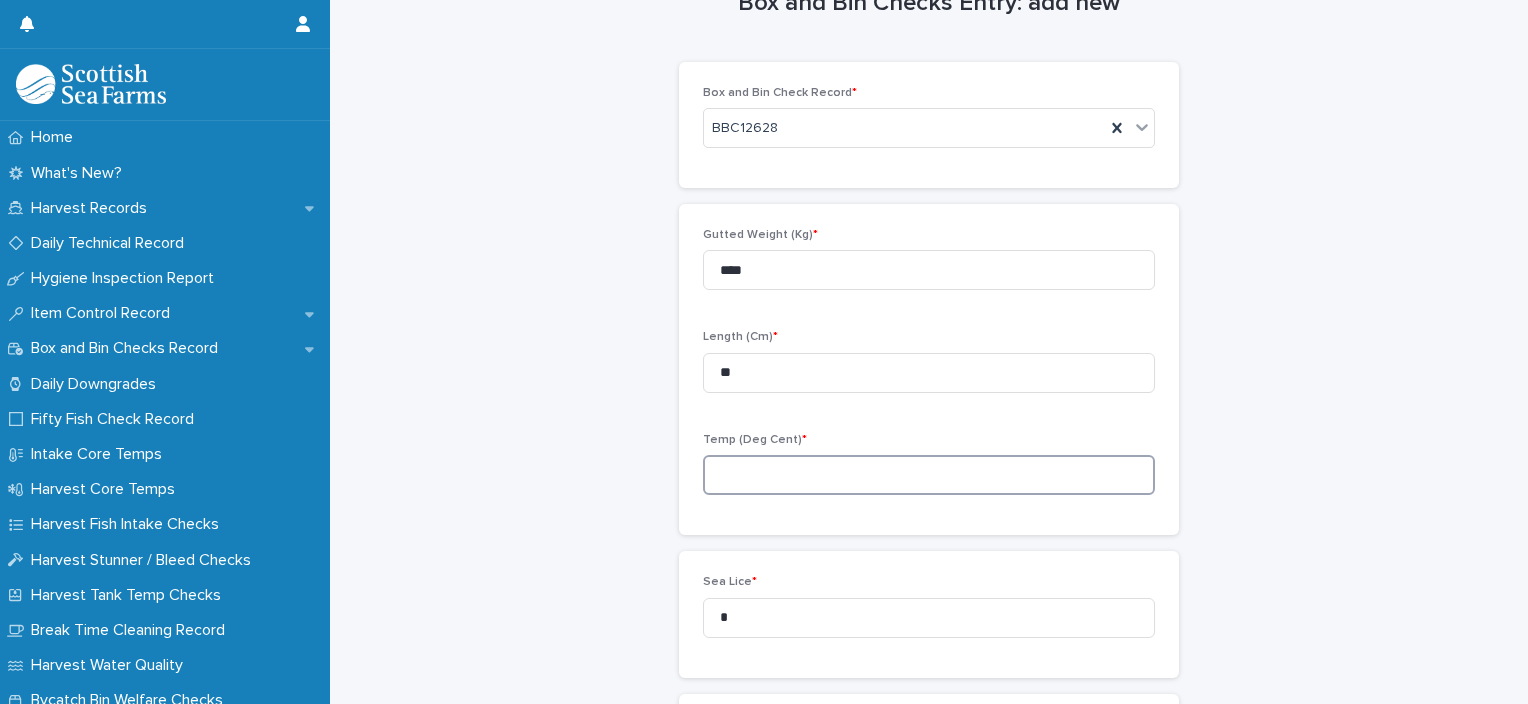 click at bounding box center [929, 475] 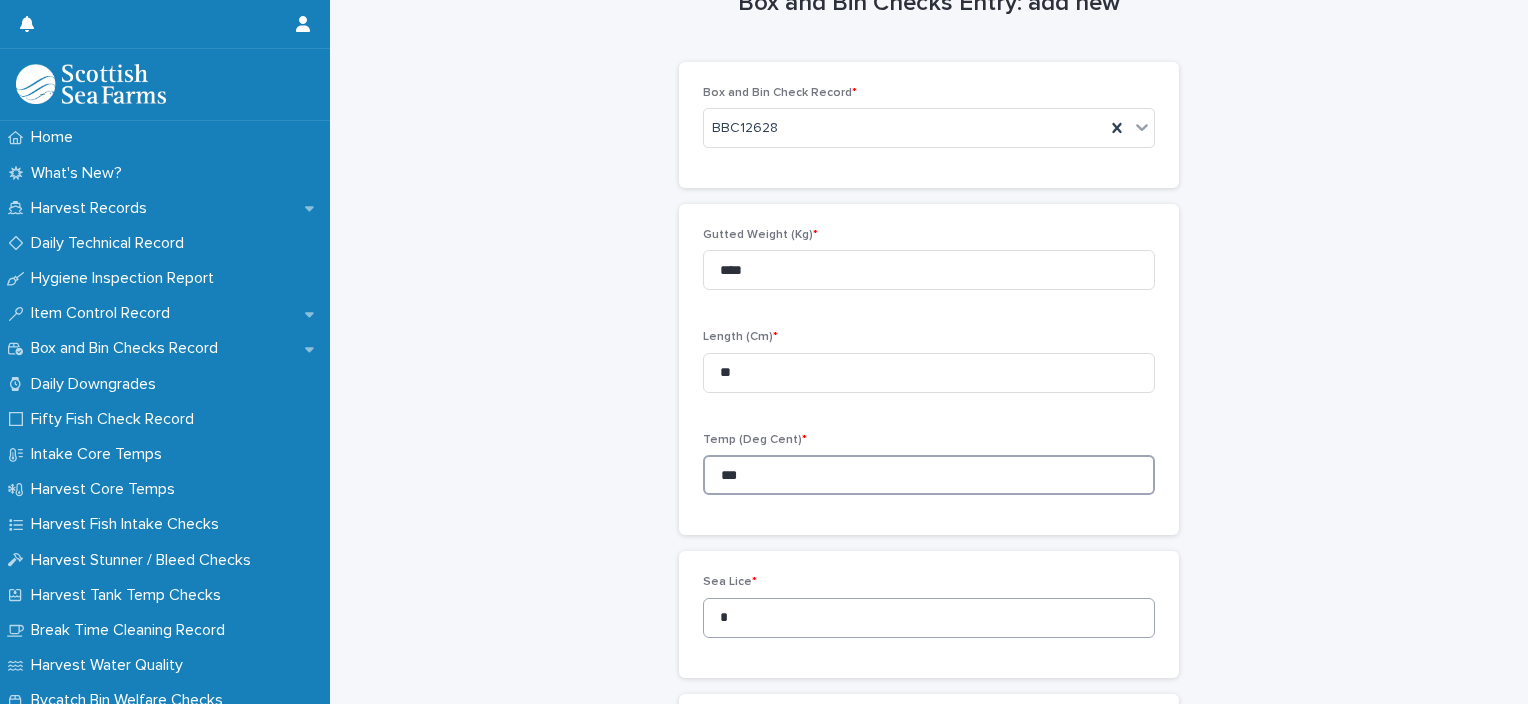 type on "***" 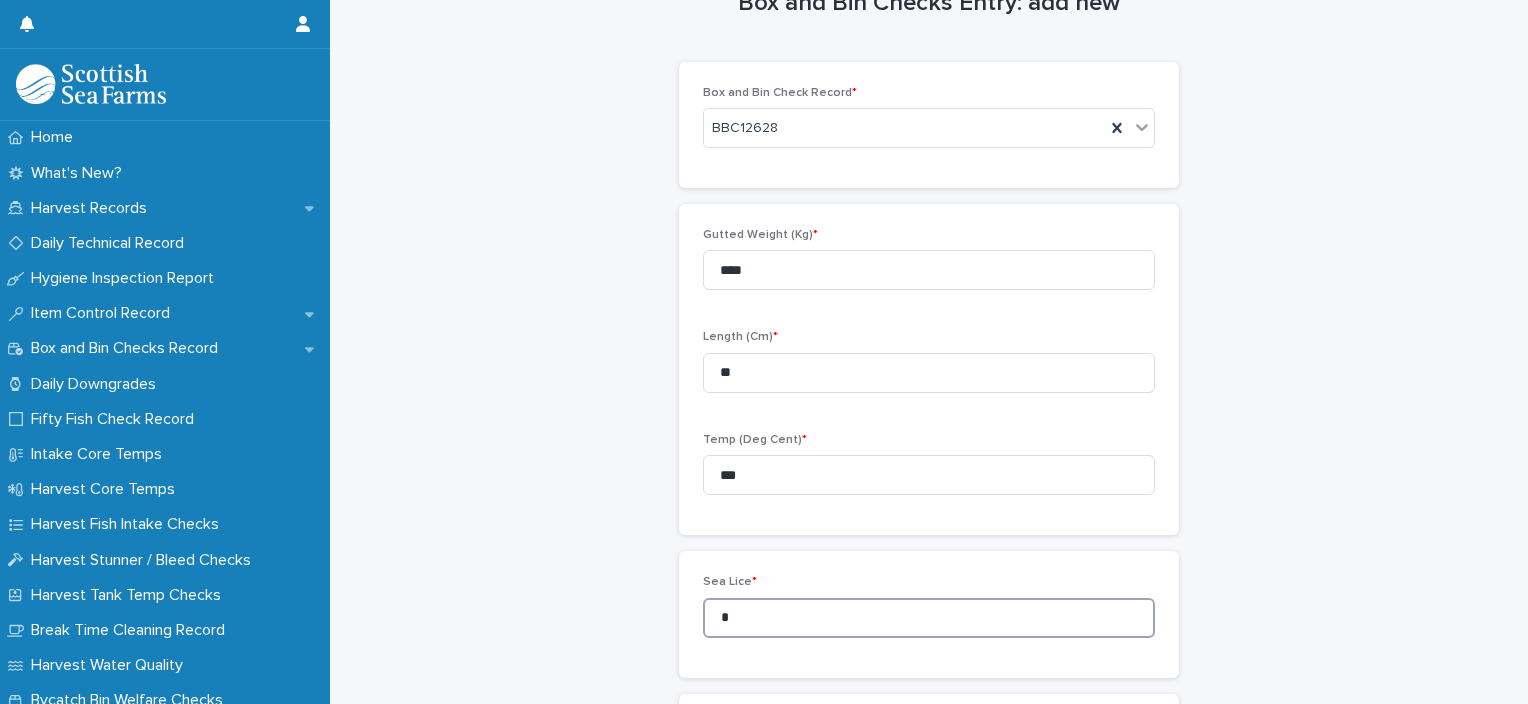 drag, startPoint x: 700, startPoint y: 613, endPoint x: 673, endPoint y: 617, distance: 27.294687 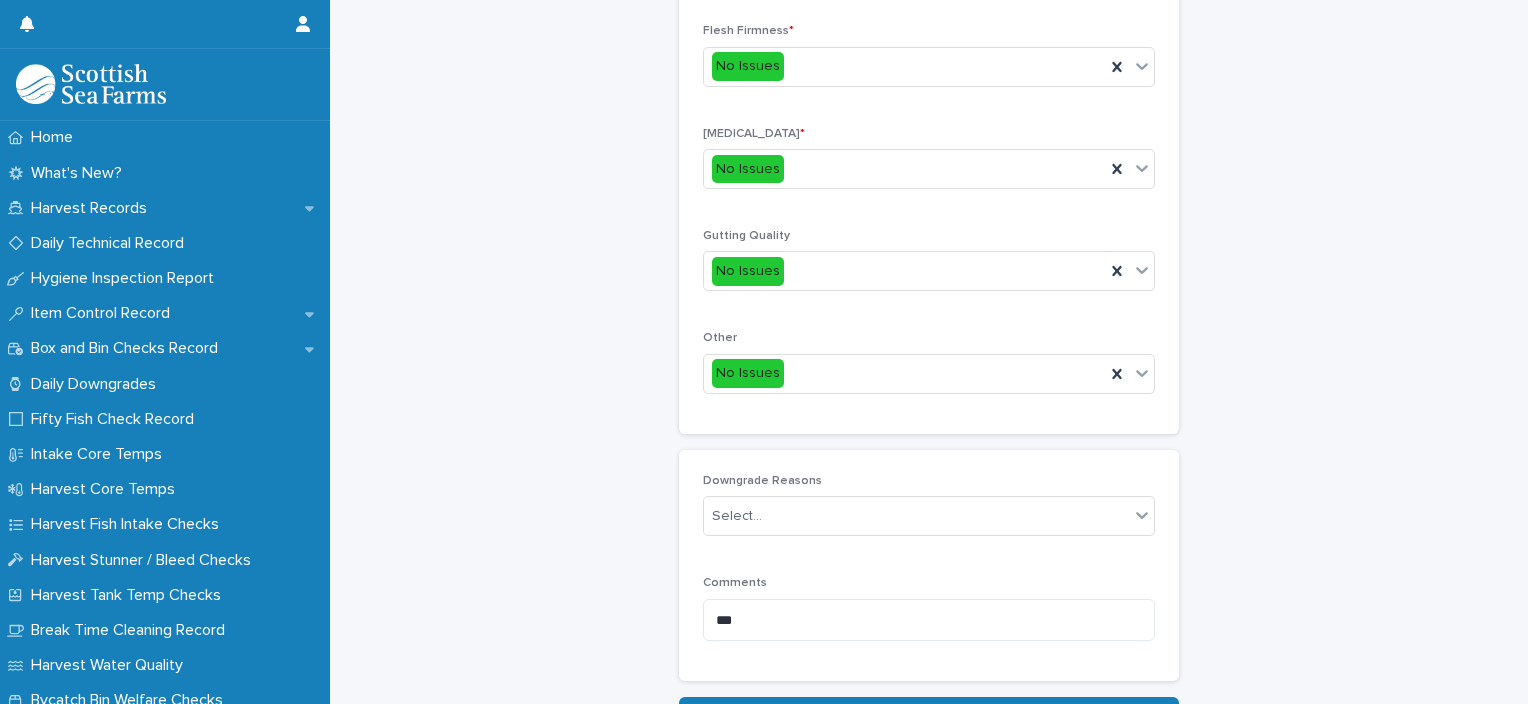 scroll, scrollTop: 931, scrollLeft: 0, axis: vertical 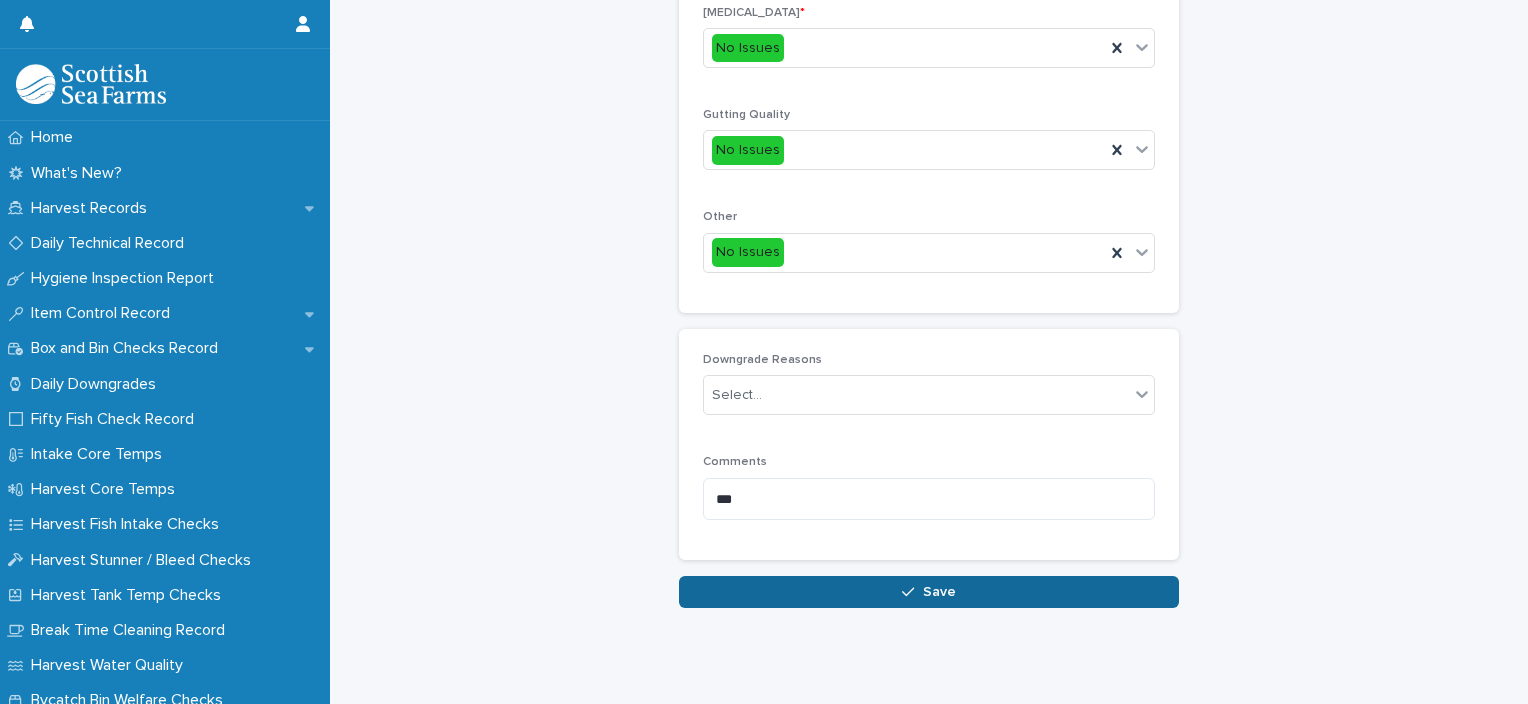 type on "*" 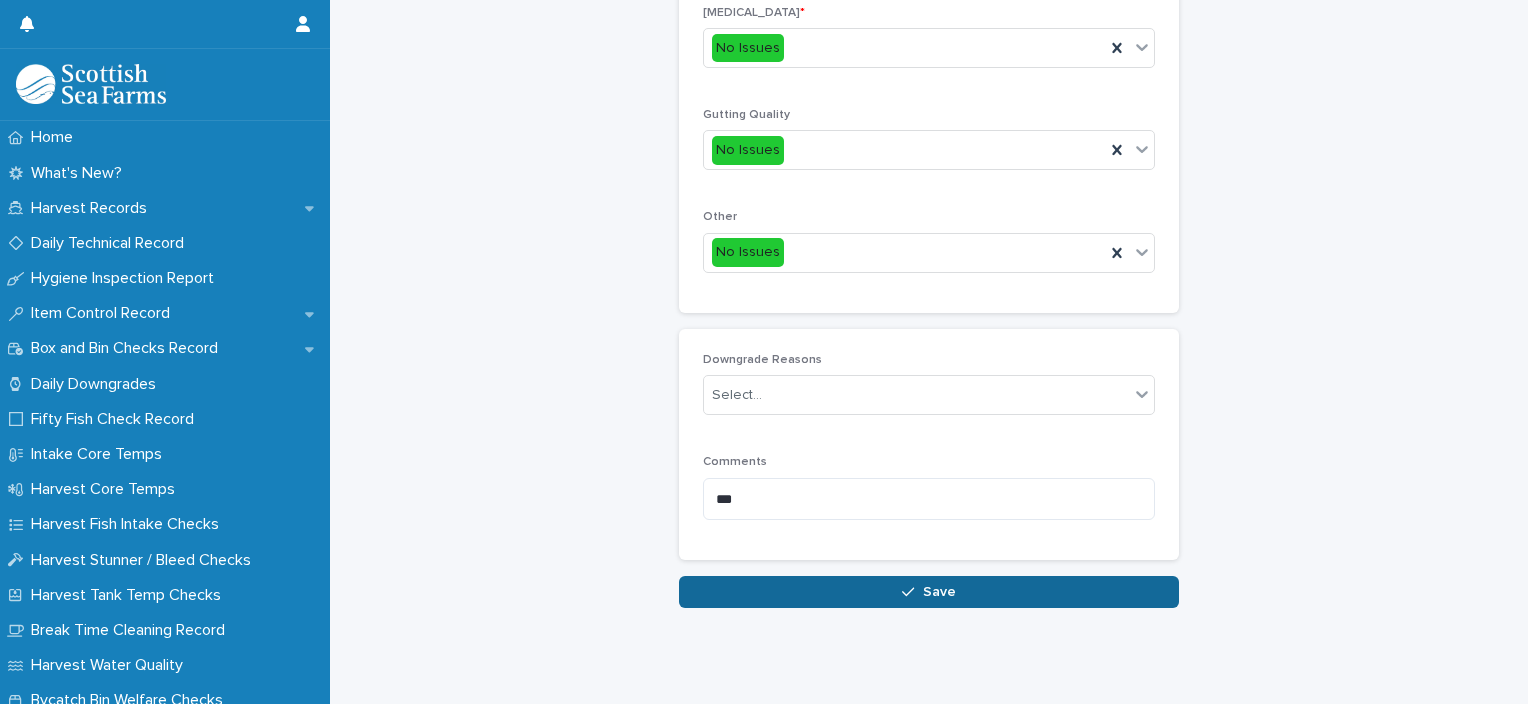 click on "Save" at bounding box center [929, 592] 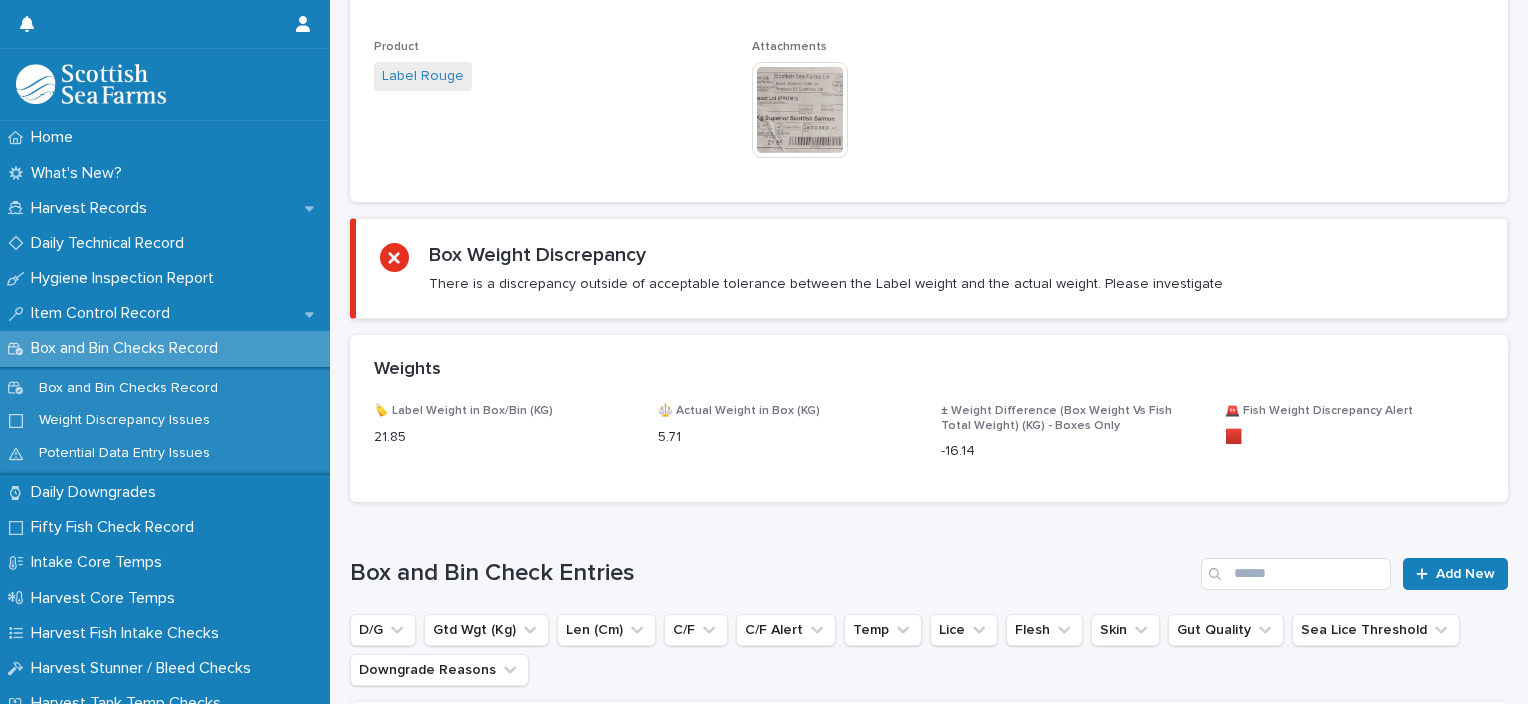 scroll, scrollTop: 0, scrollLeft: 0, axis: both 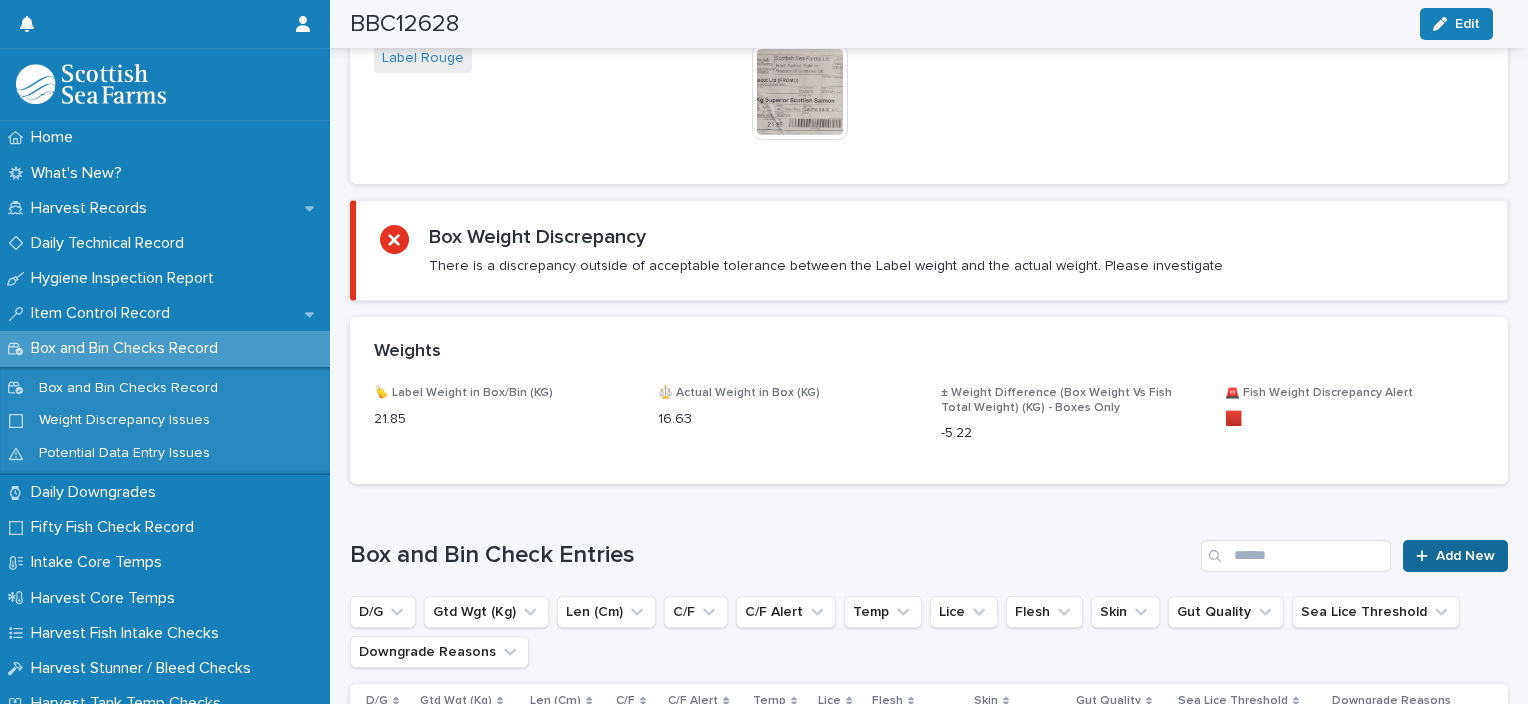 click on "Add New" at bounding box center (1455, 556) 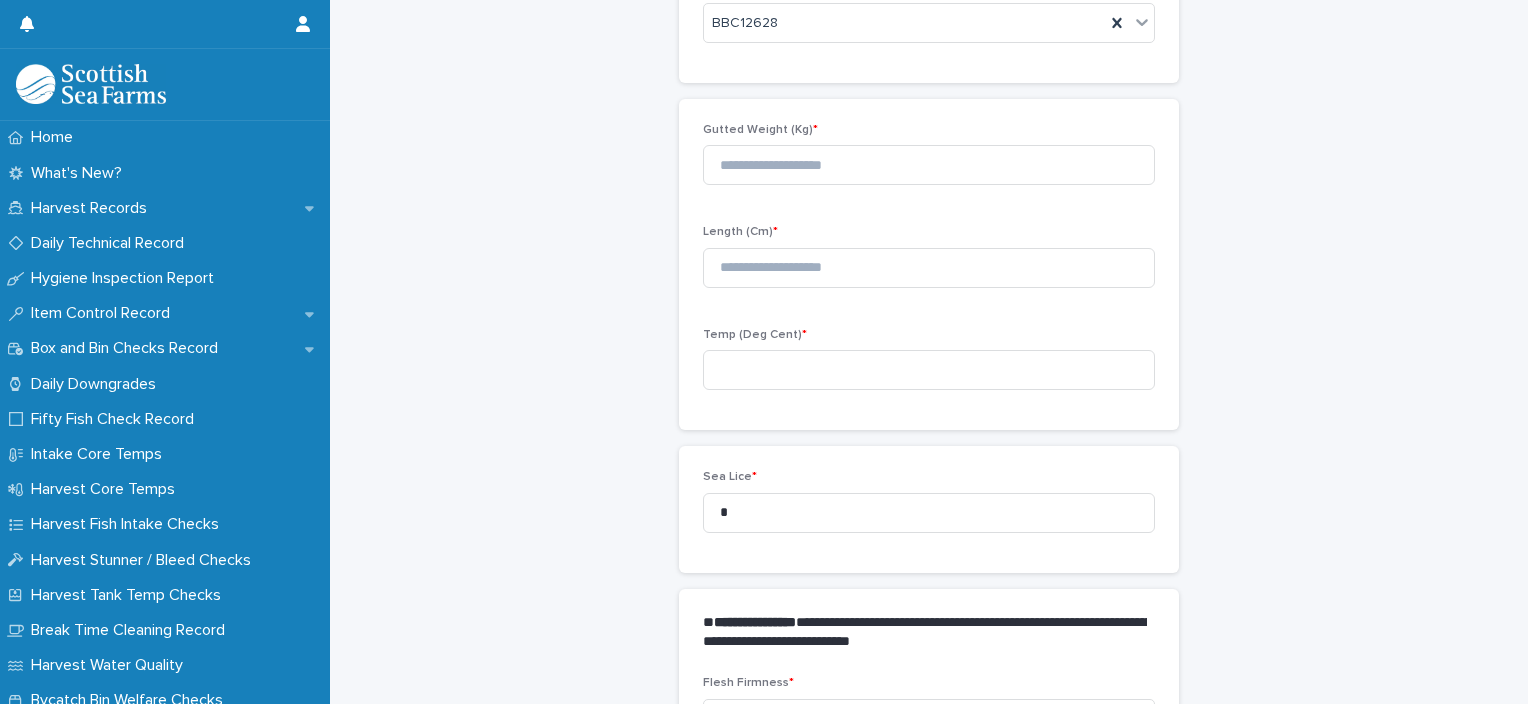 scroll, scrollTop: 109, scrollLeft: 0, axis: vertical 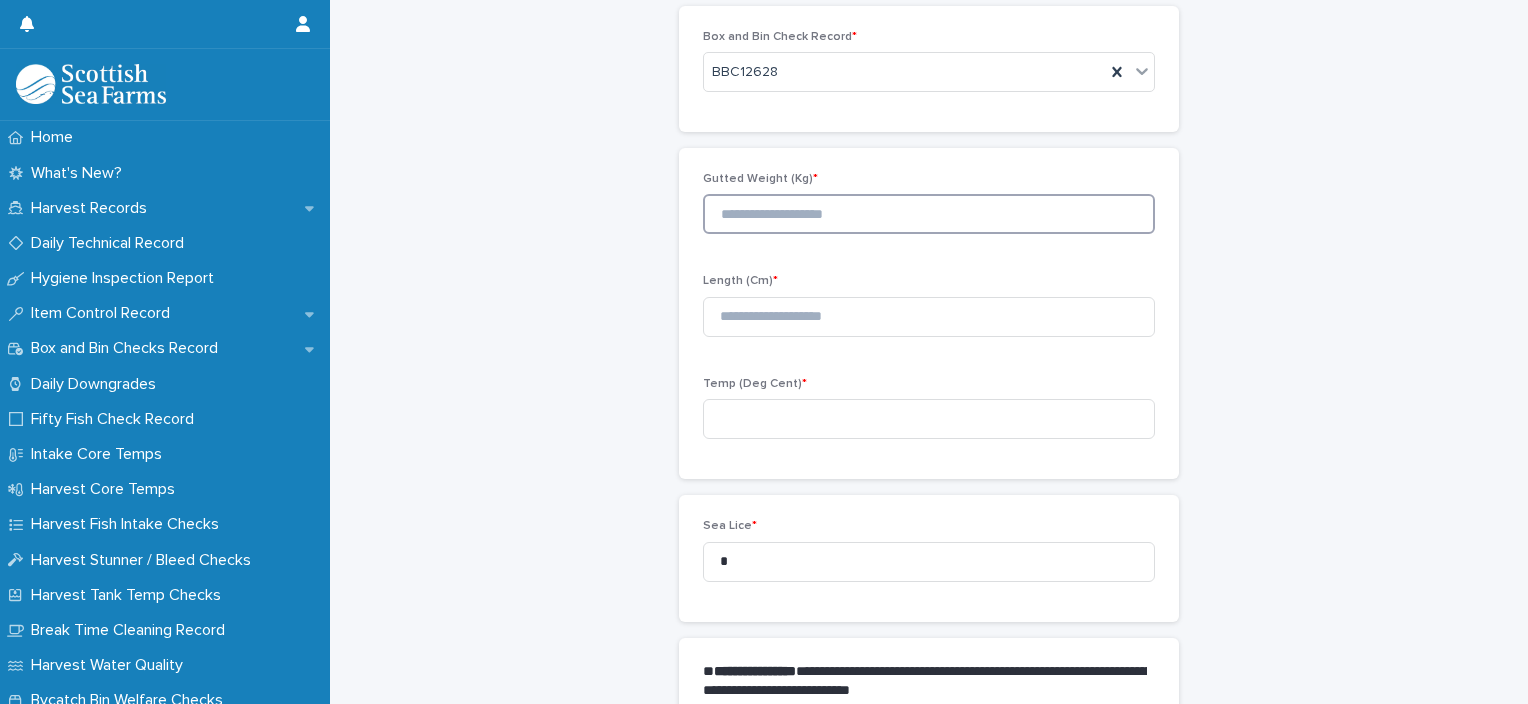 click at bounding box center [929, 214] 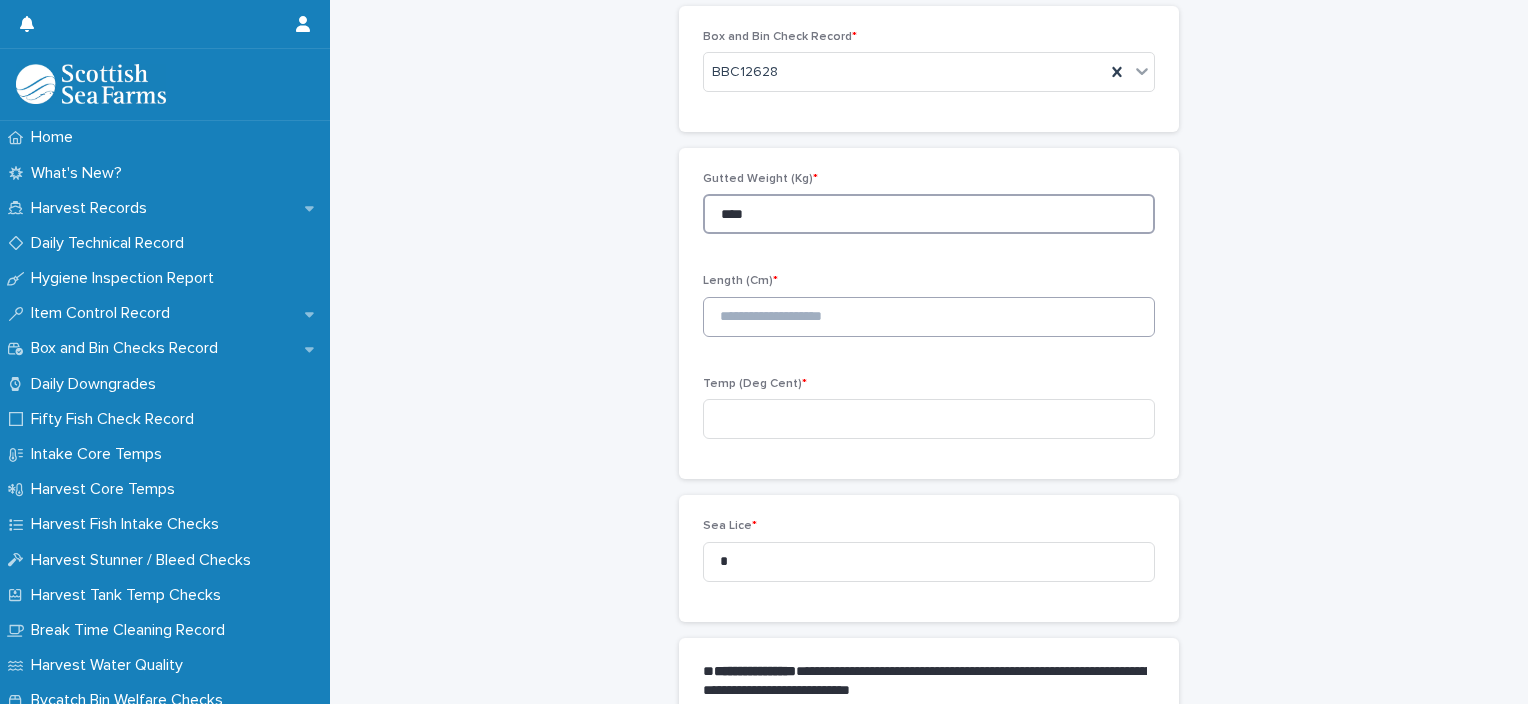 type on "****" 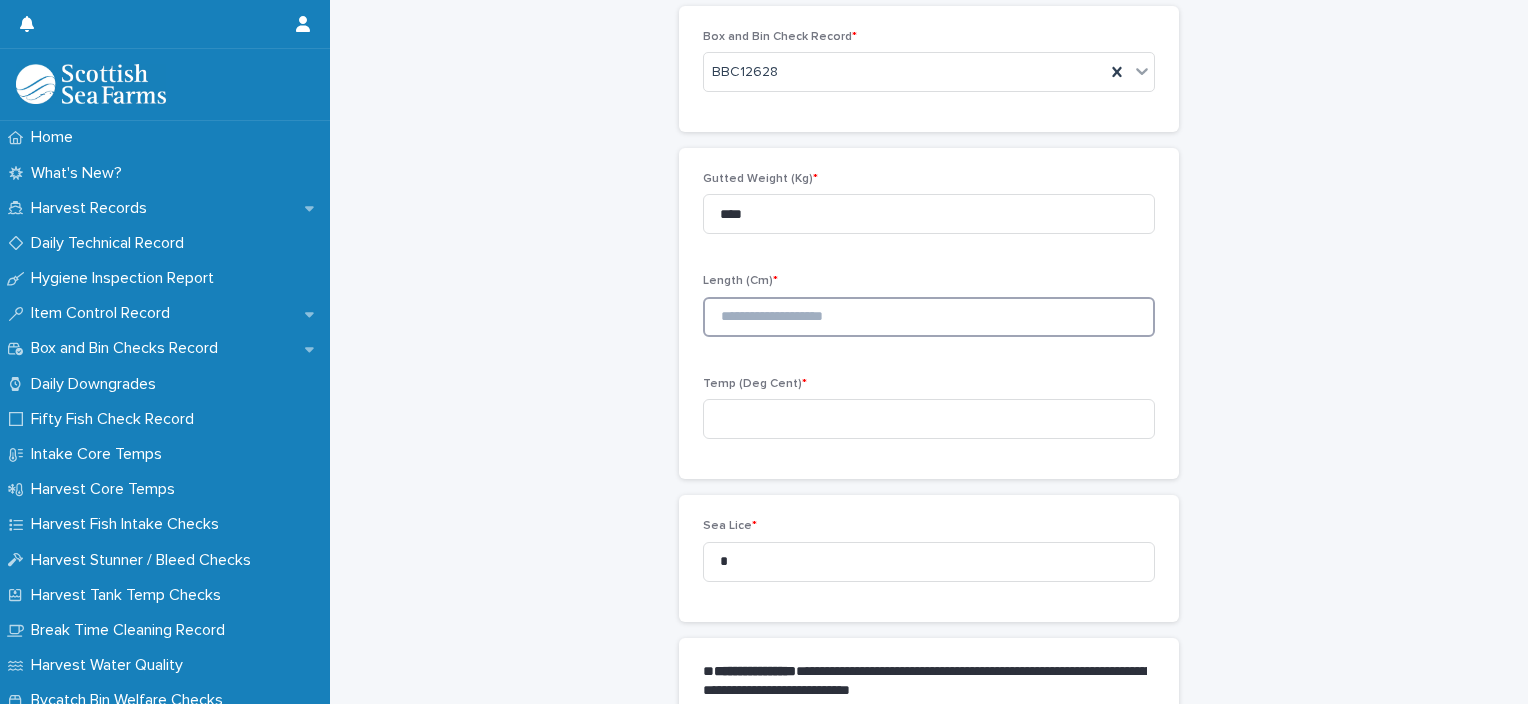click at bounding box center [929, 317] 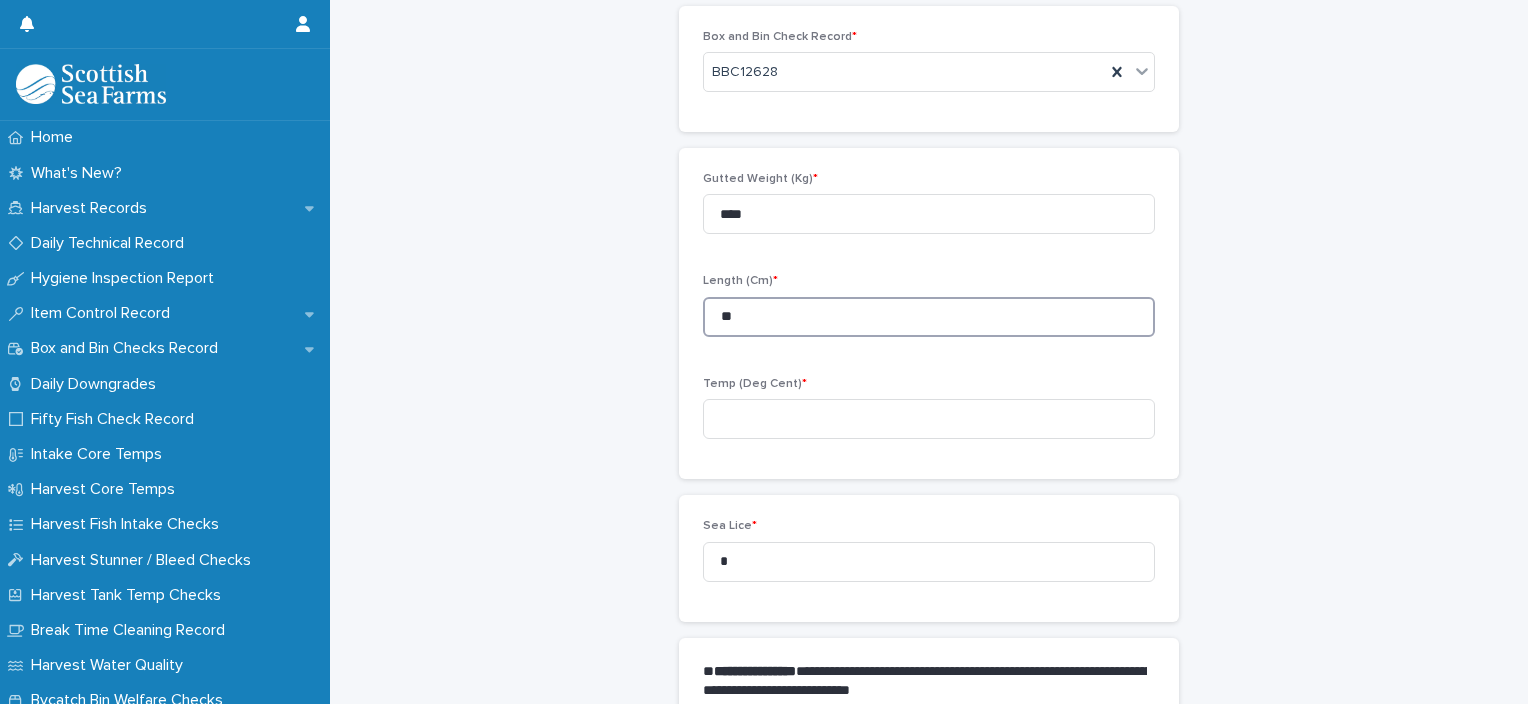 type on "**" 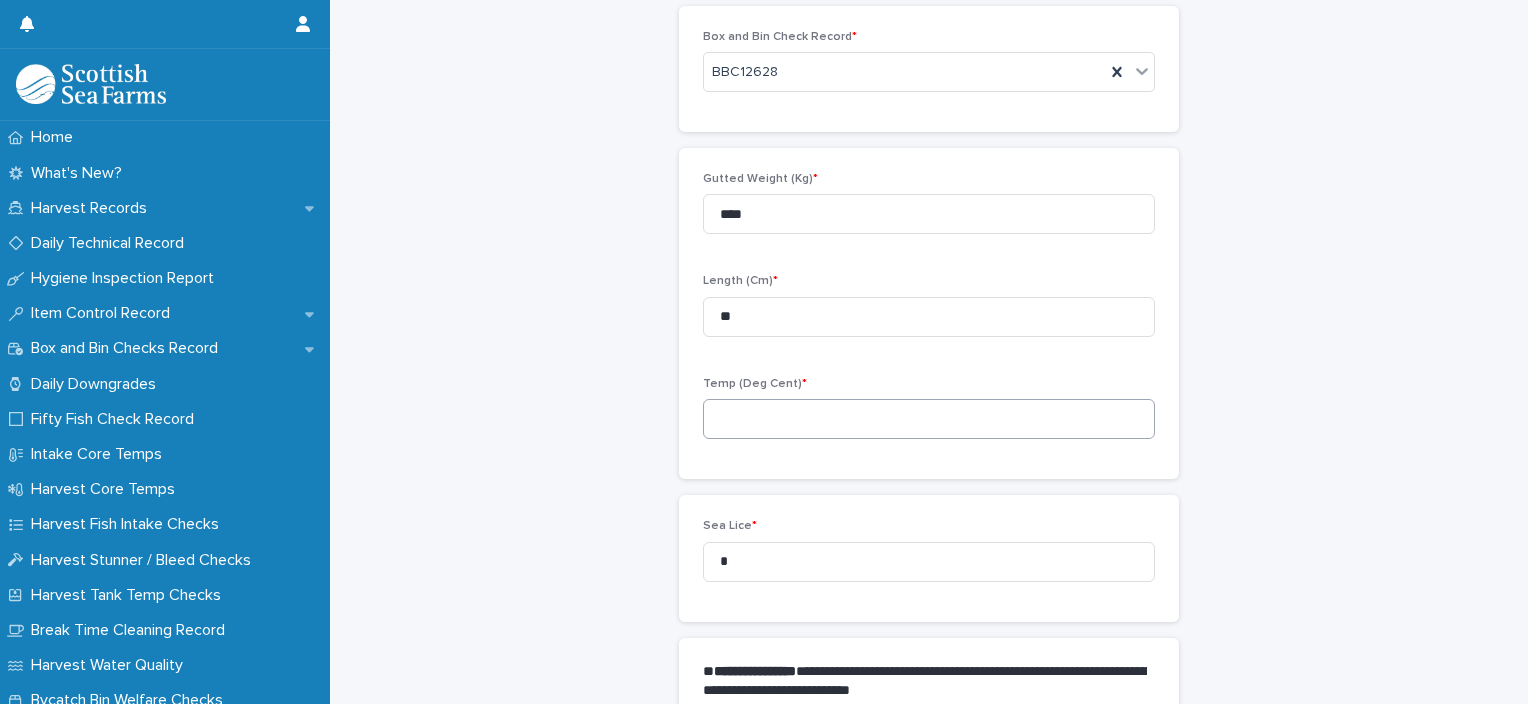 drag, startPoint x: 974, startPoint y: 387, endPoint x: 978, endPoint y: 406, distance: 19.416489 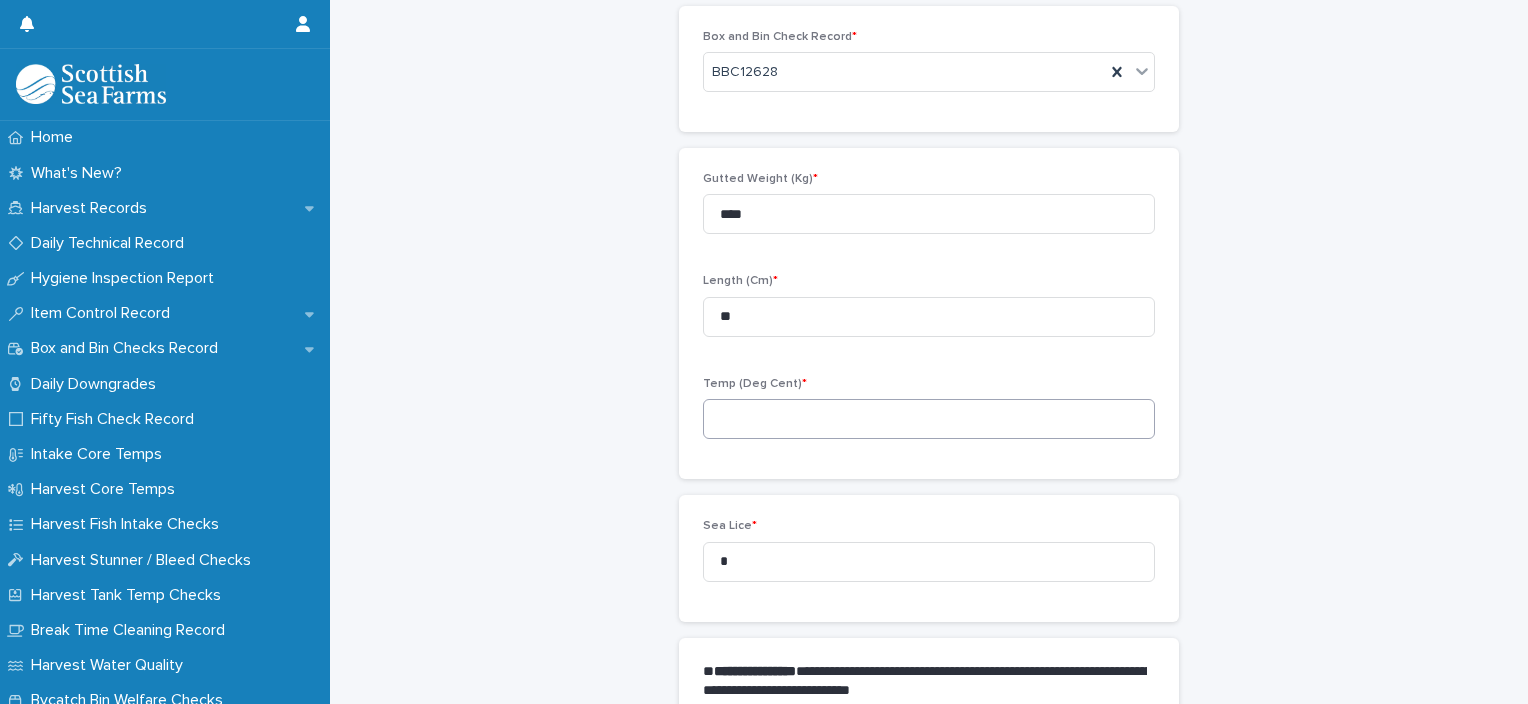 click on "Temp (Deg Cent) *" at bounding box center [929, 416] 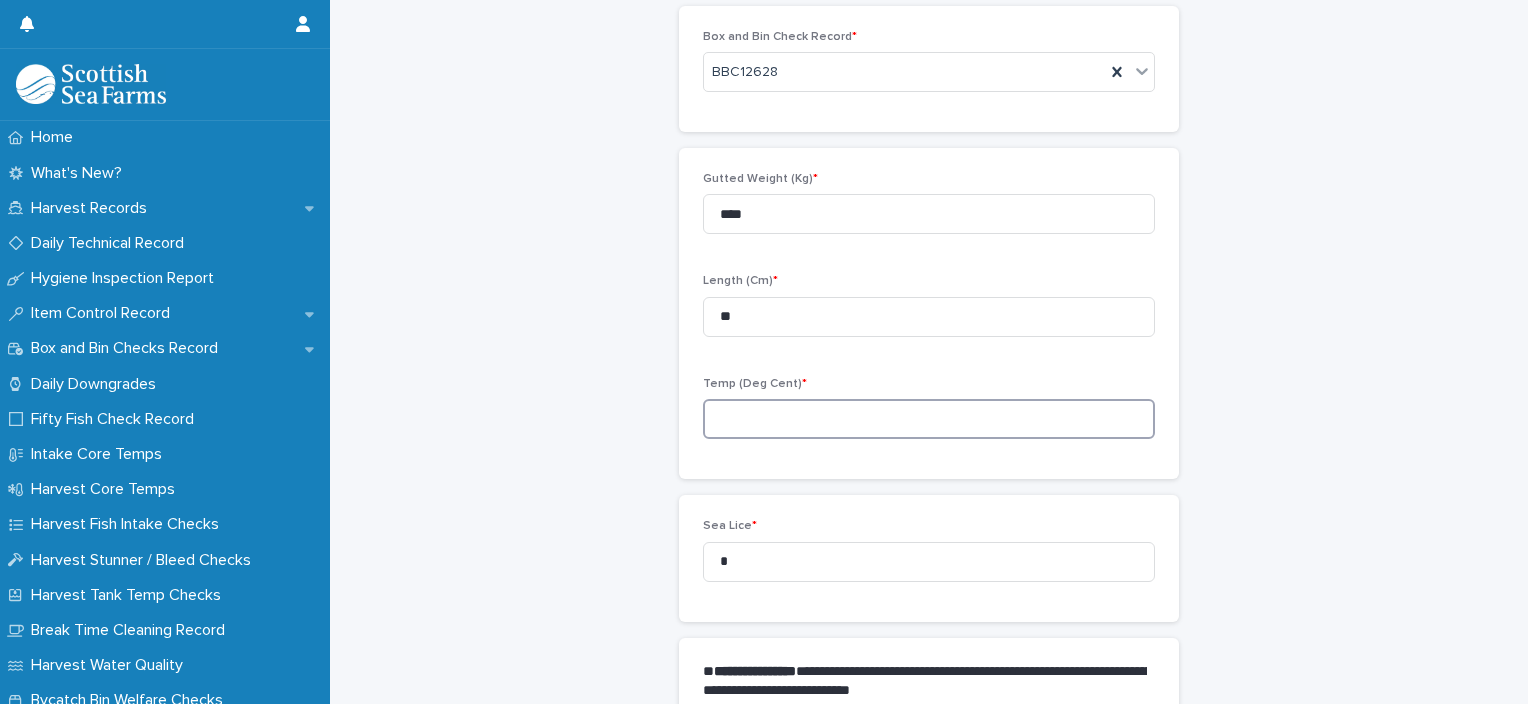 click at bounding box center [929, 419] 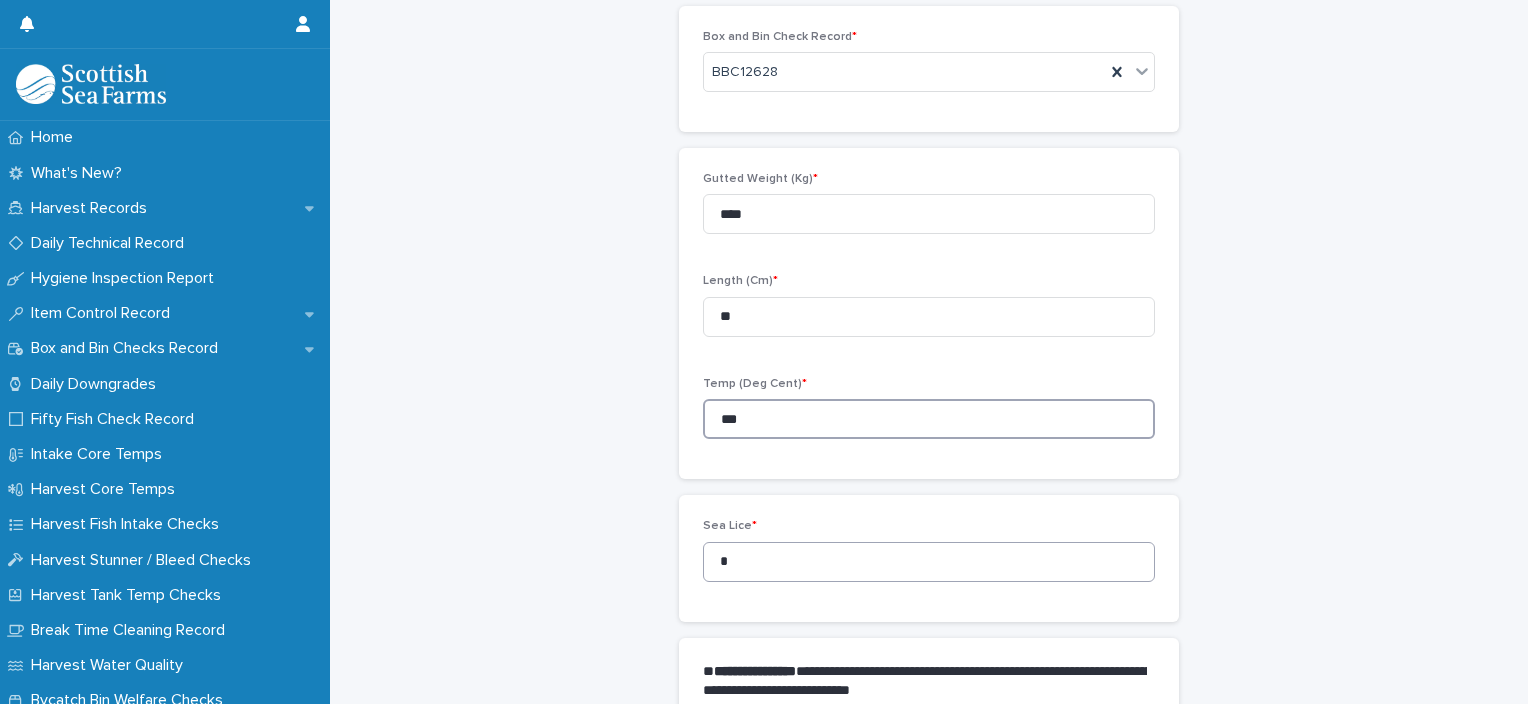type on "***" 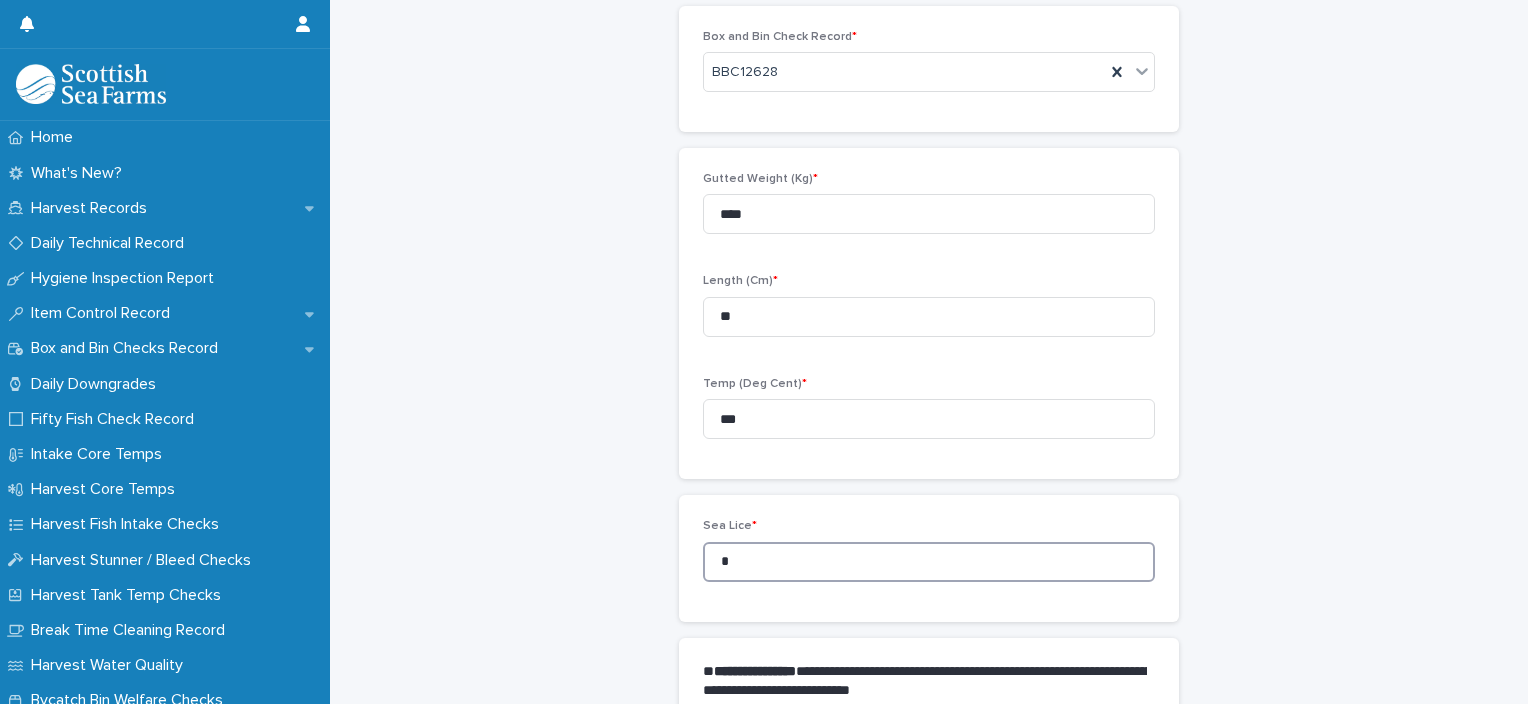 drag, startPoint x: 787, startPoint y: 556, endPoint x: 706, endPoint y: 550, distance: 81.22192 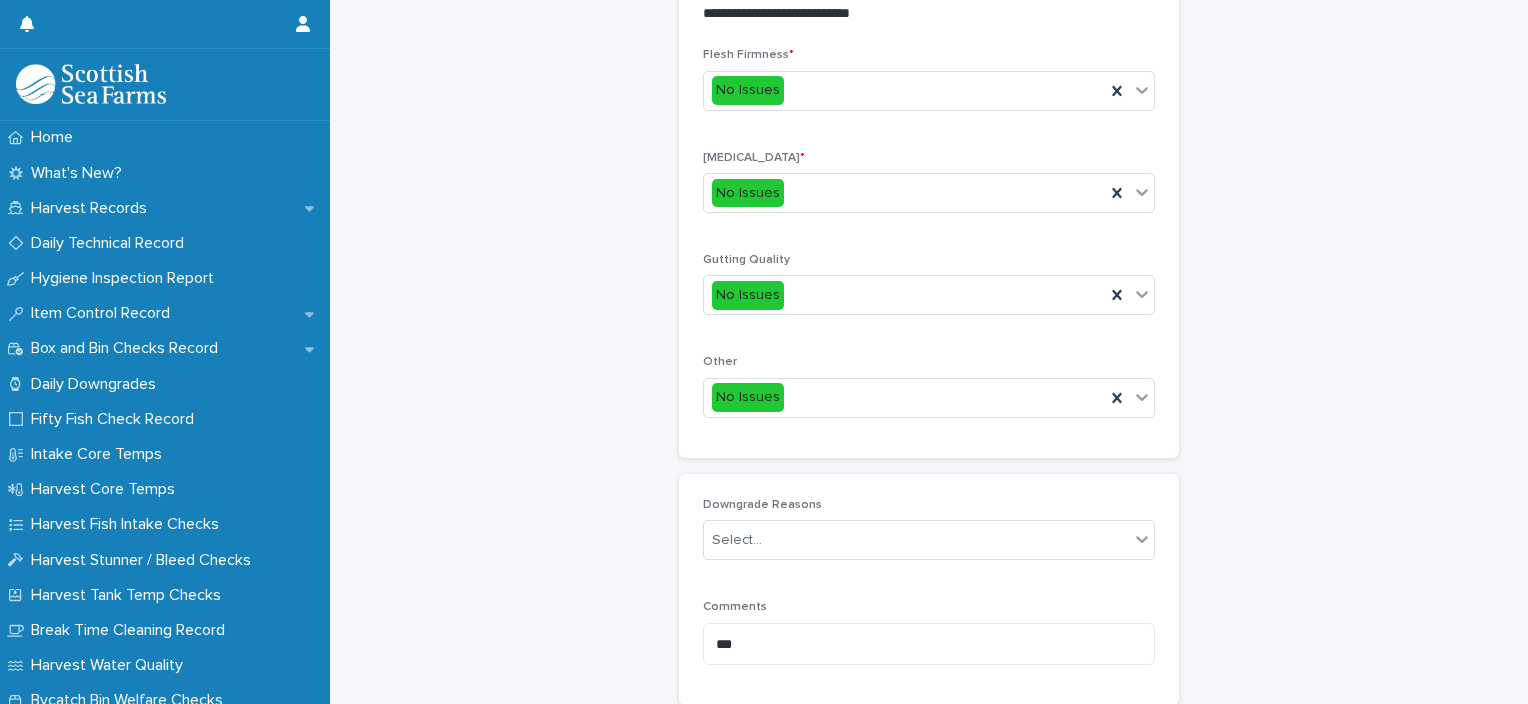 scroll, scrollTop: 929, scrollLeft: 0, axis: vertical 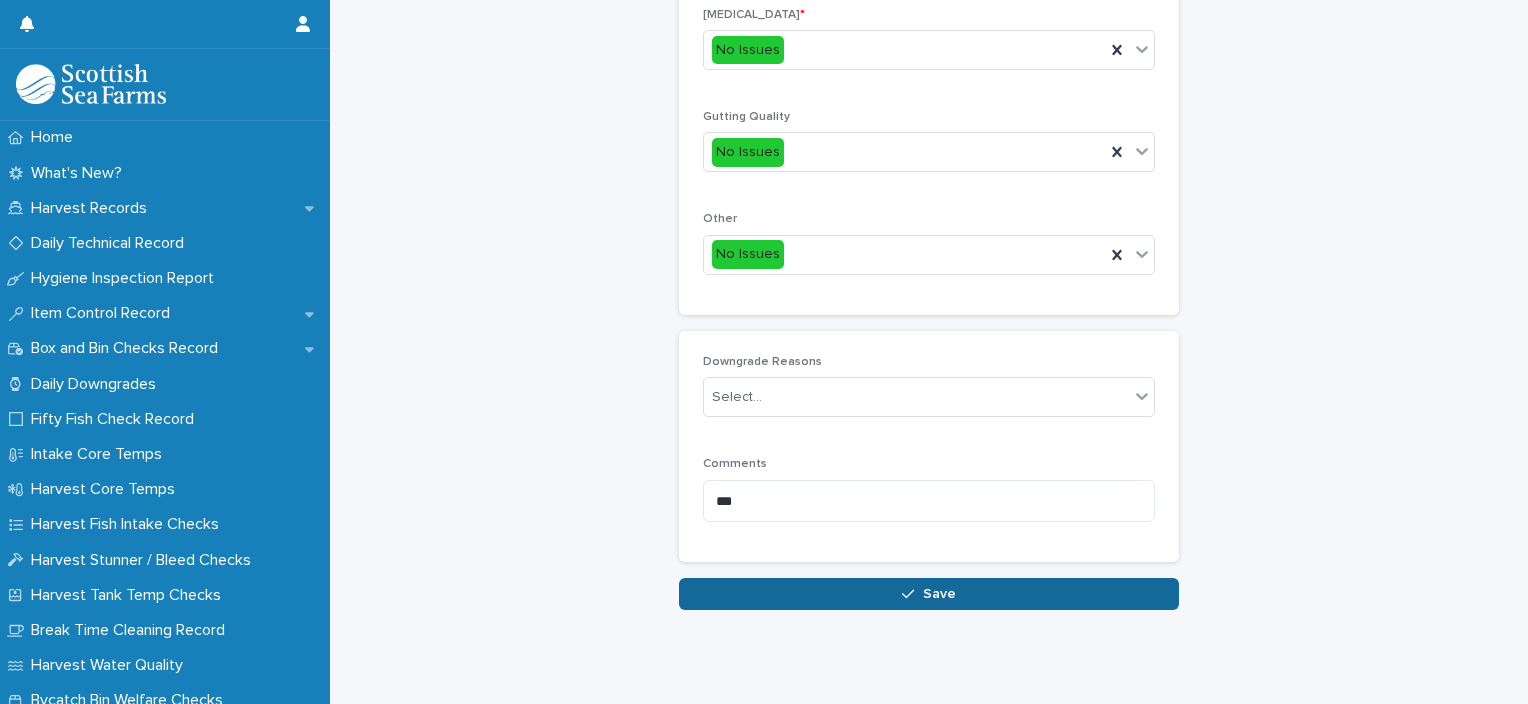type on "*" 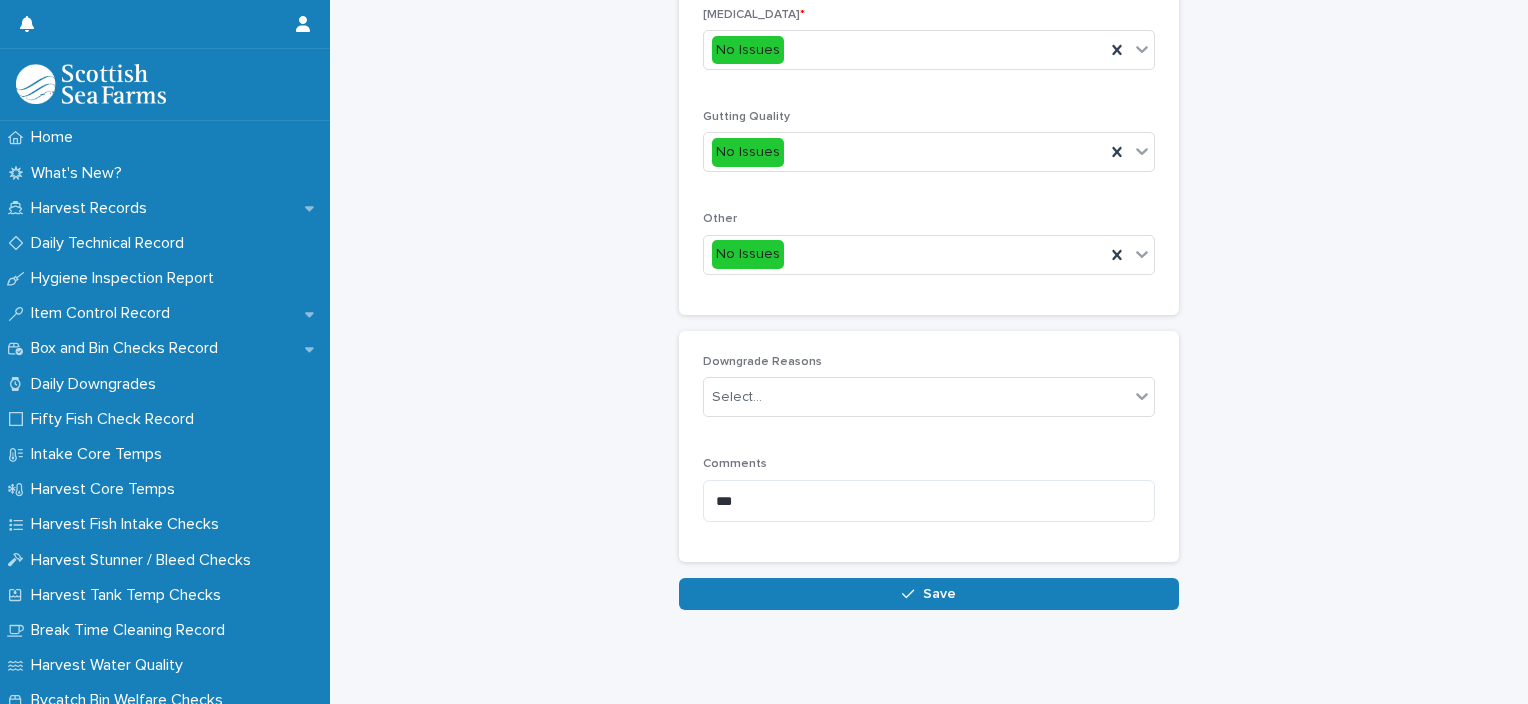 click on "Save" at bounding box center [929, 594] 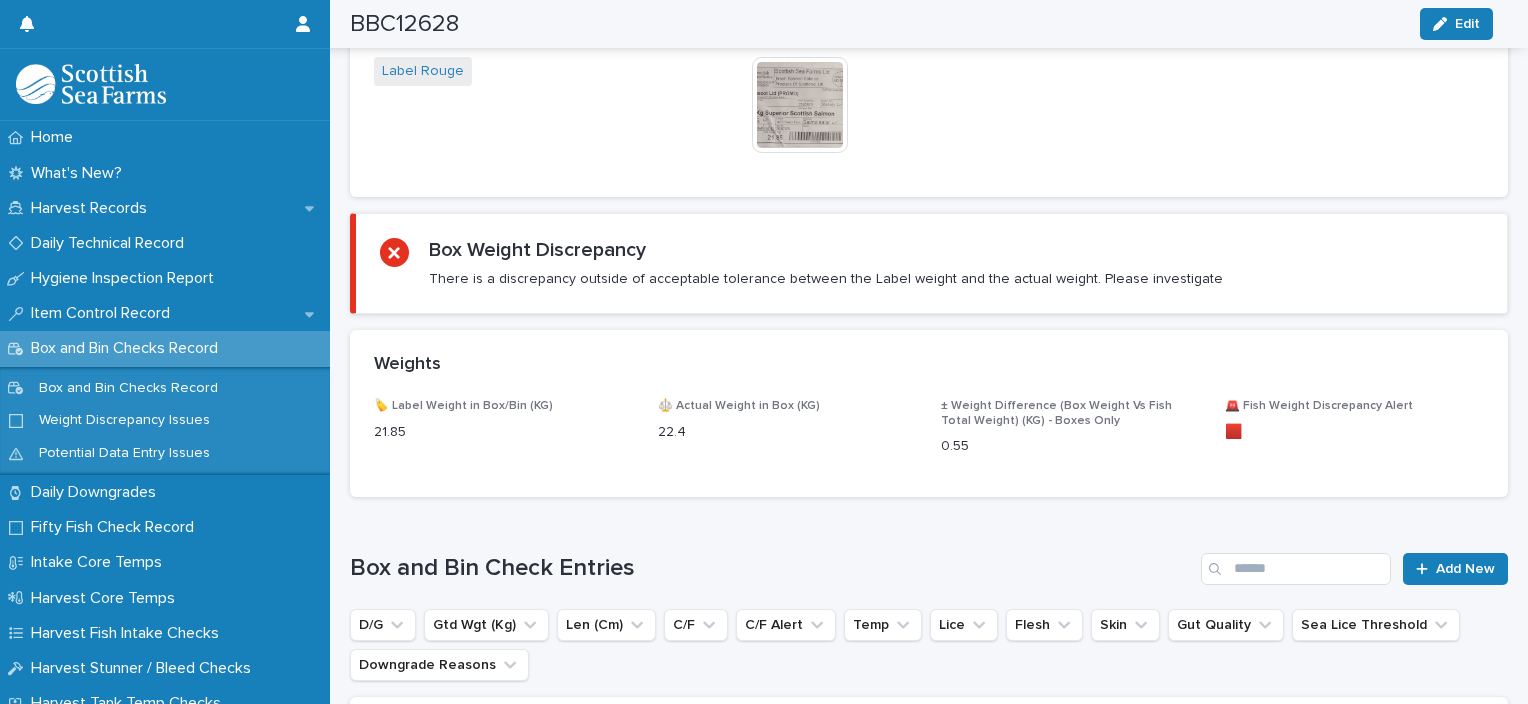 scroll, scrollTop: 965, scrollLeft: 0, axis: vertical 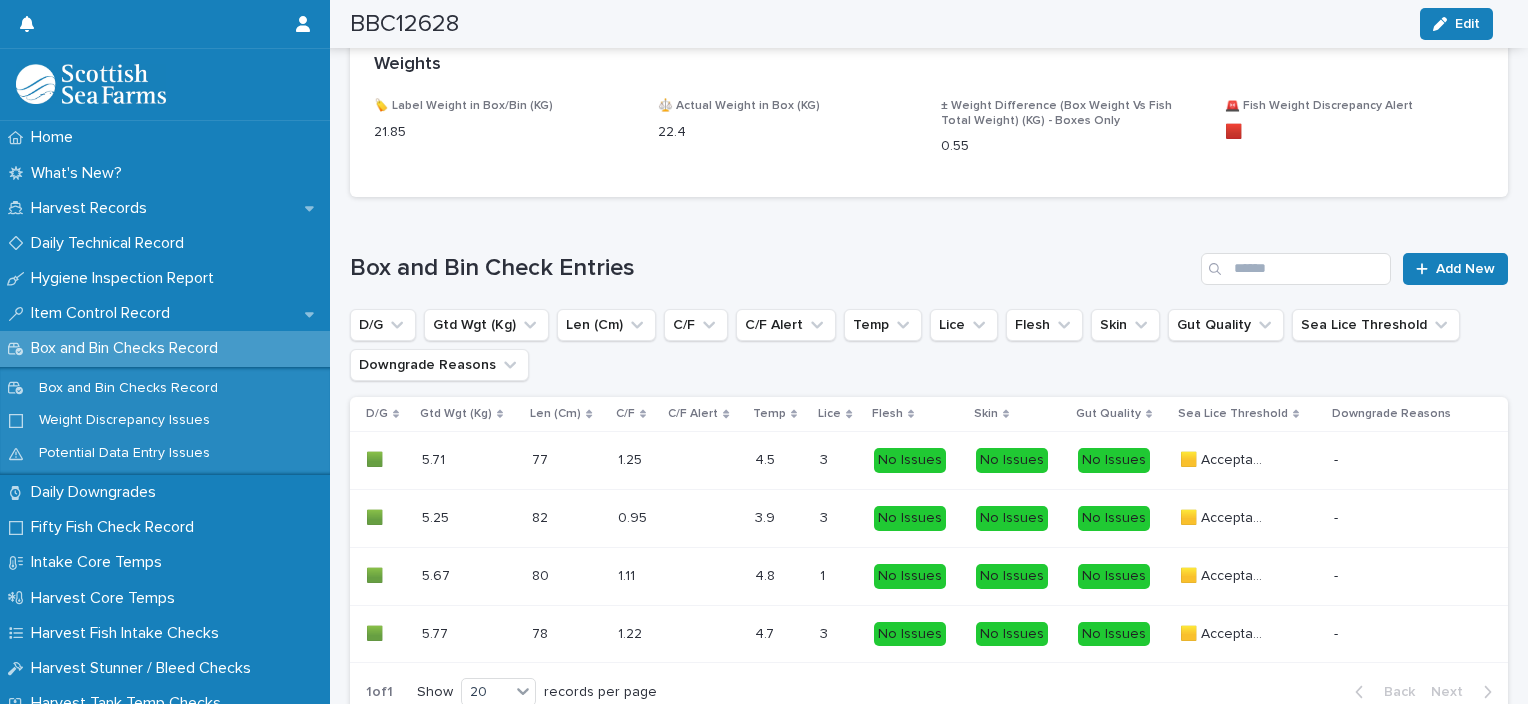 click on "5.77 5.77" at bounding box center [469, 634] 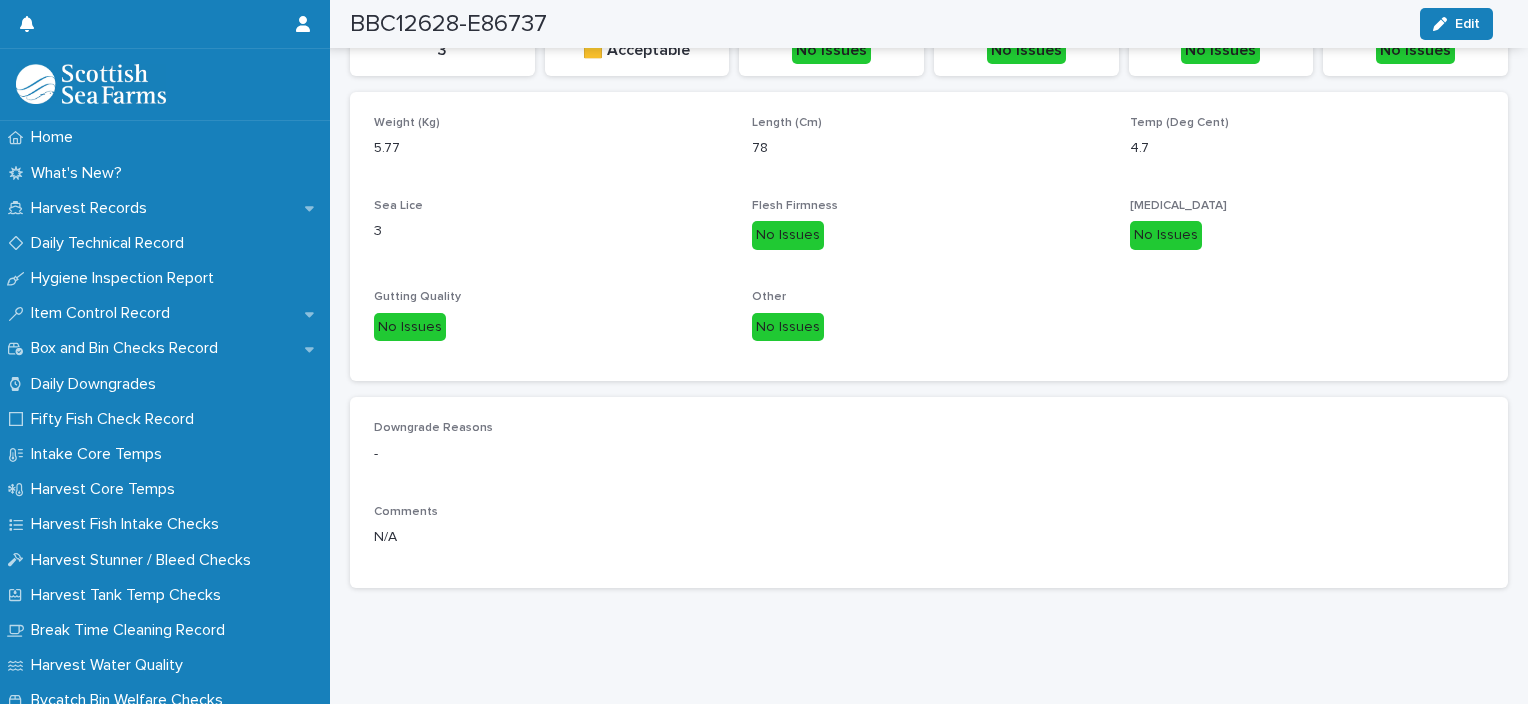 scroll, scrollTop: 369, scrollLeft: 0, axis: vertical 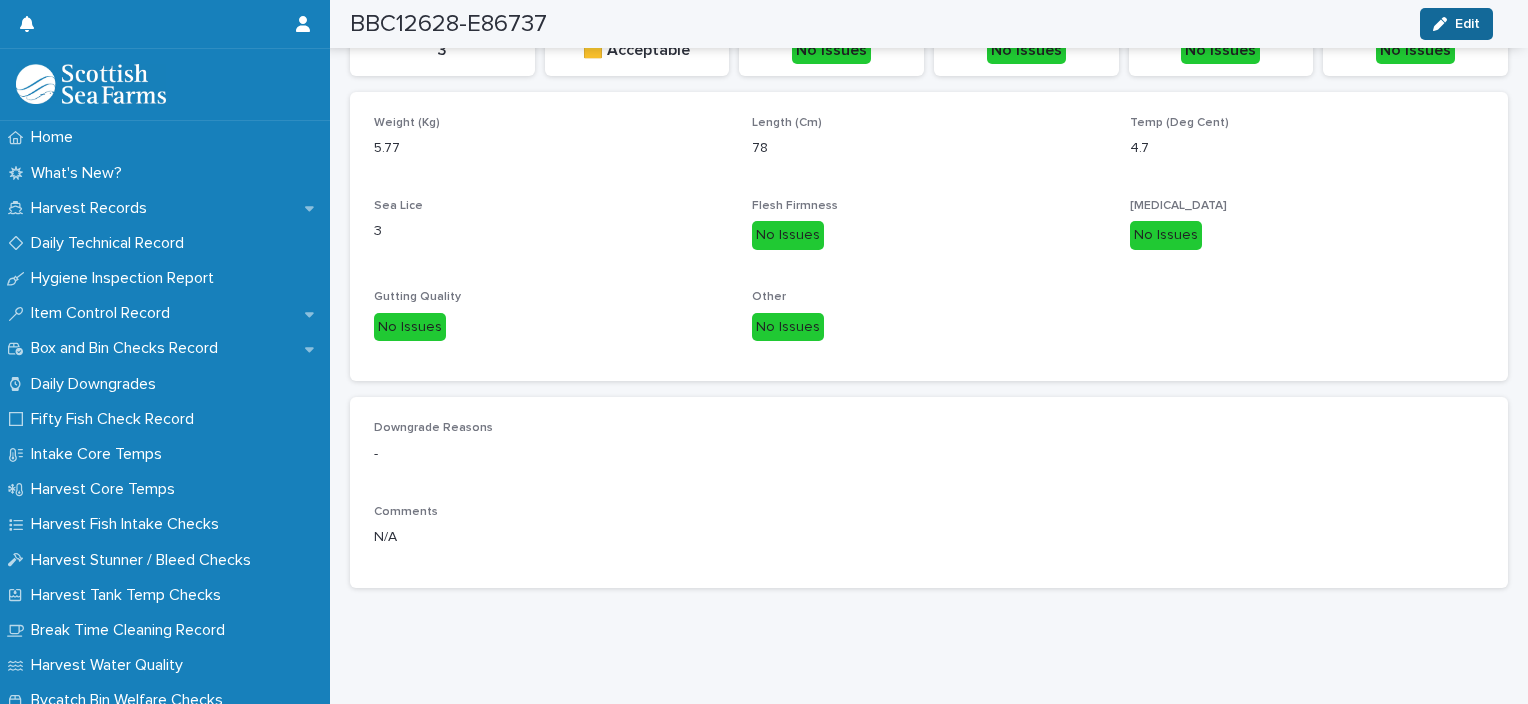 click on "Edit" at bounding box center [1456, 24] 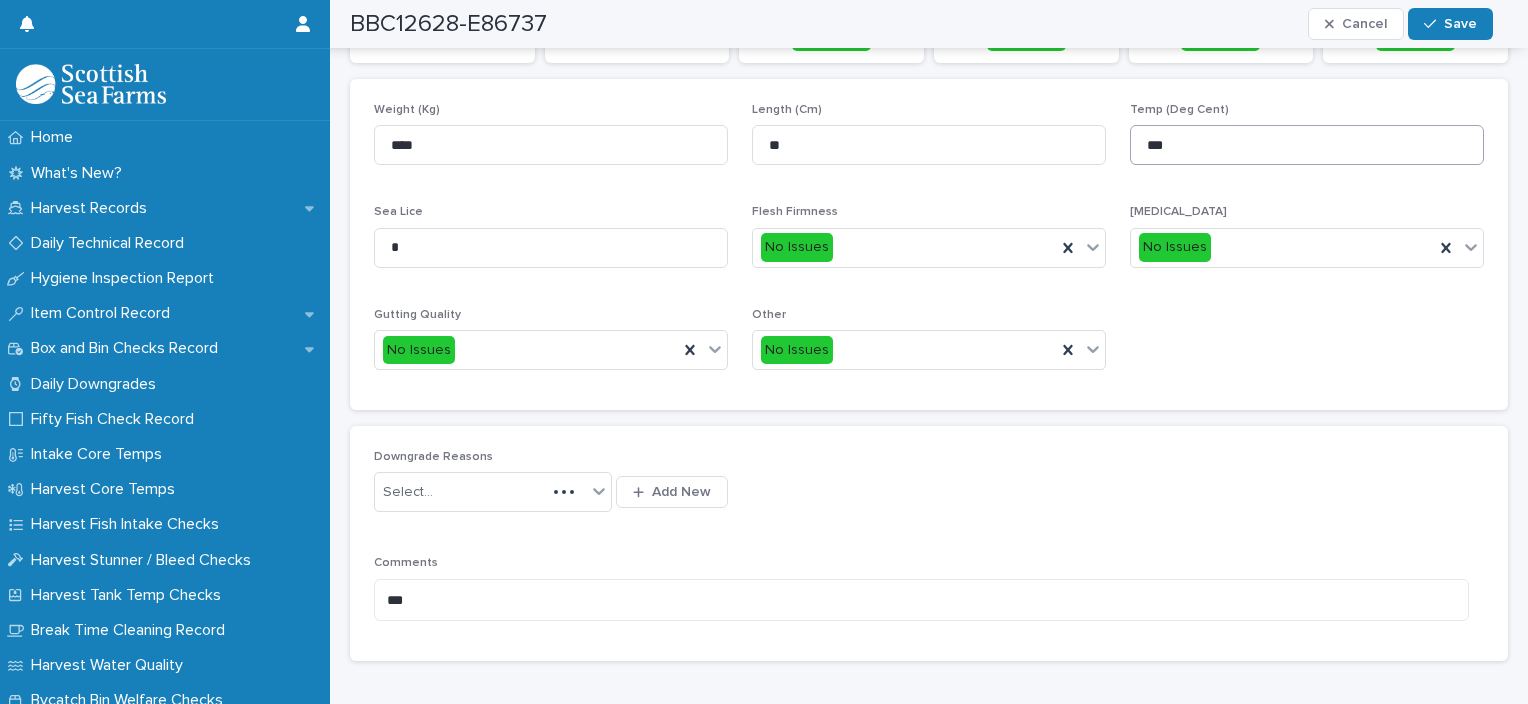 scroll, scrollTop: 412, scrollLeft: 0, axis: vertical 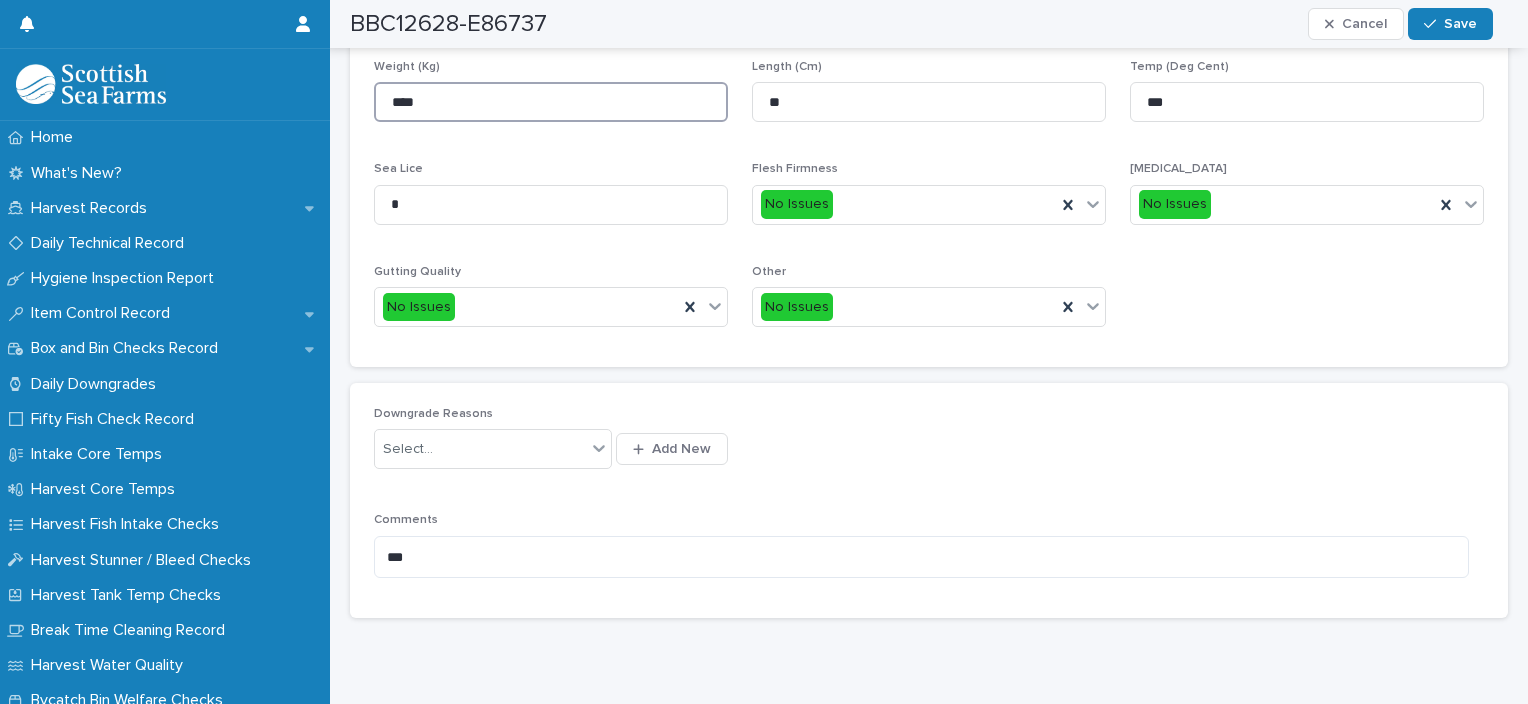 click on "****" at bounding box center [551, 102] 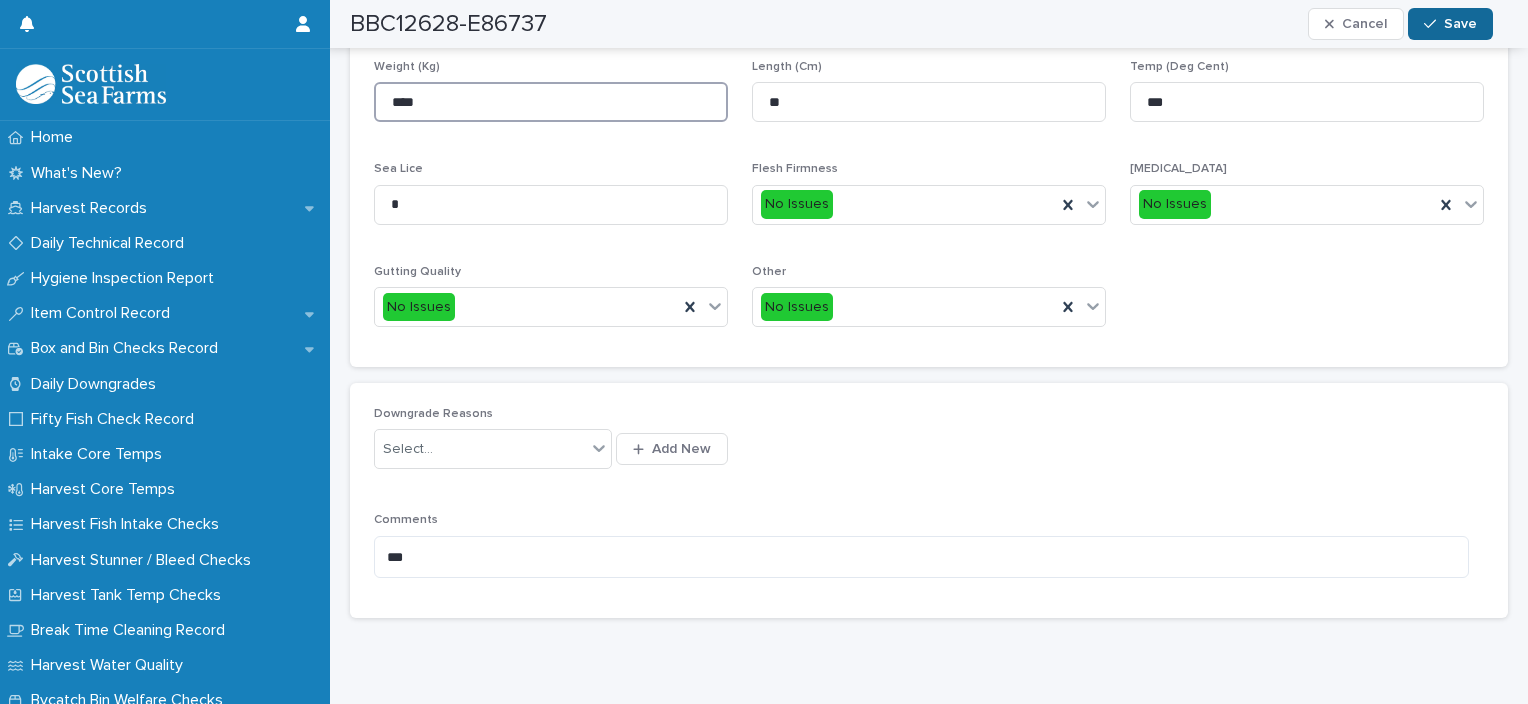 type on "****" 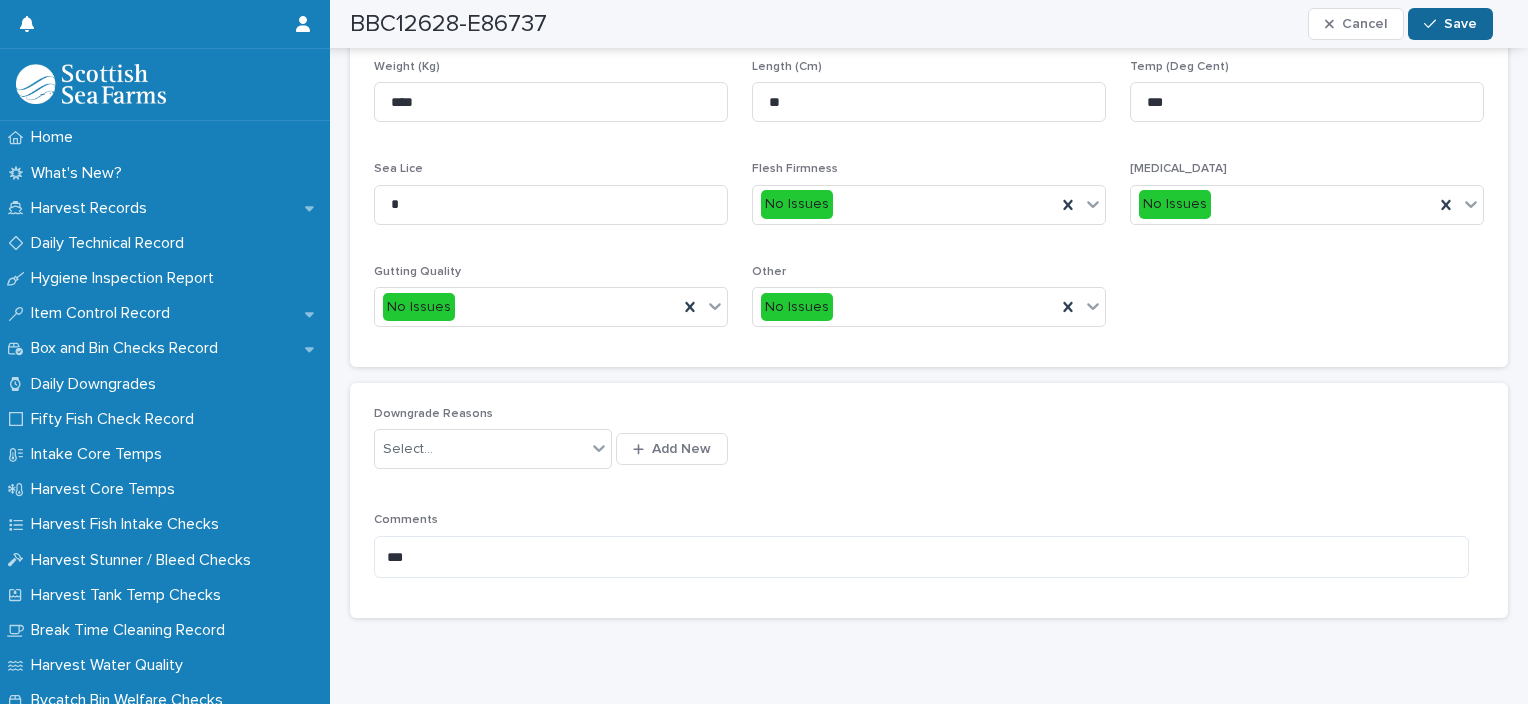 click on "Save" at bounding box center (1450, 24) 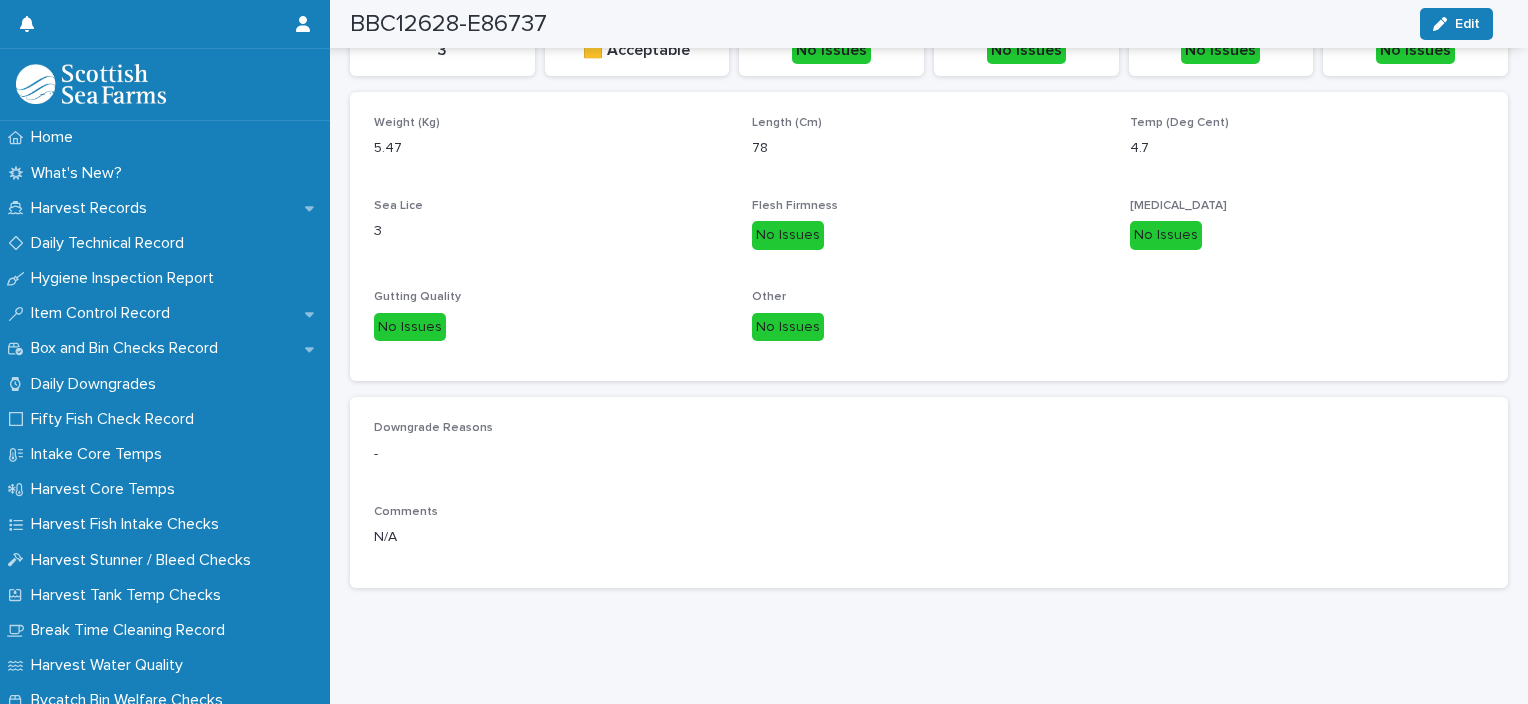 scroll, scrollTop: 369, scrollLeft: 0, axis: vertical 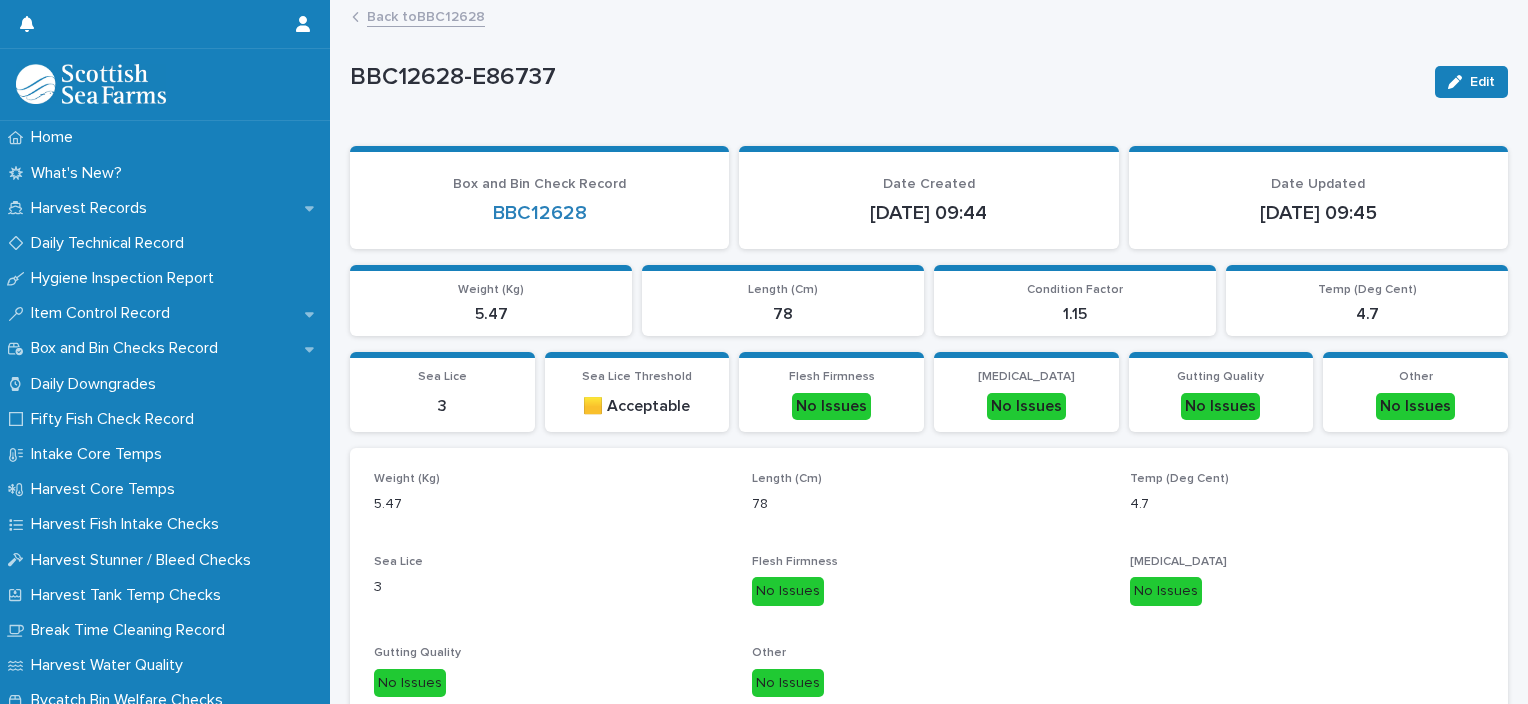 click on "Back to  BBC12628" at bounding box center [426, 15] 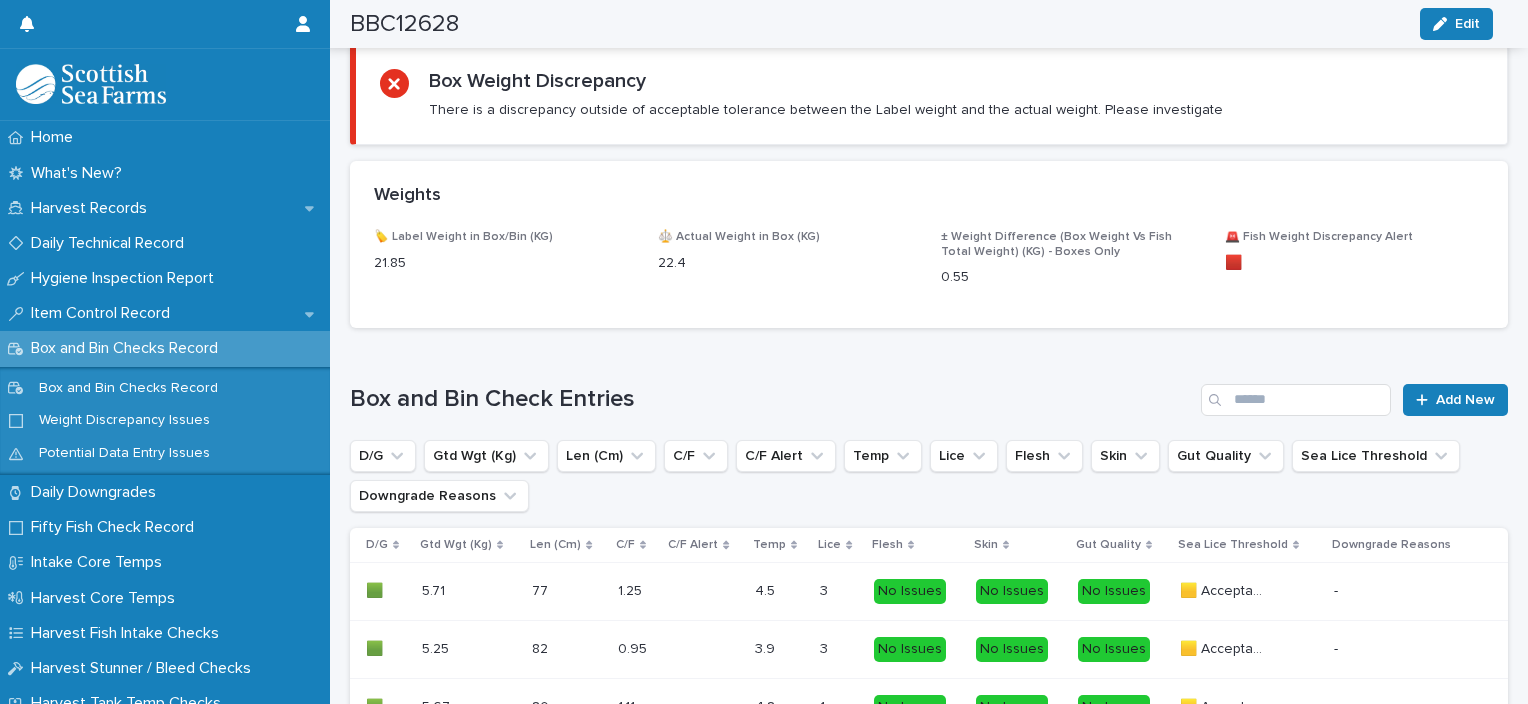 scroll, scrollTop: 1295, scrollLeft: 0, axis: vertical 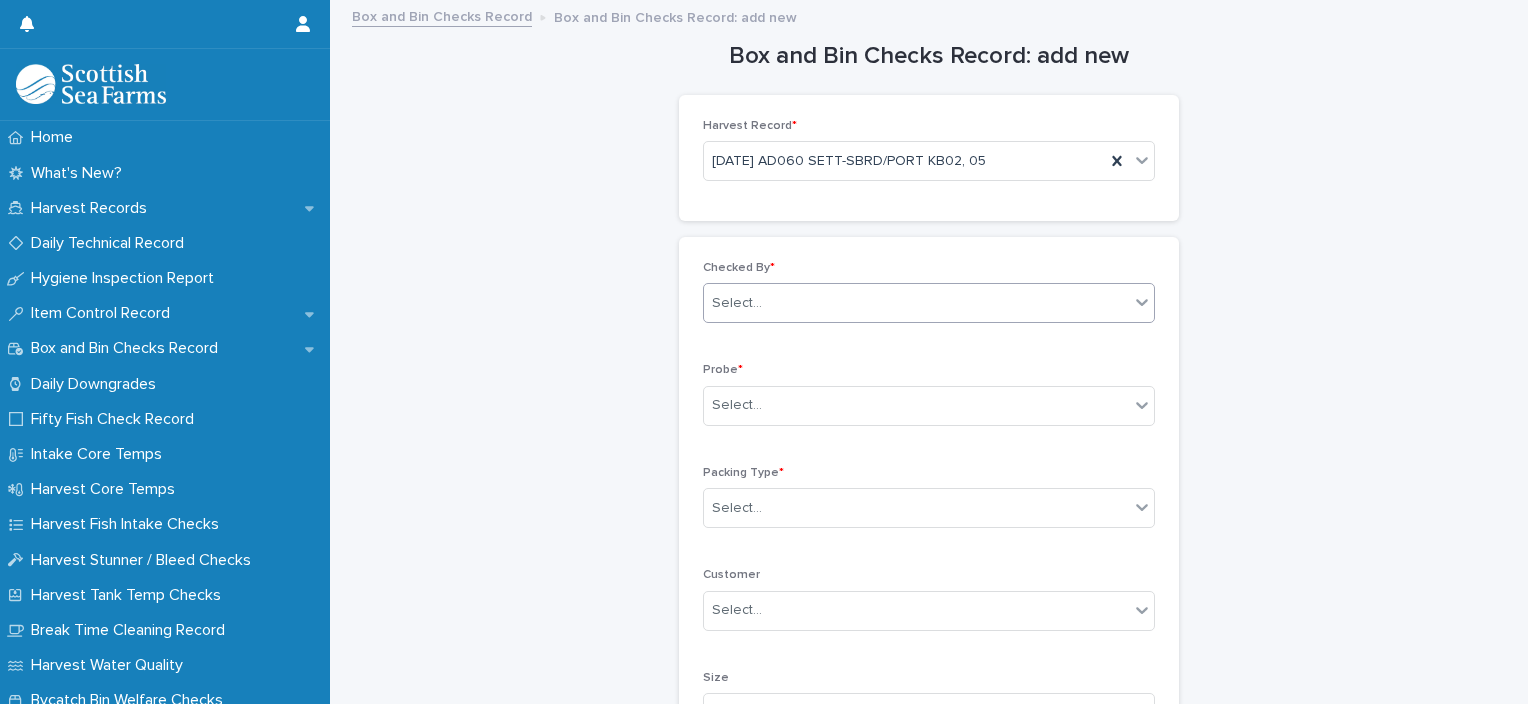 click on "Select..." at bounding box center [916, 303] 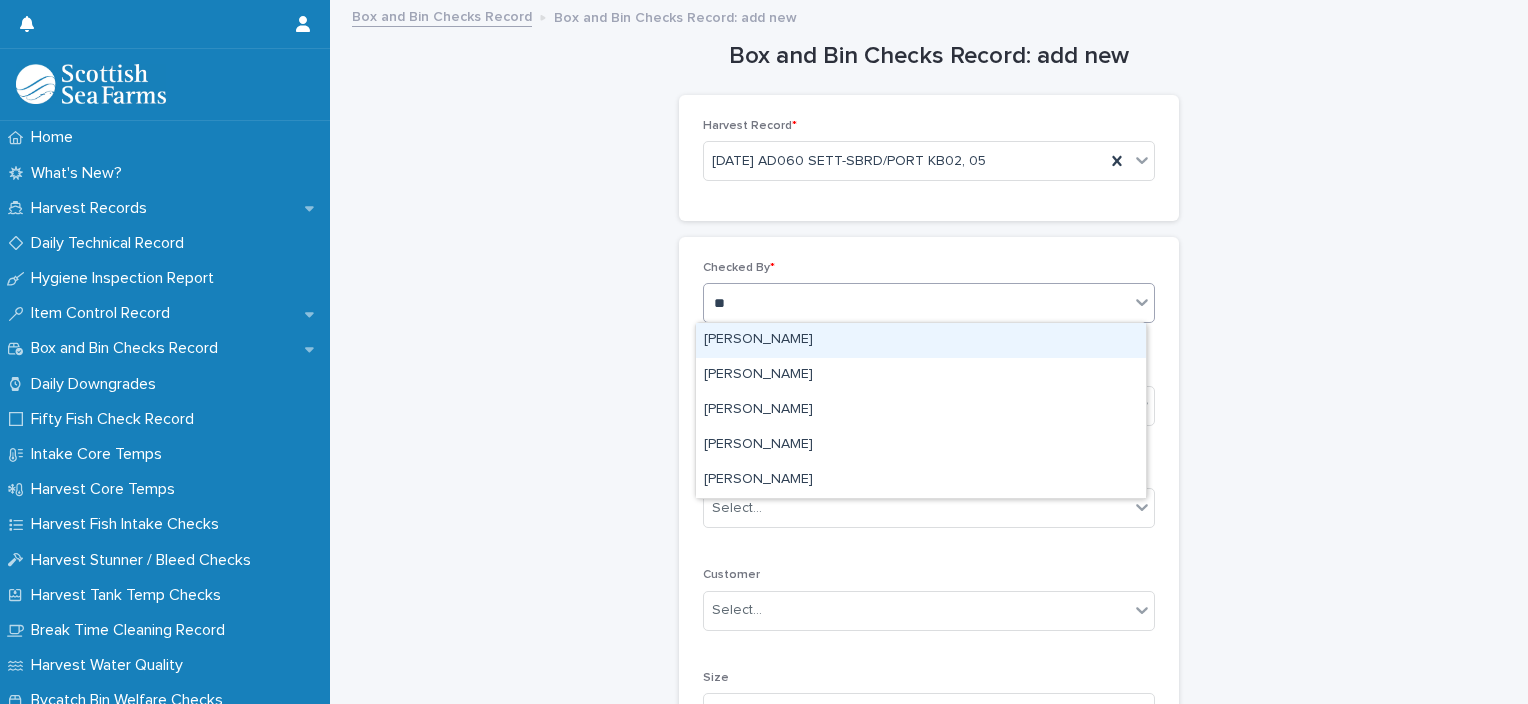type on "***" 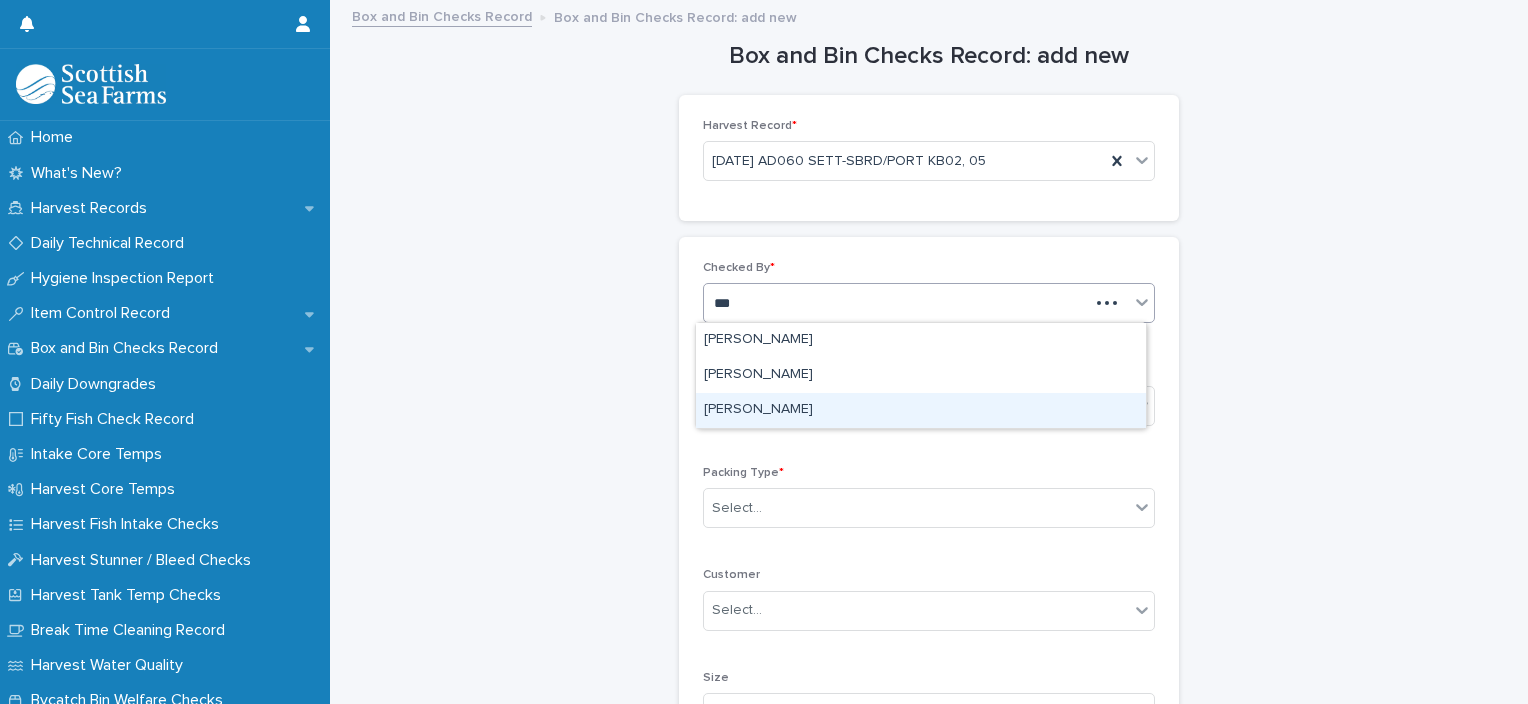 click on "[PERSON_NAME]" at bounding box center (921, 410) 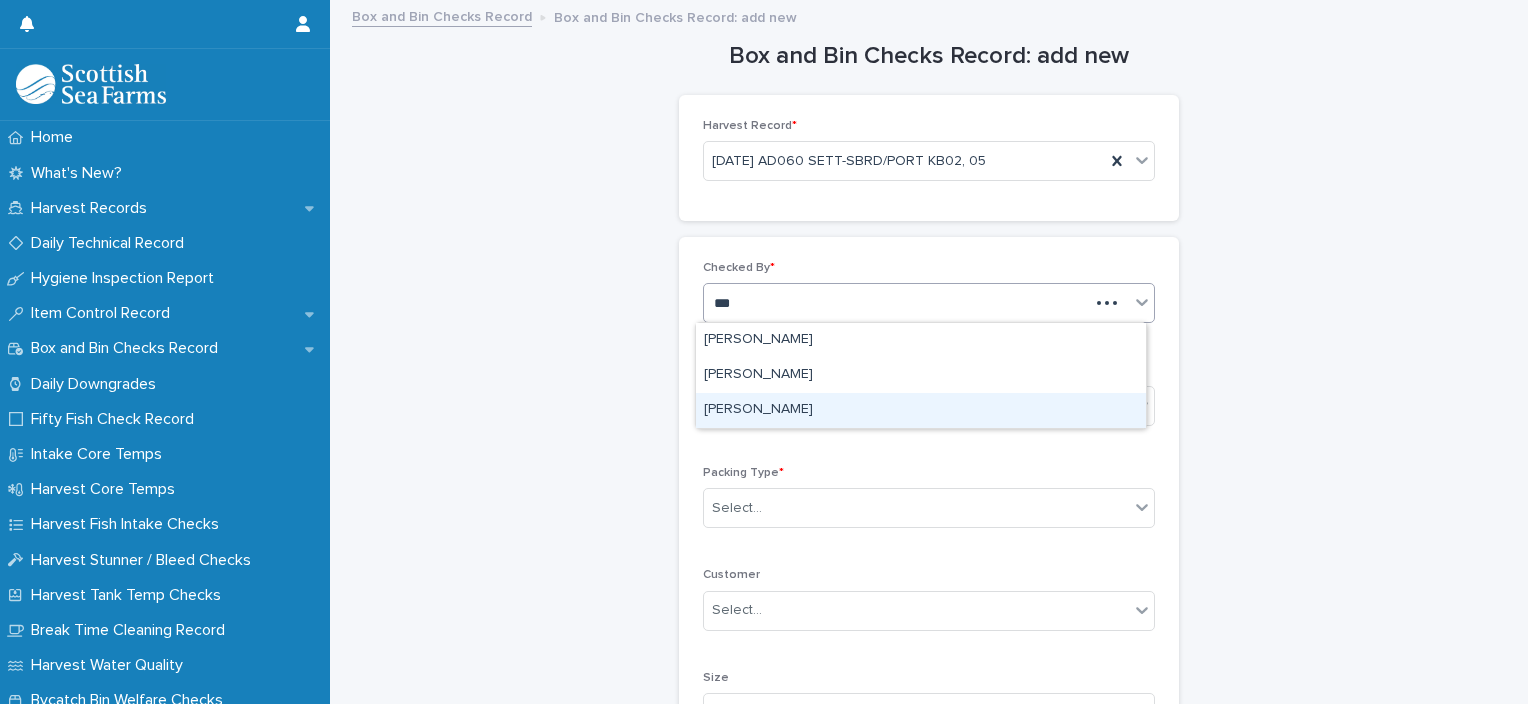type 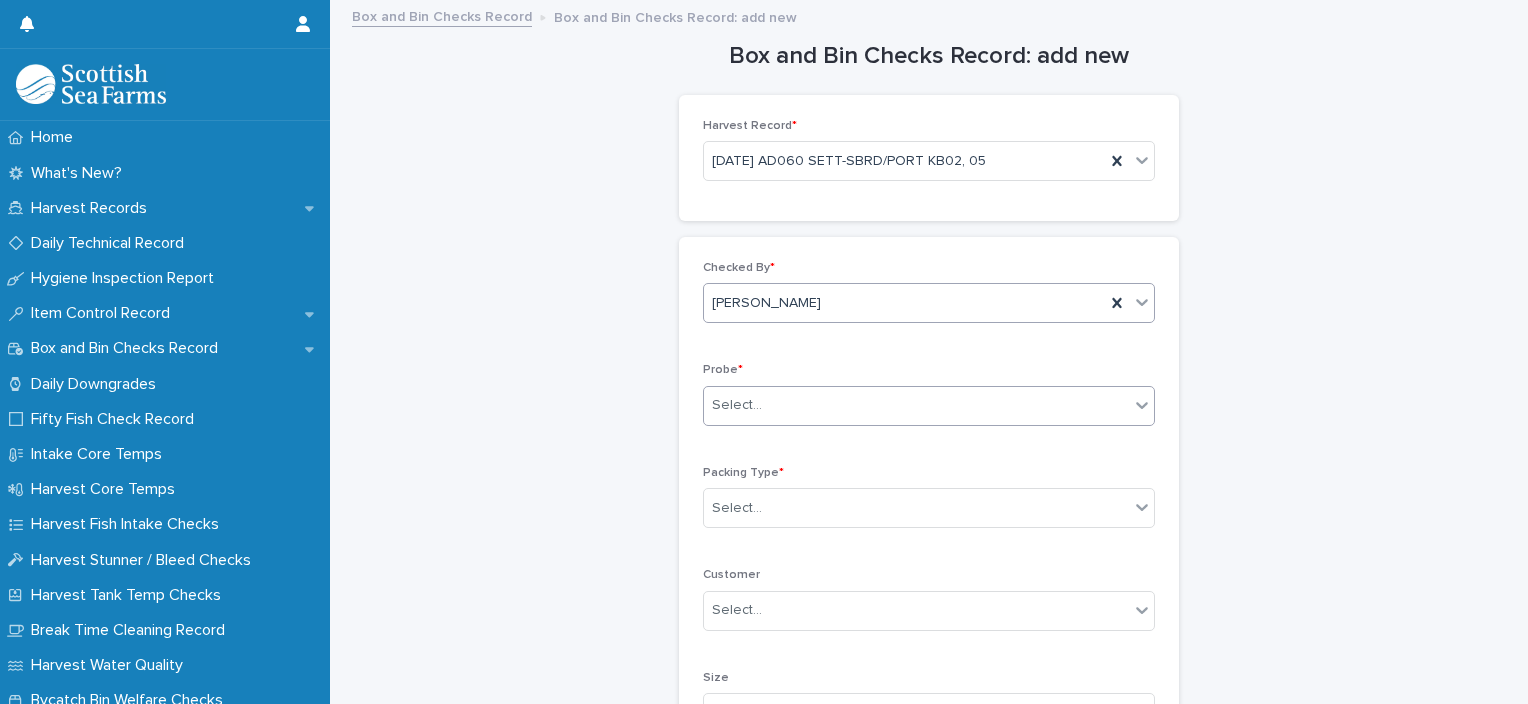 click on "Select..." at bounding box center (737, 405) 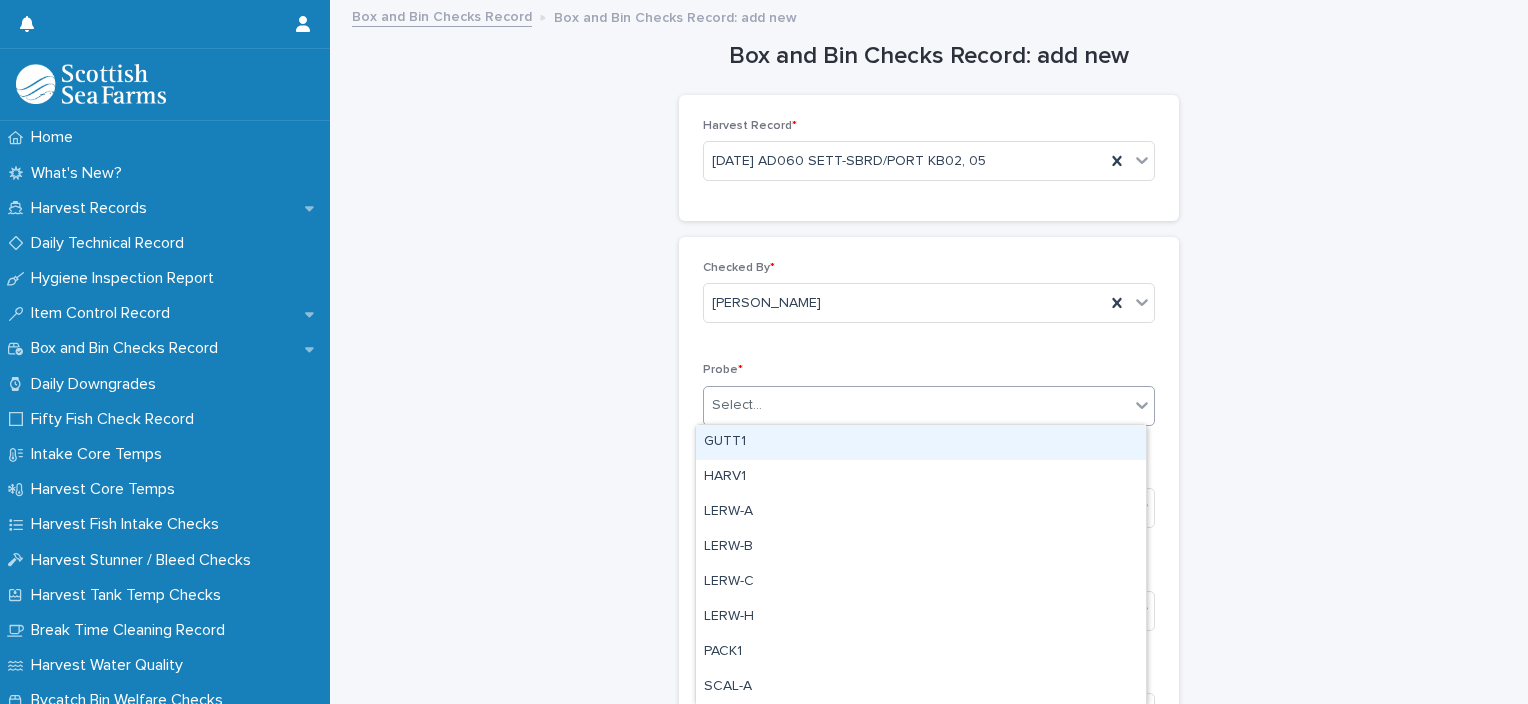 type on "*" 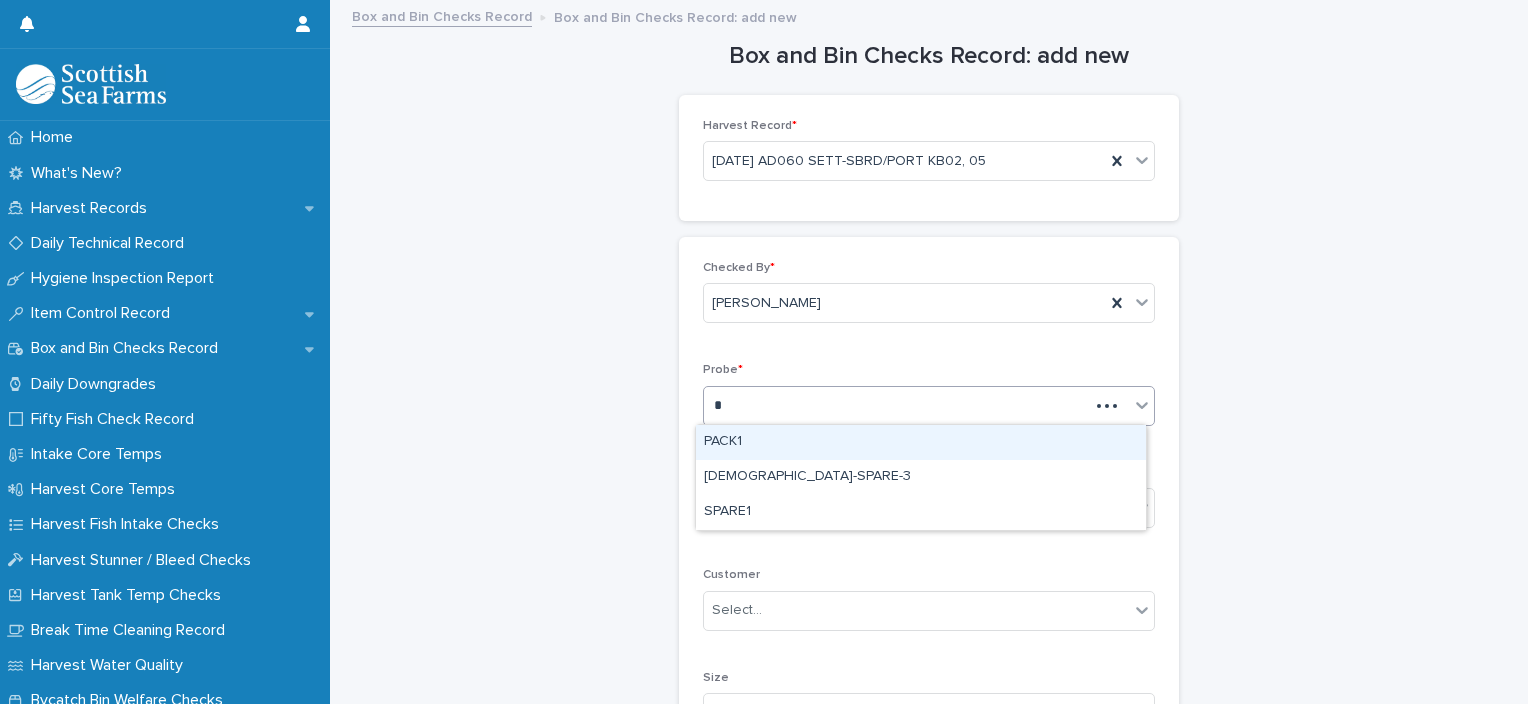 type 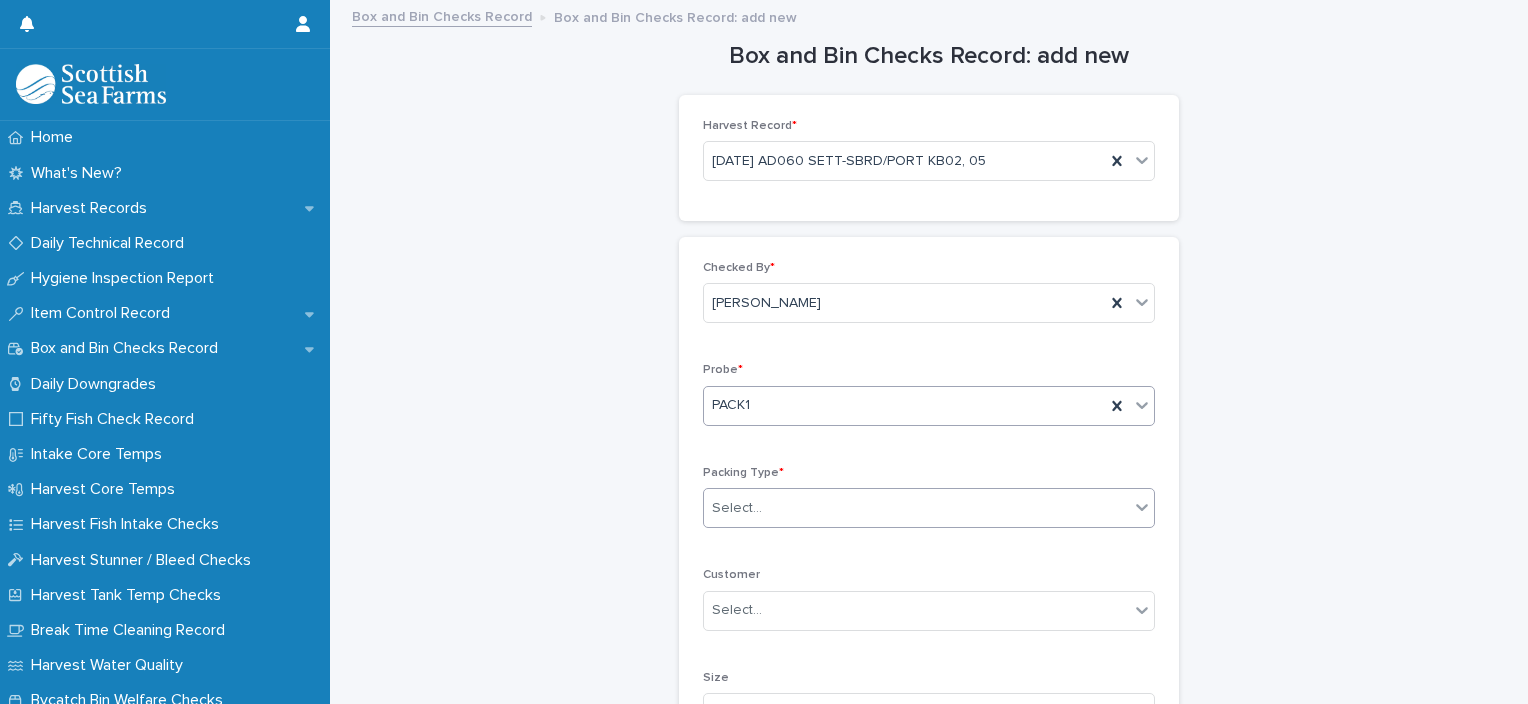 click on "Select..." at bounding box center (916, 508) 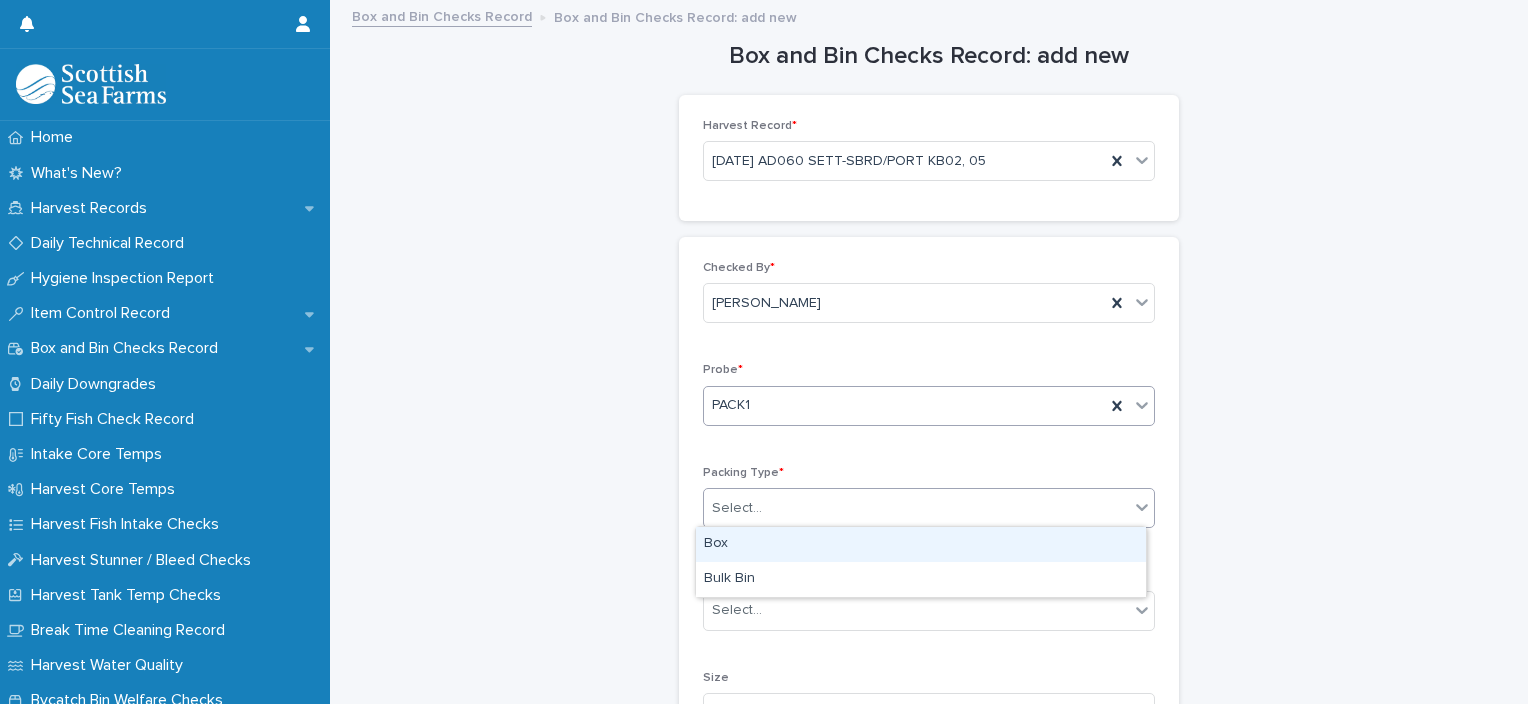 click on "Box" at bounding box center [921, 544] 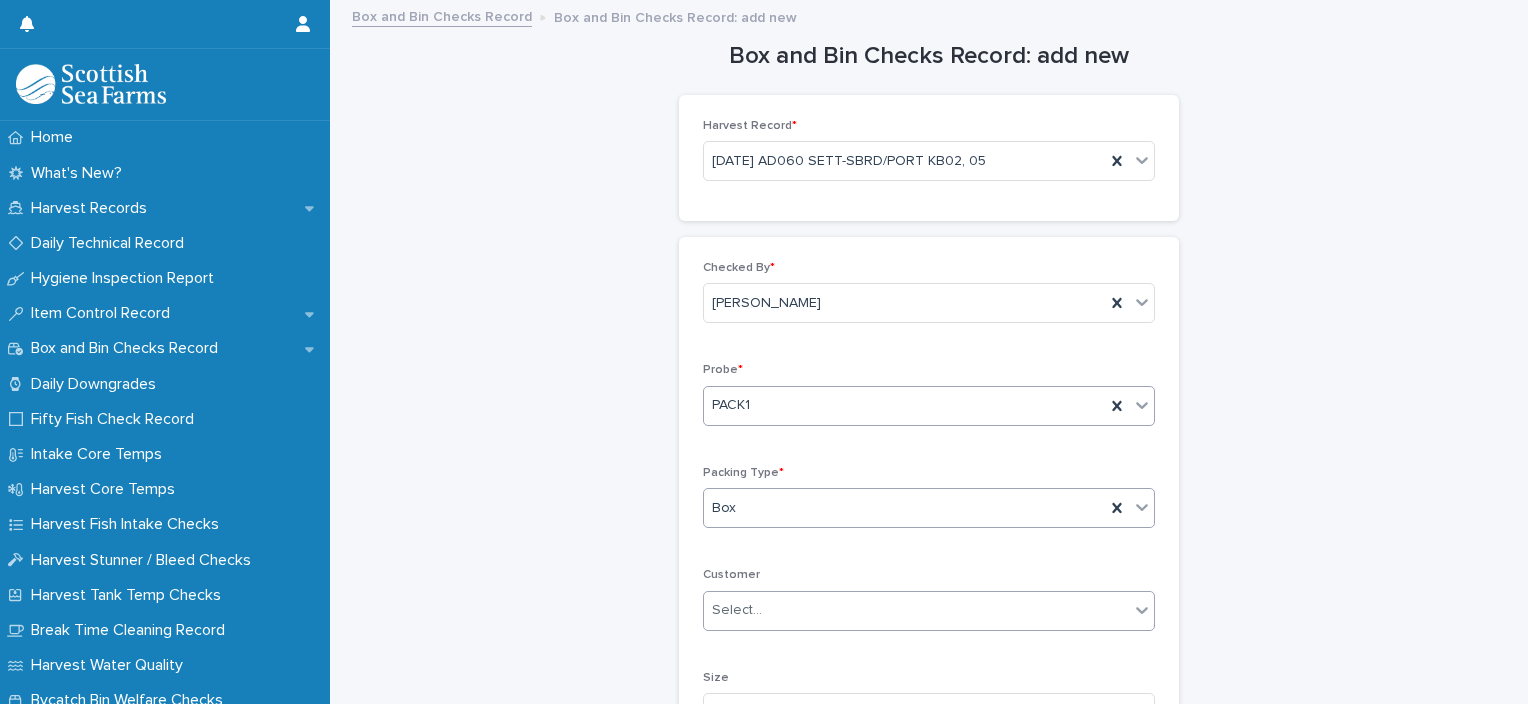 click on "Select..." at bounding box center [916, 610] 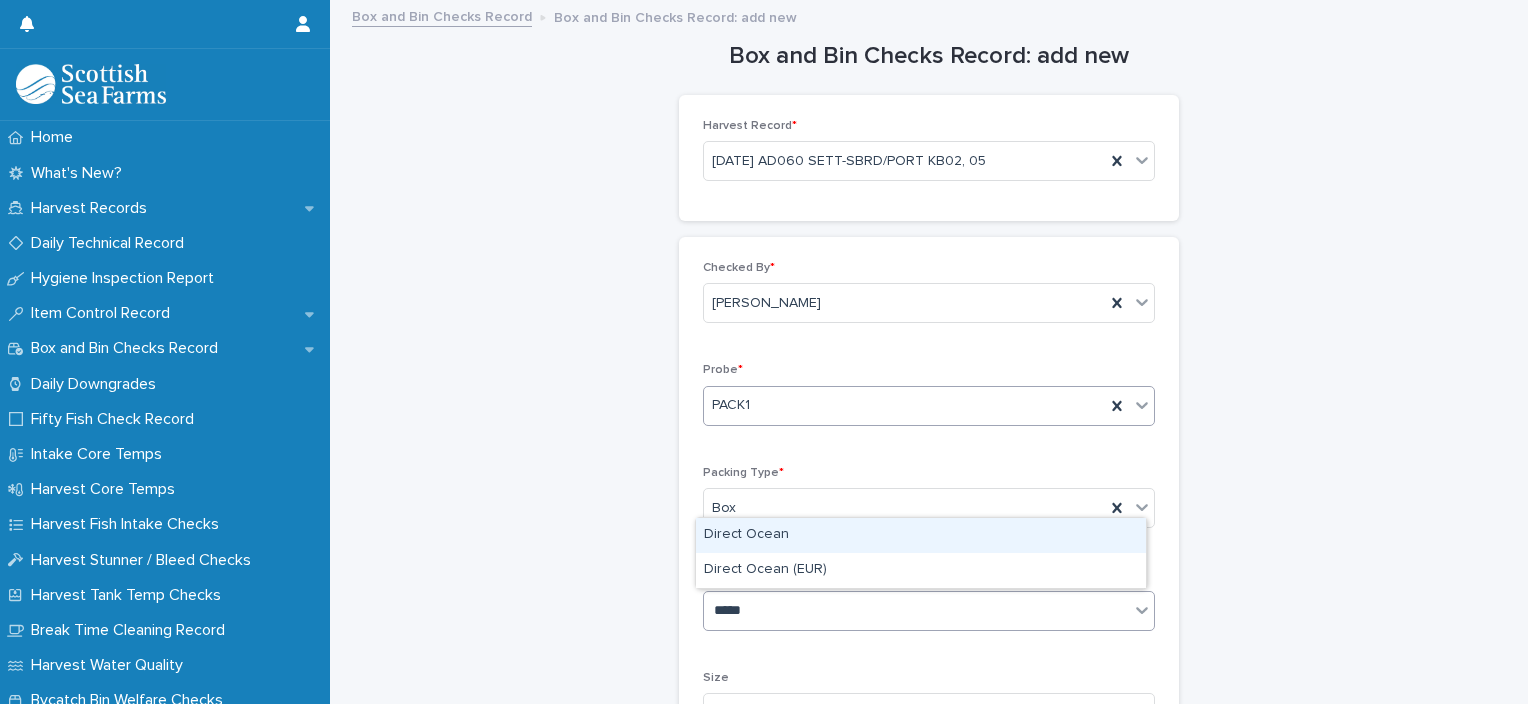 type on "******" 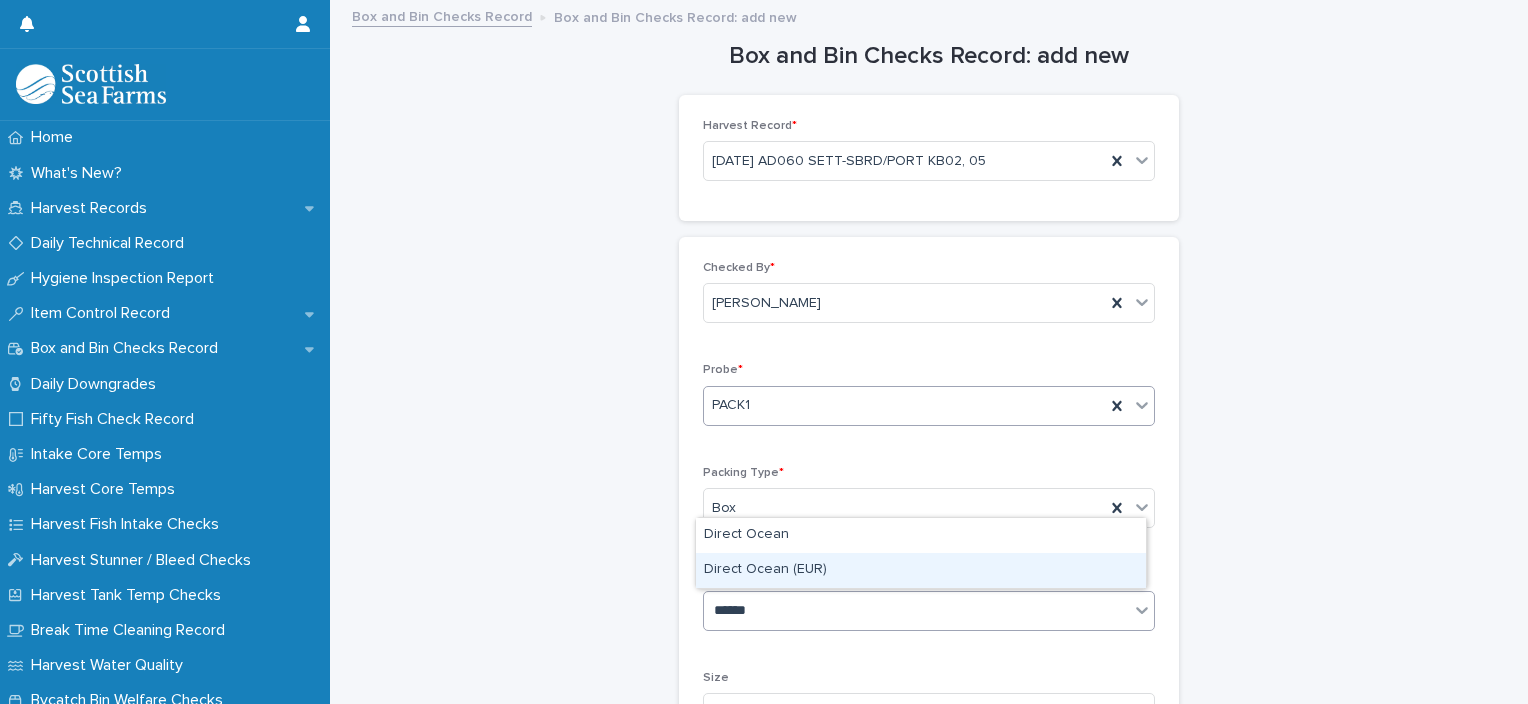 click on "Direct Ocean (EUR)" at bounding box center [921, 570] 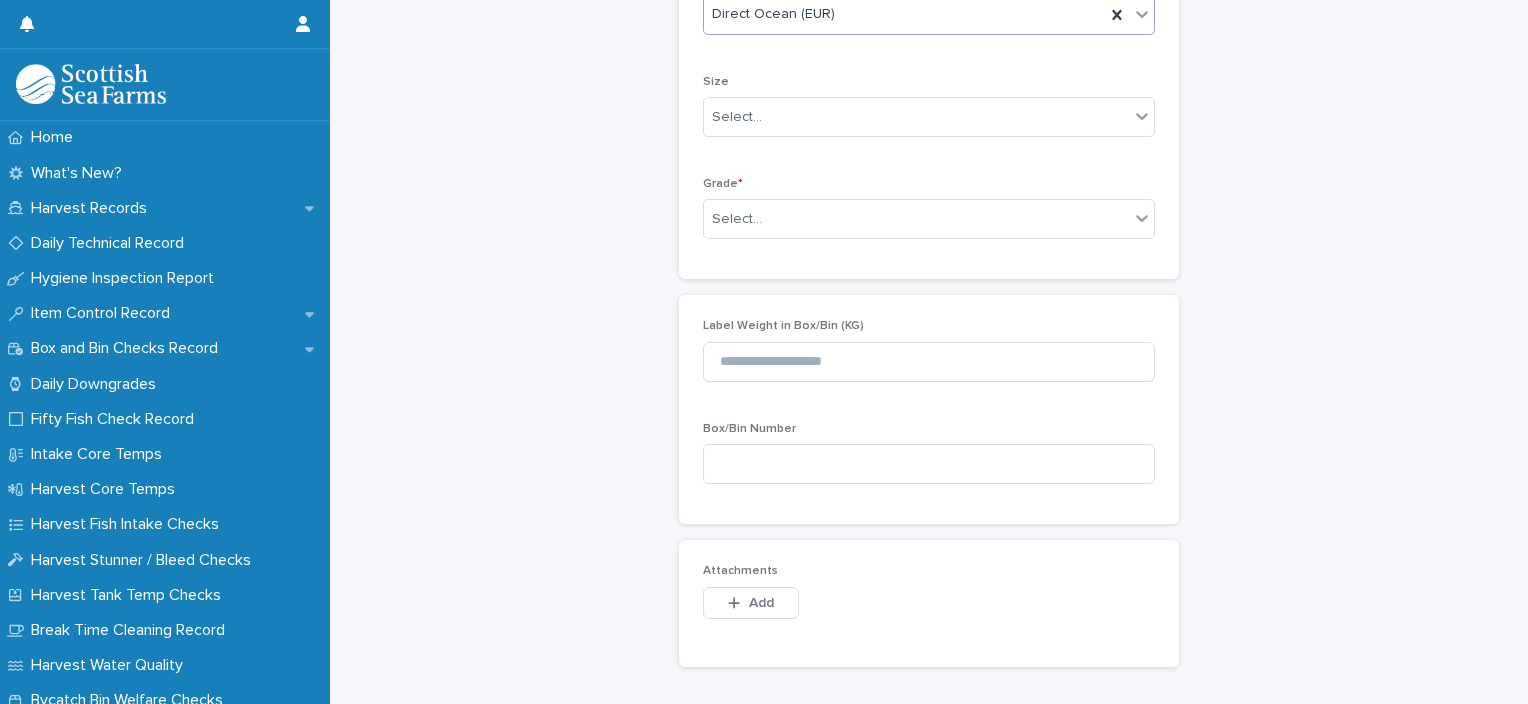 scroll, scrollTop: 634, scrollLeft: 0, axis: vertical 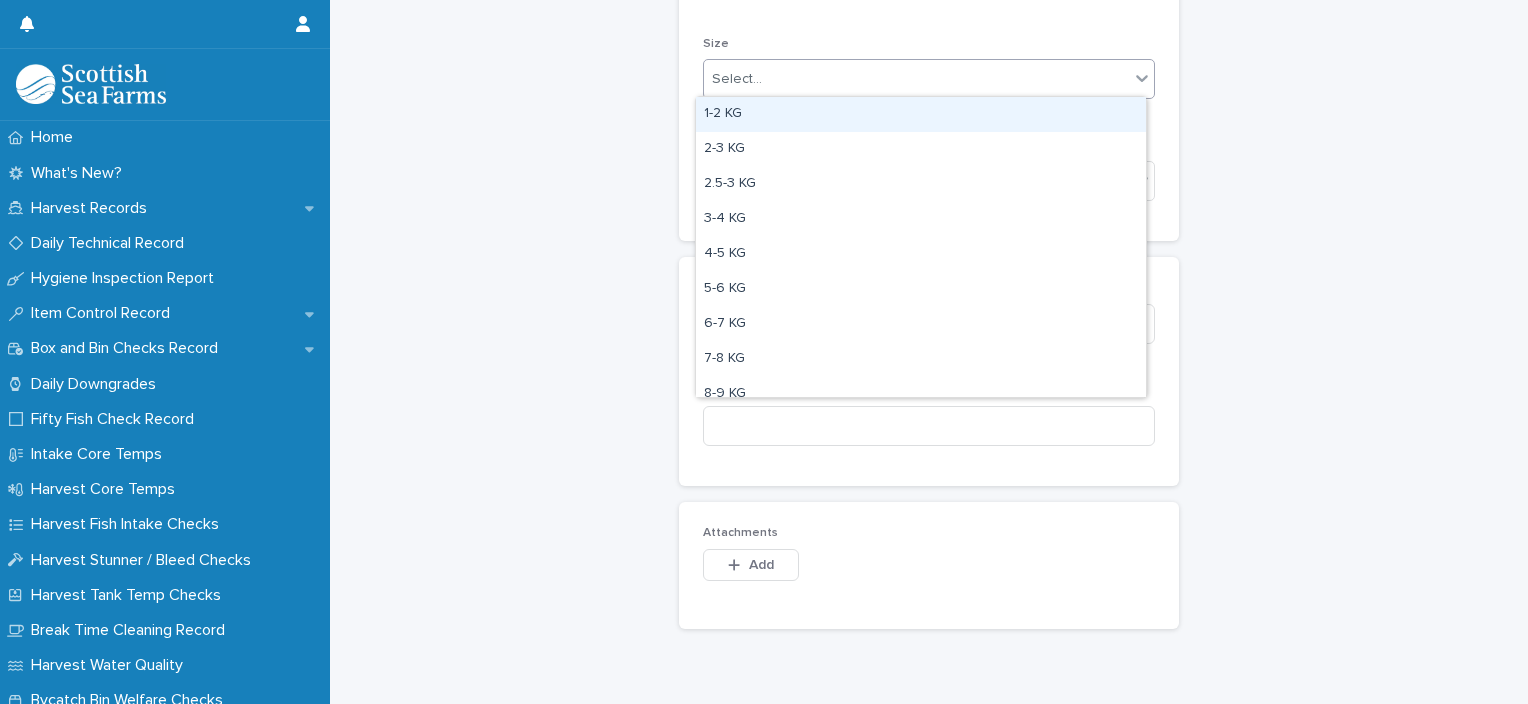 click at bounding box center [765, 79] 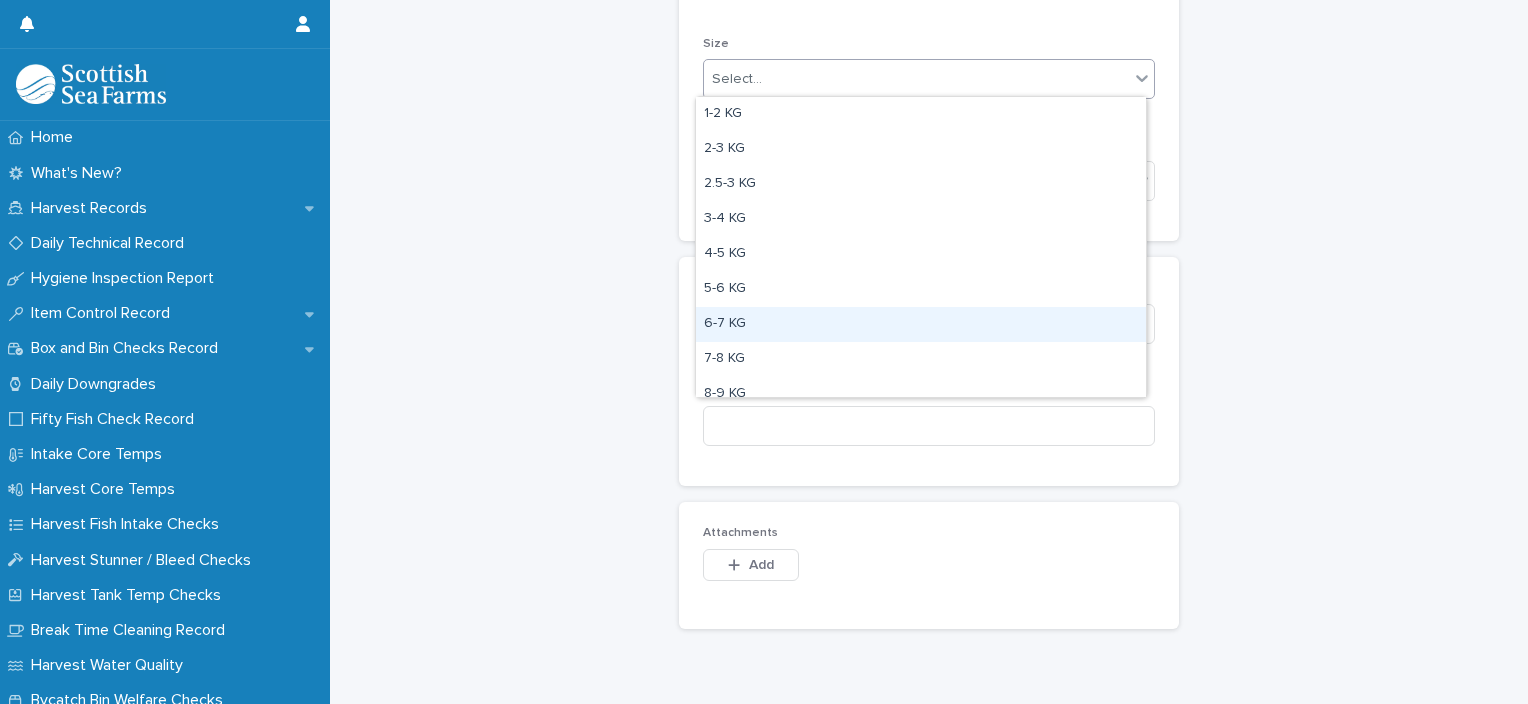 click on "6-7 KG" at bounding box center (921, 324) 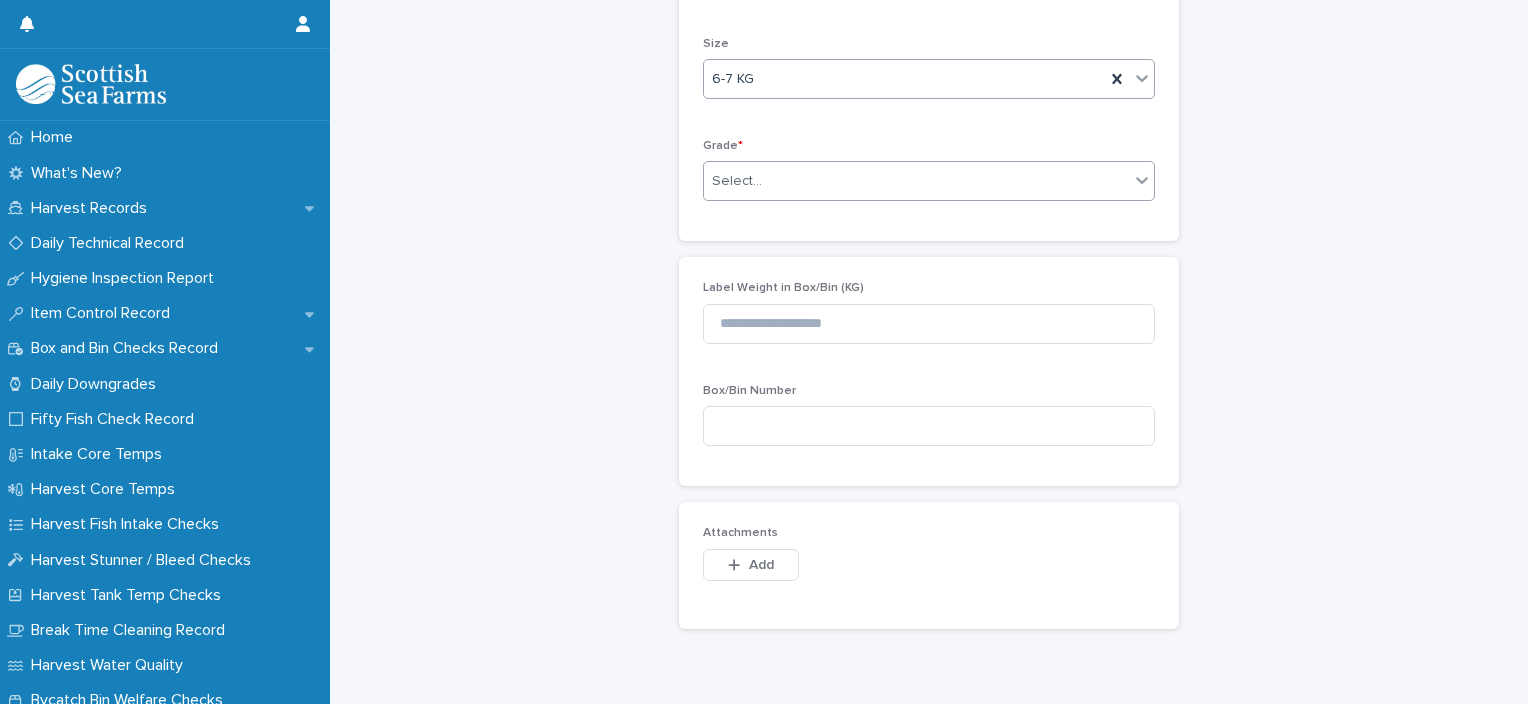 click on "Select..." at bounding box center (737, 181) 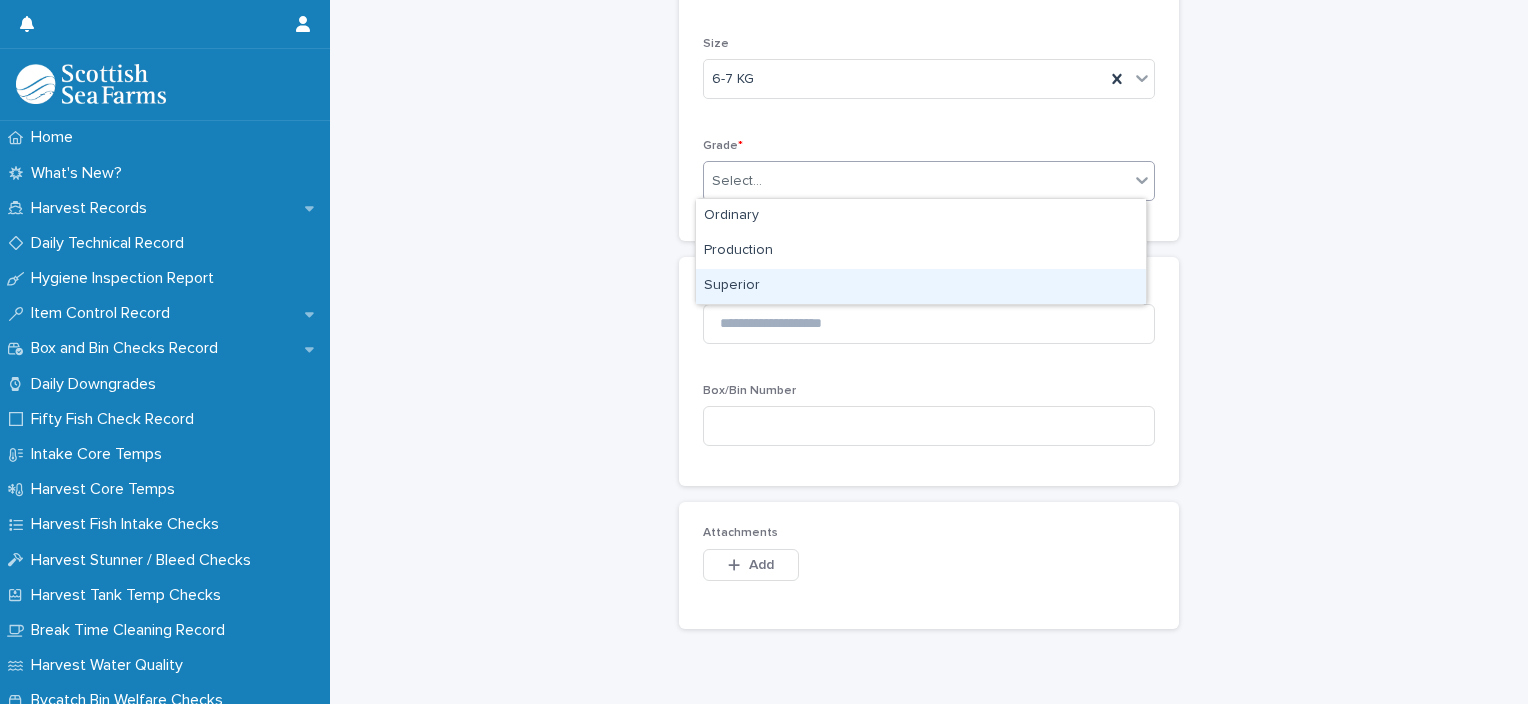 click on "Superior" at bounding box center [921, 286] 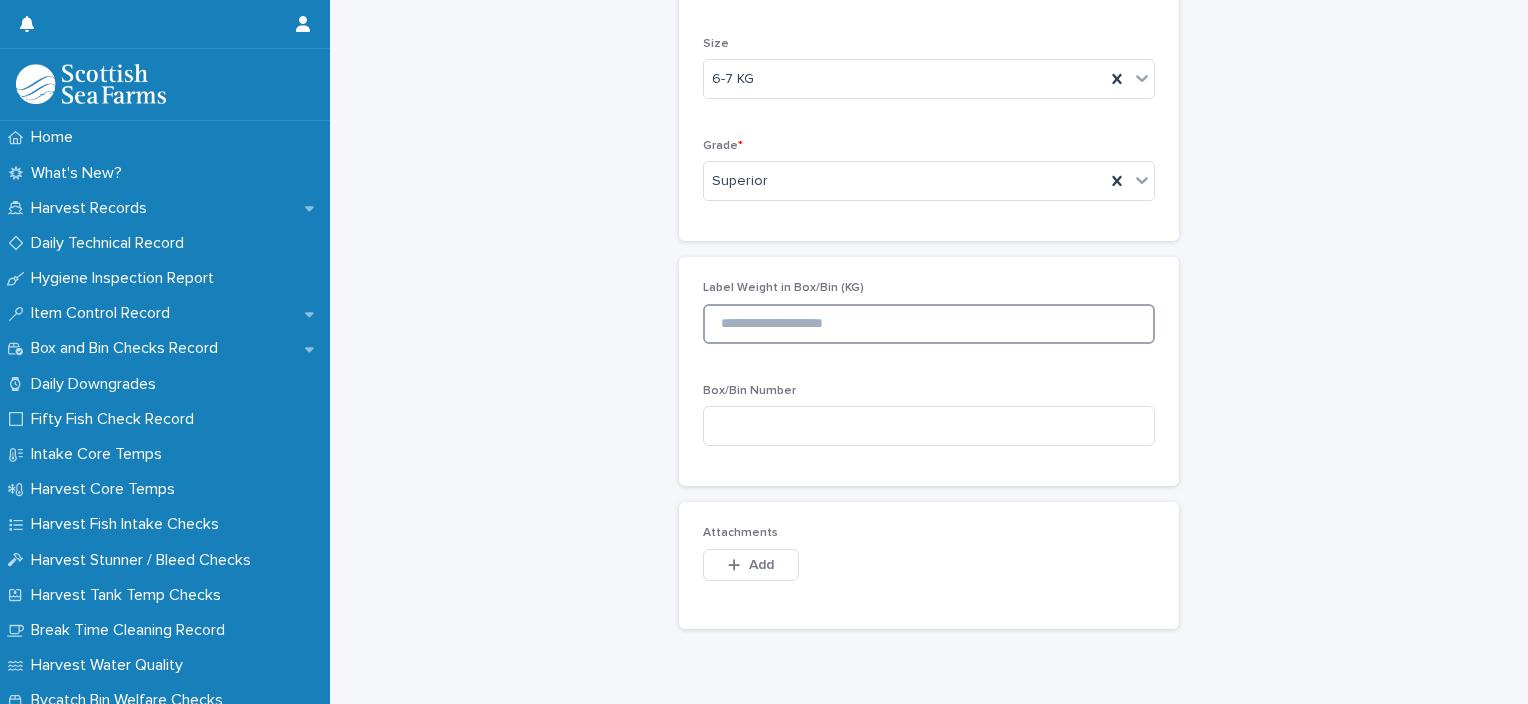 click at bounding box center [929, 324] 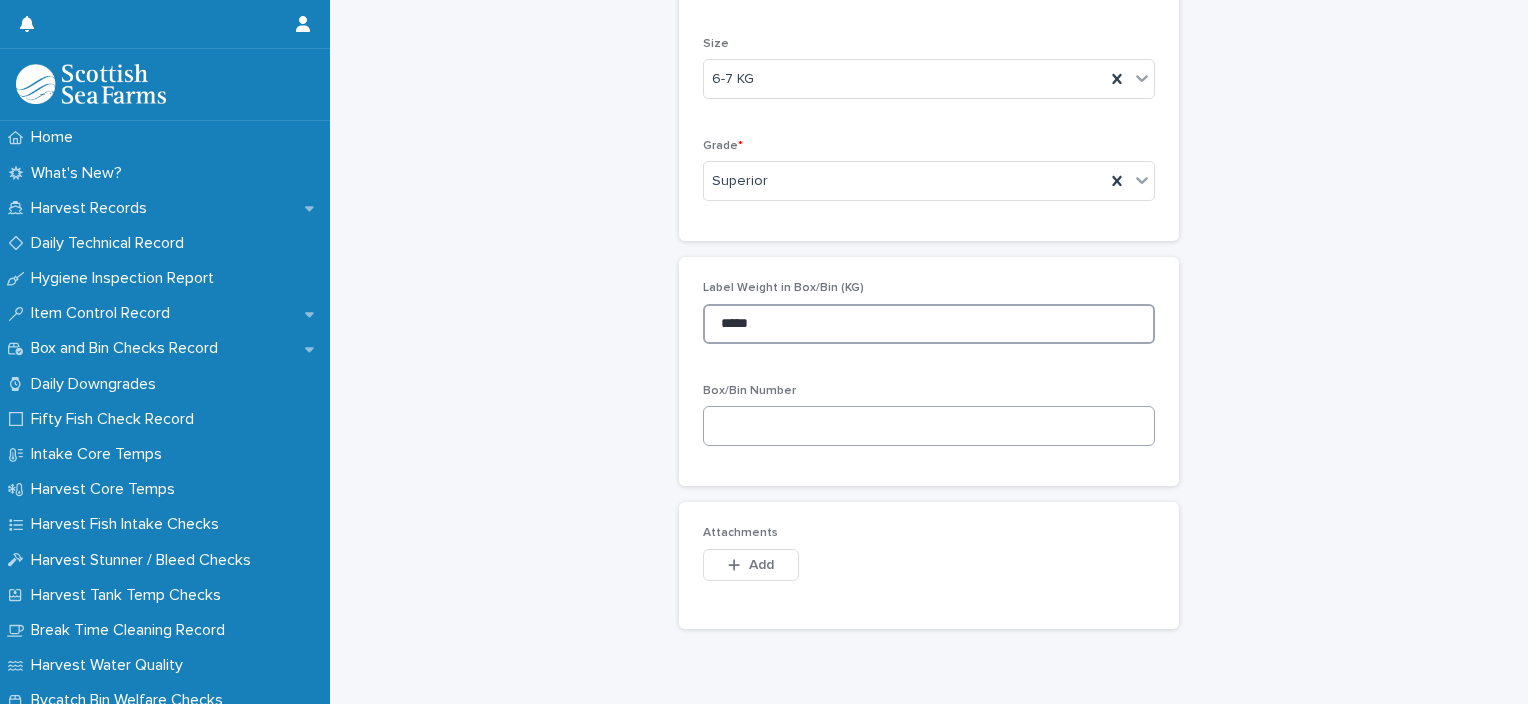 type on "*****" 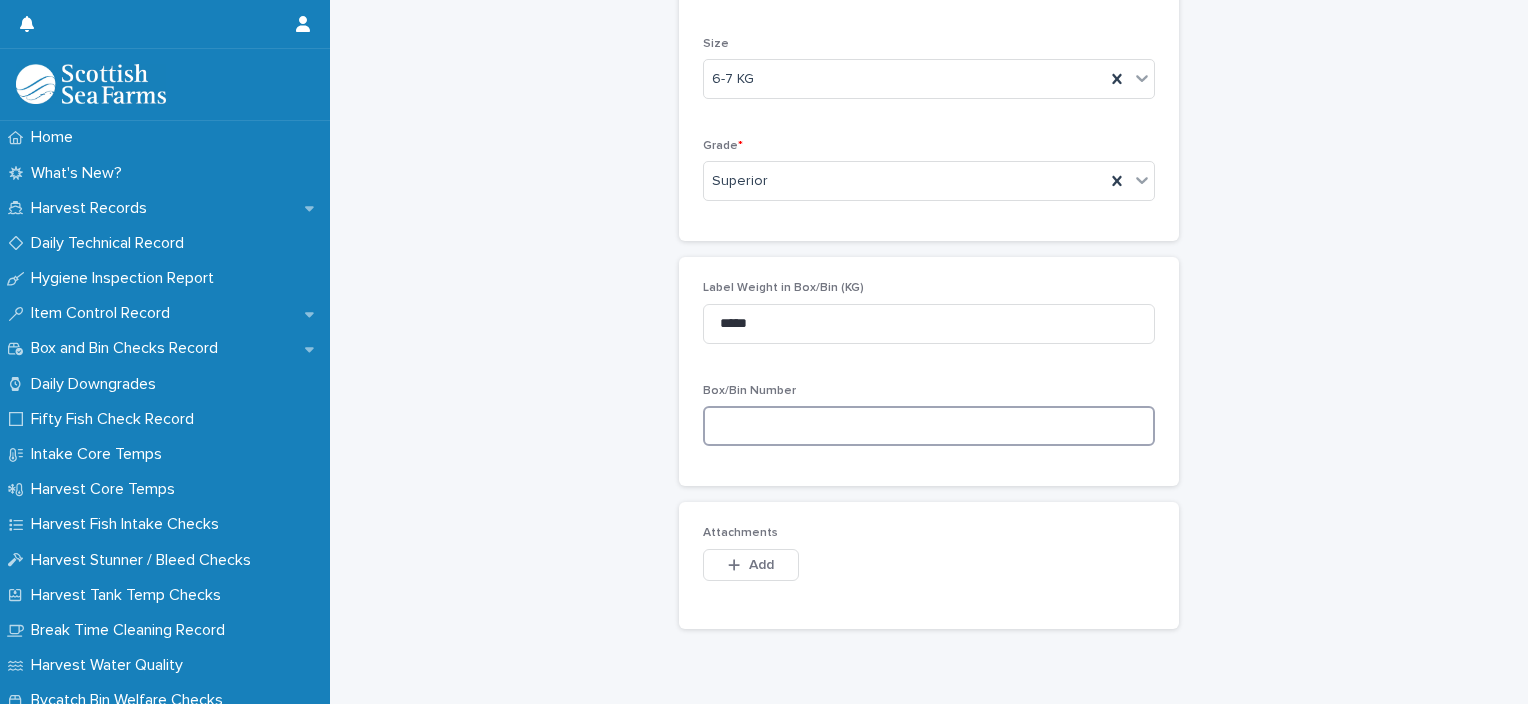 click at bounding box center [929, 426] 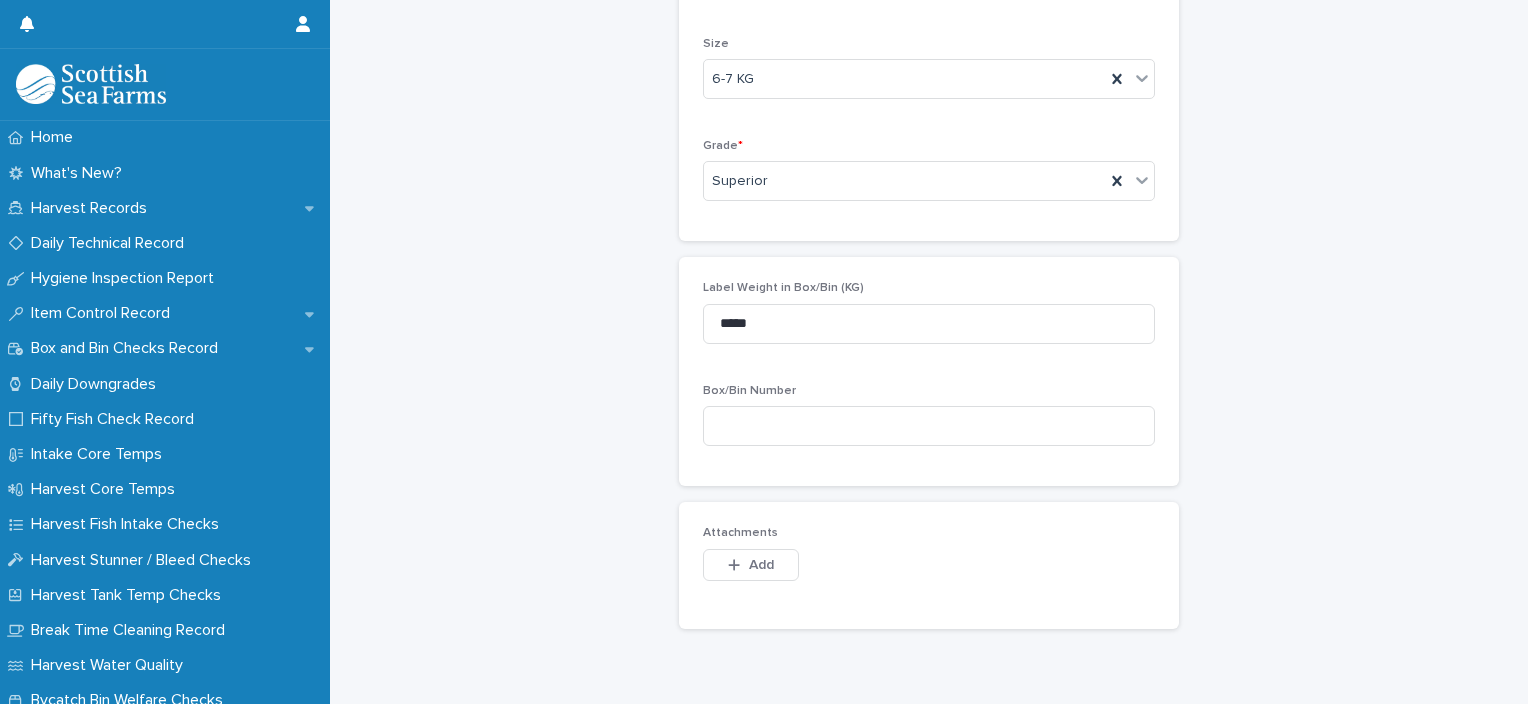 drag, startPoint x: 712, startPoint y: 416, endPoint x: 516, endPoint y: 362, distance: 203.30273 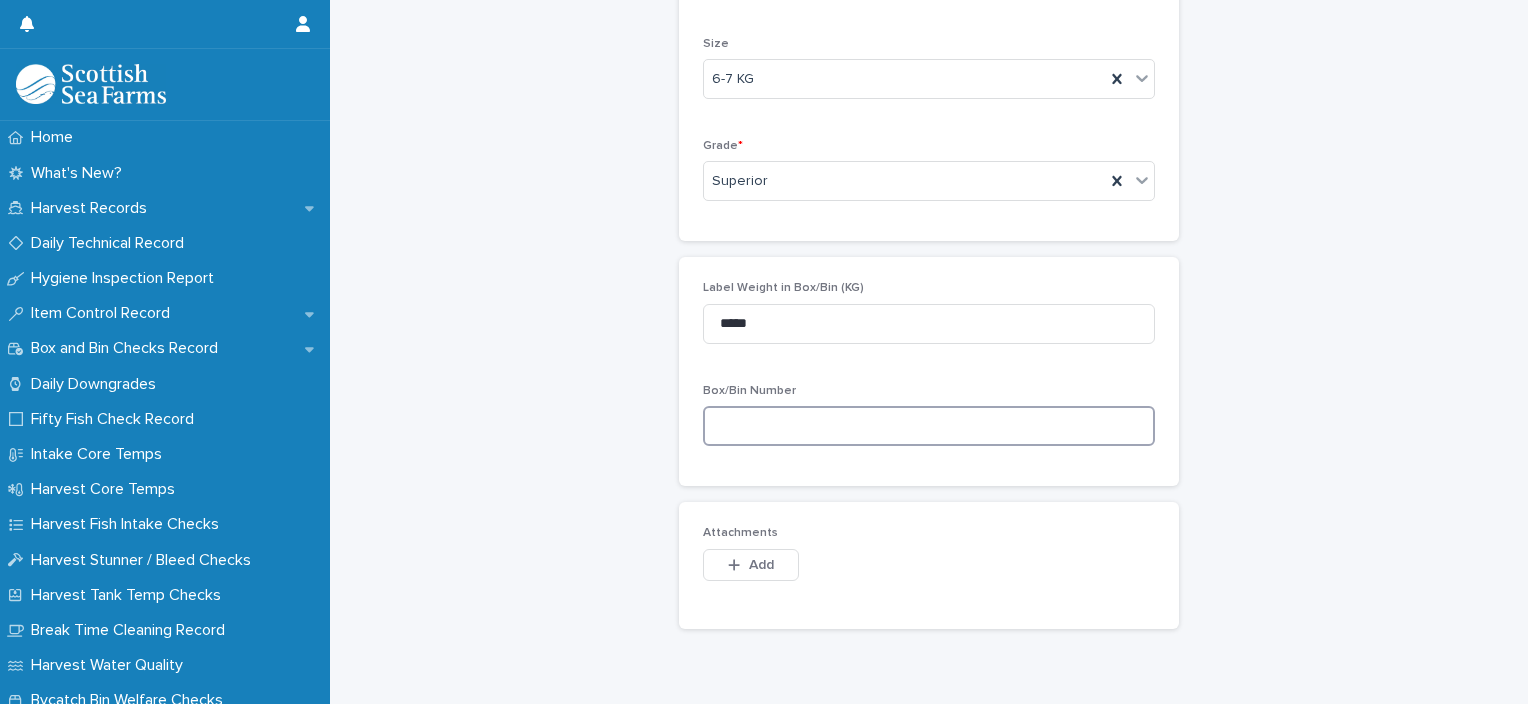 click at bounding box center [929, 426] 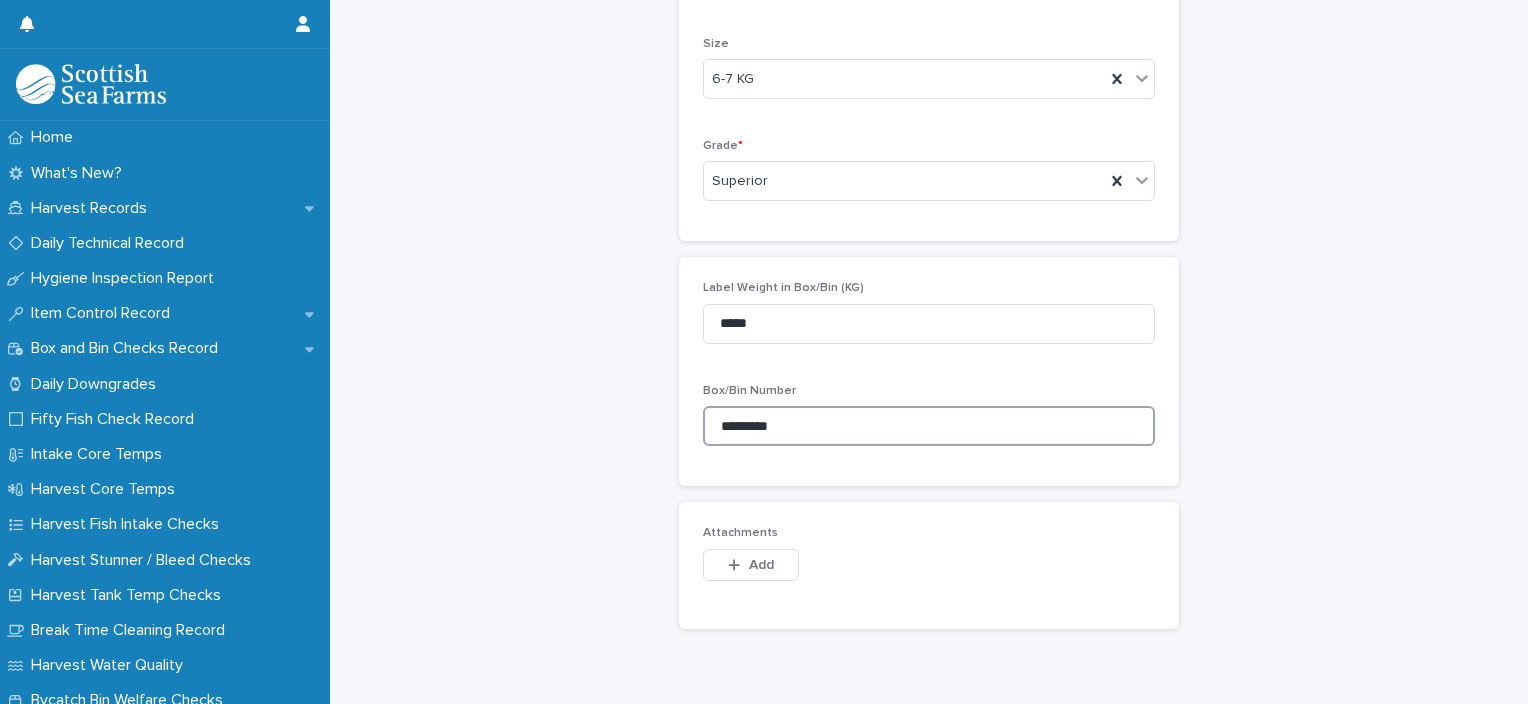 drag, startPoint x: 788, startPoint y: 422, endPoint x: 684, endPoint y: 415, distance: 104.23531 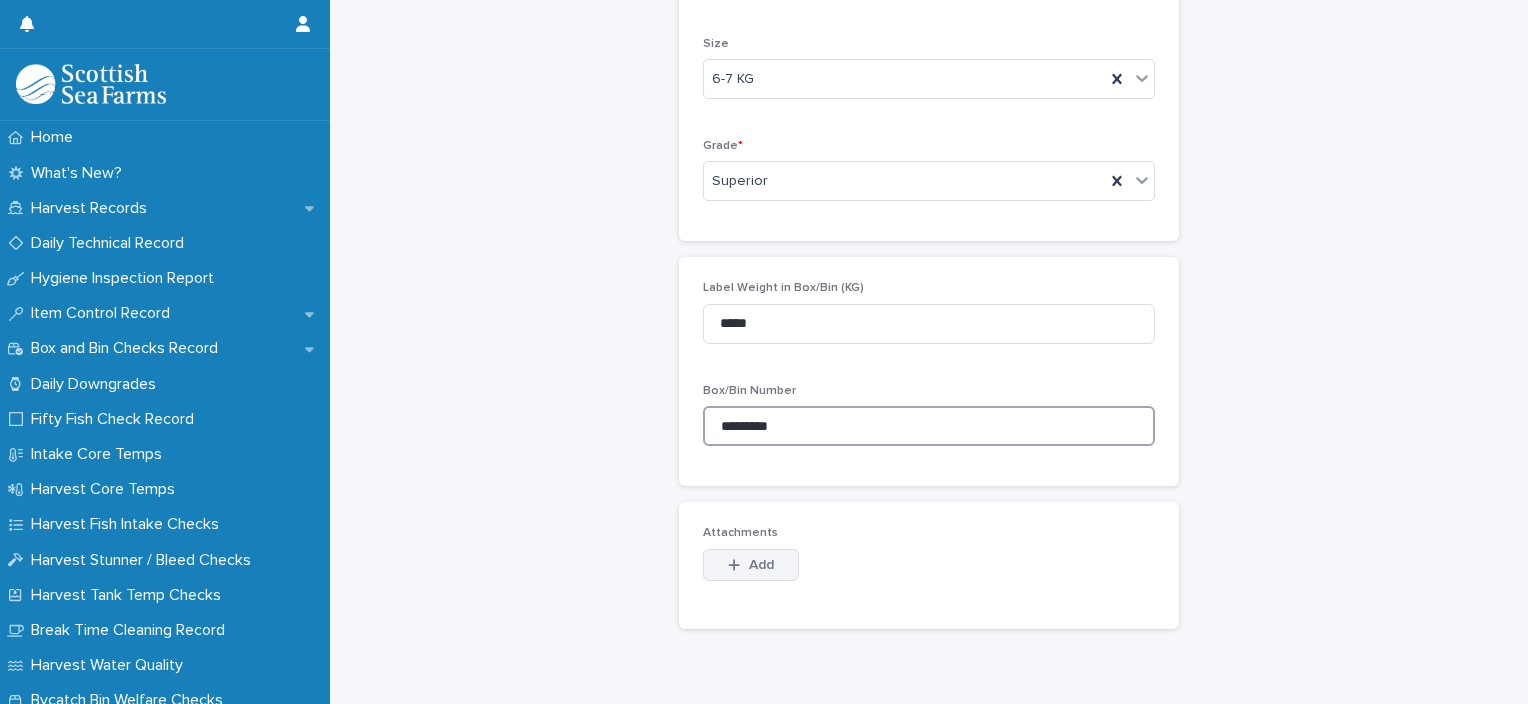 type on "*********" 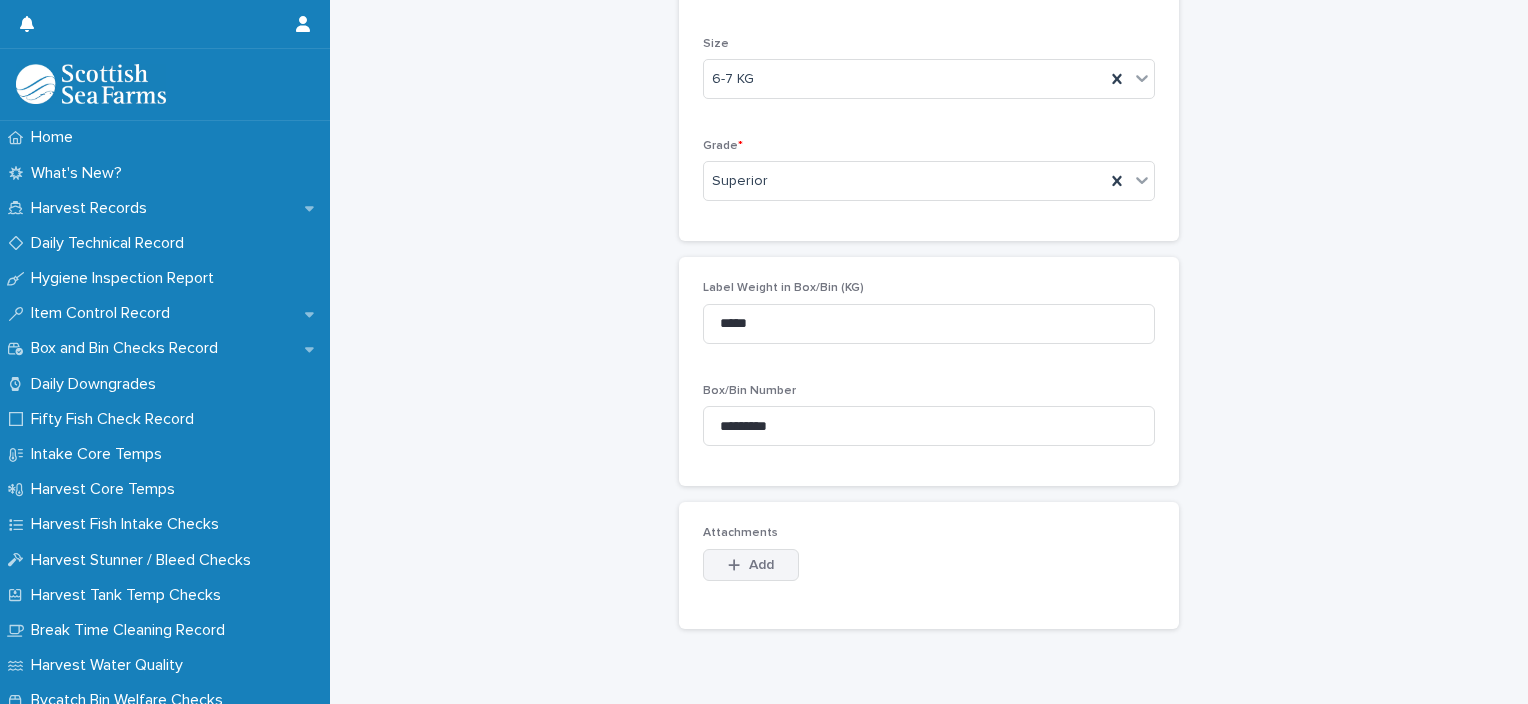 click on "Add" at bounding box center (751, 565) 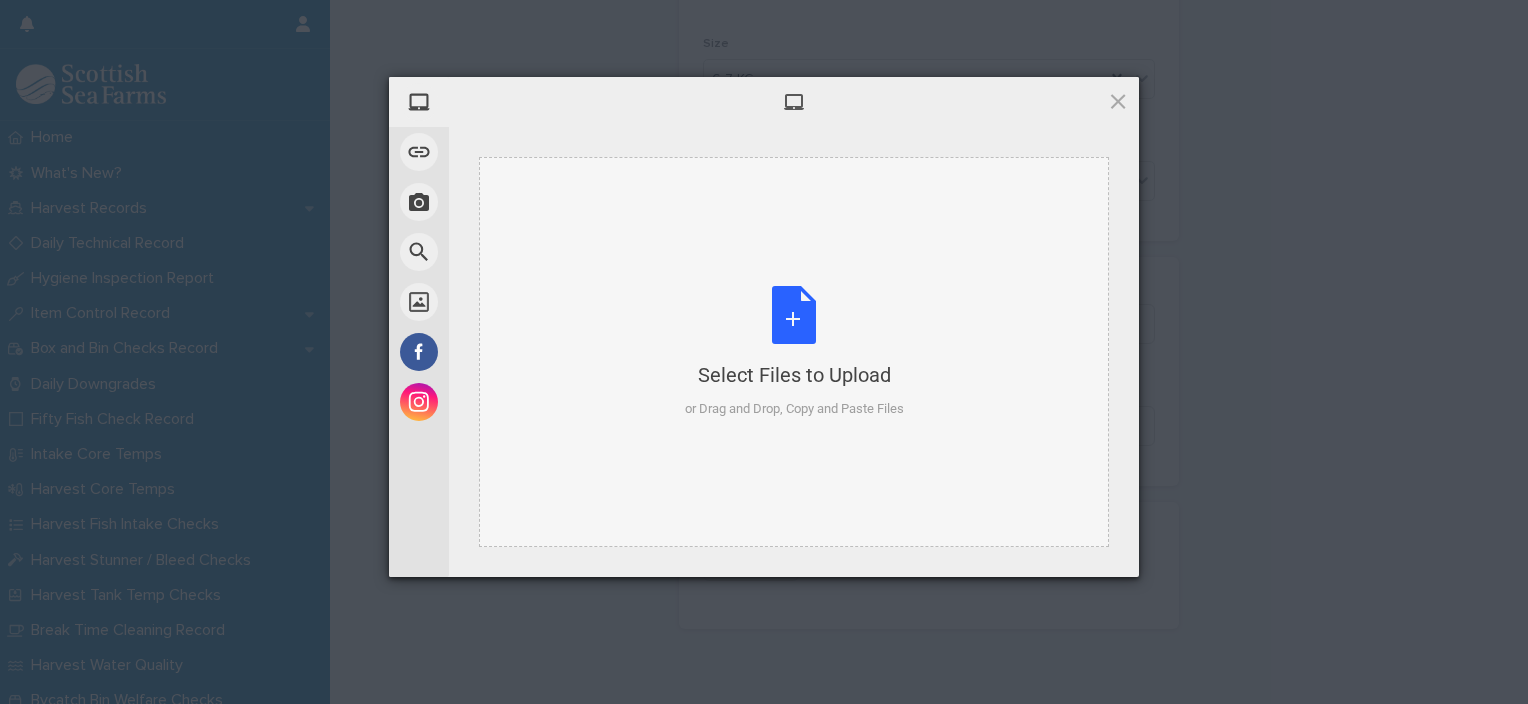 click on "Select Files to Upload
or Drag and Drop, Copy and Paste Files" at bounding box center [794, 352] 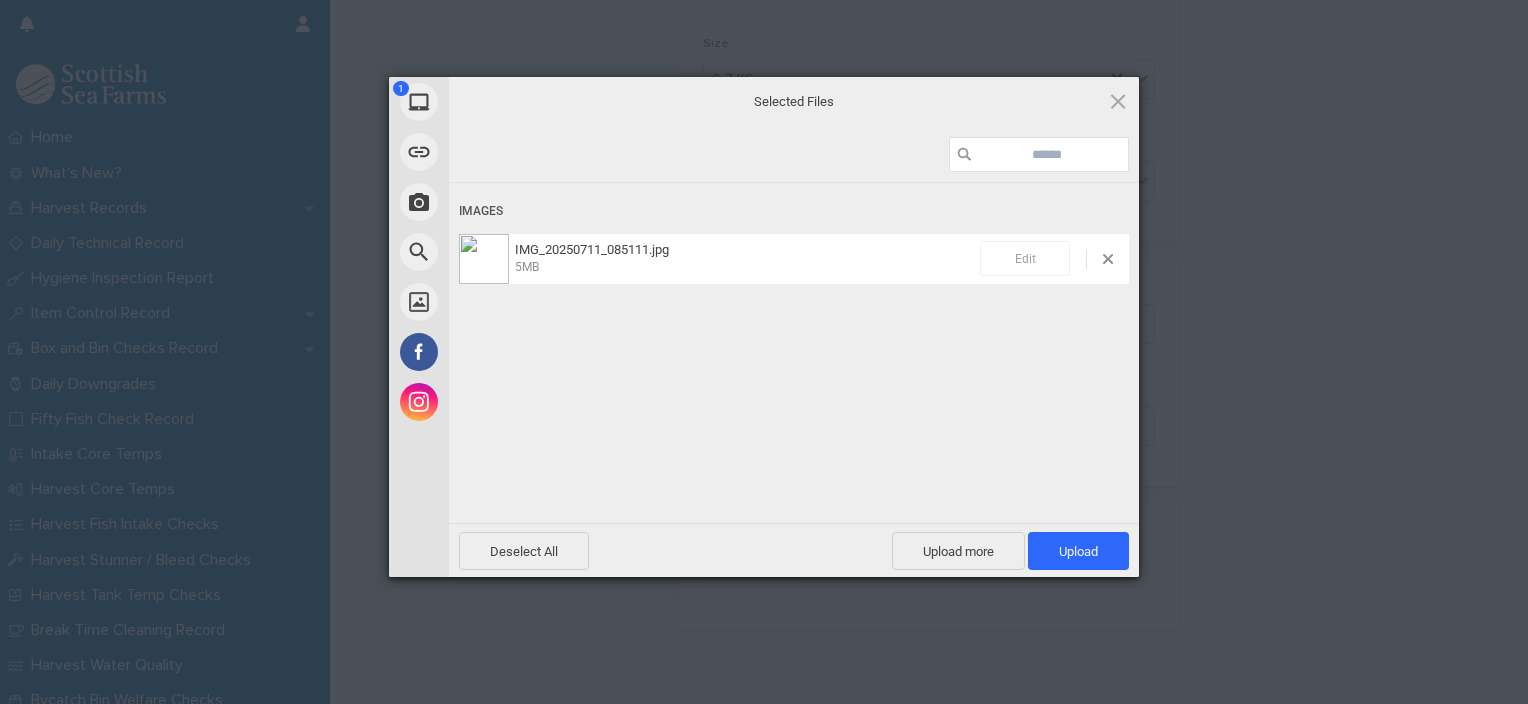 click on "Edit" at bounding box center (1025, 258) 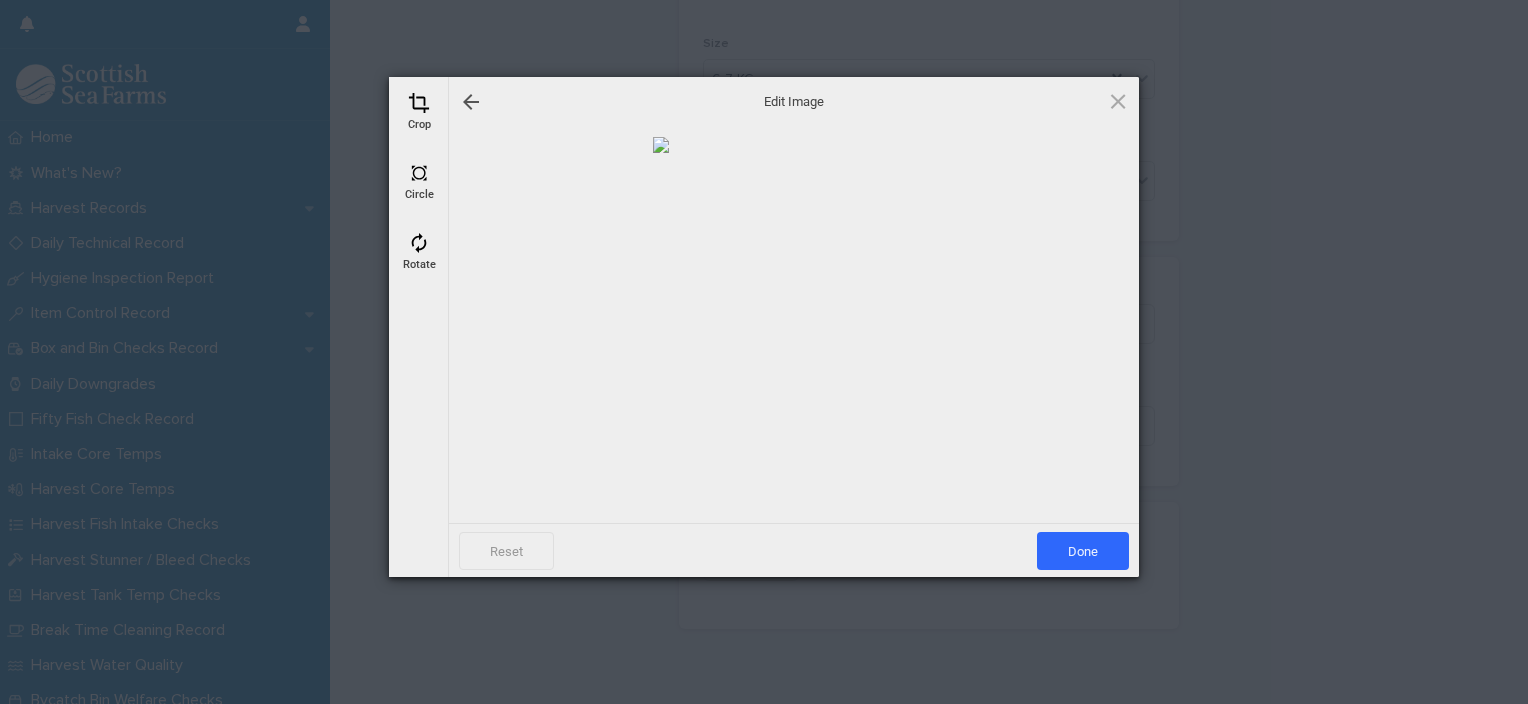 click at bounding box center (419, 103) 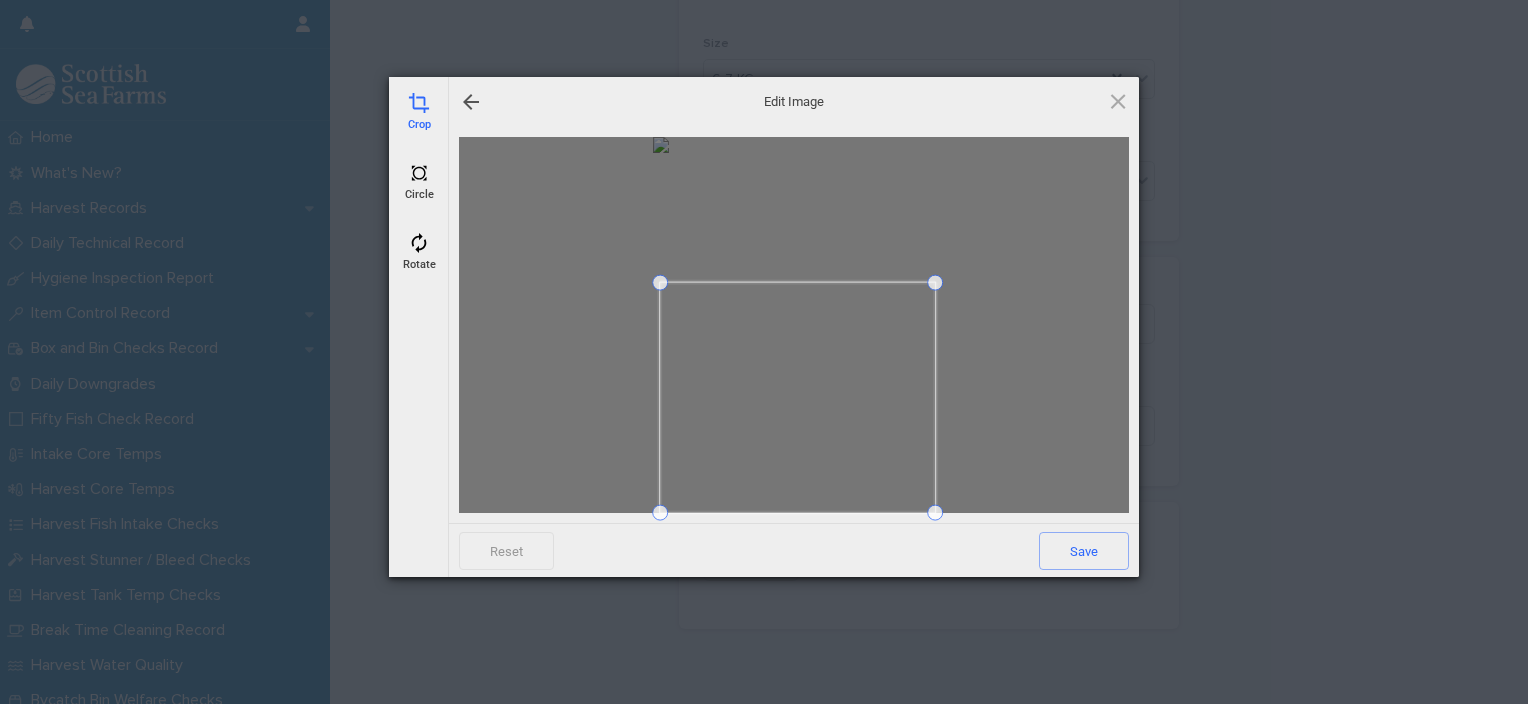 click at bounding box center (660, 283) 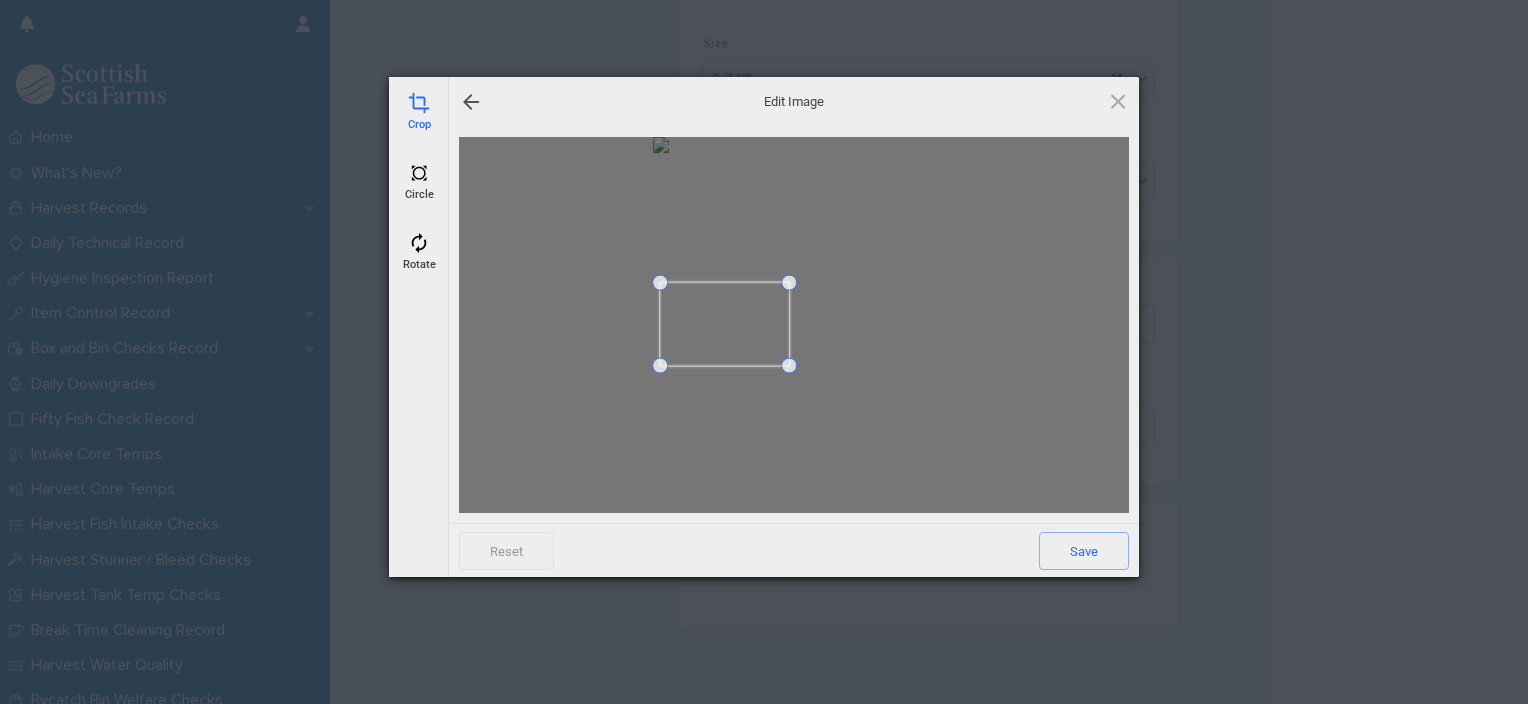 click at bounding box center (789, 366) 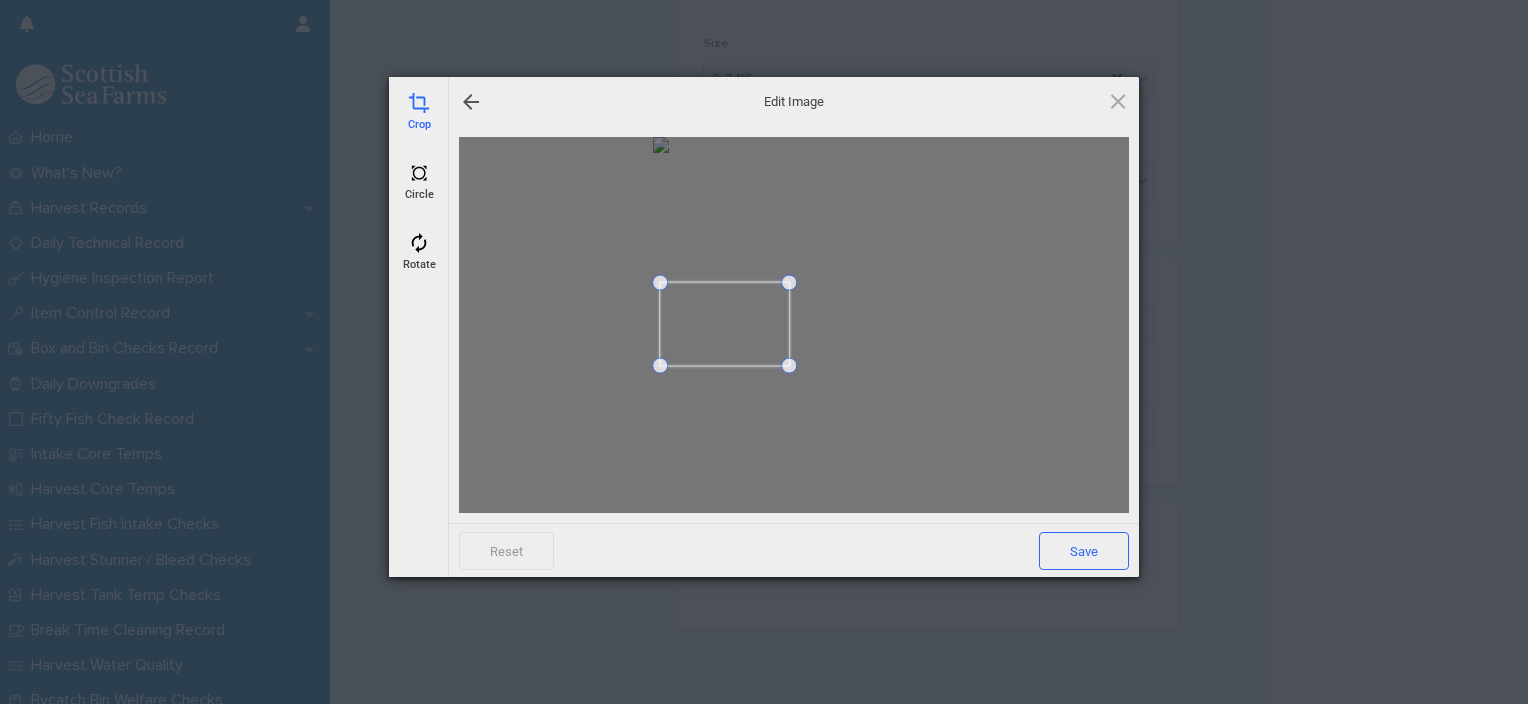 click on "Save" at bounding box center (1084, 551) 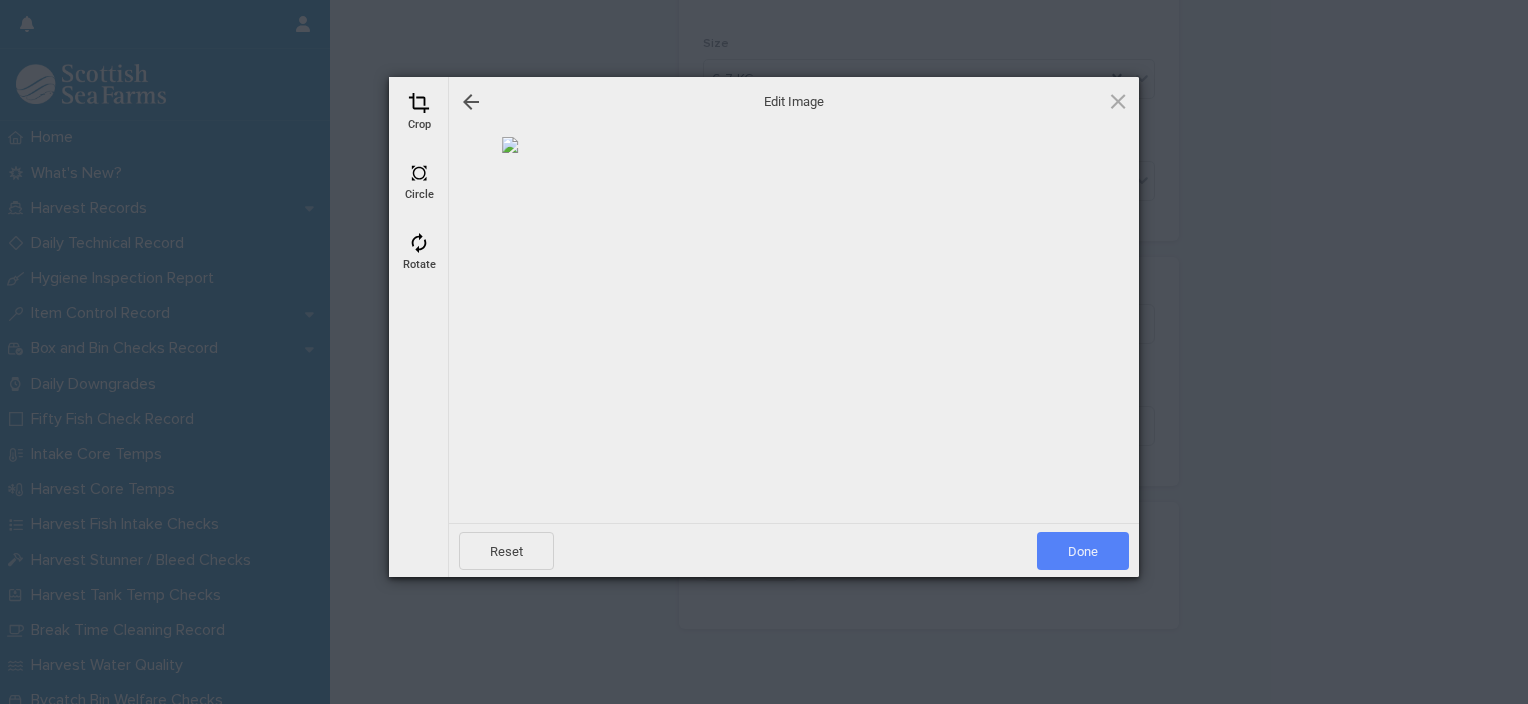click on "Done" at bounding box center (1083, 551) 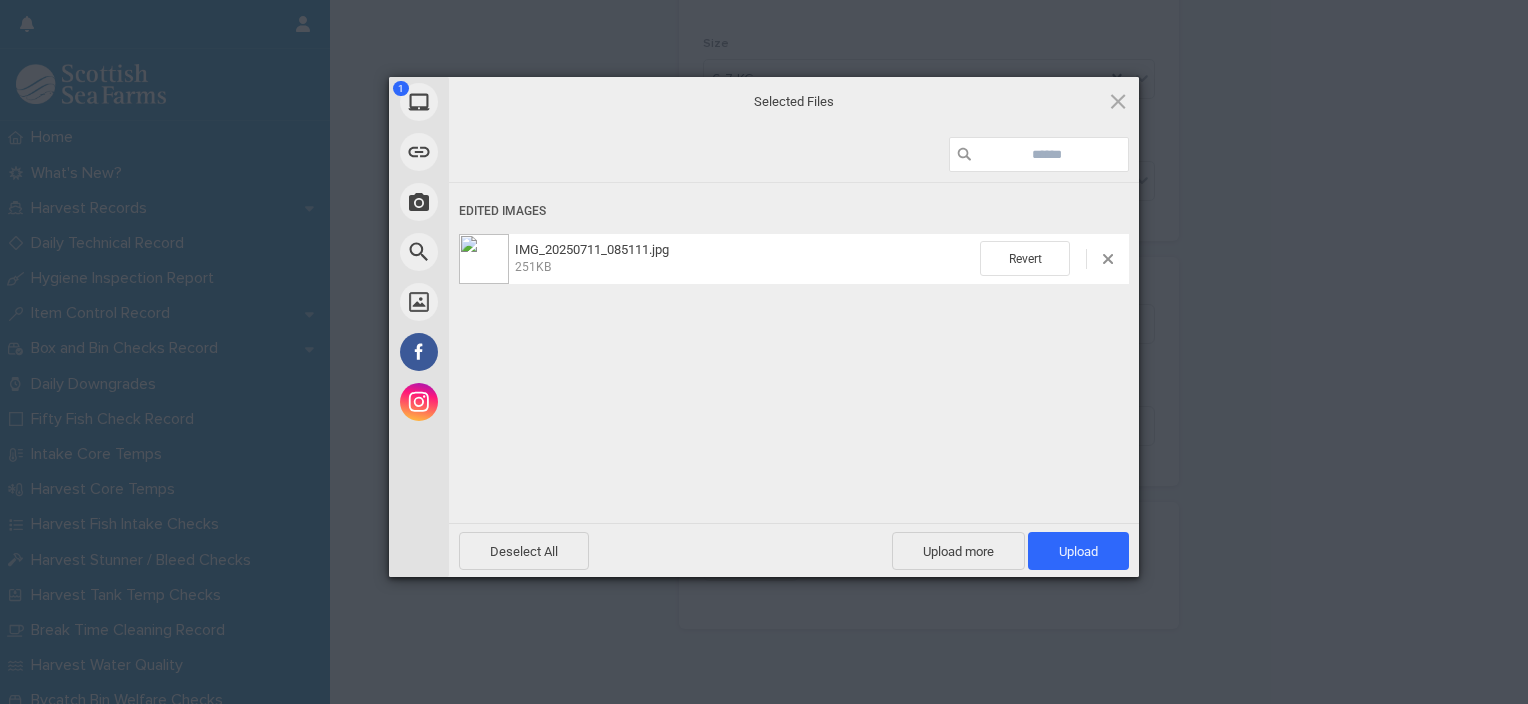 click on "Upload
1" at bounding box center (1078, 551) 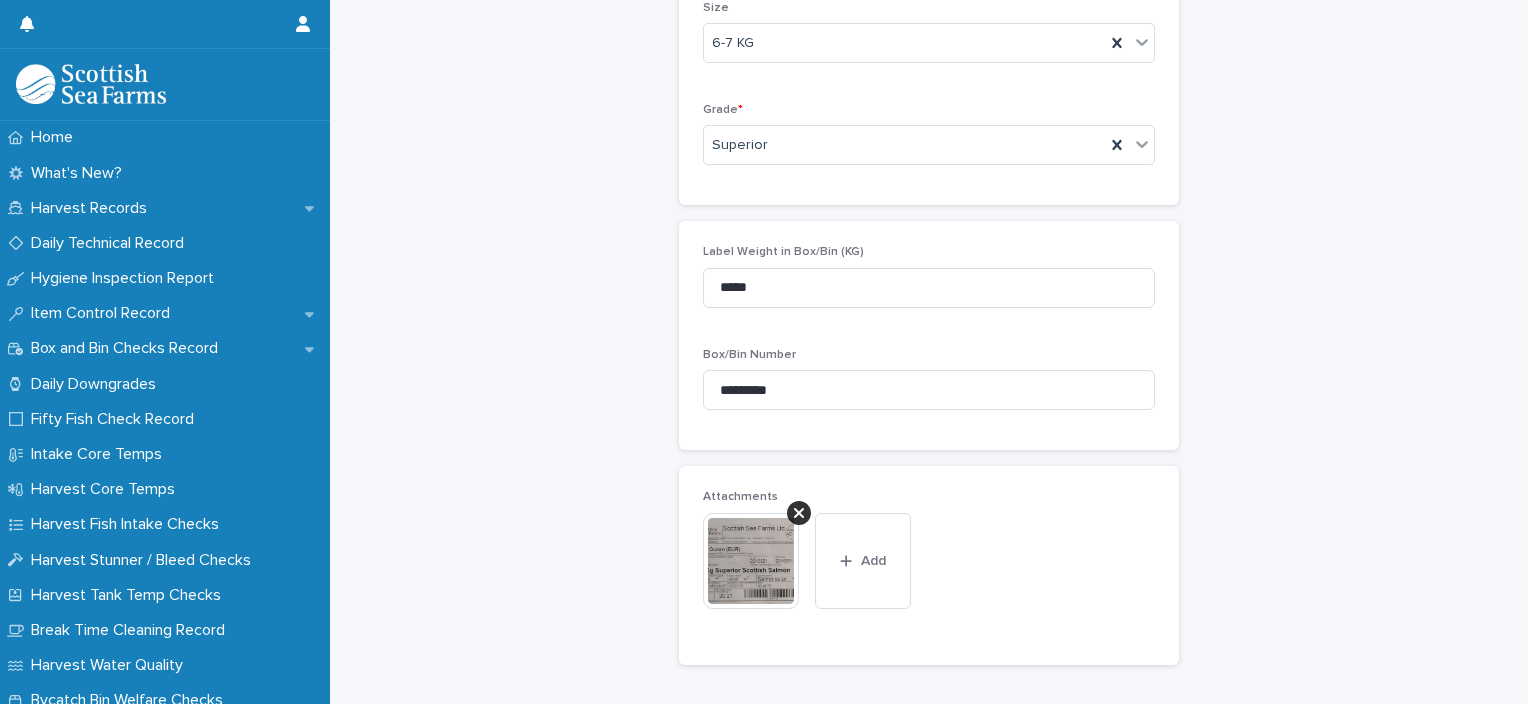 scroll, scrollTop: 828, scrollLeft: 0, axis: vertical 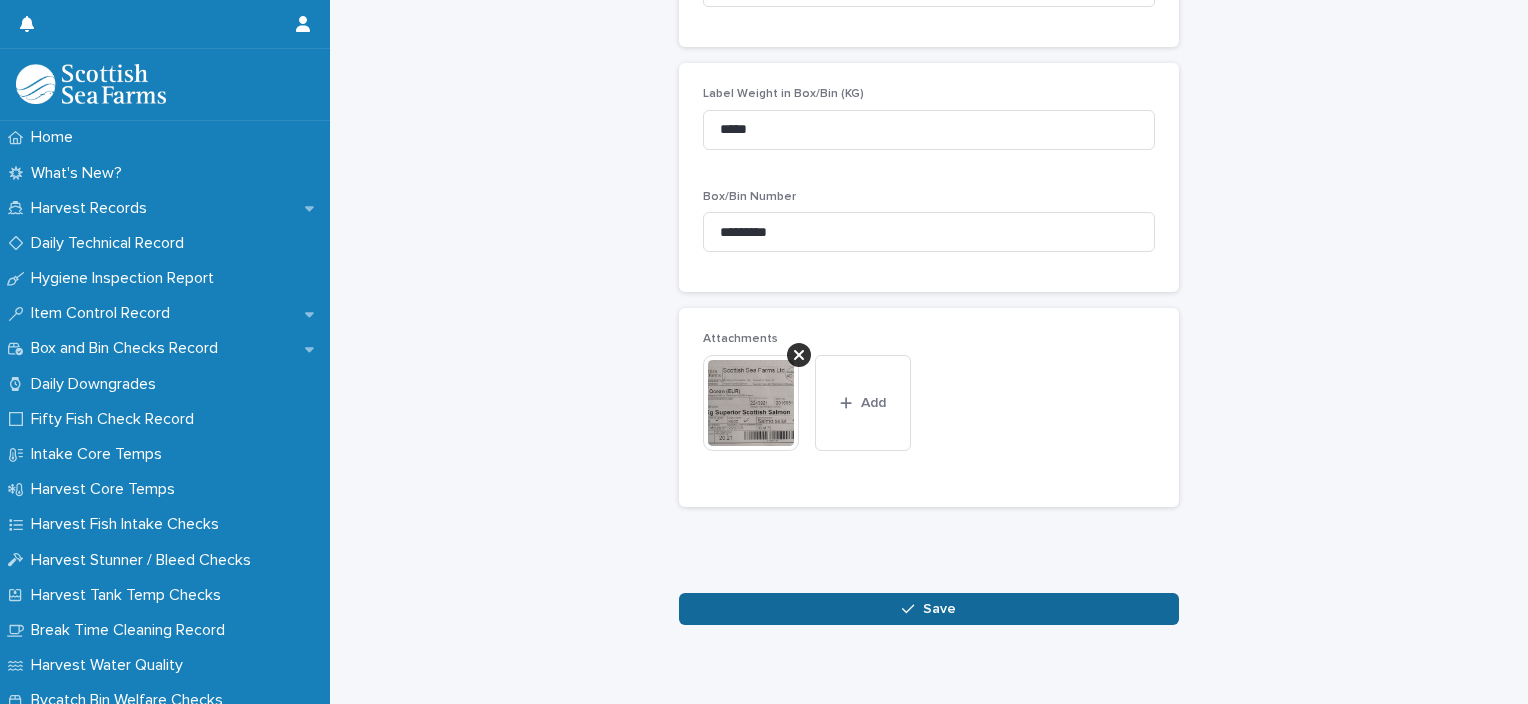 click on "Save" at bounding box center (929, 609) 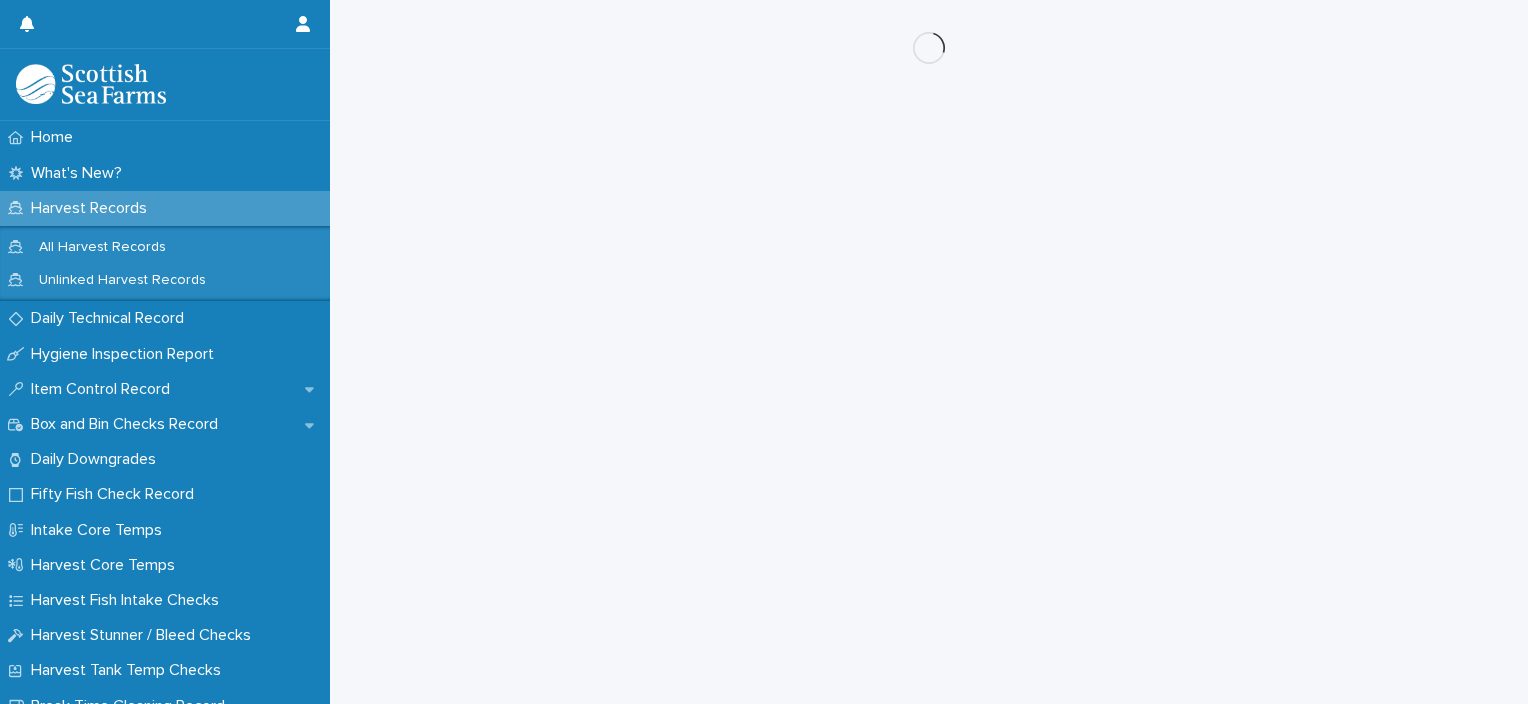 scroll, scrollTop: 0, scrollLeft: 0, axis: both 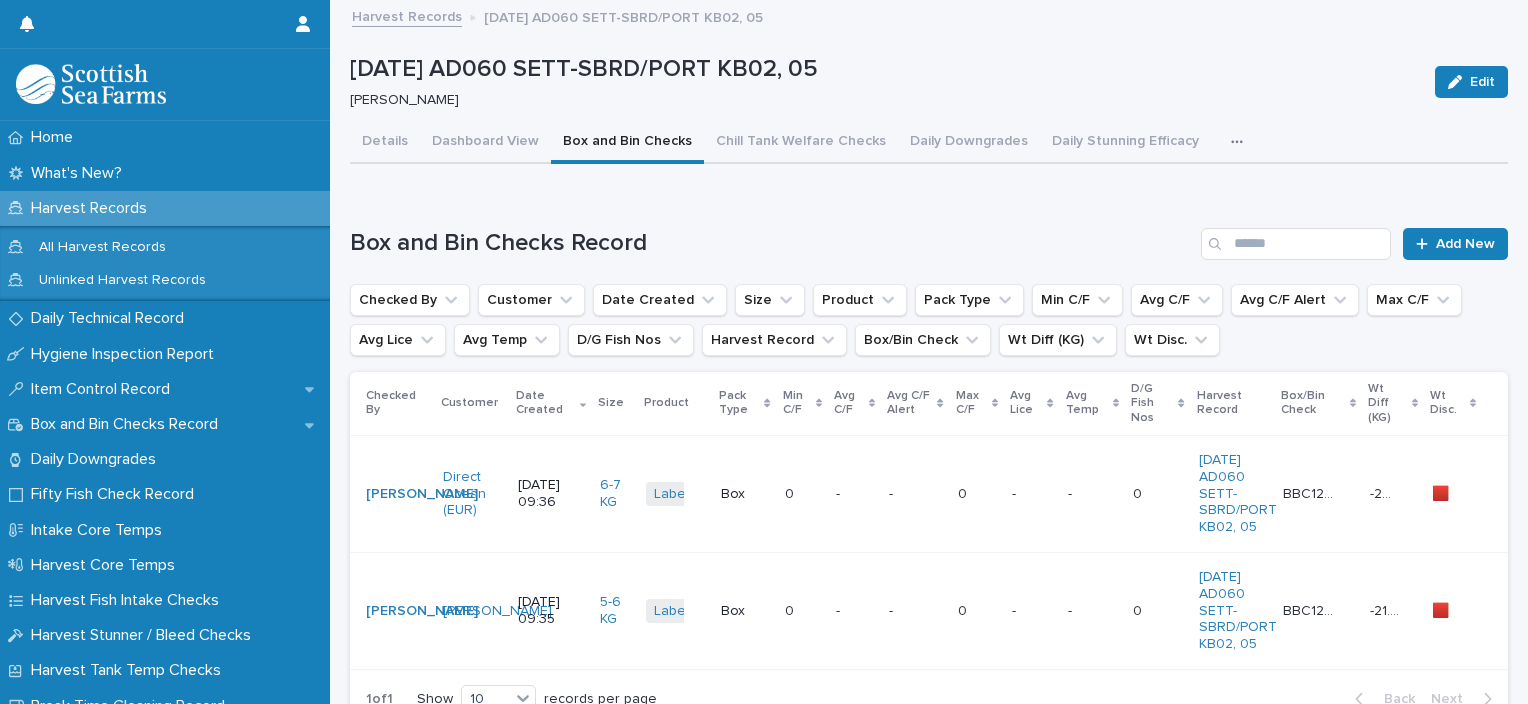 click on "- -" at bounding box center [854, 493] 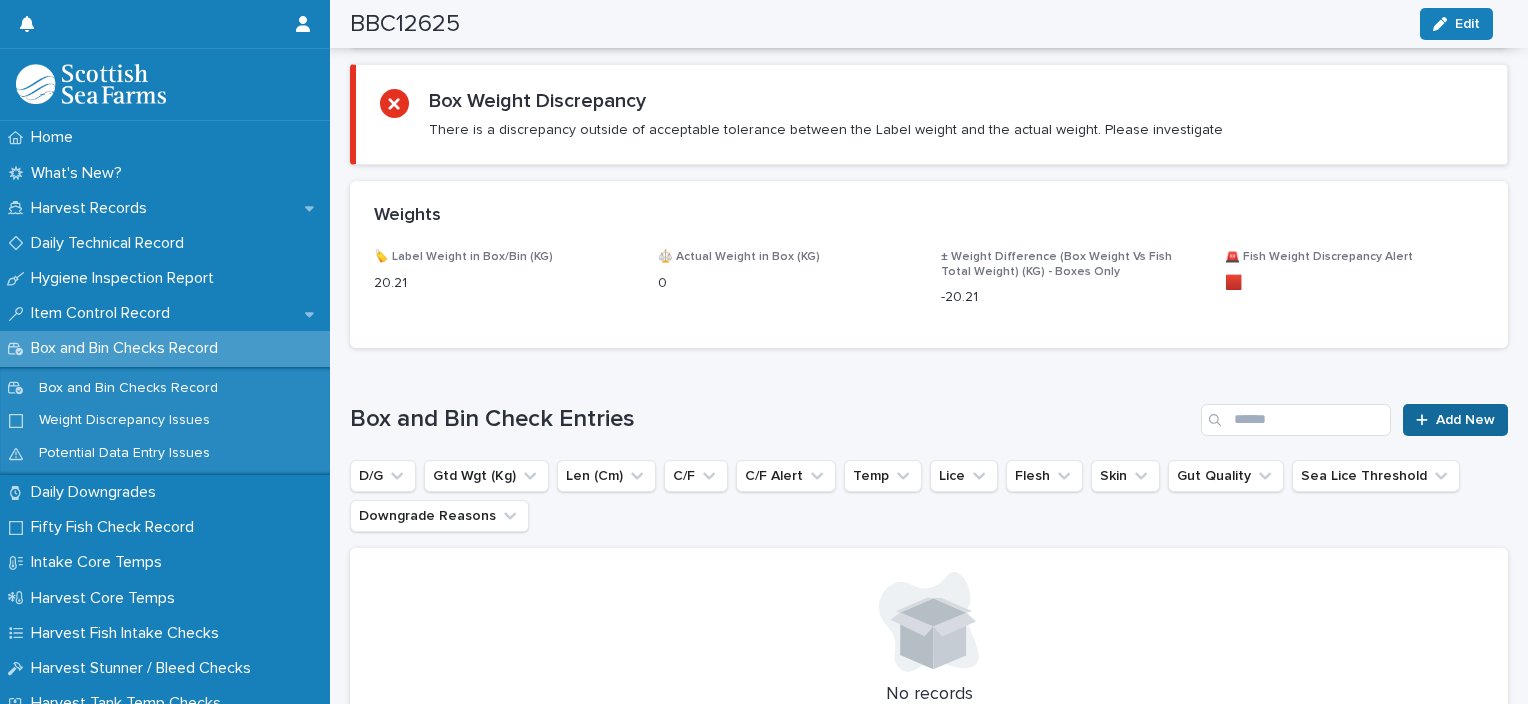 click on "Add New" at bounding box center (1465, 420) 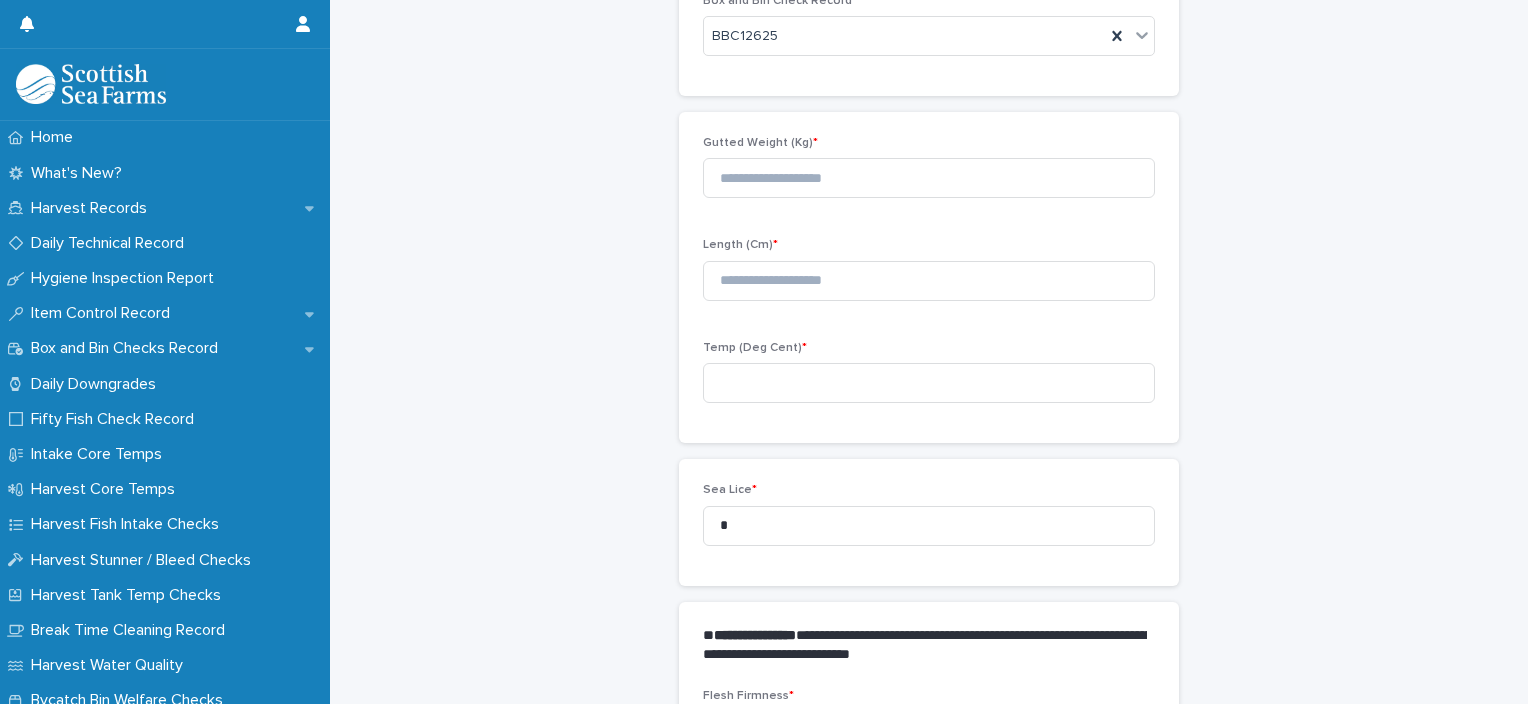 scroll, scrollTop: 0, scrollLeft: 0, axis: both 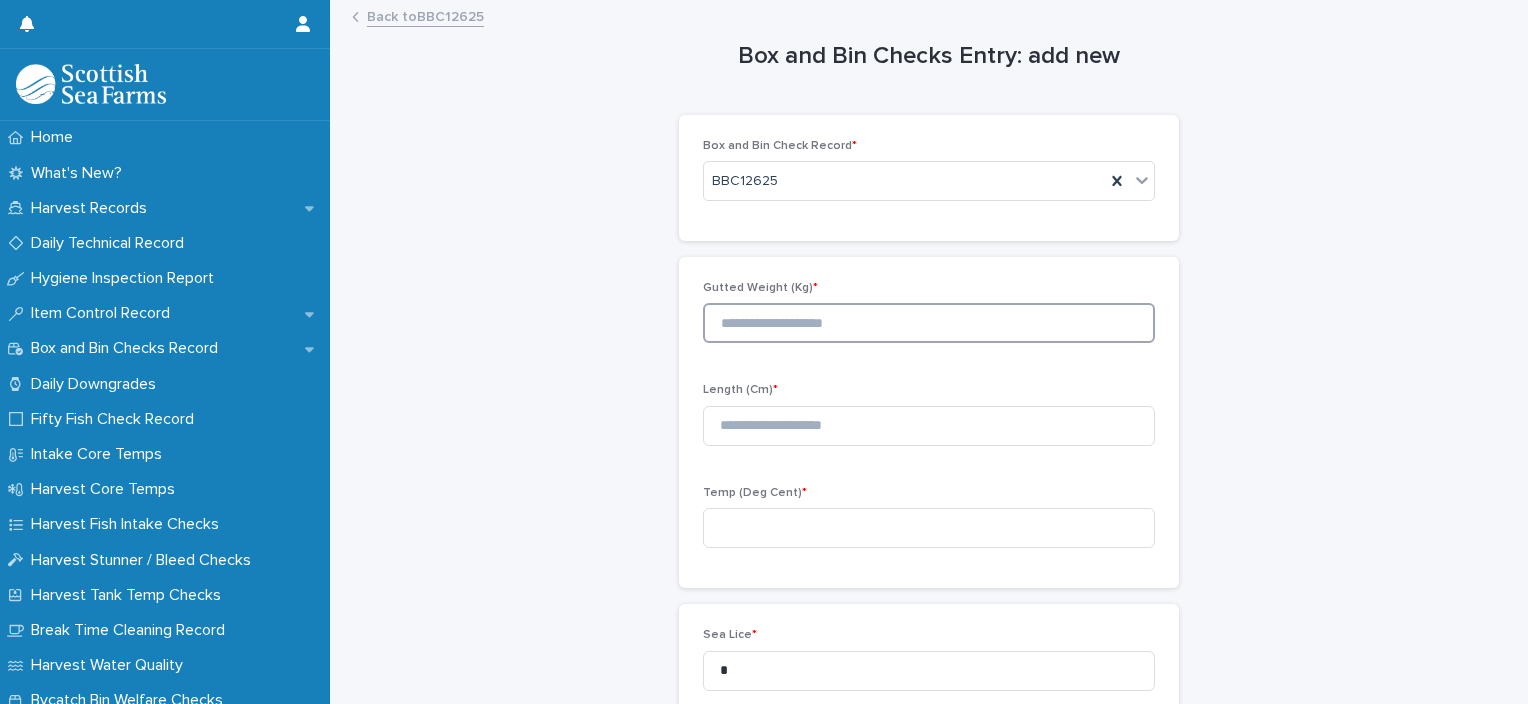 click at bounding box center [929, 323] 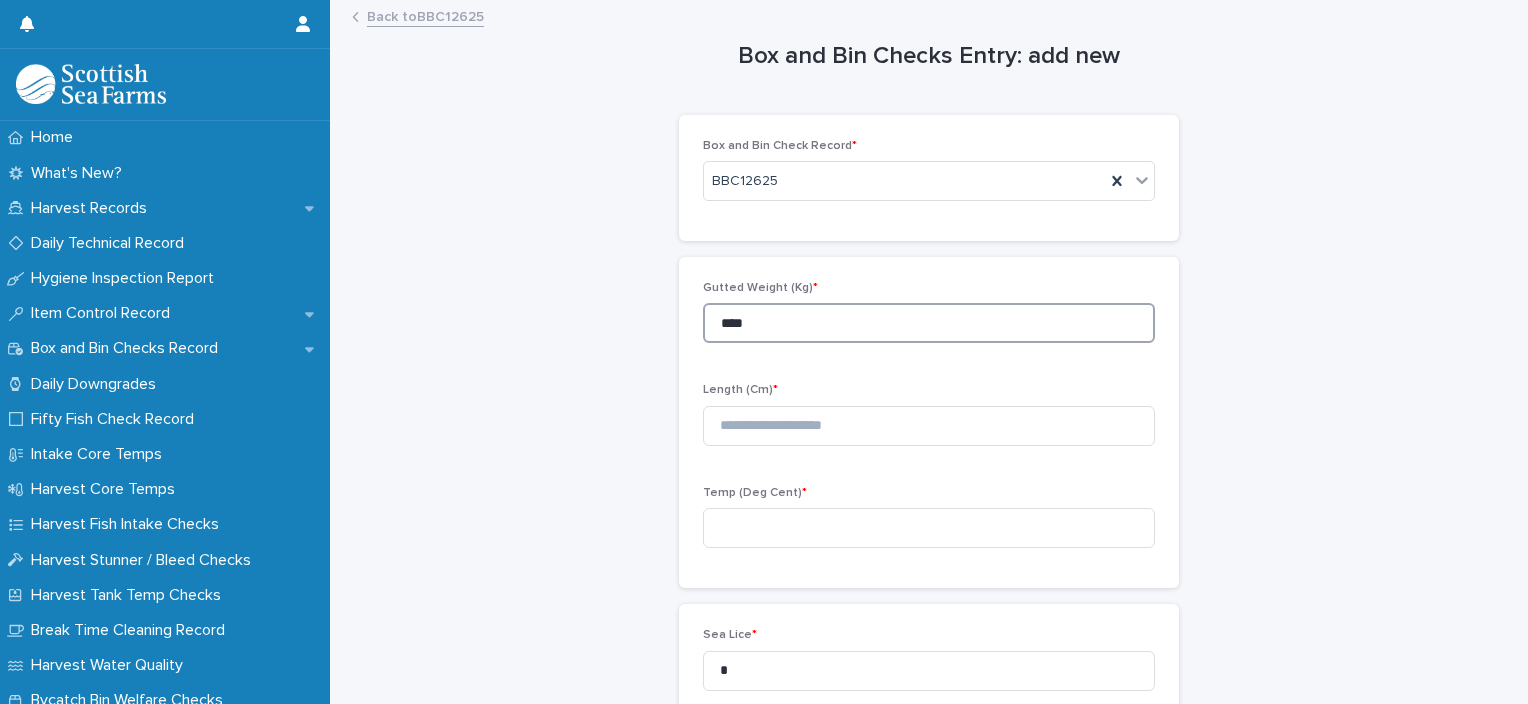 type on "****" 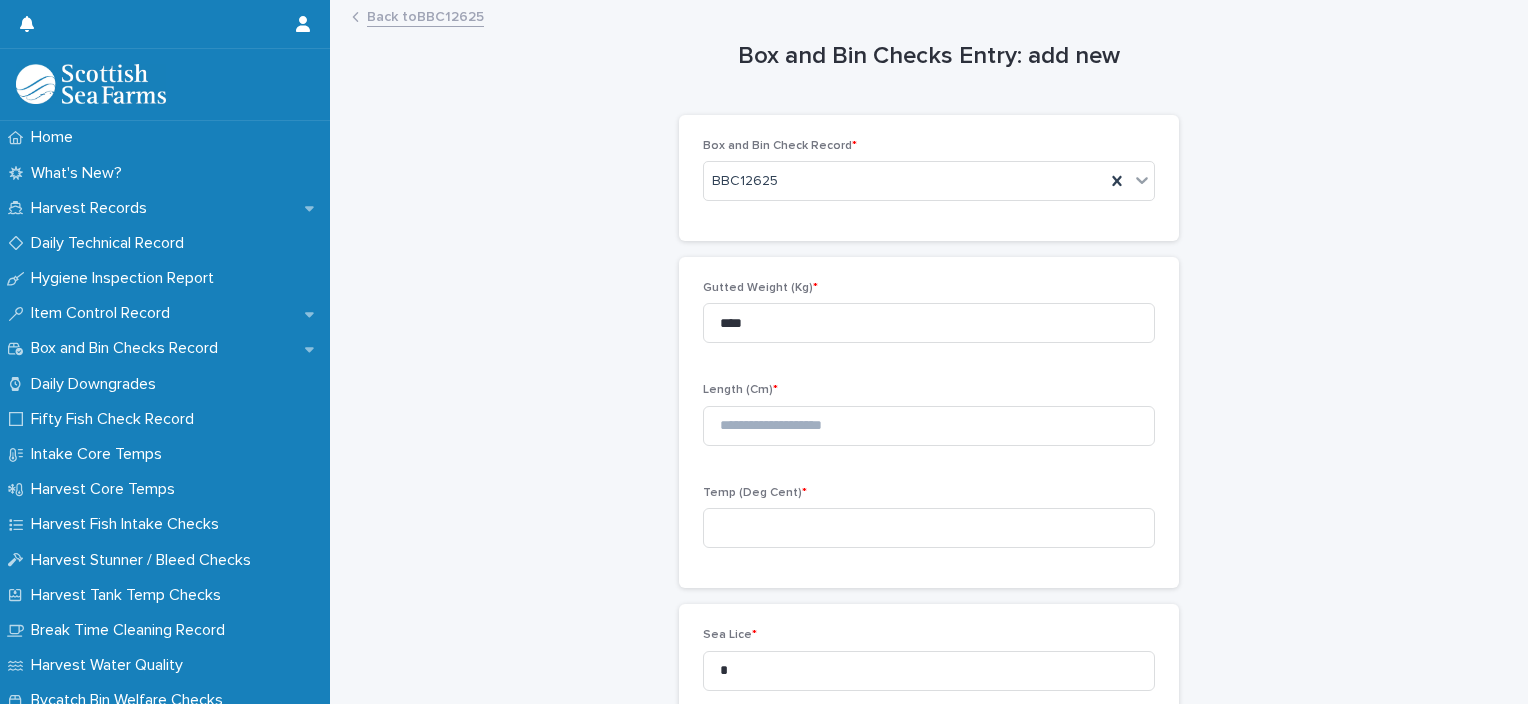 click on "Length (Cm) *" at bounding box center [929, 422] 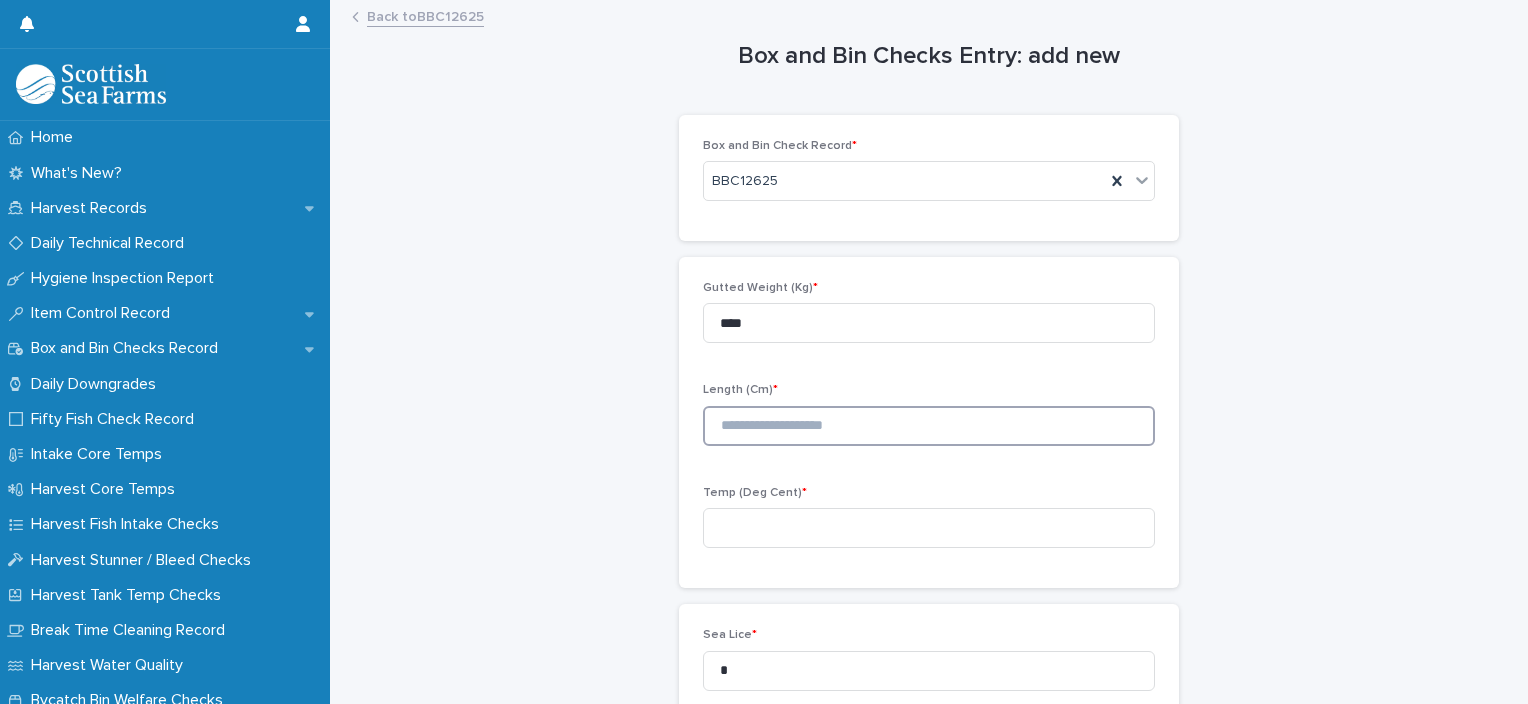 click at bounding box center (929, 426) 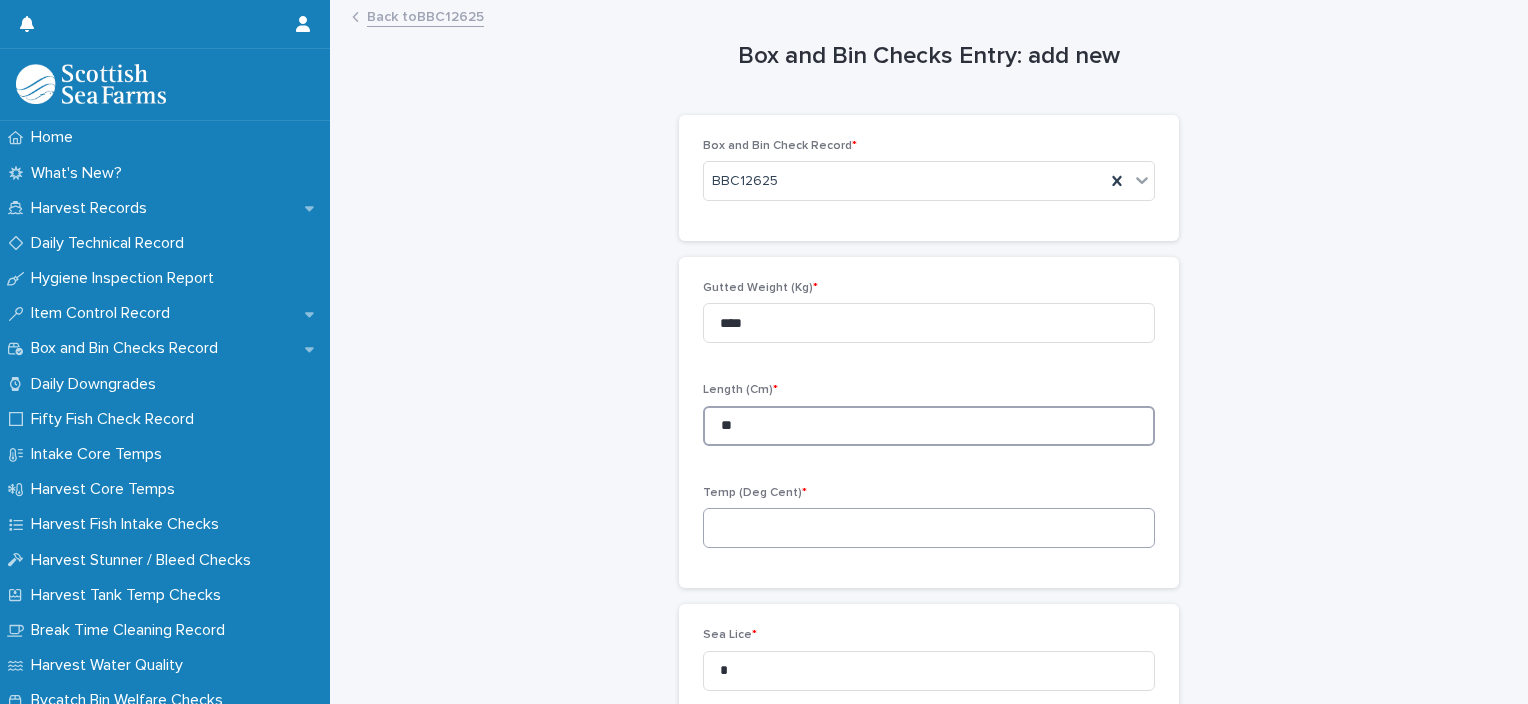 type on "**" 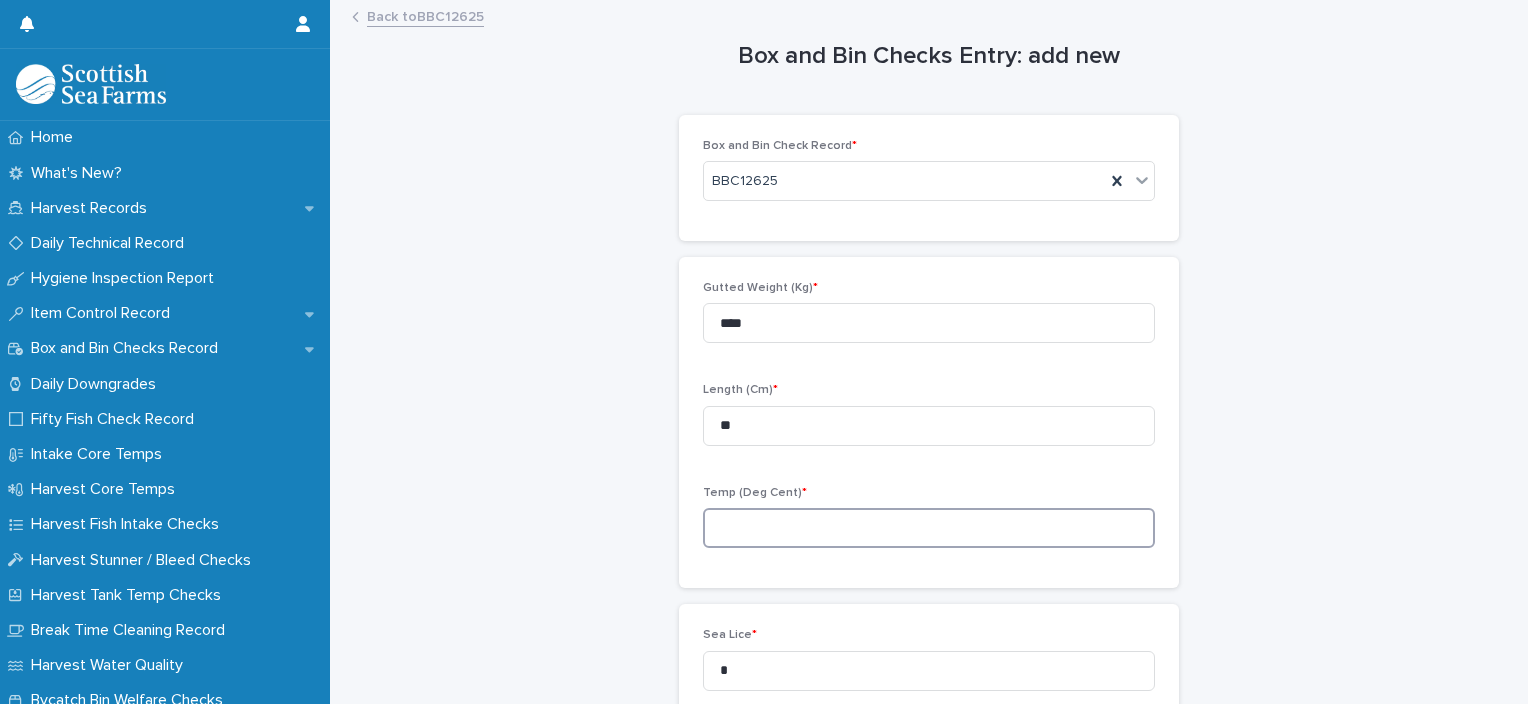 click at bounding box center [929, 528] 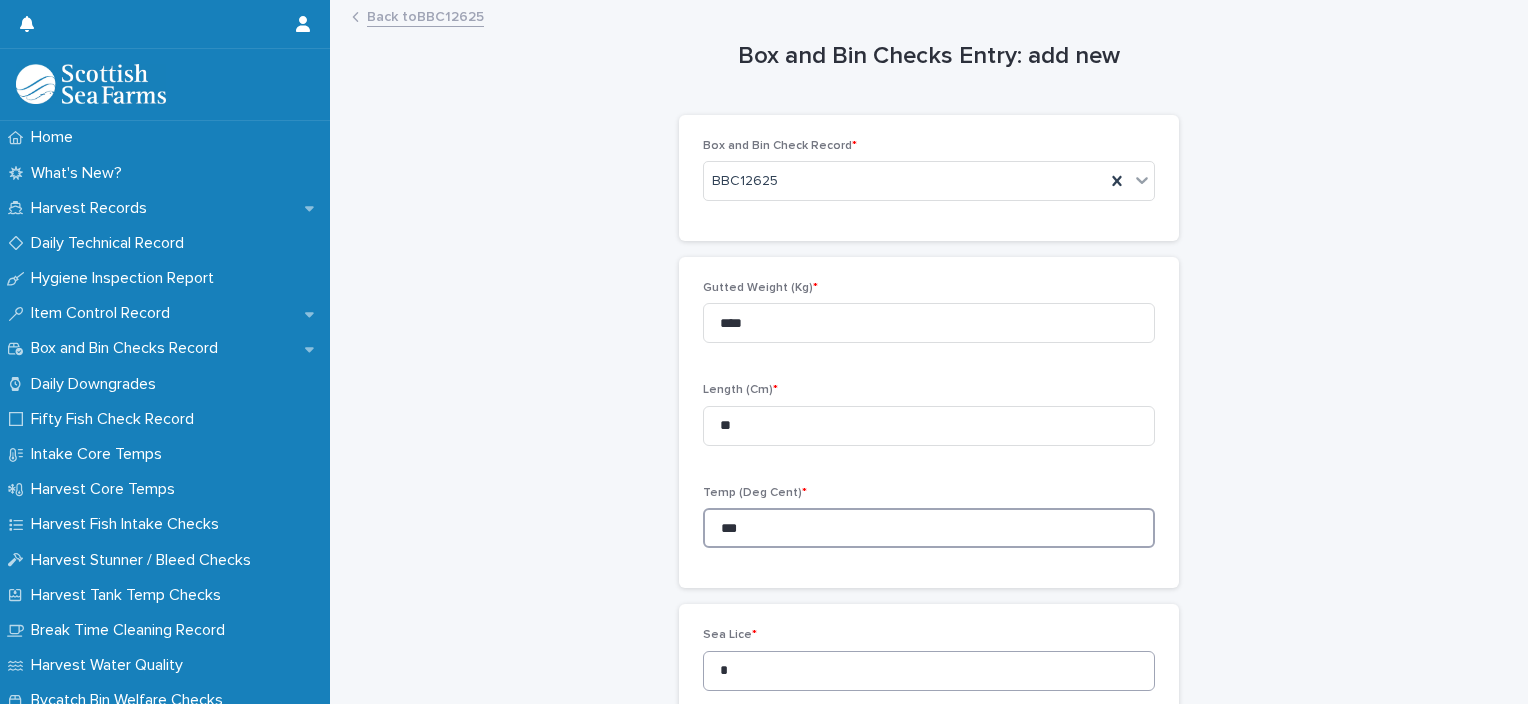 type on "***" 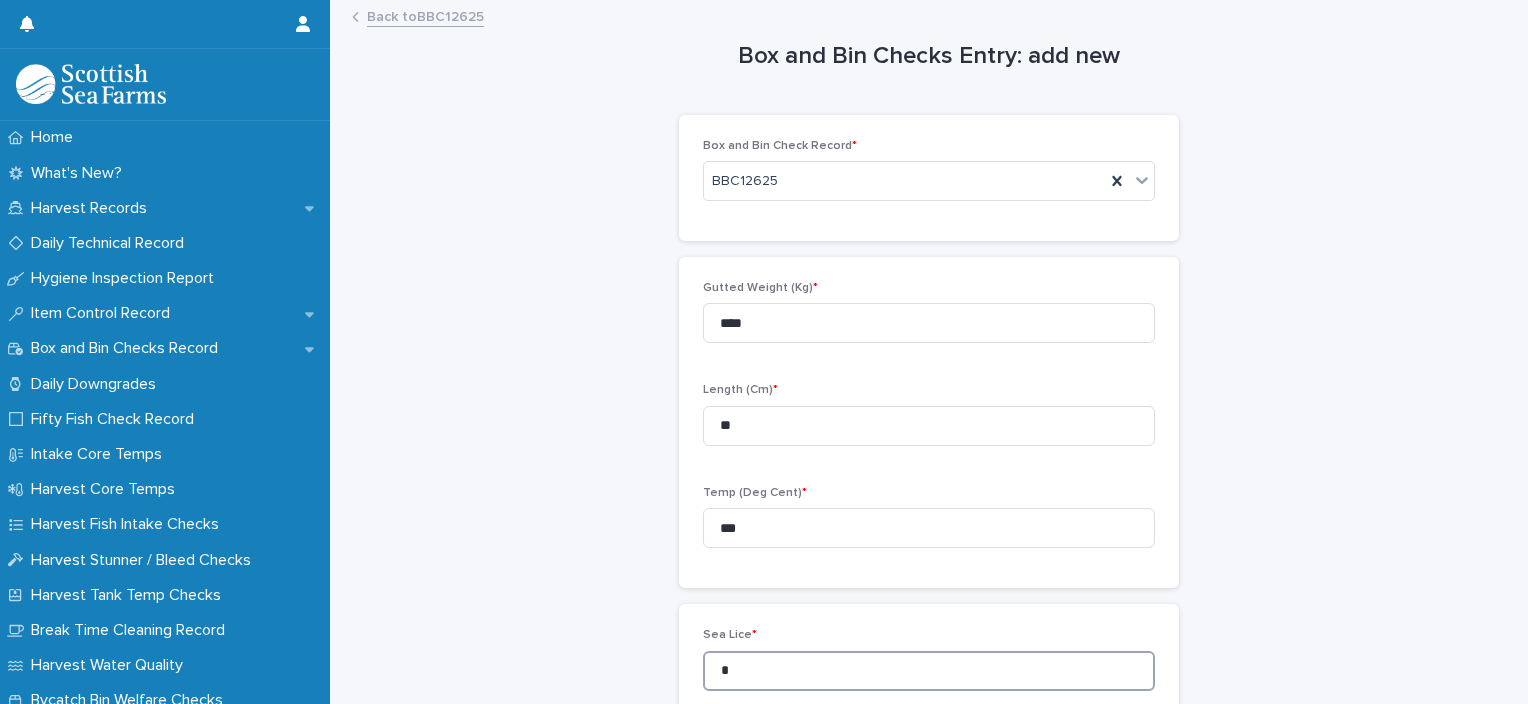 drag, startPoint x: 774, startPoint y: 659, endPoint x: 686, endPoint y: 662, distance: 88.051125 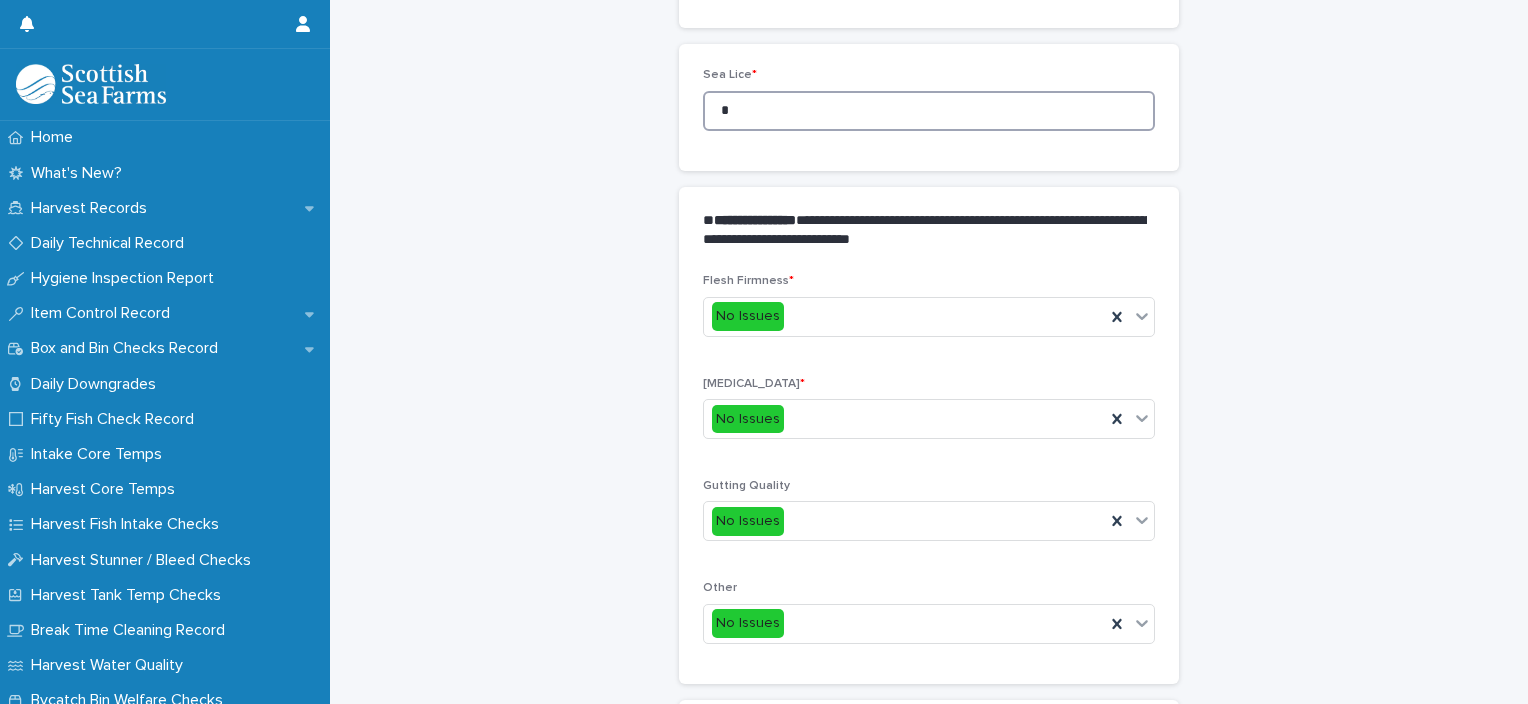 scroll, scrollTop: 570, scrollLeft: 0, axis: vertical 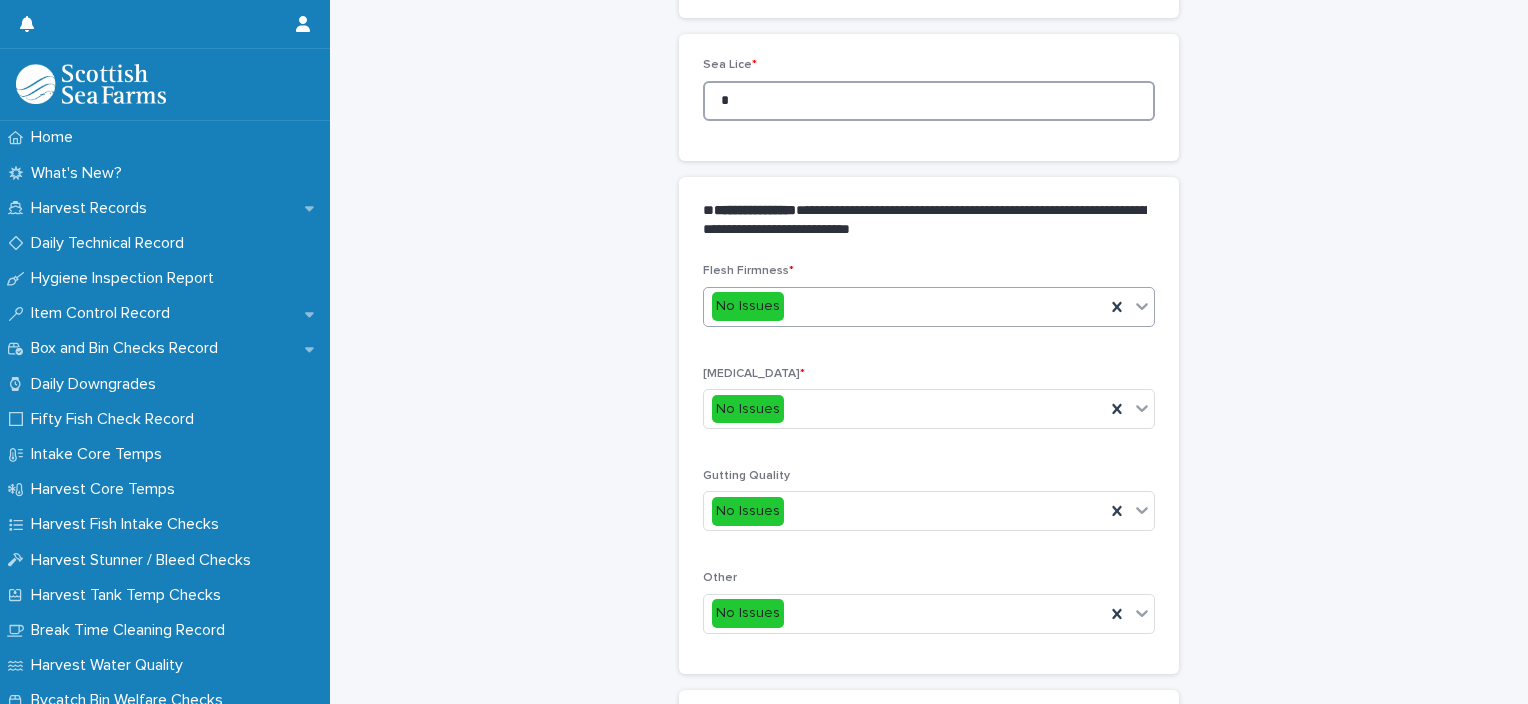 type on "*" 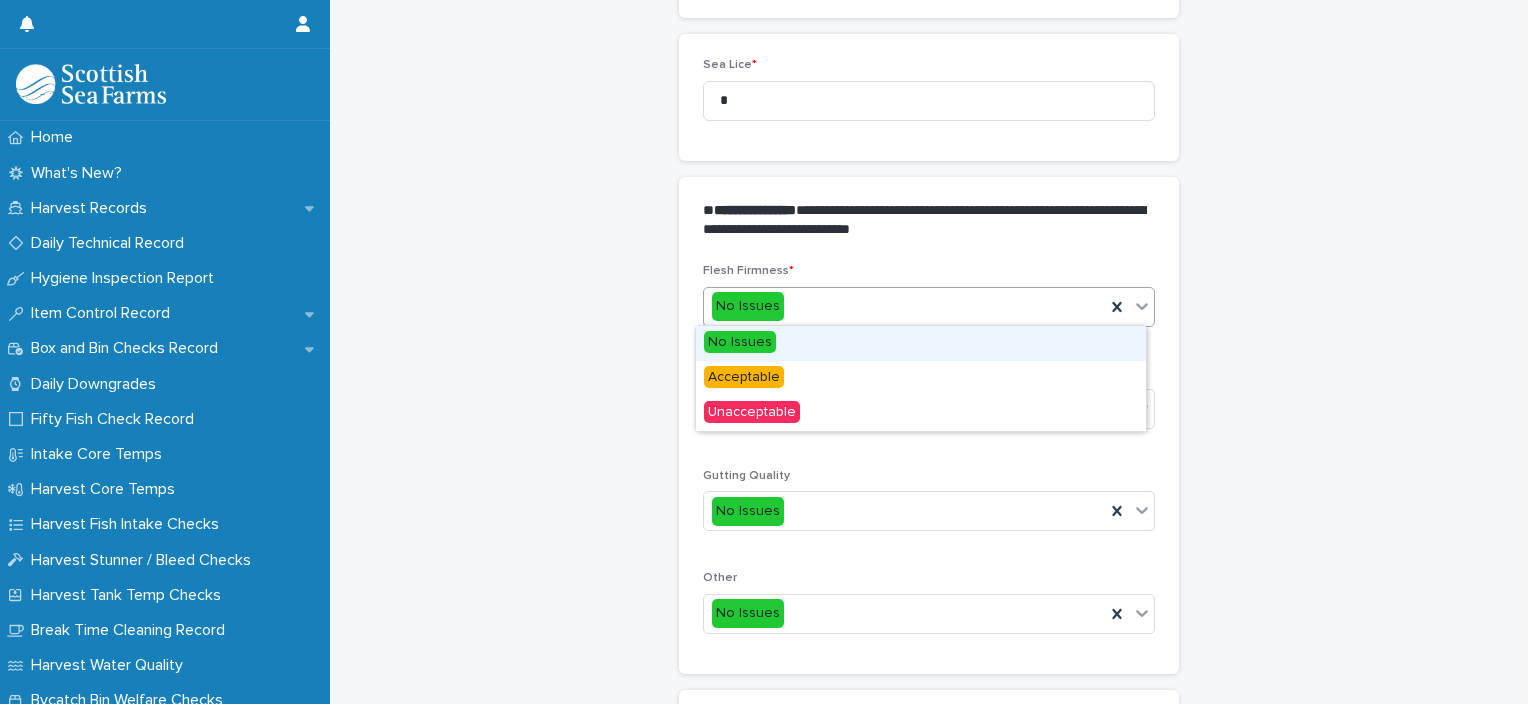 drag, startPoint x: 825, startPoint y: 303, endPoint x: 824, endPoint y: 325, distance: 22.022715 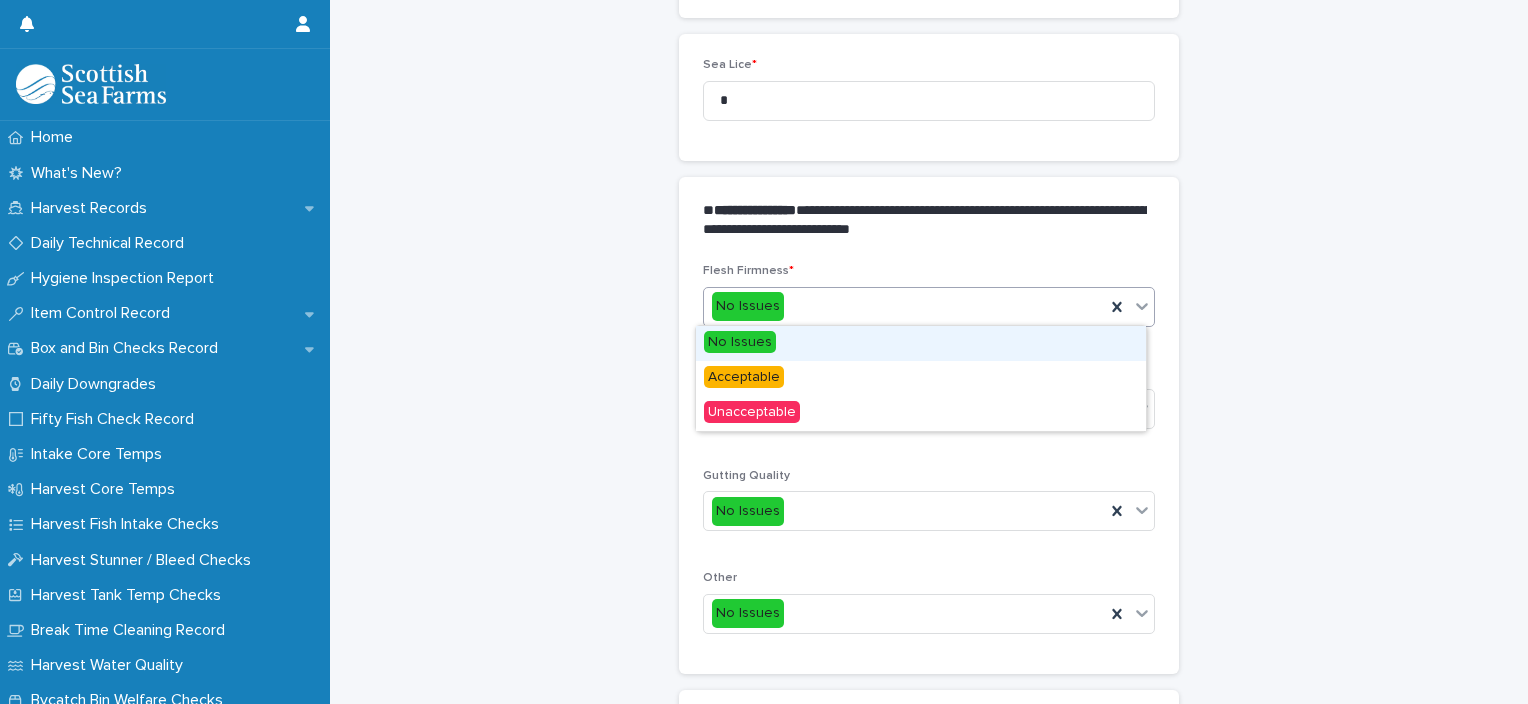click on "No Issues" at bounding box center [904, 306] 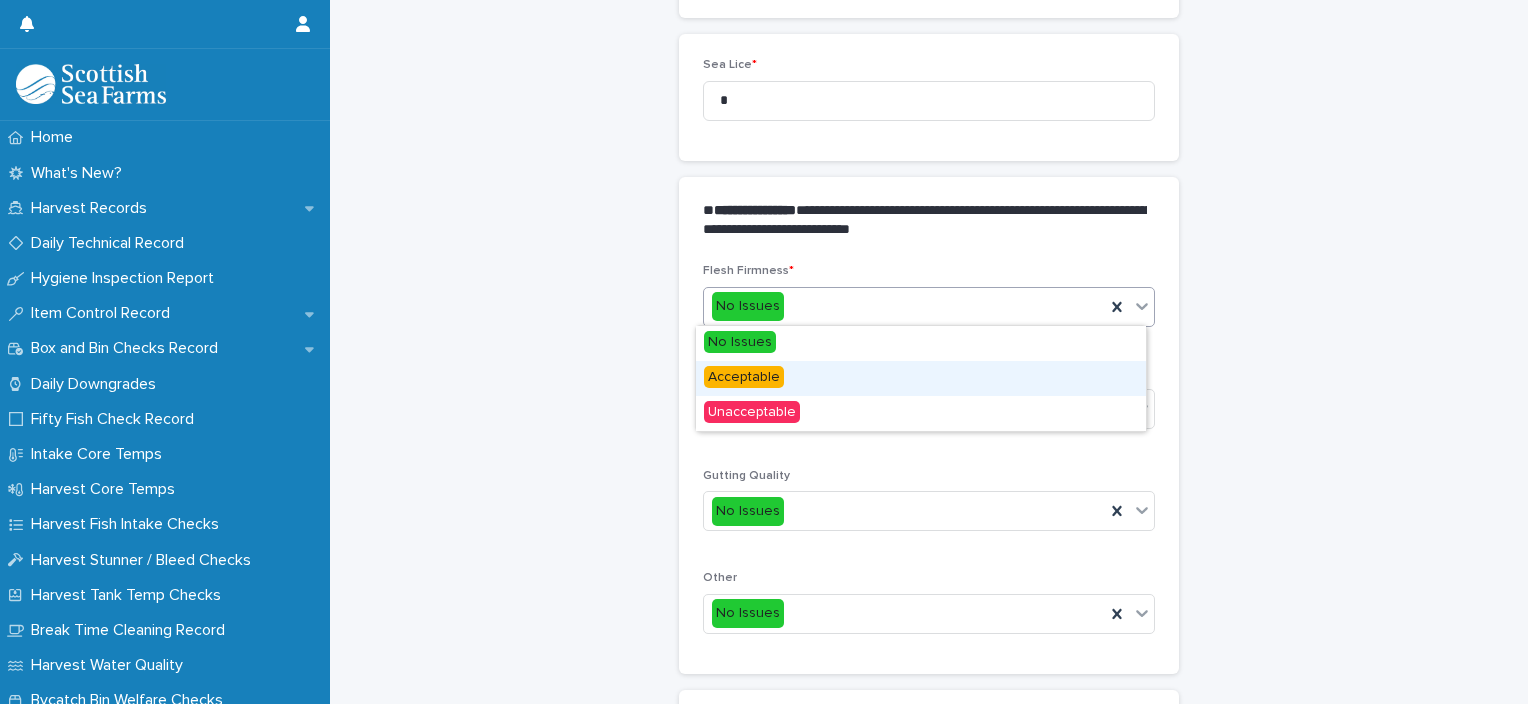 click on "Acceptable" at bounding box center (921, 378) 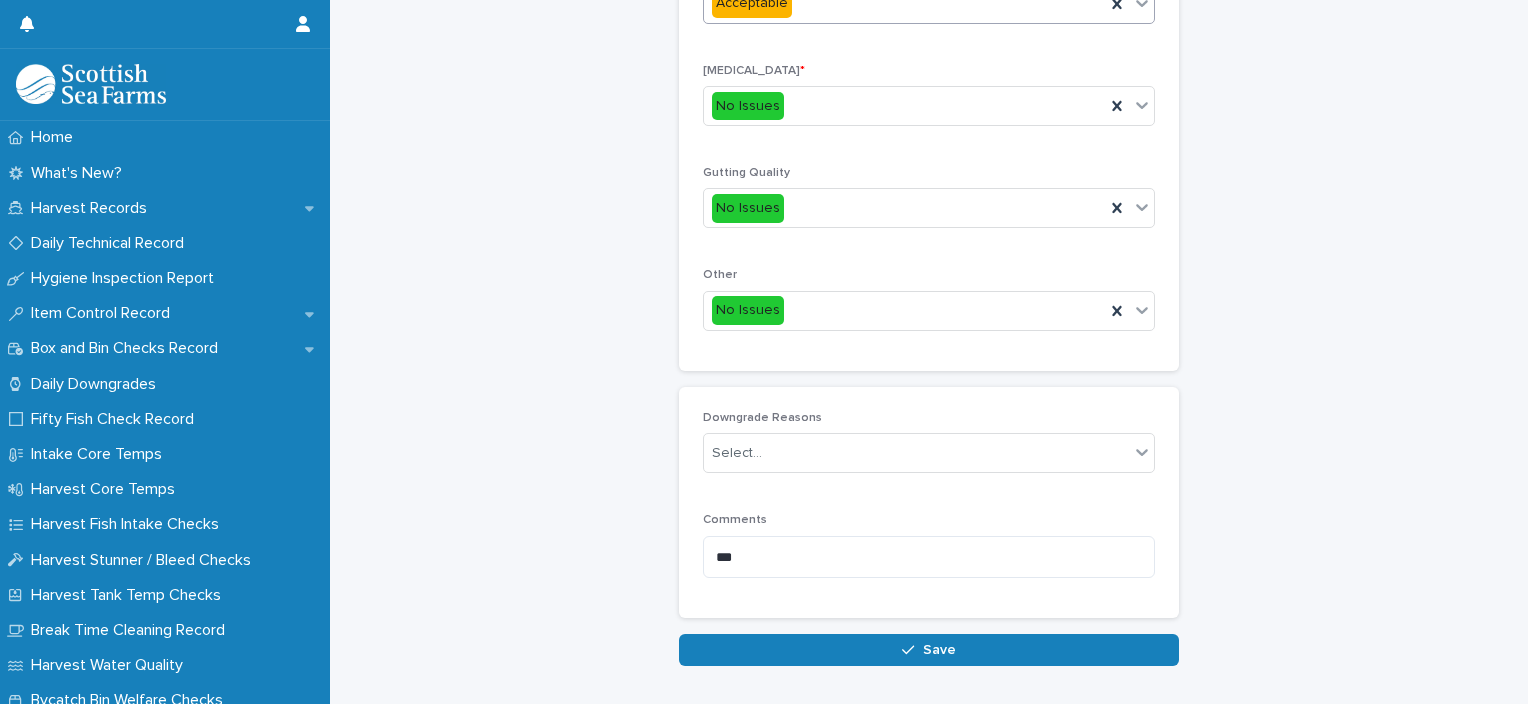 scroll, scrollTop: 941, scrollLeft: 0, axis: vertical 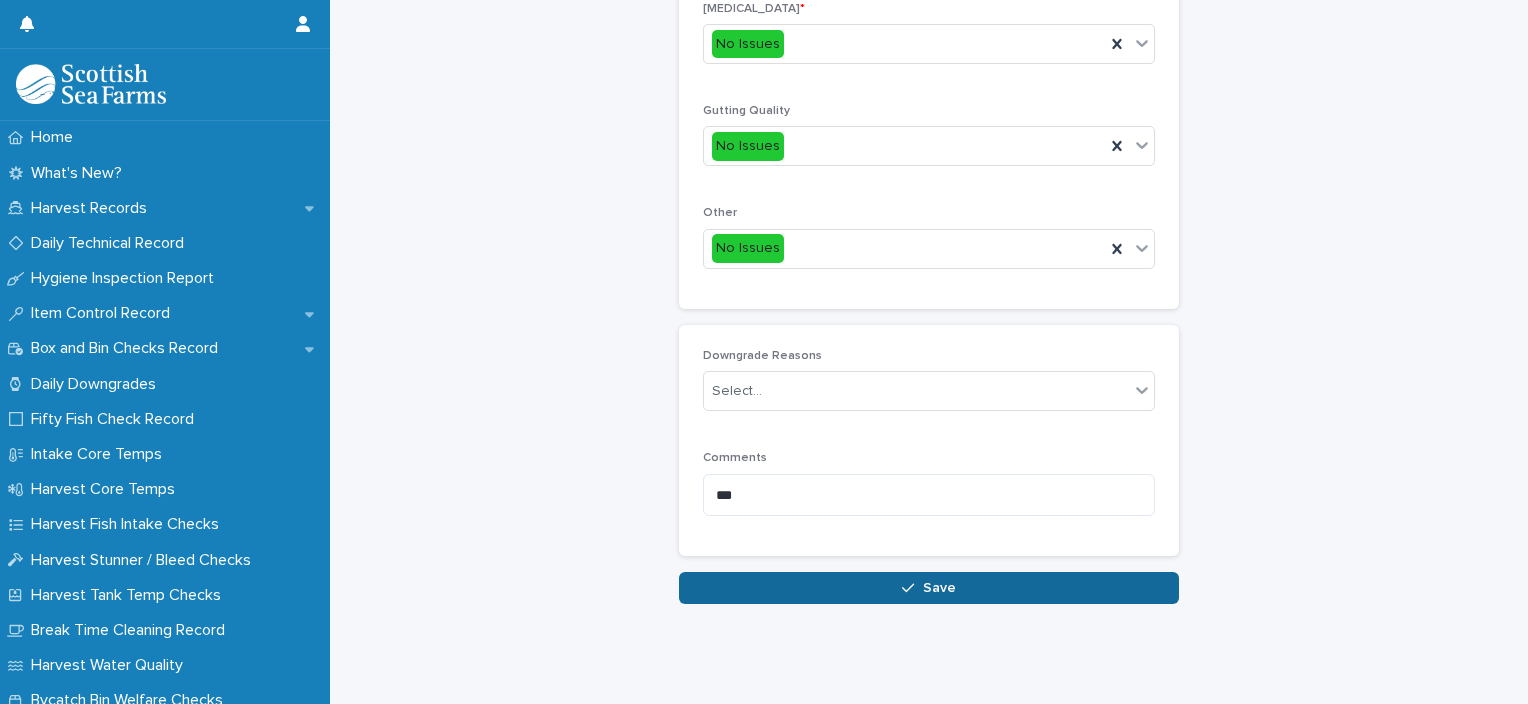 click on "Save" at bounding box center (929, 588) 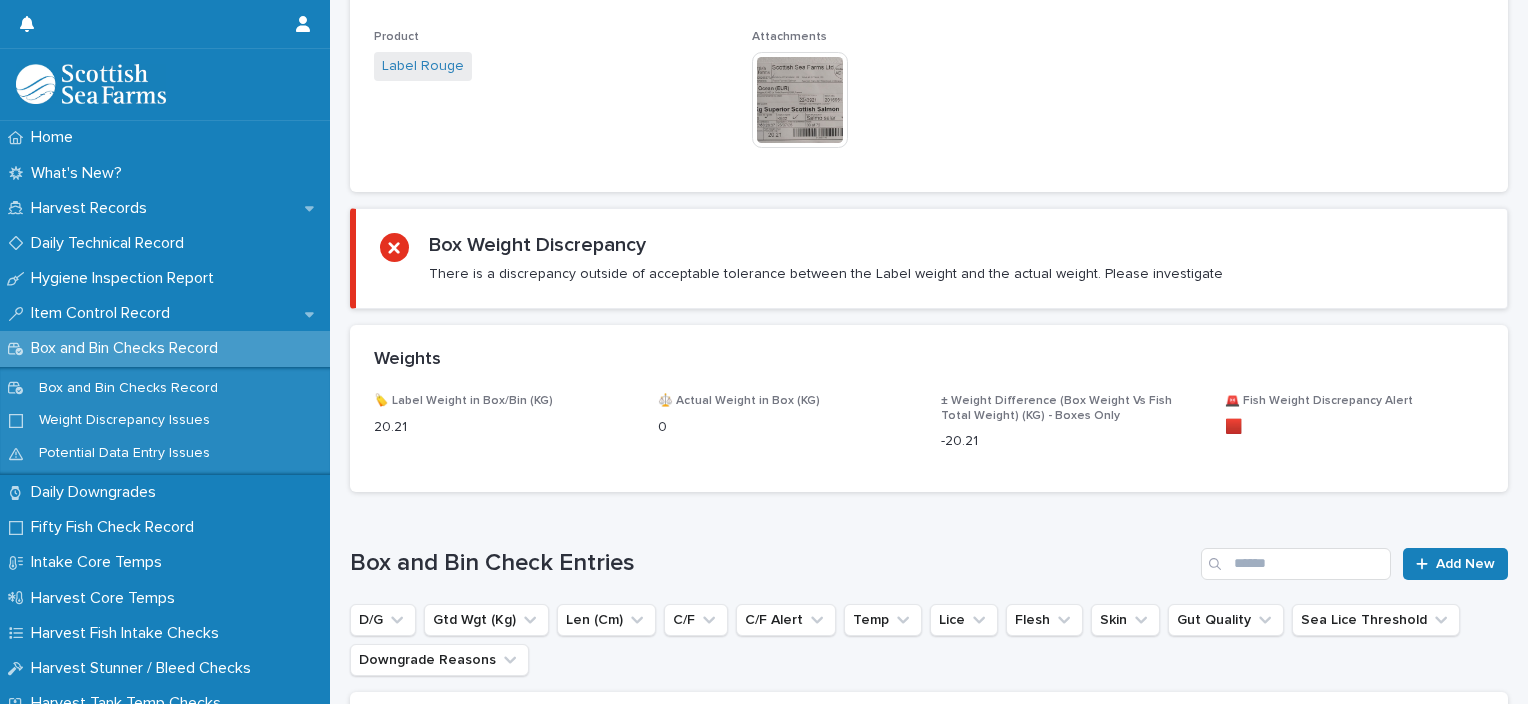 scroll, scrollTop: 0, scrollLeft: 0, axis: both 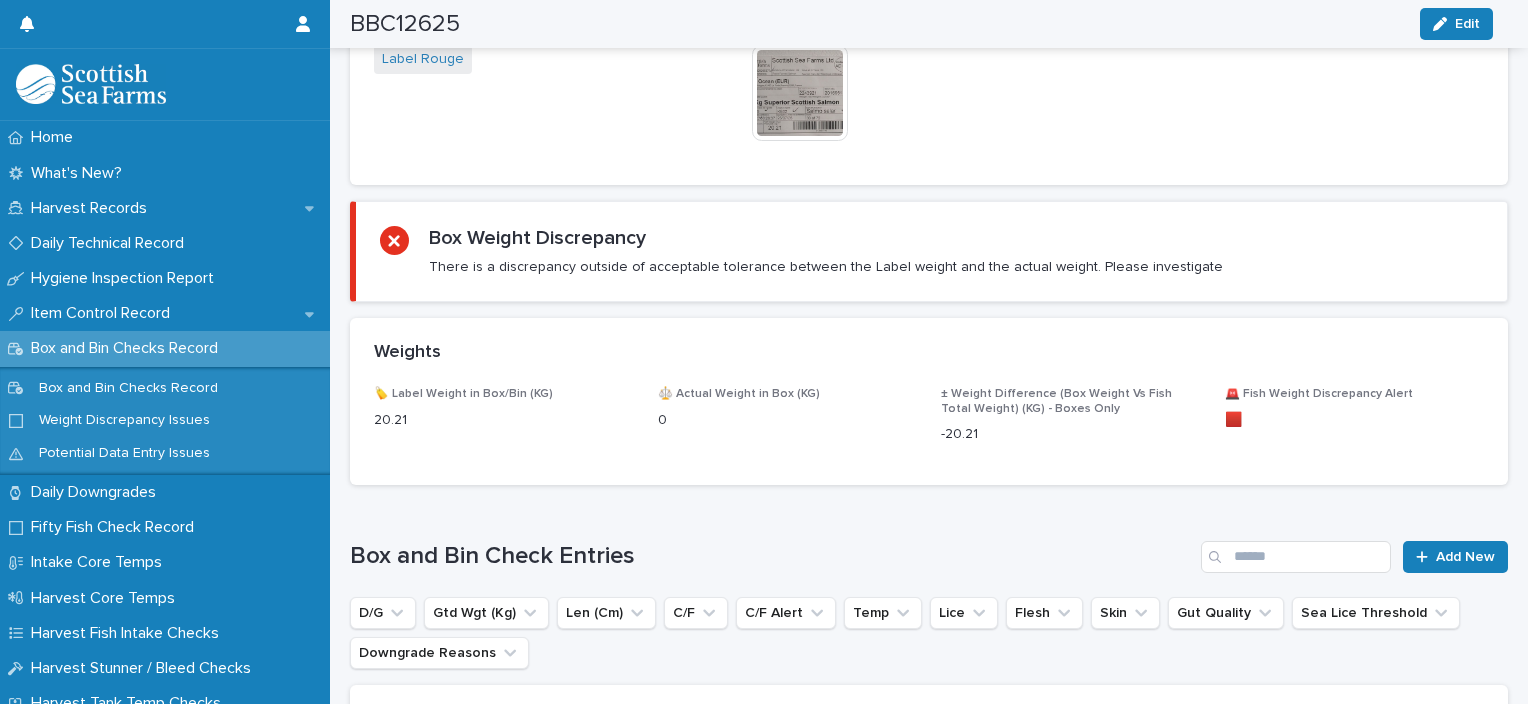 drag, startPoint x: 1441, startPoint y: 548, endPoint x: 1522, endPoint y: 507, distance: 90.78546 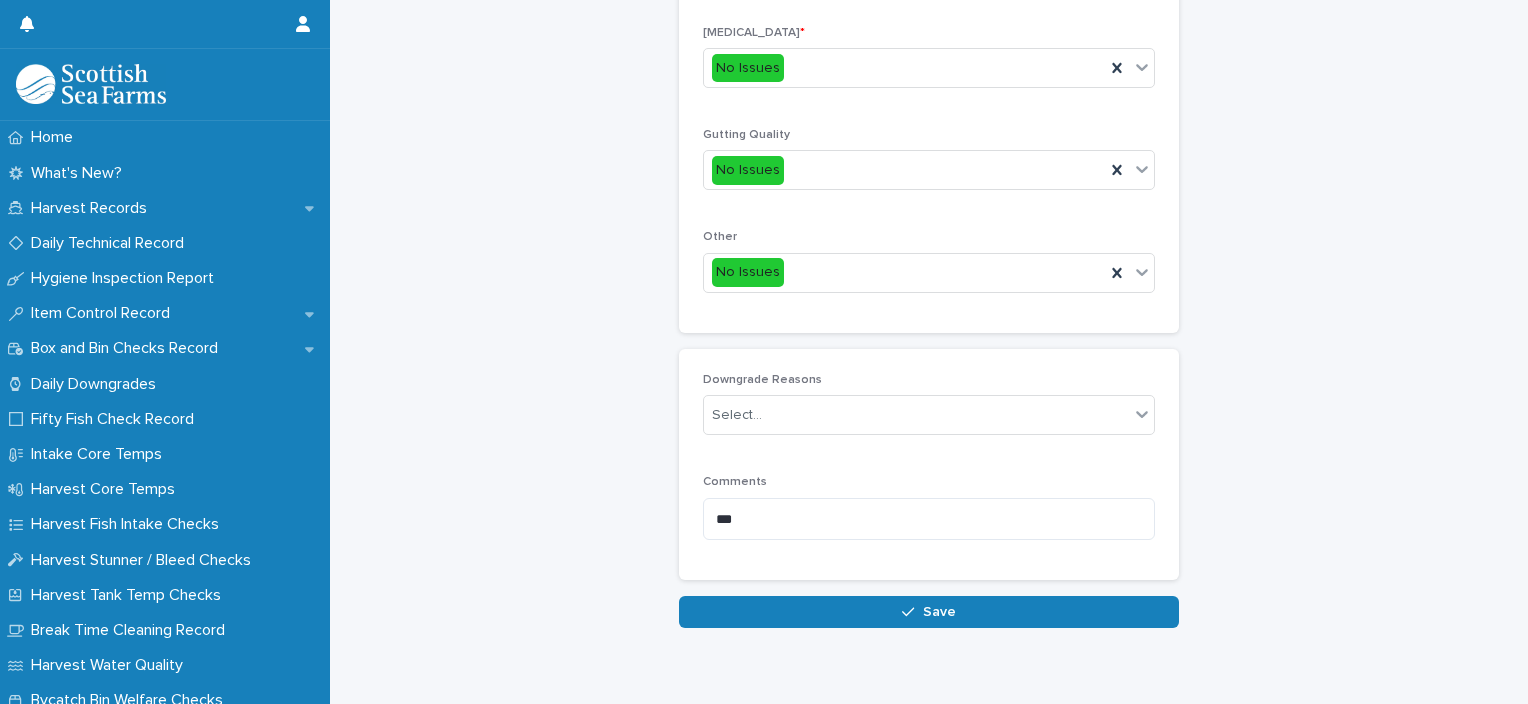 scroll, scrollTop: 185, scrollLeft: 0, axis: vertical 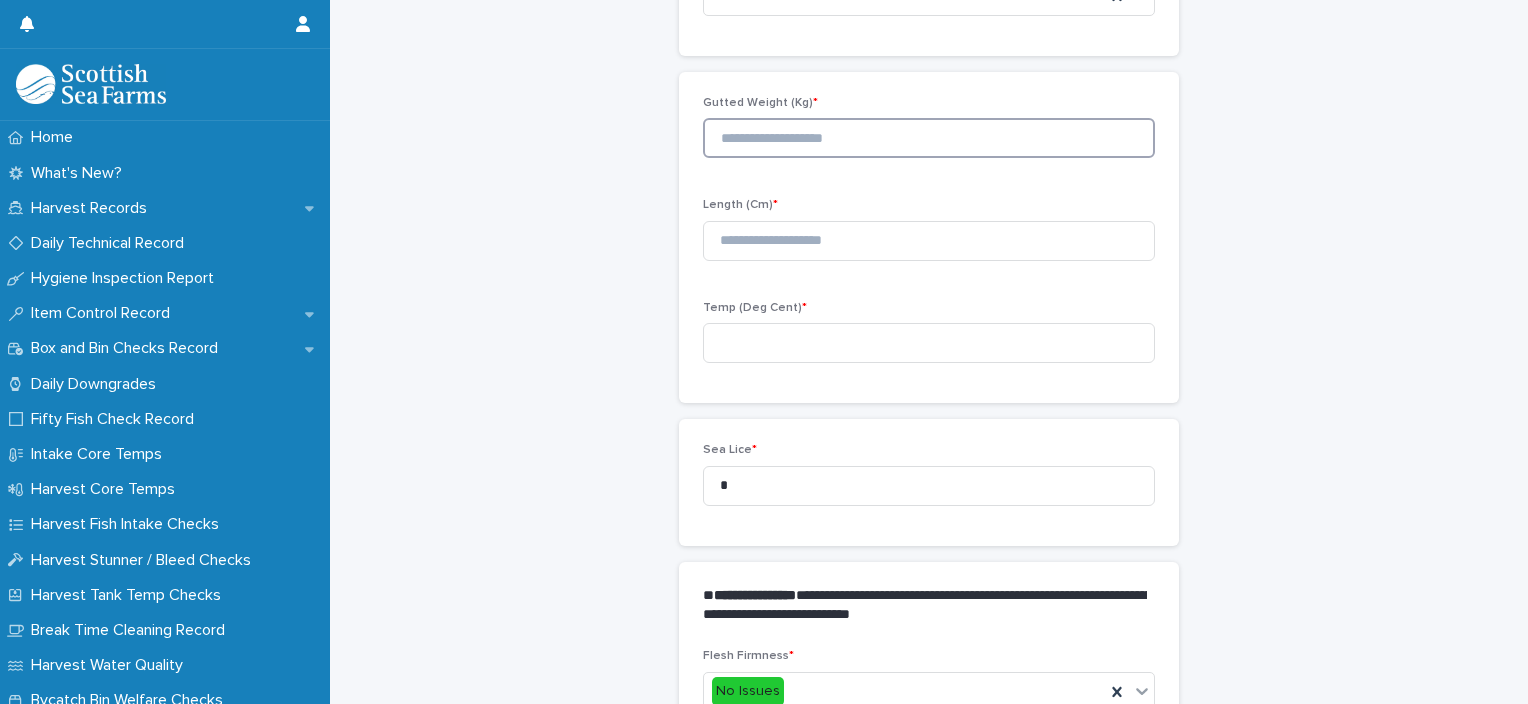 click at bounding box center (929, 138) 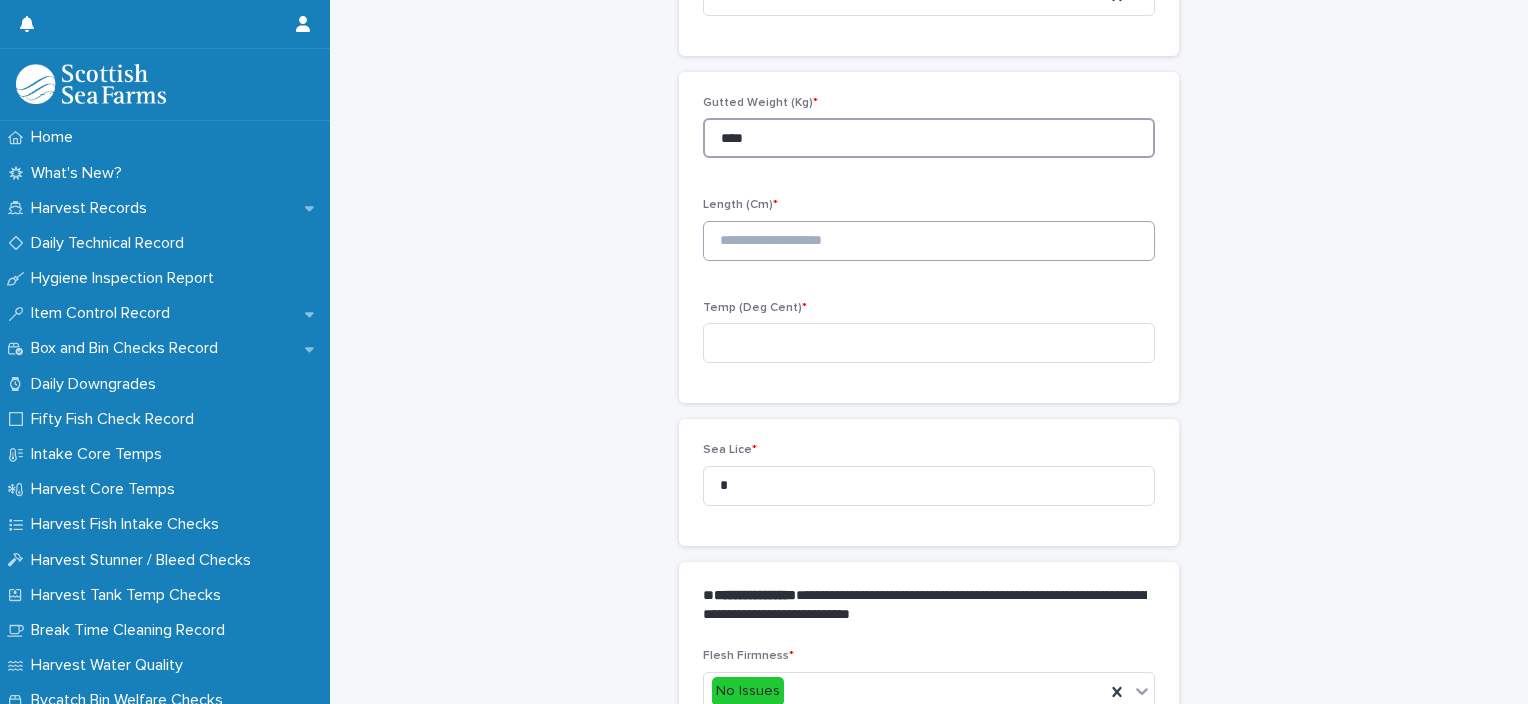 type on "****" 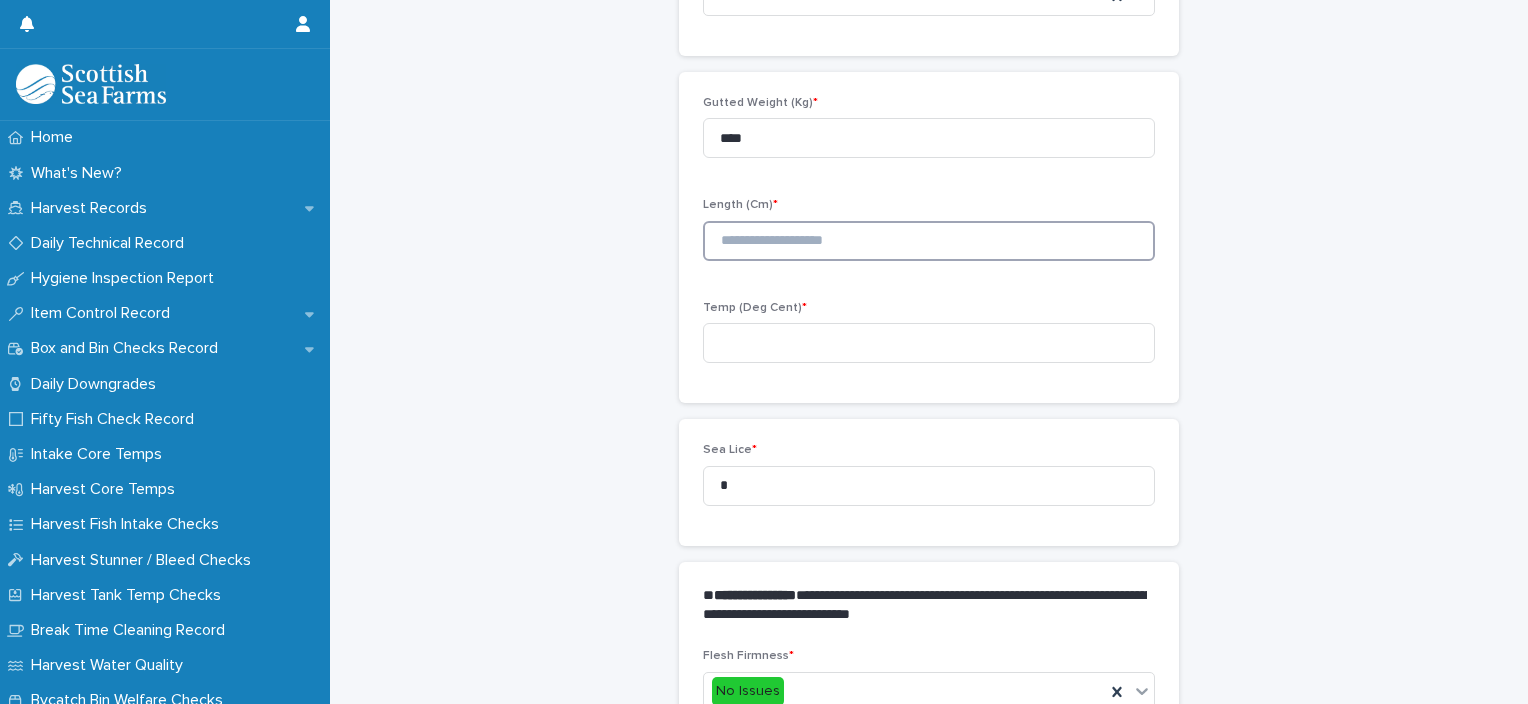 click at bounding box center (929, 241) 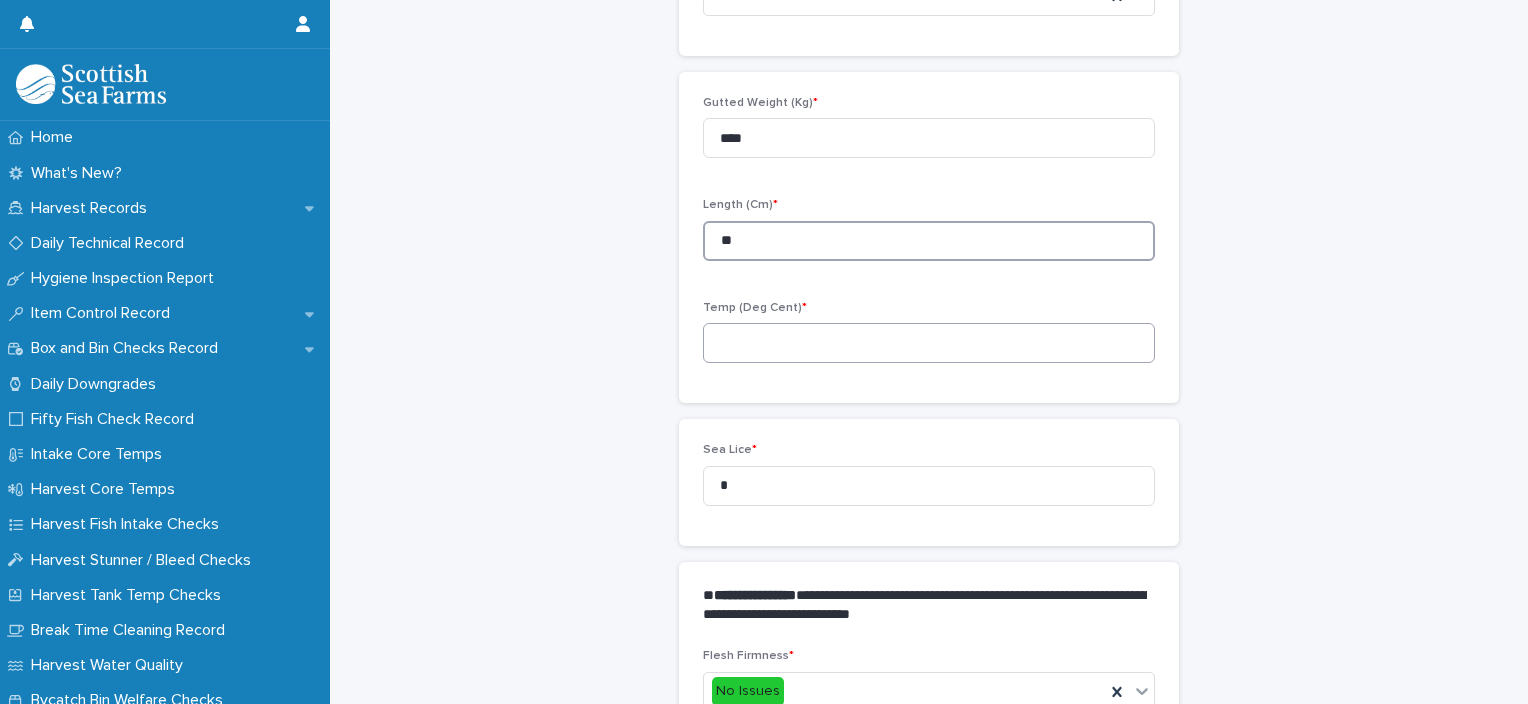 type on "**" 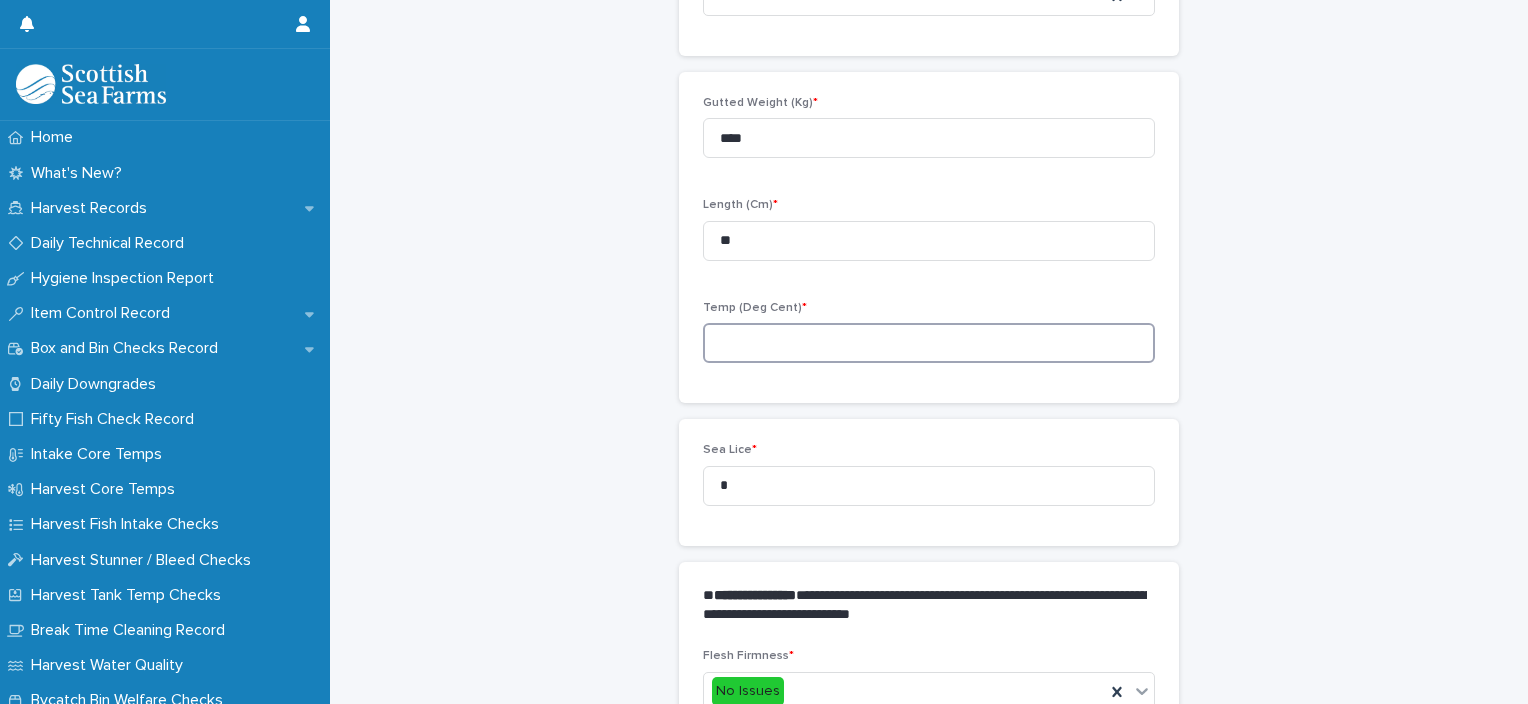click at bounding box center [929, 343] 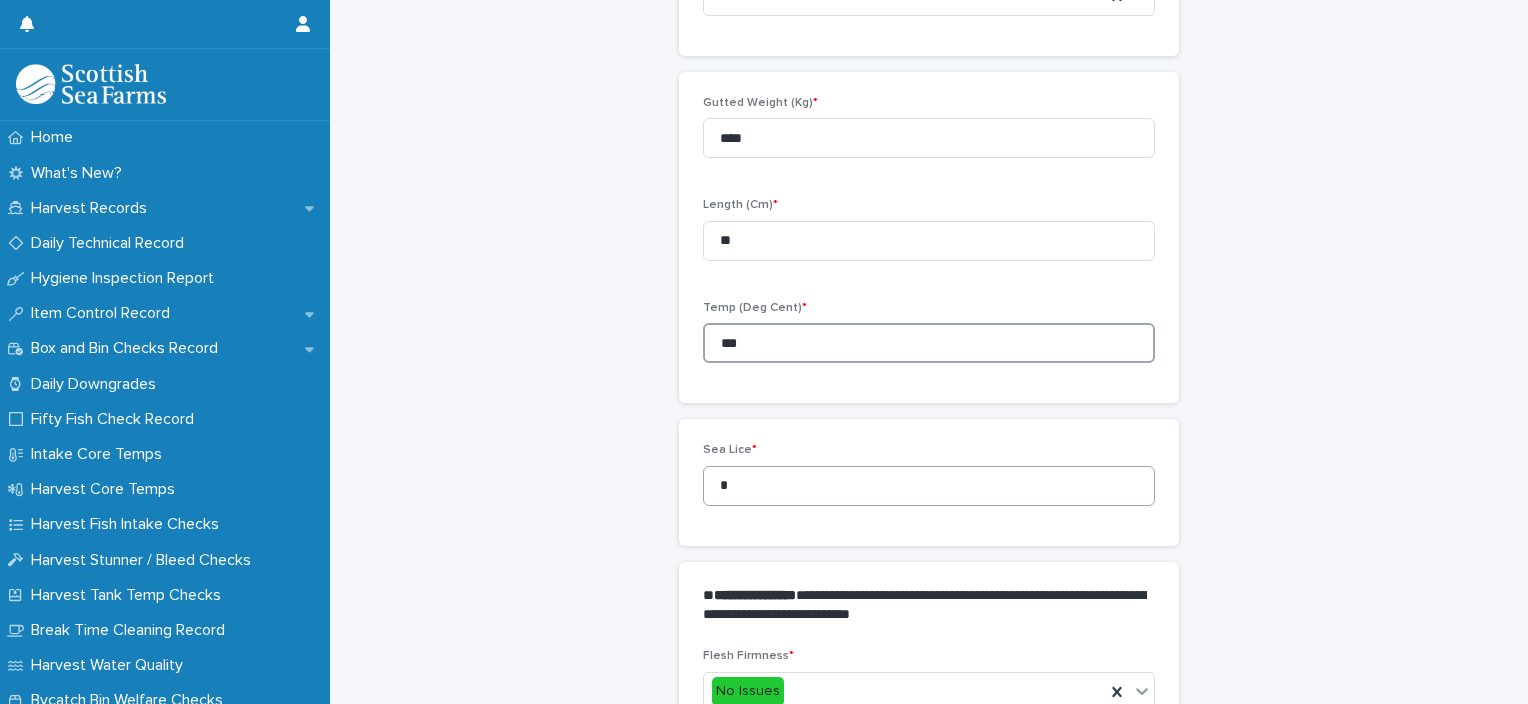 type on "***" 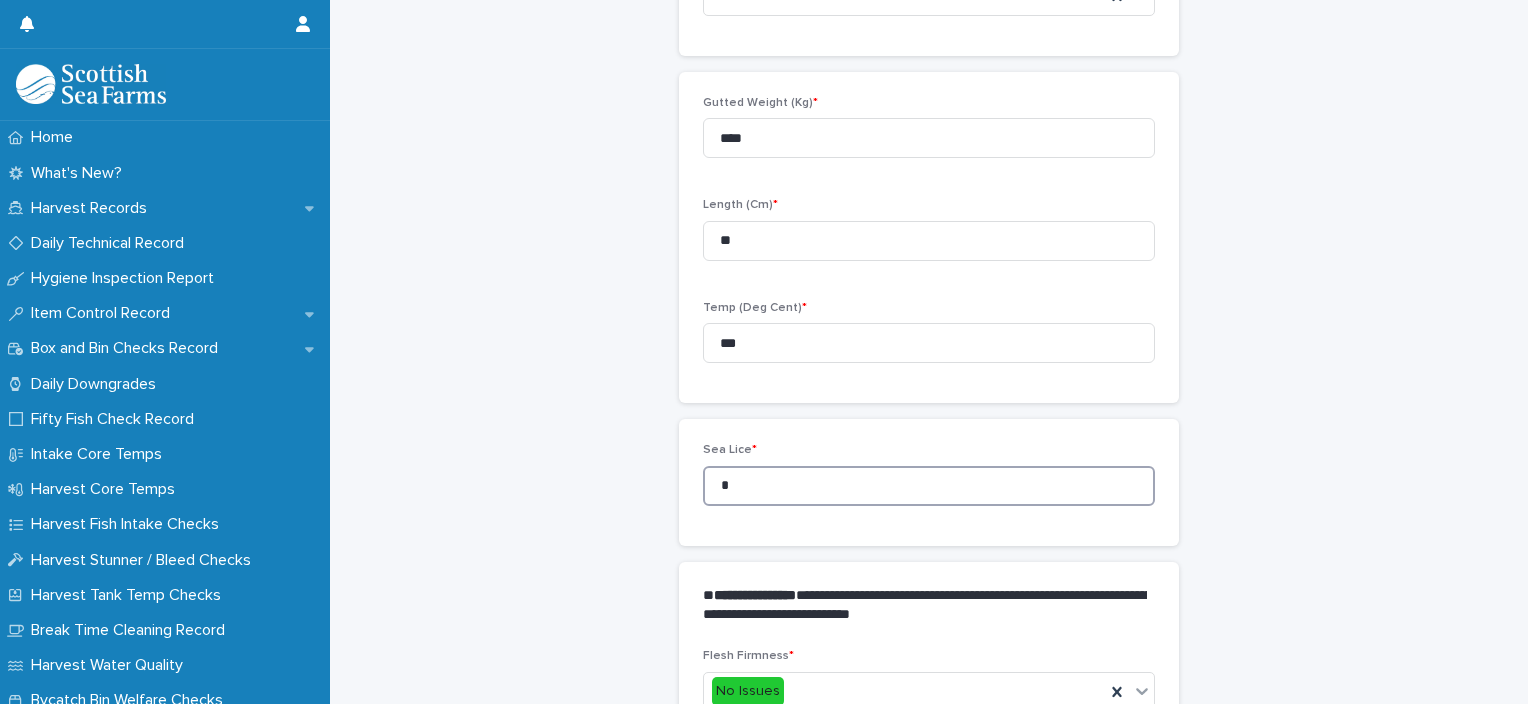 click on "Sea Lice * *" at bounding box center [929, 482] 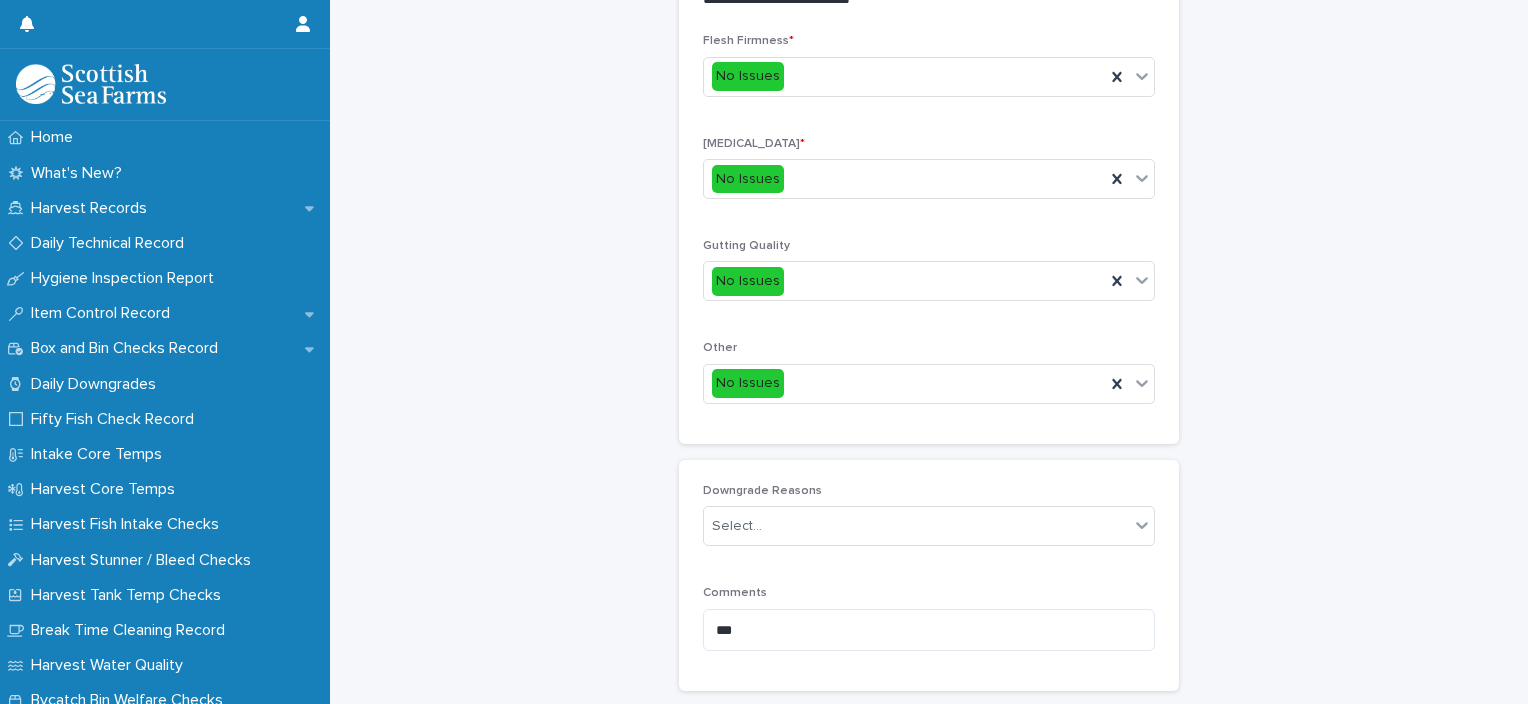 scroll, scrollTop: 927, scrollLeft: 0, axis: vertical 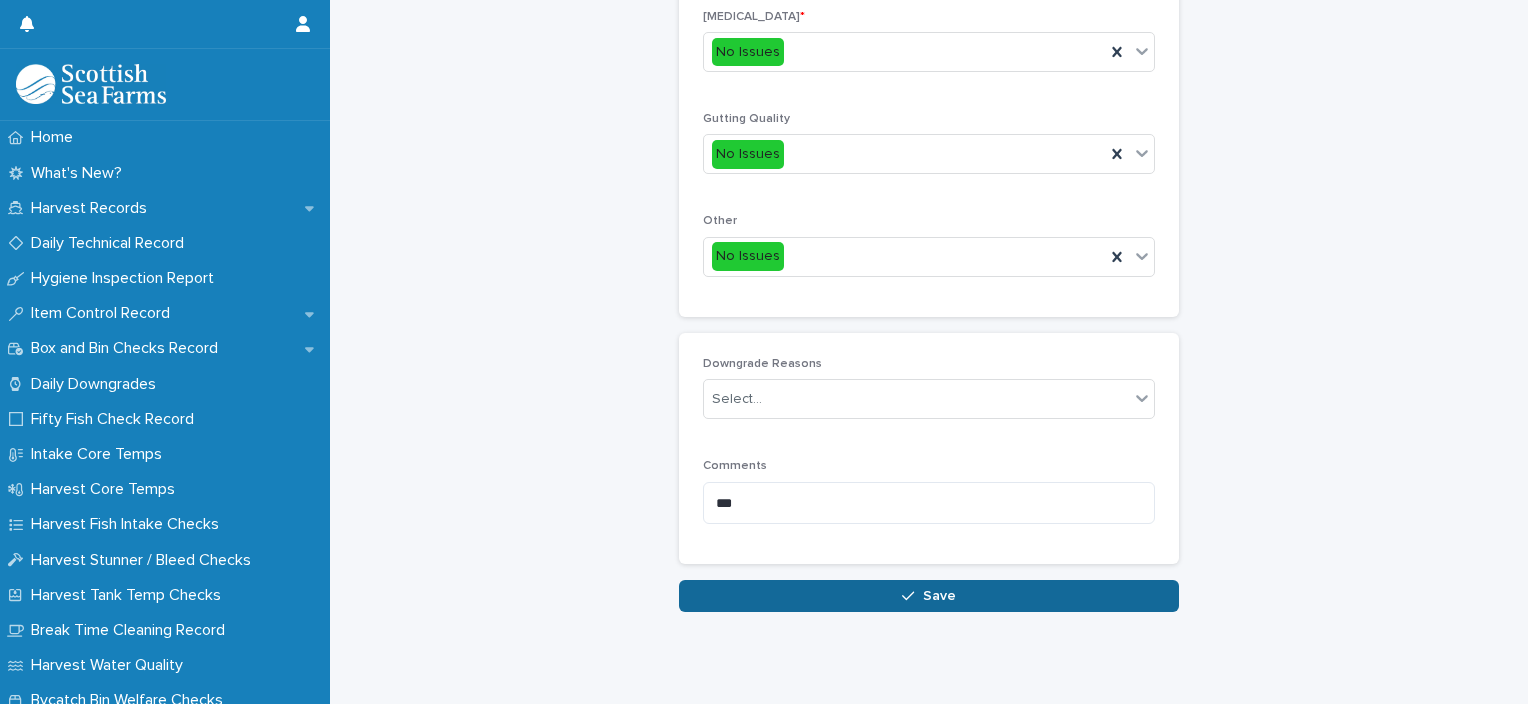 type on "*" 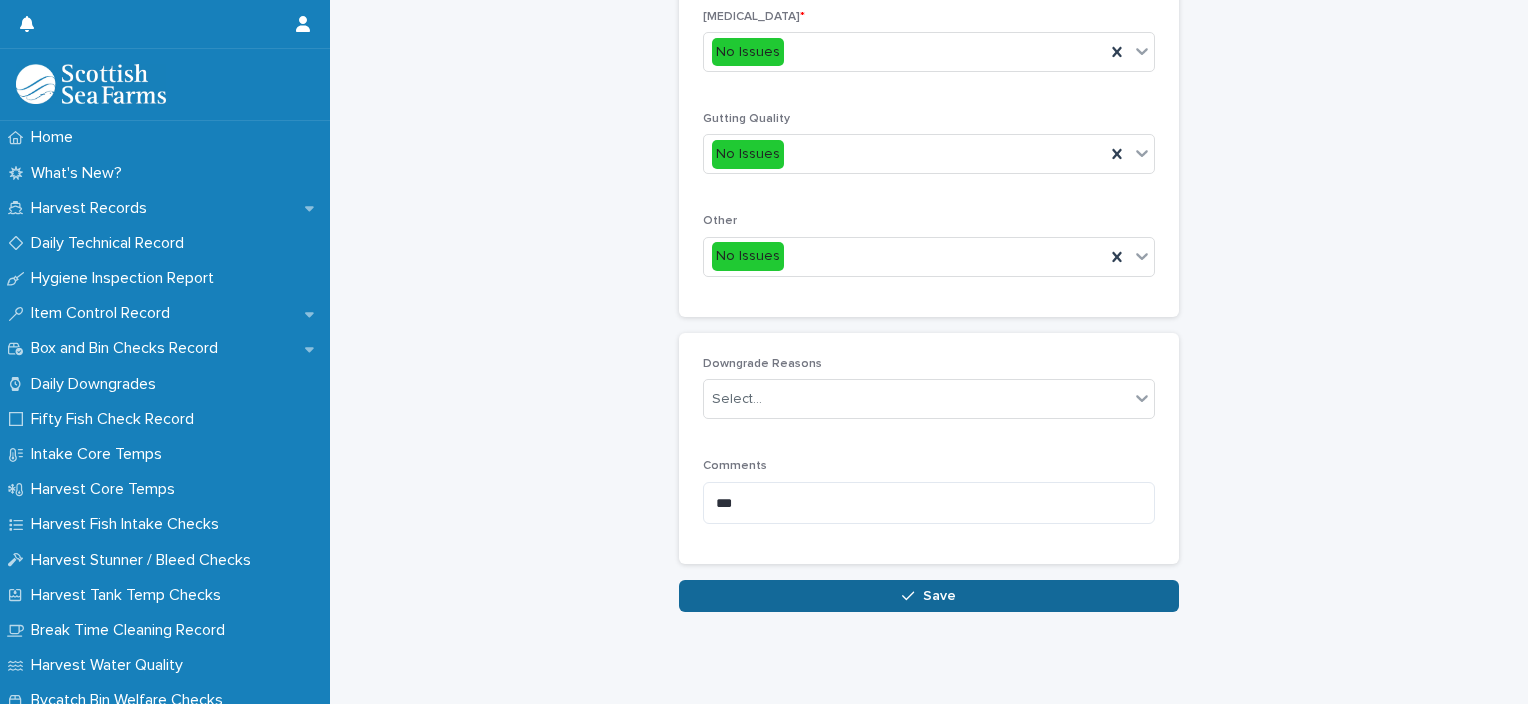 click on "Save" at bounding box center [929, 596] 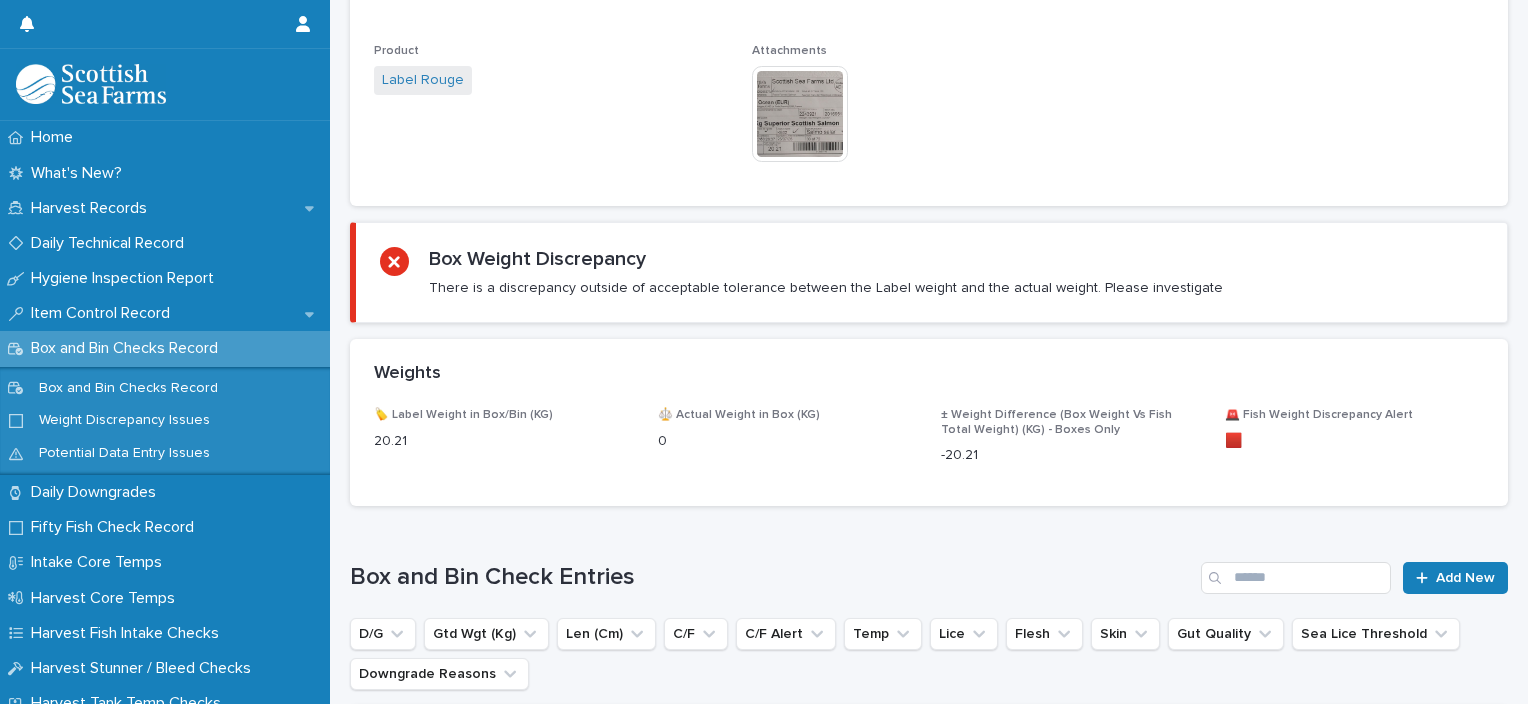 scroll, scrollTop: 0, scrollLeft: 0, axis: both 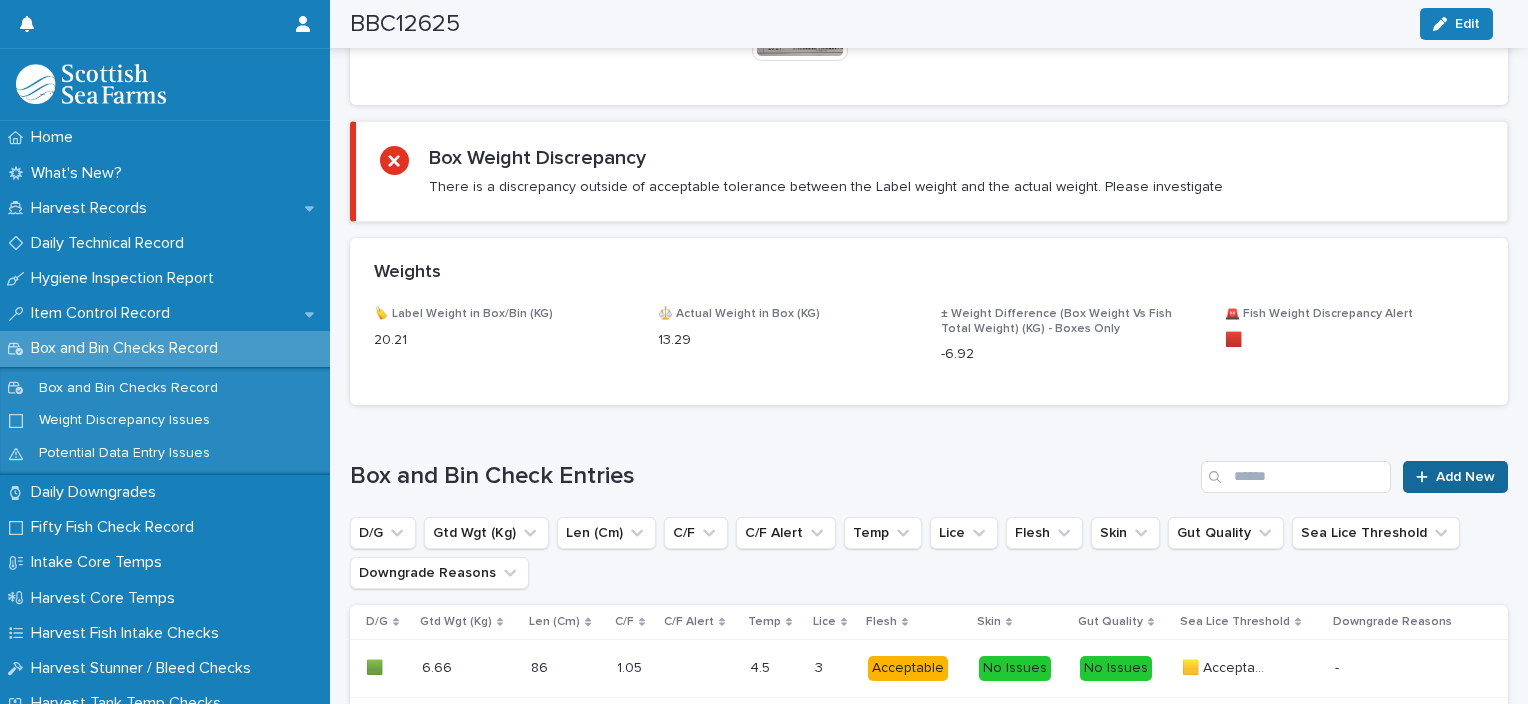 click on "Add New" at bounding box center [1465, 477] 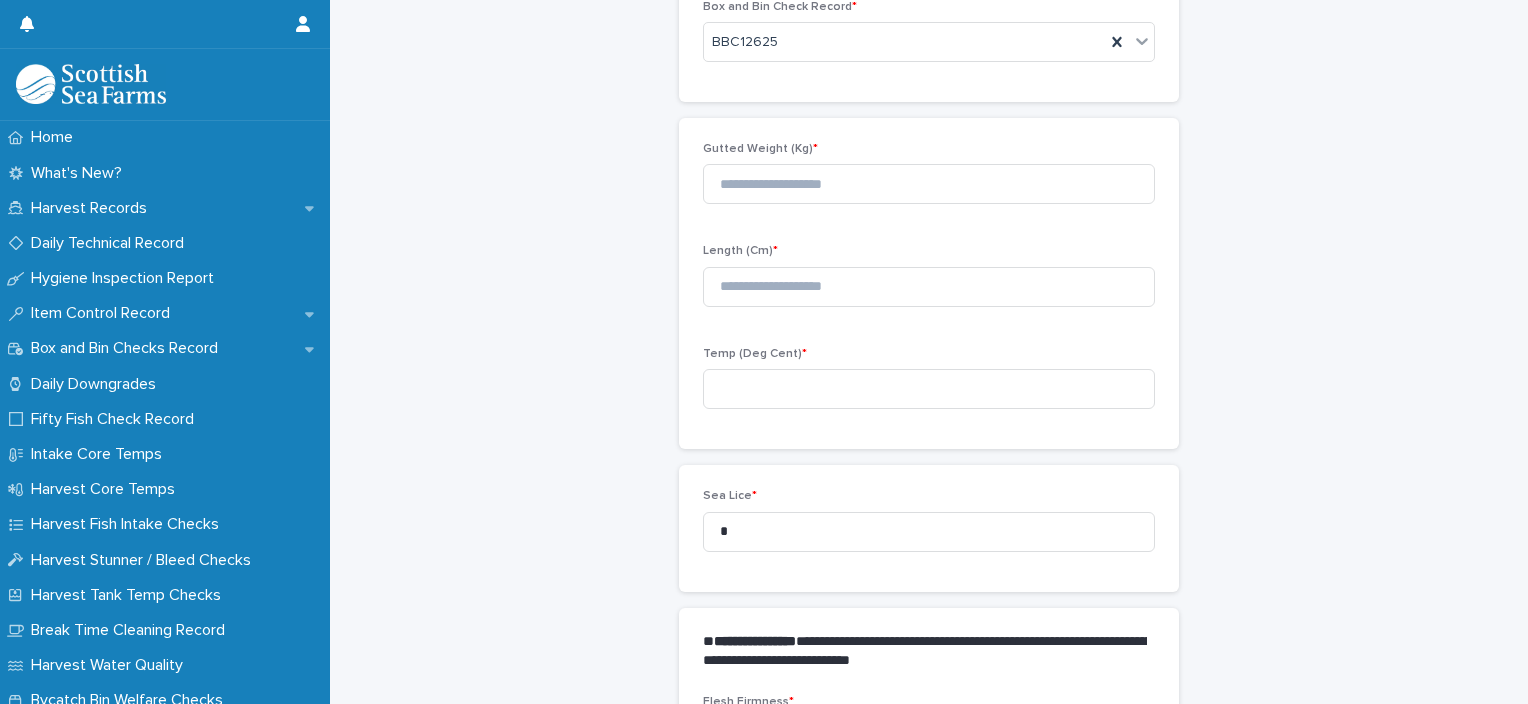 scroll, scrollTop: 125, scrollLeft: 0, axis: vertical 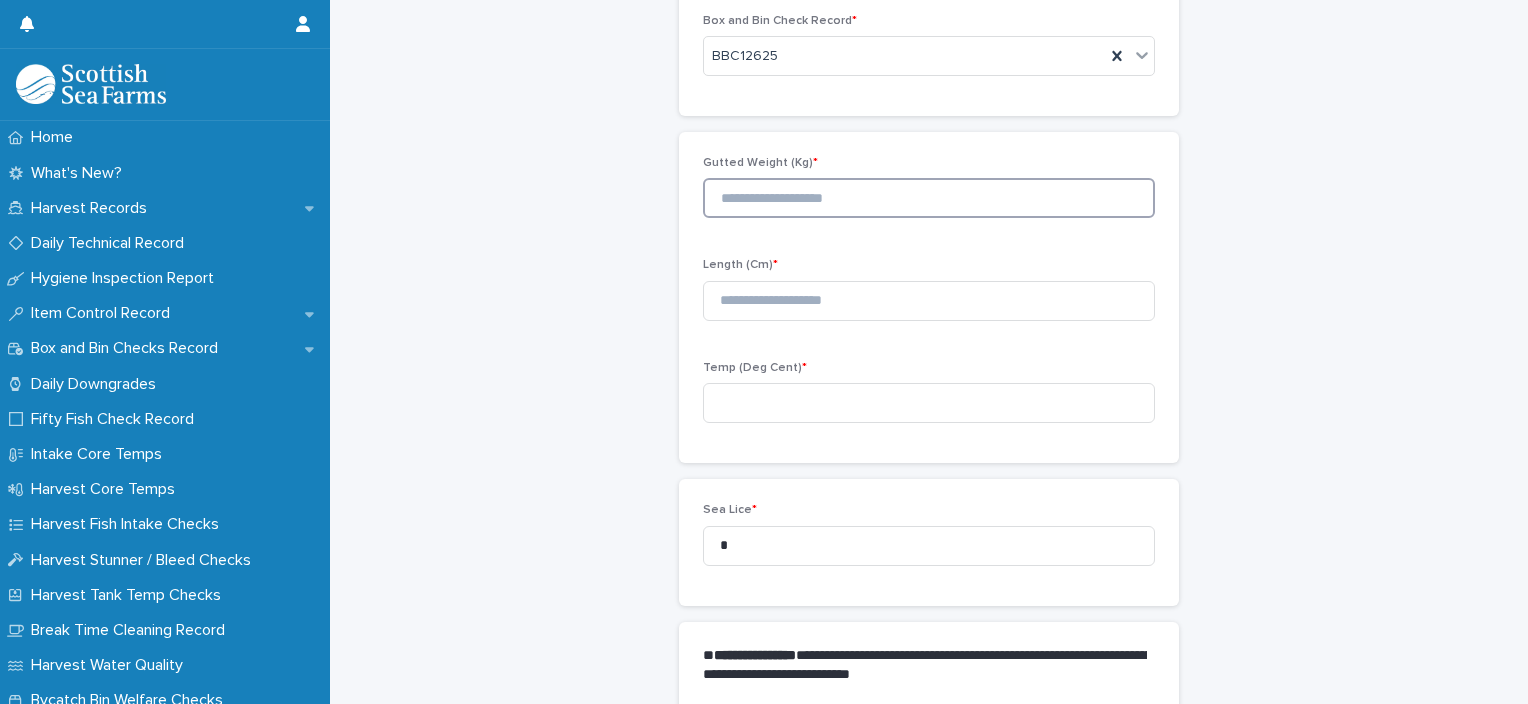 click at bounding box center [929, 198] 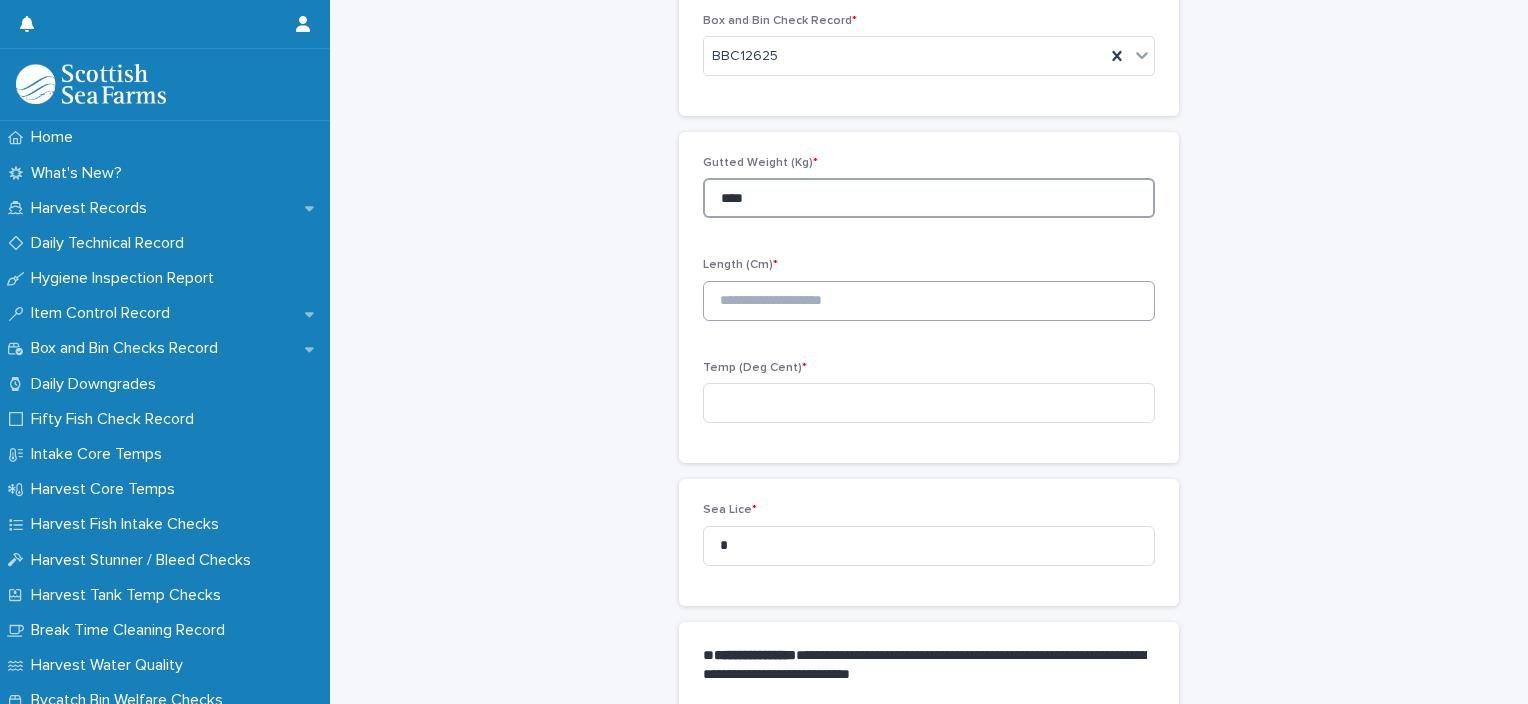 type on "****" 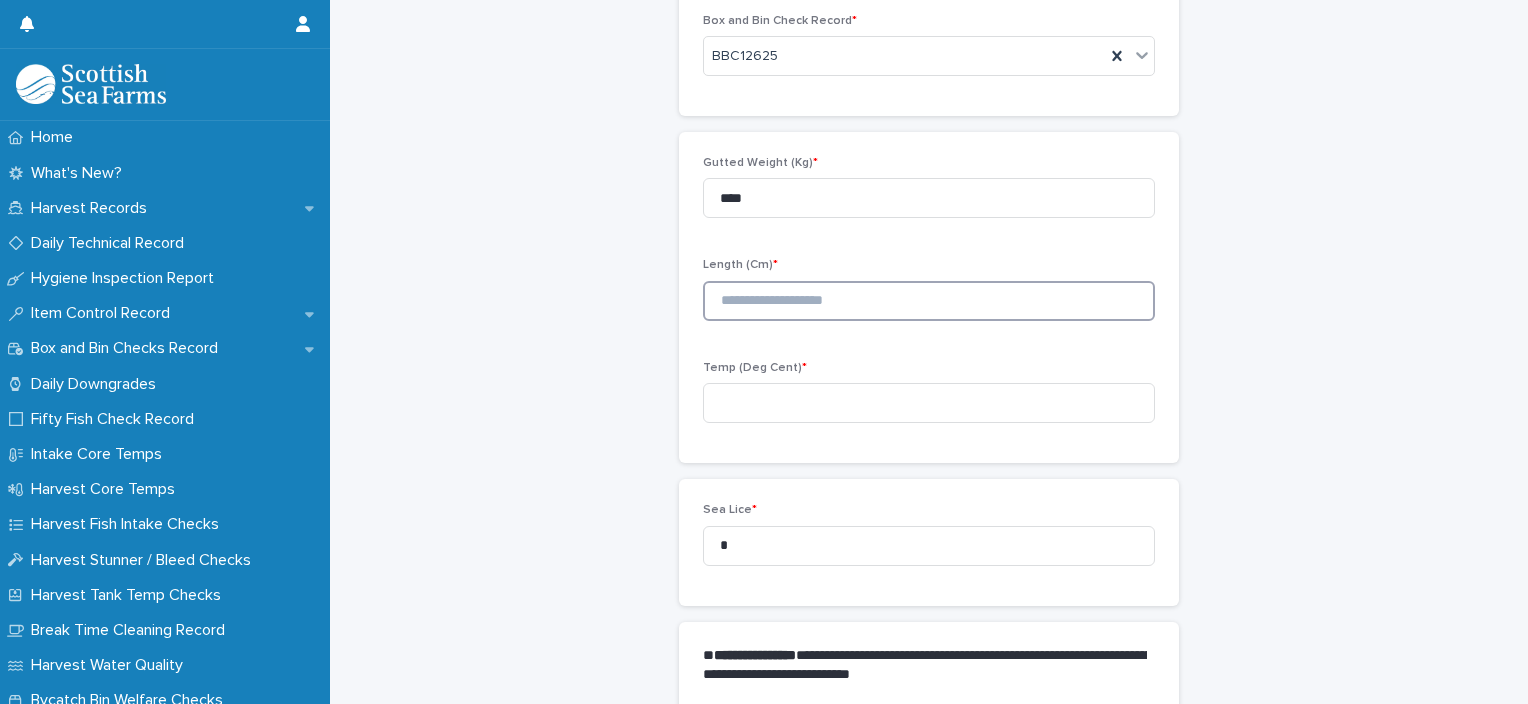 click at bounding box center (929, 301) 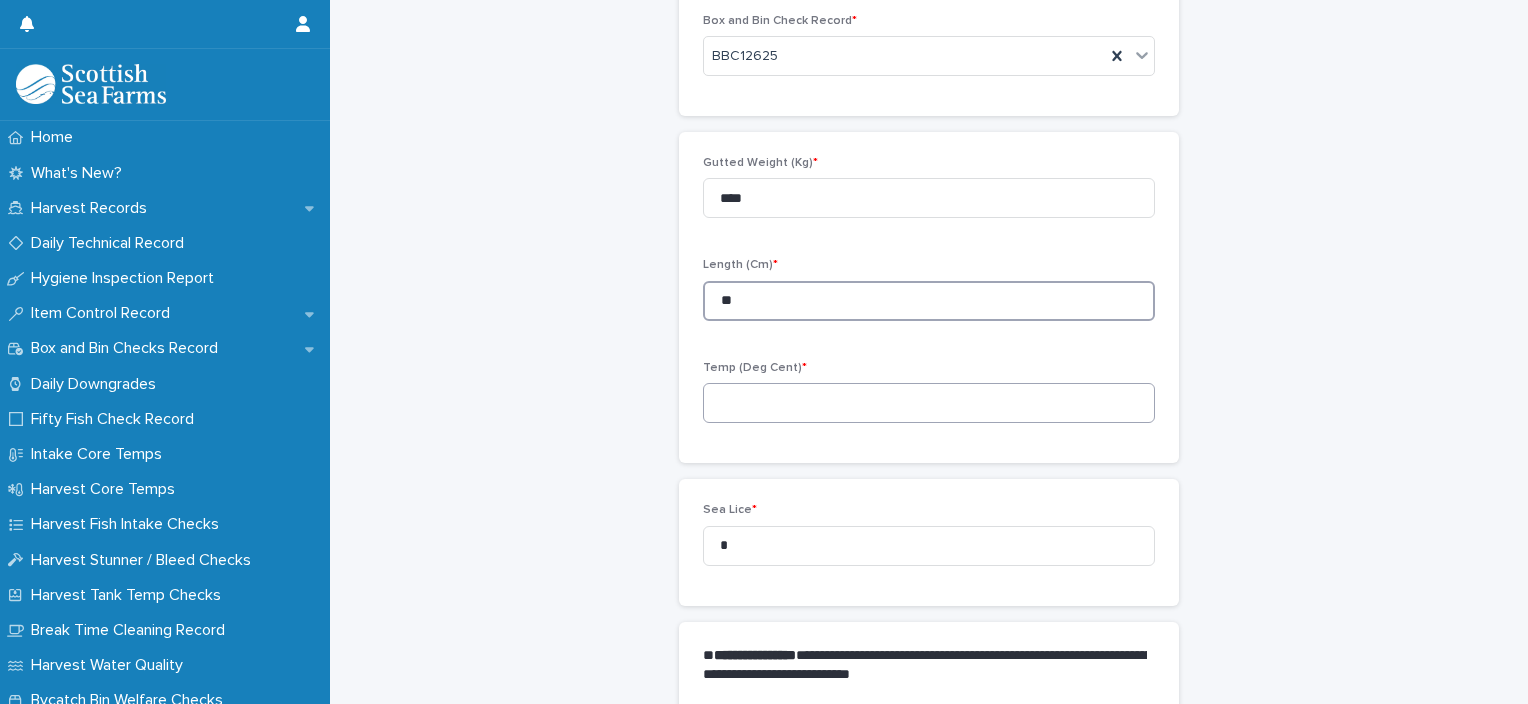 type on "**" 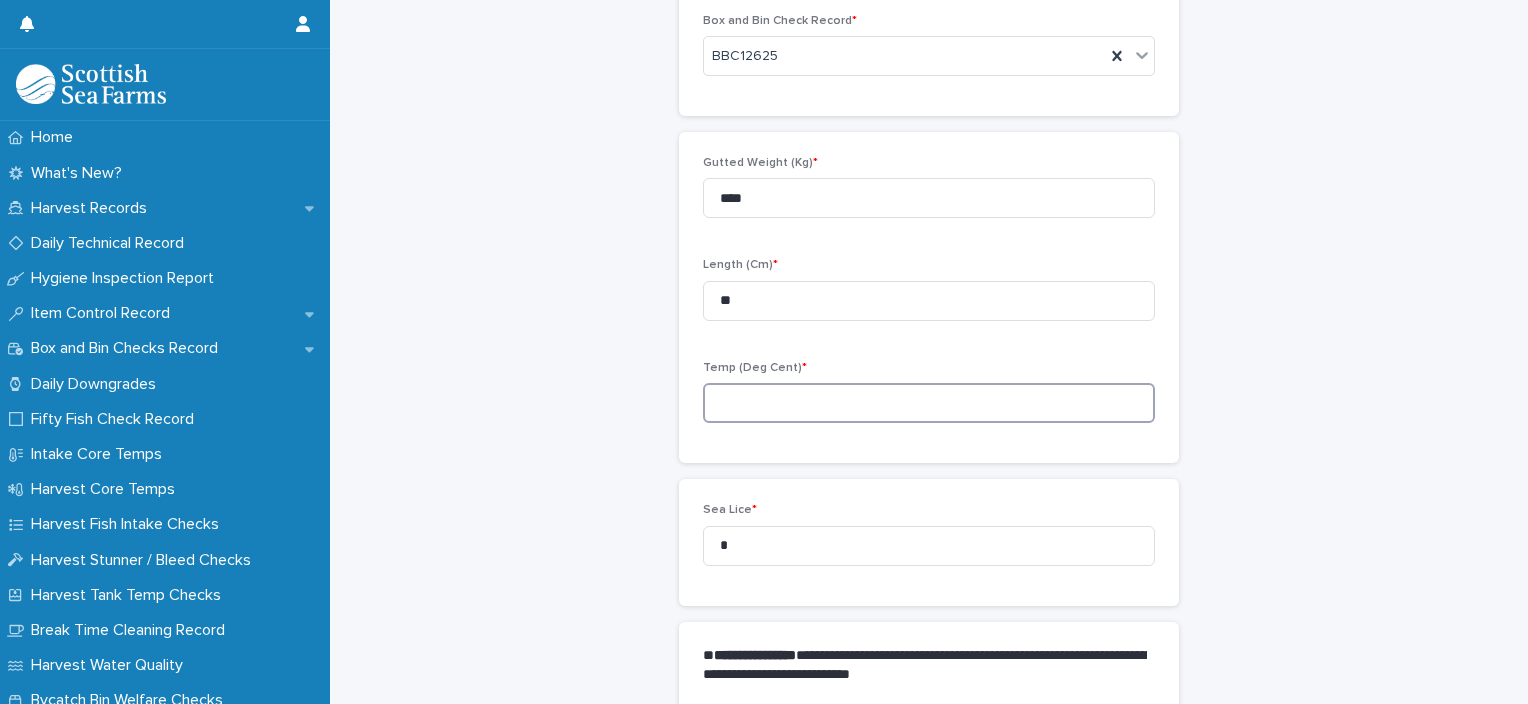 click at bounding box center [929, 403] 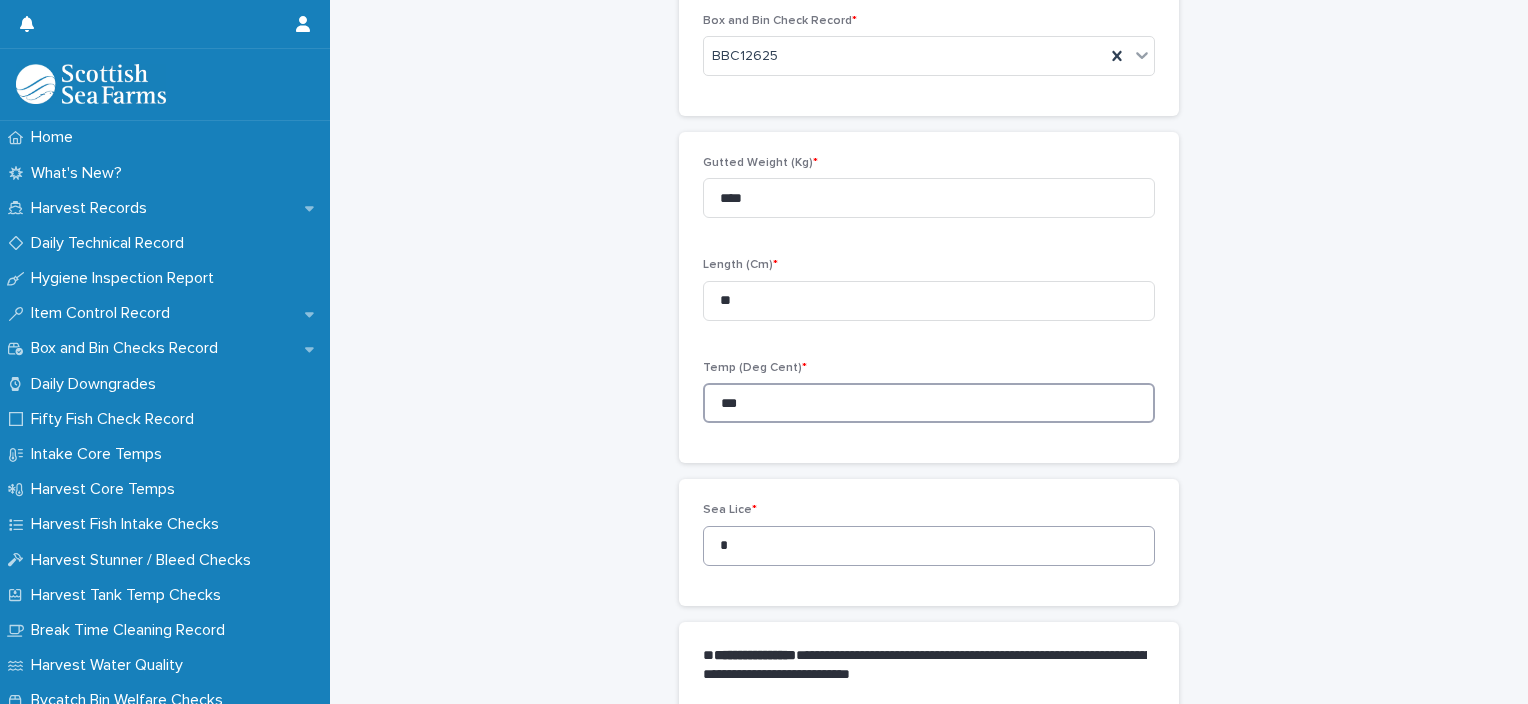 type on "***" 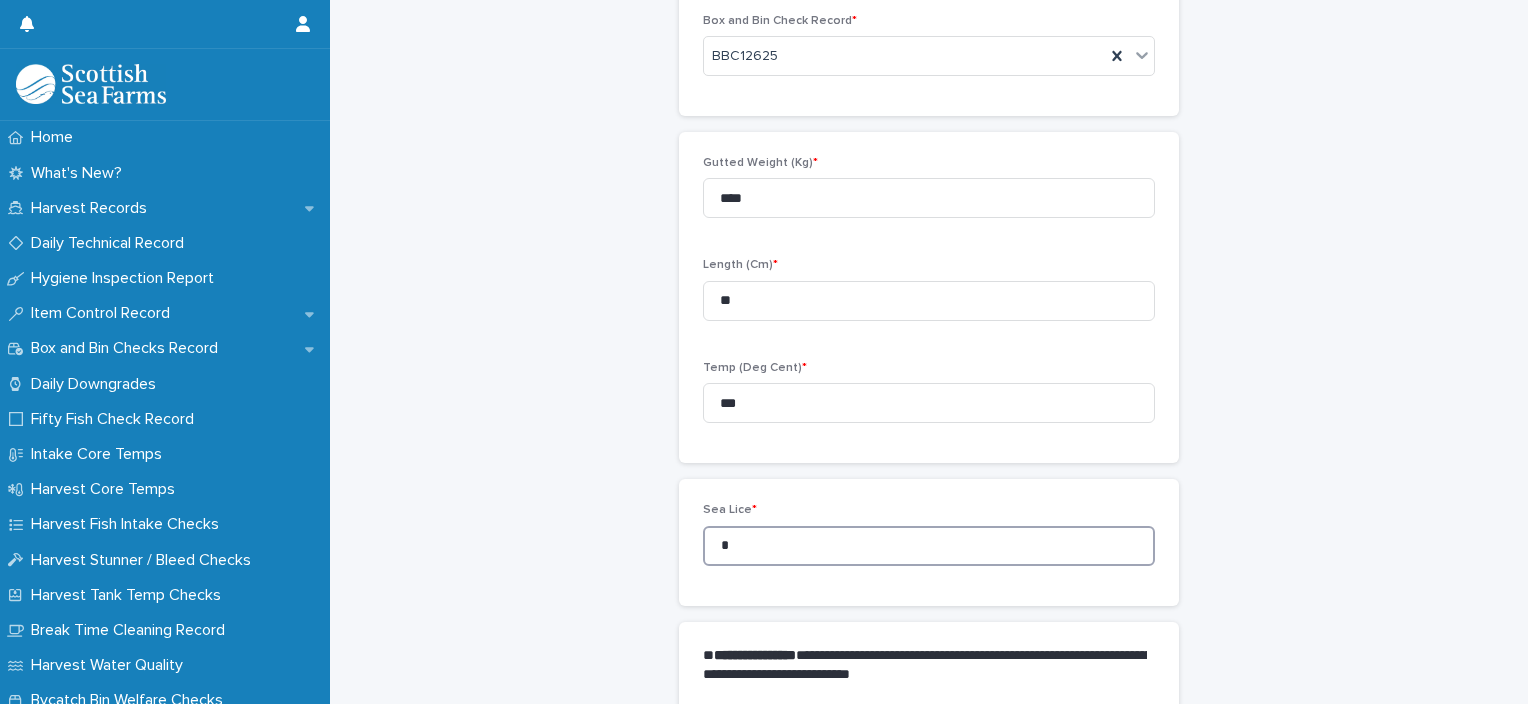 drag, startPoint x: 732, startPoint y: 560, endPoint x: 675, endPoint y: 560, distance: 57 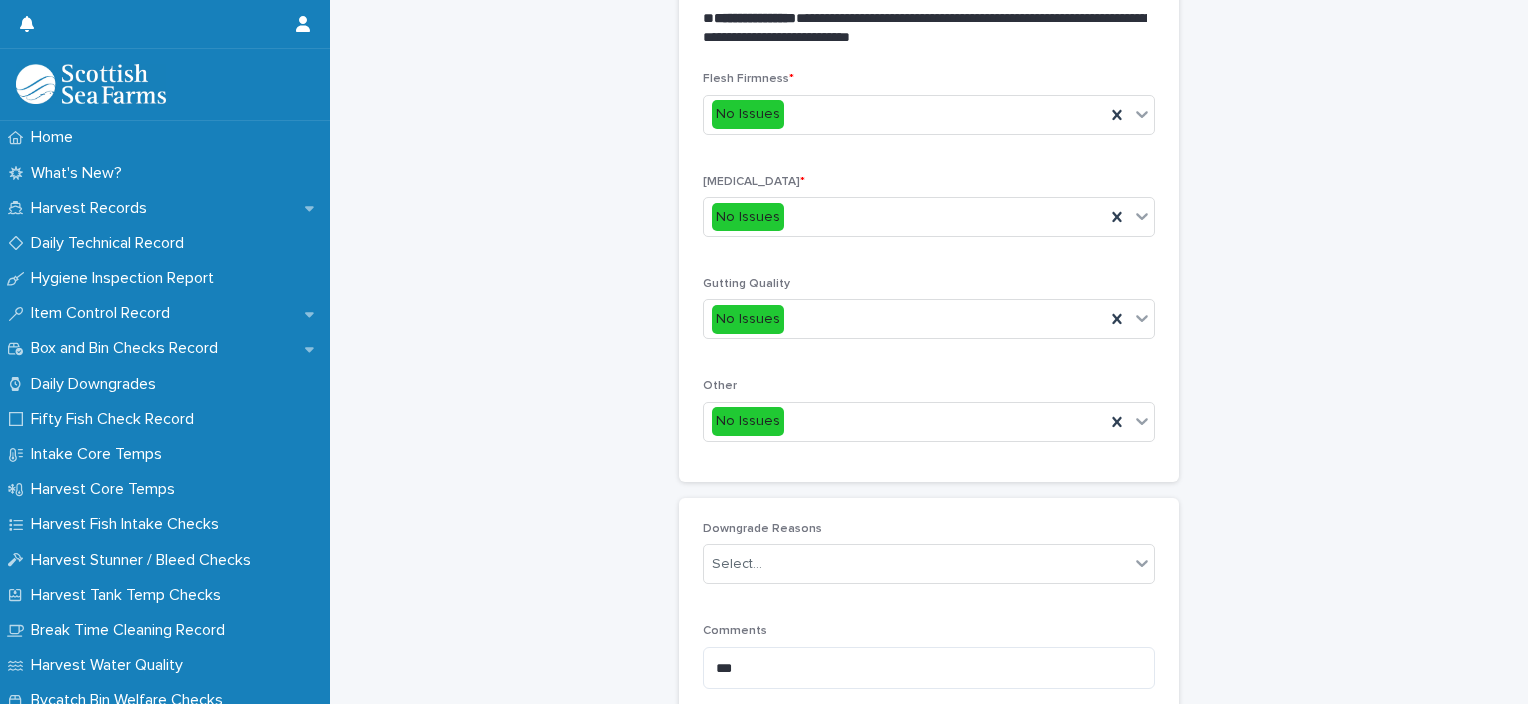 scroll, scrollTop: 816, scrollLeft: 0, axis: vertical 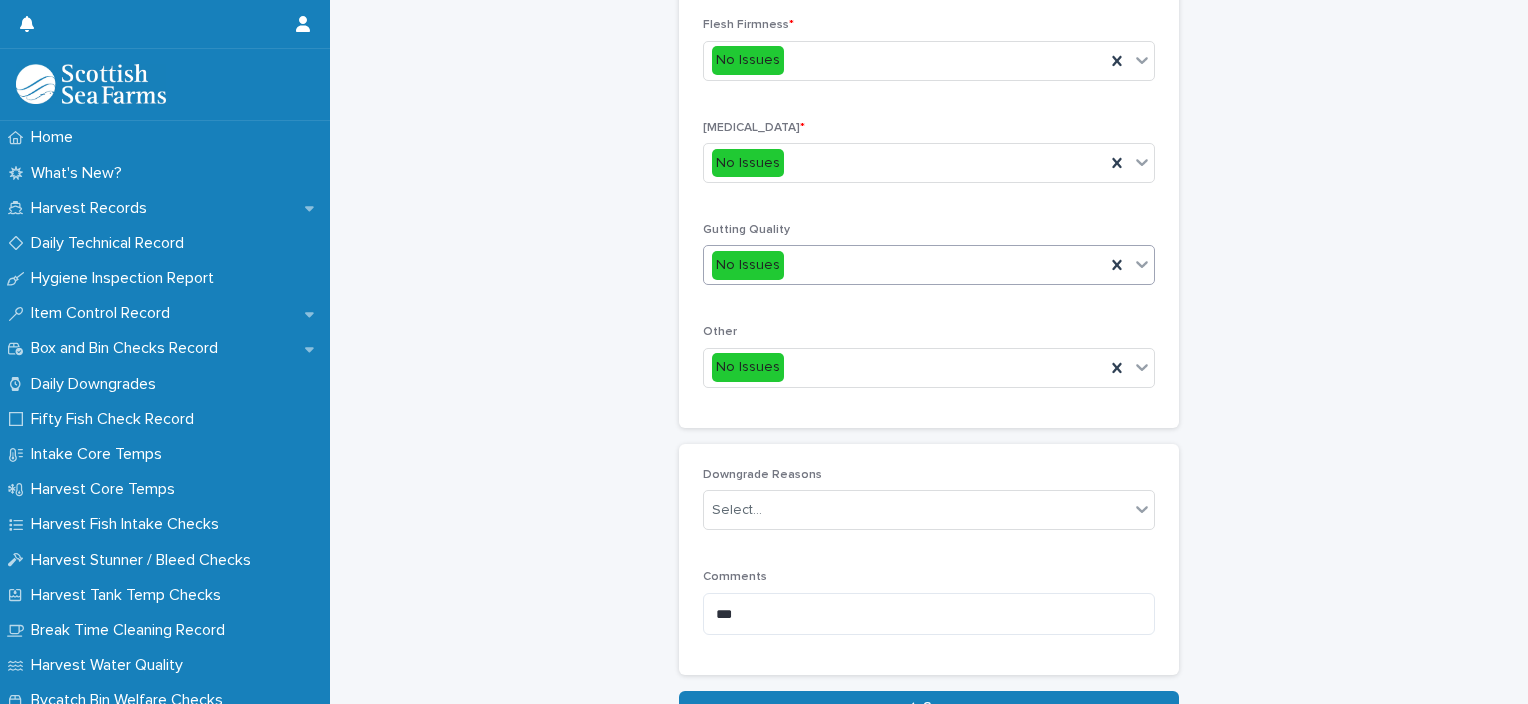 type on "*" 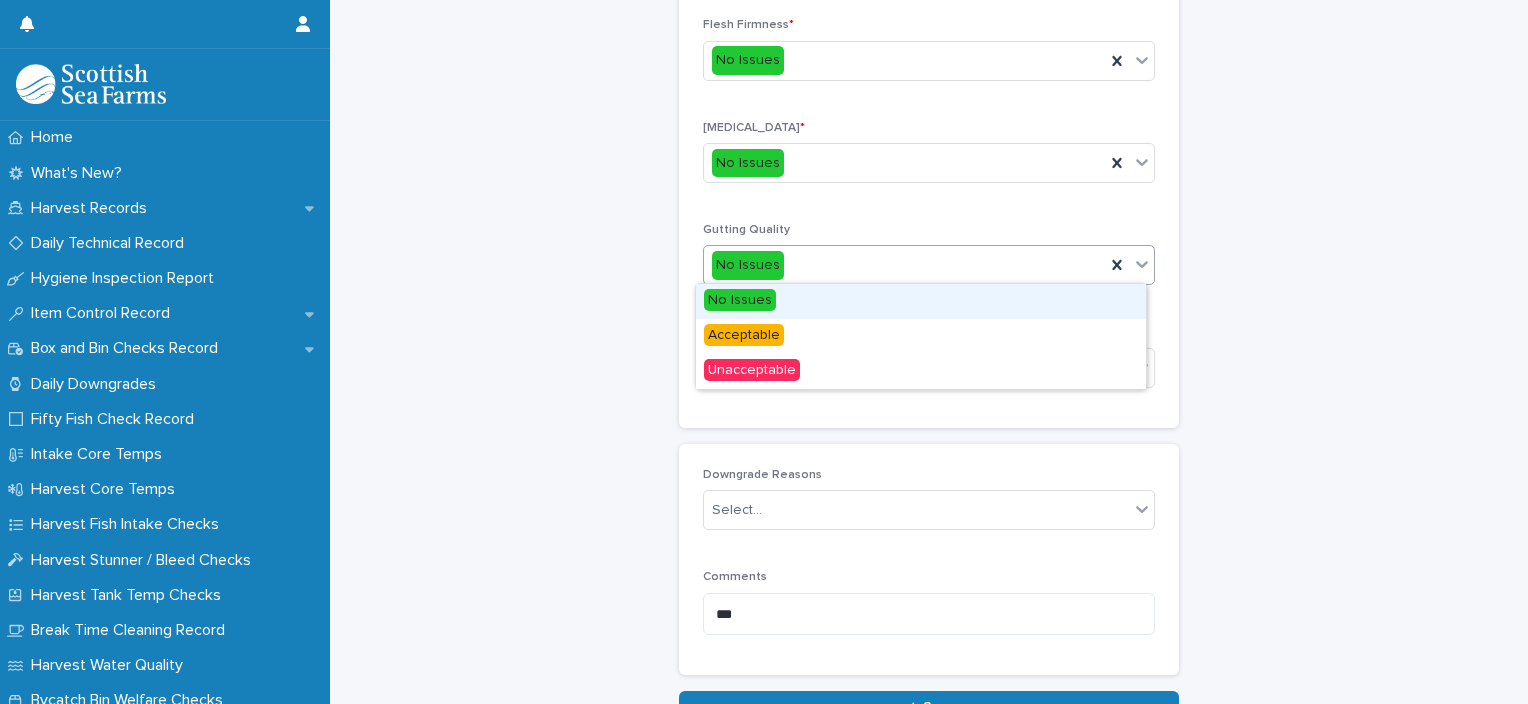 drag, startPoint x: 871, startPoint y: 264, endPoint x: 853, endPoint y: 312, distance: 51.264023 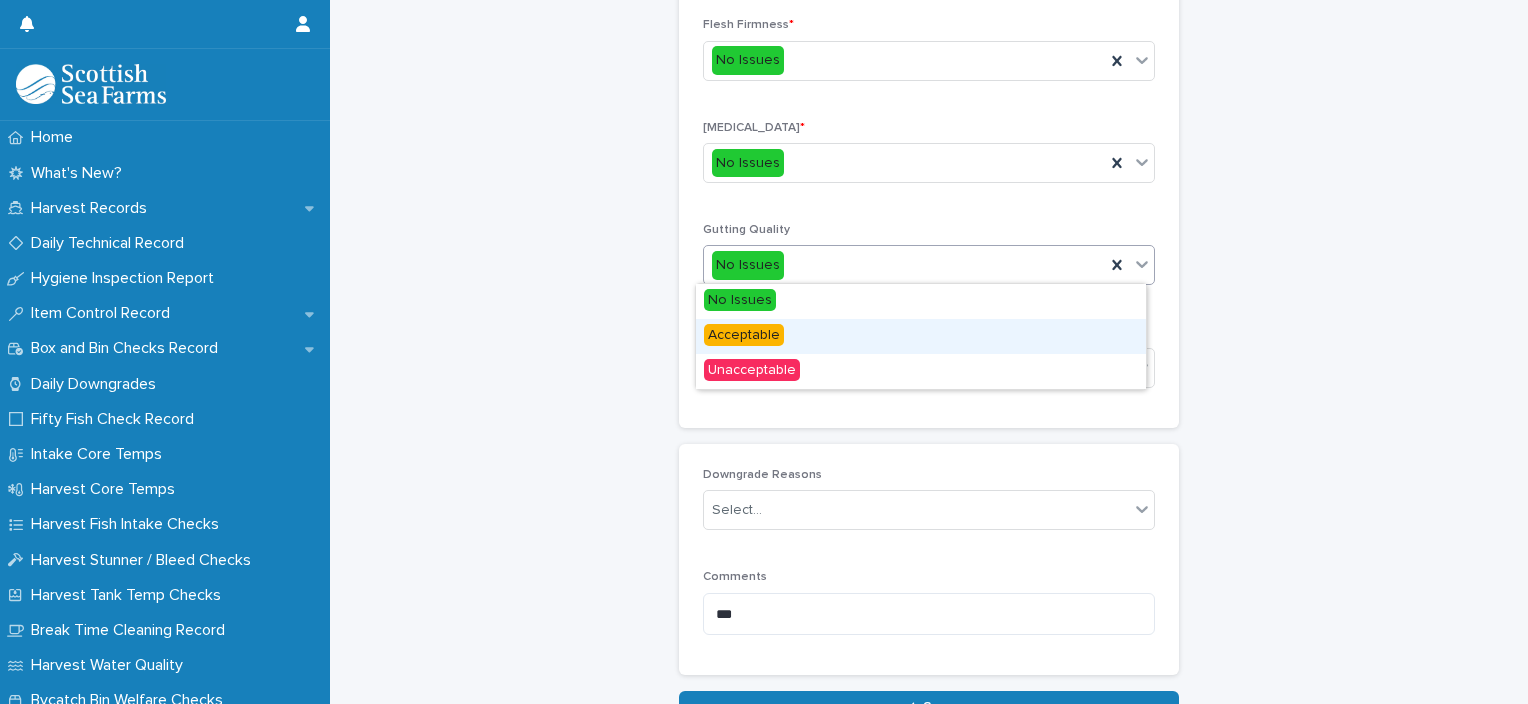 click on "Acceptable" at bounding box center (921, 336) 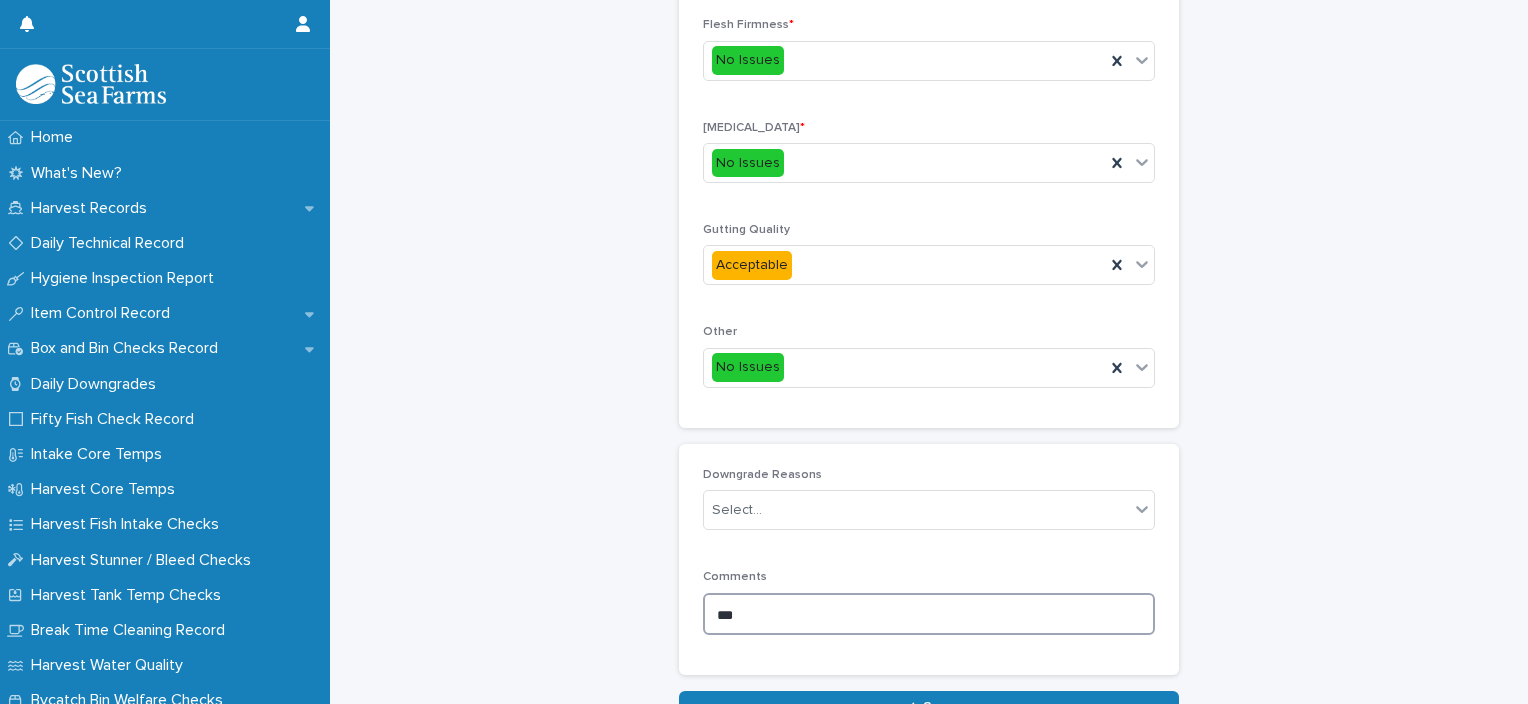 drag, startPoint x: 718, startPoint y: 613, endPoint x: 641, endPoint y: 608, distance: 77.16217 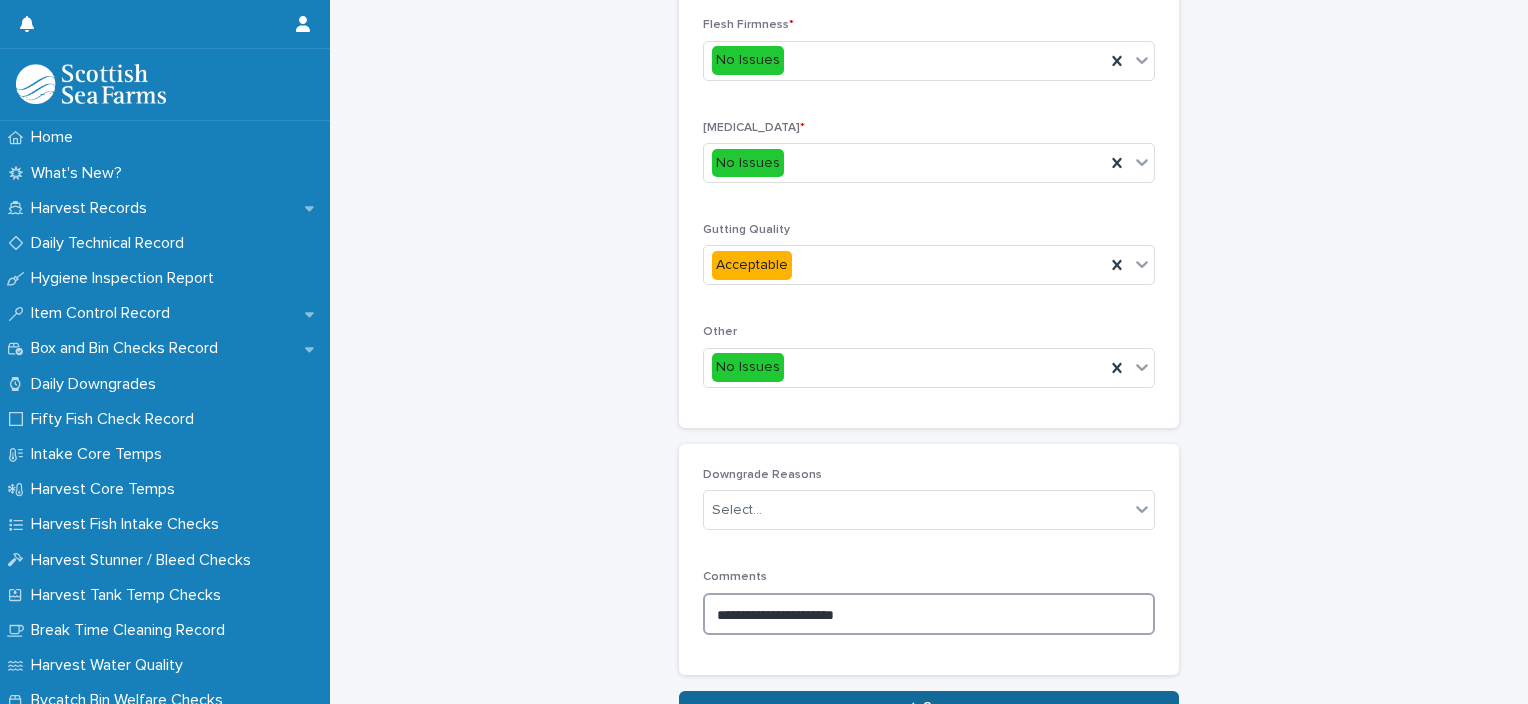 type on "**********" 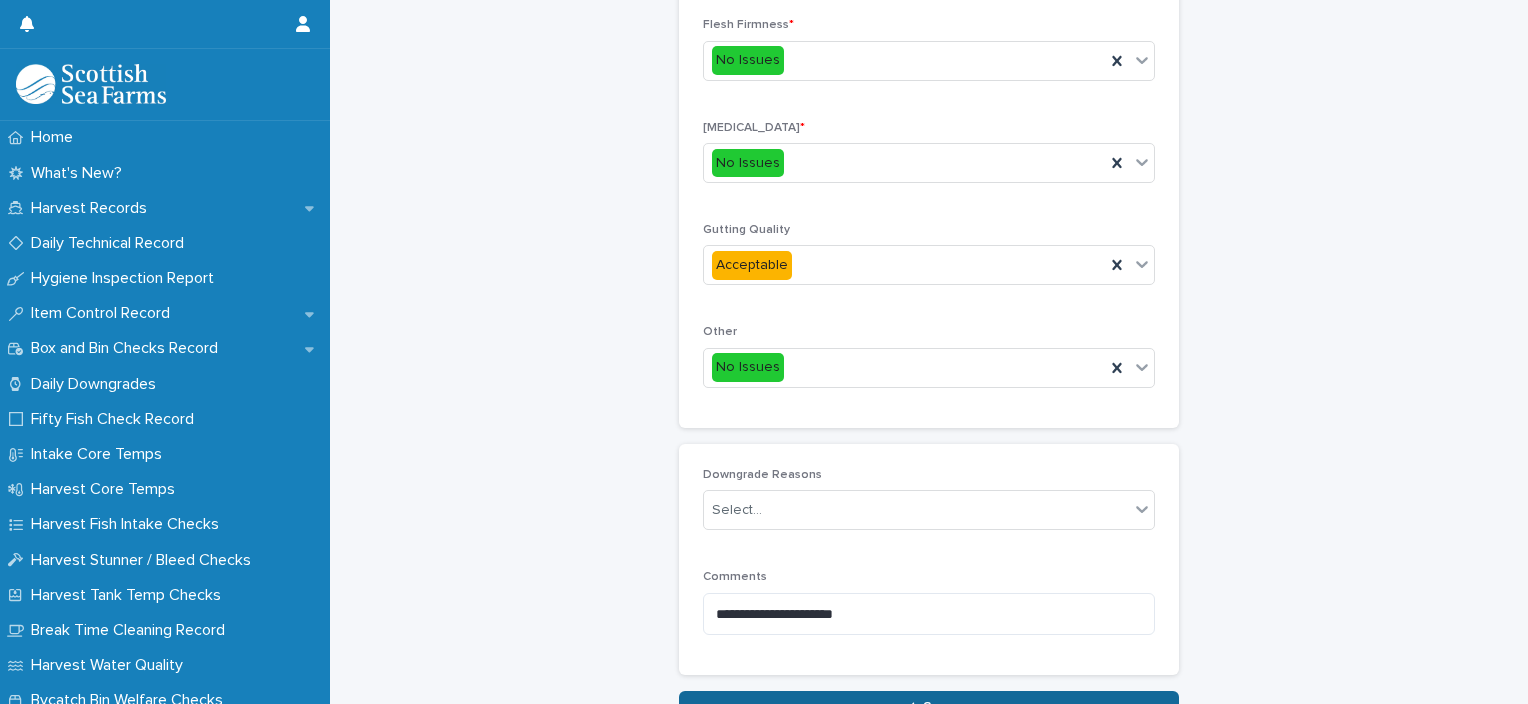 click on "Save" at bounding box center (929, 707) 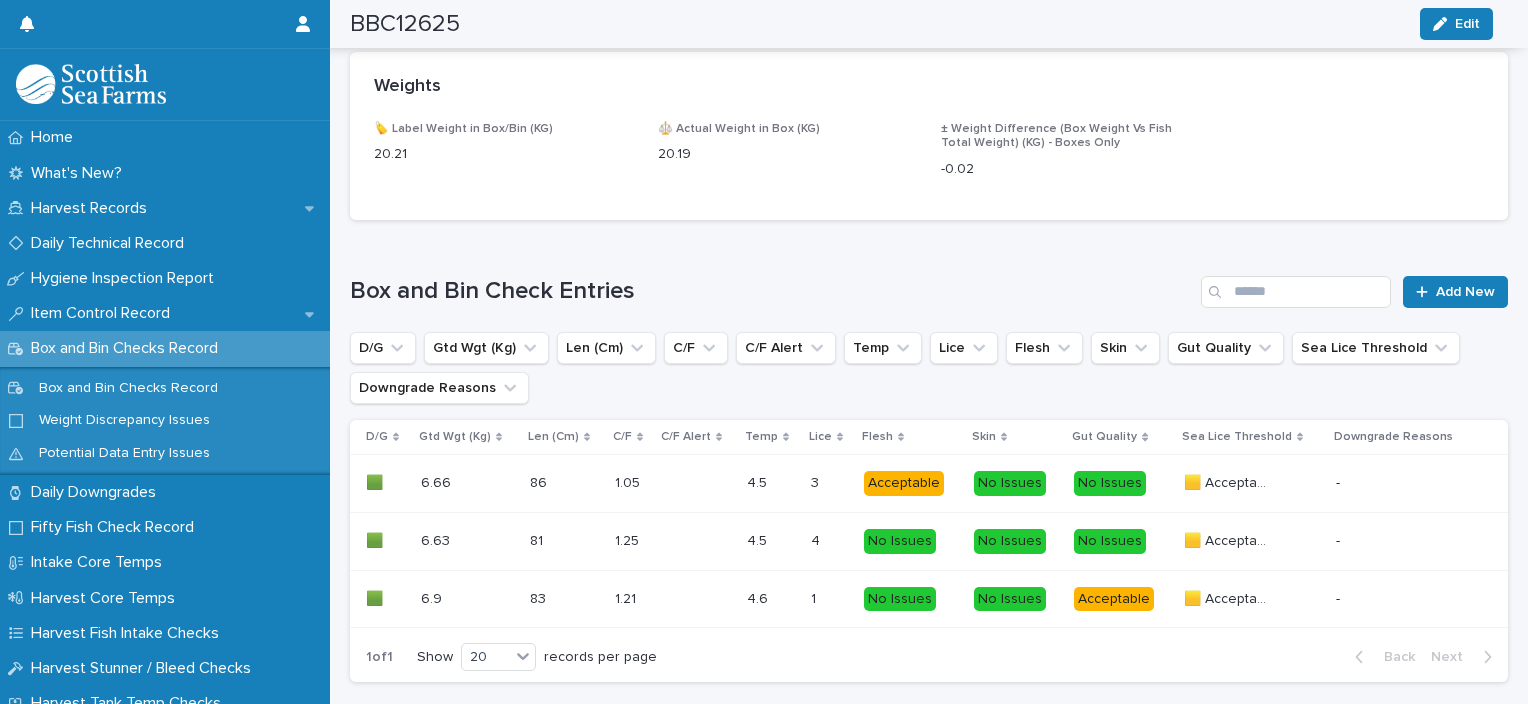 scroll, scrollTop: 1100, scrollLeft: 0, axis: vertical 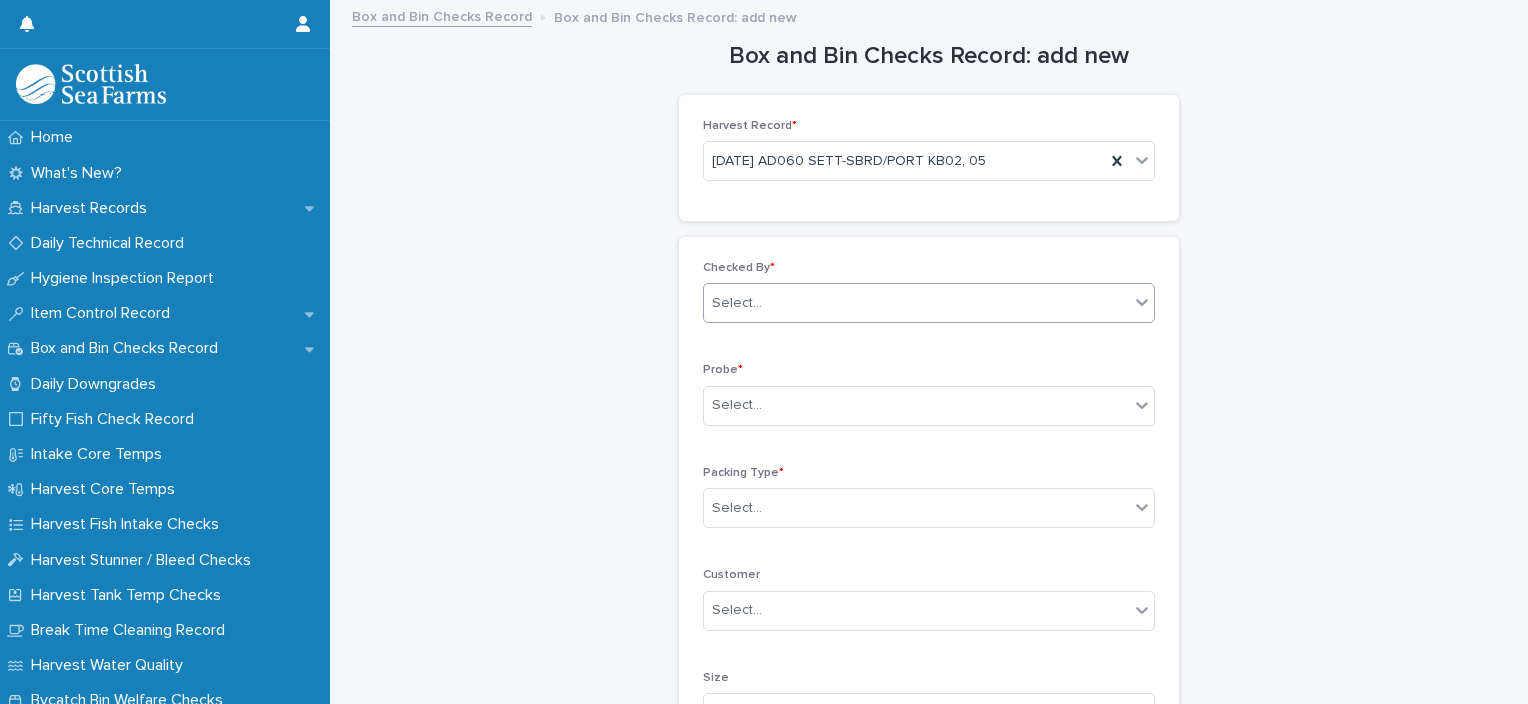 click on "Select..." at bounding box center [916, 303] 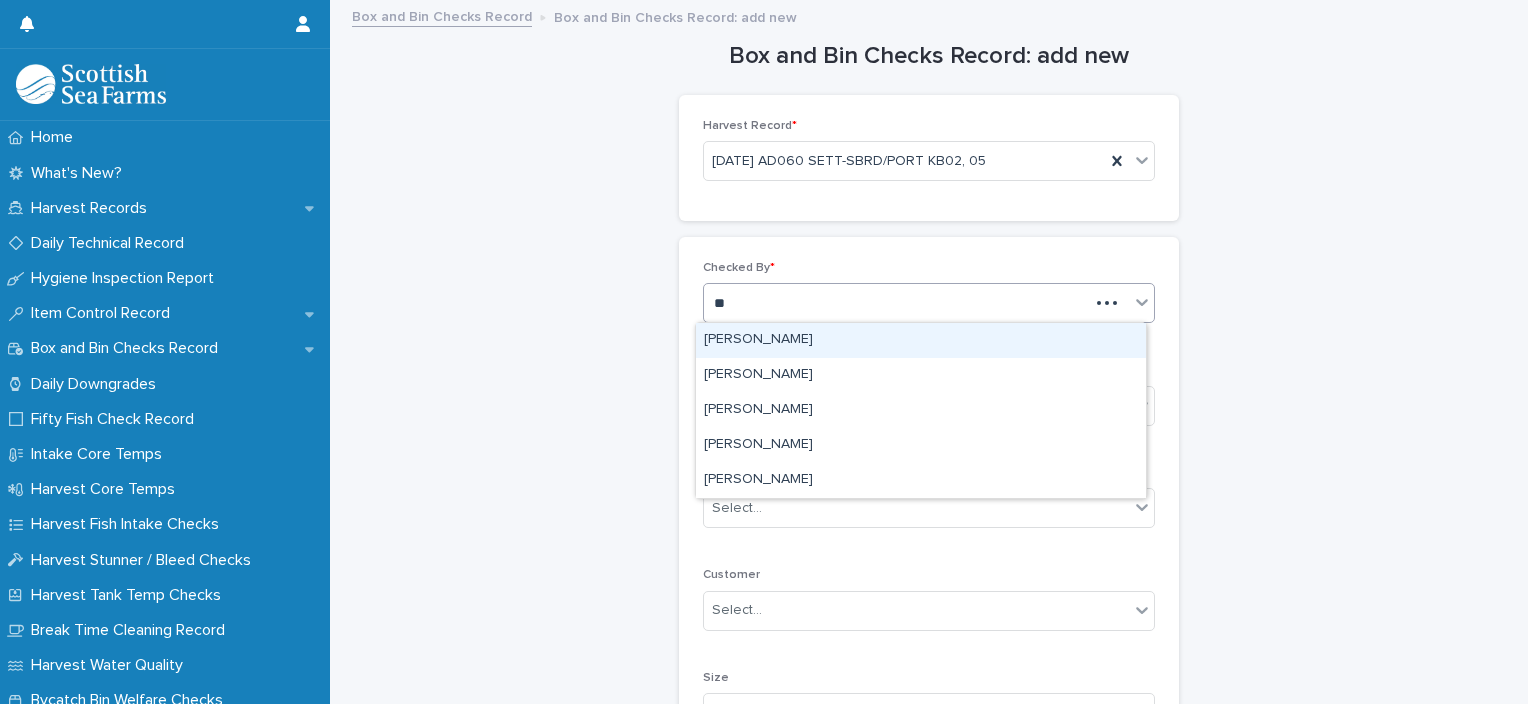 type on "***" 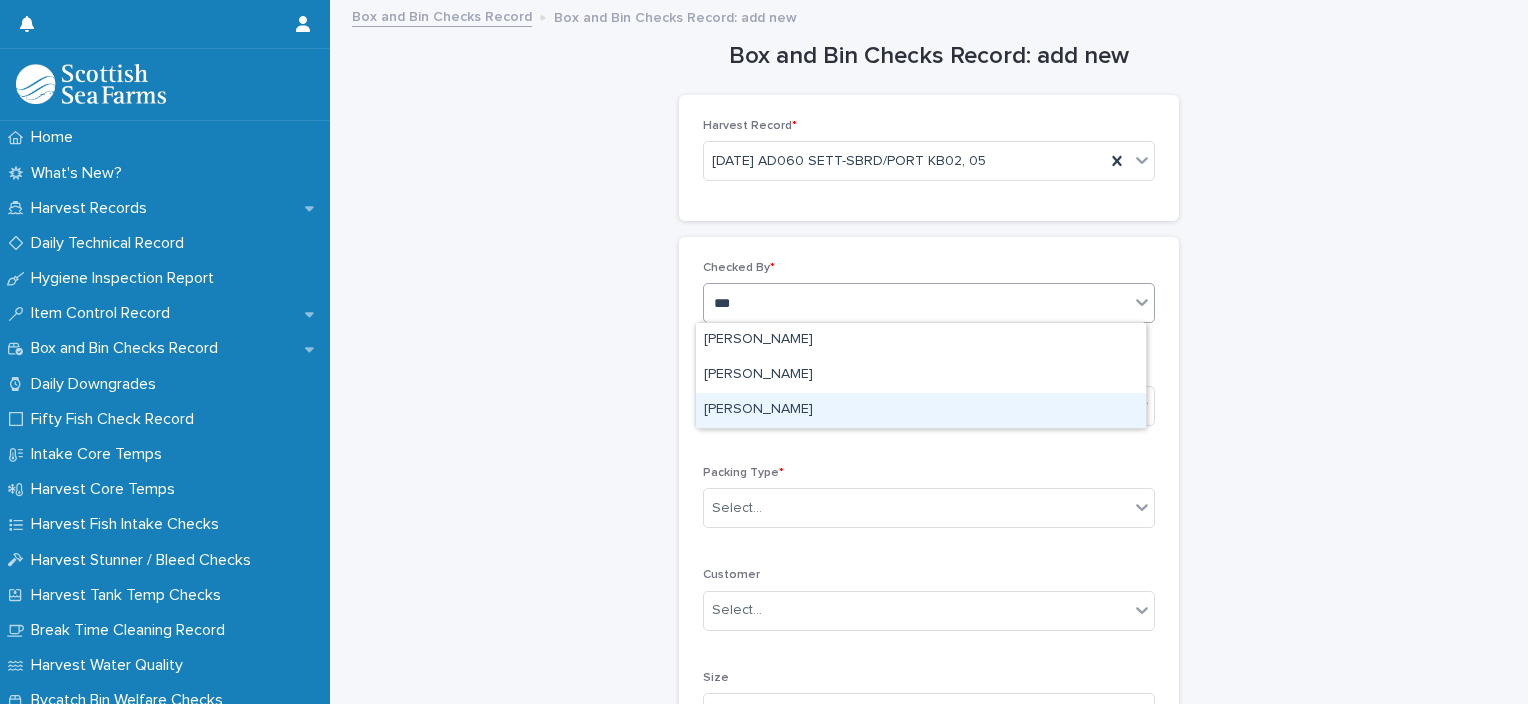 click on "[PERSON_NAME]" at bounding box center (921, 410) 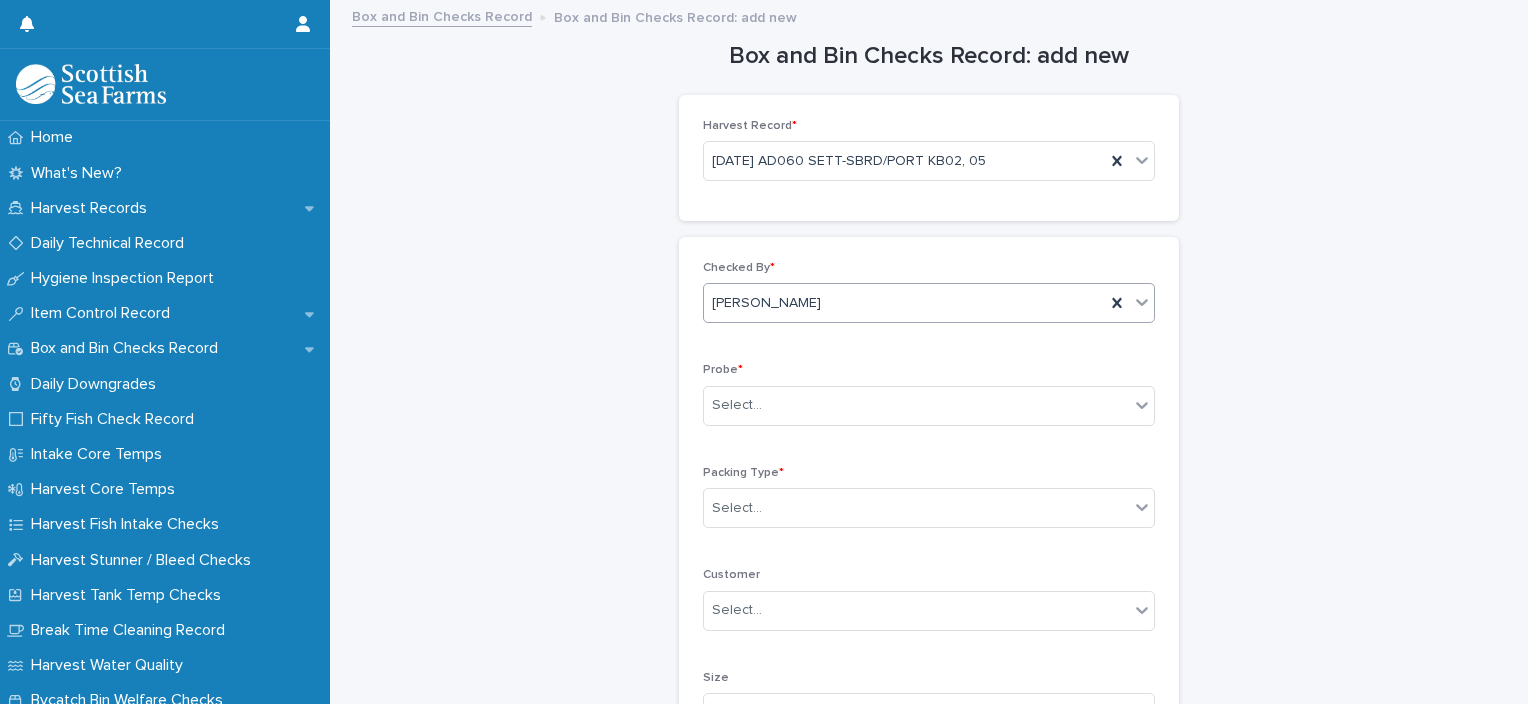 click on "Select..." at bounding box center (916, 405) 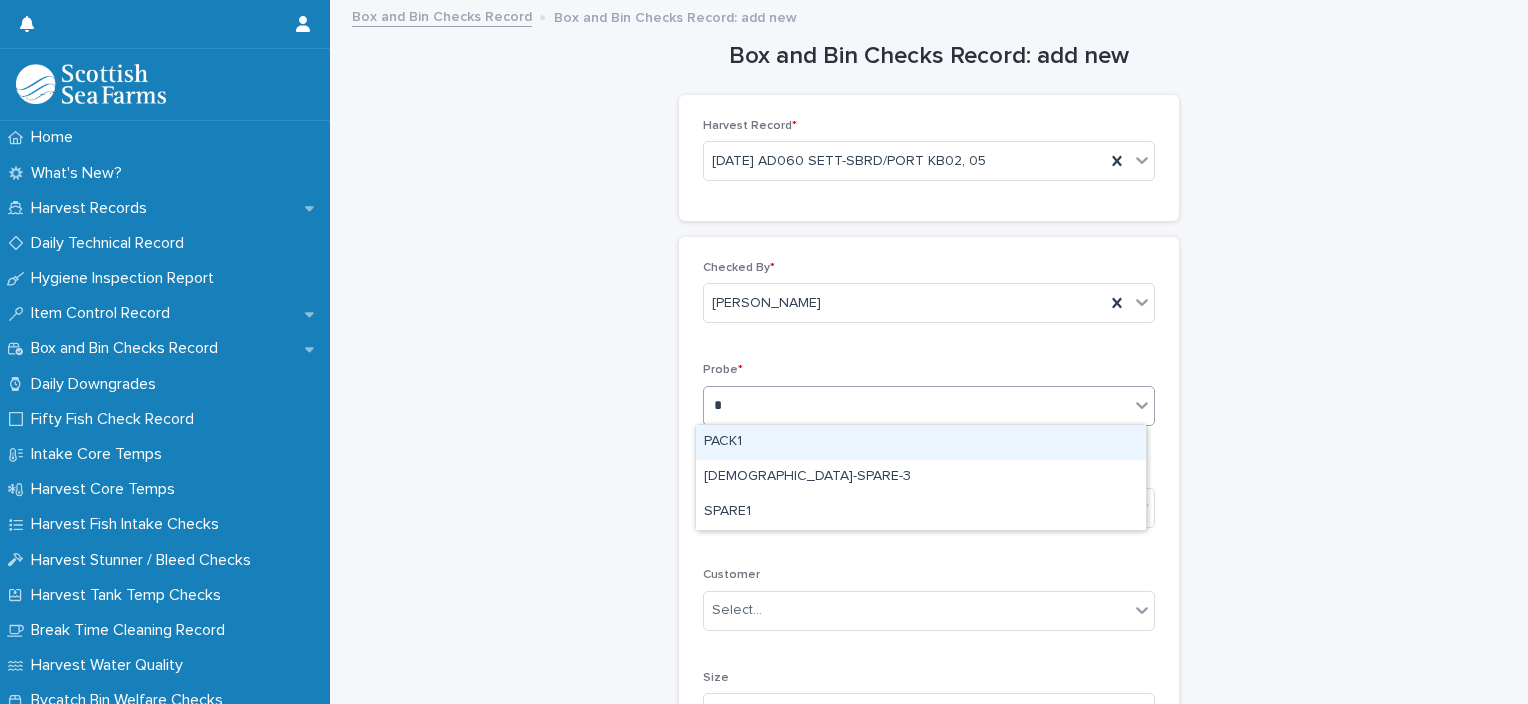 type on "*" 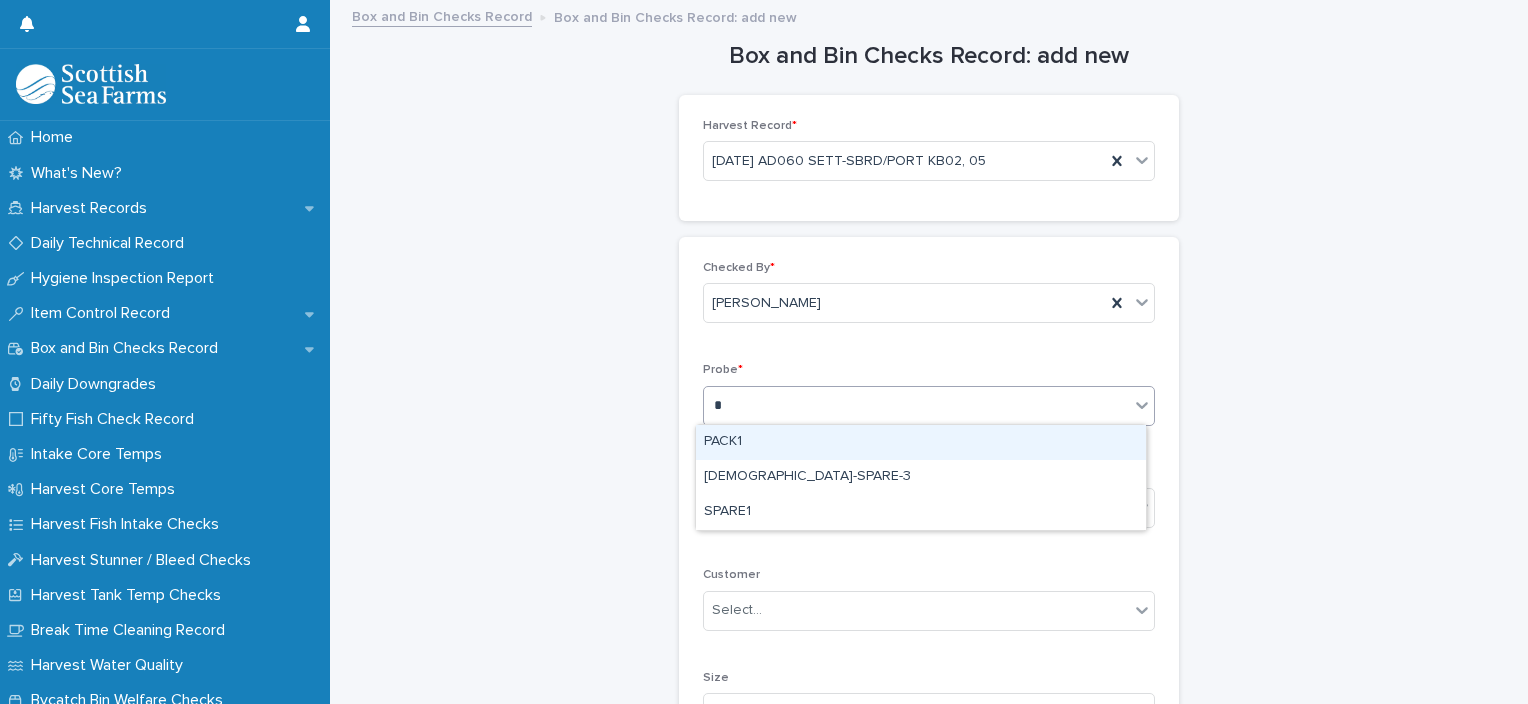 click on "PACK1" at bounding box center [921, 442] 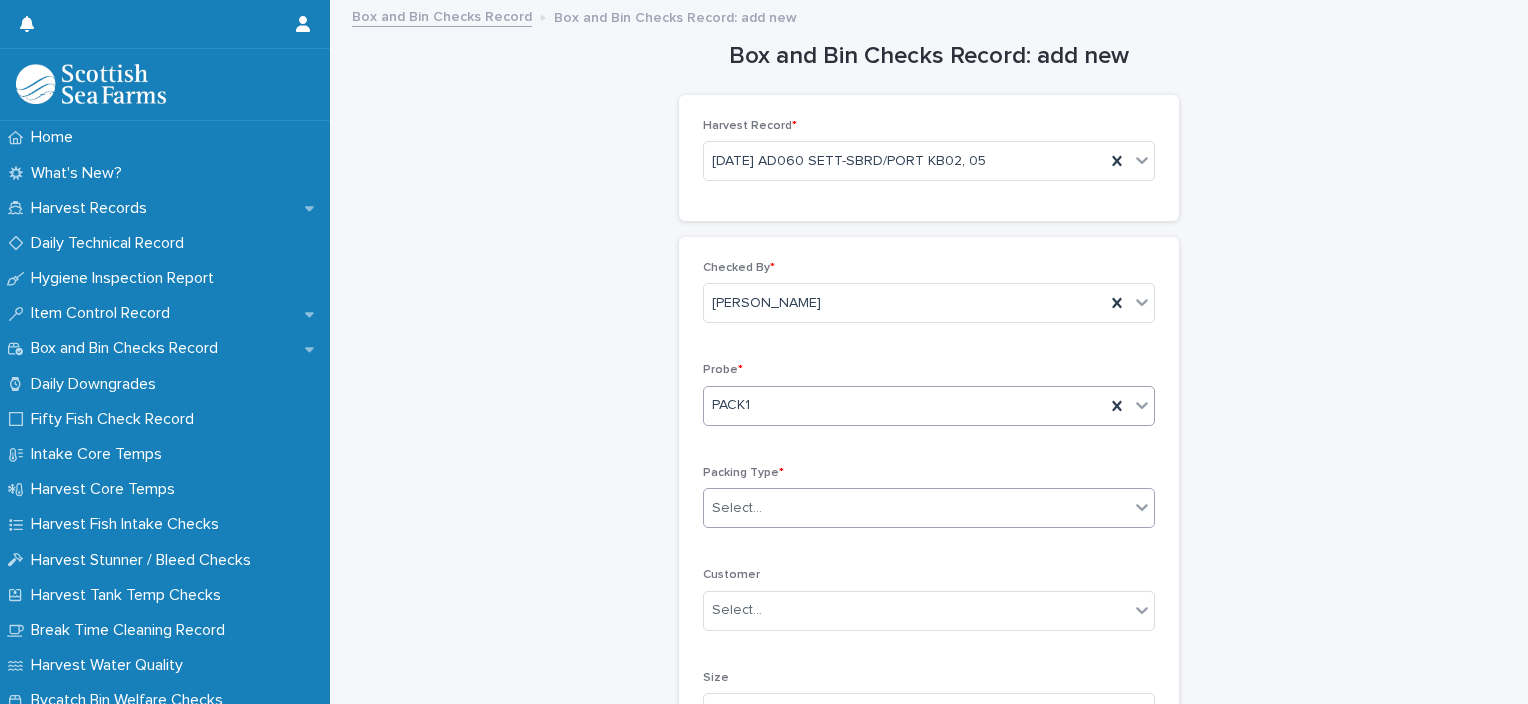 click on "Select..." at bounding box center [916, 508] 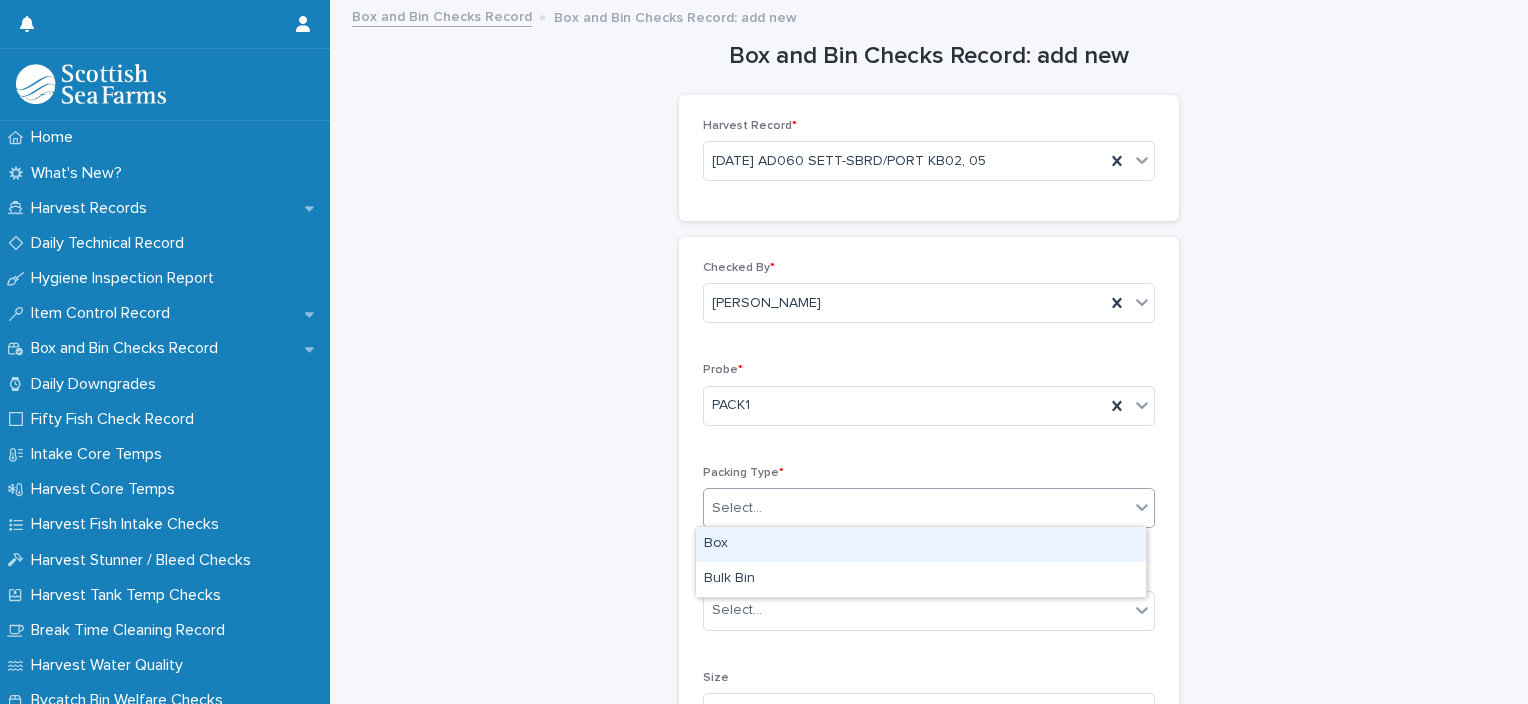 click on "Box" at bounding box center (921, 544) 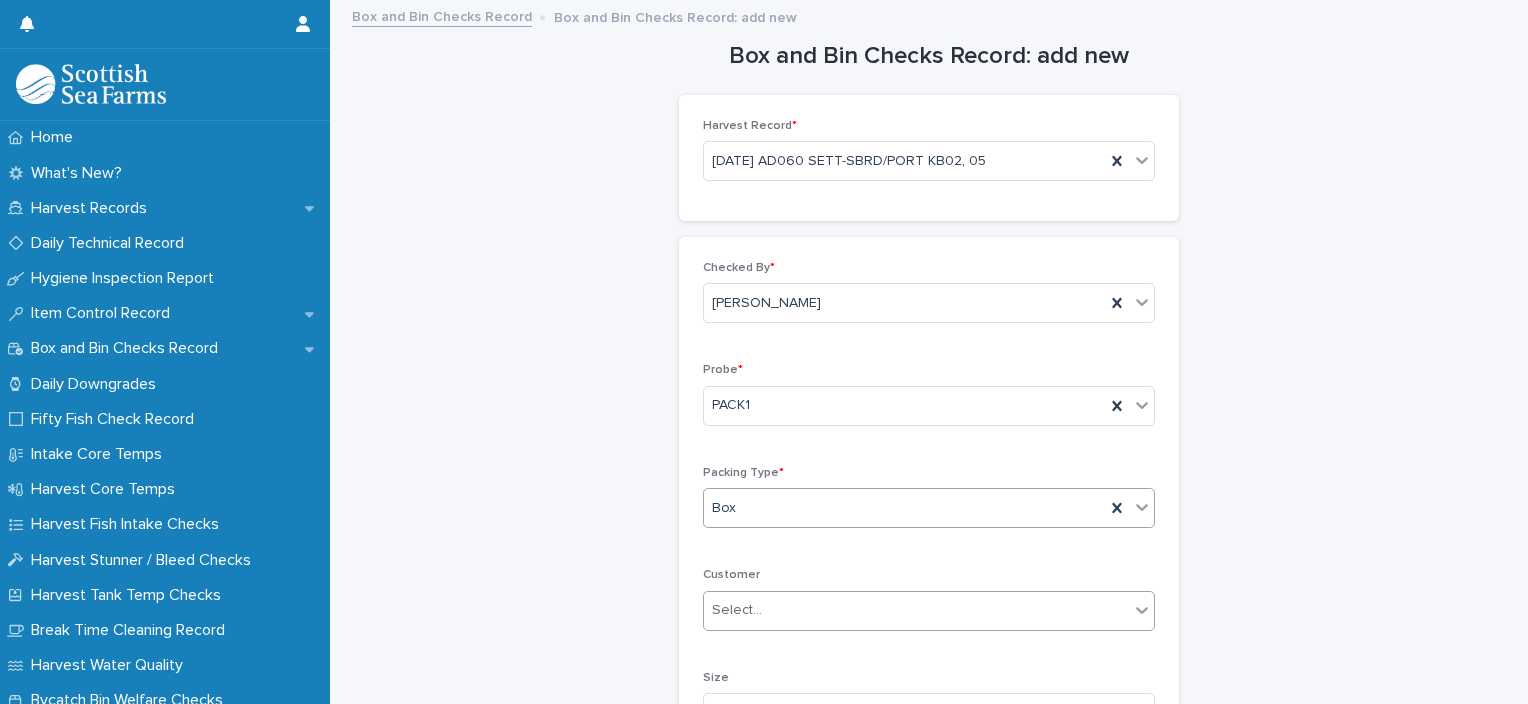 click on "Select..." at bounding box center [916, 610] 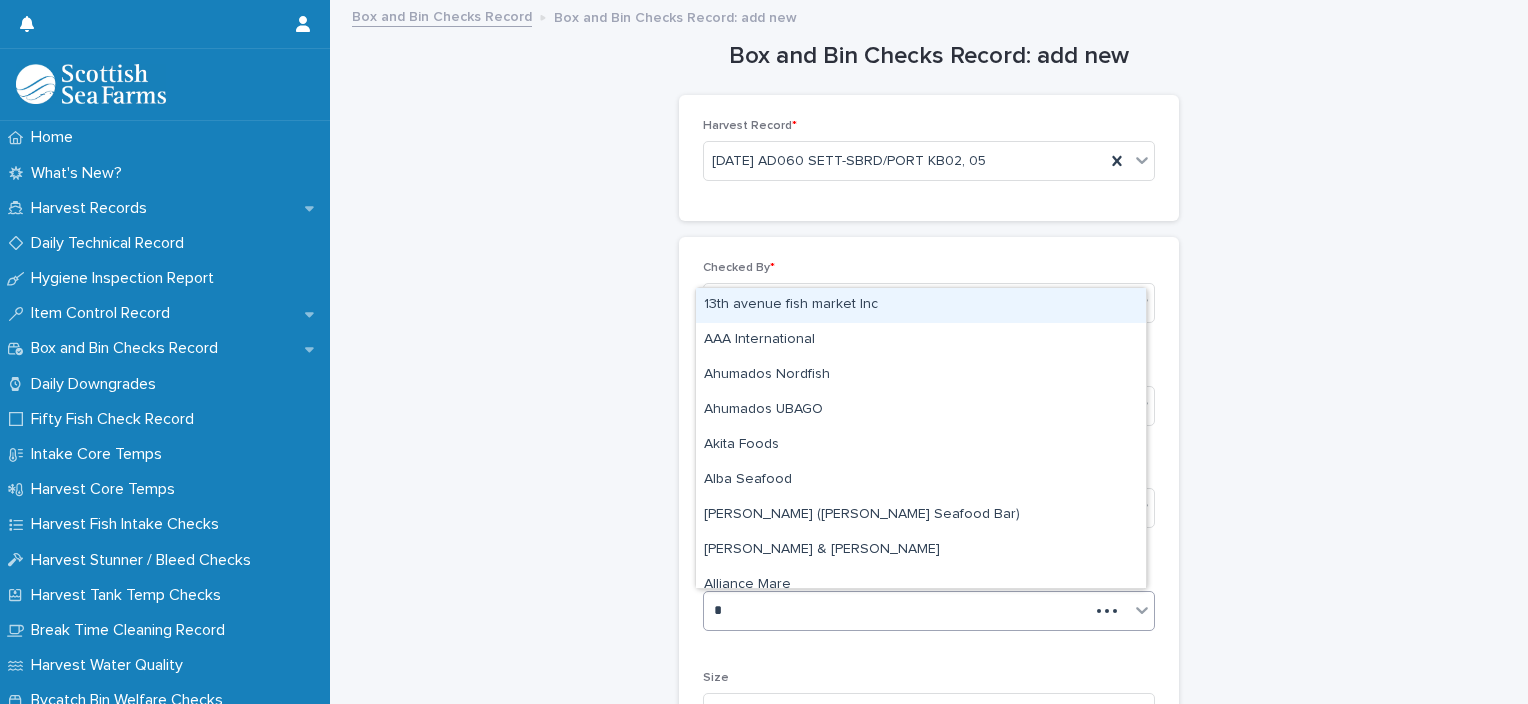 type on "**" 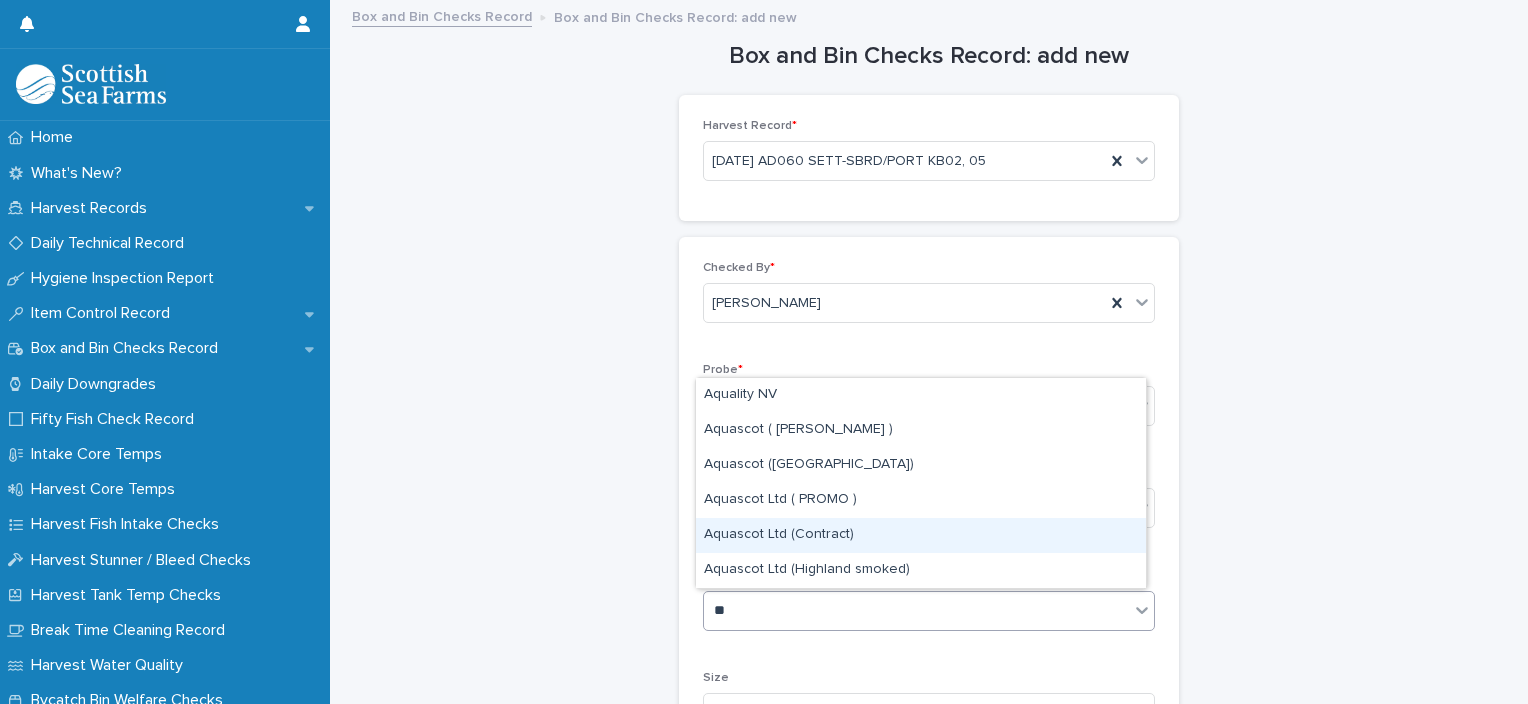 click on "Aquascot Ltd (Contract)" at bounding box center (921, 535) 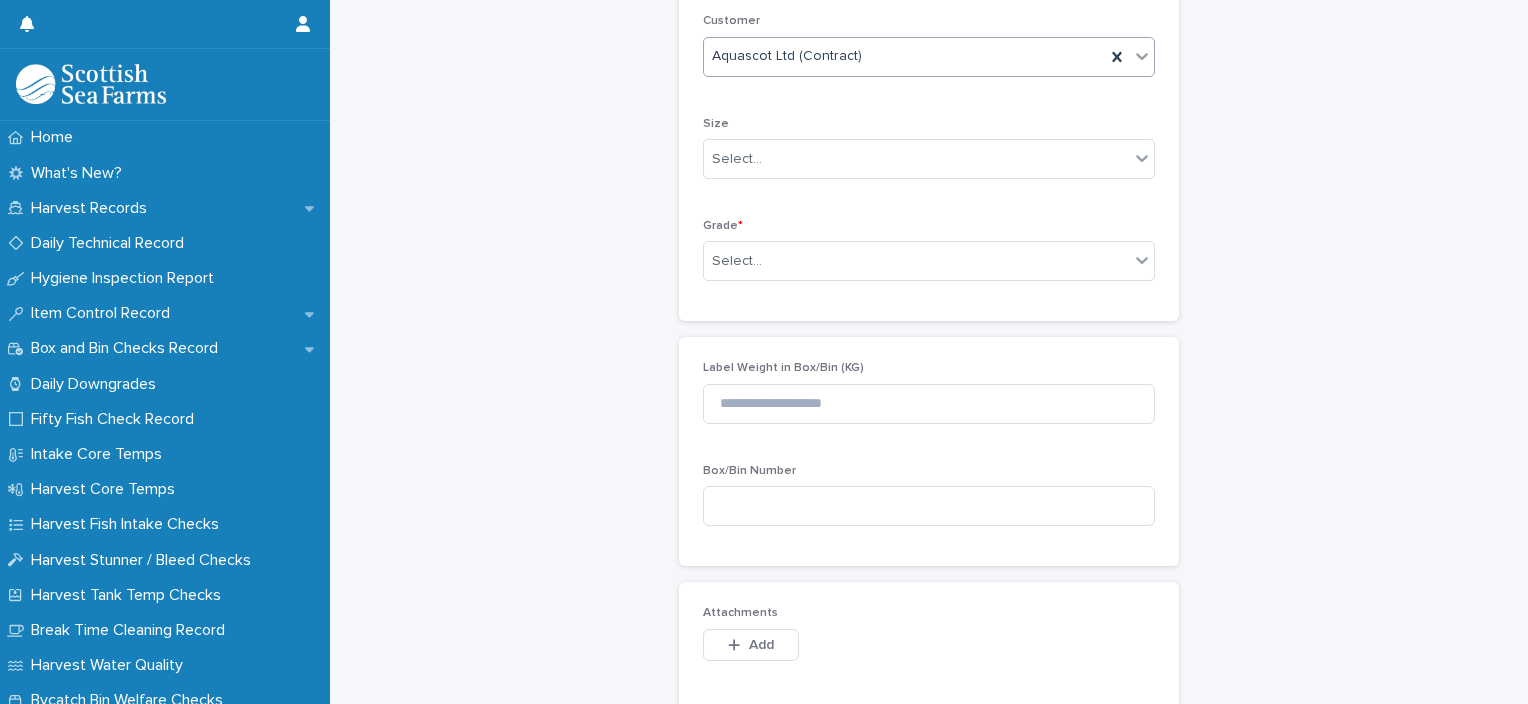 scroll, scrollTop: 574, scrollLeft: 0, axis: vertical 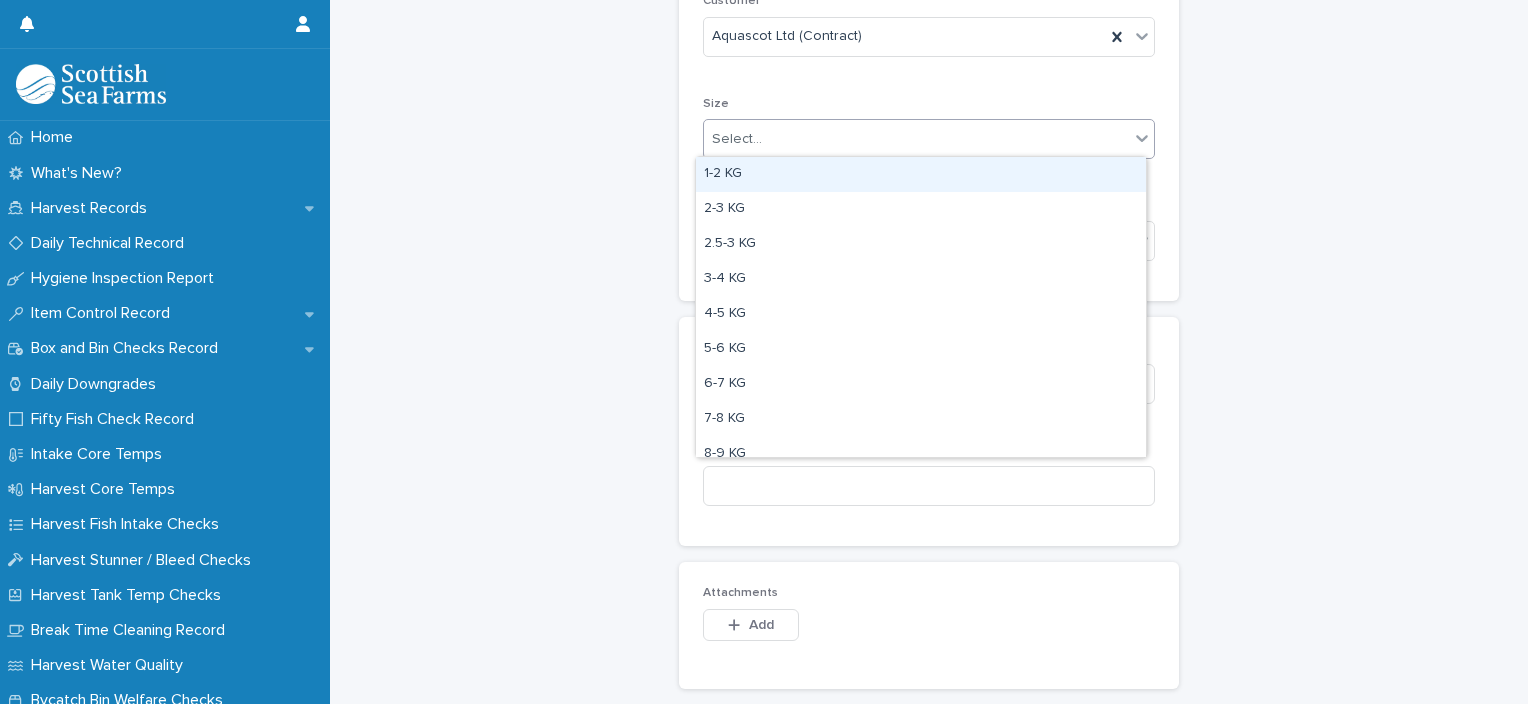 click on "Select..." at bounding box center [916, 139] 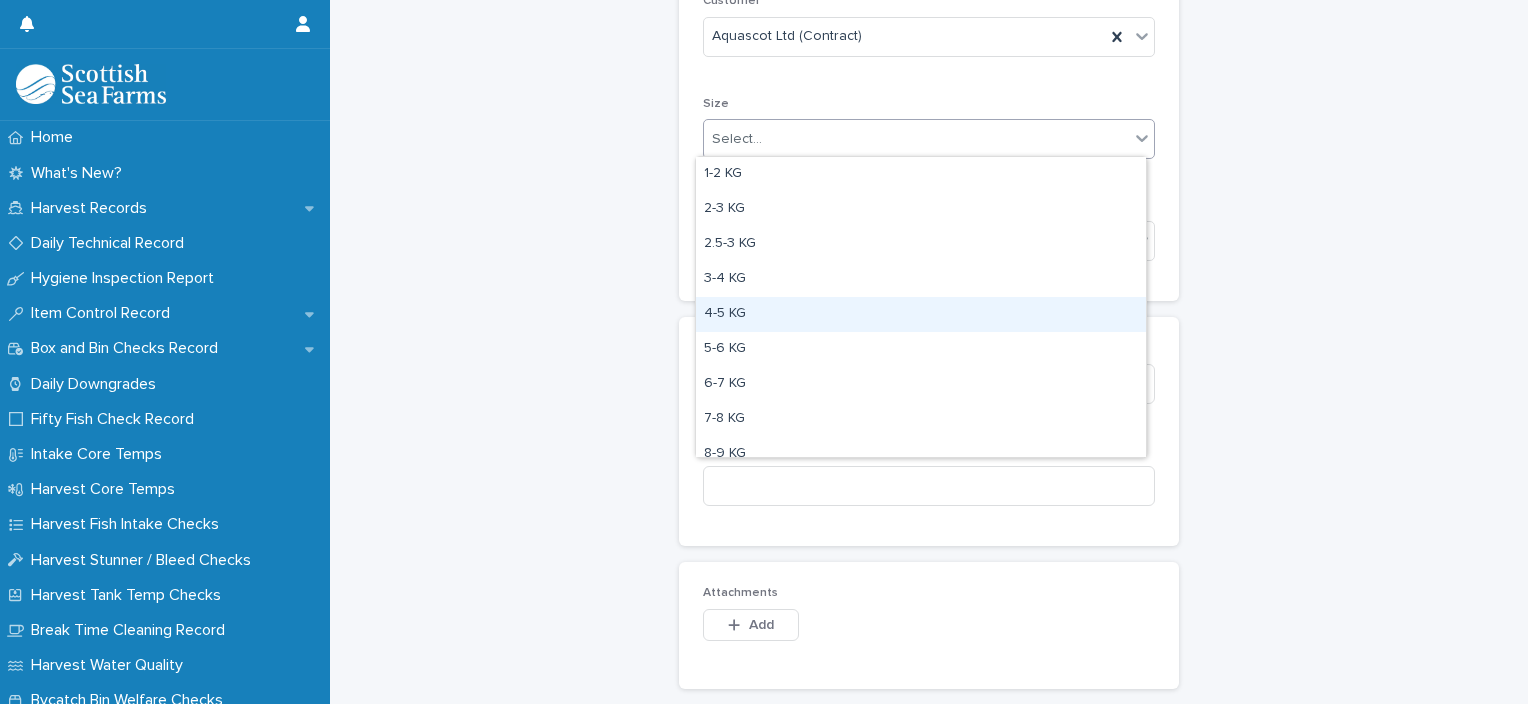 click on "4-5 KG" at bounding box center [921, 314] 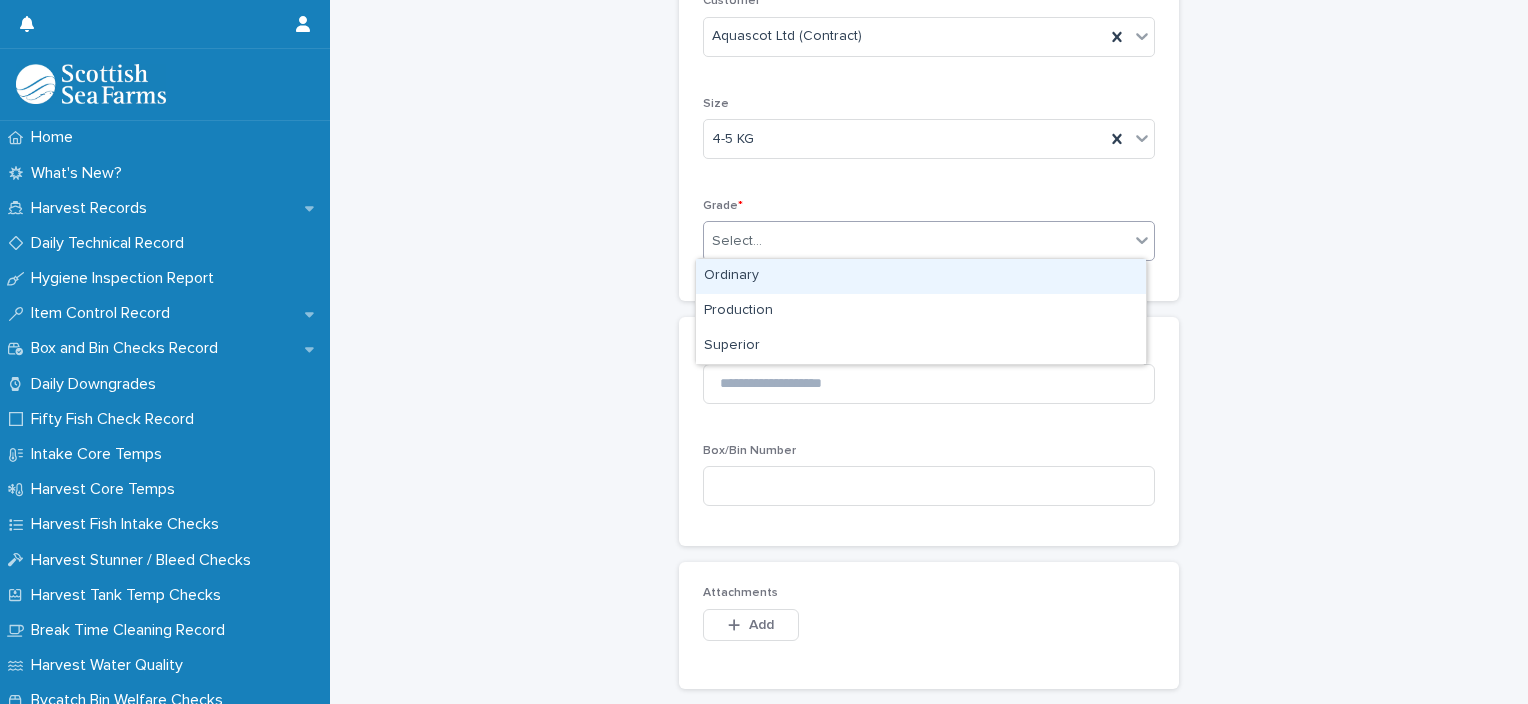 click on "Select..." at bounding box center (916, 241) 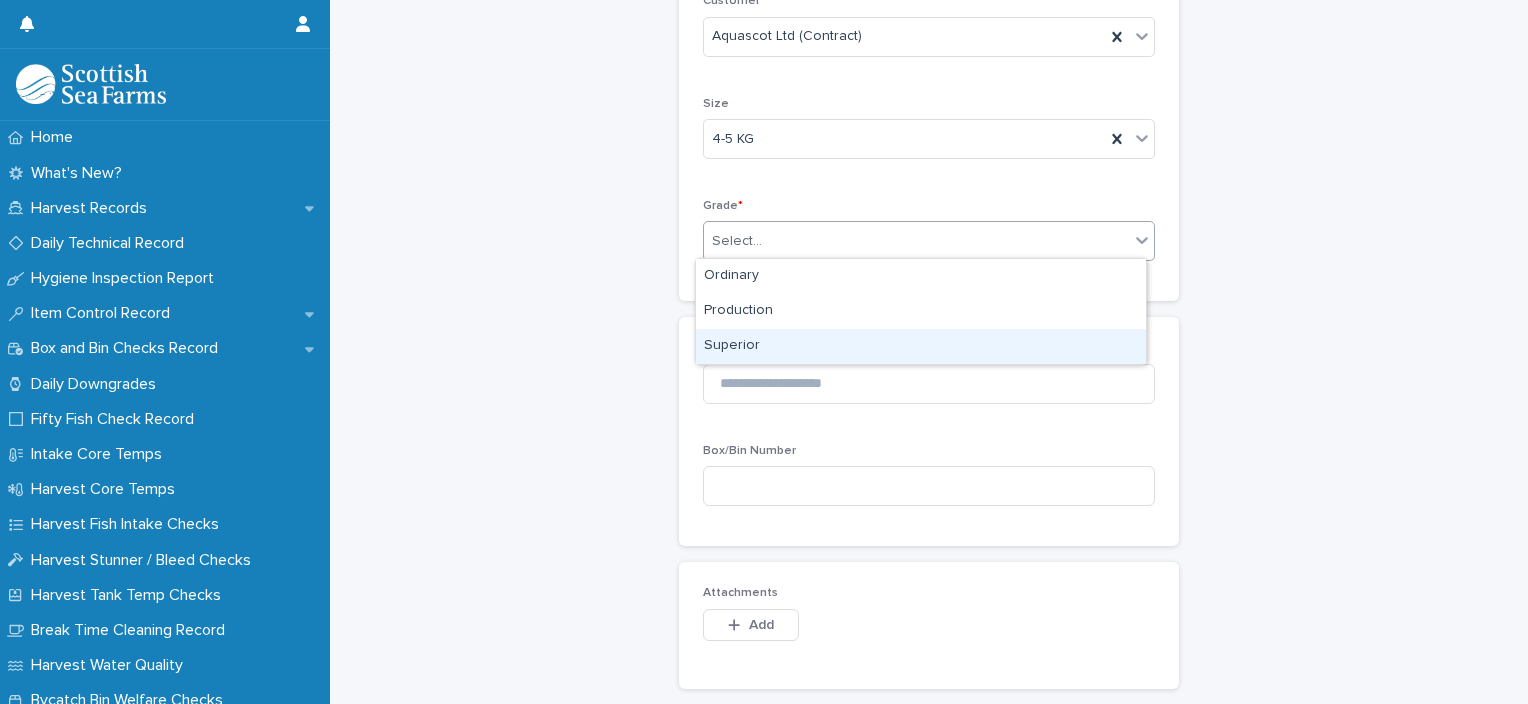 click on "Superior" at bounding box center [921, 346] 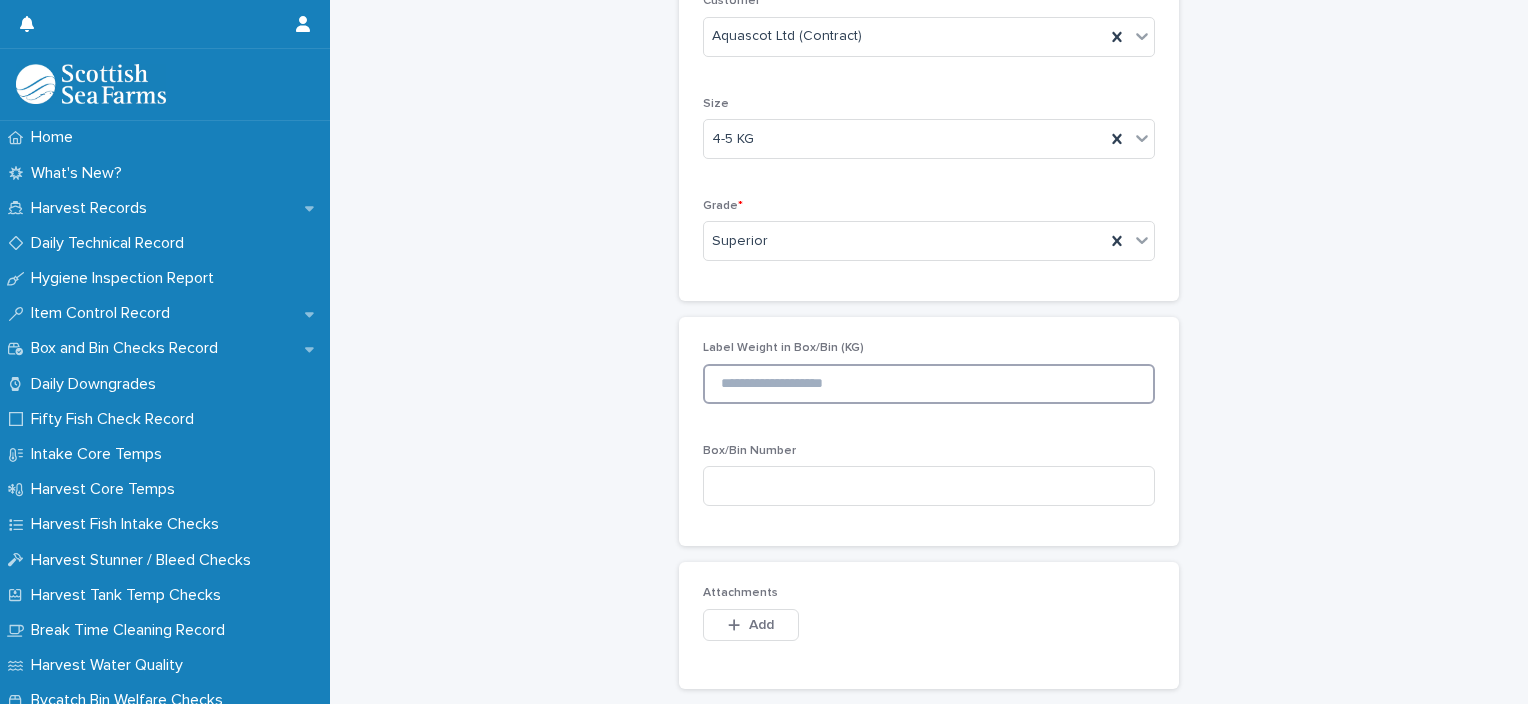 click at bounding box center [929, 384] 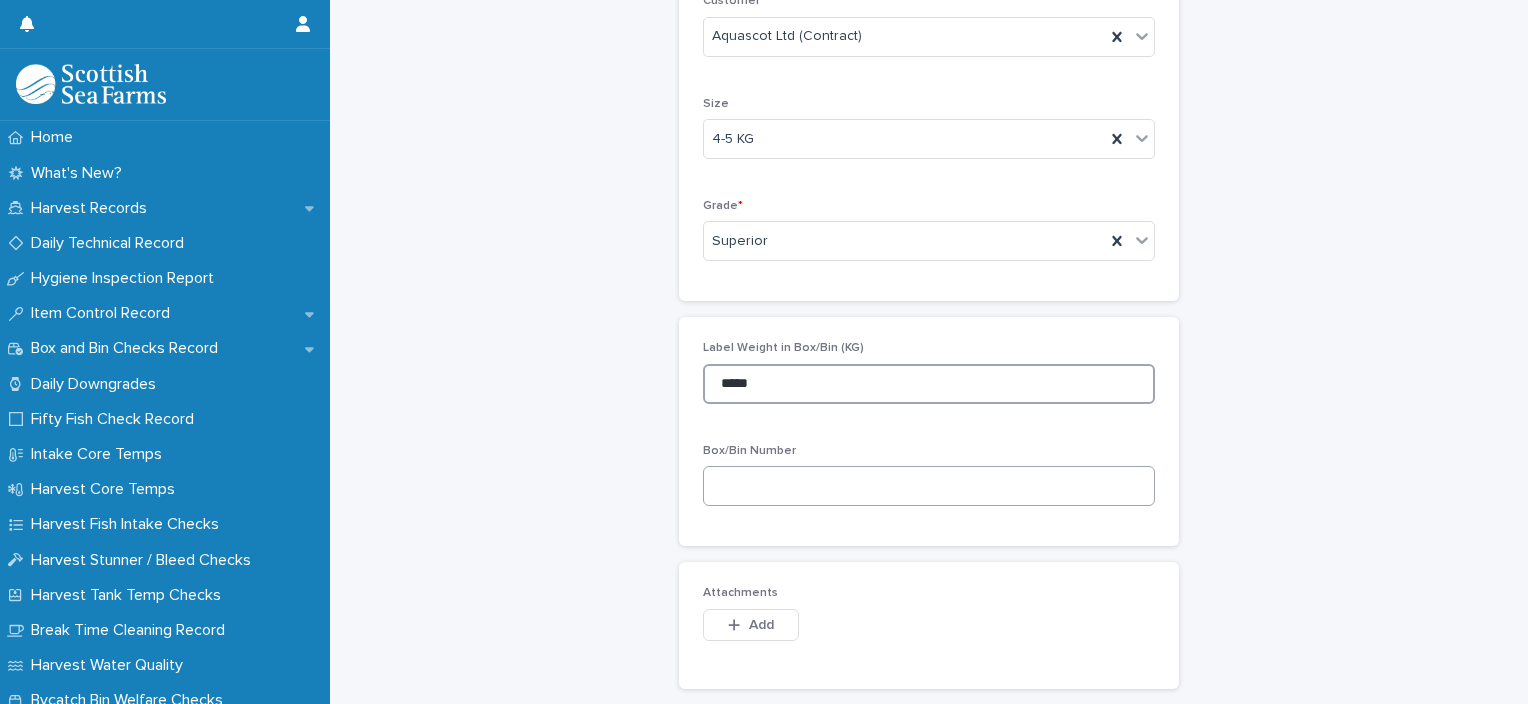 type on "*****" 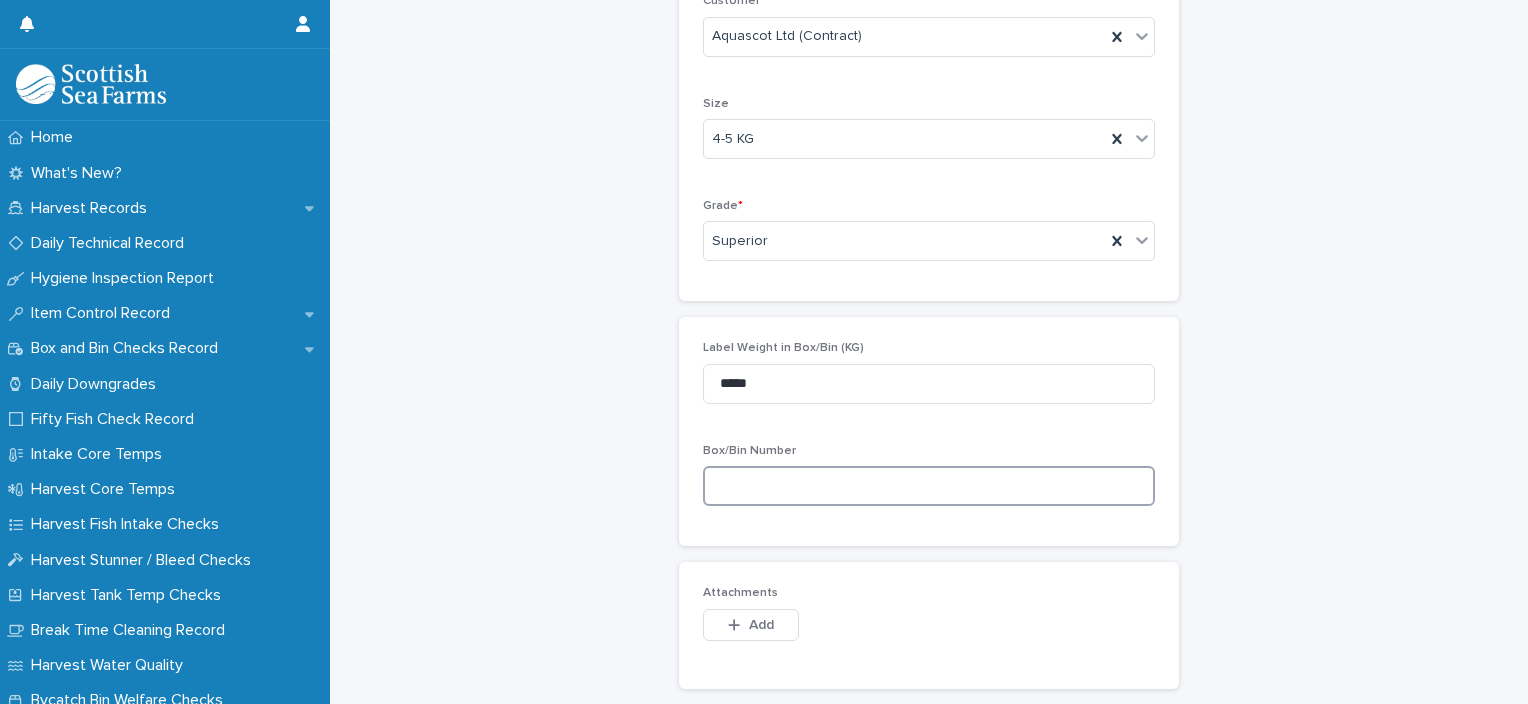 click at bounding box center [929, 486] 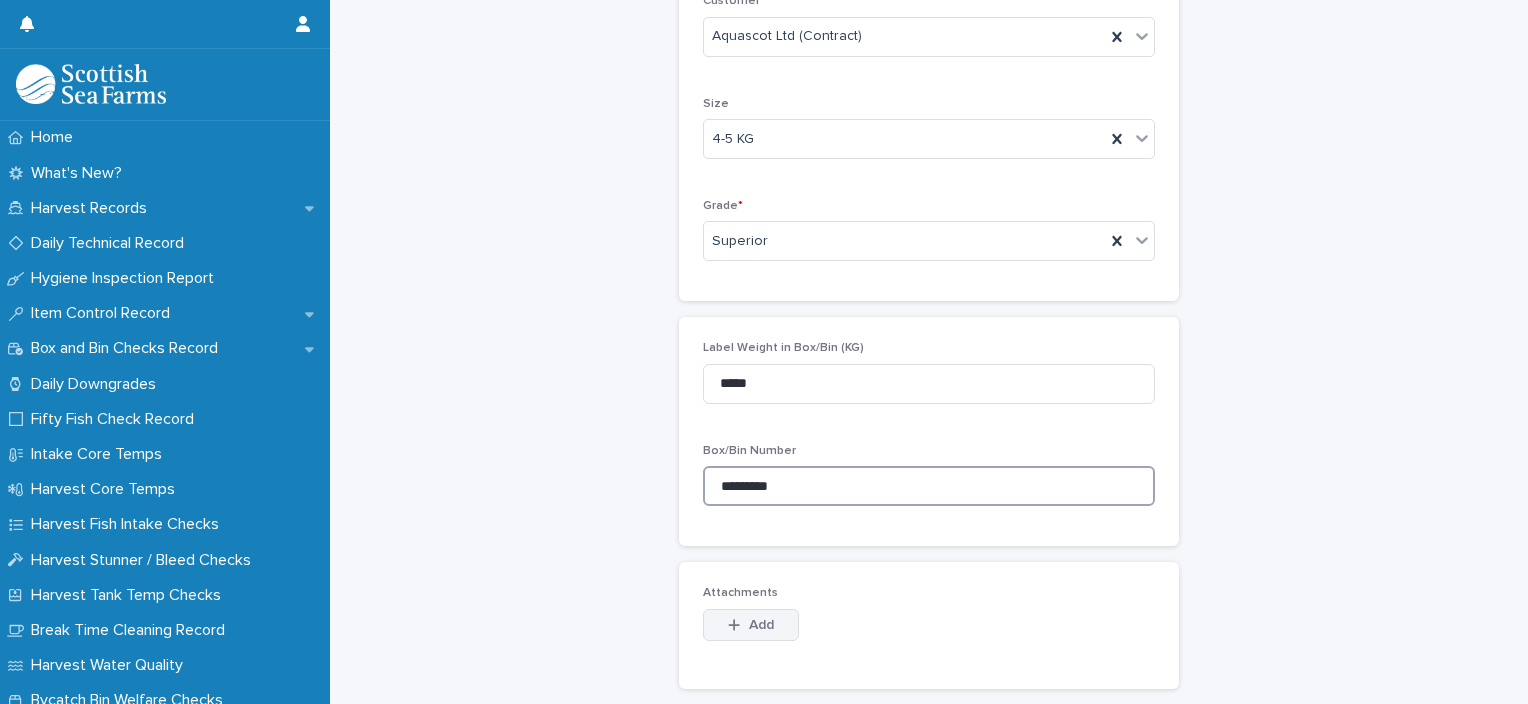 type on "*********" 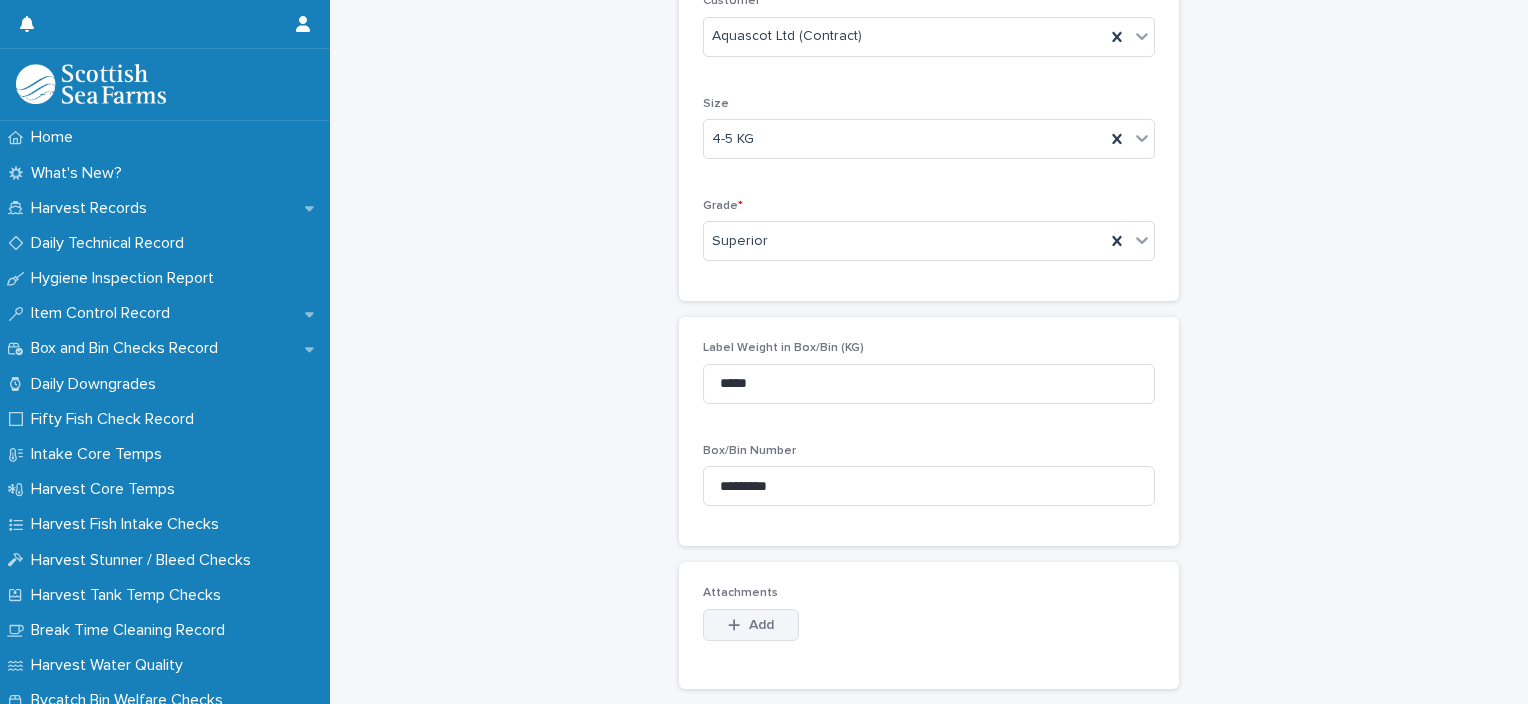 click on "Add" at bounding box center [761, 625] 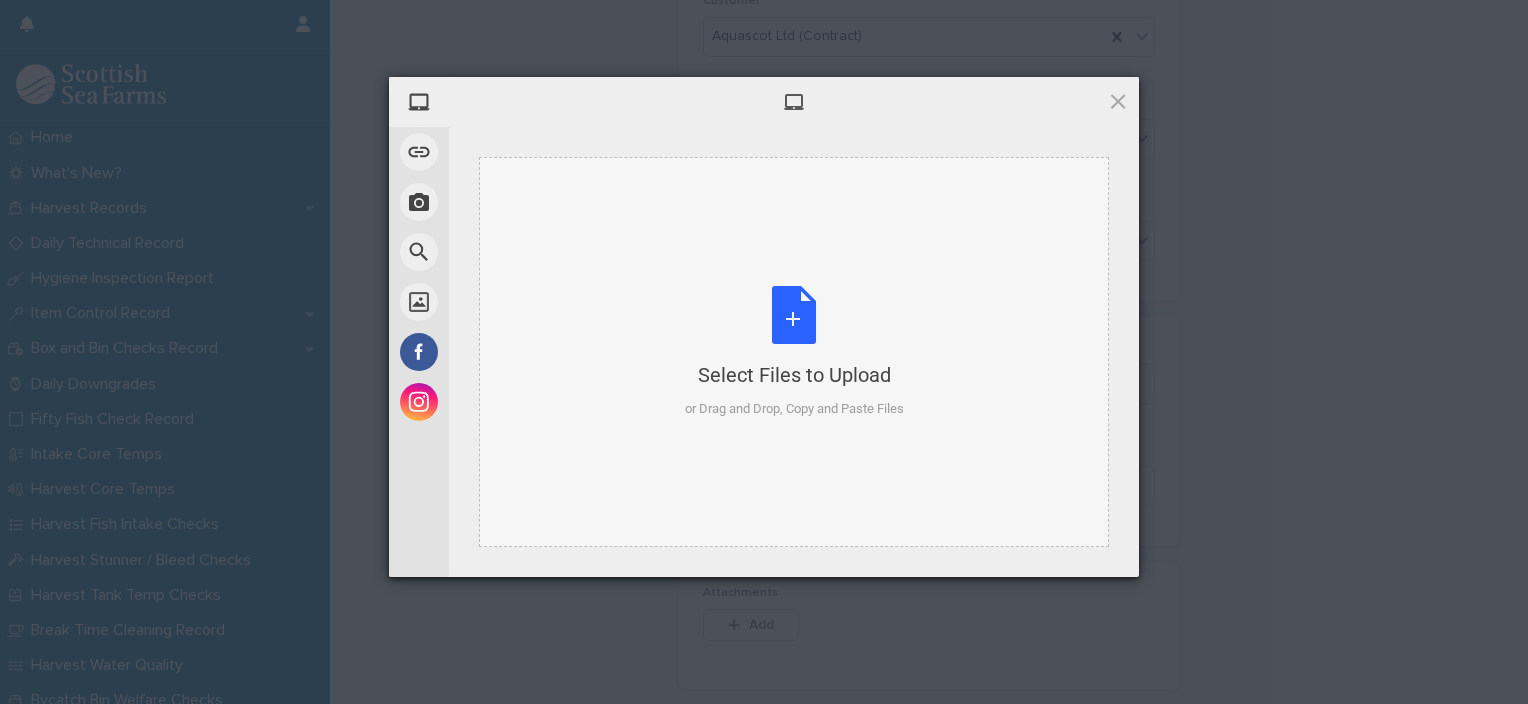 click on "Select Files to Upload" at bounding box center [794, 375] 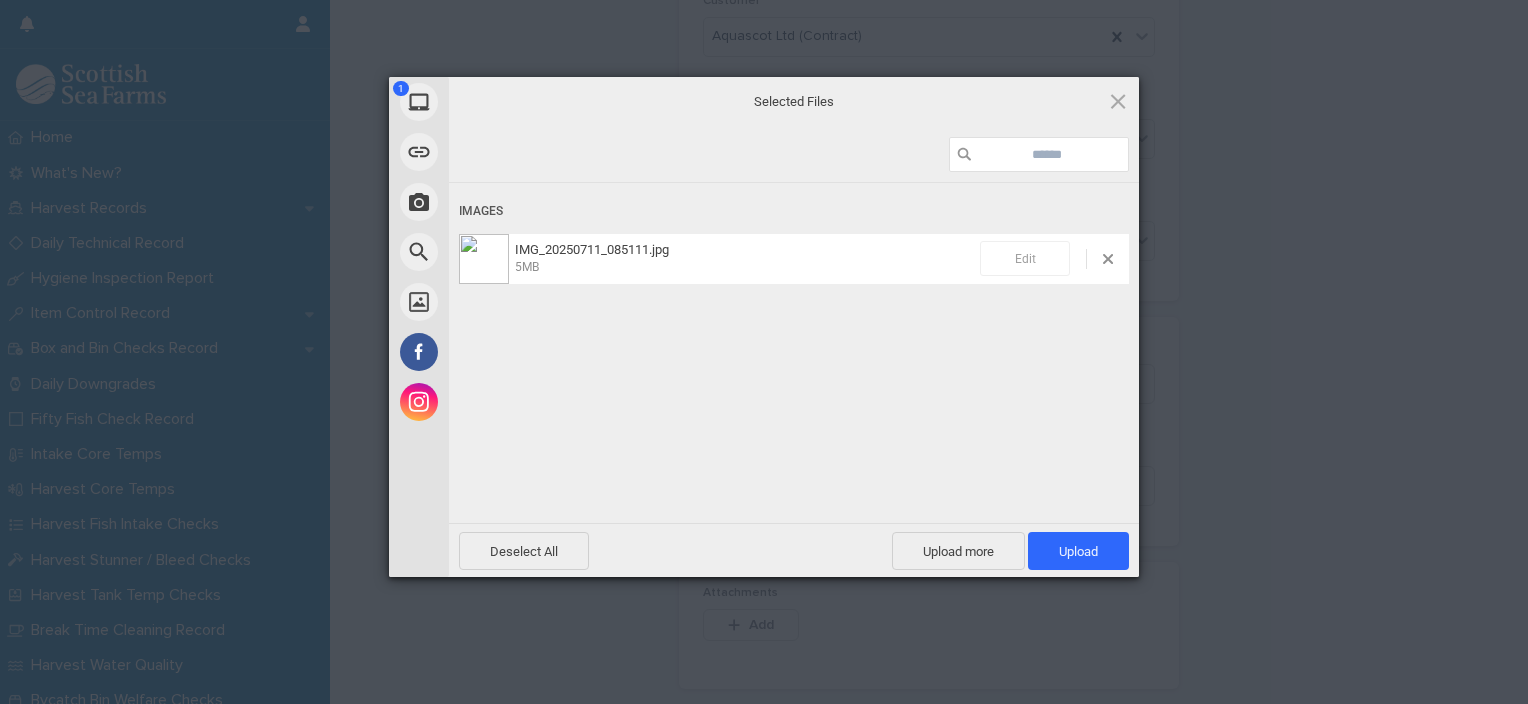 click on "Edit" at bounding box center (1025, 258) 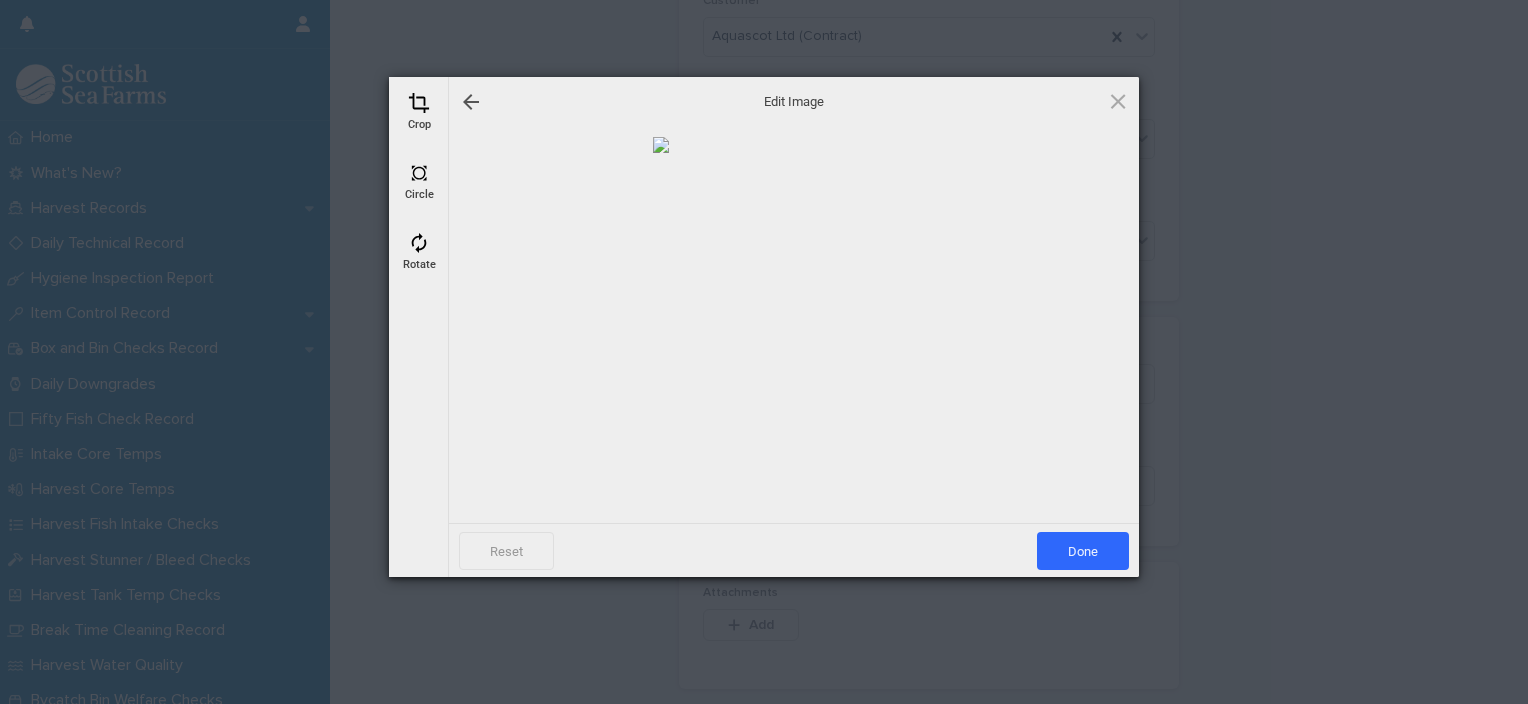 click at bounding box center [419, 103] 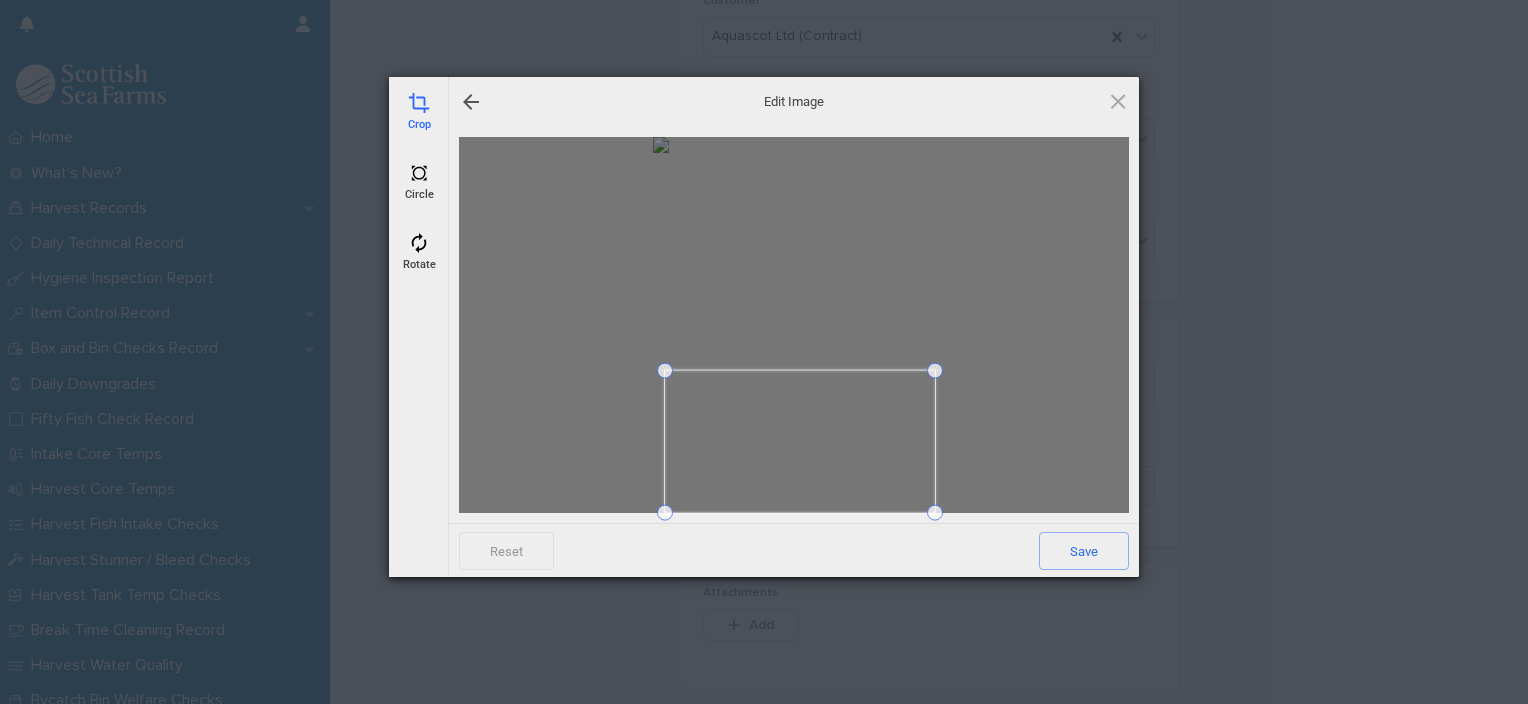 click at bounding box center (665, 371) 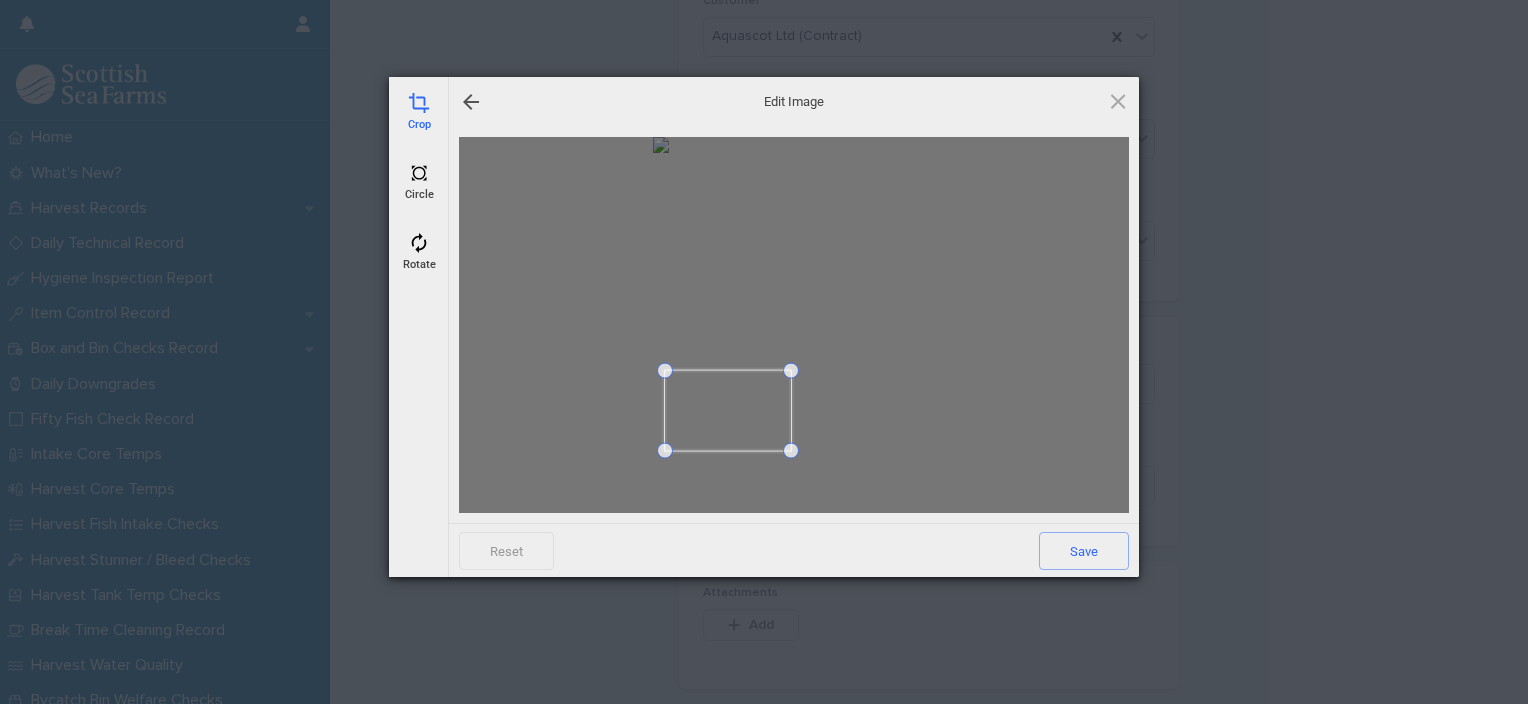 click at bounding box center [791, 451] 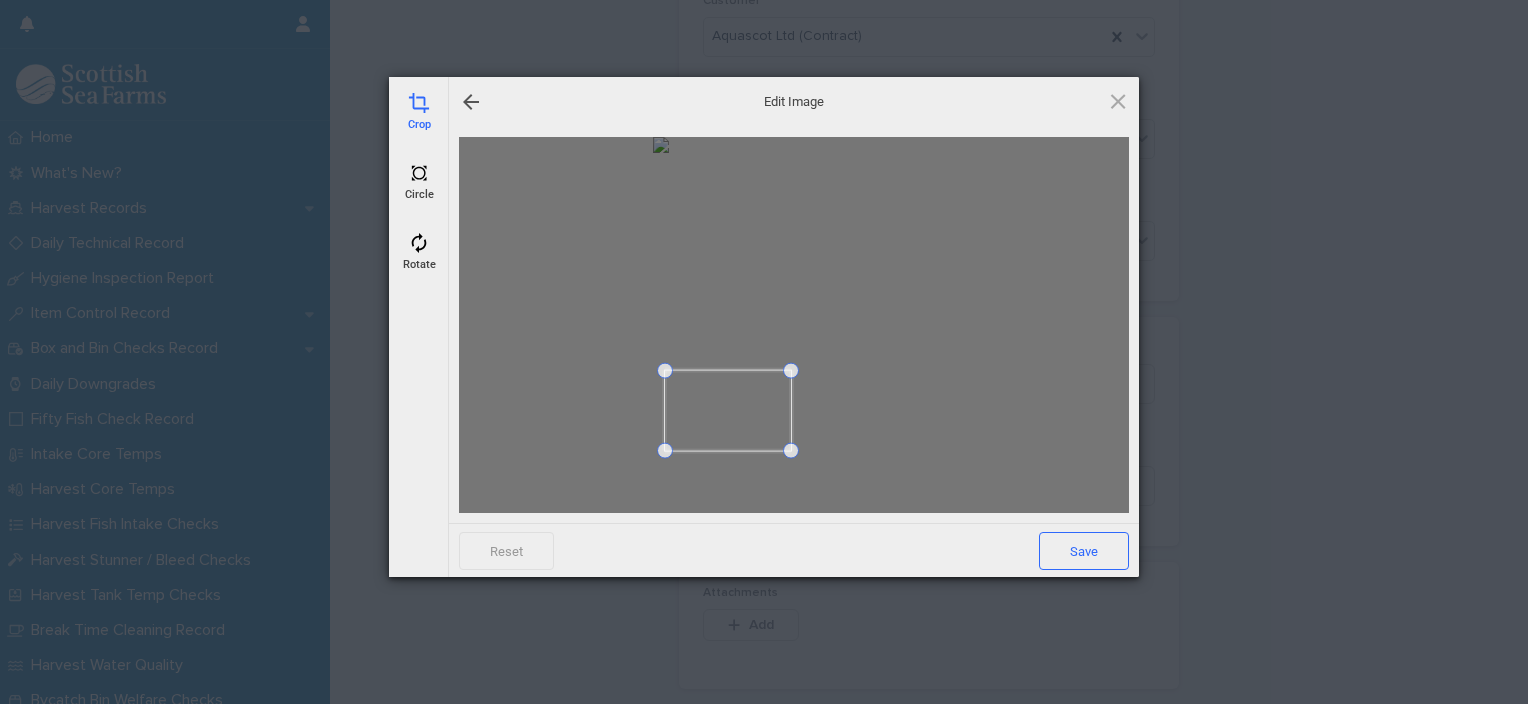 click on "Save" at bounding box center [1084, 551] 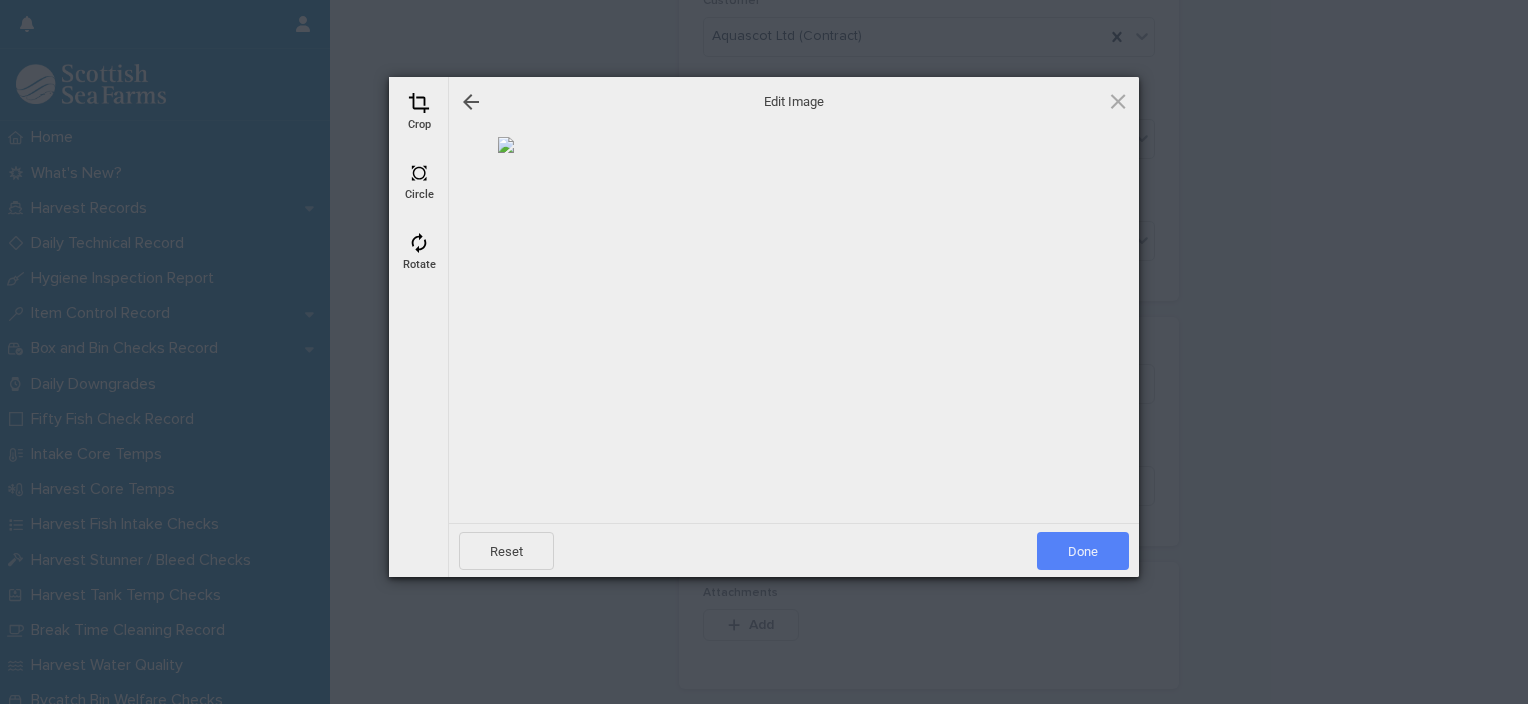 click on "Done" at bounding box center [1083, 551] 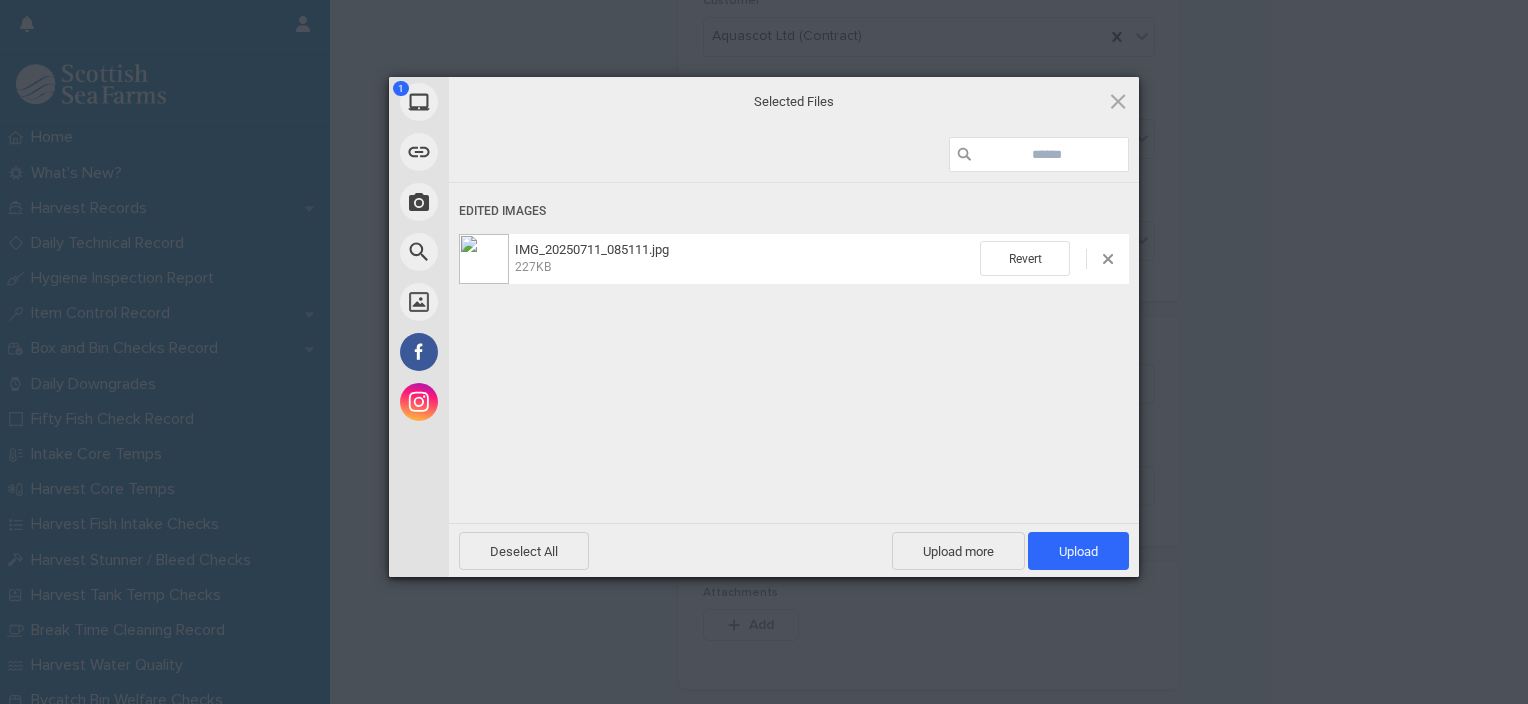 click on "Upload
1" at bounding box center [1078, 551] 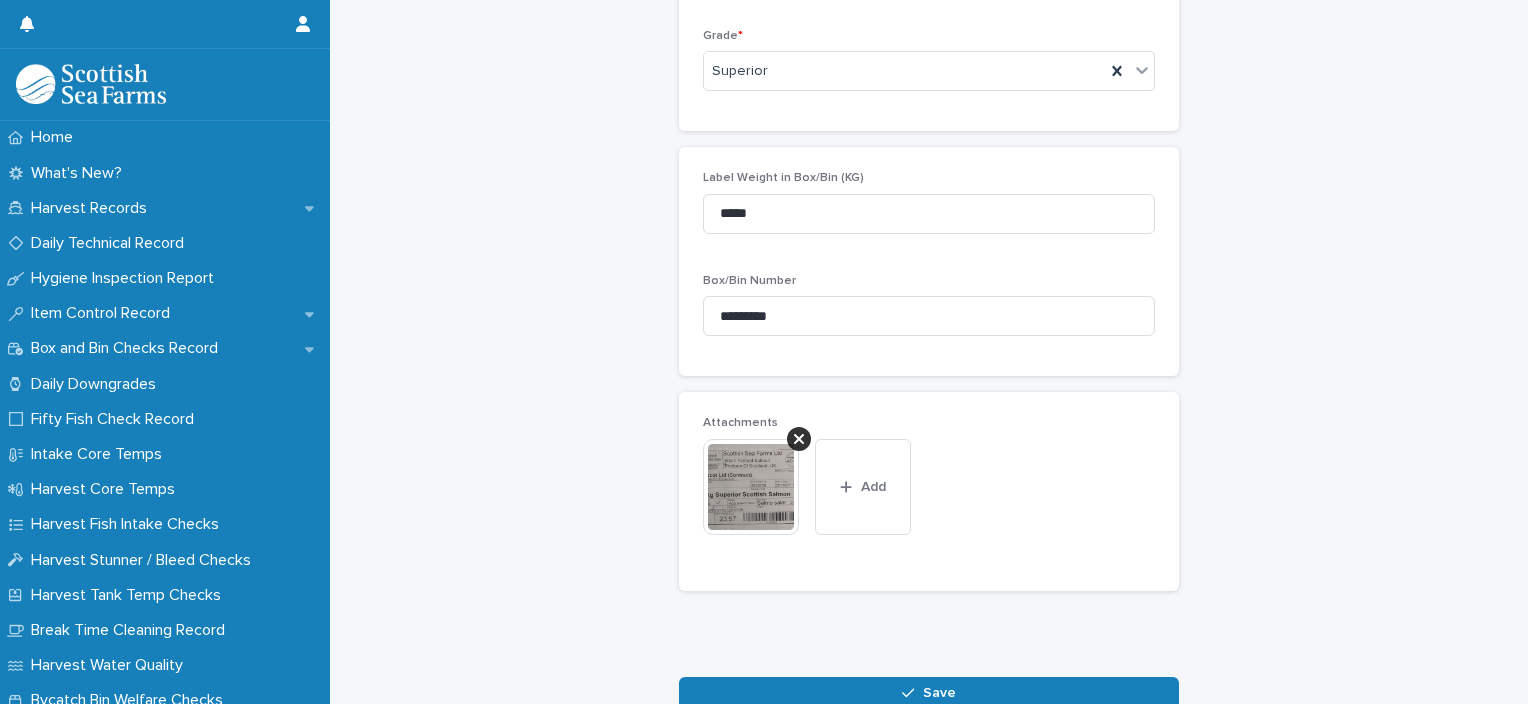 scroll, scrollTop: 774, scrollLeft: 0, axis: vertical 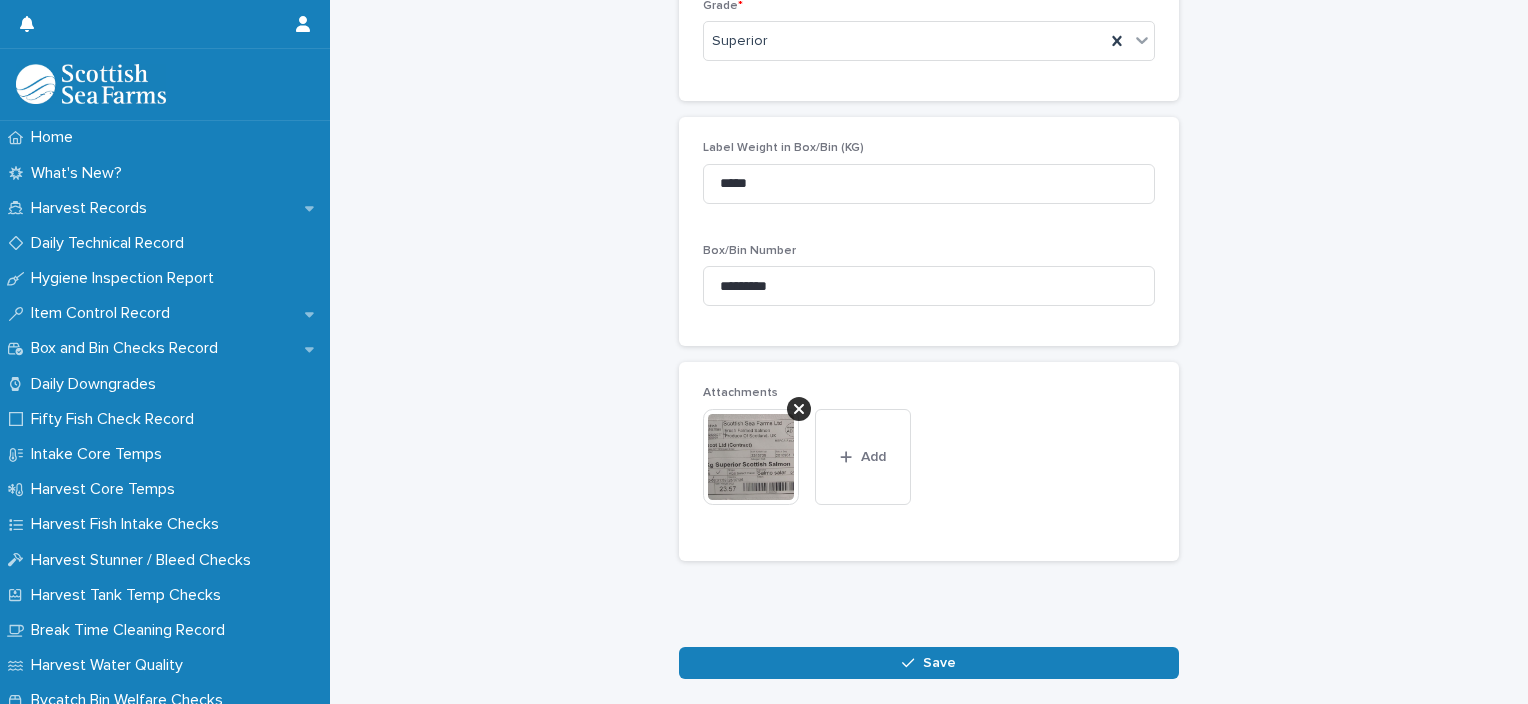 click on "Save" at bounding box center (929, 663) 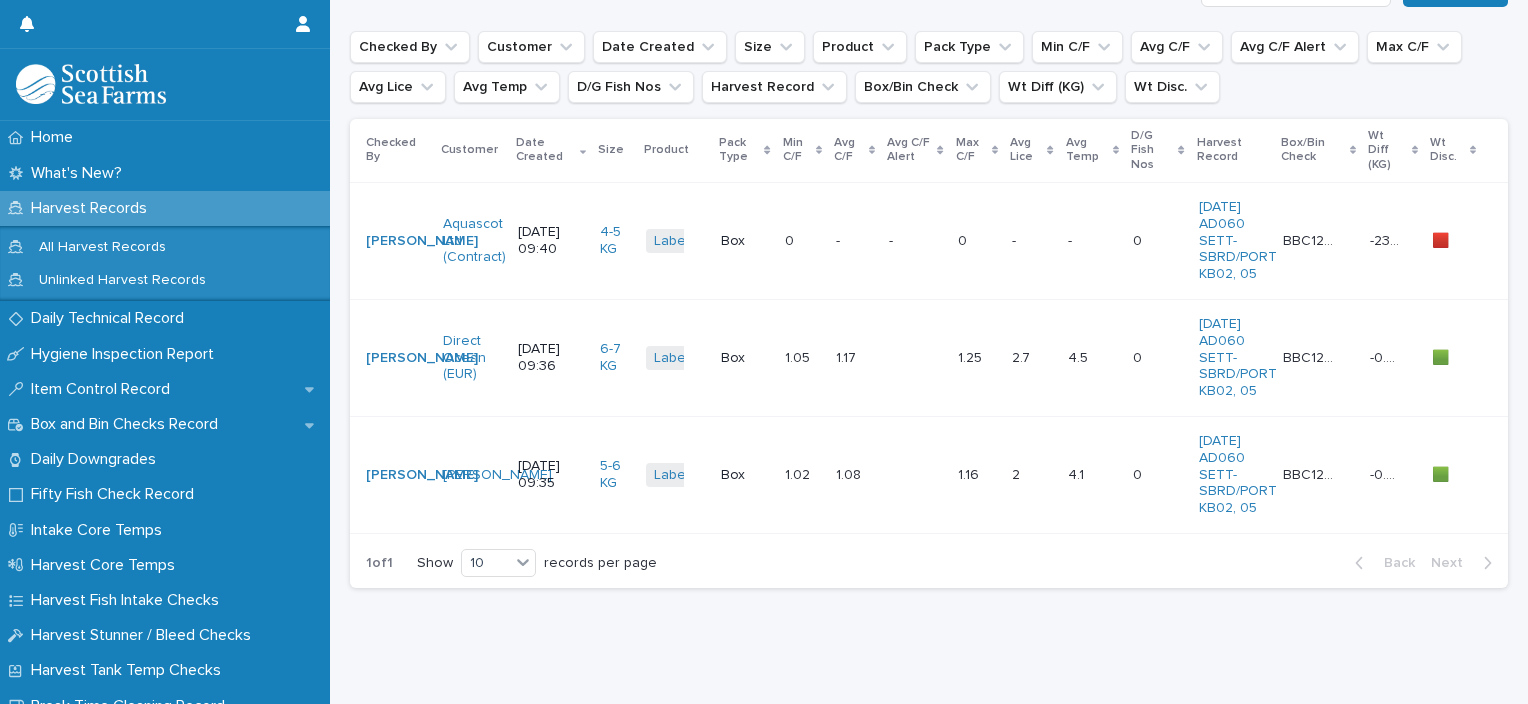 scroll, scrollTop: 0, scrollLeft: 0, axis: both 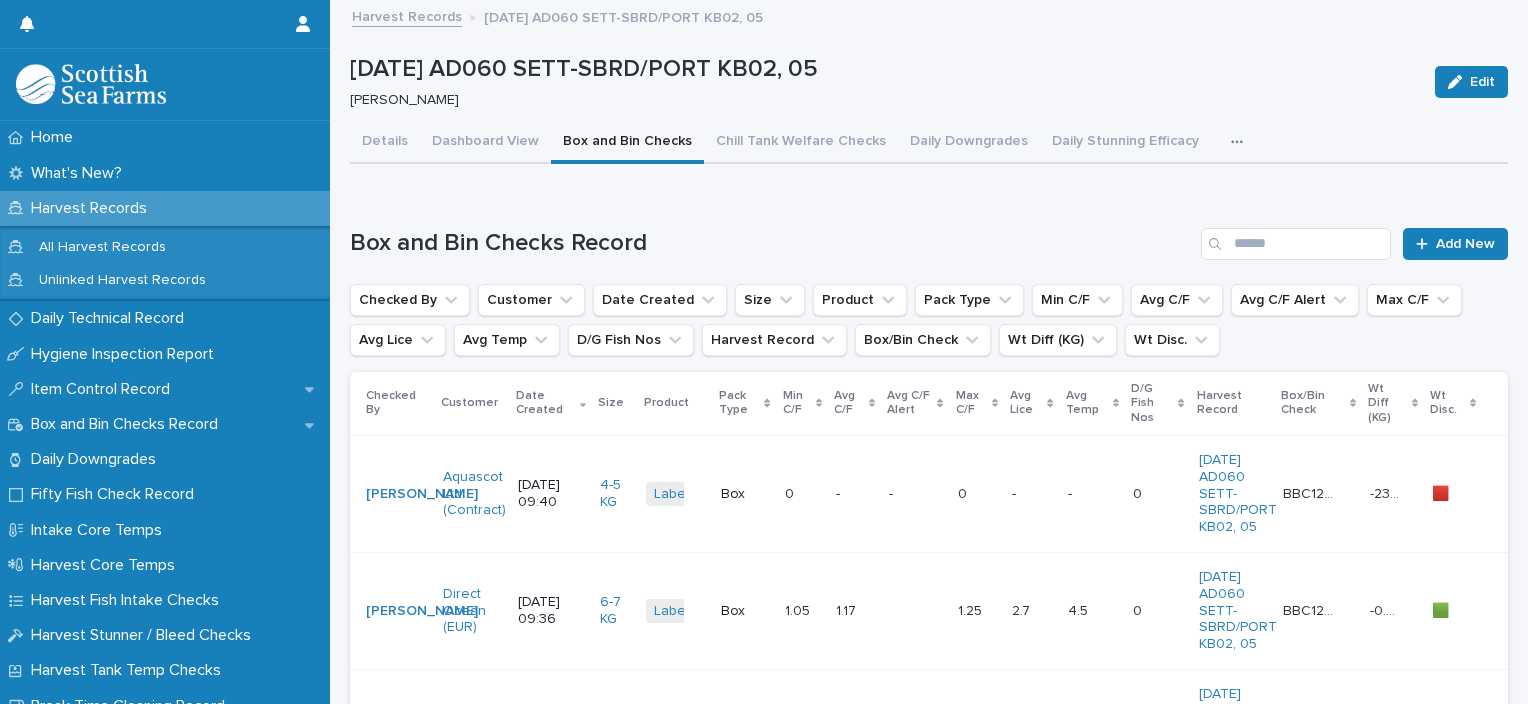 click on "- -" at bounding box center (915, 493) 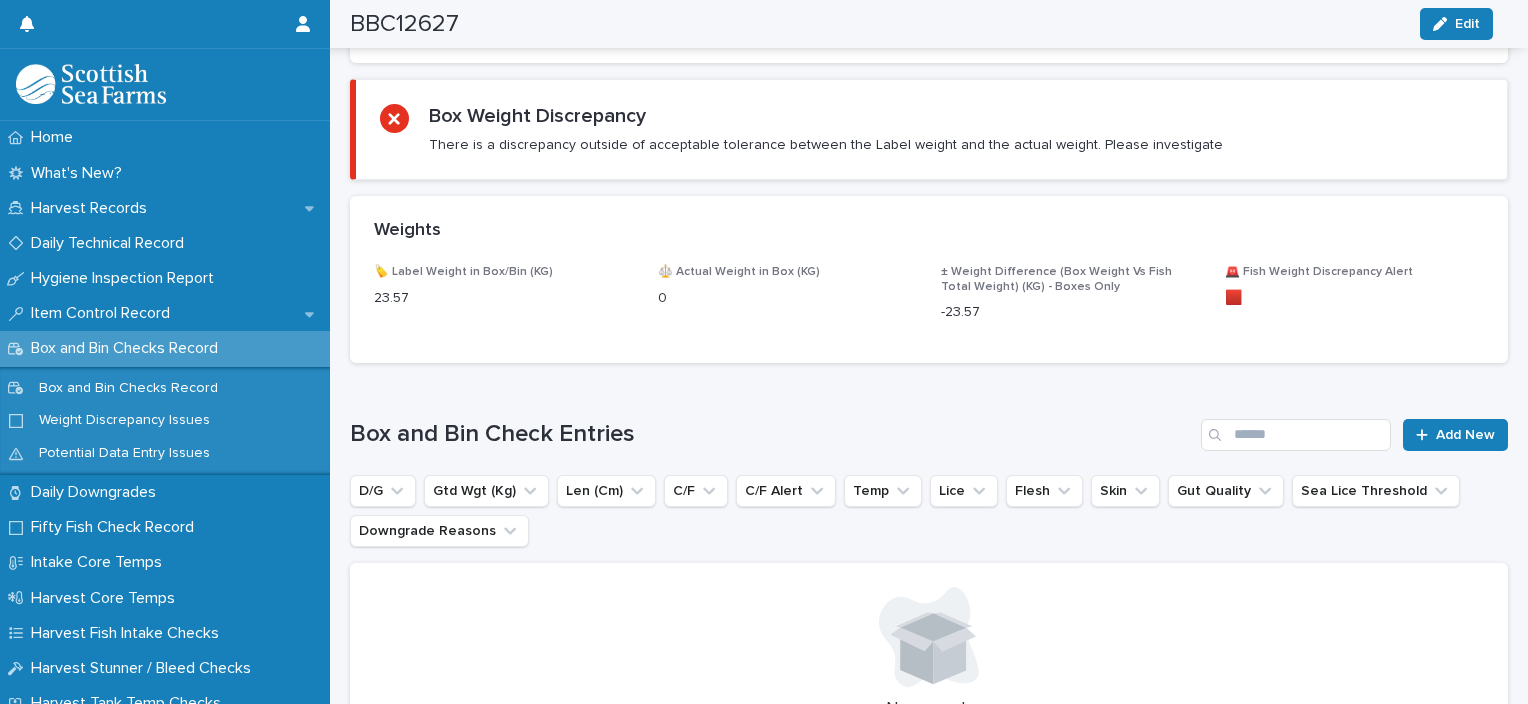 scroll, scrollTop: 1068, scrollLeft: 0, axis: vertical 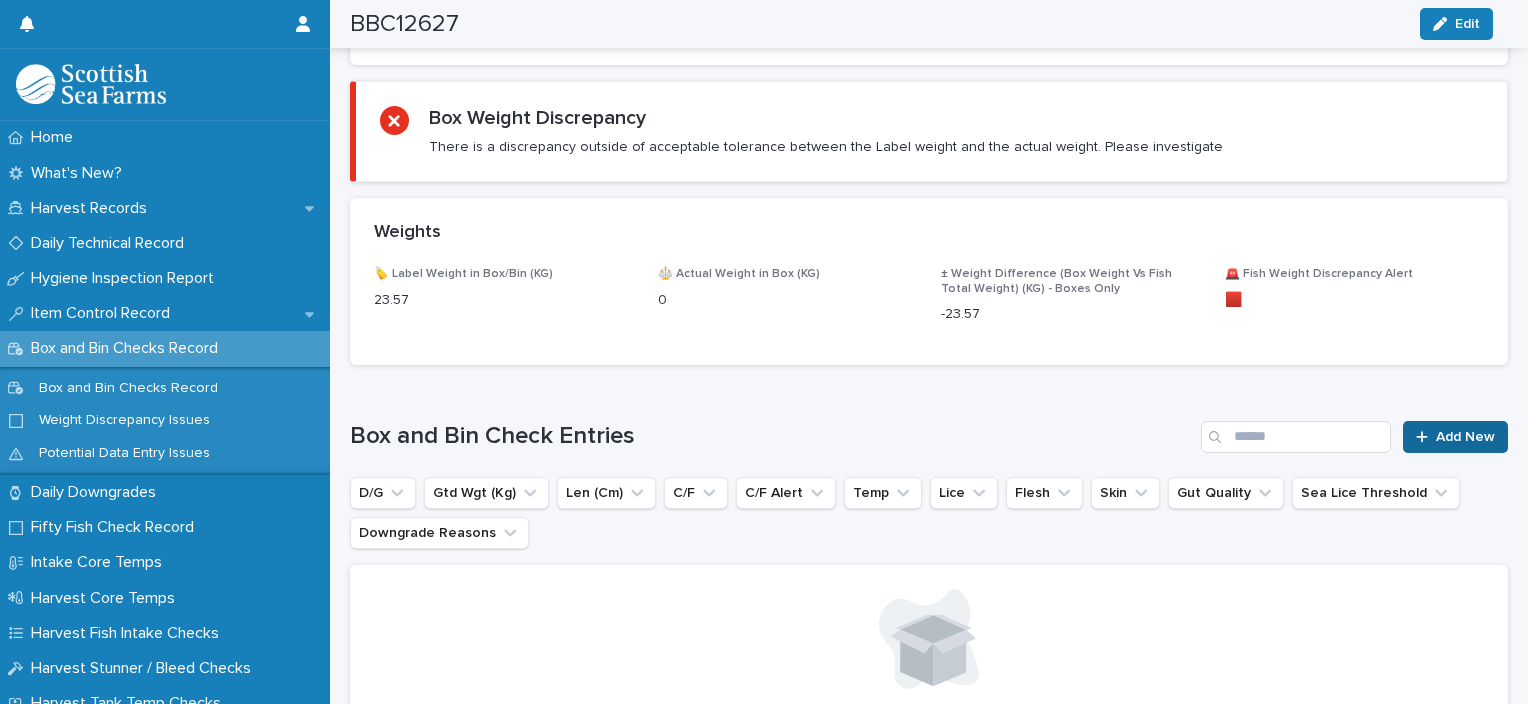 click on "Add New" at bounding box center (1465, 437) 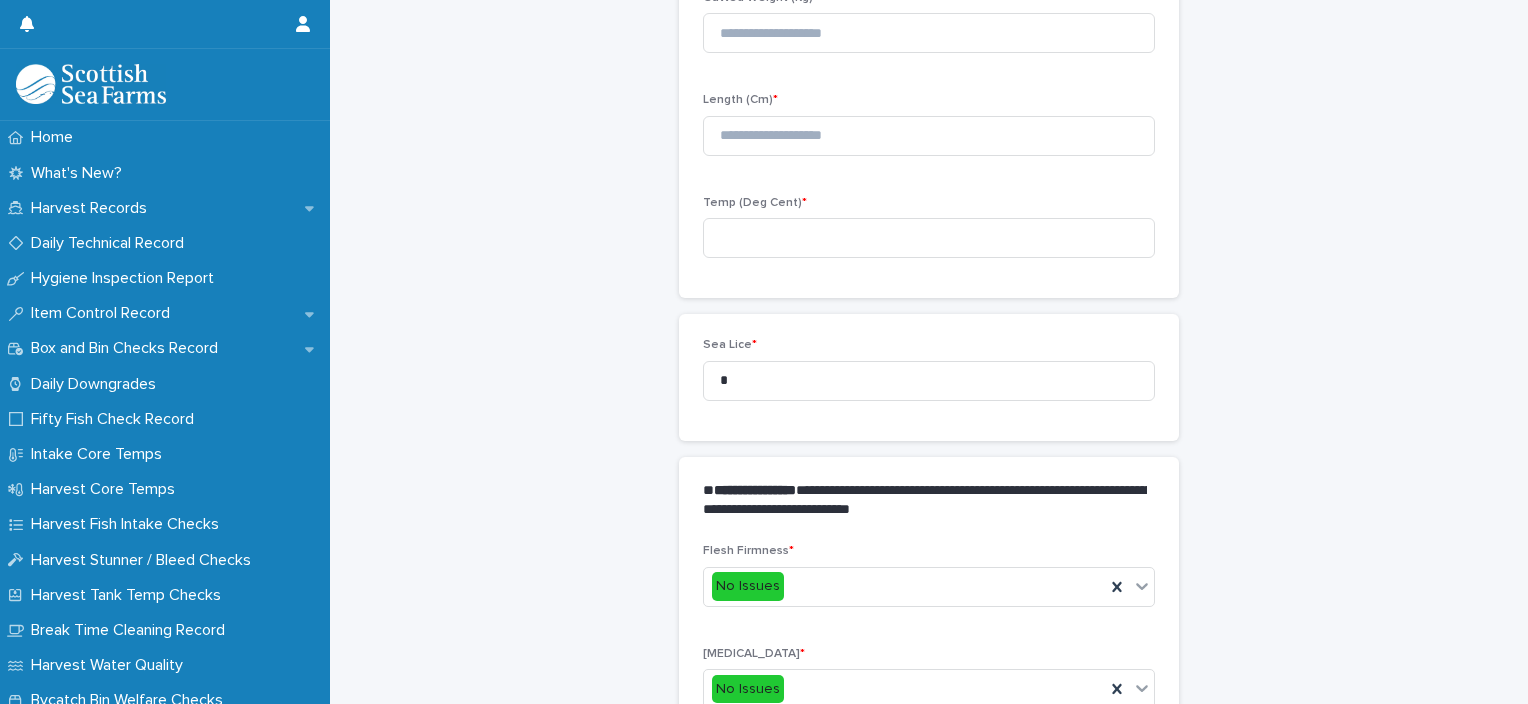 scroll, scrollTop: 238, scrollLeft: 0, axis: vertical 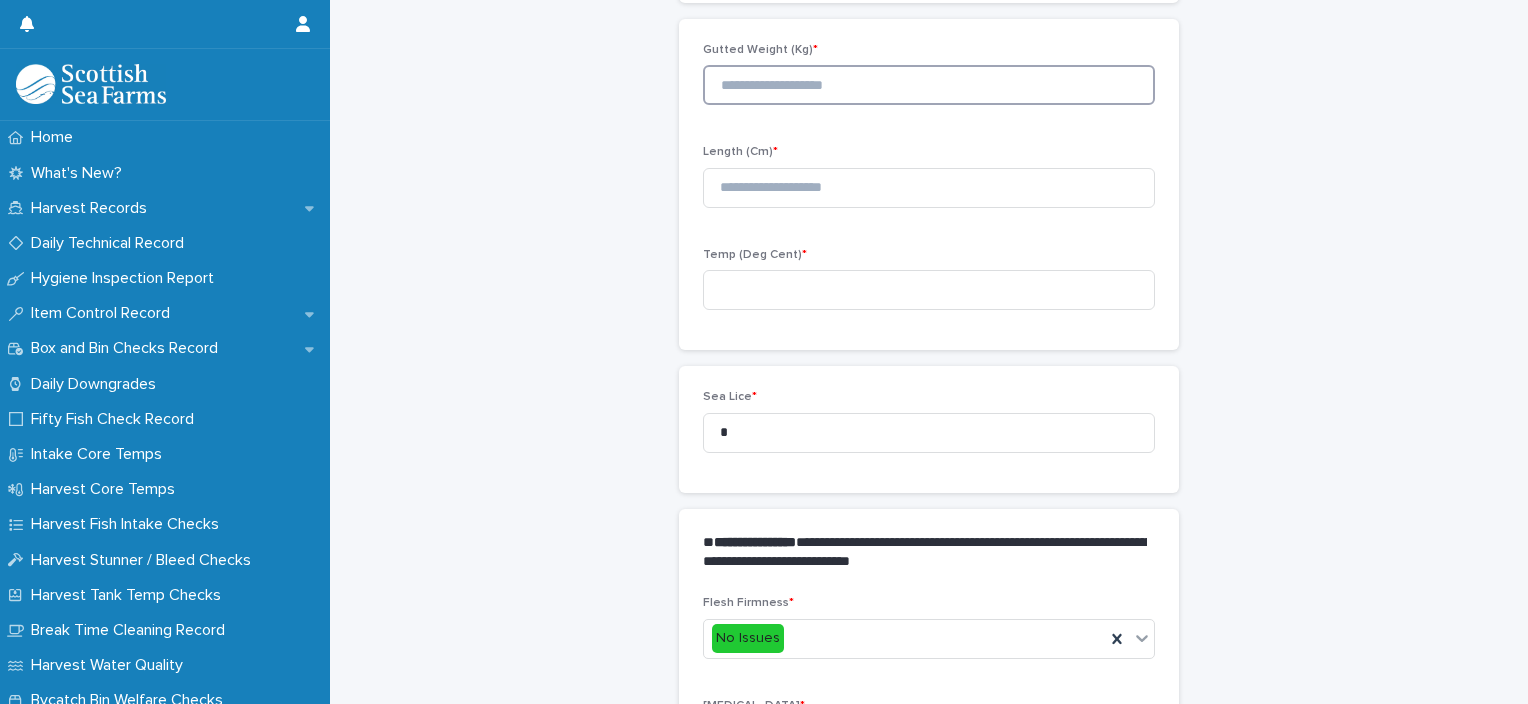 click at bounding box center (929, 85) 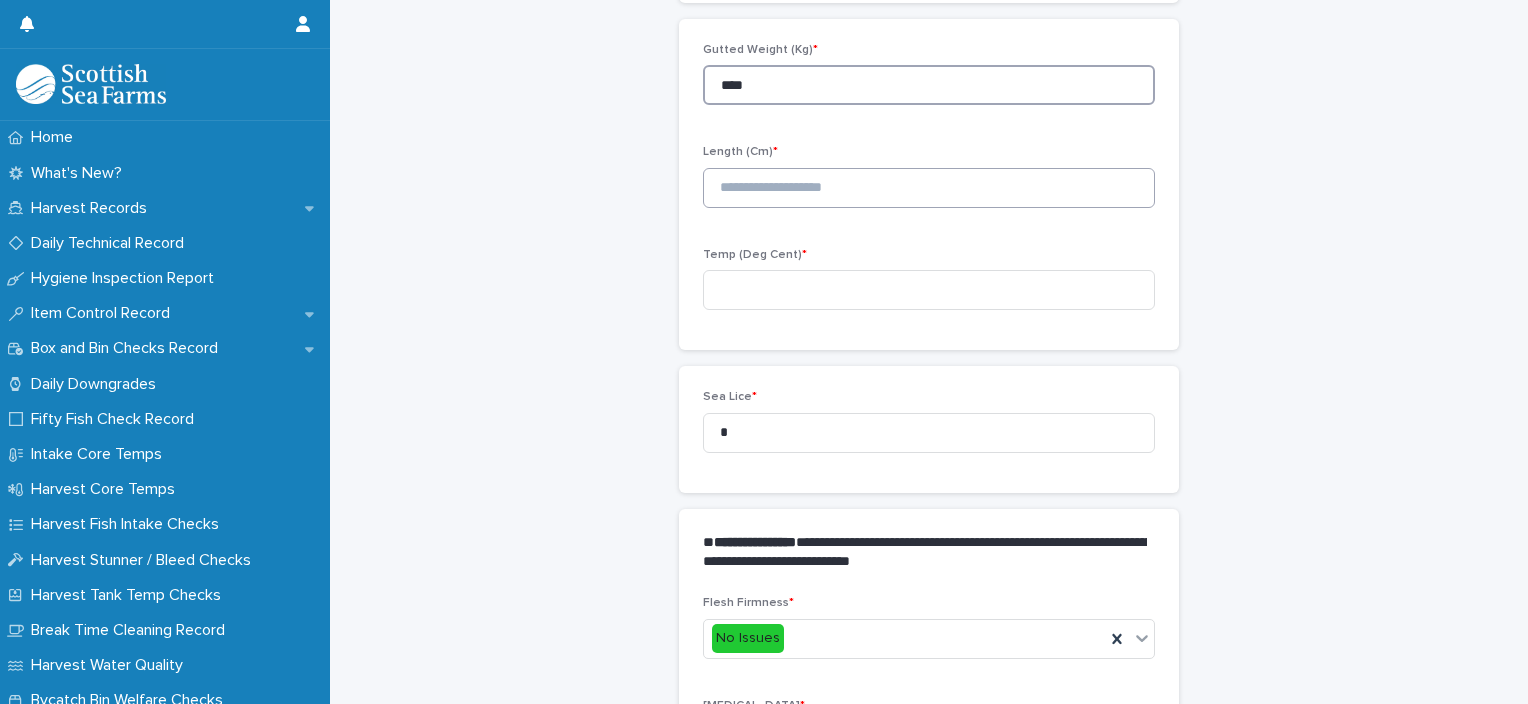 type on "****" 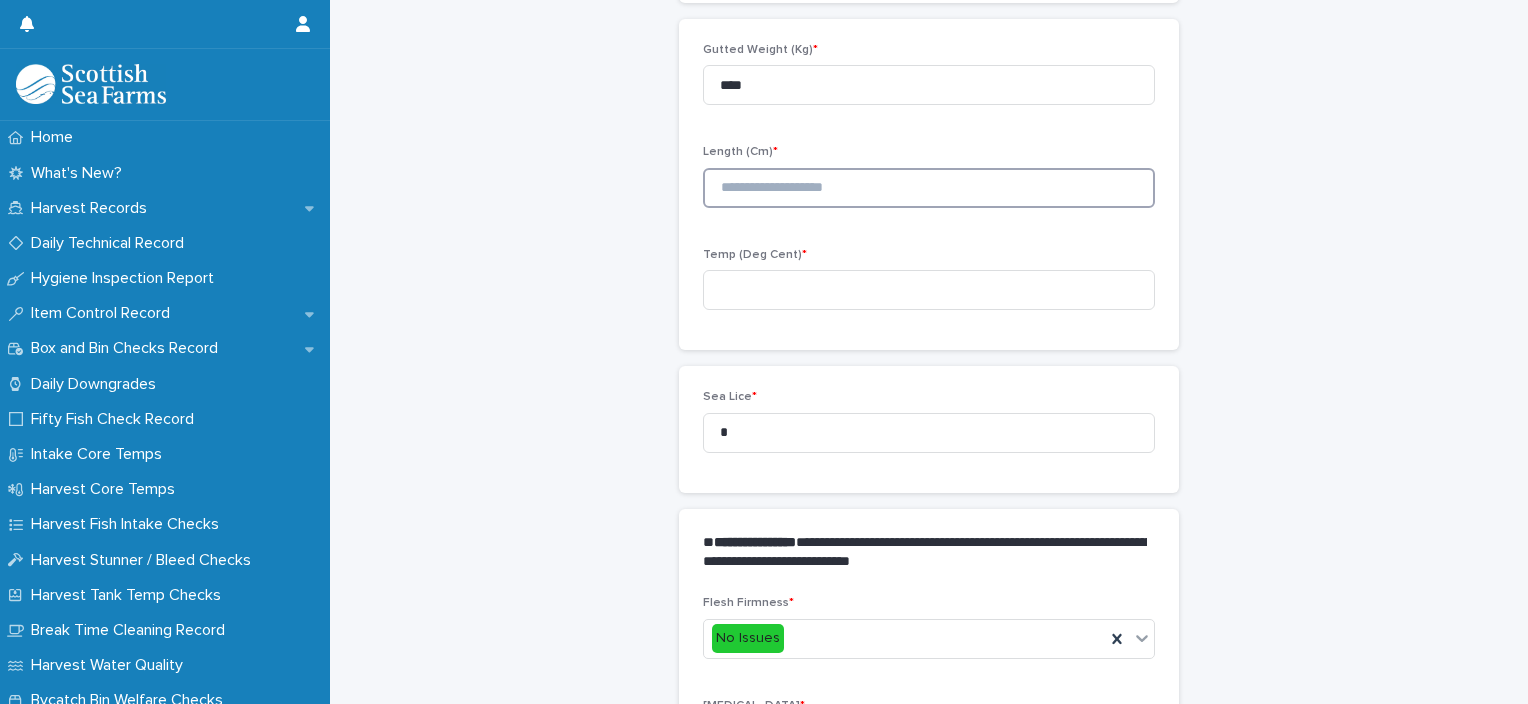 click at bounding box center [929, 188] 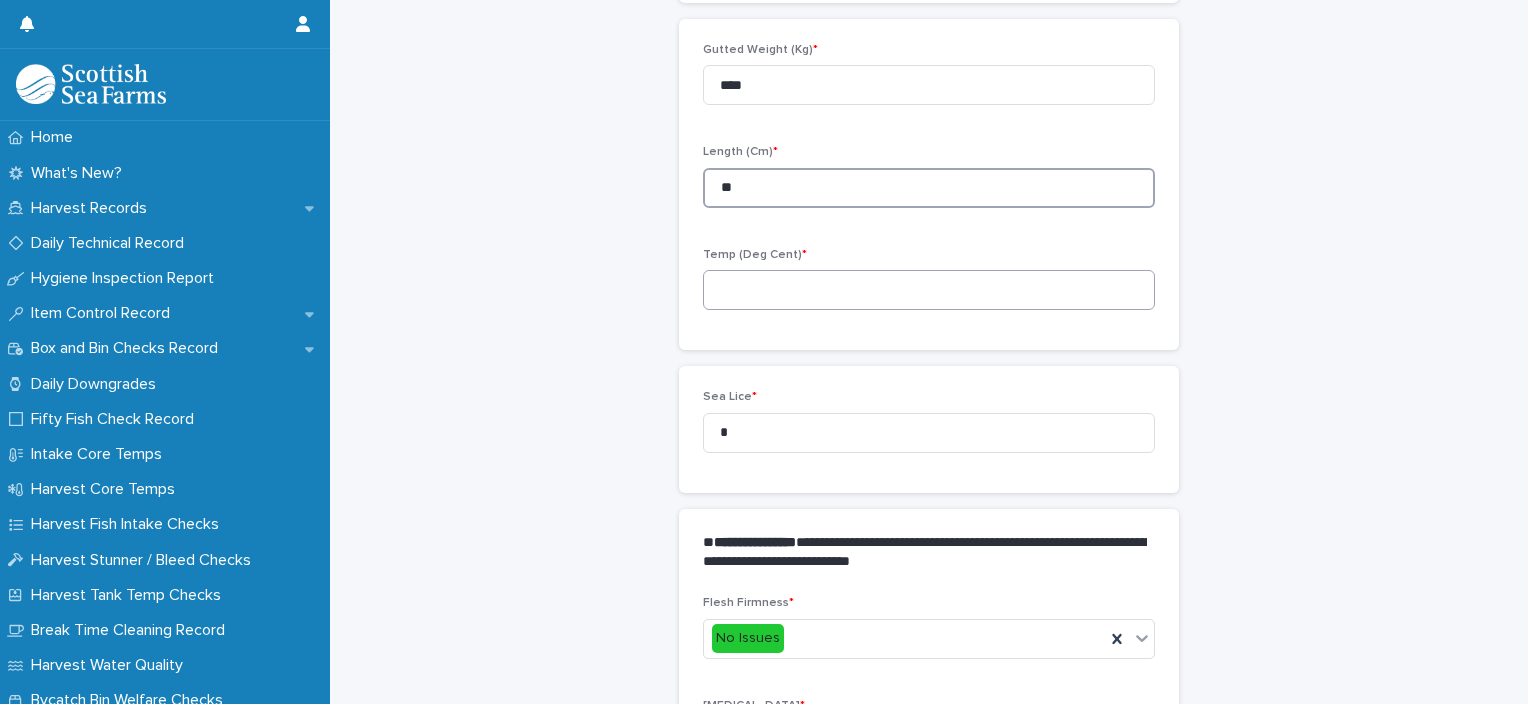 type on "**" 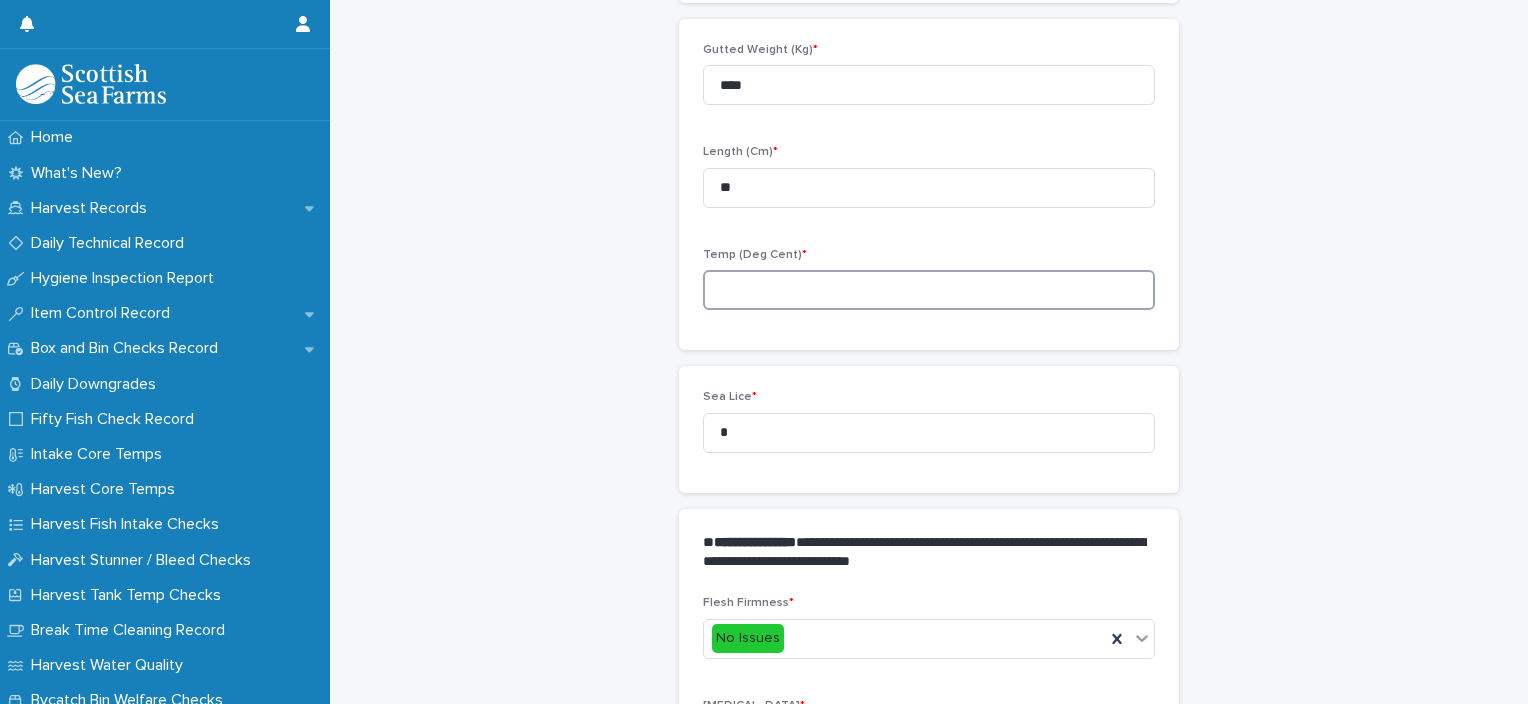 click at bounding box center [929, 290] 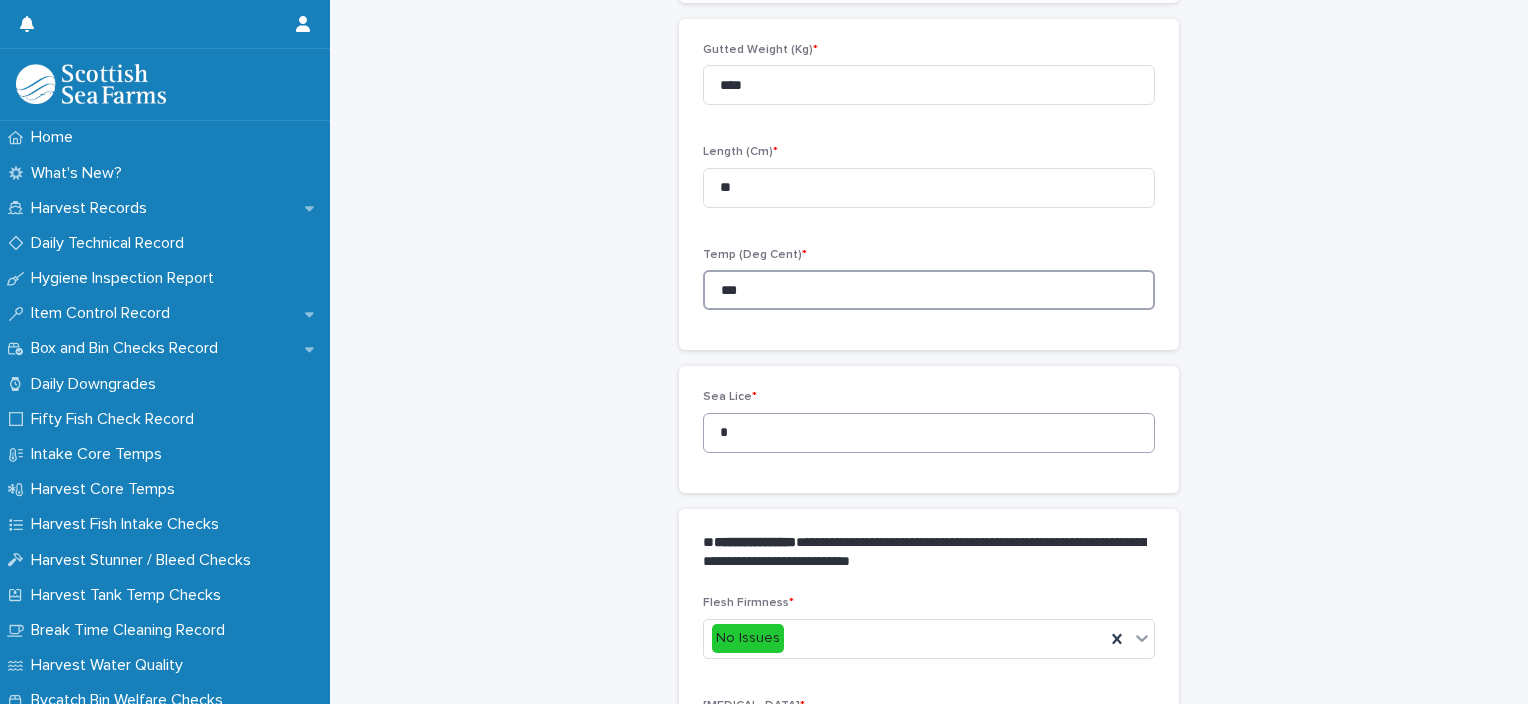 type on "***" 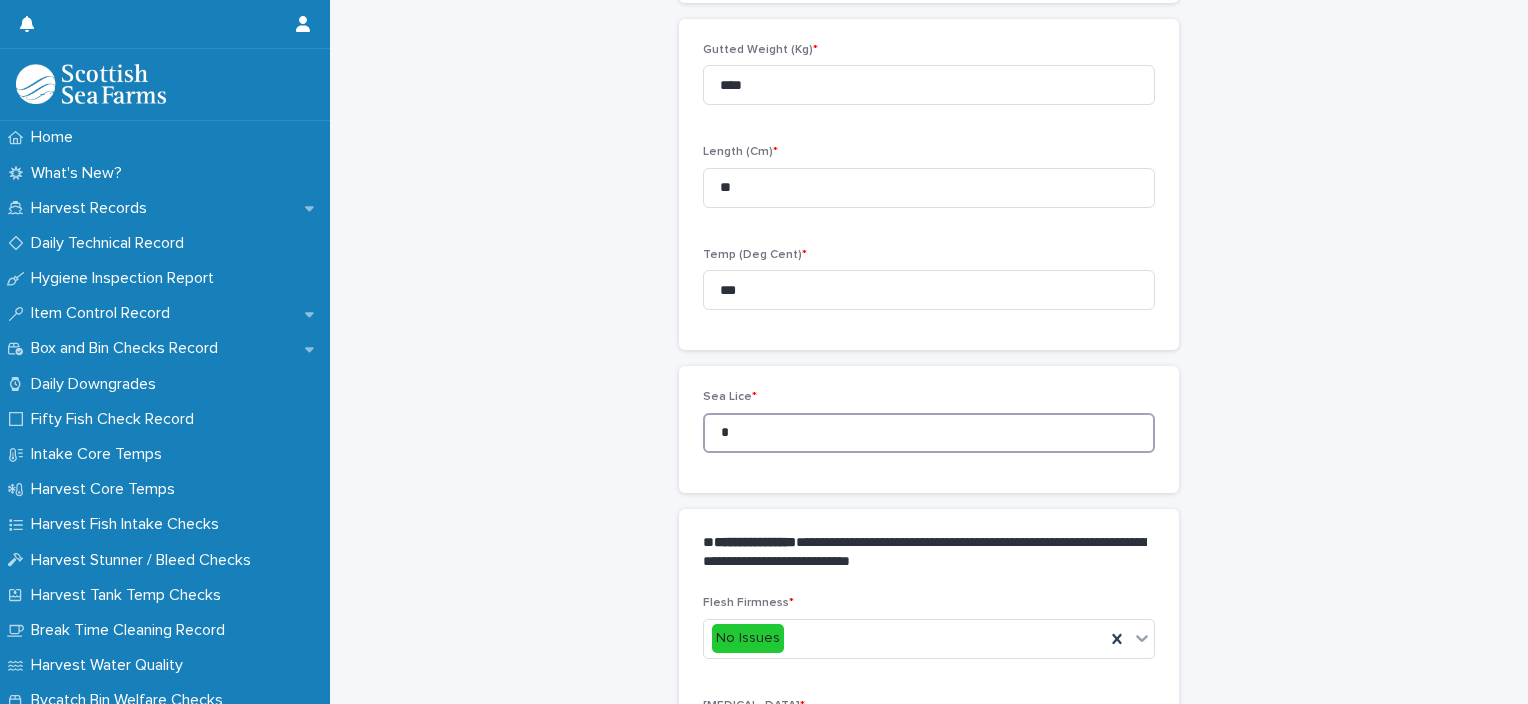 drag, startPoint x: 738, startPoint y: 432, endPoint x: 708, endPoint y: 436, distance: 30.265491 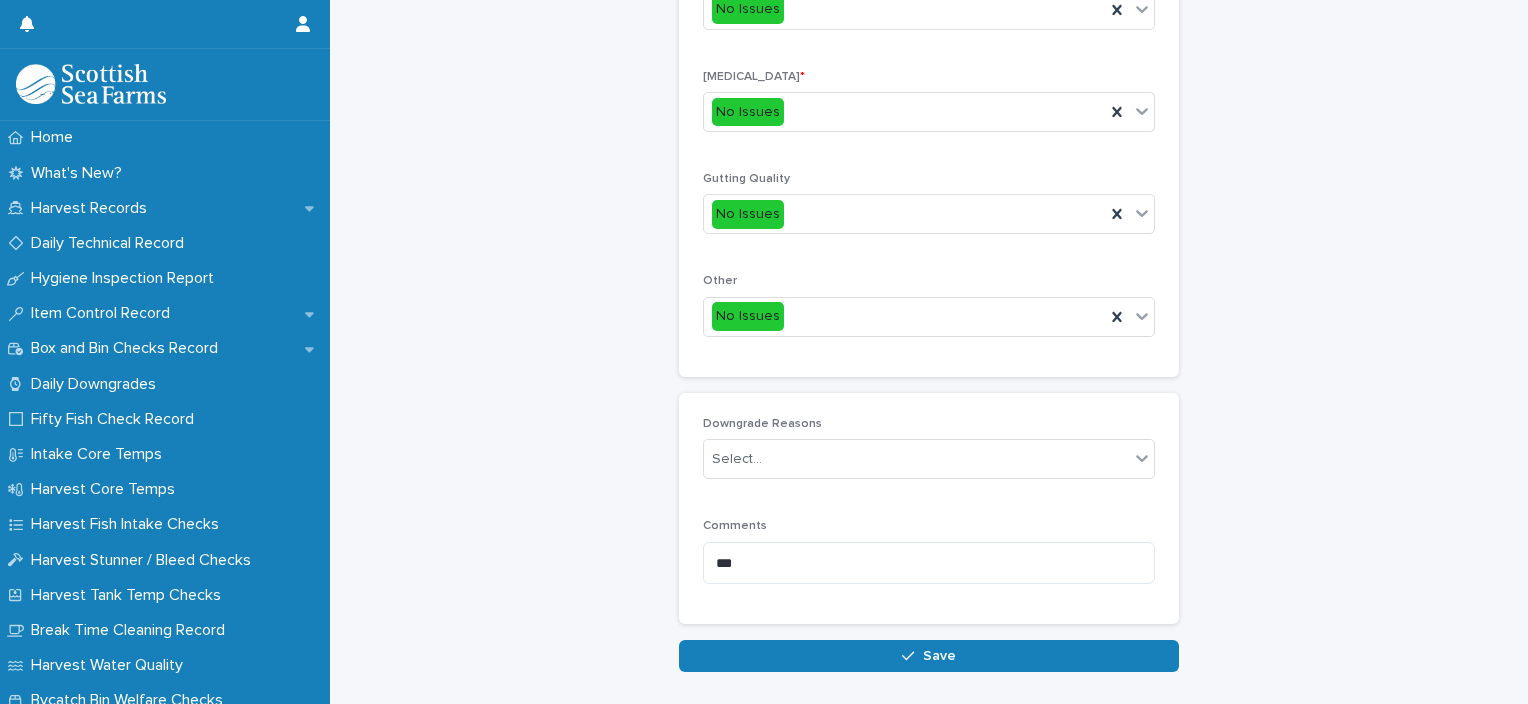 scroll, scrollTop: 913, scrollLeft: 0, axis: vertical 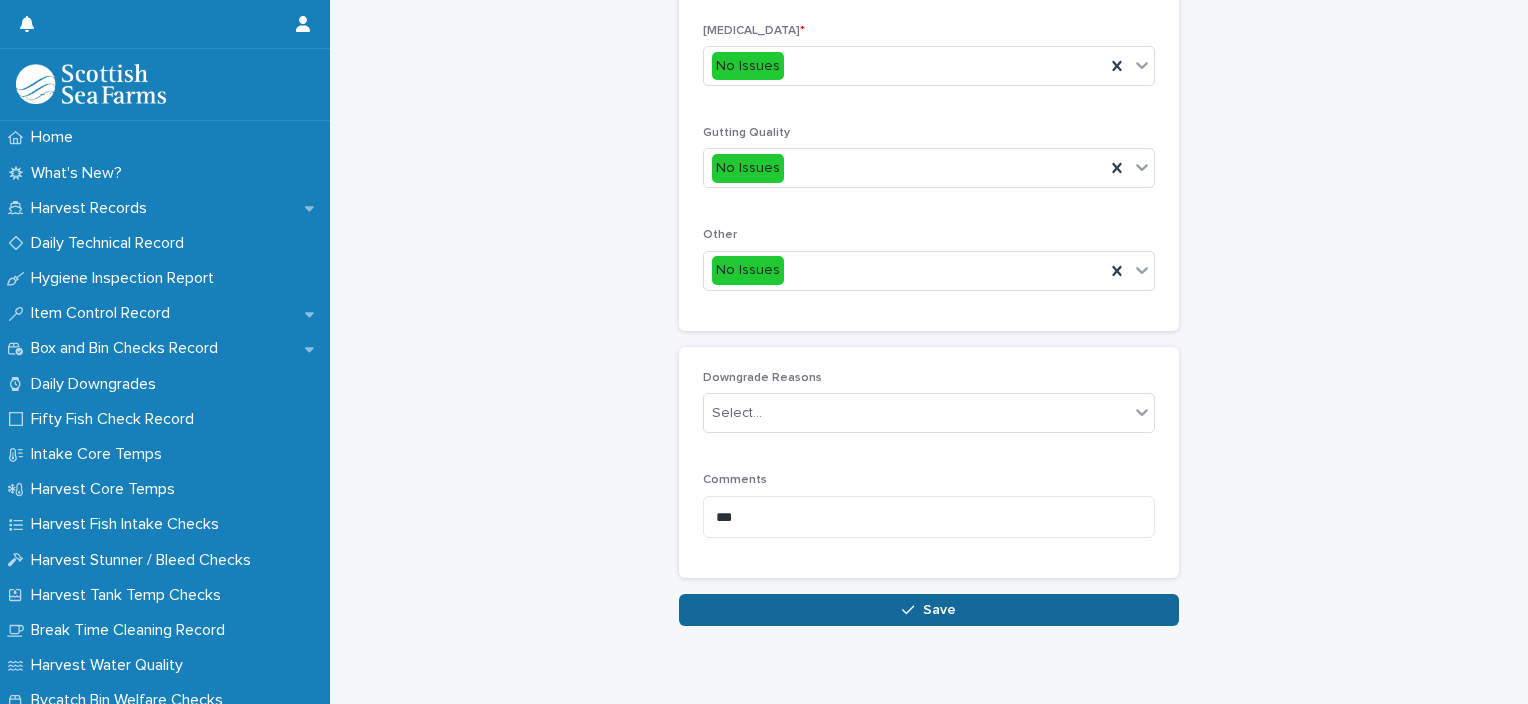 type on "*" 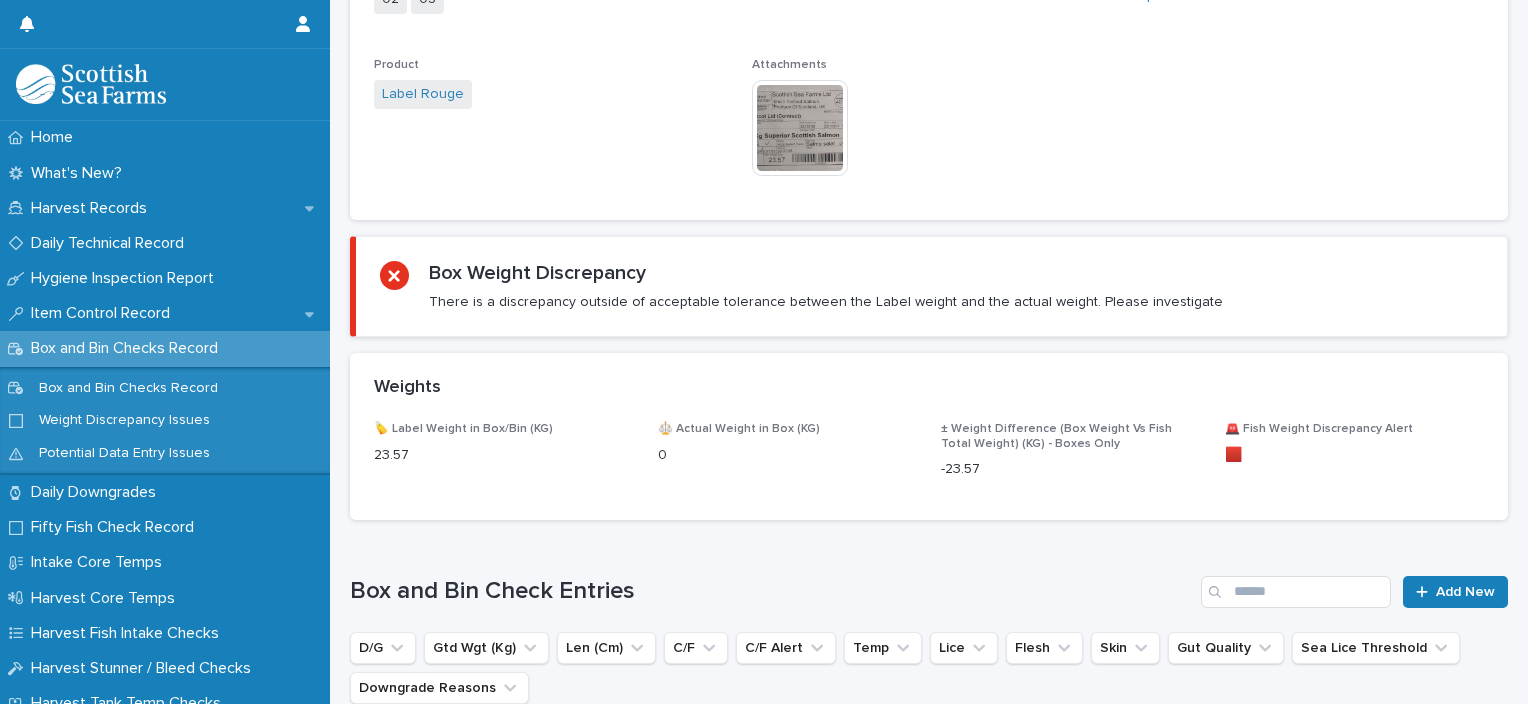 scroll, scrollTop: 0, scrollLeft: 0, axis: both 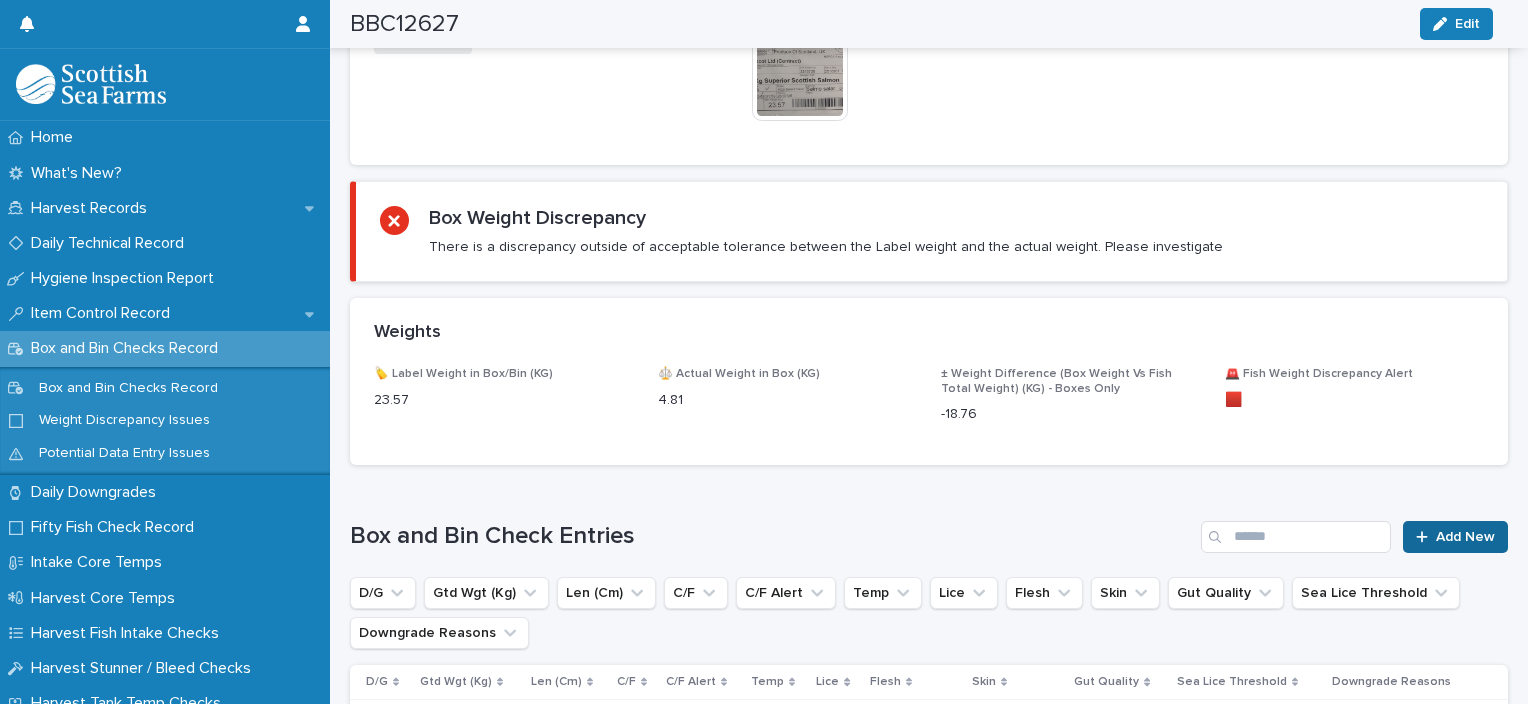 click on "Add New" at bounding box center (1465, 537) 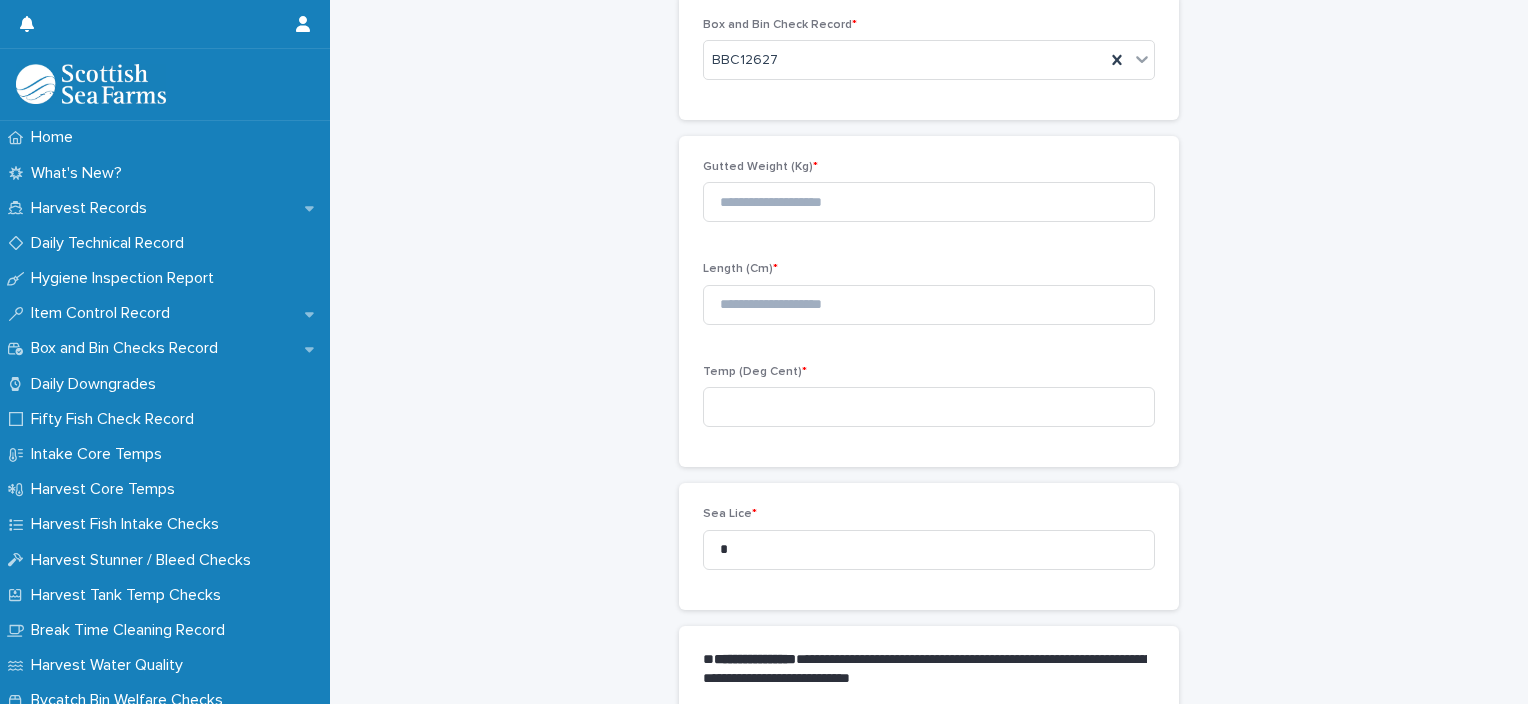 scroll, scrollTop: 89, scrollLeft: 0, axis: vertical 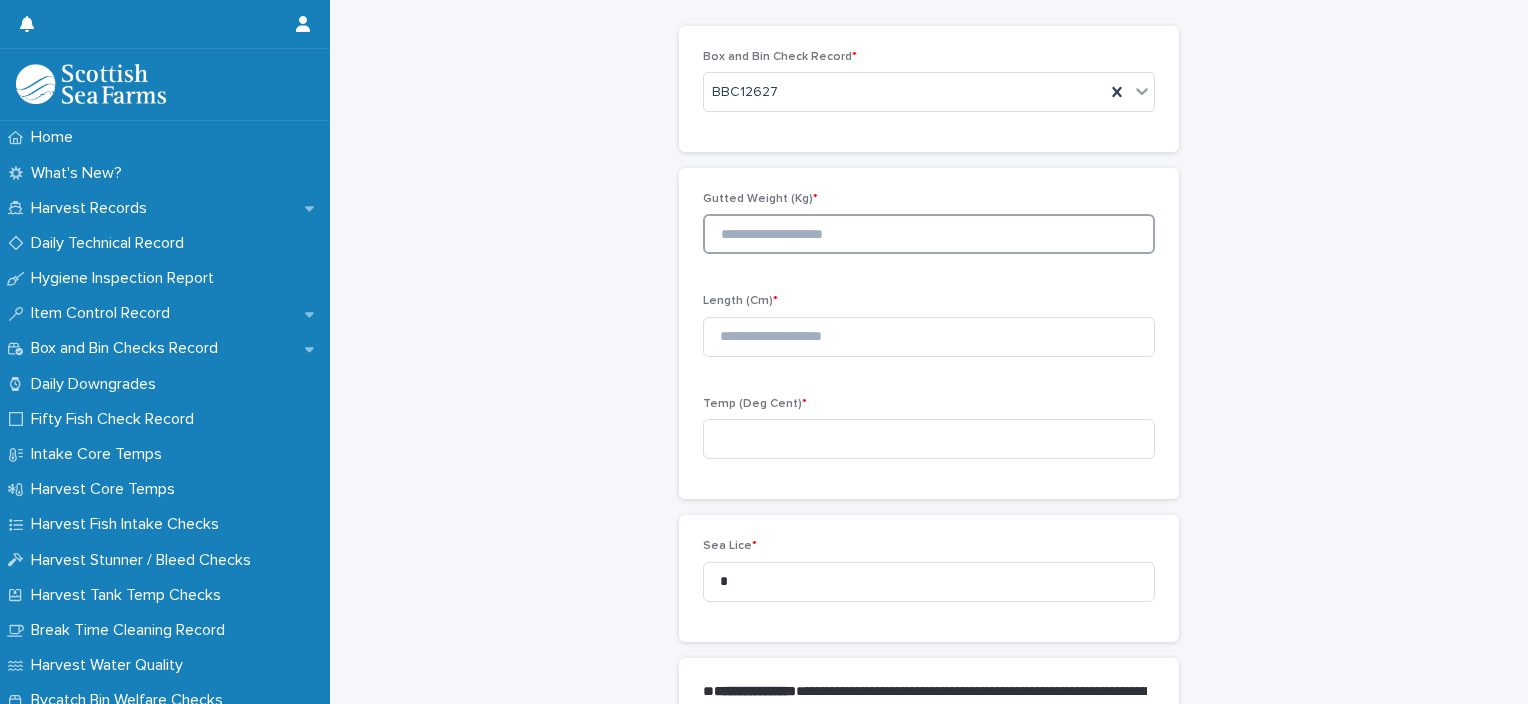 click at bounding box center (929, 234) 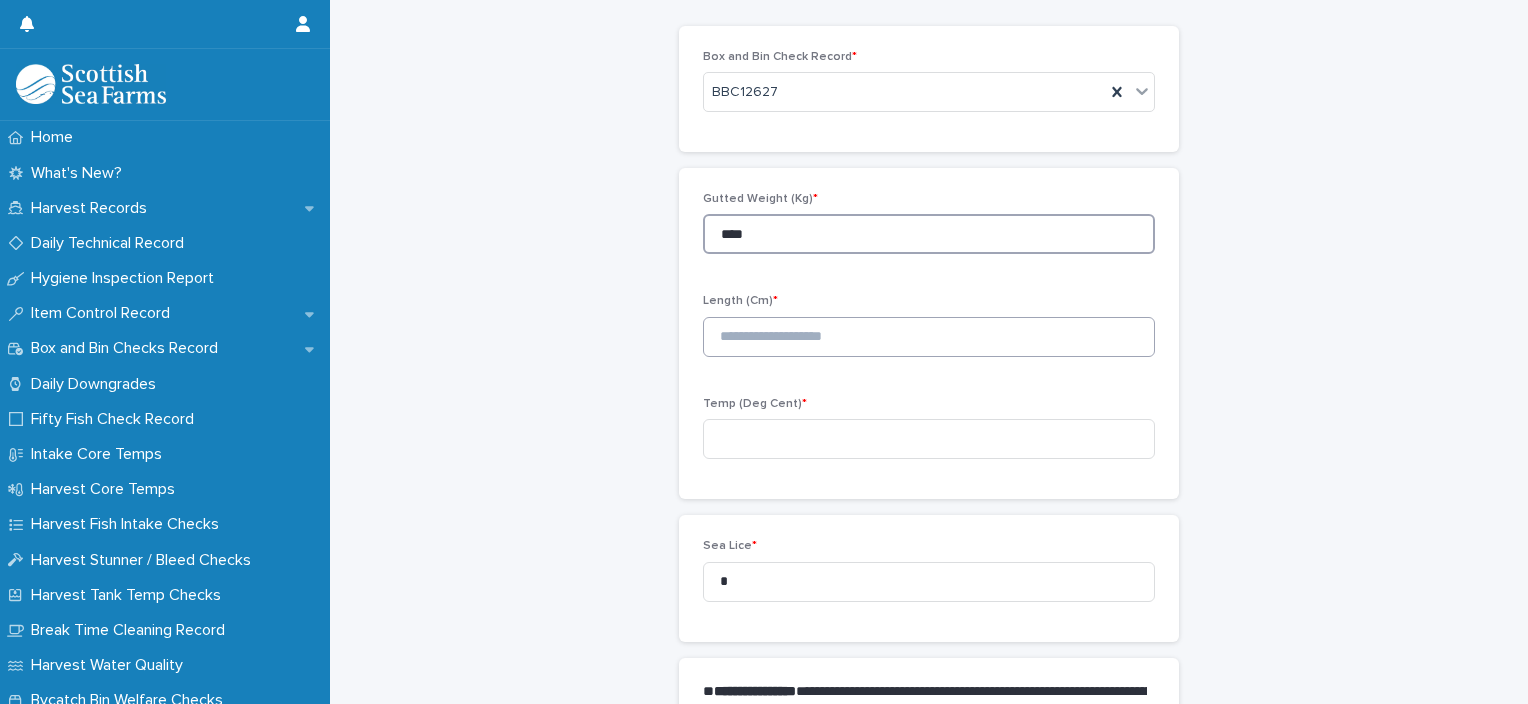 type on "****" 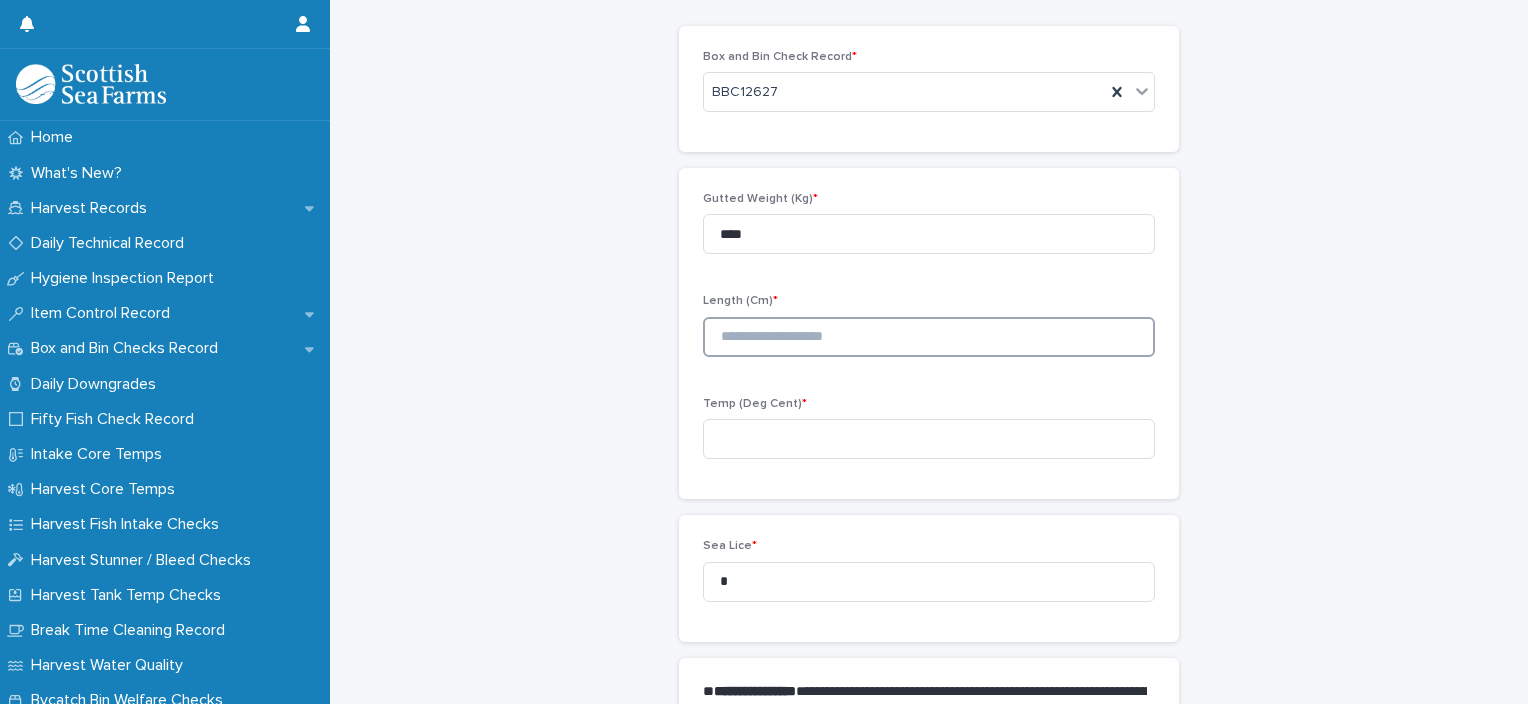 click at bounding box center [929, 337] 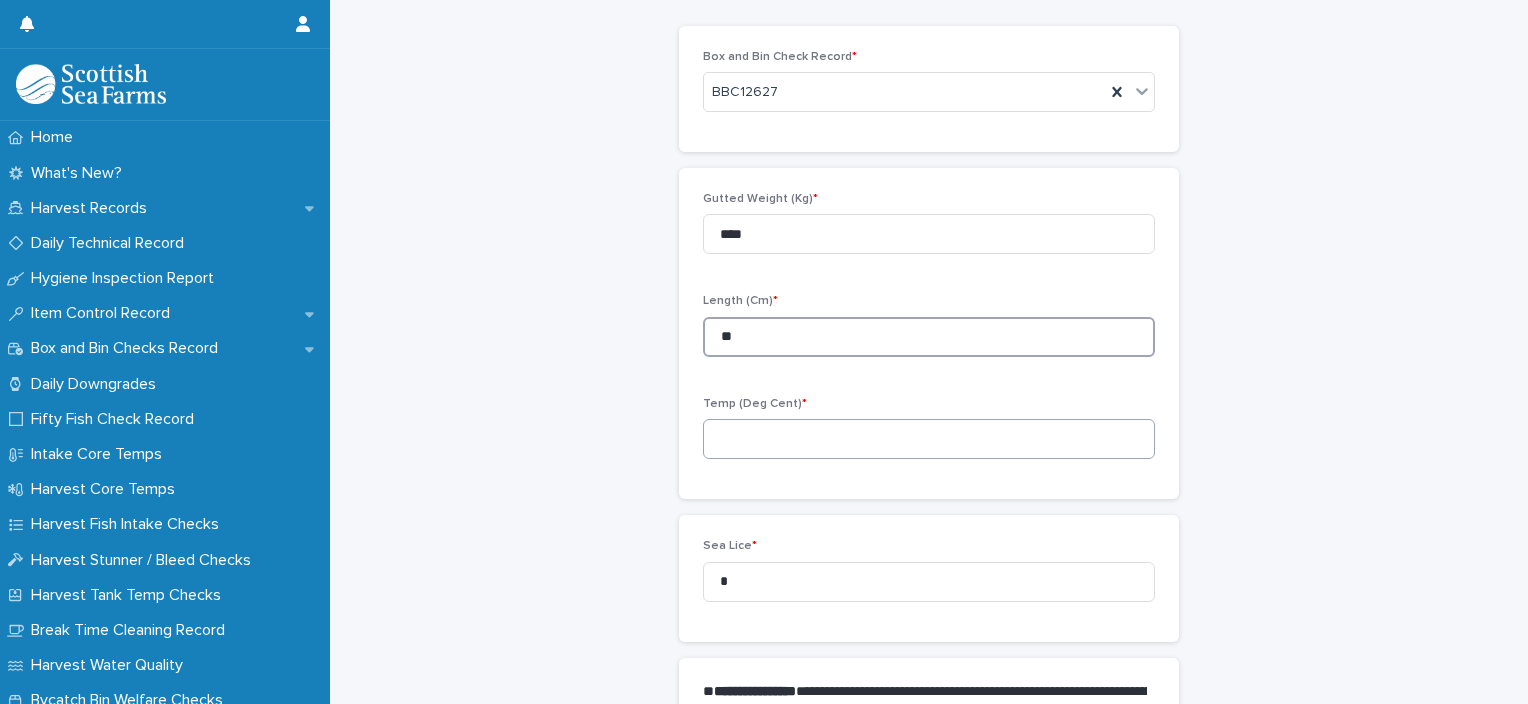 type on "**" 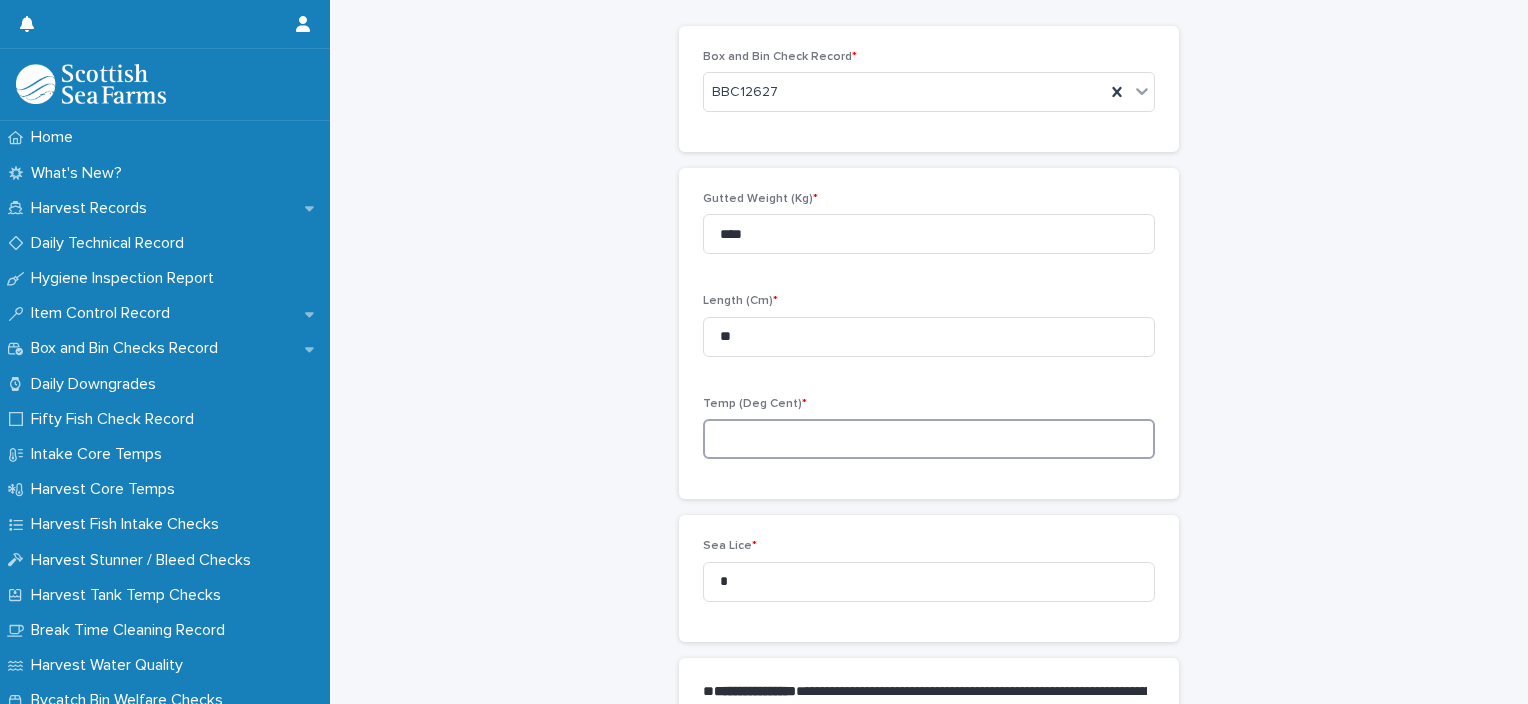 click at bounding box center [929, 439] 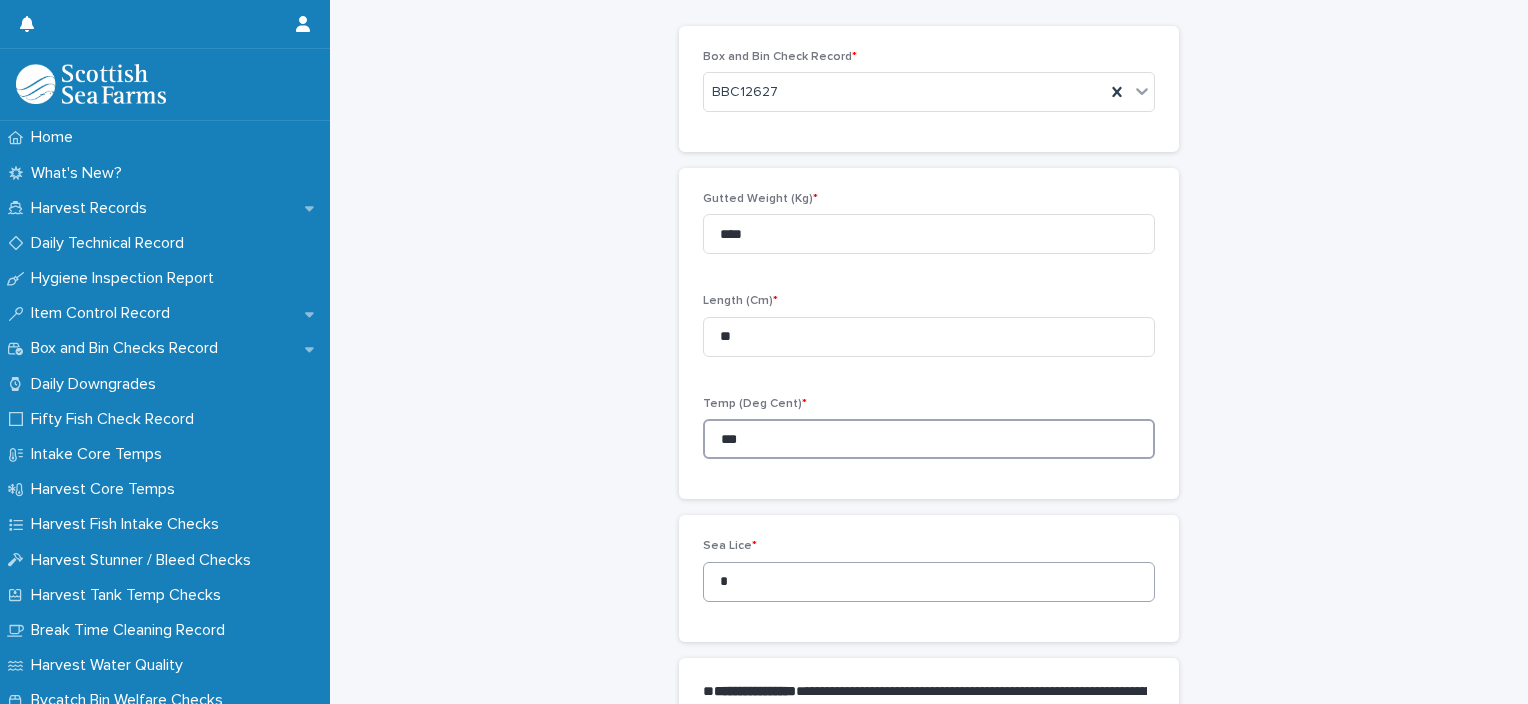 type on "***" 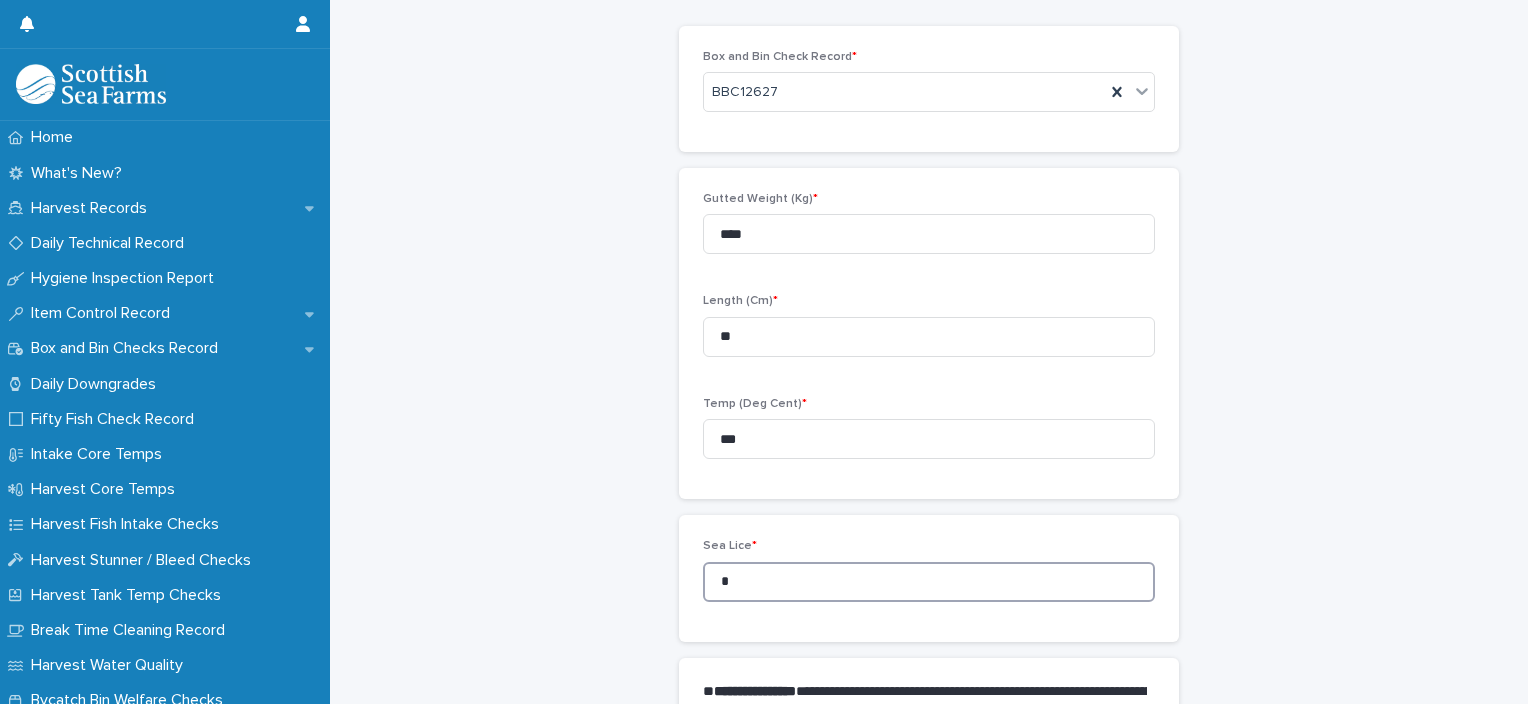 drag, startPoint x: 752, startPoint y: 560, endPoint x: 680, endPoint y: 562, distance: 72.02777 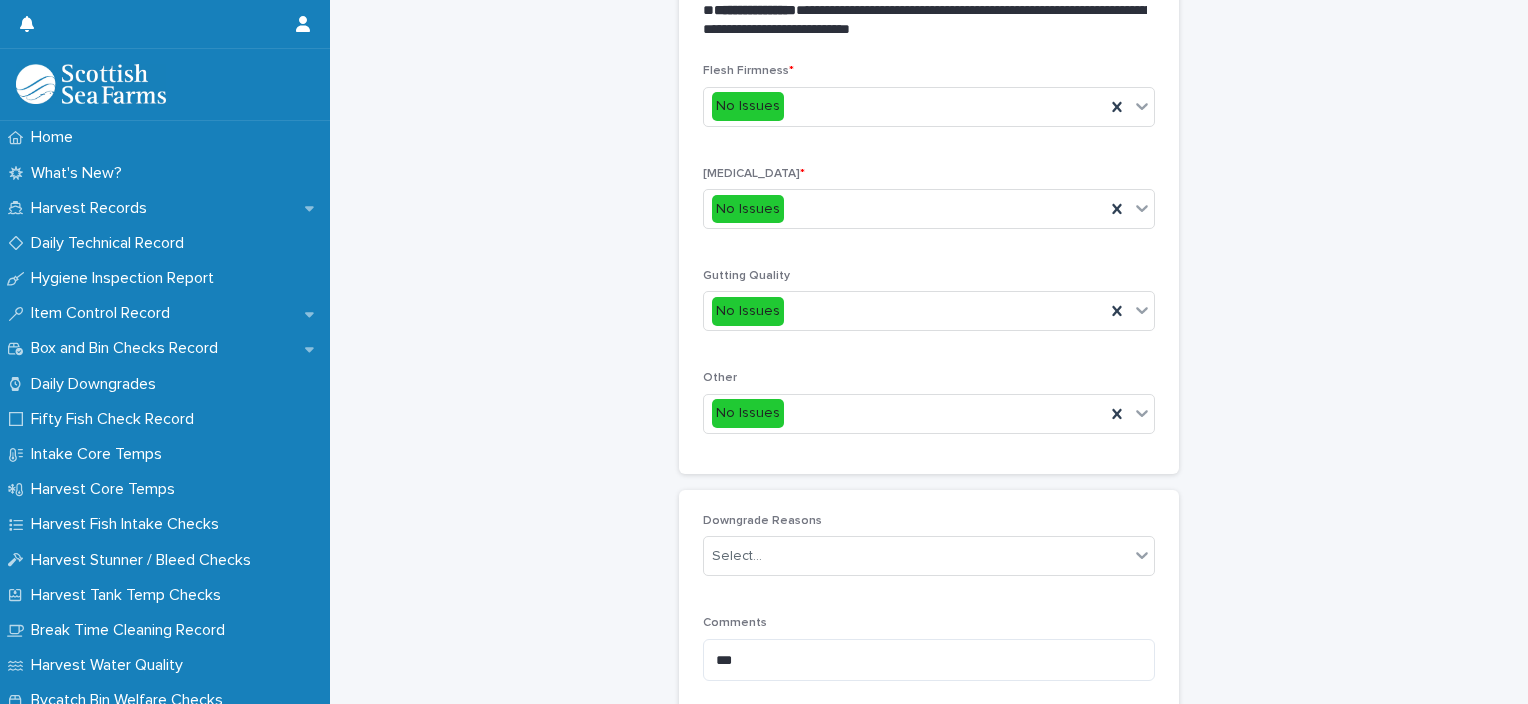 scroll, scrollTop: 899, scrollLeft: 0, axis: vertical 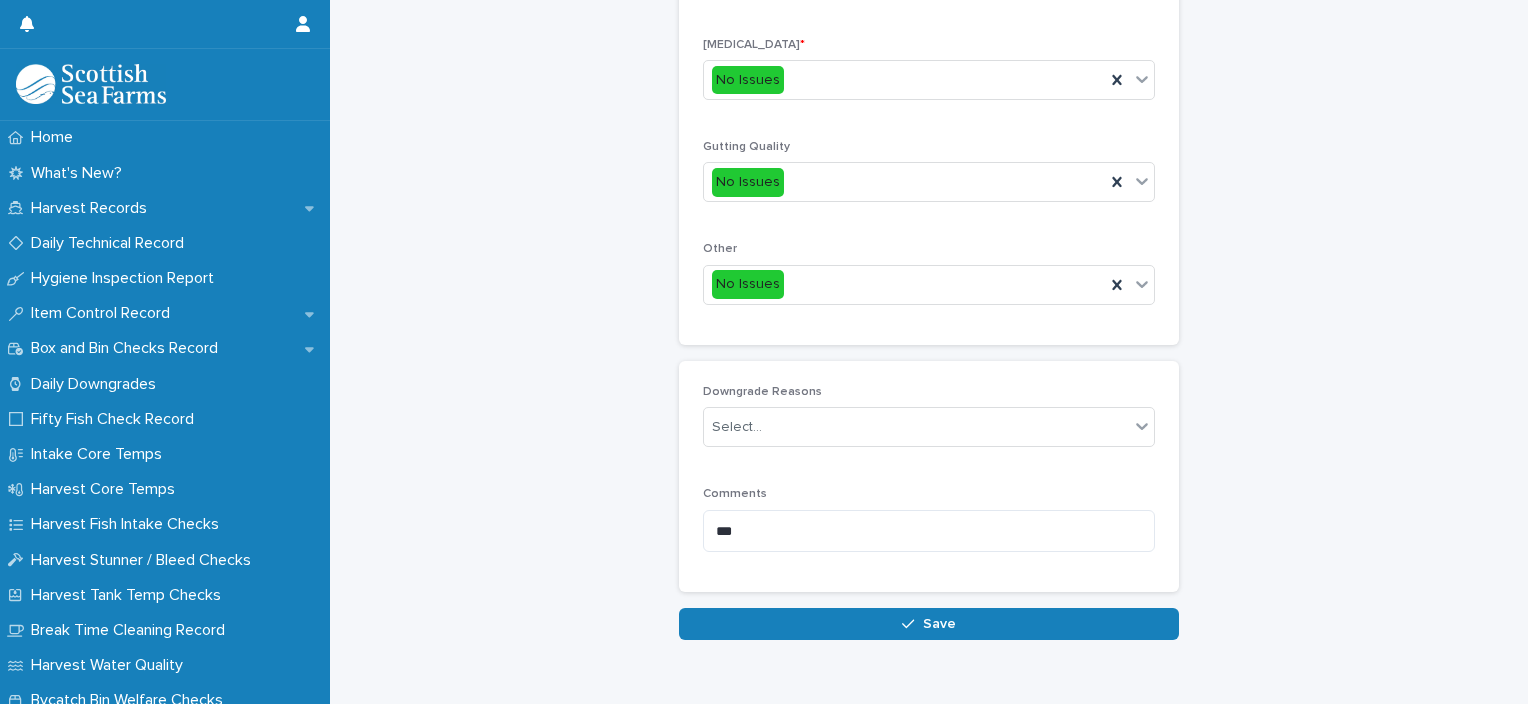 type on "*" 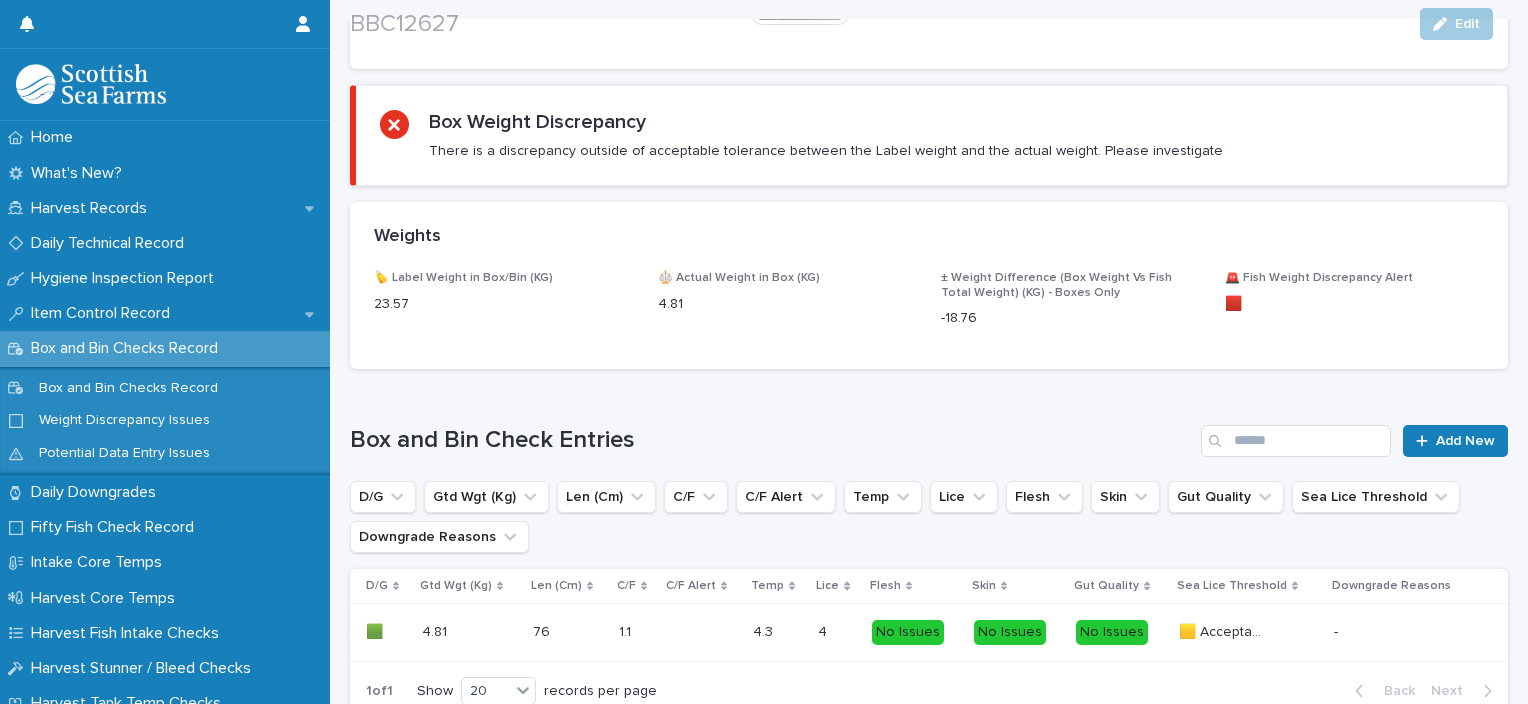 scroll, scrollTop: 1103, scrollLeft: 0, axis: vertical 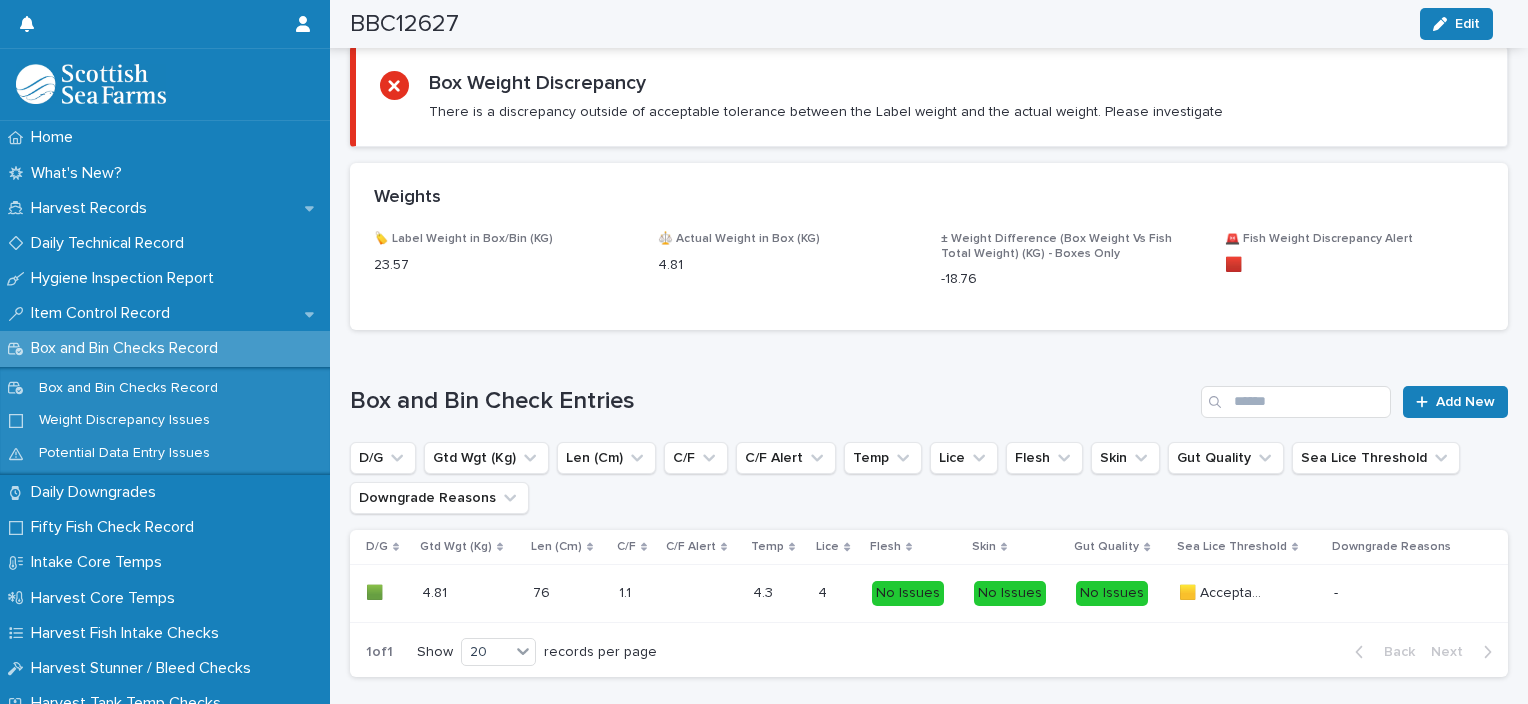 click on "Box and Bin Check Entries Add New D/G Gtd Wgt (Kg) Len (Cm) C/F C/F Alert Temp Lice Flesh  Skin Gut Quality Sea Lice Threshold Downgrade Reasons D/G Gtd Wgt (Kg) Len (Cm) C/F C/F Alert Temp Lice Flesh  Skin Gut Quality Sea Lice Threshold Downgrade Reasons 🟩 🟩   4.81 4.81   76 76   1.1 1.1         4.3 4.3   4 4   No Issues No Issues No Issues 🟨 Acceptable 🟨 Acceptable   - 1  of  1 Show 20 records per page Back Next" at bounding box center [929, 531] 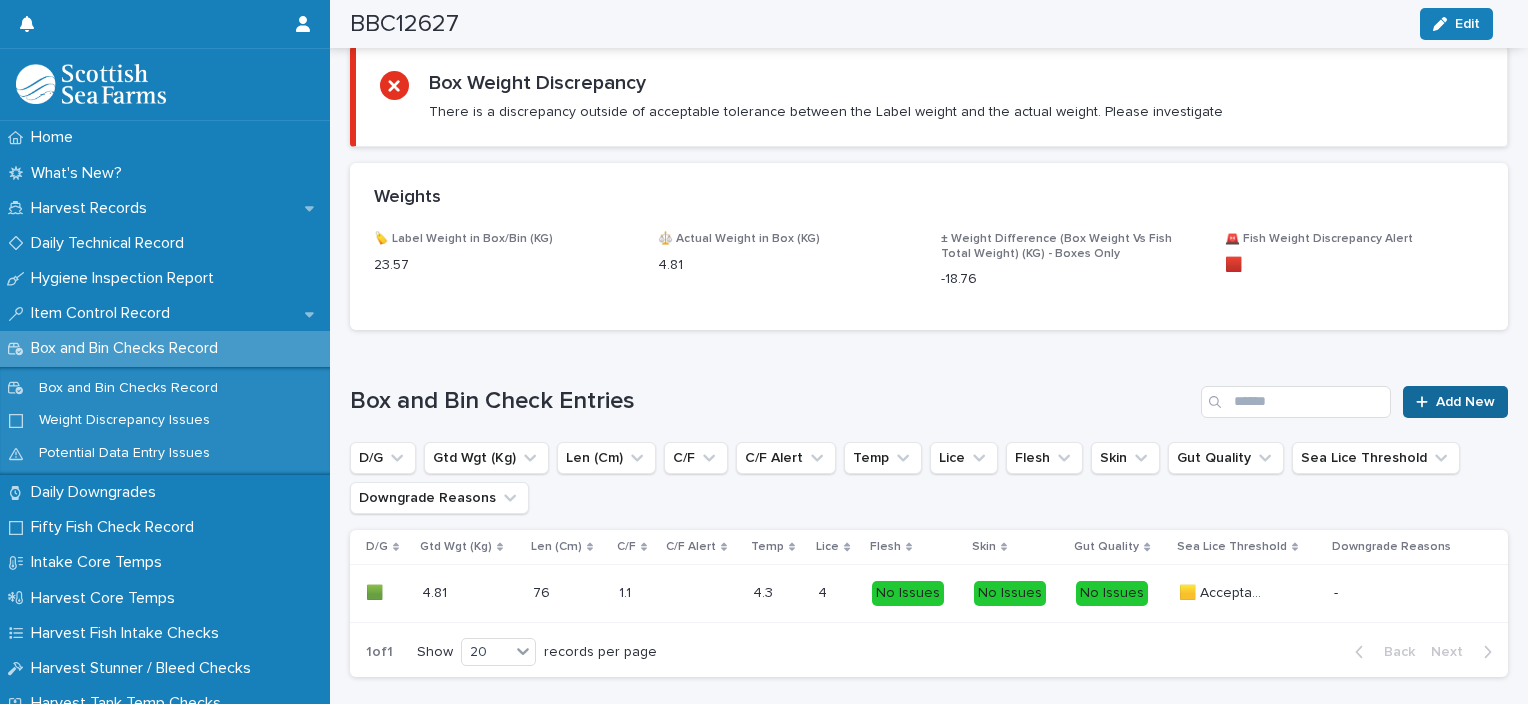 click on "Add New" at bounding box center [1455, 402] 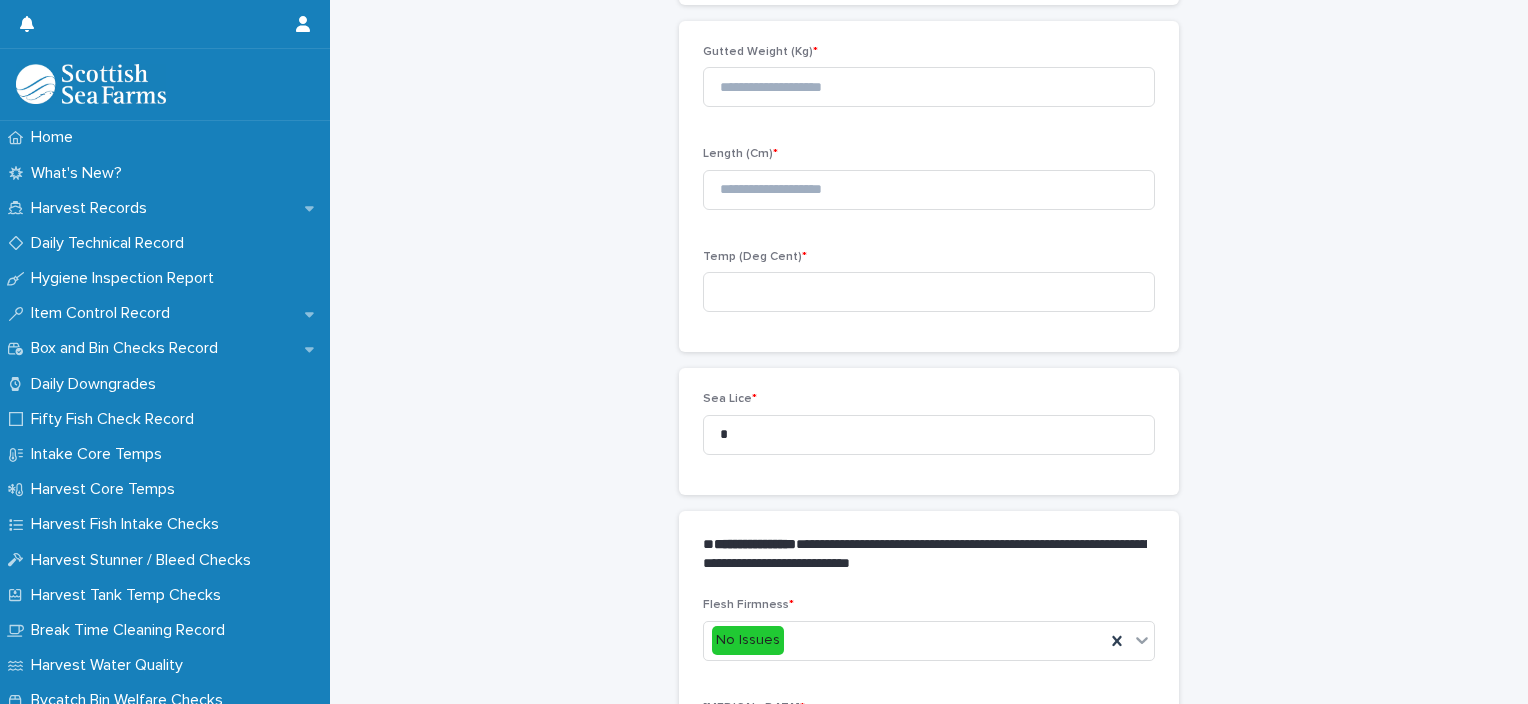 scroll, scrollTop: 172, scrollLeft: 0, axis: vertical 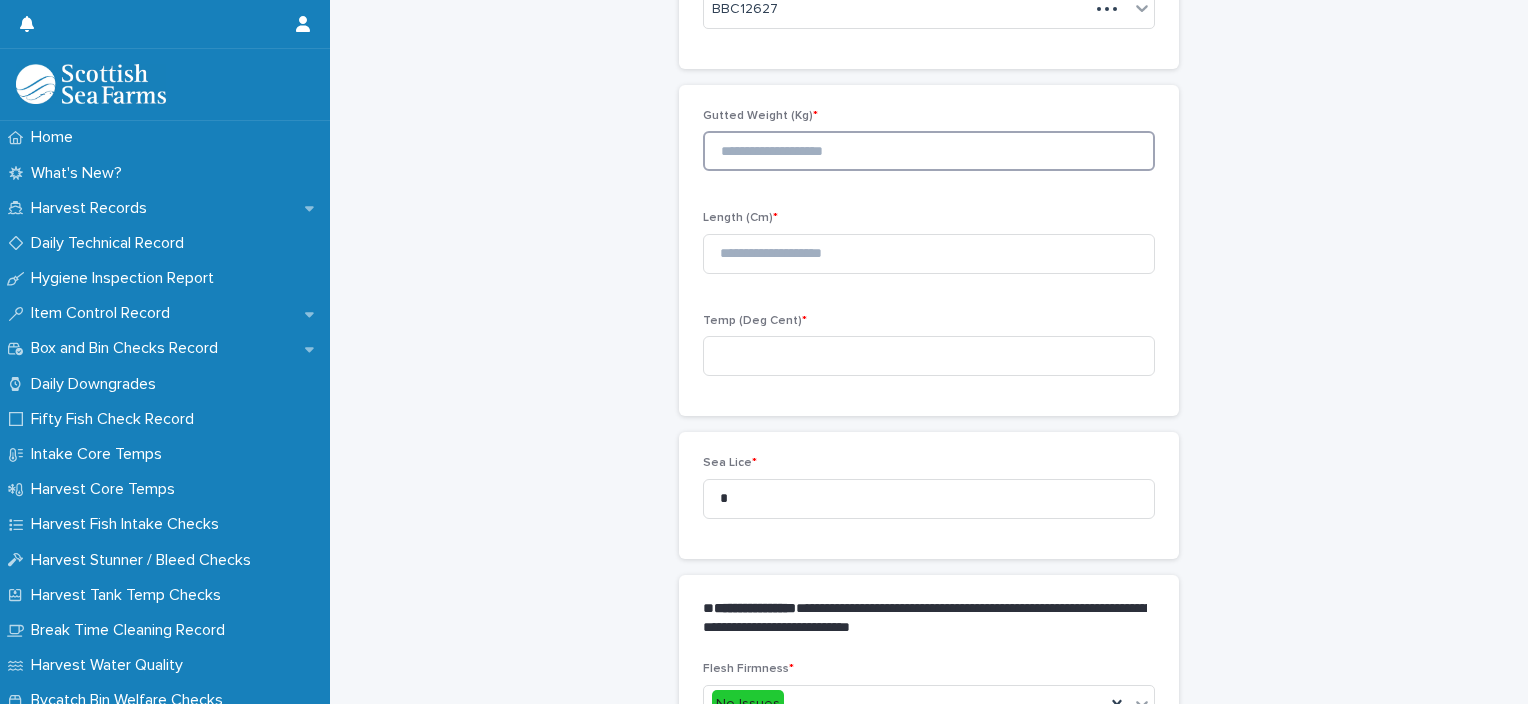 click at bounding box center (929, 151) 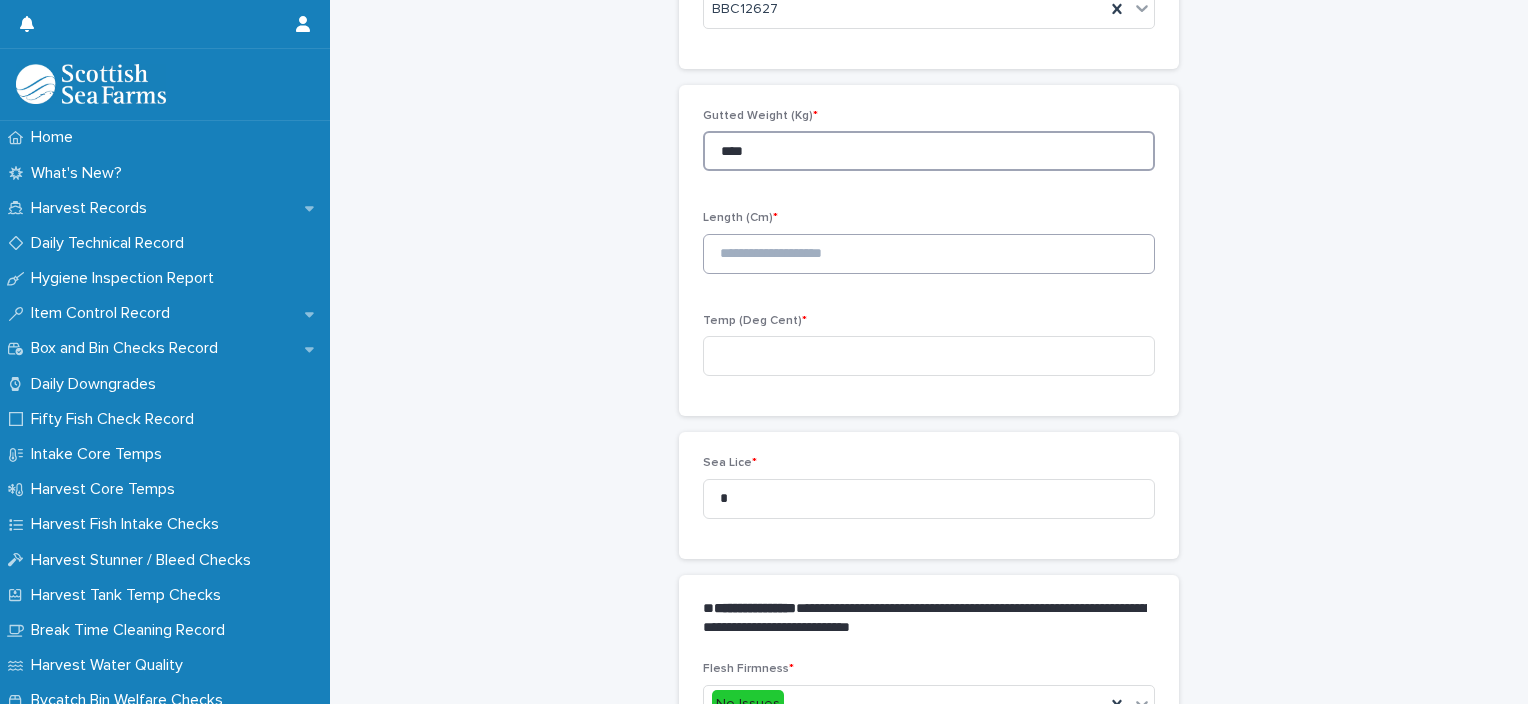 type on "****" 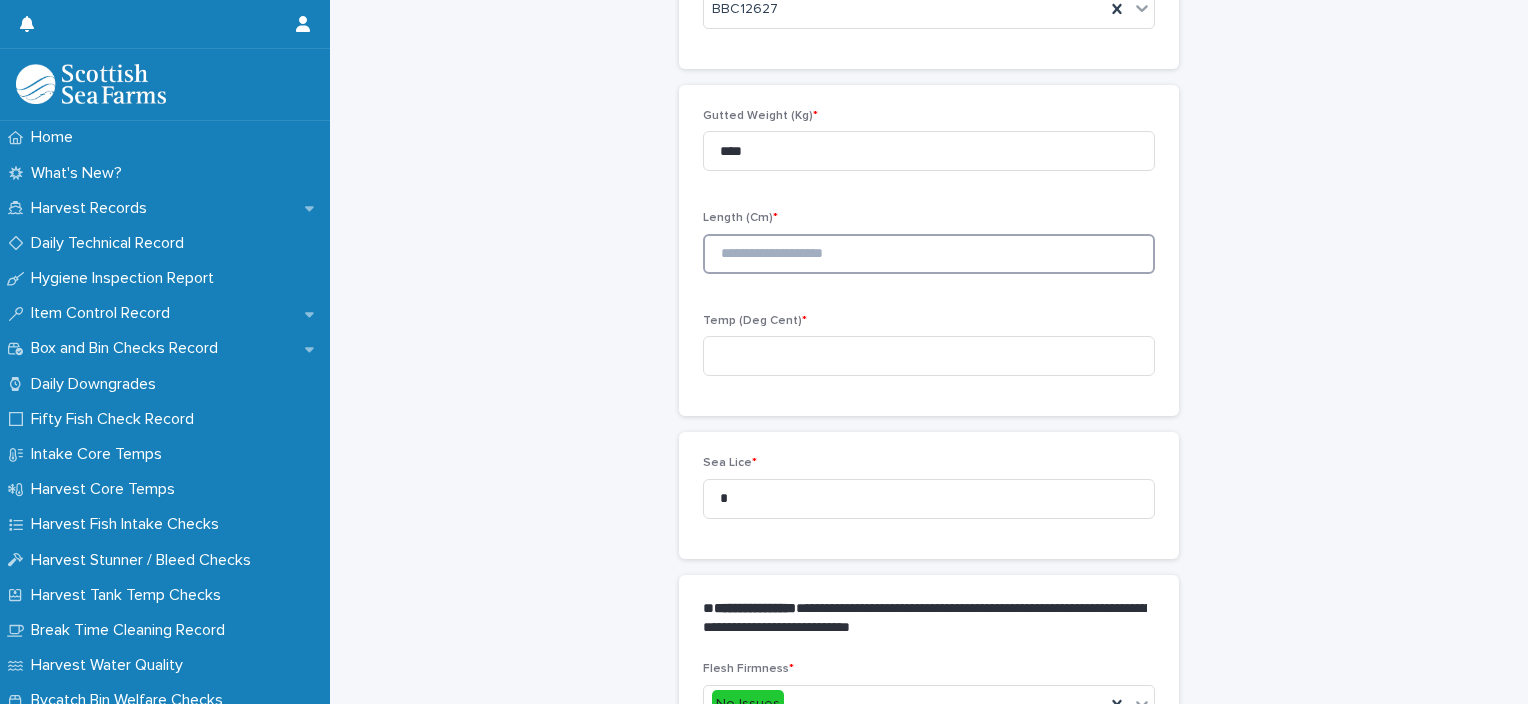 click at bounding box center (929, 254) 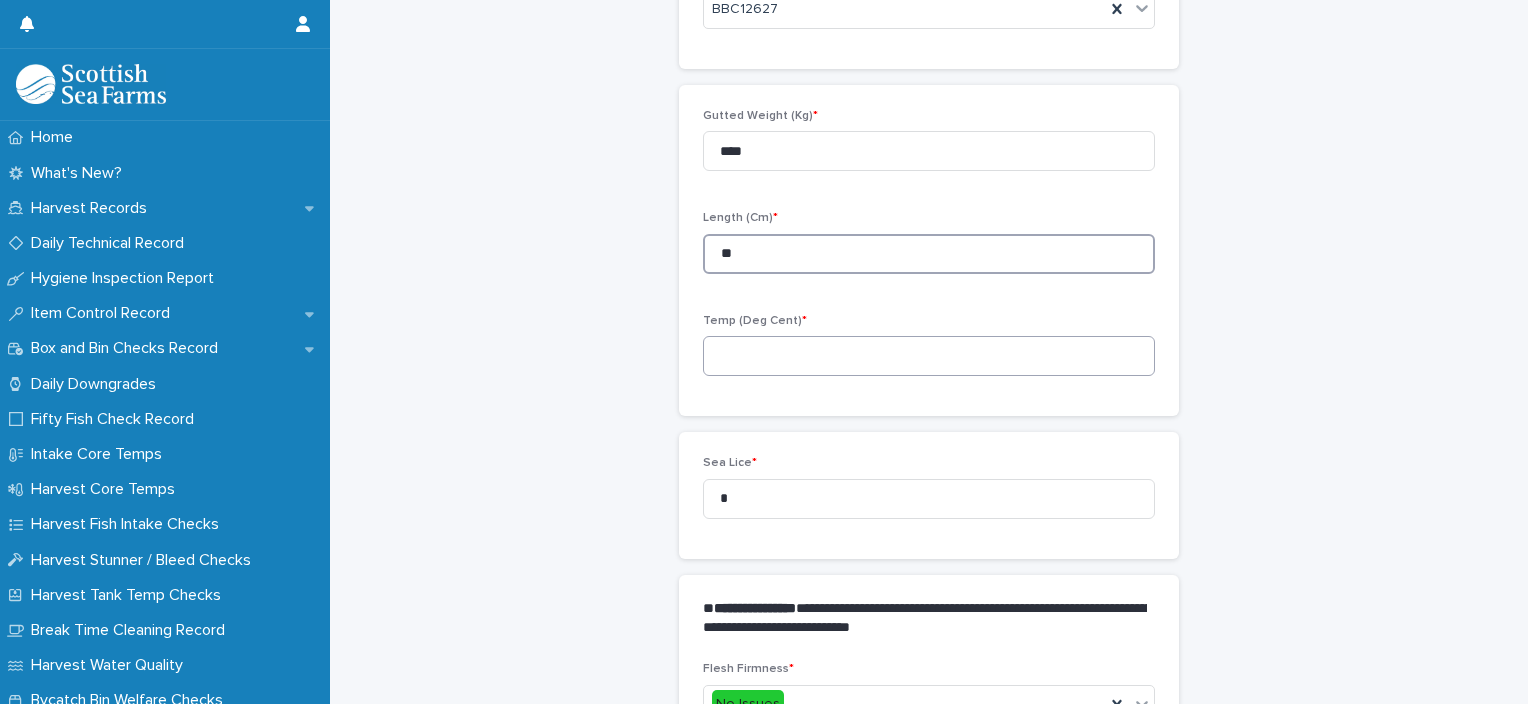 type on "**" 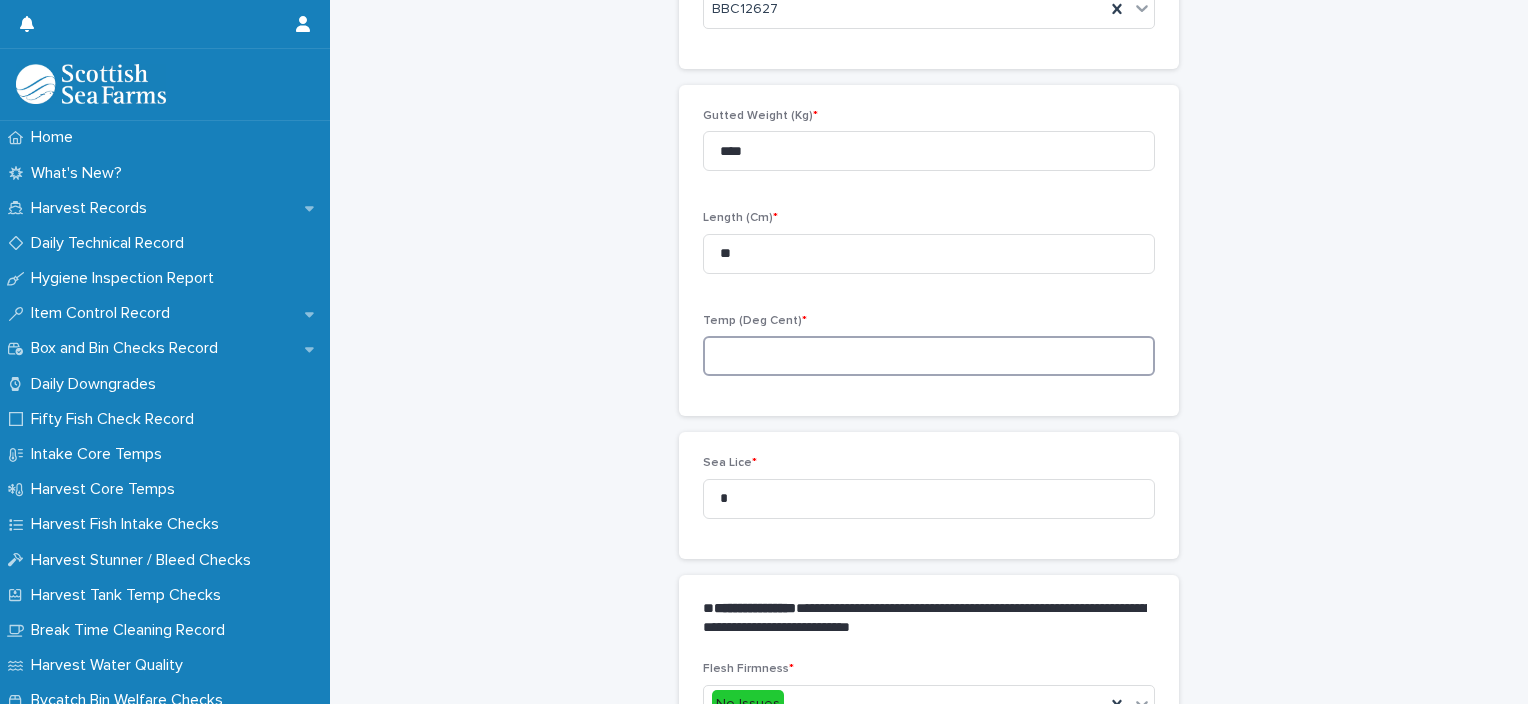 click at bounding box center [929, 356] 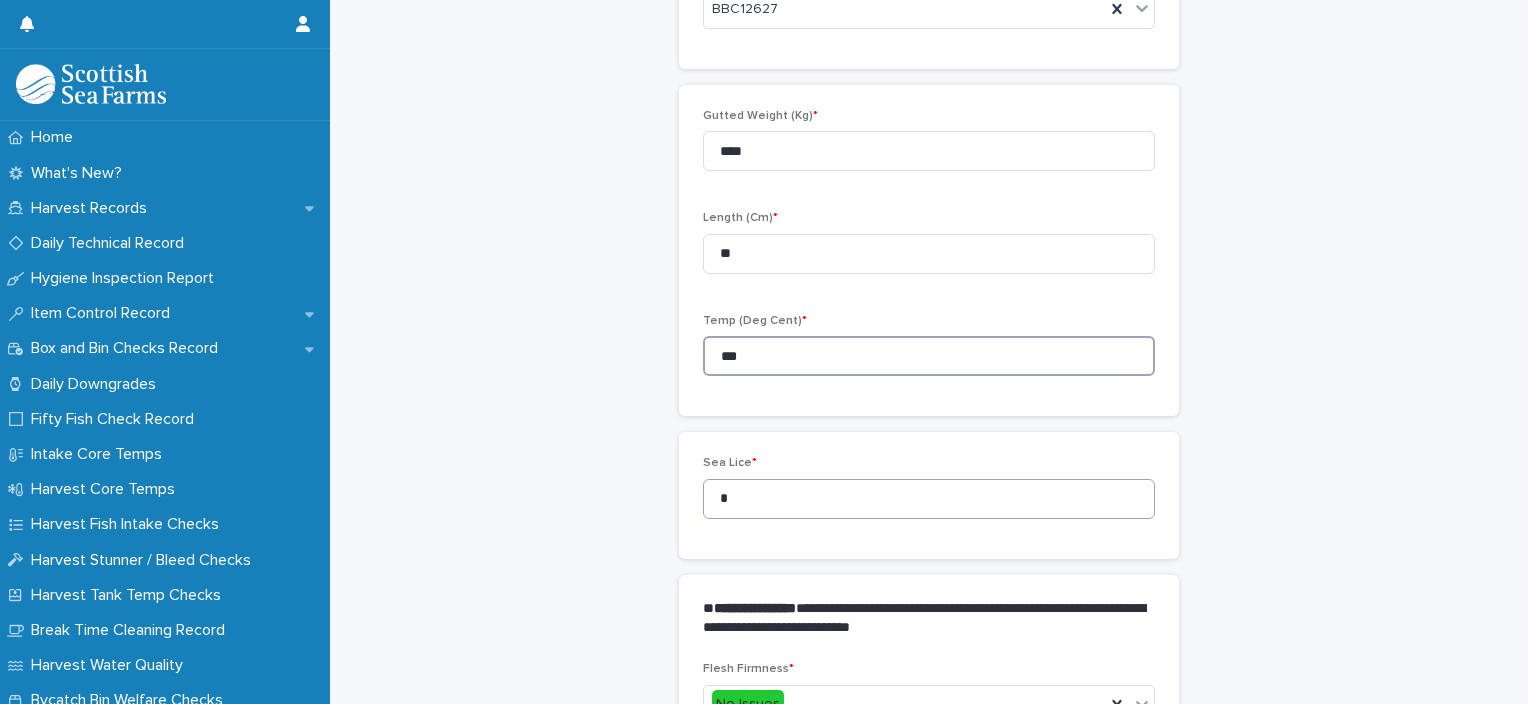 type on "***" 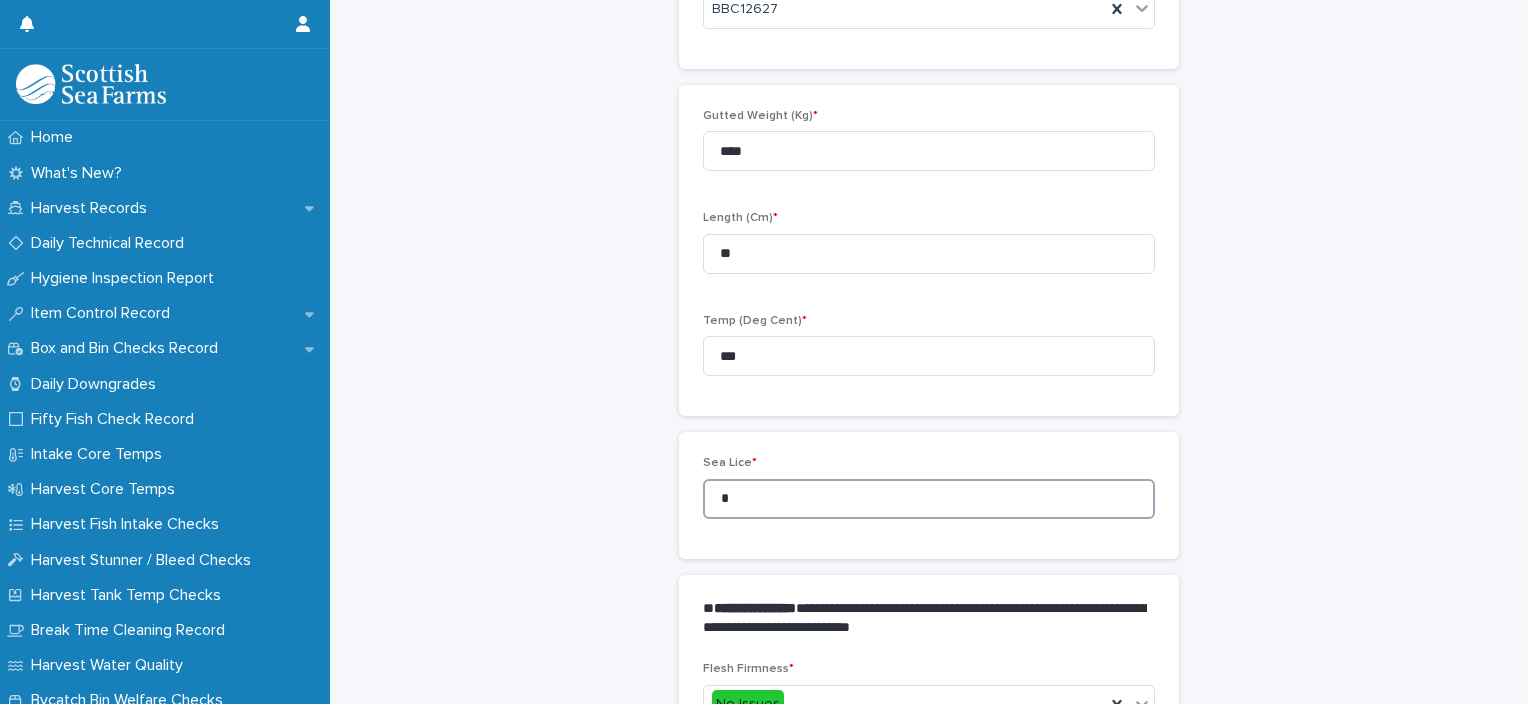 drag, startPoint x: 744, startPoint y: 510, endPoint x: 695, endPoint y: 496, distance: 50.96077 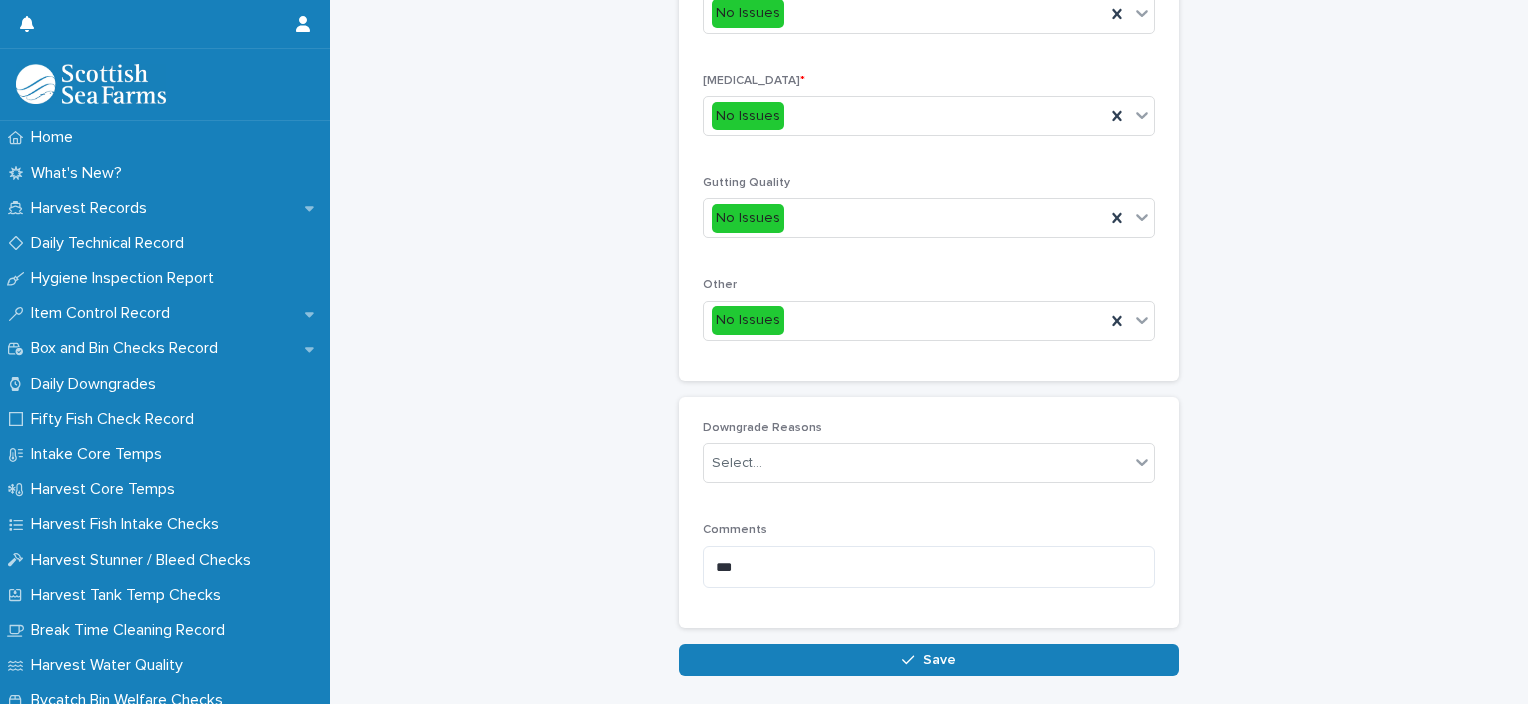 scroll, scrollTop: 911, scrollLeft: 0, axis: vertical 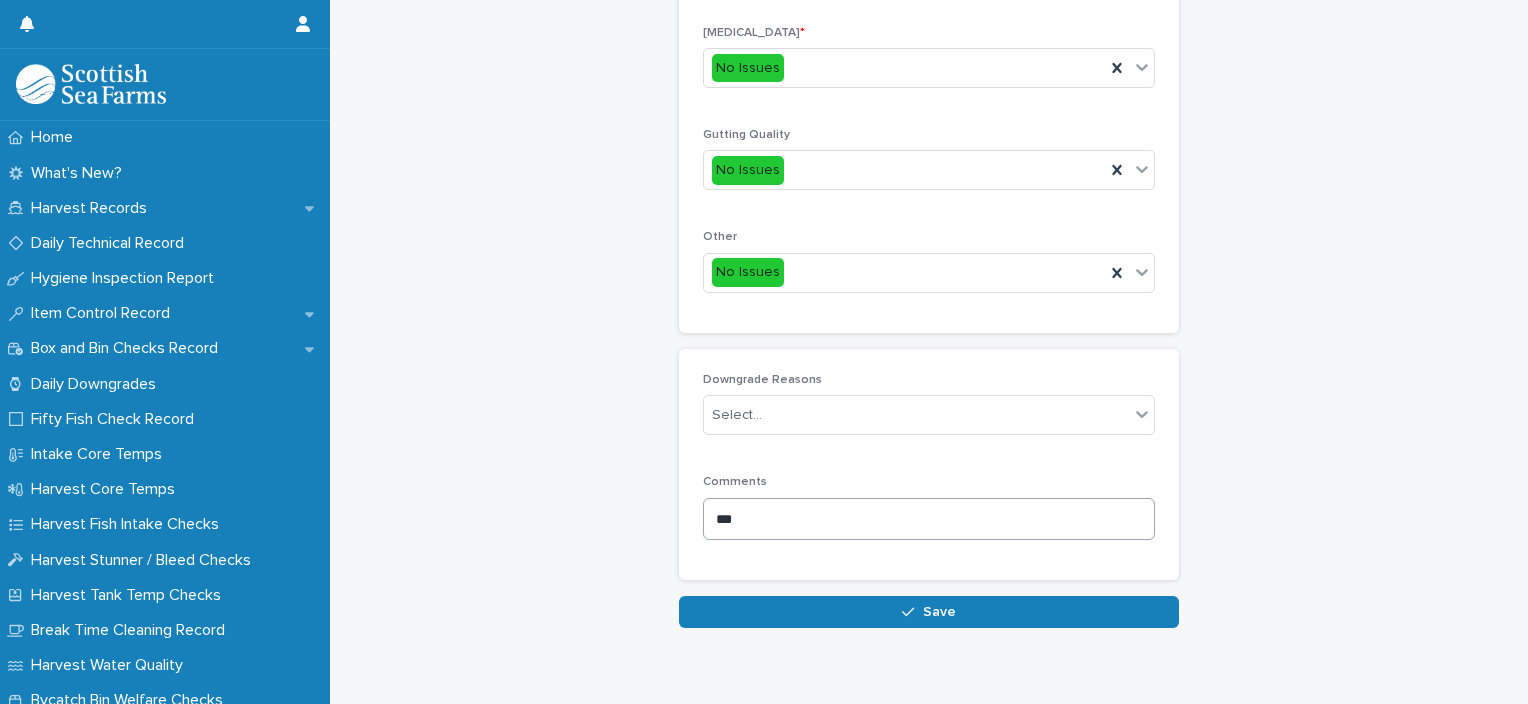 type on "*" 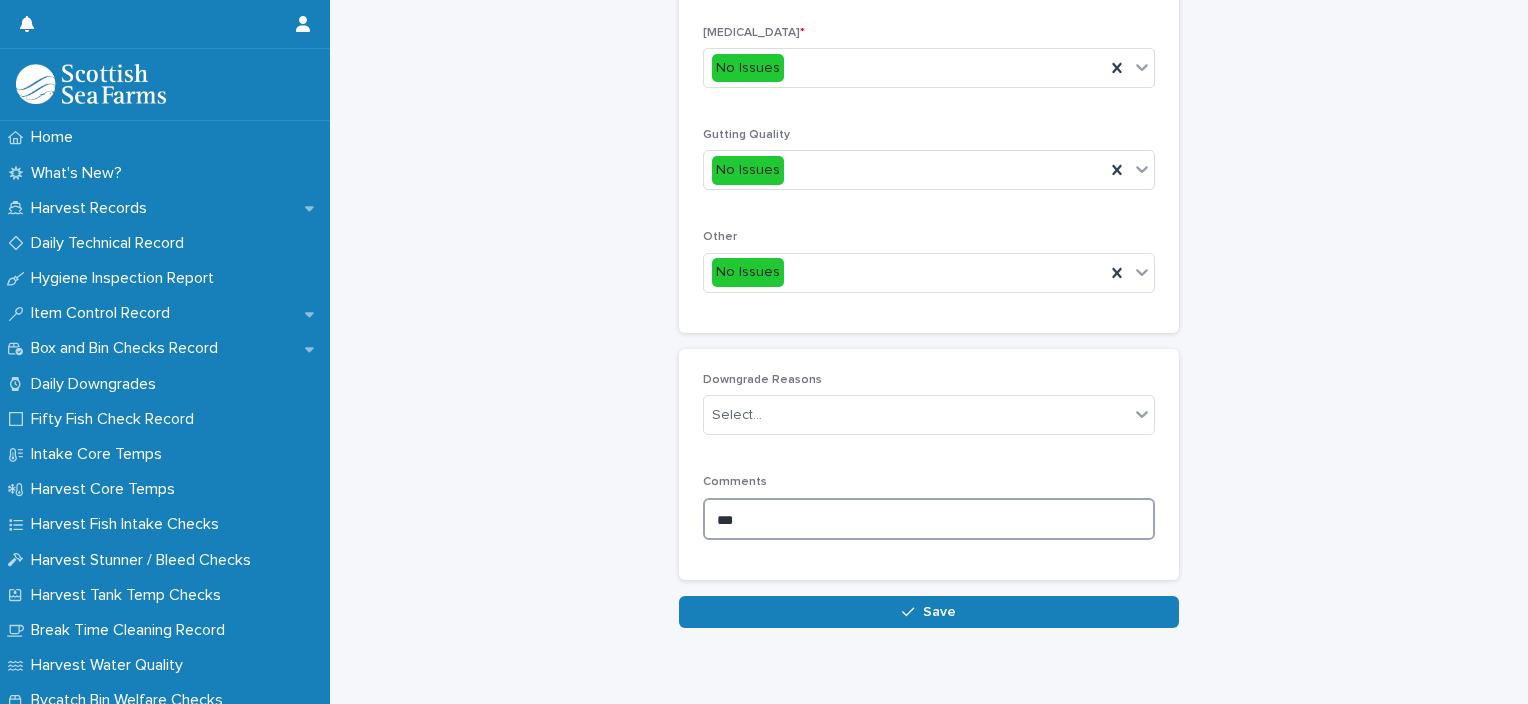 drag, startPoint x: 752, startPoint y: 520, endPoint x: 632, endPoint y: 504, distance: 121.061966 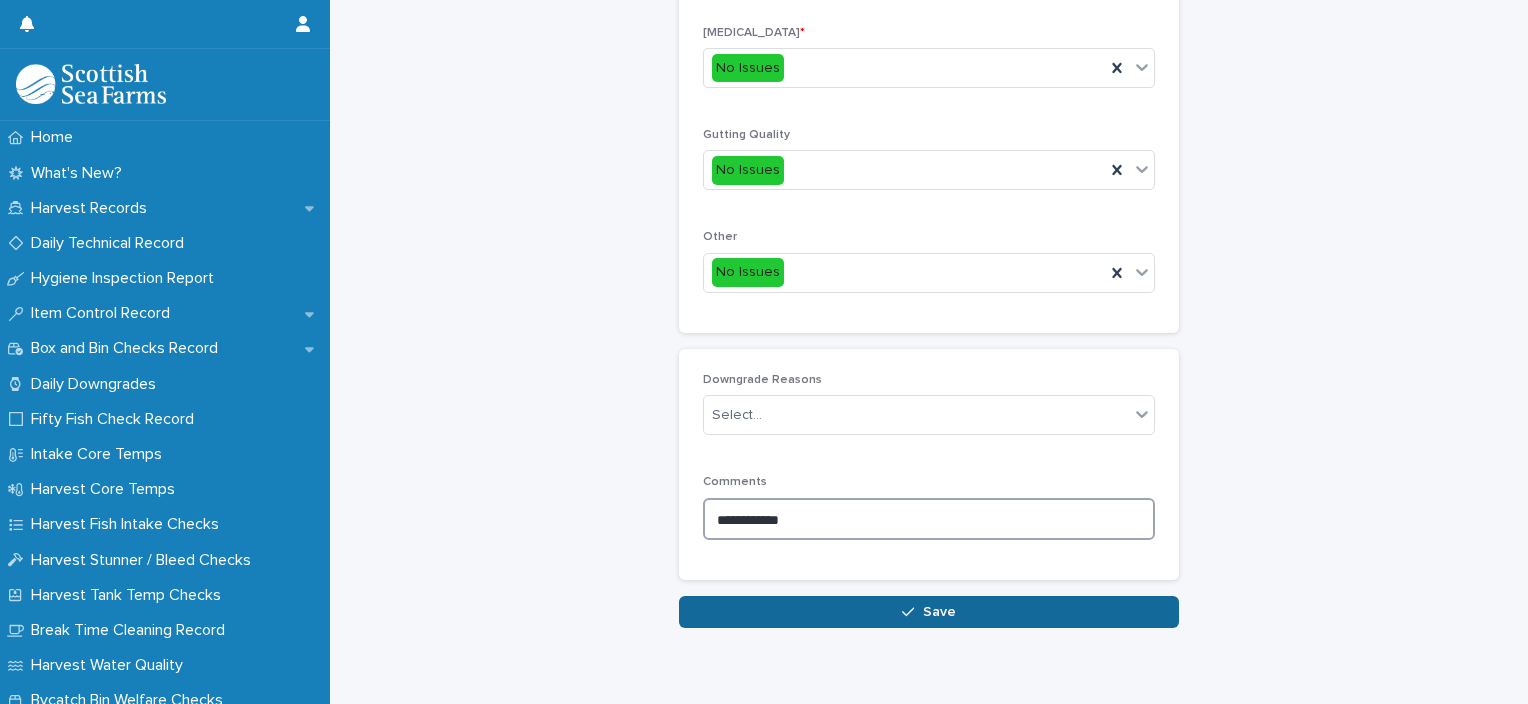 type on "**********" 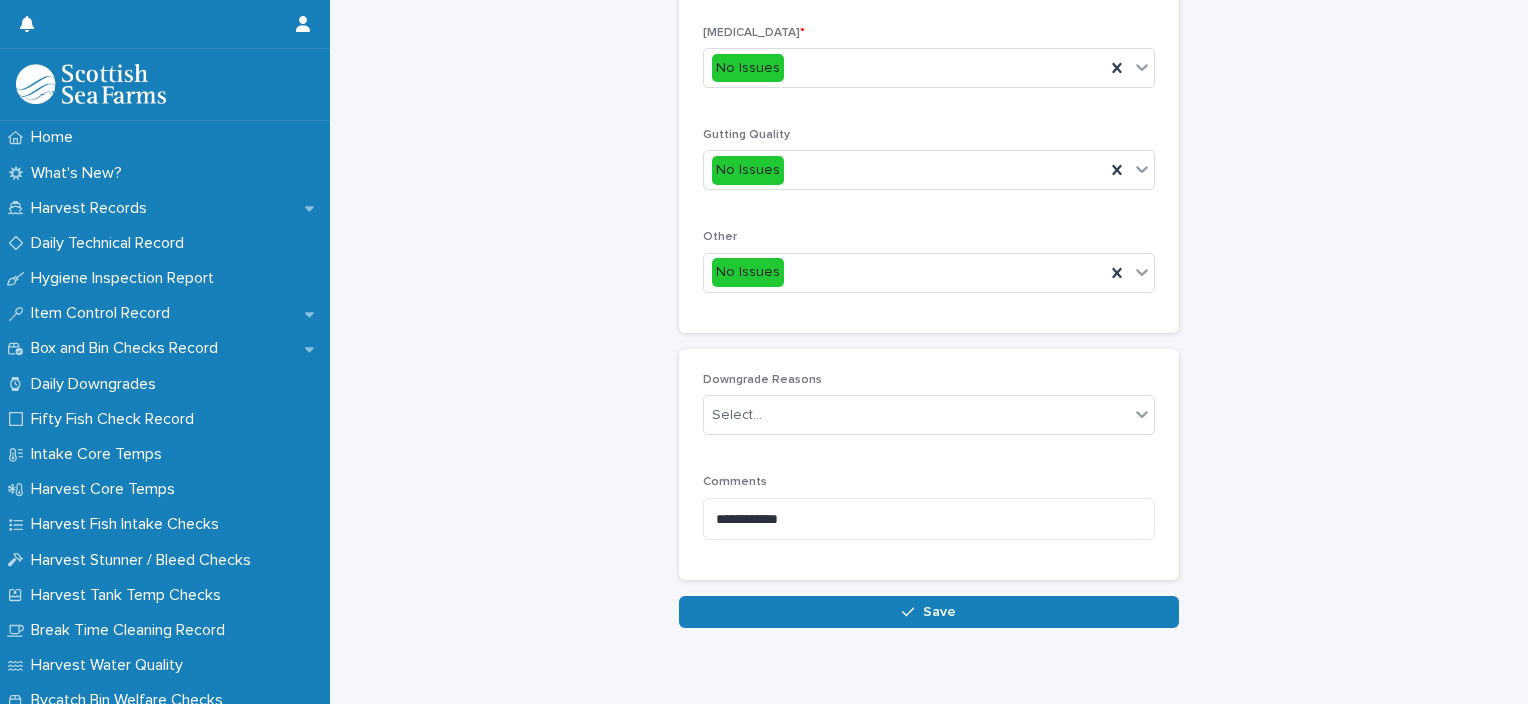 click on "Save" at bounding box center (929, 612) 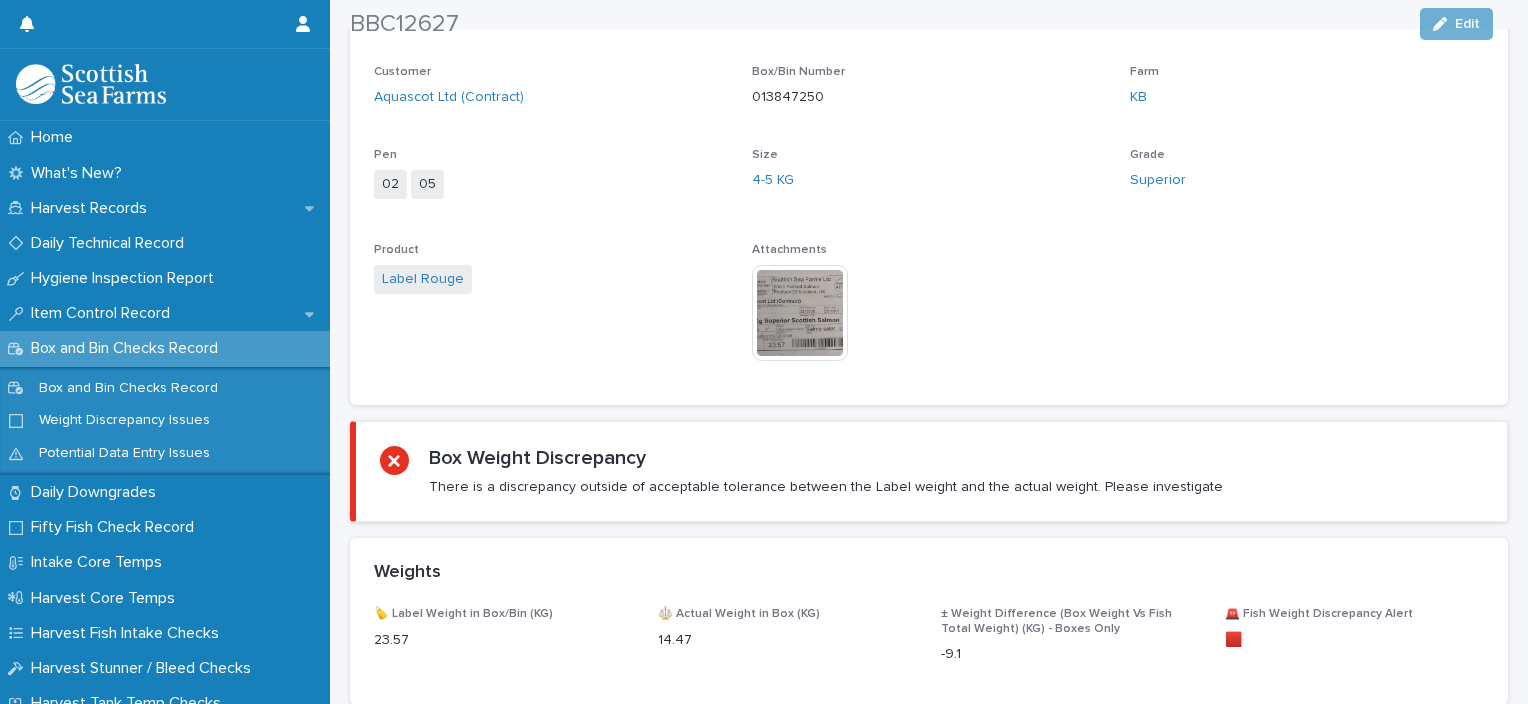 scroll, scrollTop: 1141, scrollLeft: 0, axis: vertical 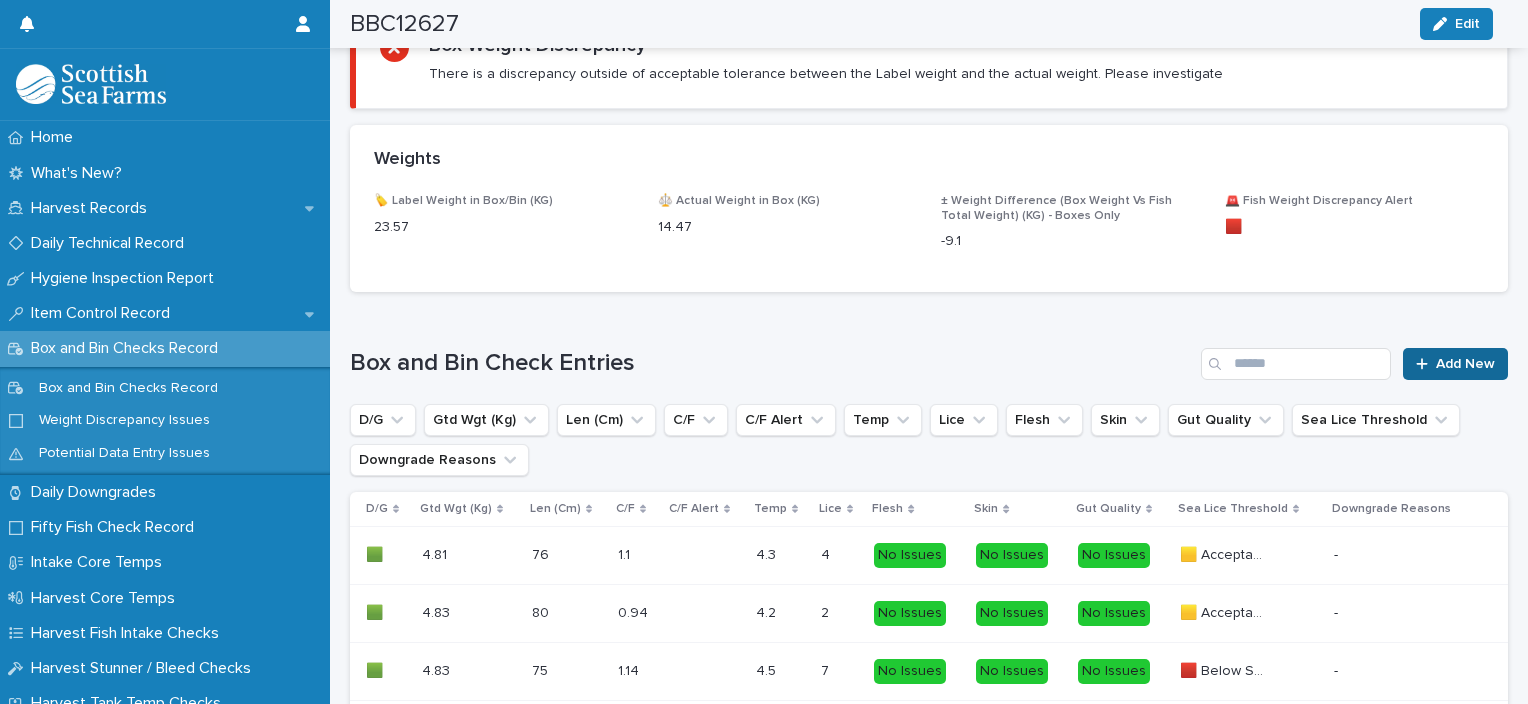 click on "Add New" at bounding box center (1455, 364) 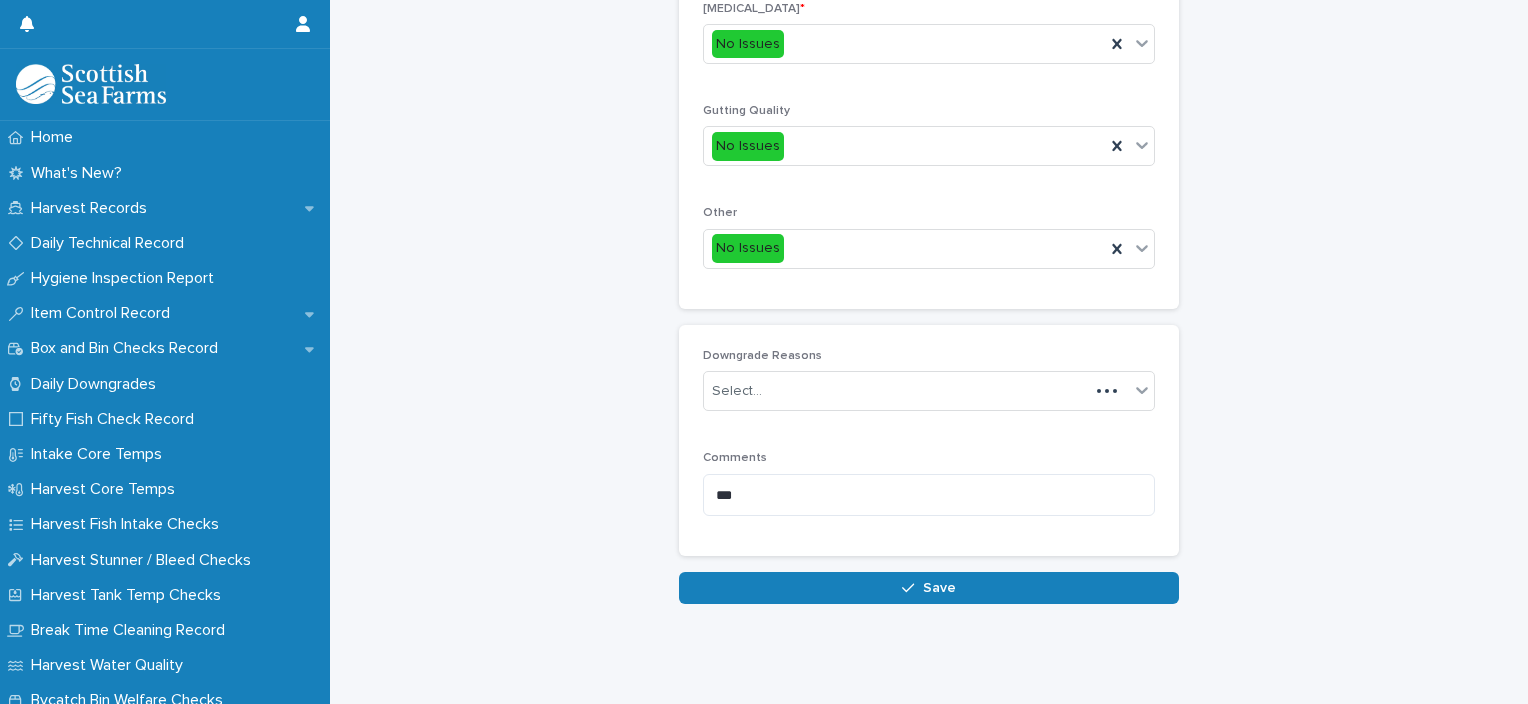 scroll, scrollTop: 911, scrollLeft: 0, axis: vertical 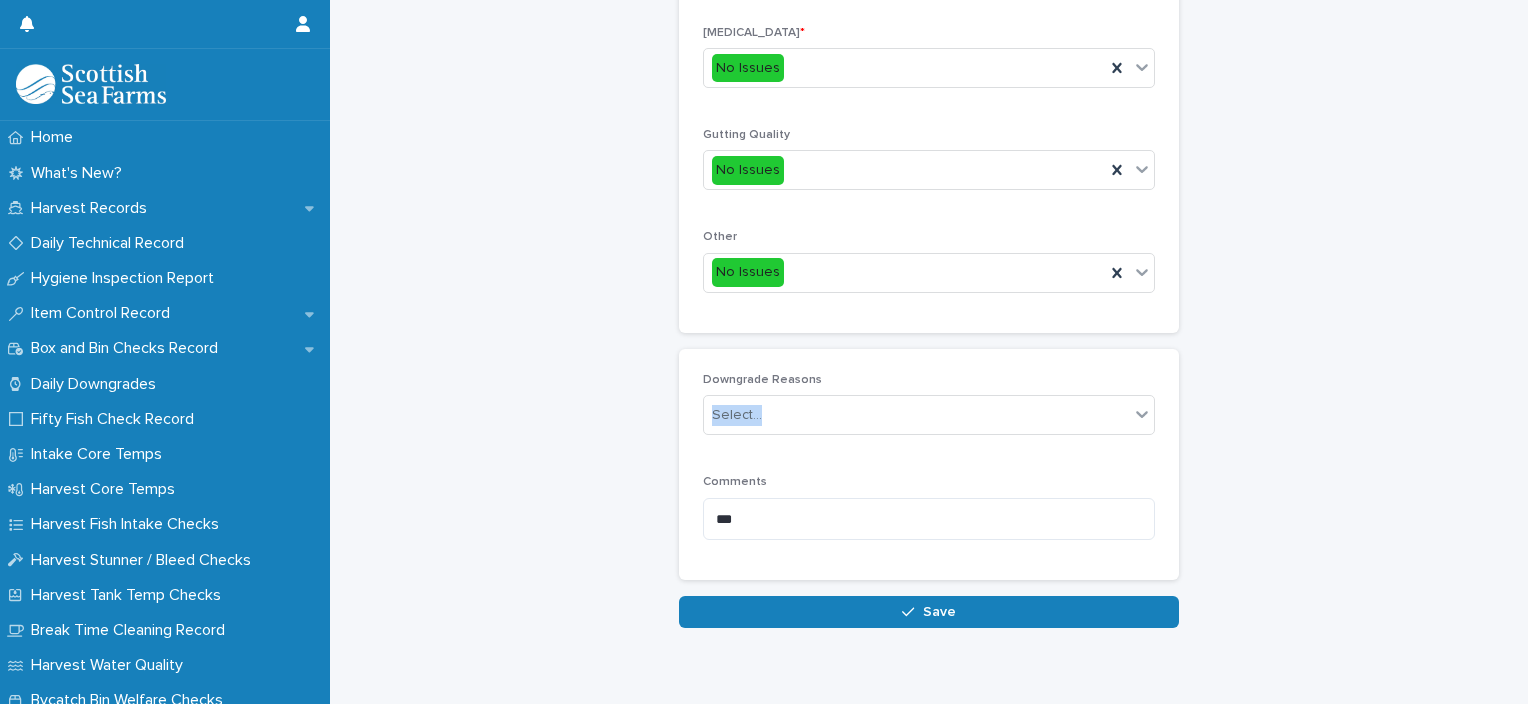 drag, startPoint x: 1511, startPoint y: 448, endPoint x: 1531, endPoint y: 328, distance: 121.65525 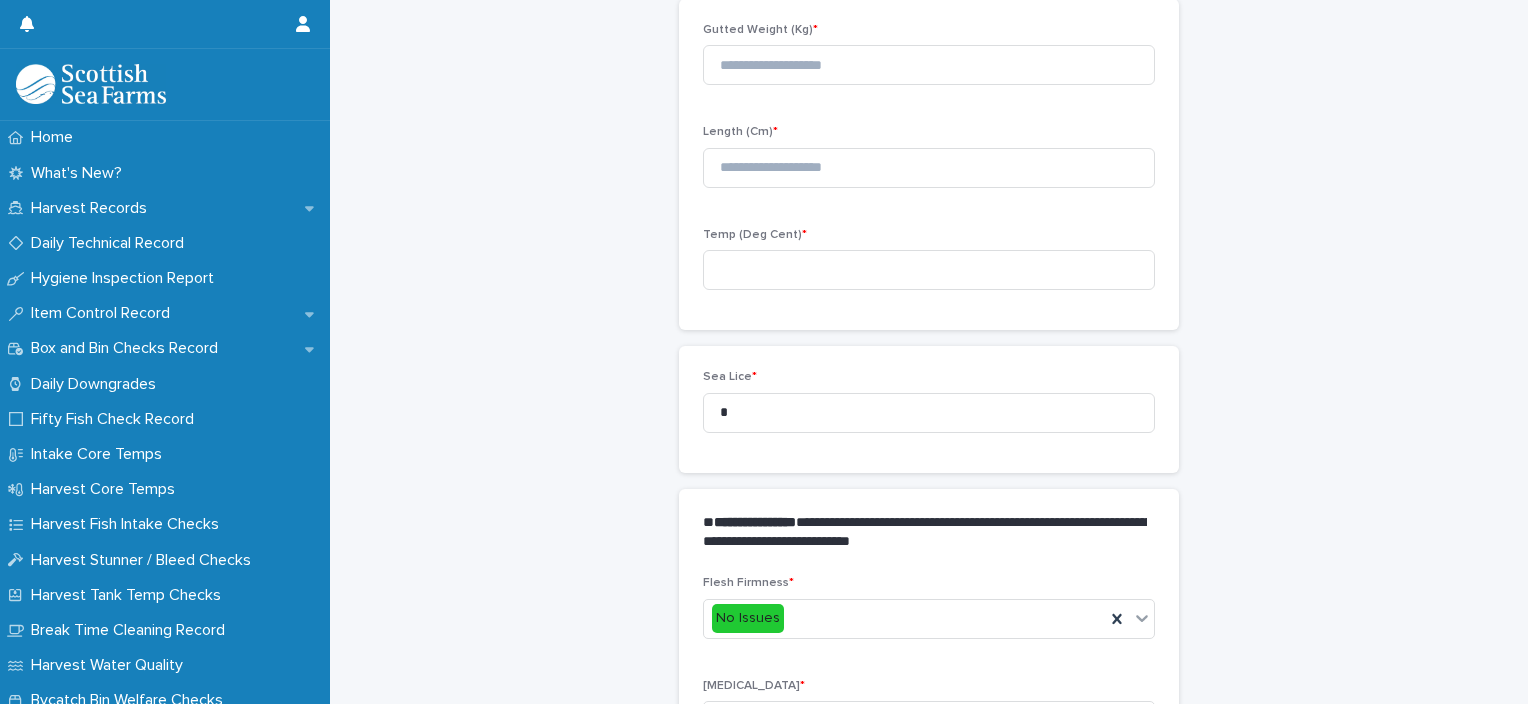scroll, scrollTop: 137, scrollLeft: 0, axis: vertical 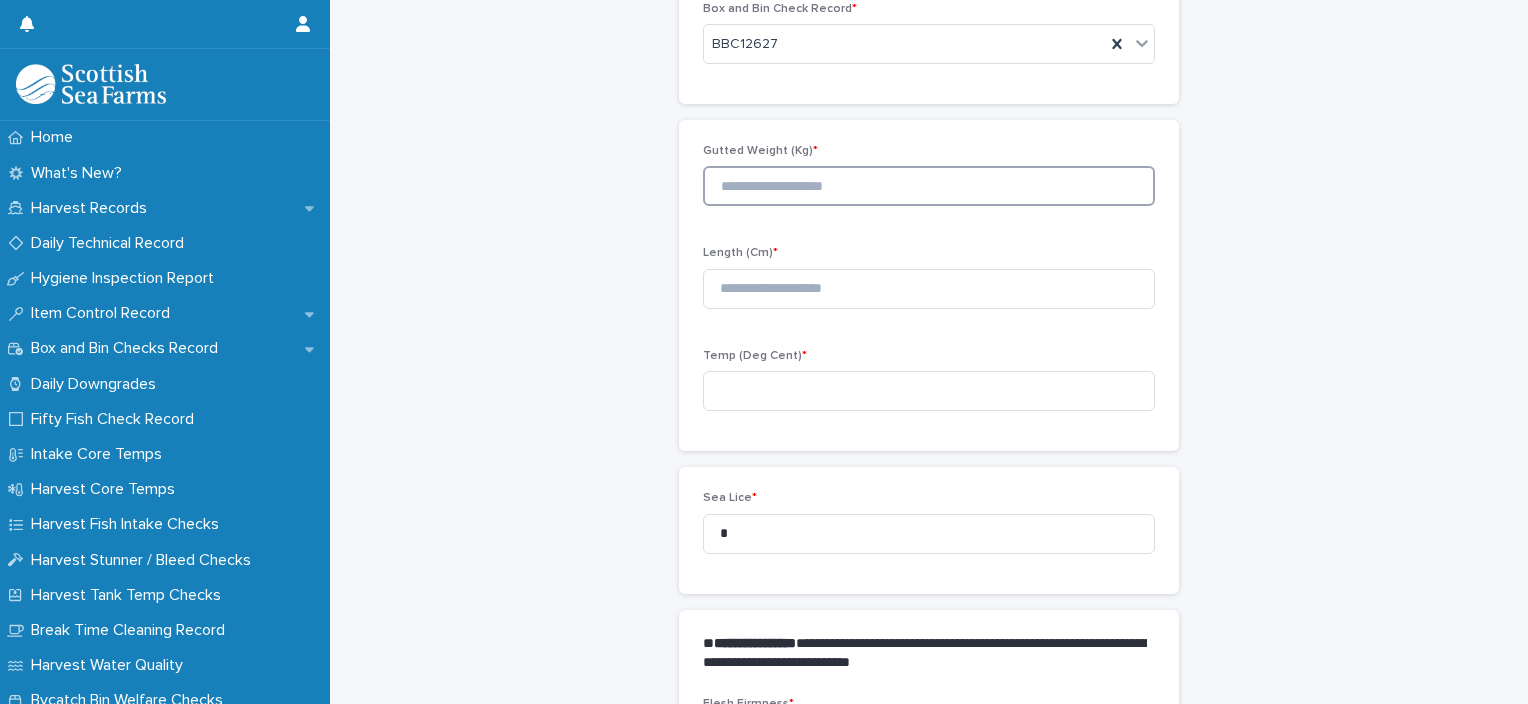 click at bounding box center [929, 186] 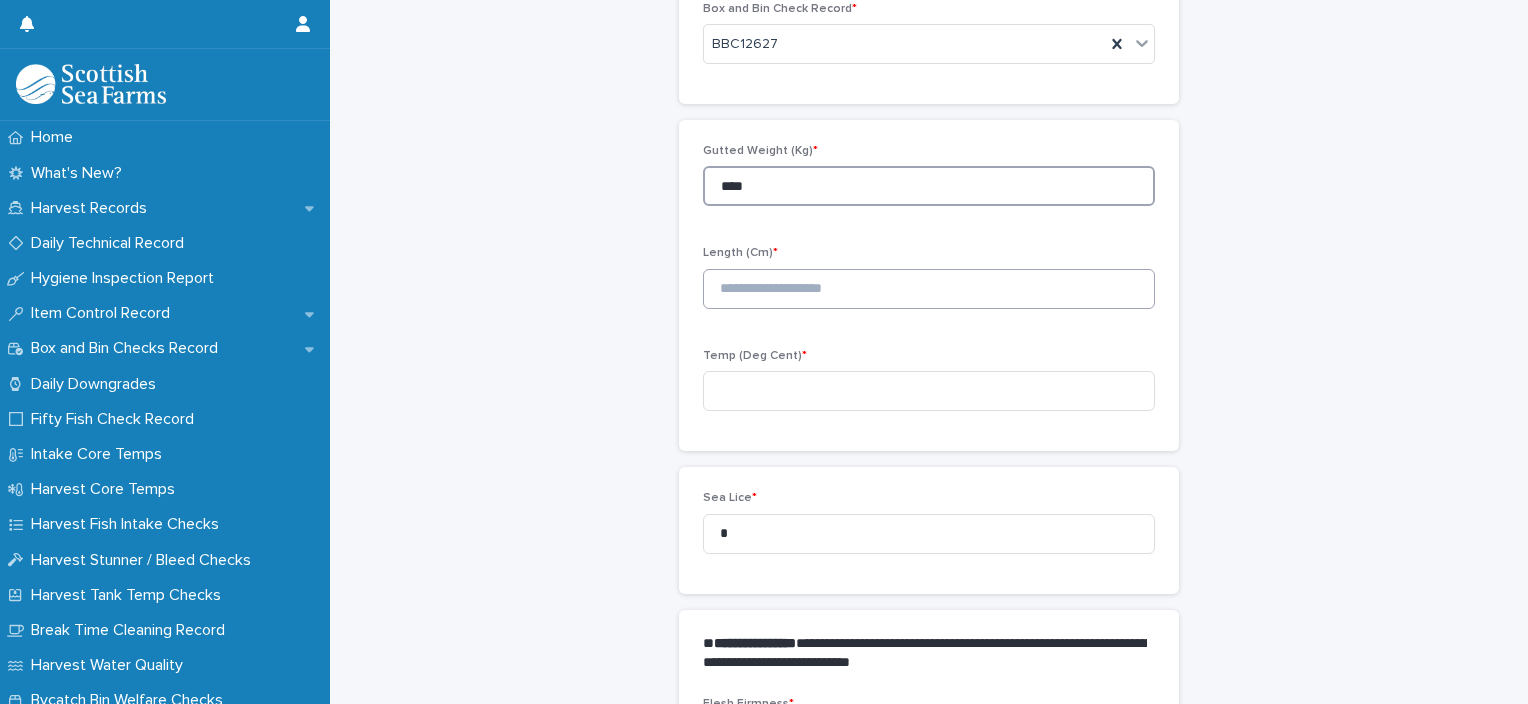type on "****" 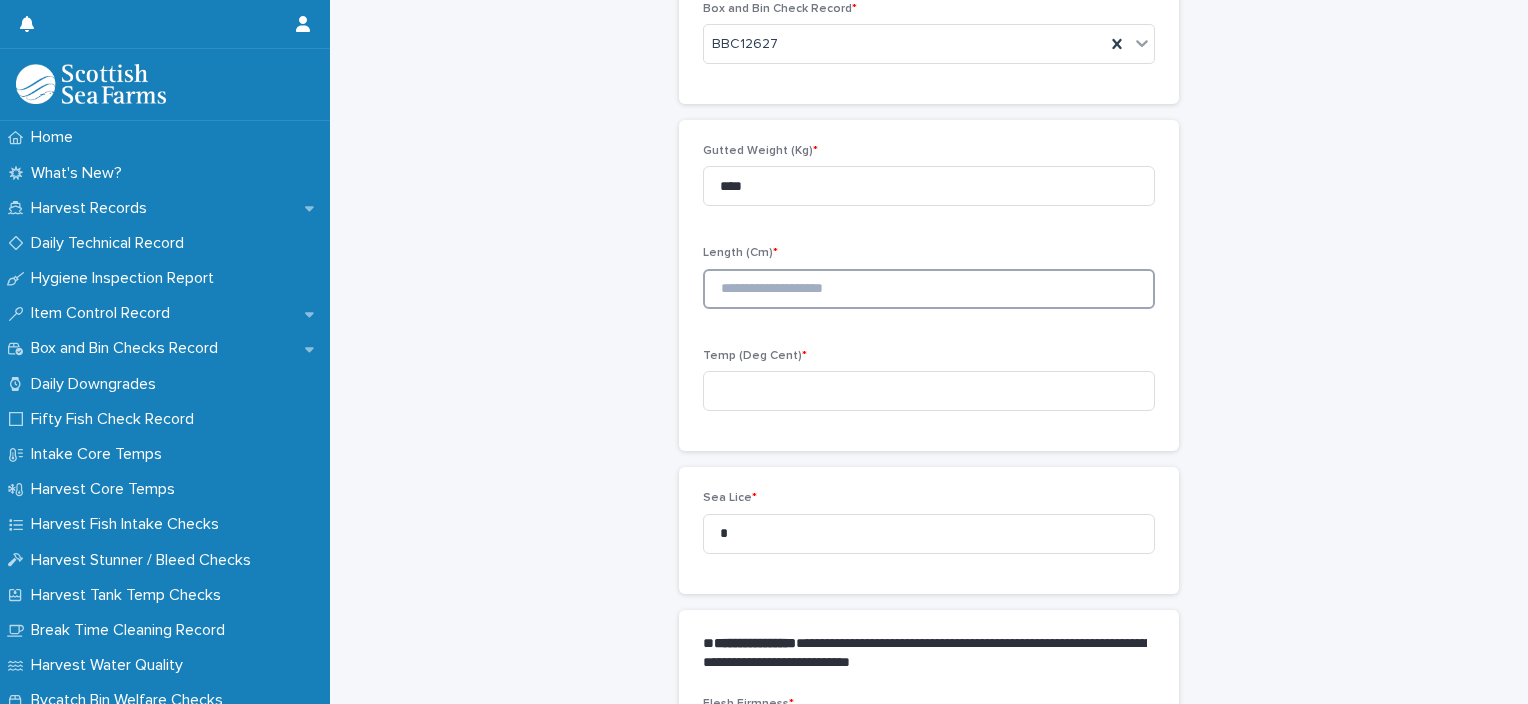 click at bounding box center [929, 289] 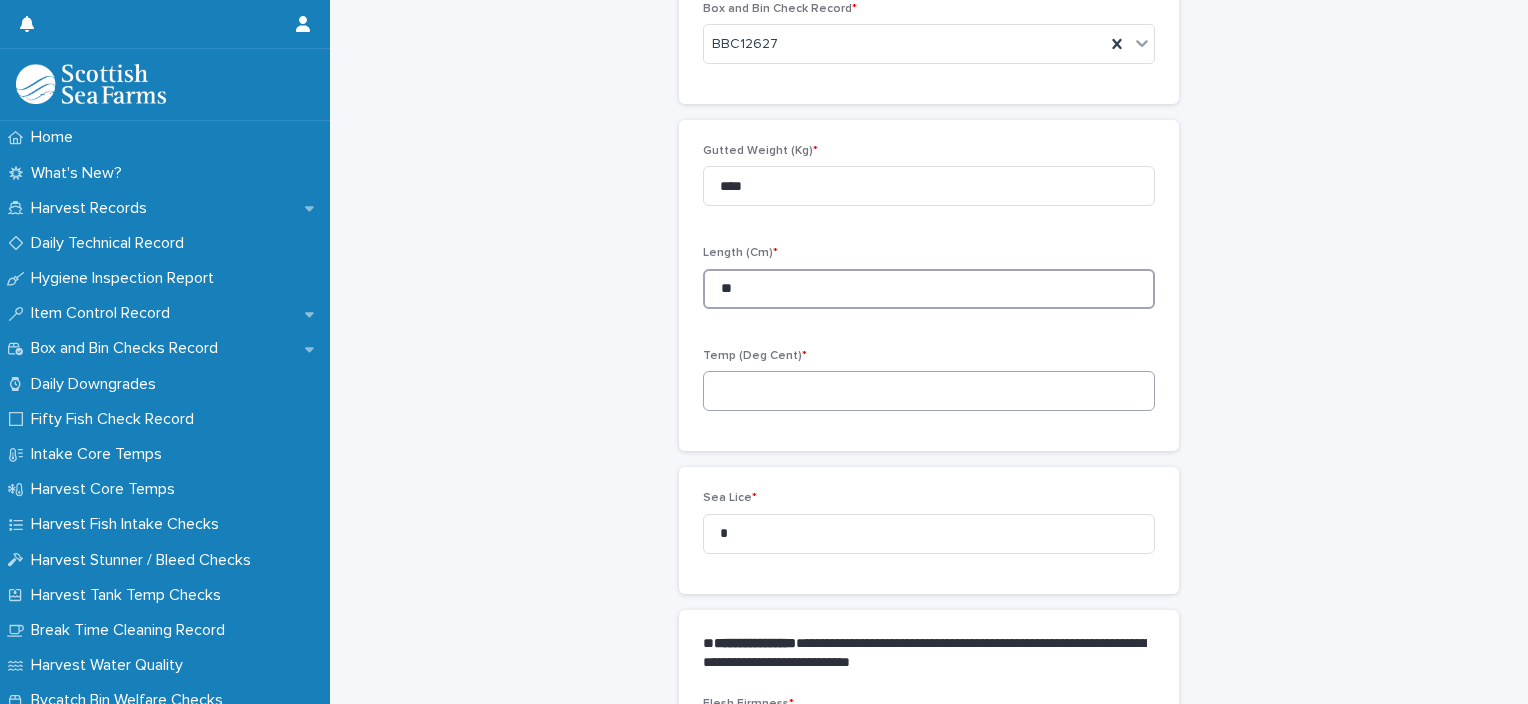 type on "**" 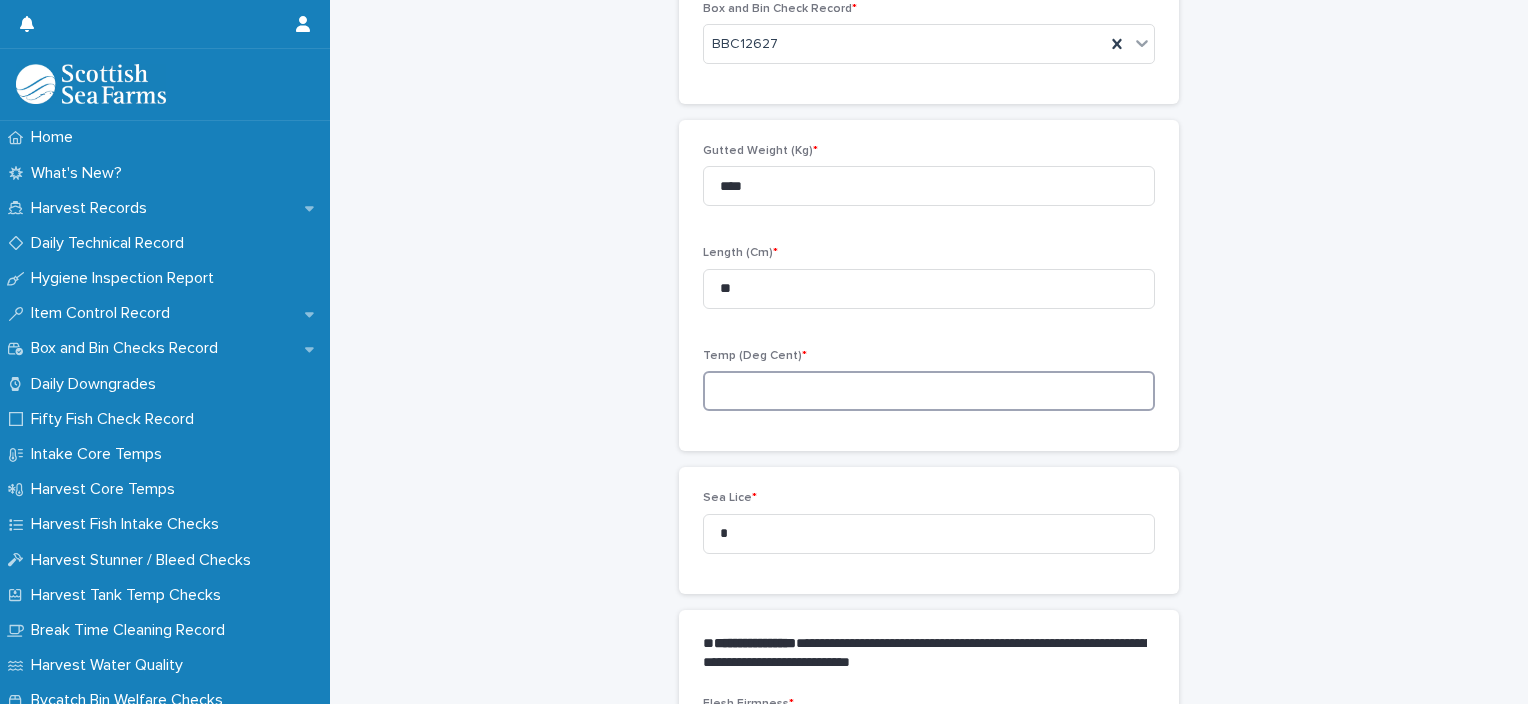 click at bounding box center (929, 391) 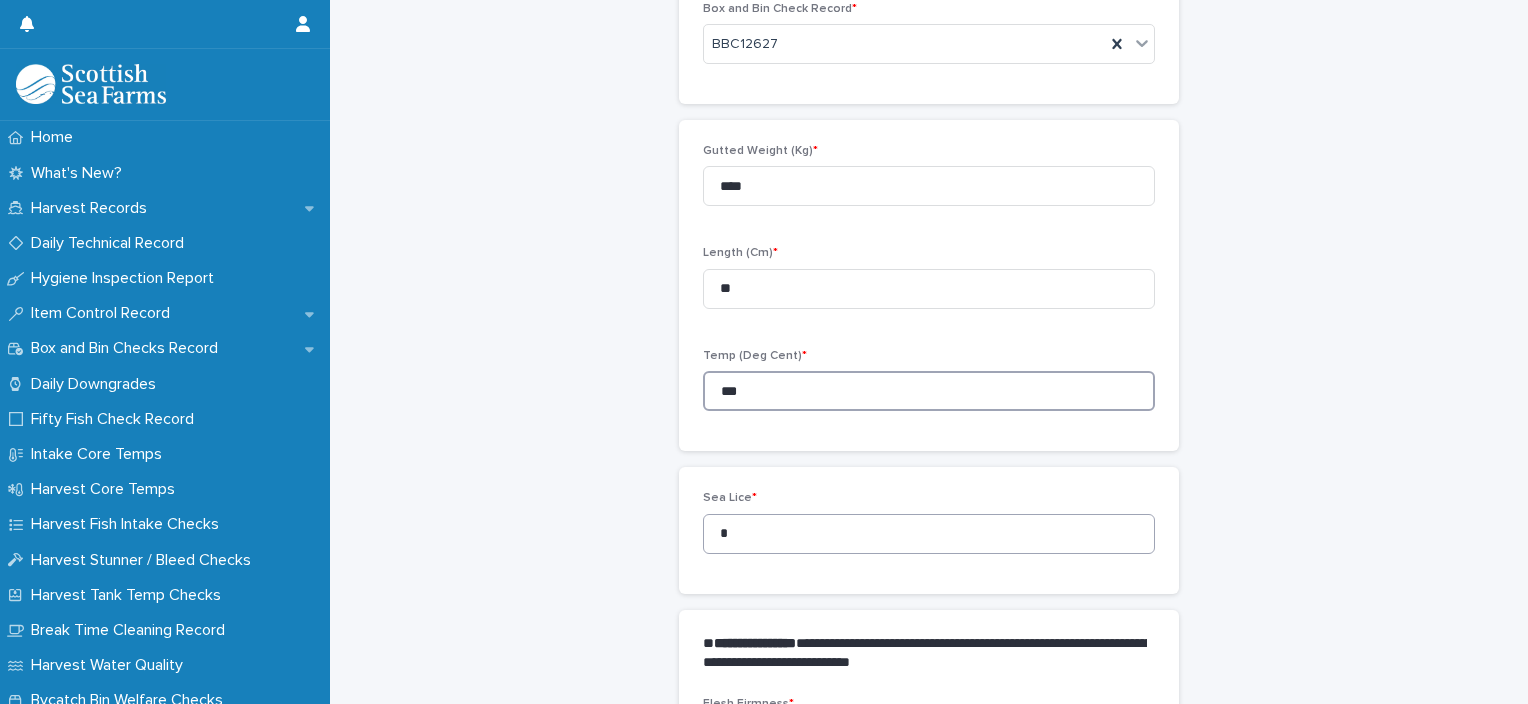 type on "***" 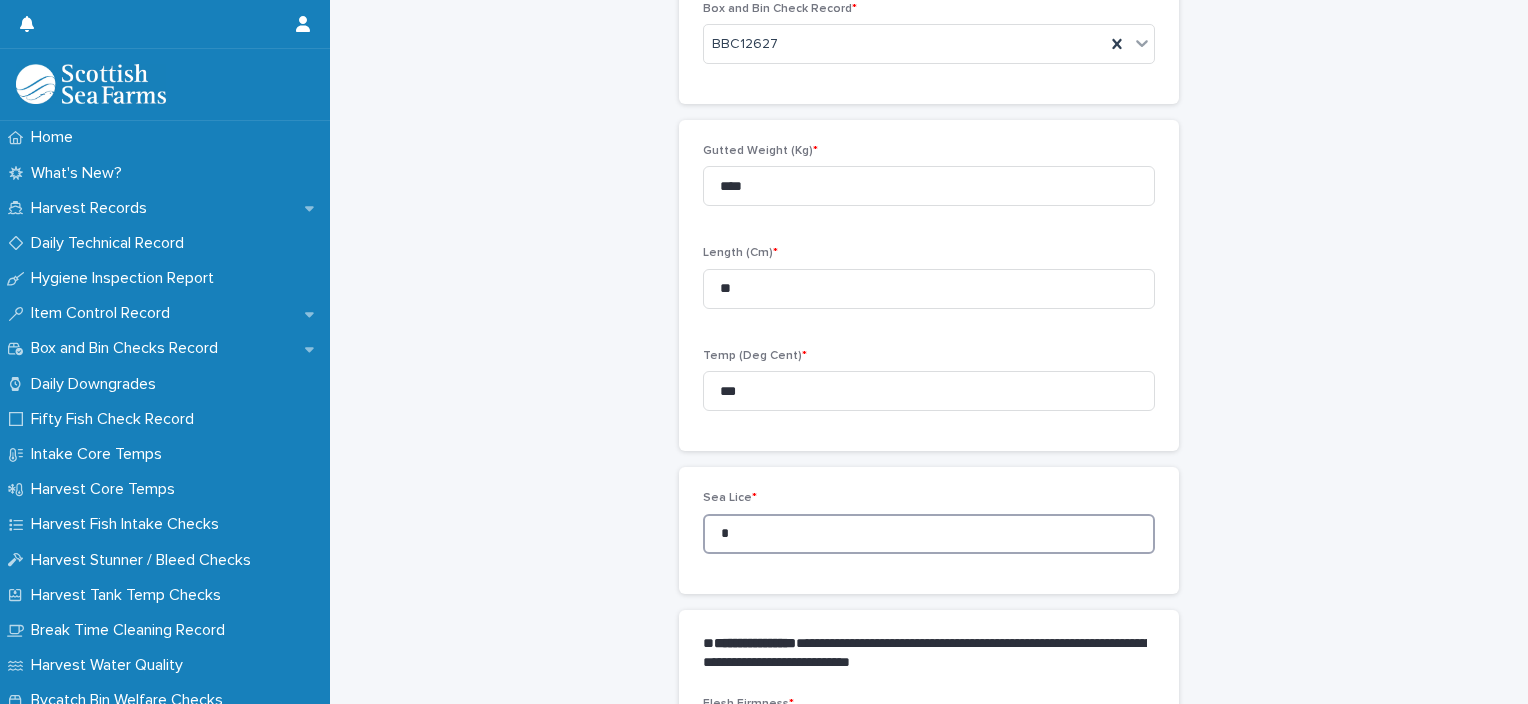 drag, startPoint x: 717, startPoint y: 538, endPoint x: 692, endPoint y: 538, distance: 25 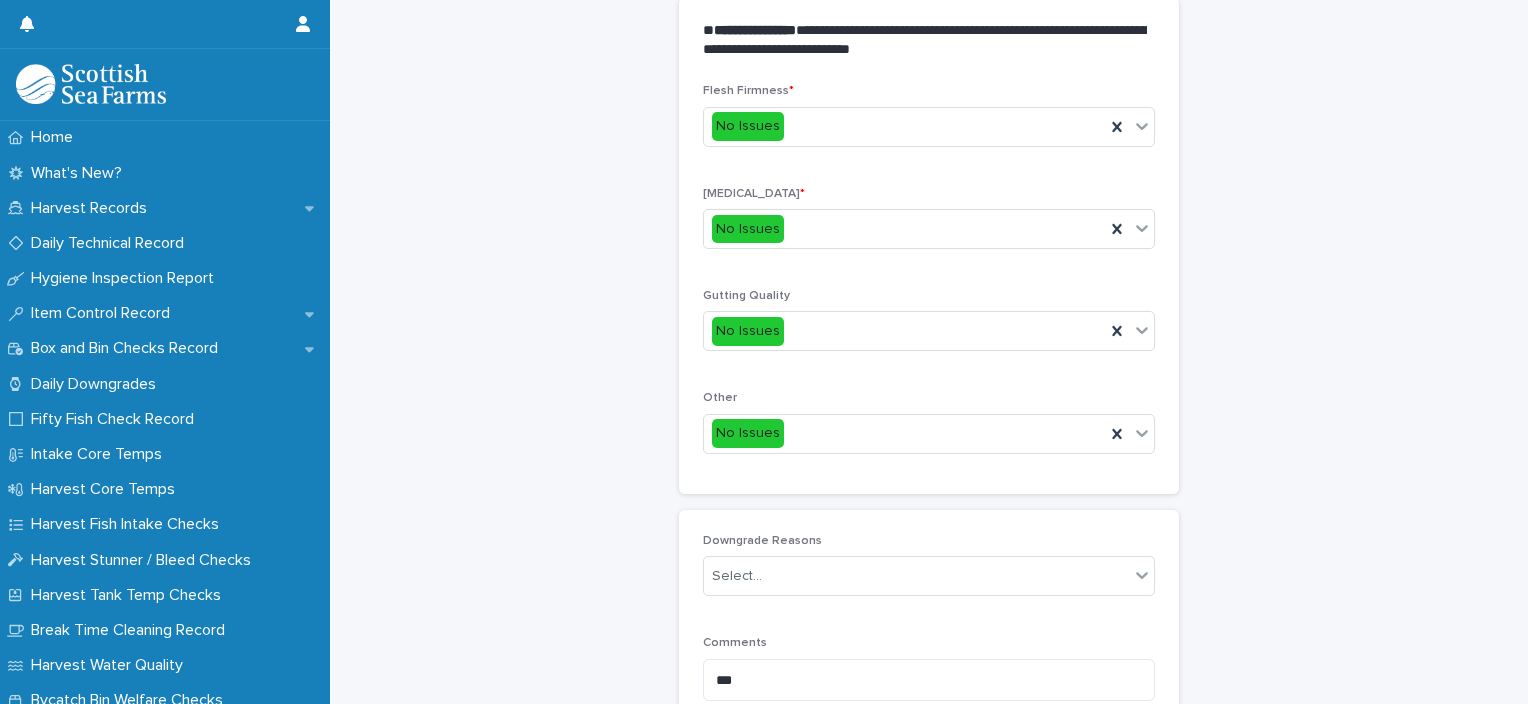 scroll, scrollTop: 948, scrollLeft: 0, axis: vertical 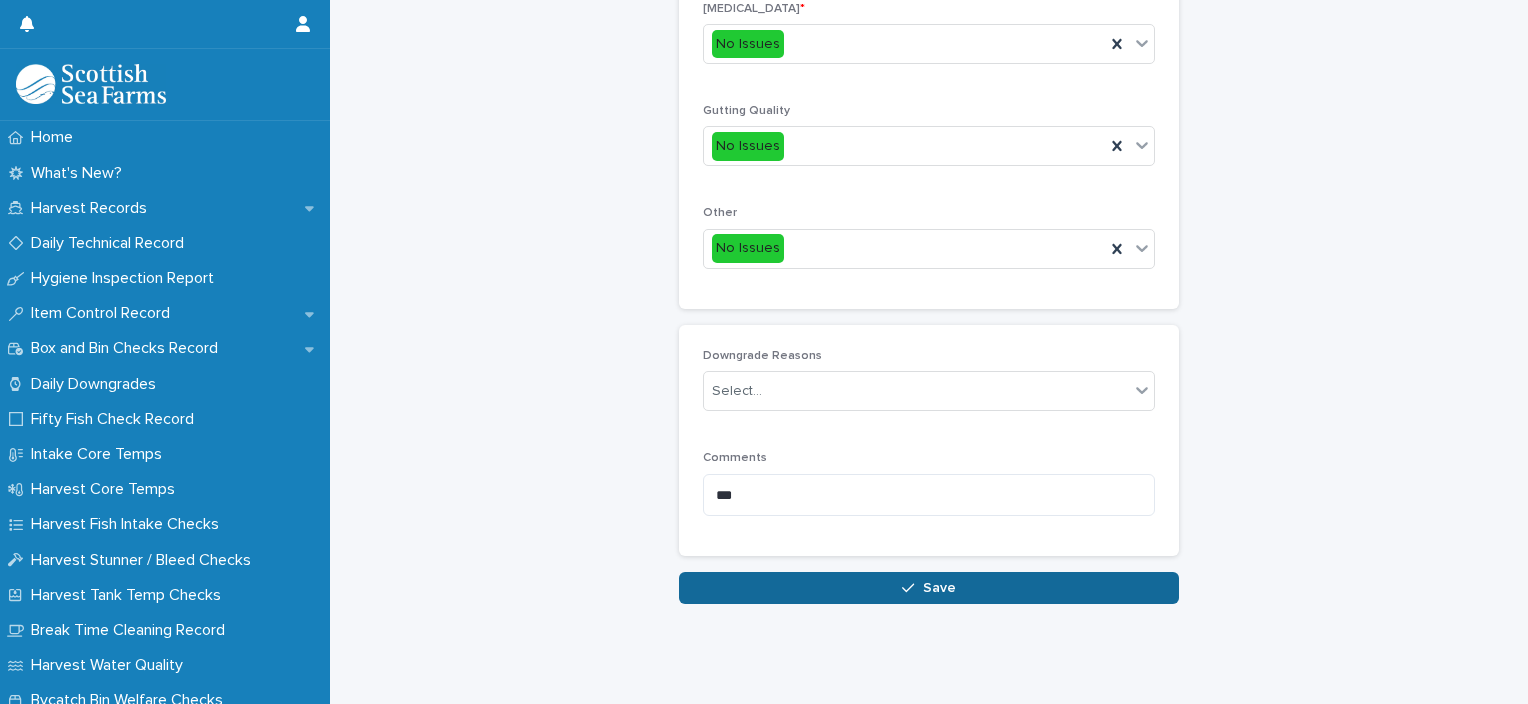 type on "*" 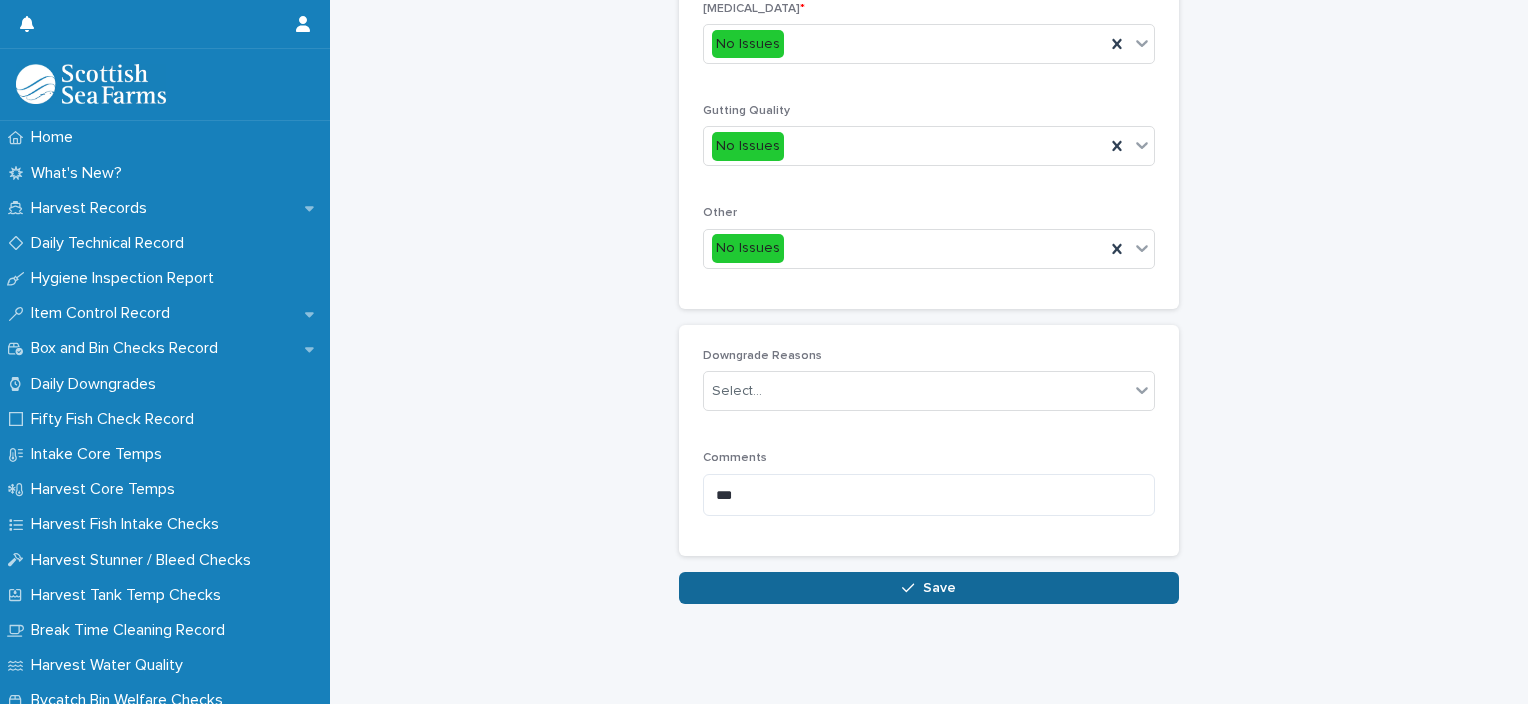 click on "Save" at bounding box center [929, 588] 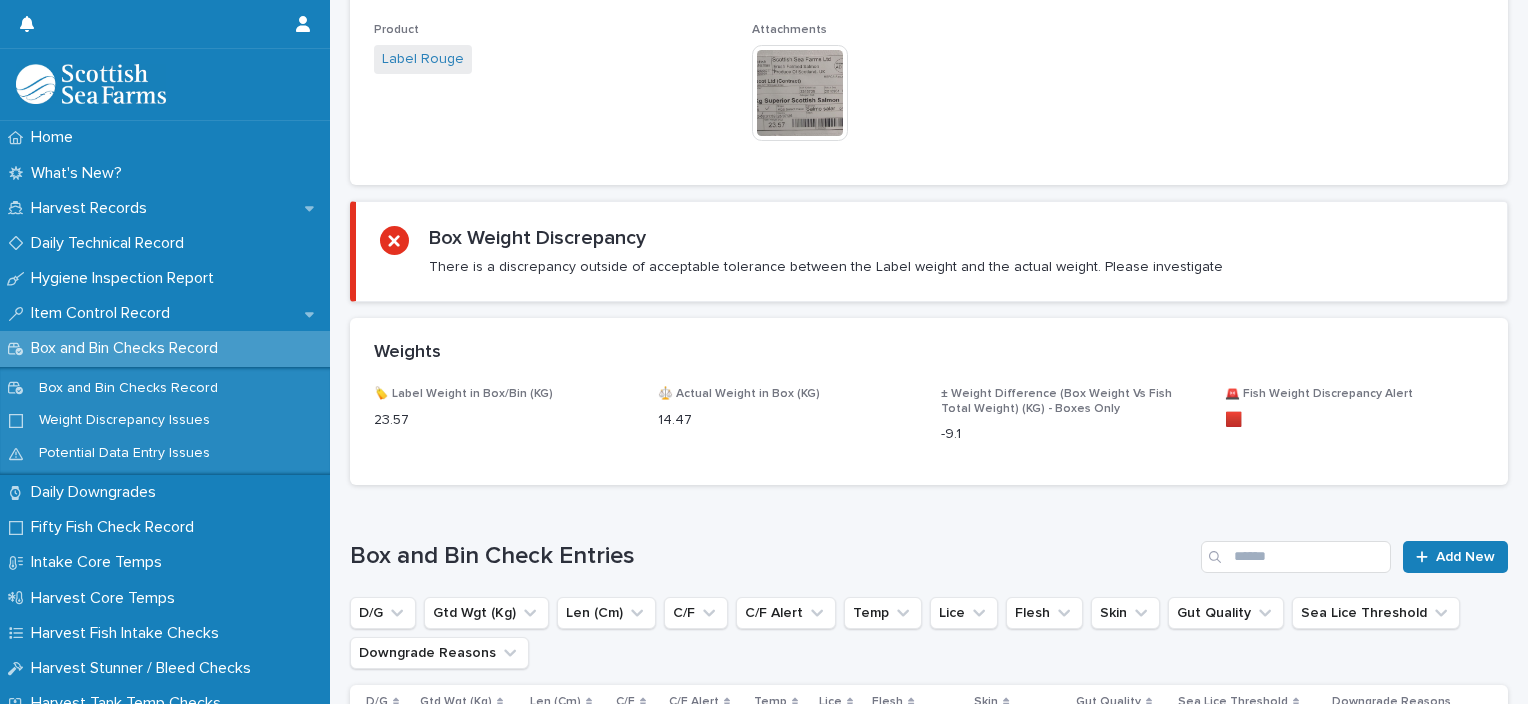 scroll, scrollTop: 0, scrollLeft: 0, axis: both 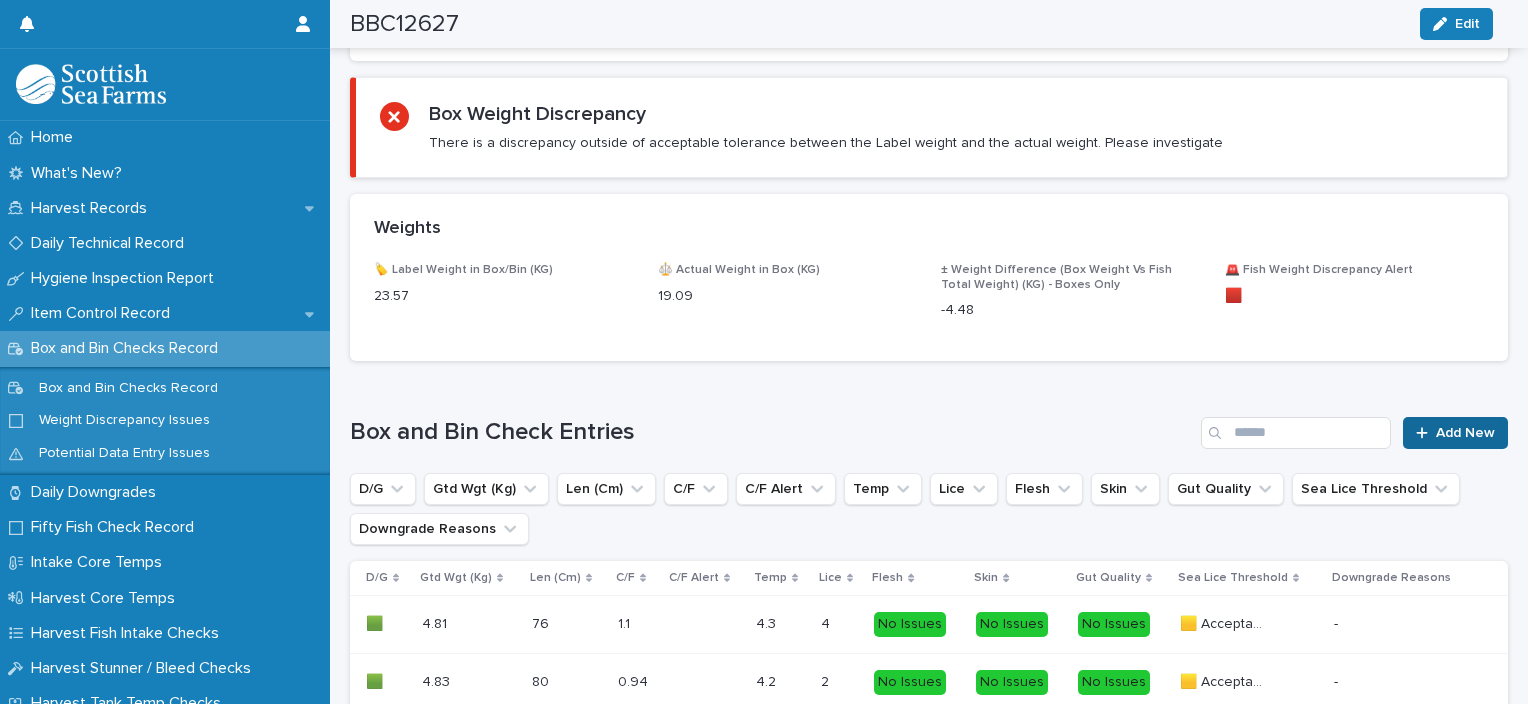 click on "Add New" at bounding box center [1465, 433] 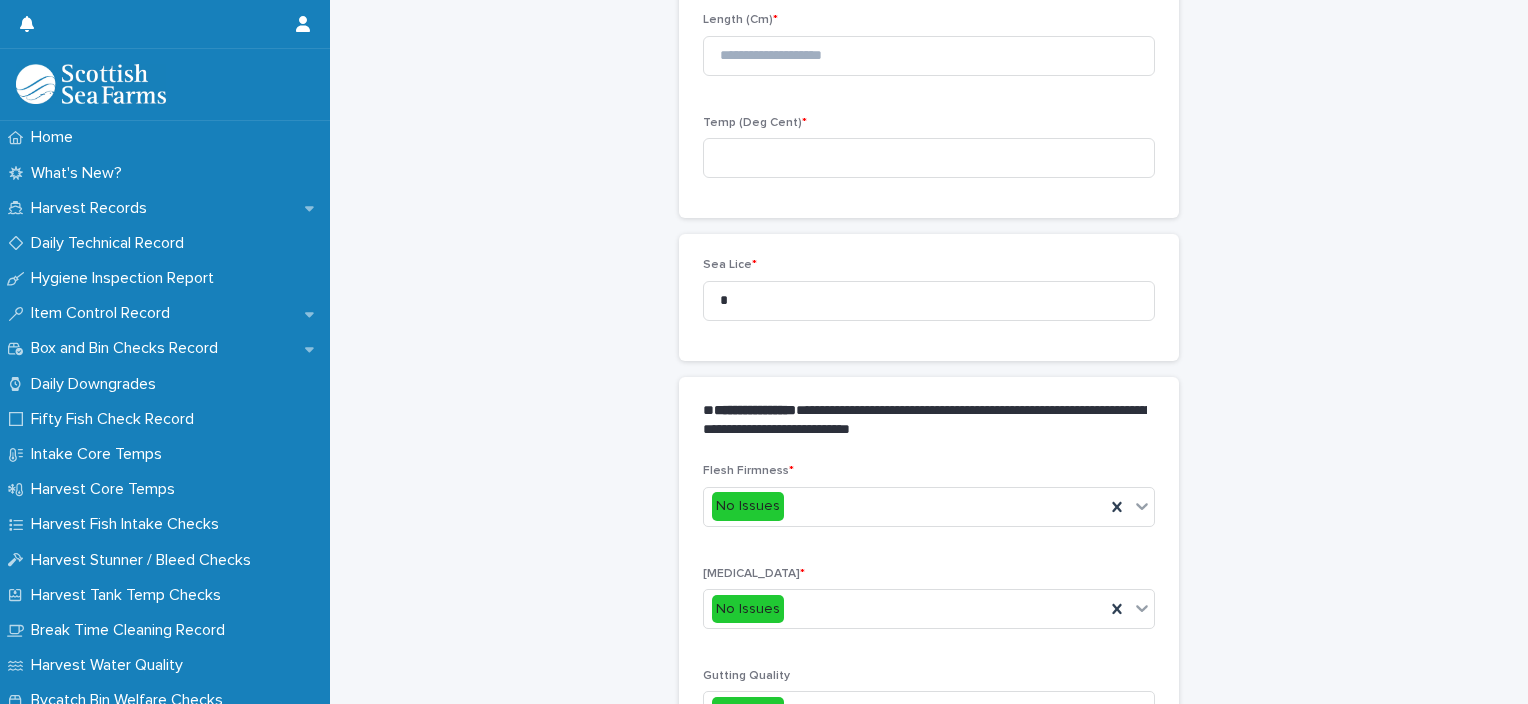scroll, scrollTop: 260, scrollLeft: 0, axis: vertical 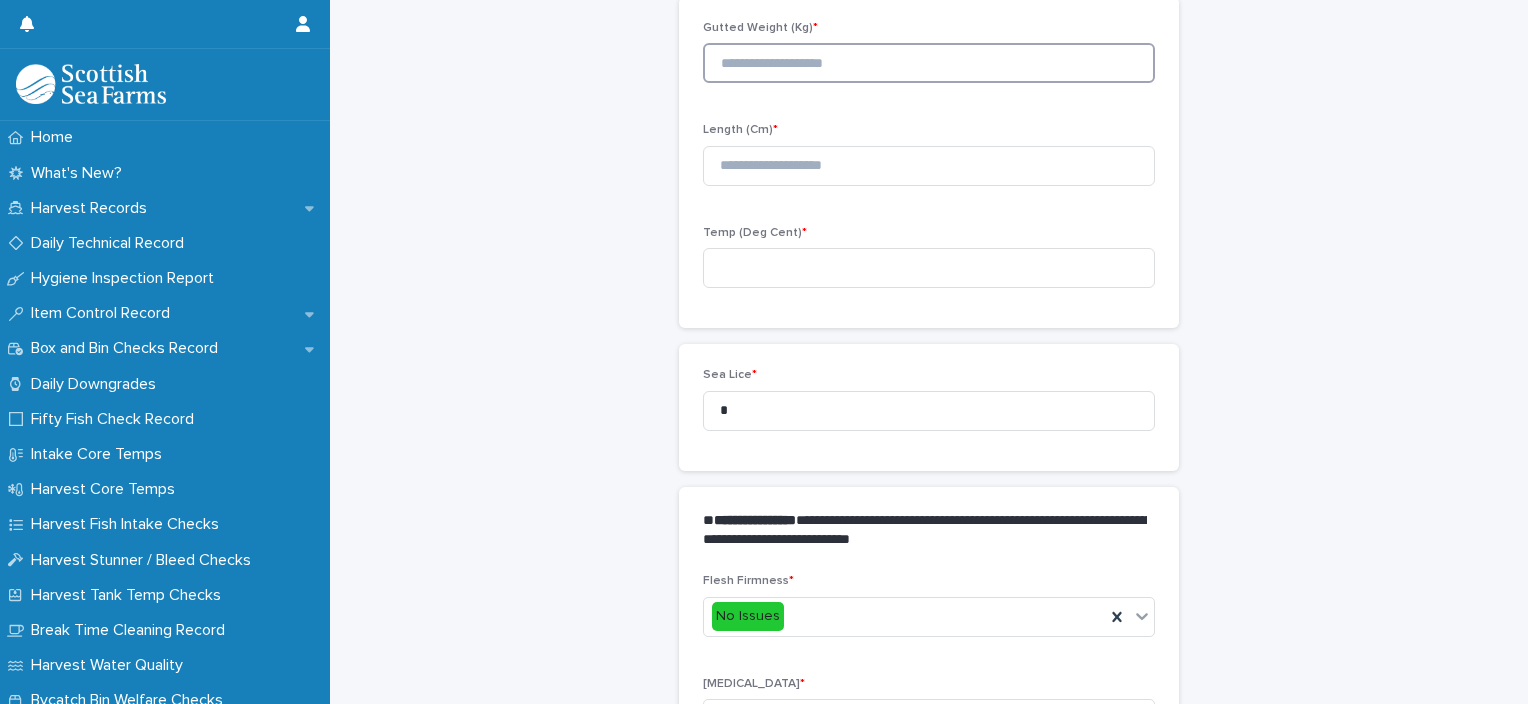 click at bounding box center [929, 63] 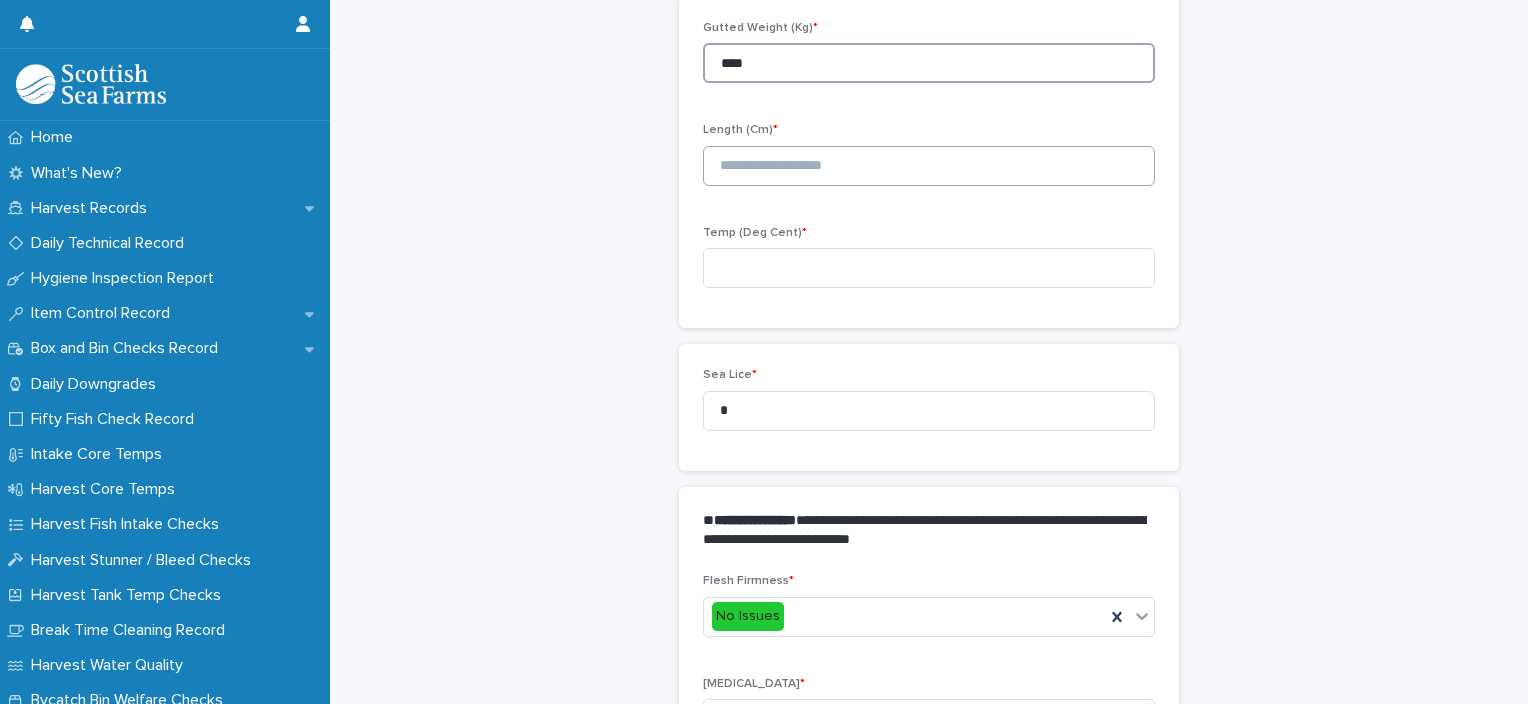 type on "****" 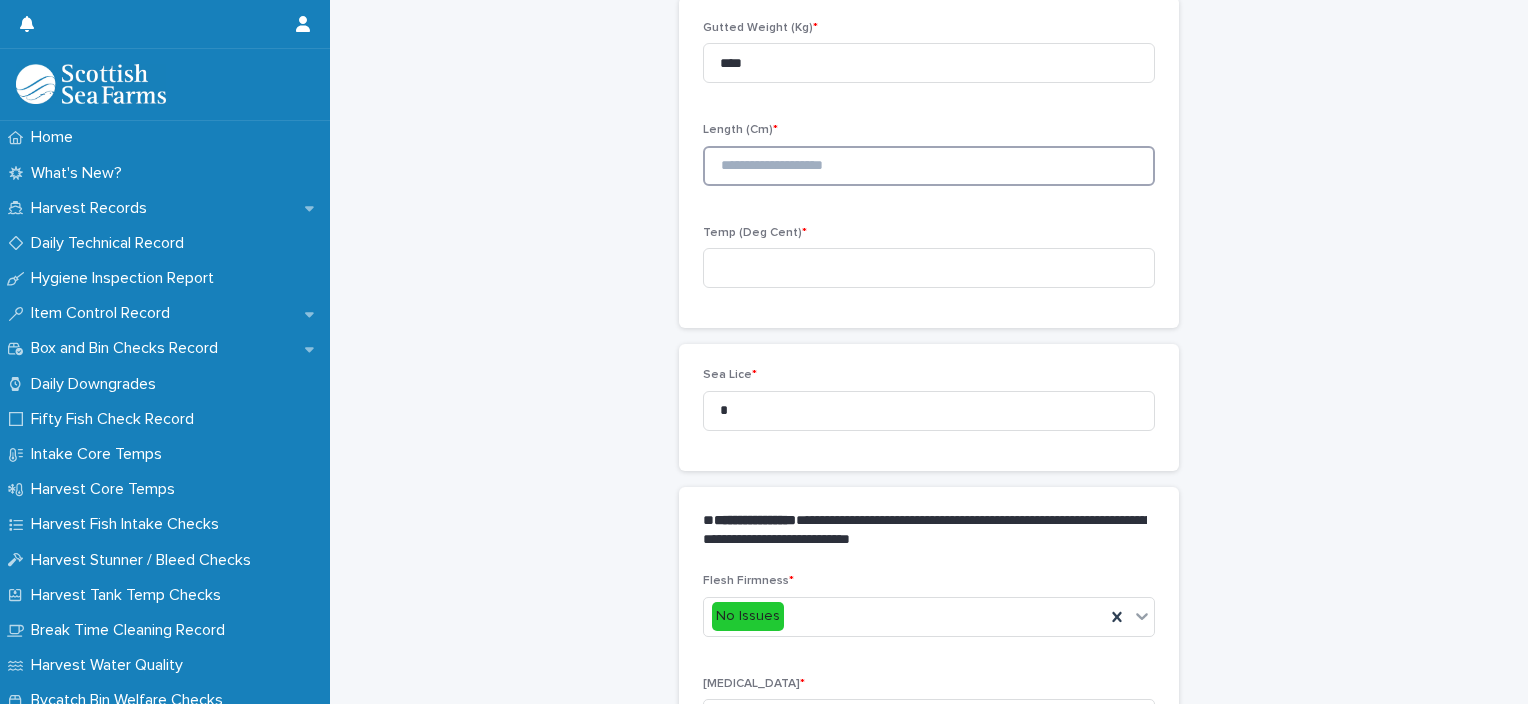 click at bounding box center (929, 166) 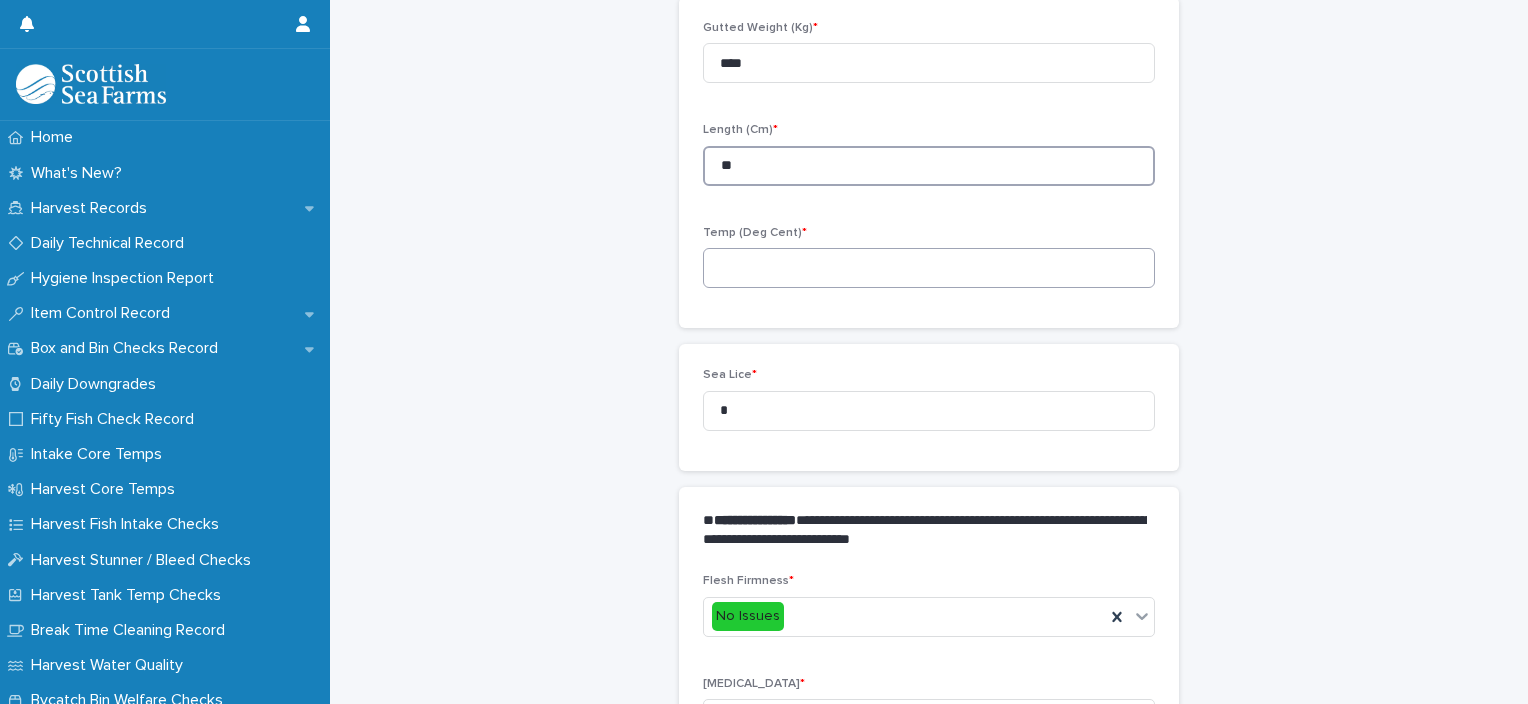 type on "**" 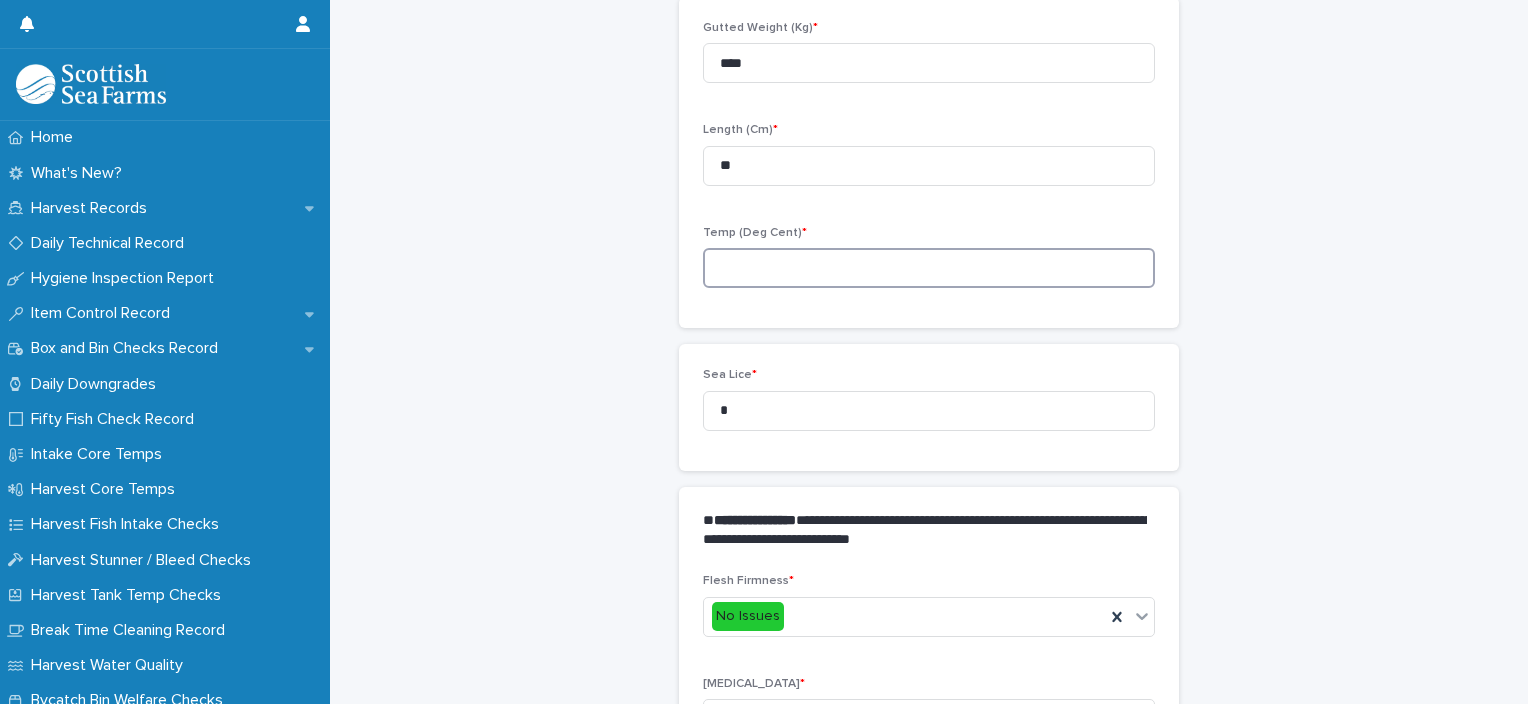 click at bounding box center [929, 268] 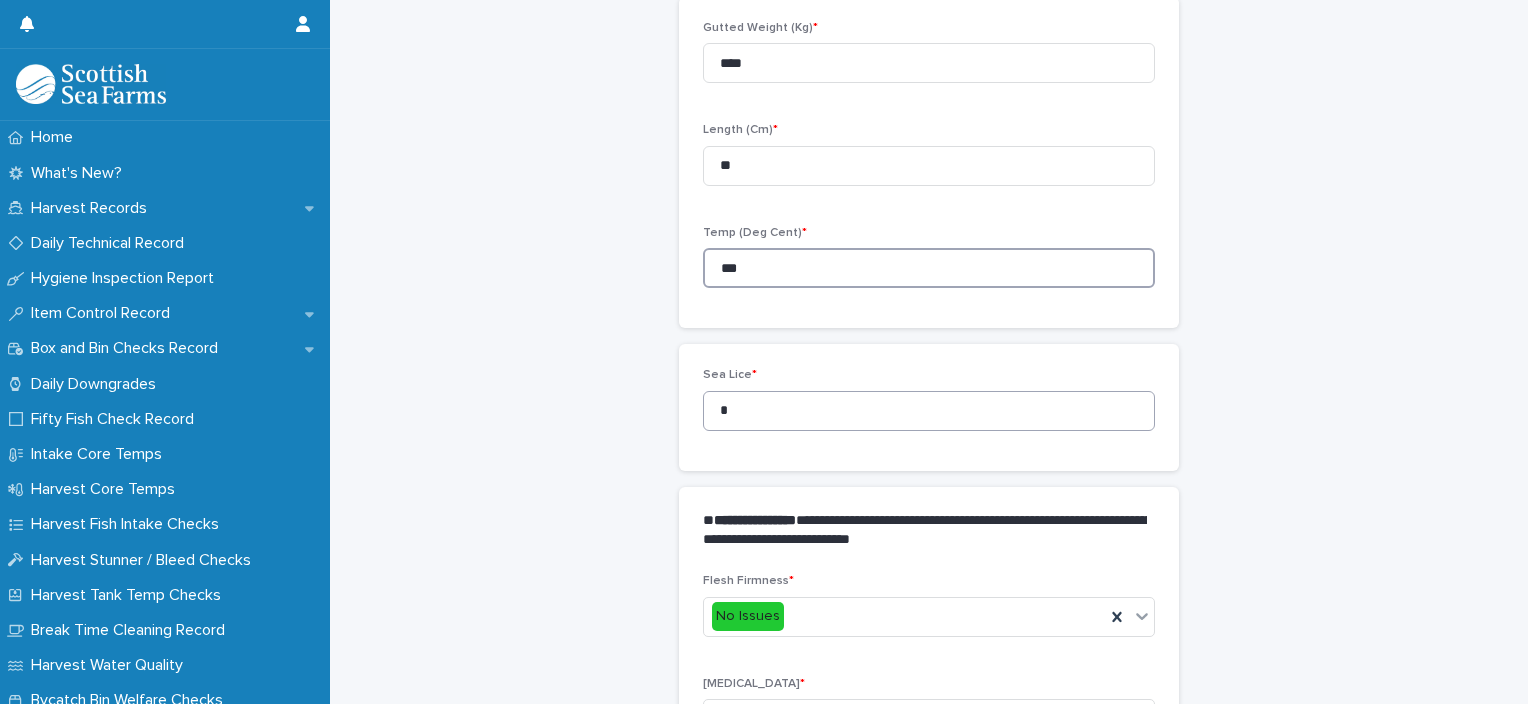 type on "***" 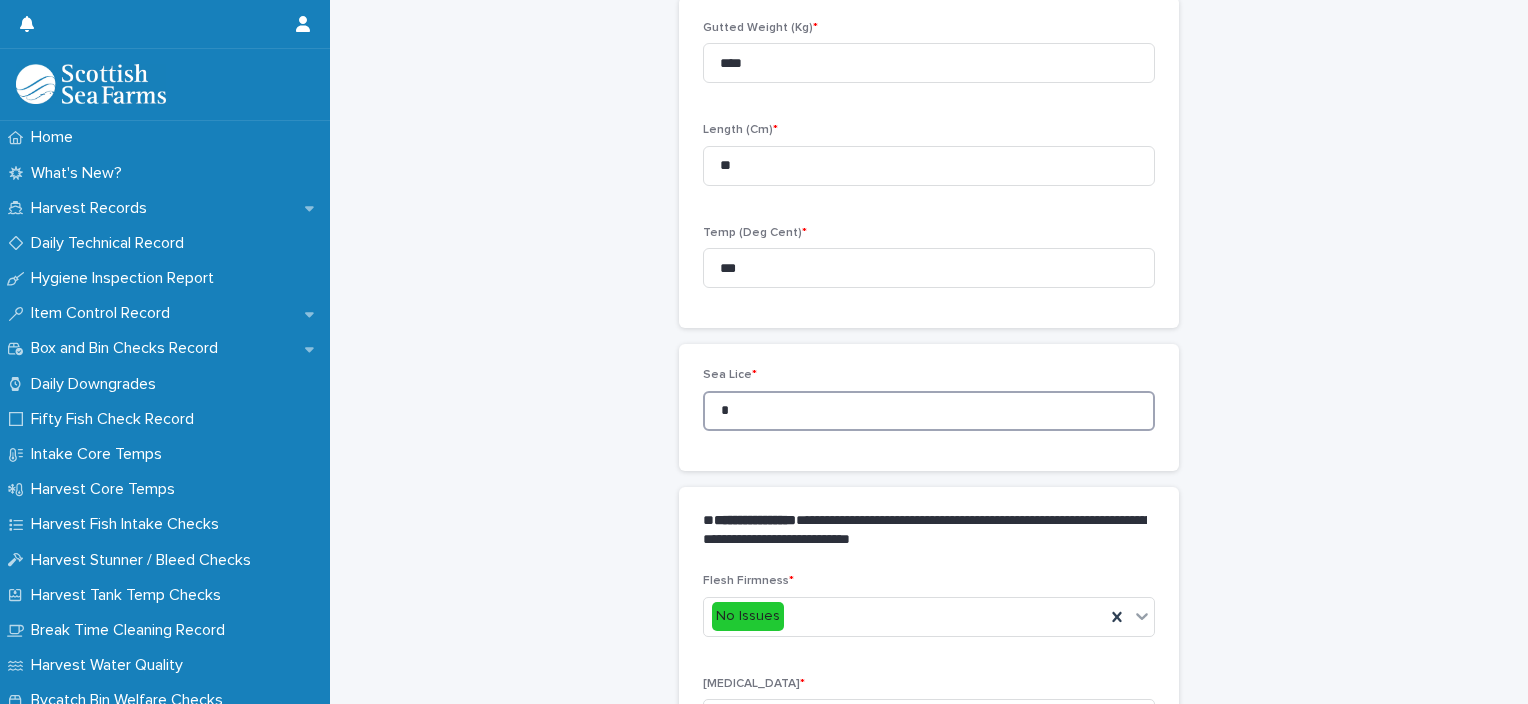drag, startPoint x: 720, startPoint y: 410, endPoint x: 701, endPoint y: 404, distance: 19.924858 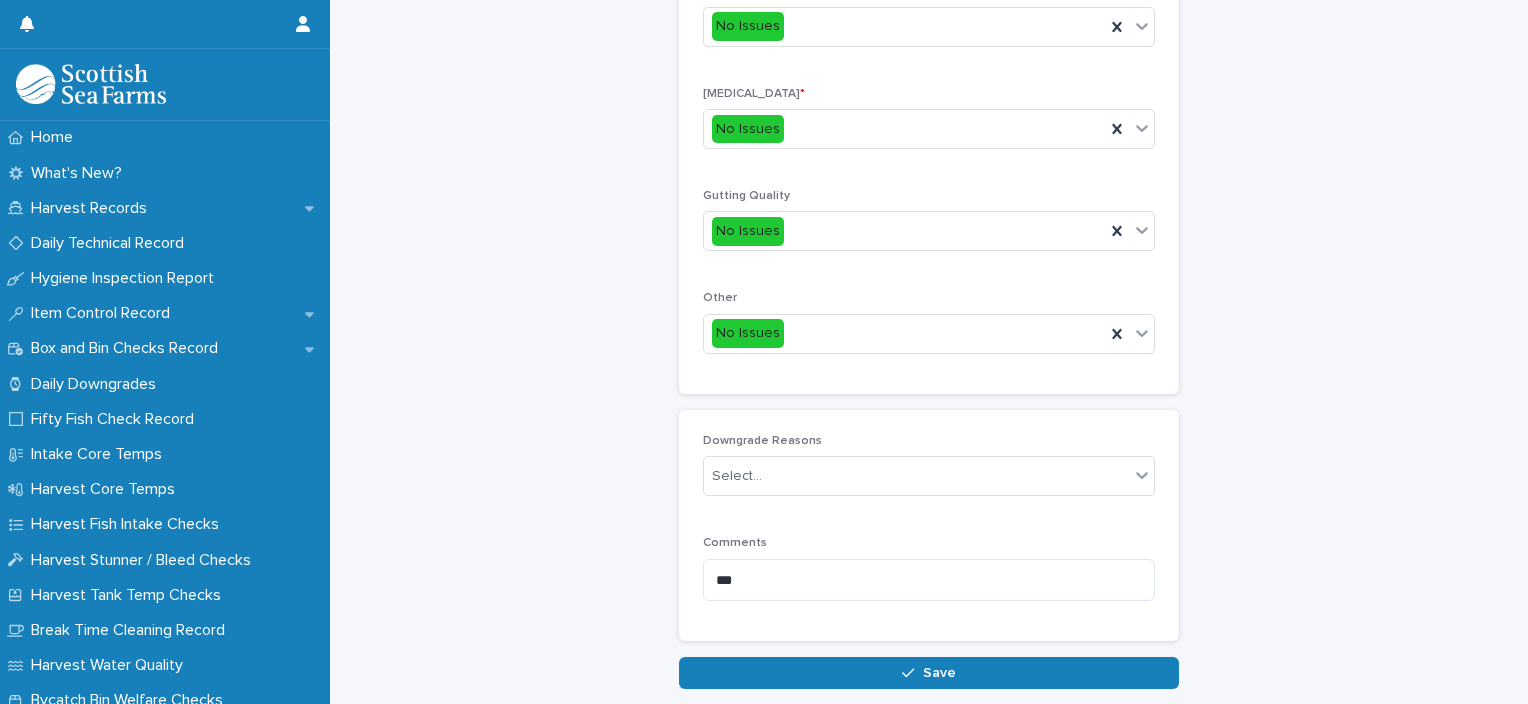 scroll, scrollTop: 948, scrollLeft: 0, axis: vertical 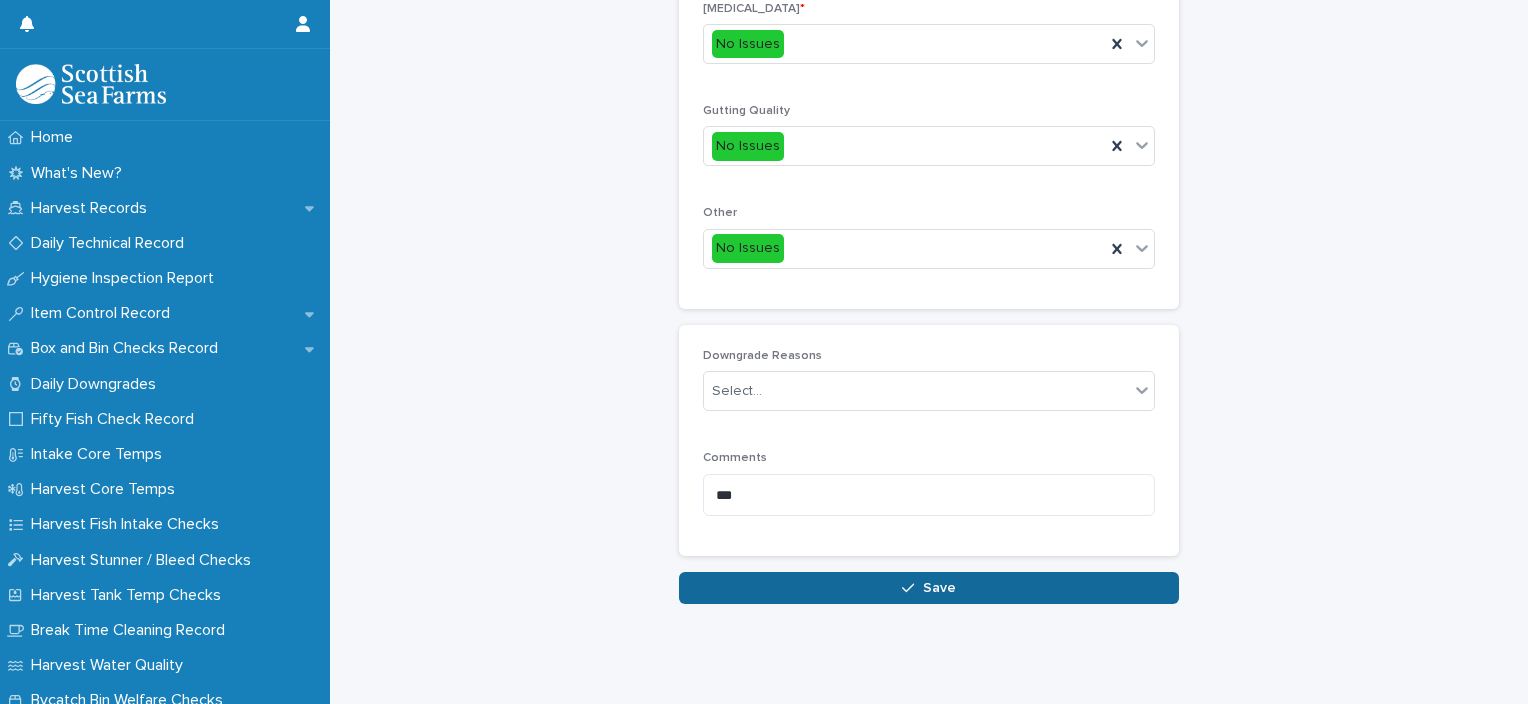 type on "*" 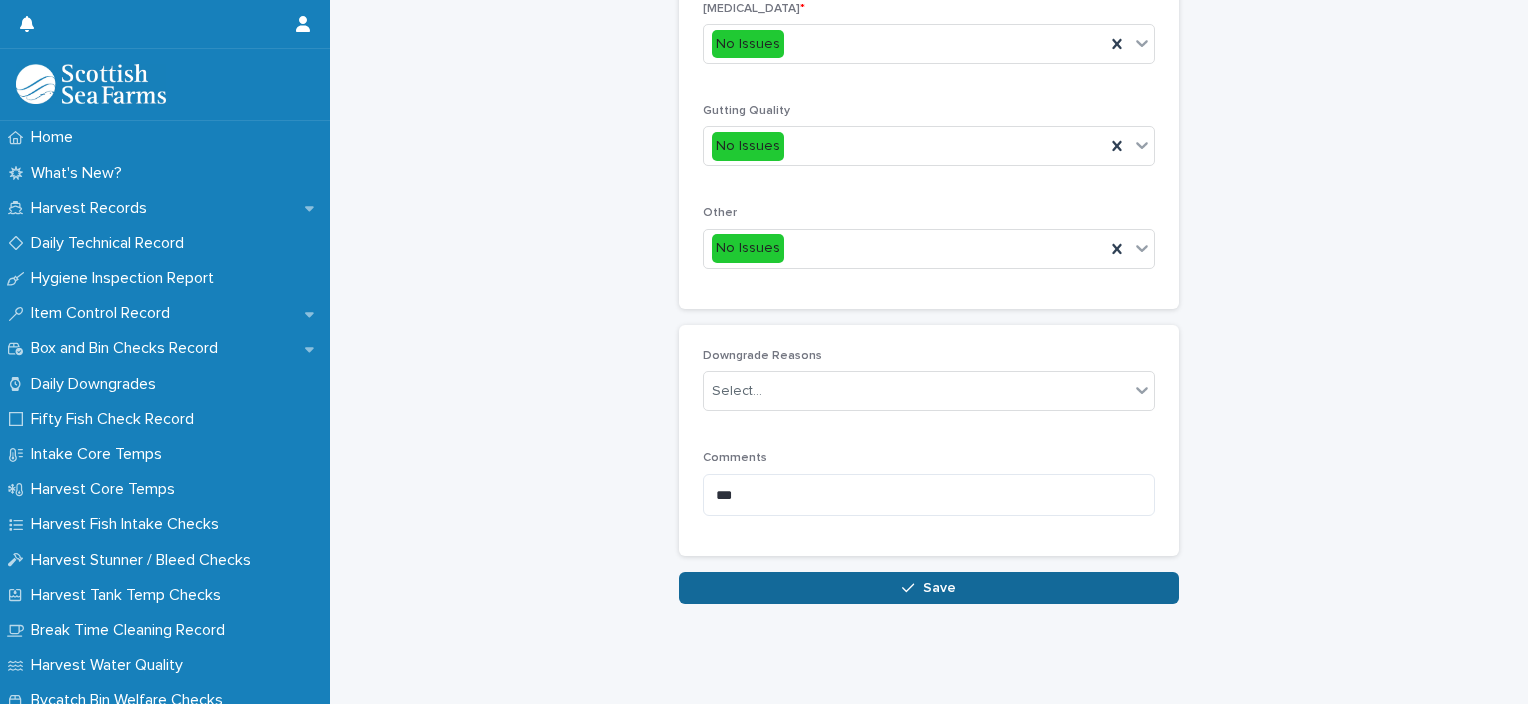 click on "Save" at bounding box center (929, 588) 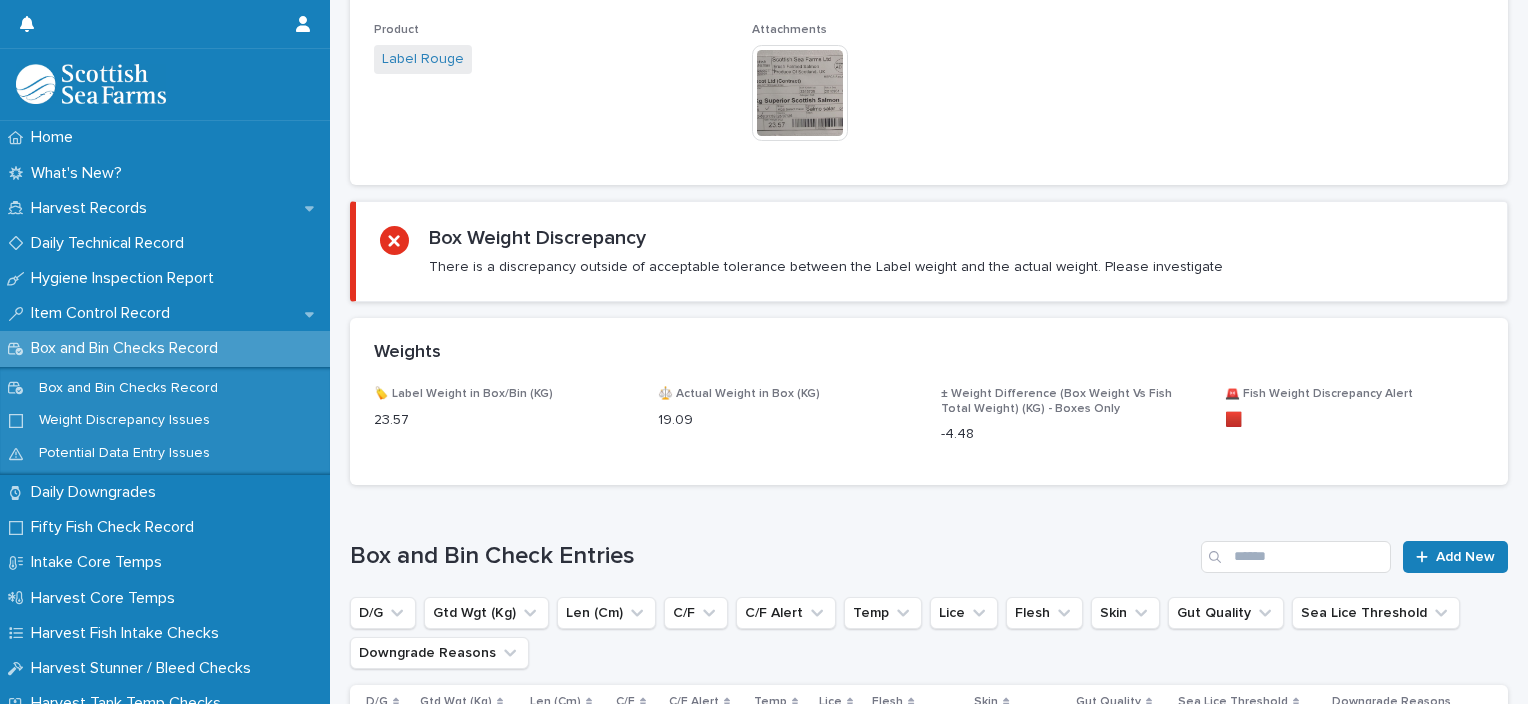 scroll, scrollTop: 0, scrollLeft: 0, axis: both 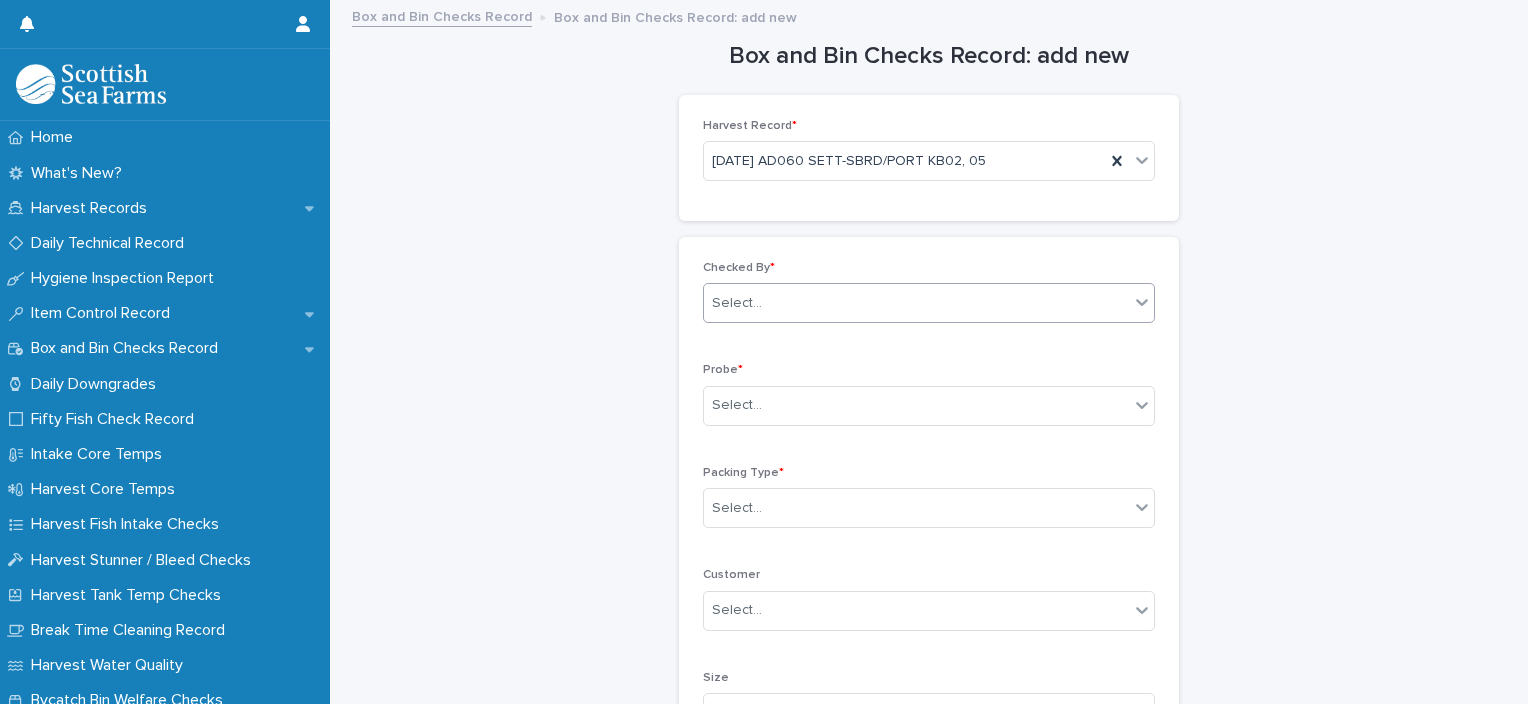 click on "Select..." at bounding box center (916, 303) 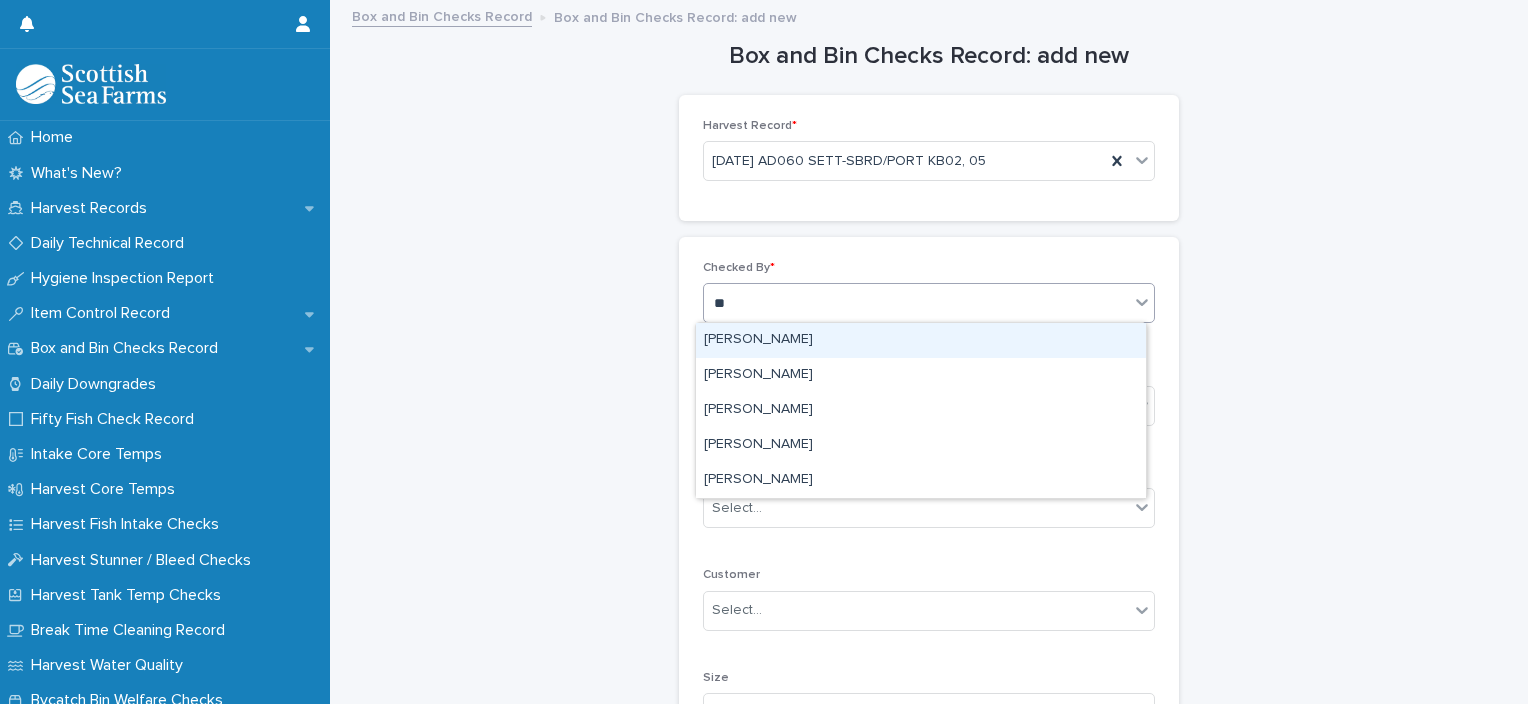 type on "***" 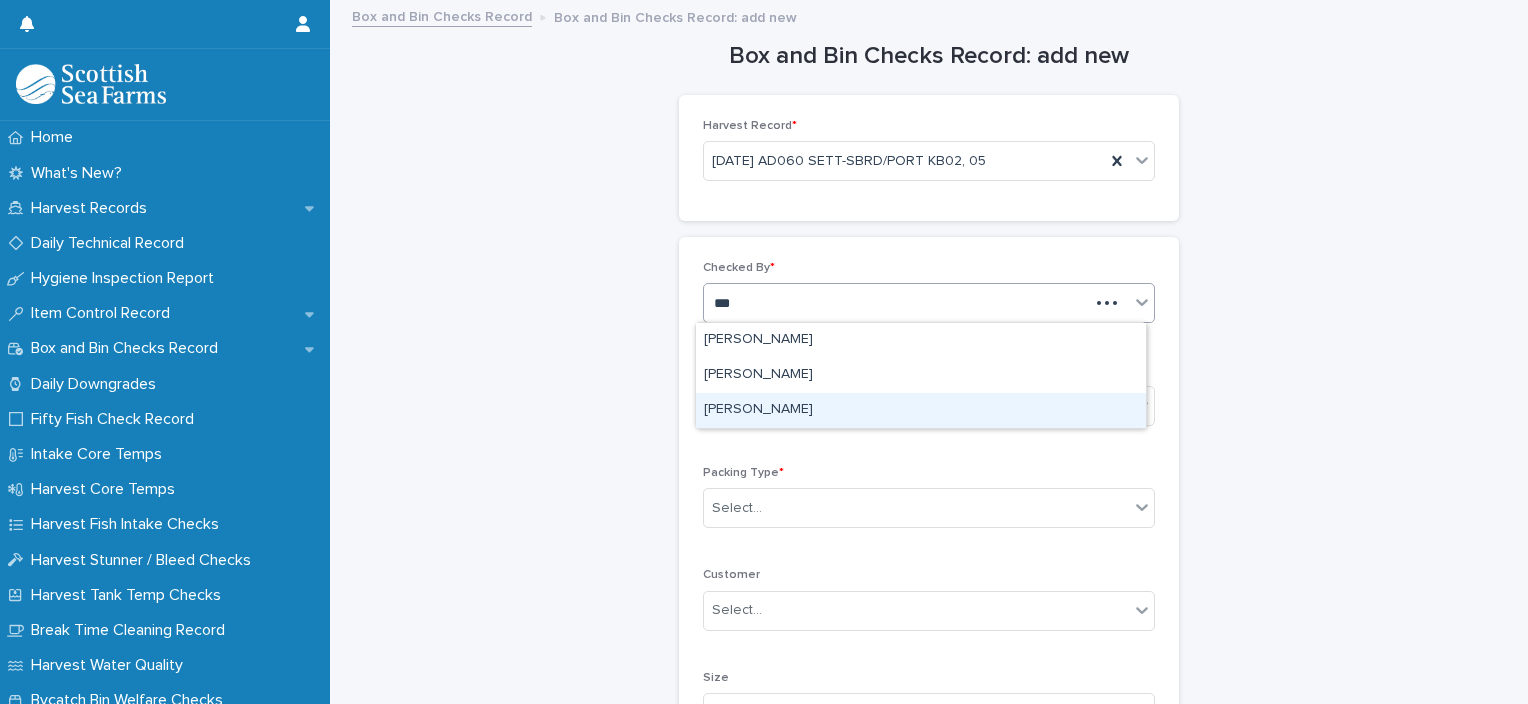 click on "[PERSON_NAME]" at bounding box center (921, 410) 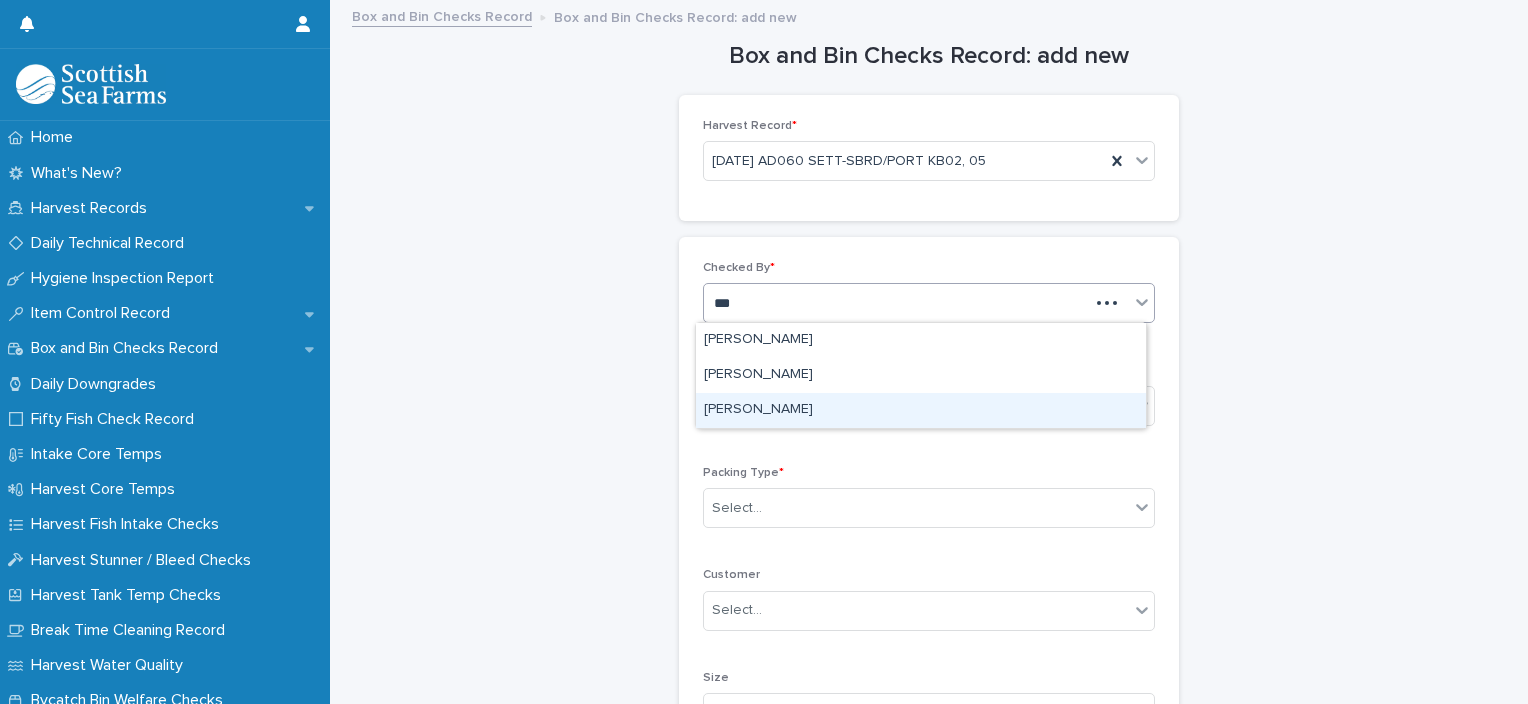 type 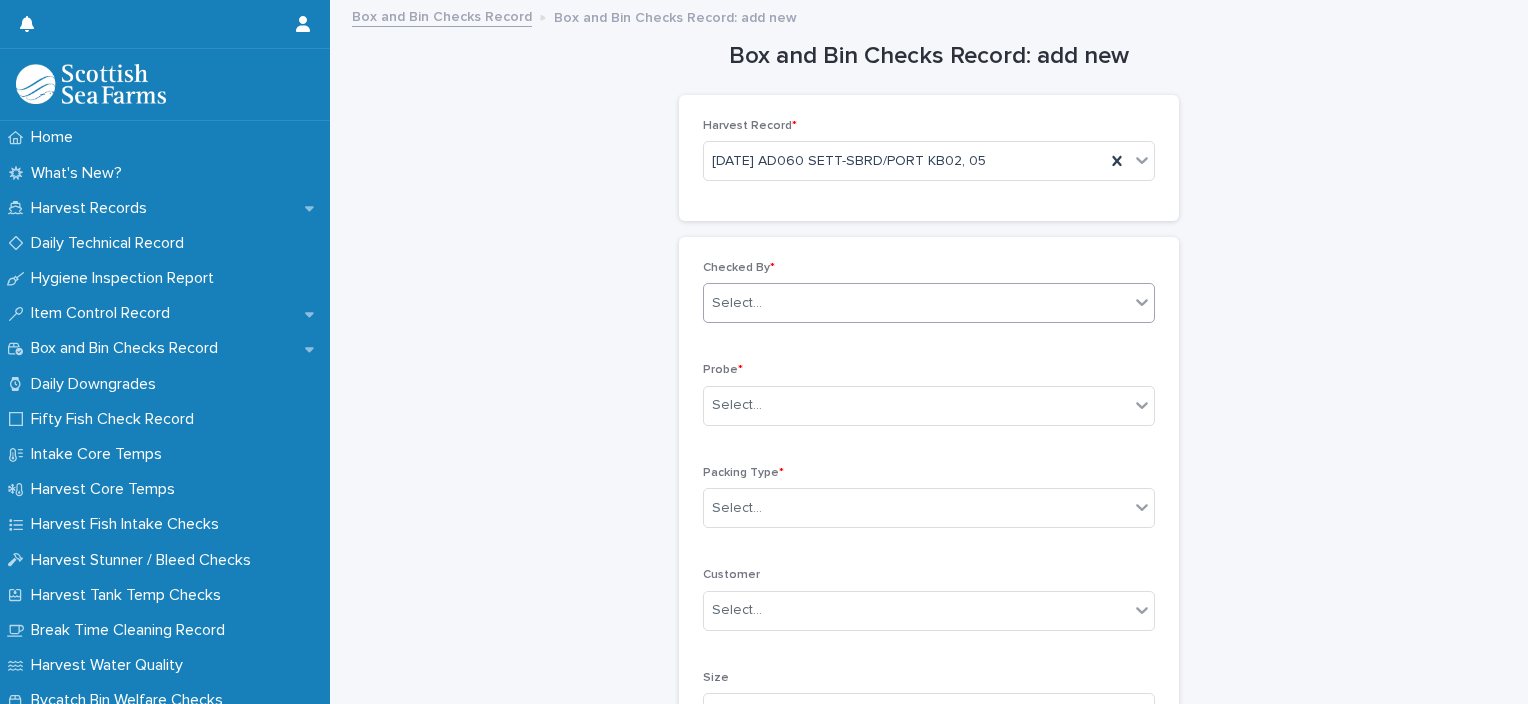 click on "Select..." at bounding box center [916, 405] 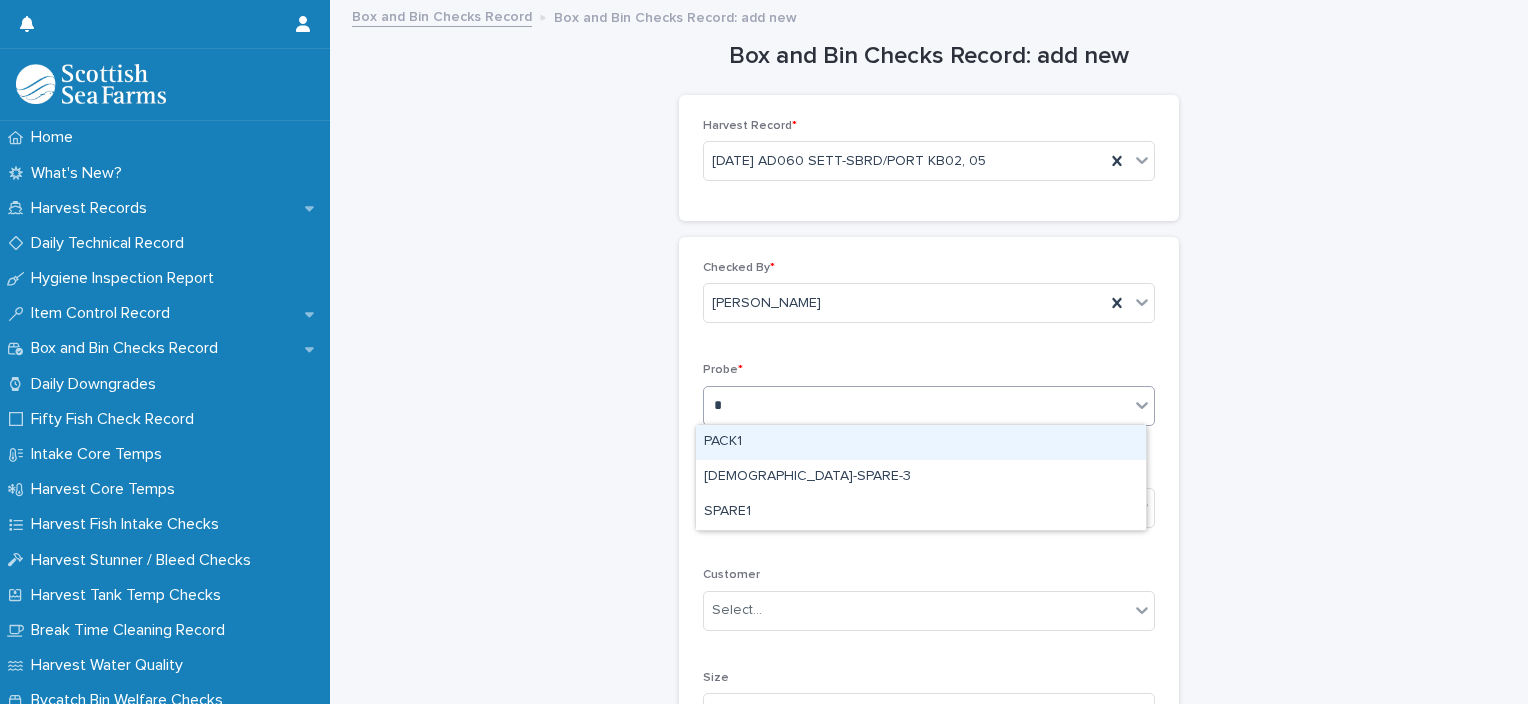 type on "*" 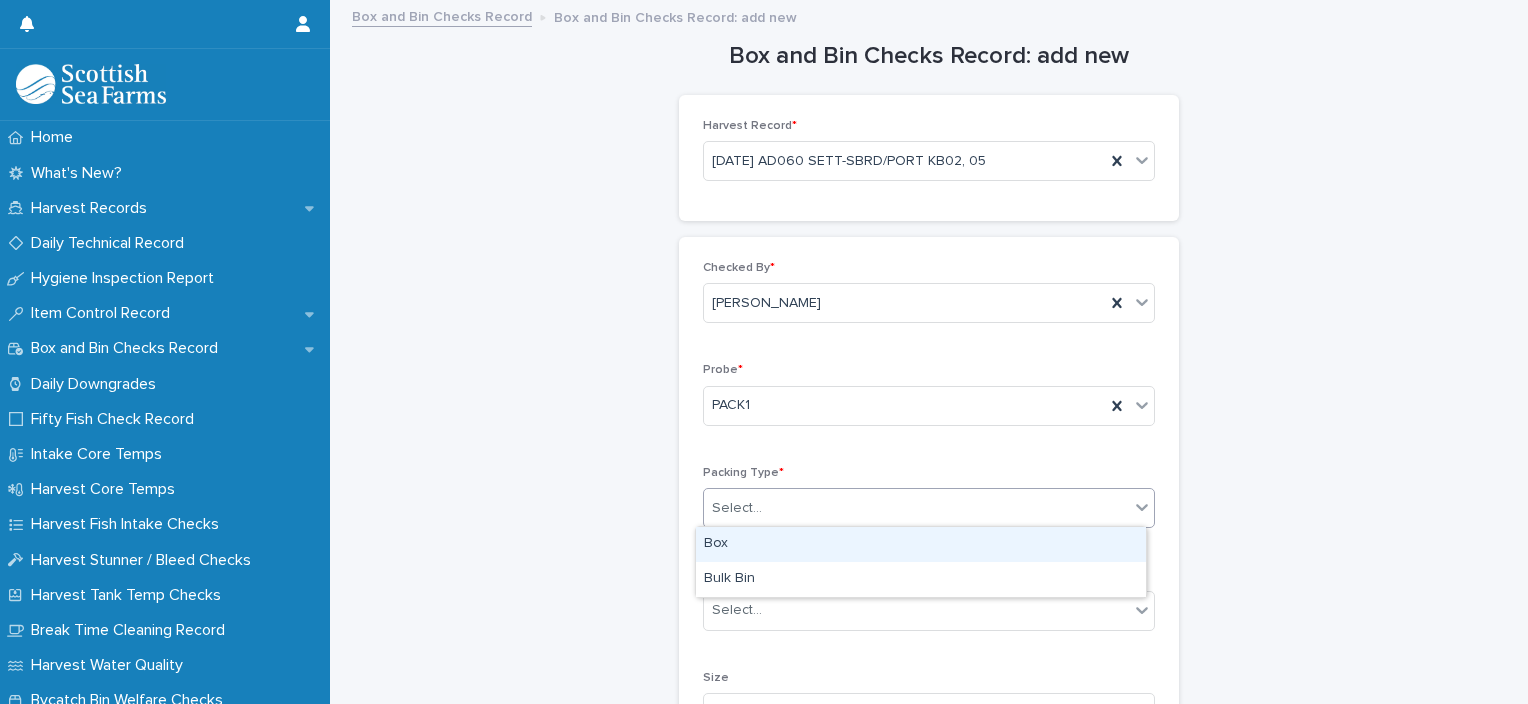 click on "Select..." at bounding box center [916, 508] 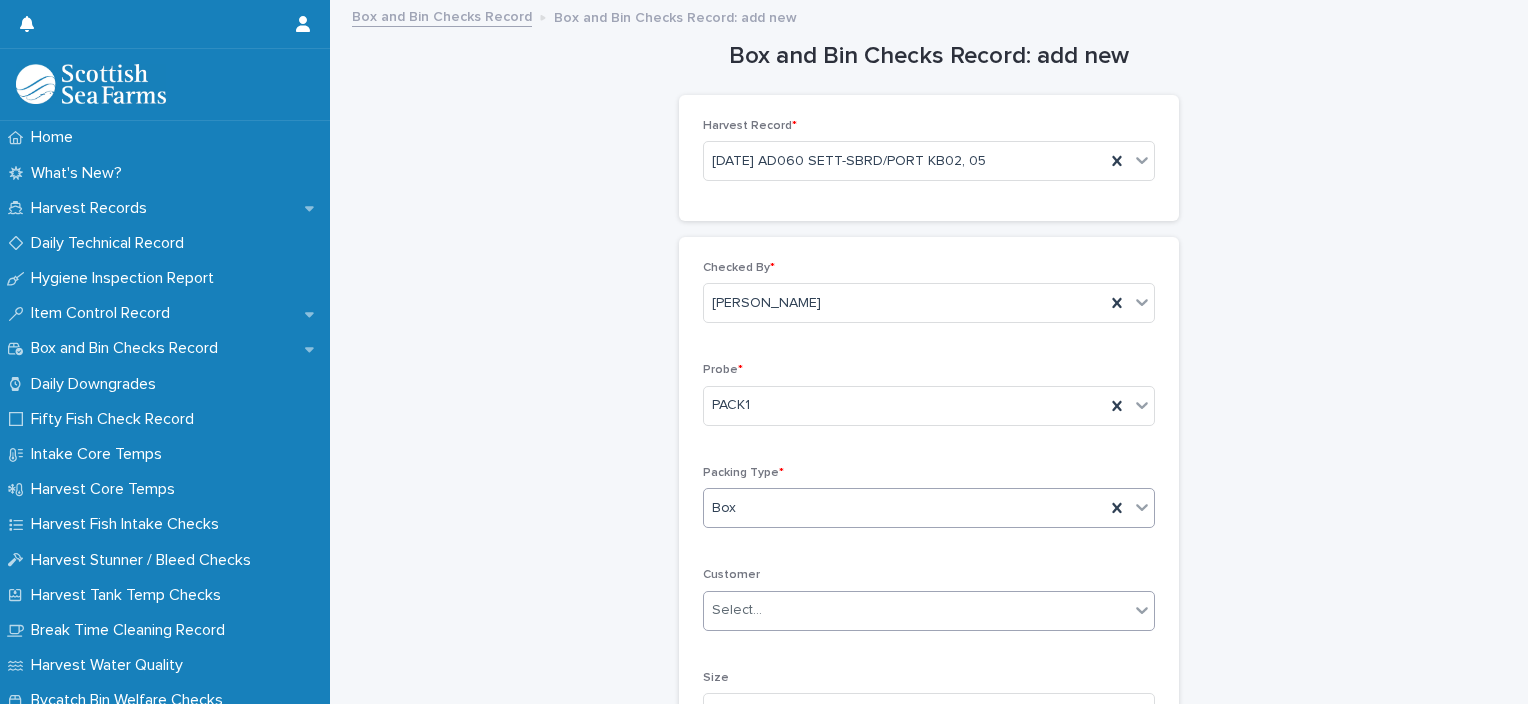 click on "Select..." at bounding box center (916, 610) 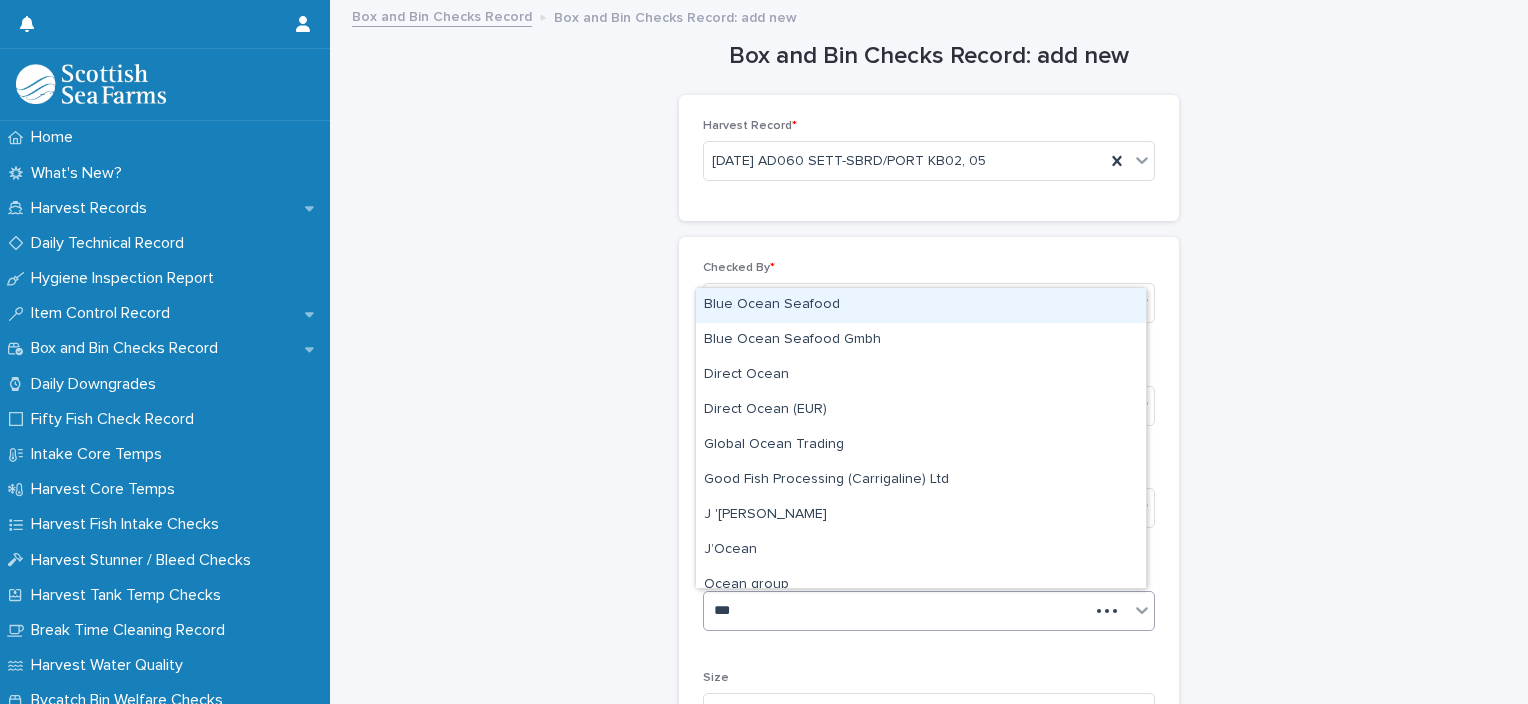 type on "****" 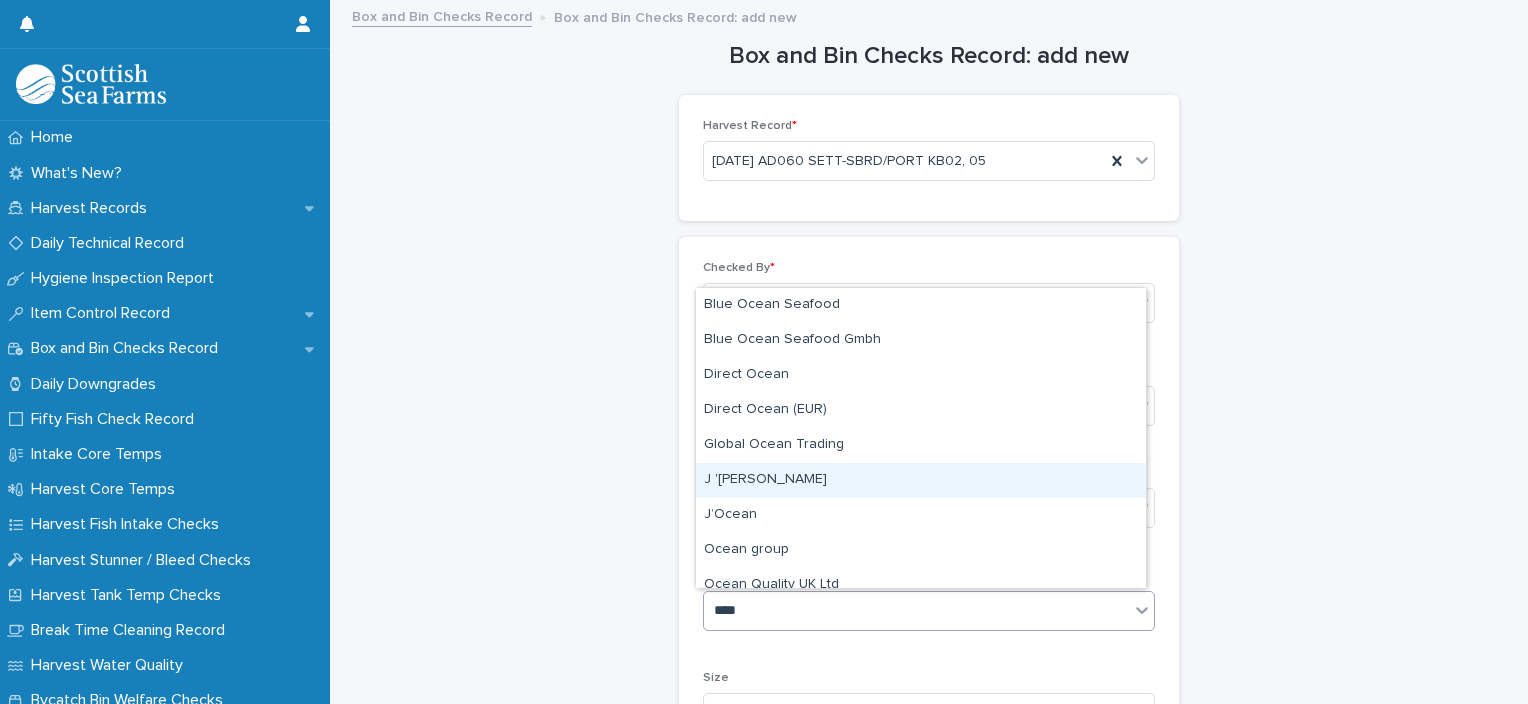 click on "J '[PERSON_NAME]" at bounding box center [921, 480] 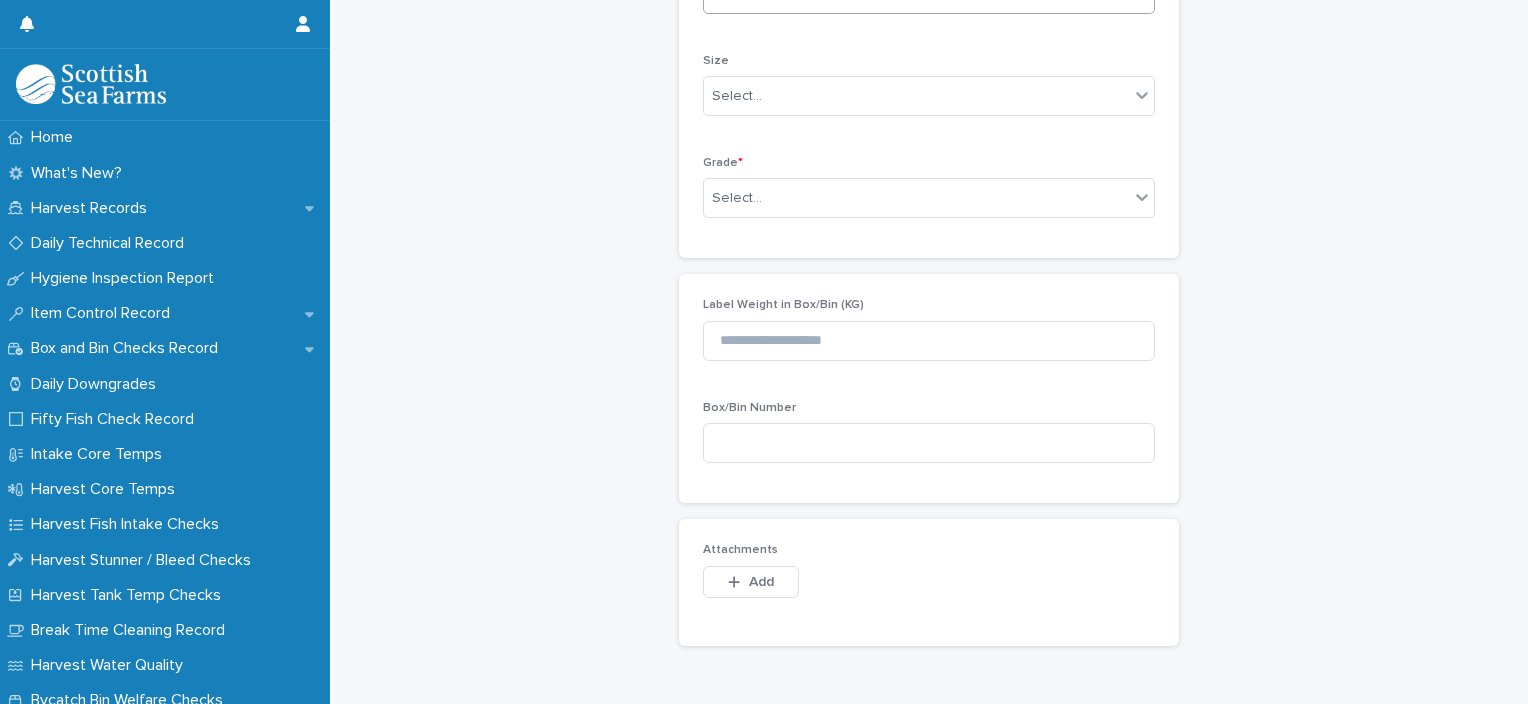 scroll, scrollTop: 623, scrollLeft: 0, axis: vertical 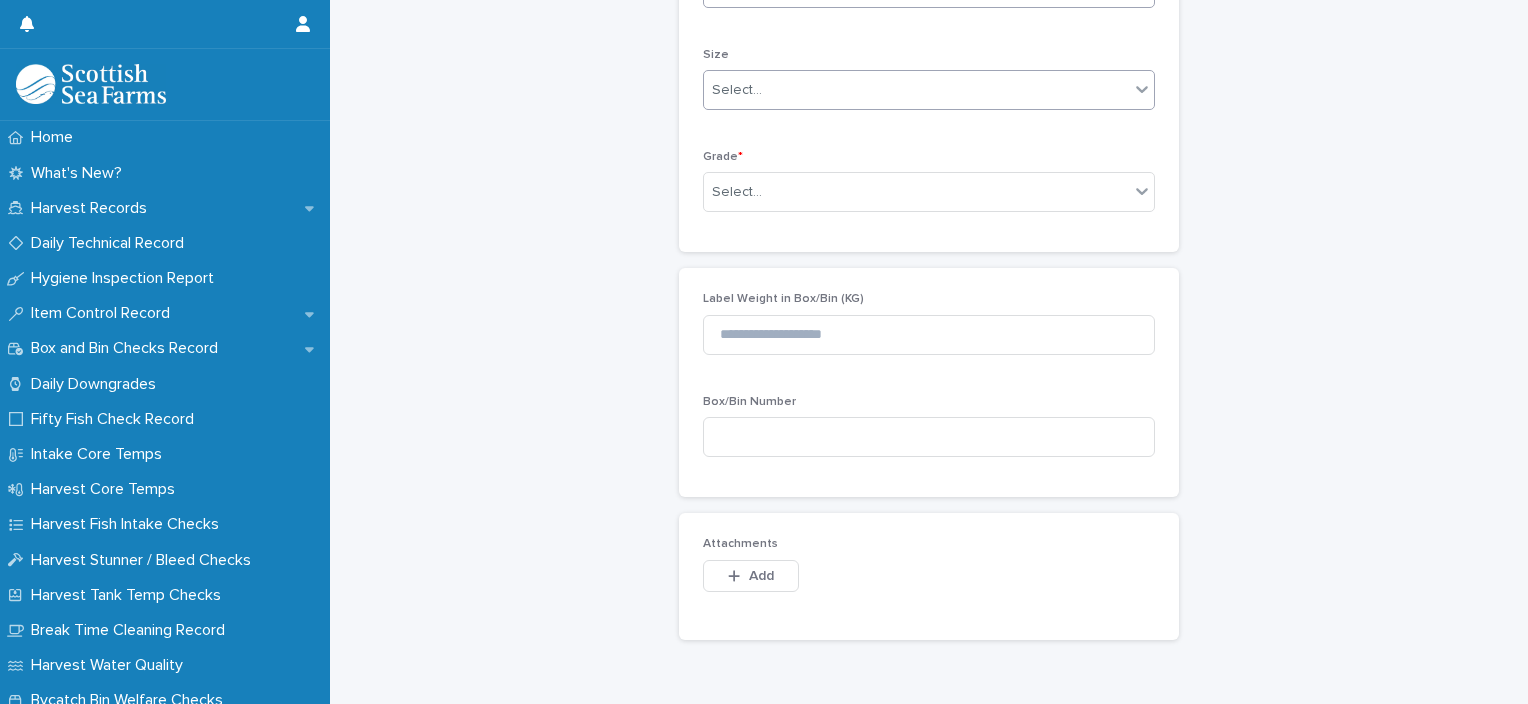 click on "Select..." at bounding box center [916, 90] 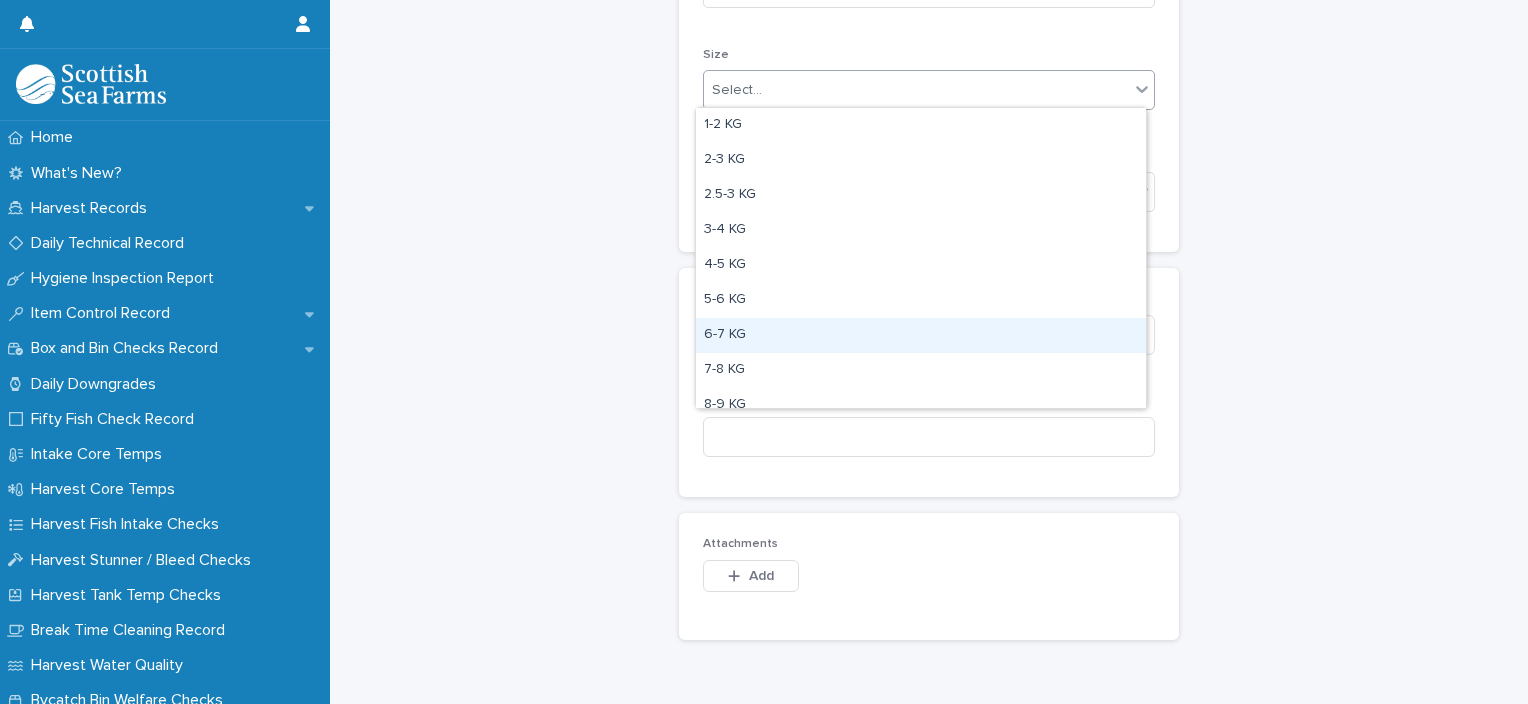 click on "6-7 KG" at bounding box center [921, 335] 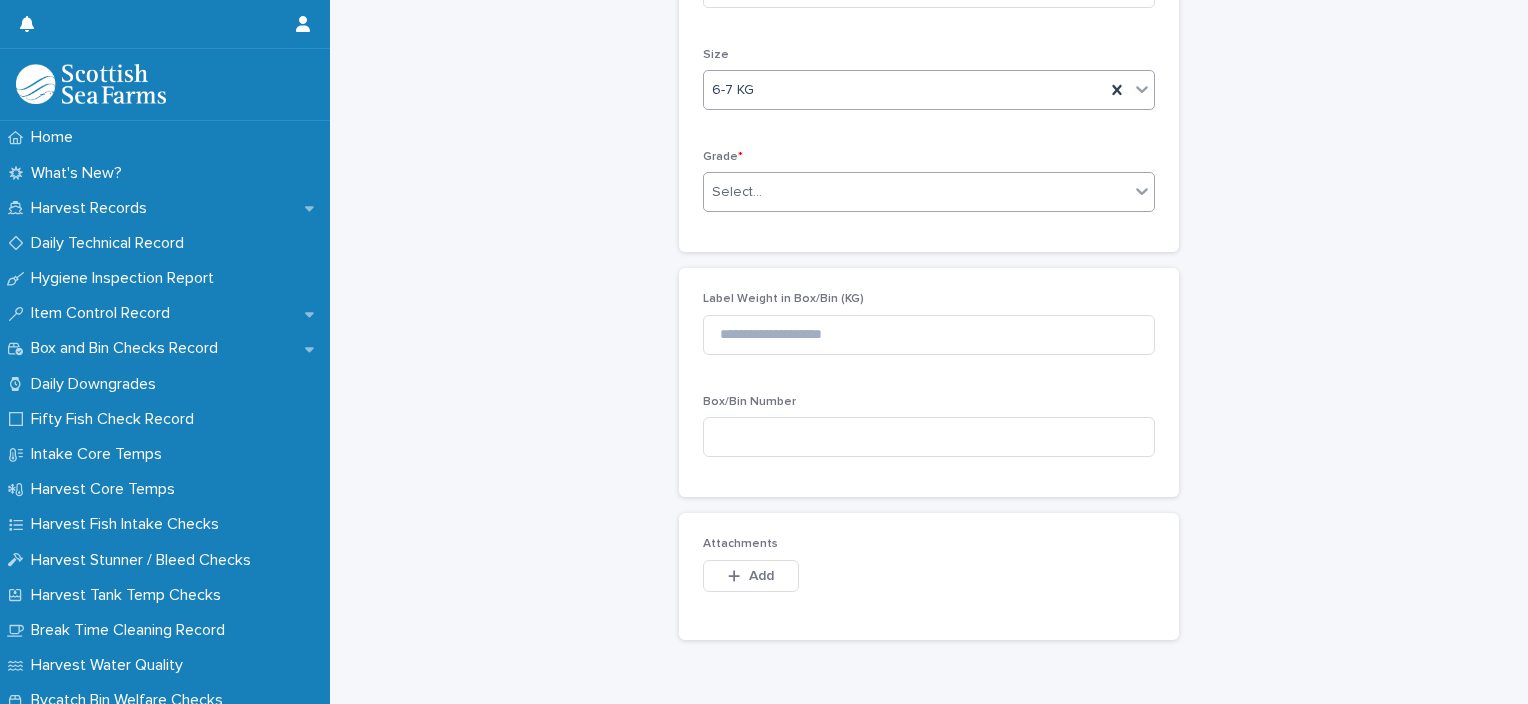 click on "Select..." at bounding box center (916, 192) 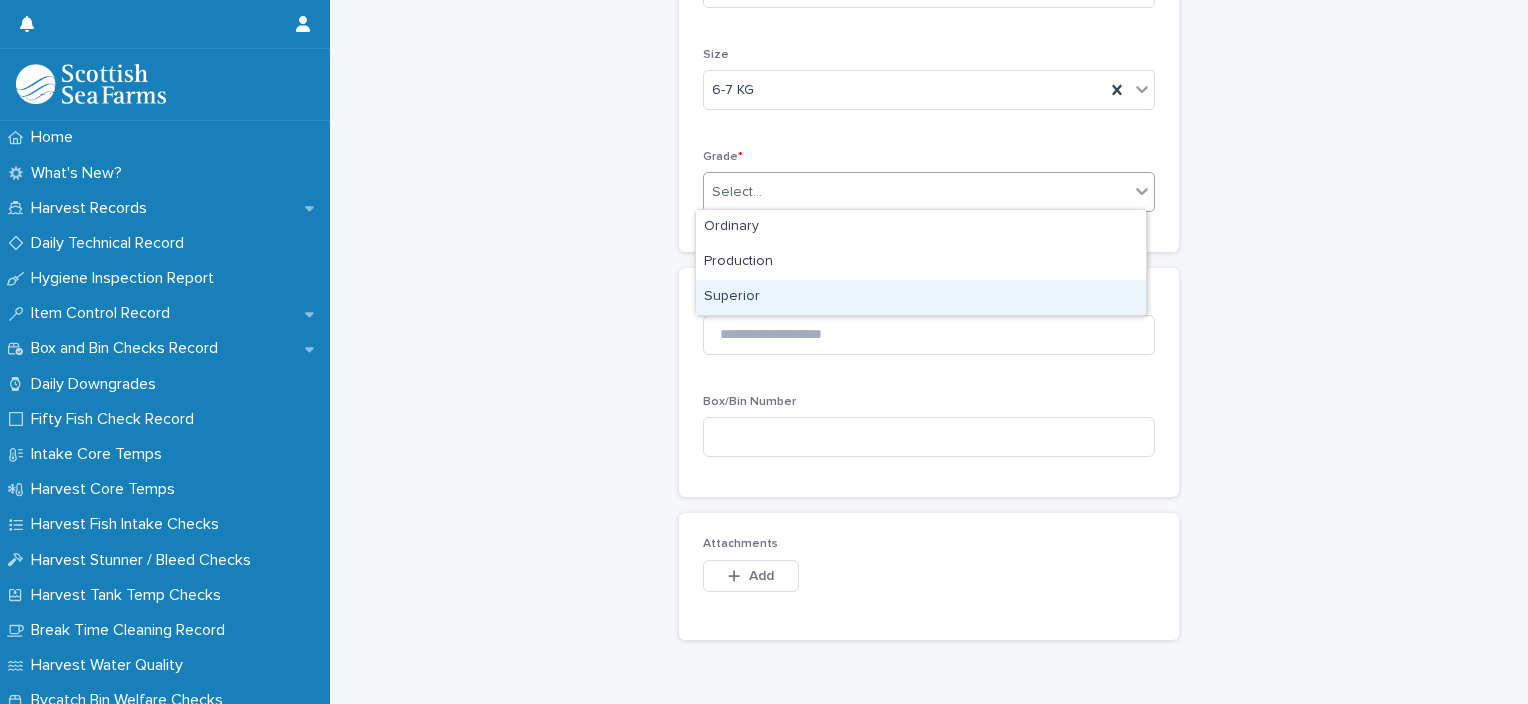 click on "Superior" at bounding box center [921, 297] 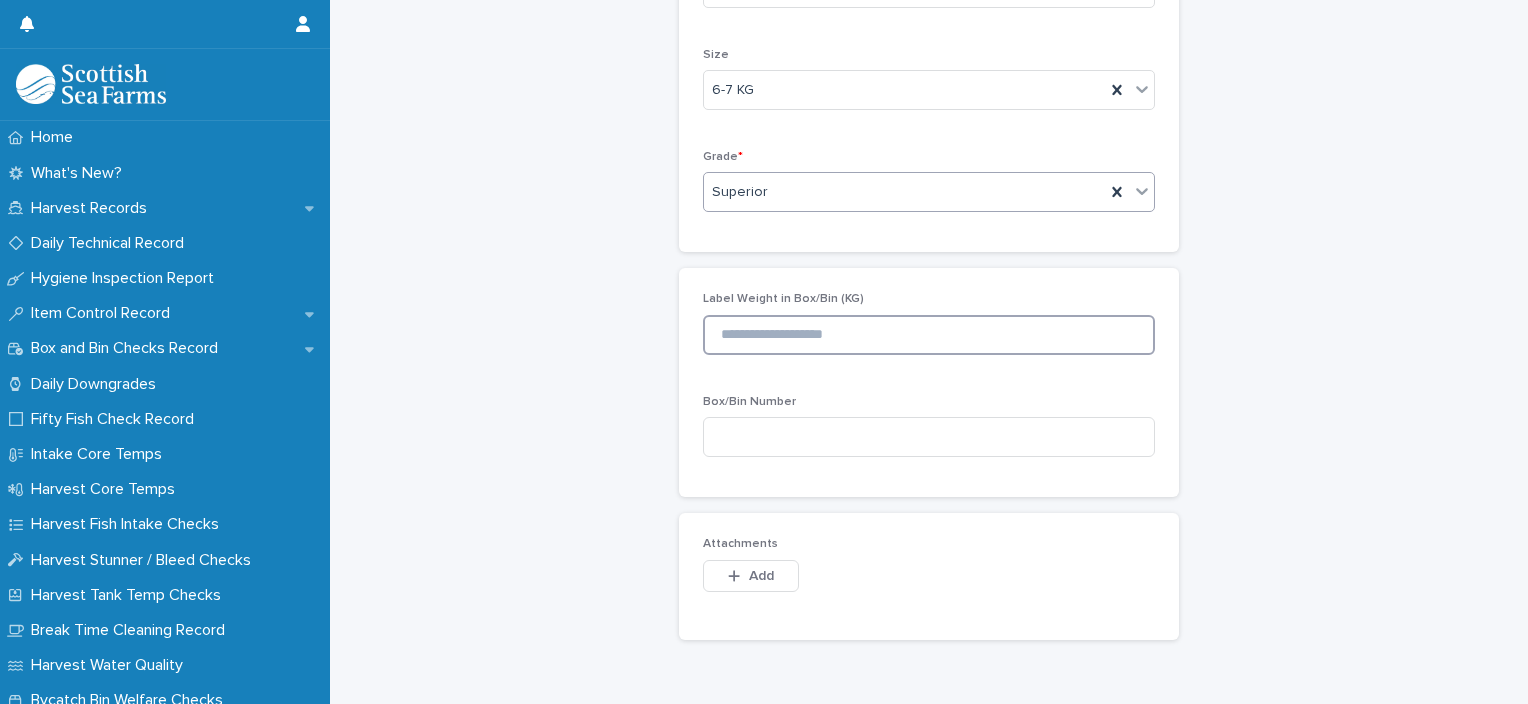 click at bounding box center (929, 335) 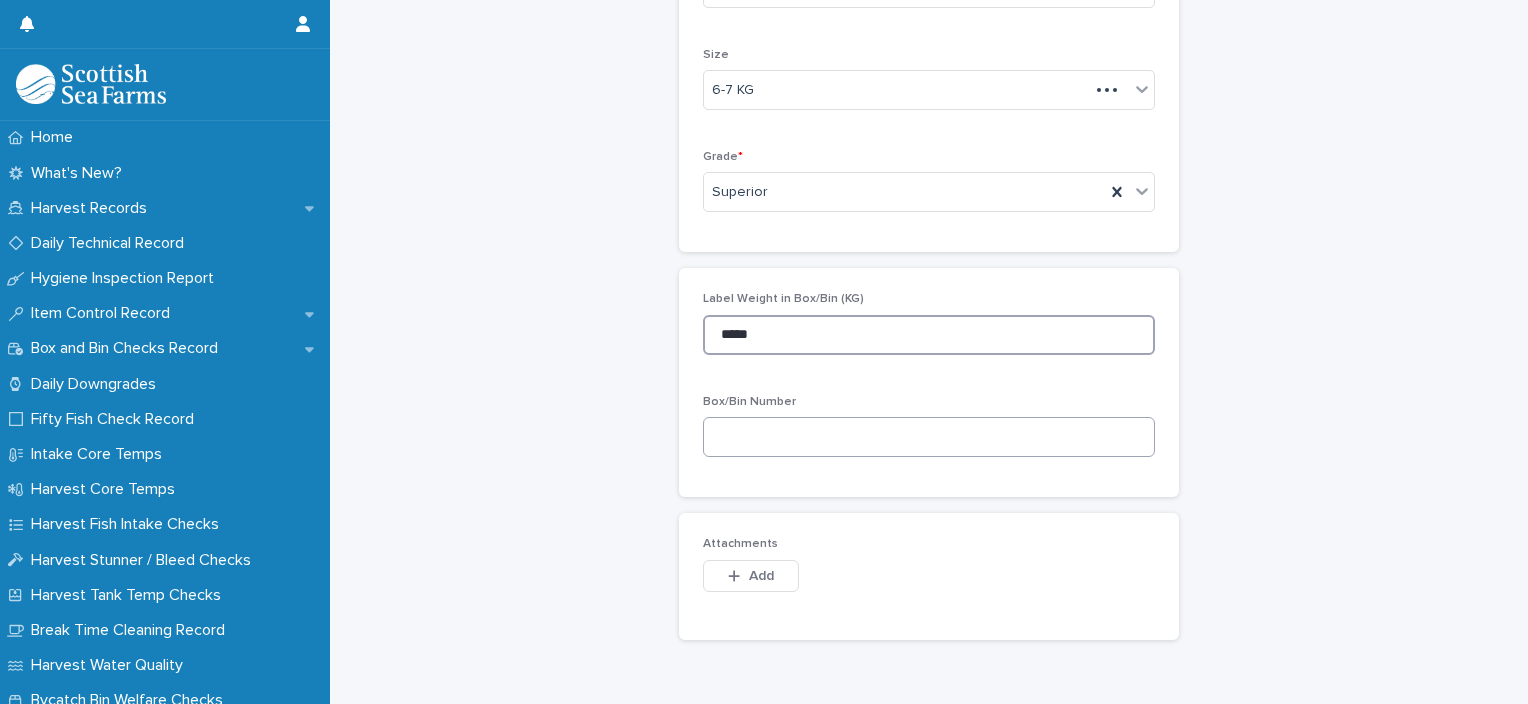 type on "*****" 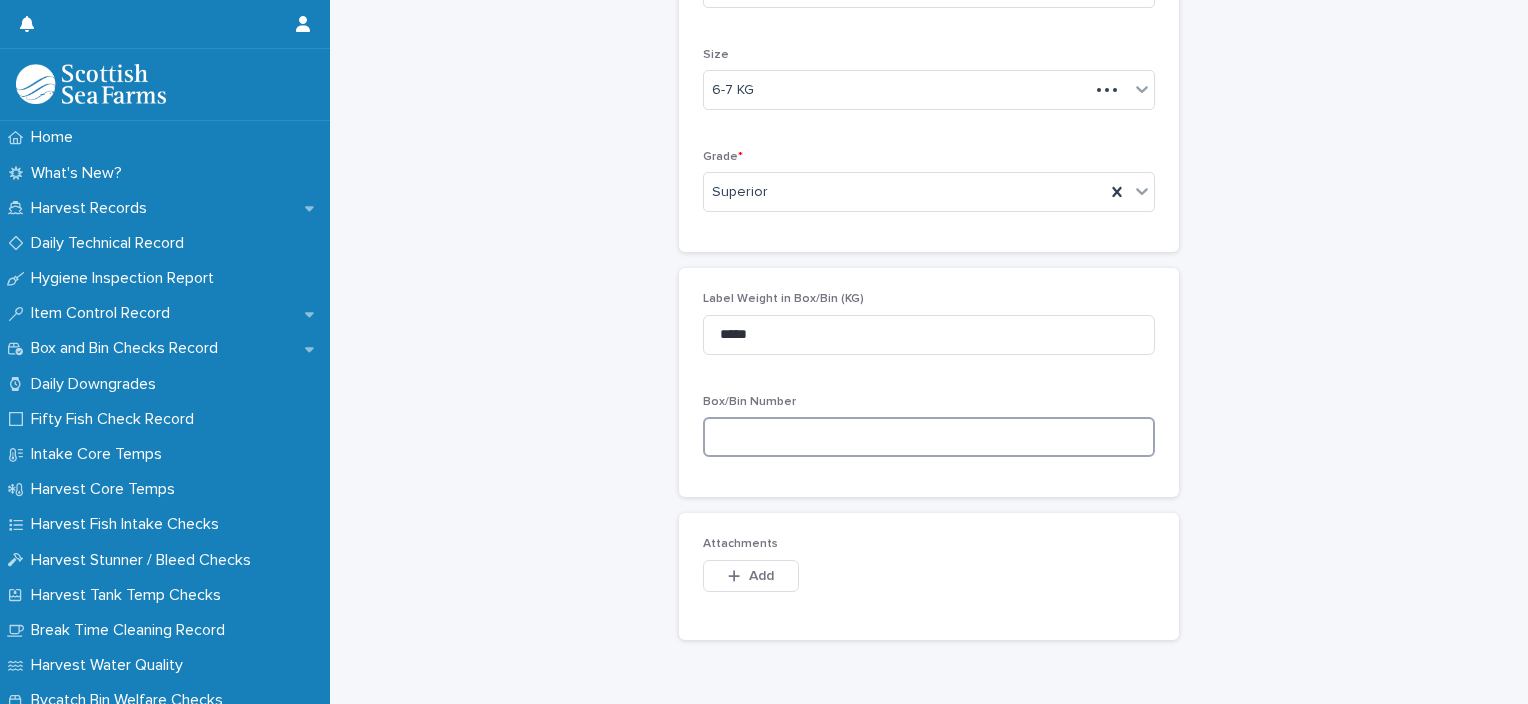 click at bounding box center (929, 437) 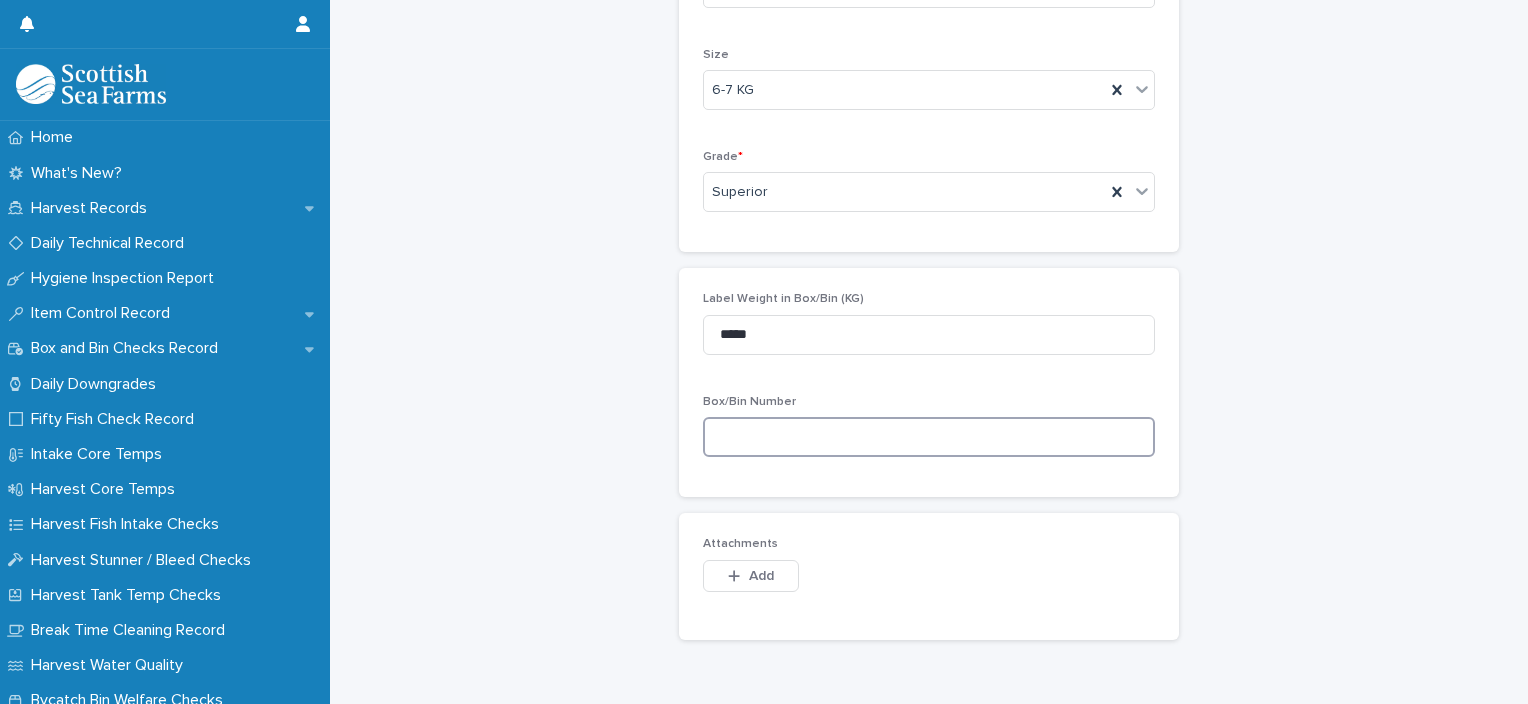 scroll, scrollTop: 523, scrollLeft: 0, axis: vertical 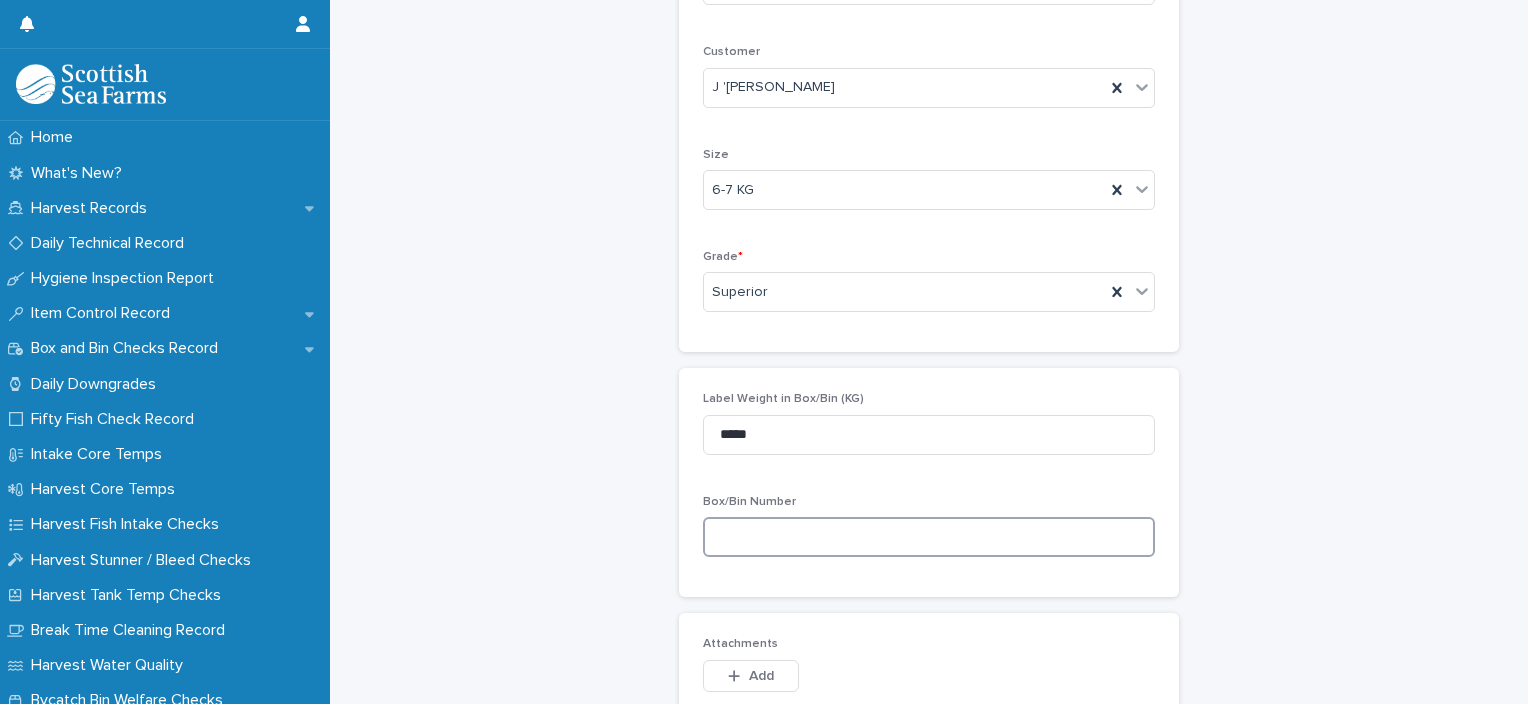 drag, startPoint x: 810, startPoint y: 420, endPoint x: 808, endPoint y: 539, distance: 119.01681 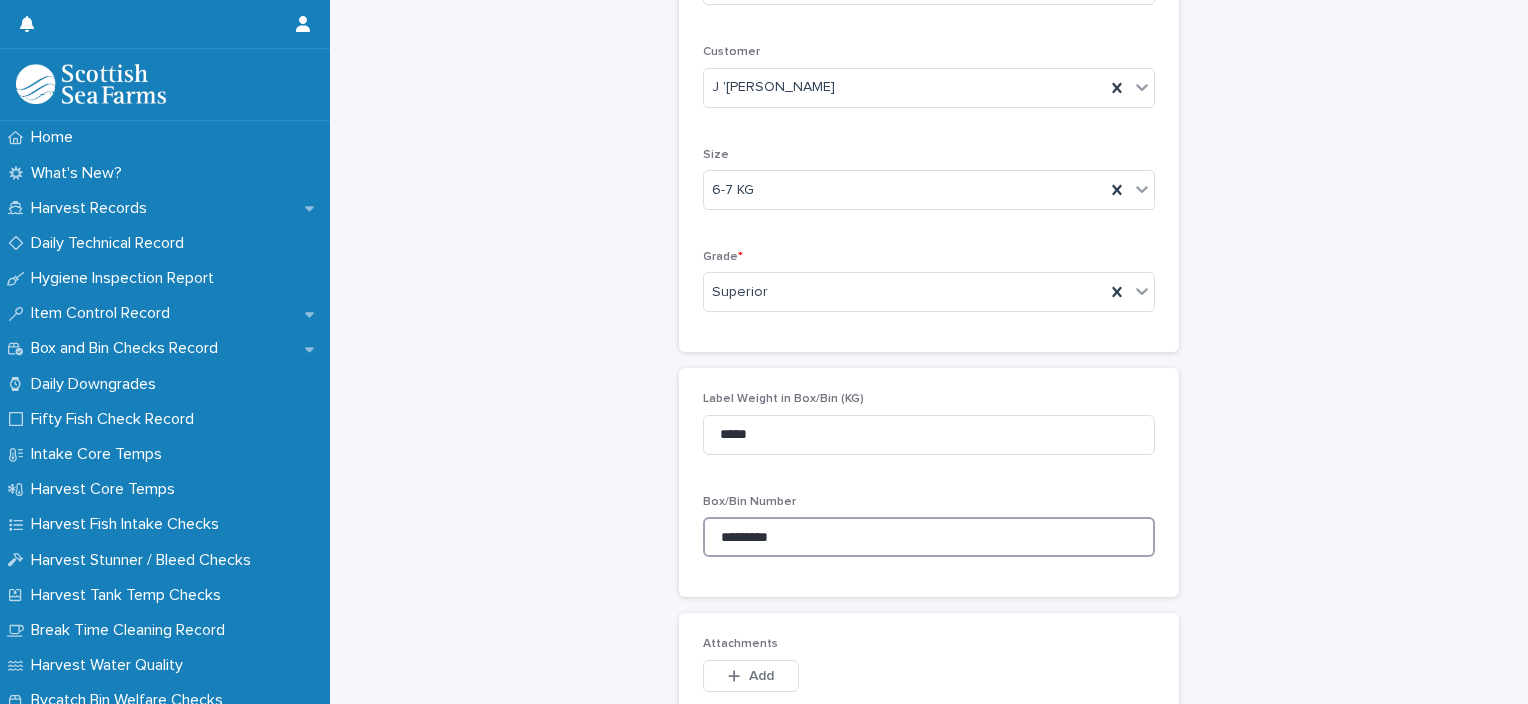 type on "*********" 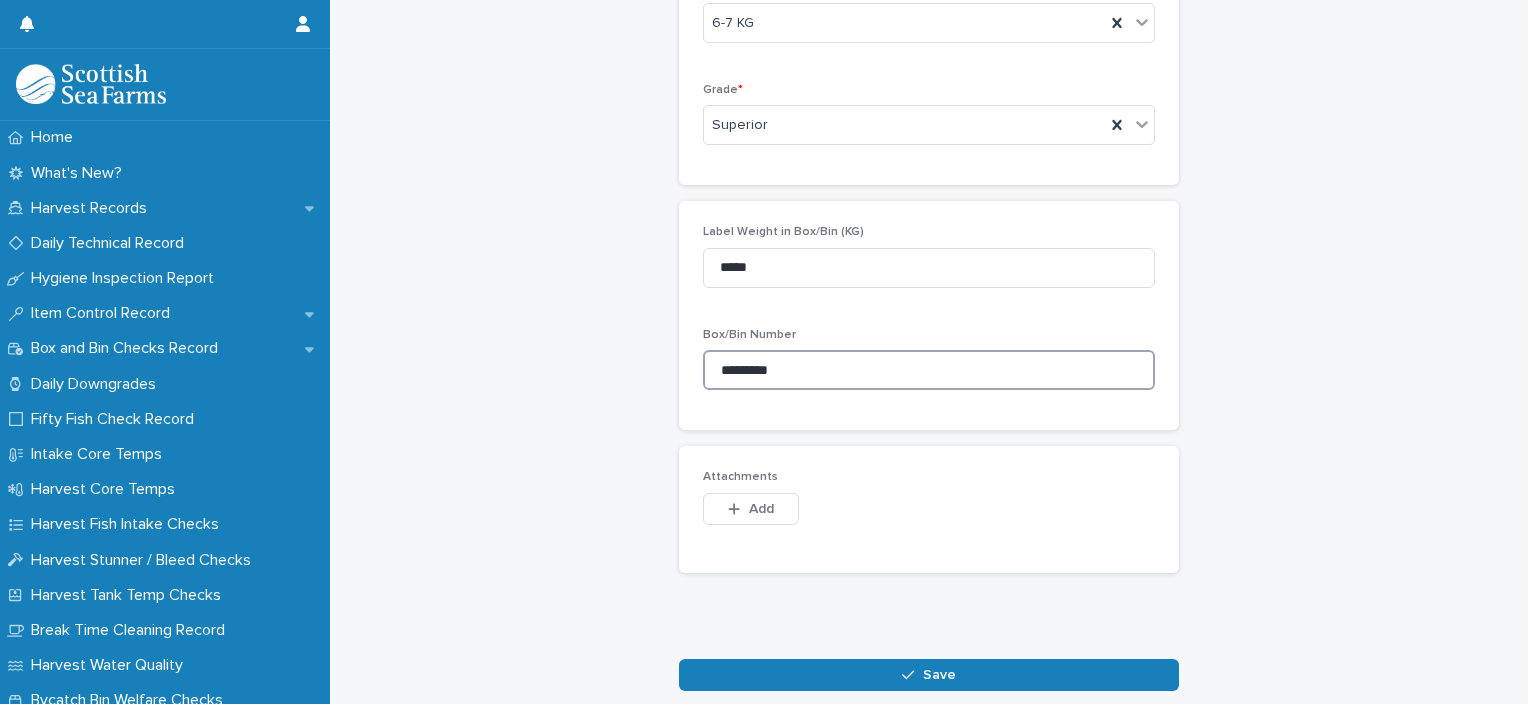 scroll, scrollTop: 696, scrollLeft: 0, axis: vertical 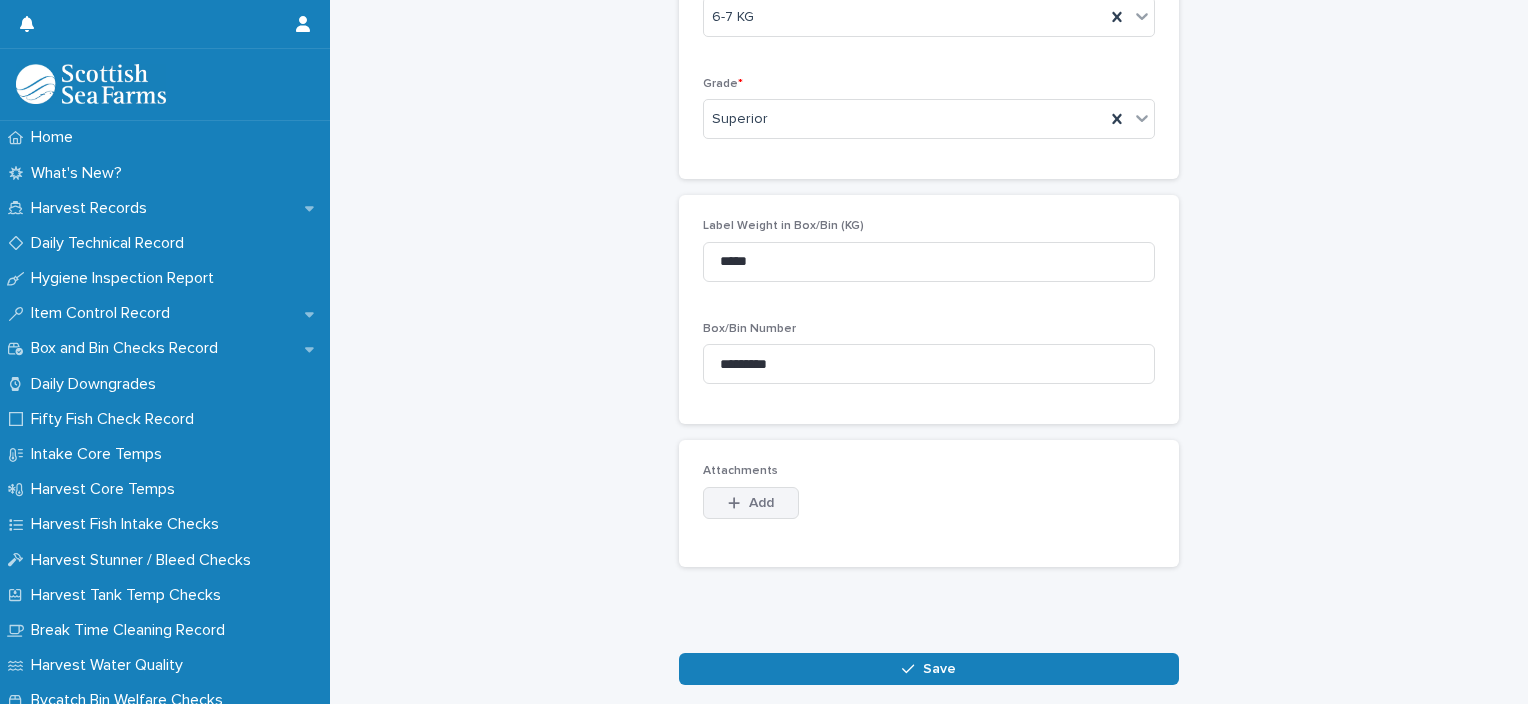 click on "Add" at bounding box center [751, 503] 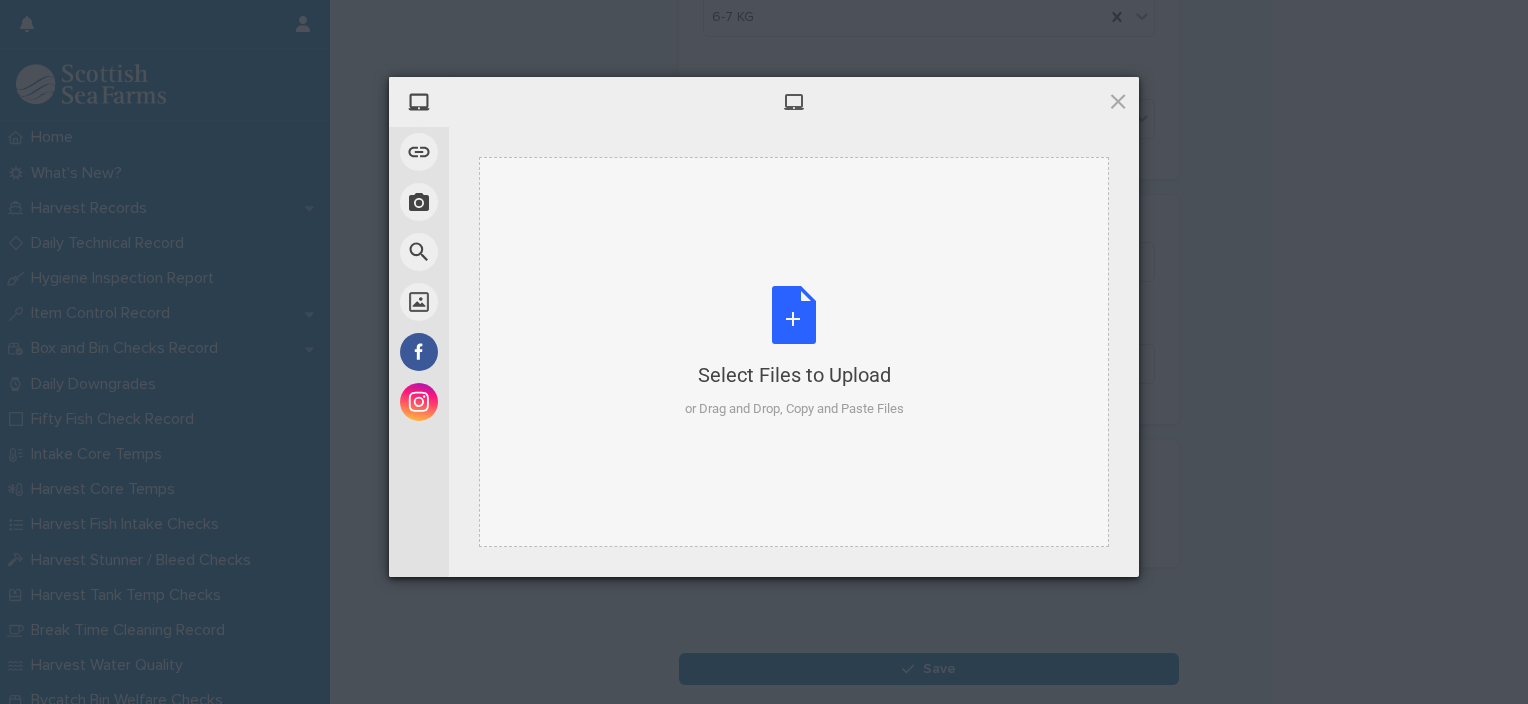 click on "Select Files to Upload
or Drag and Drop, Copy and Paste Files" at bounding box center [794, 352] 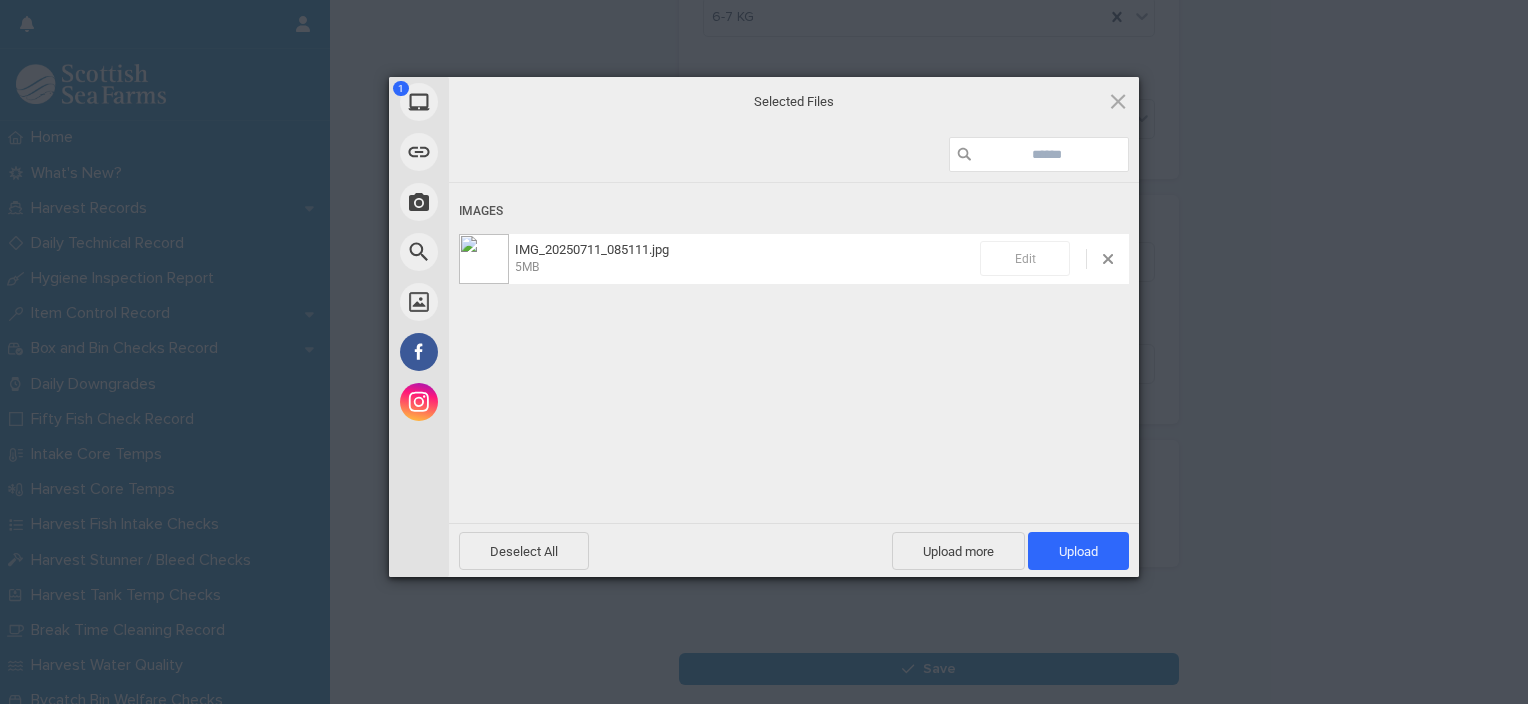 click on "Edit" at bounding box center (1025, 258) 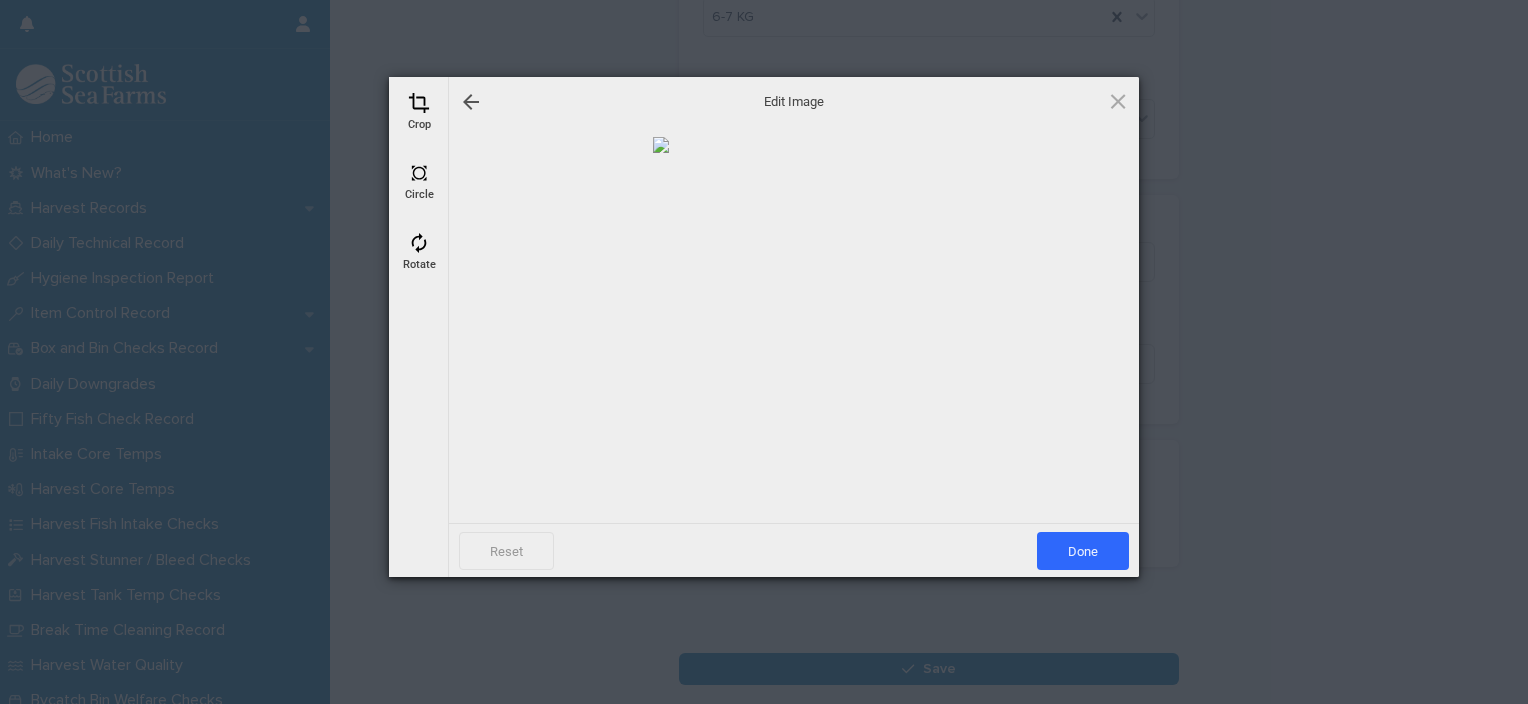 click on "Crop" at bounding box center [419, 112] 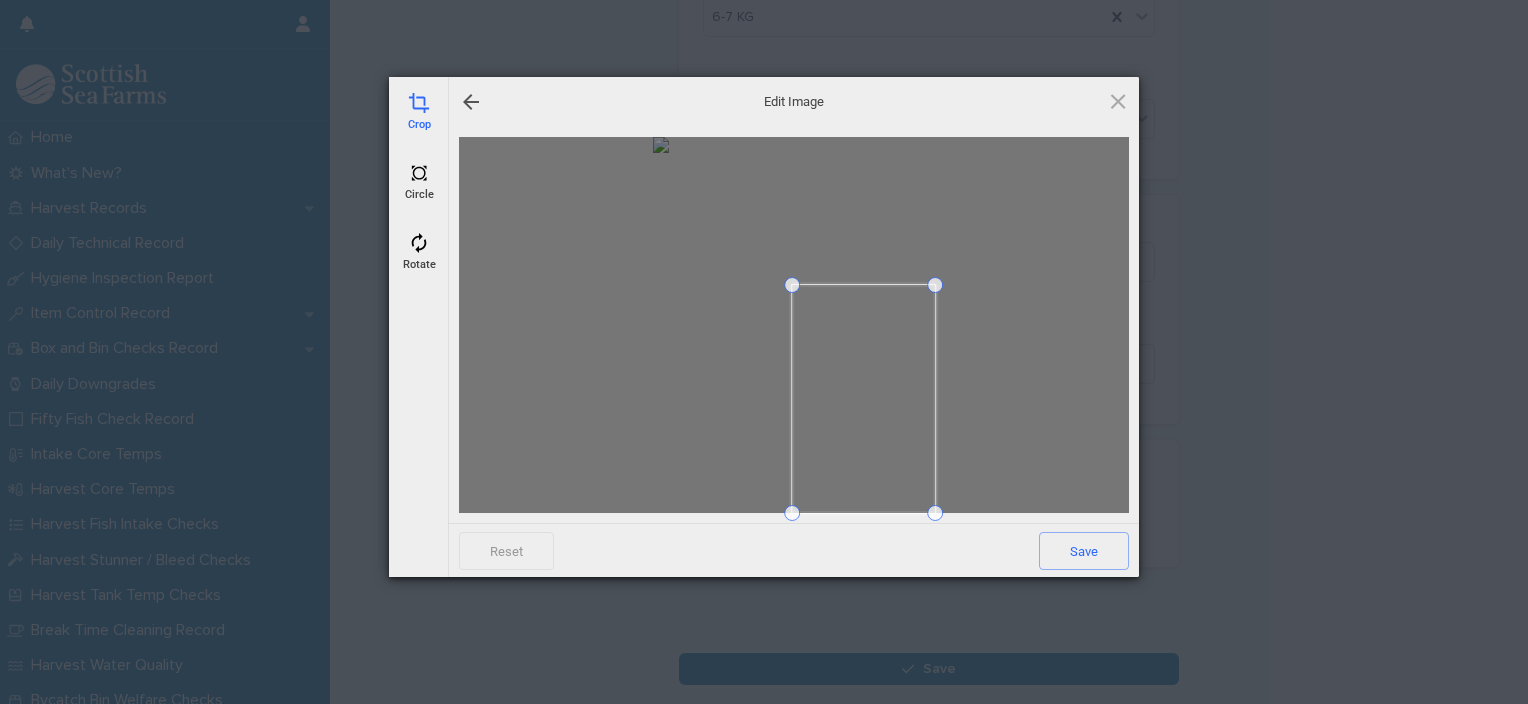 click at bounding box center (792, 285) 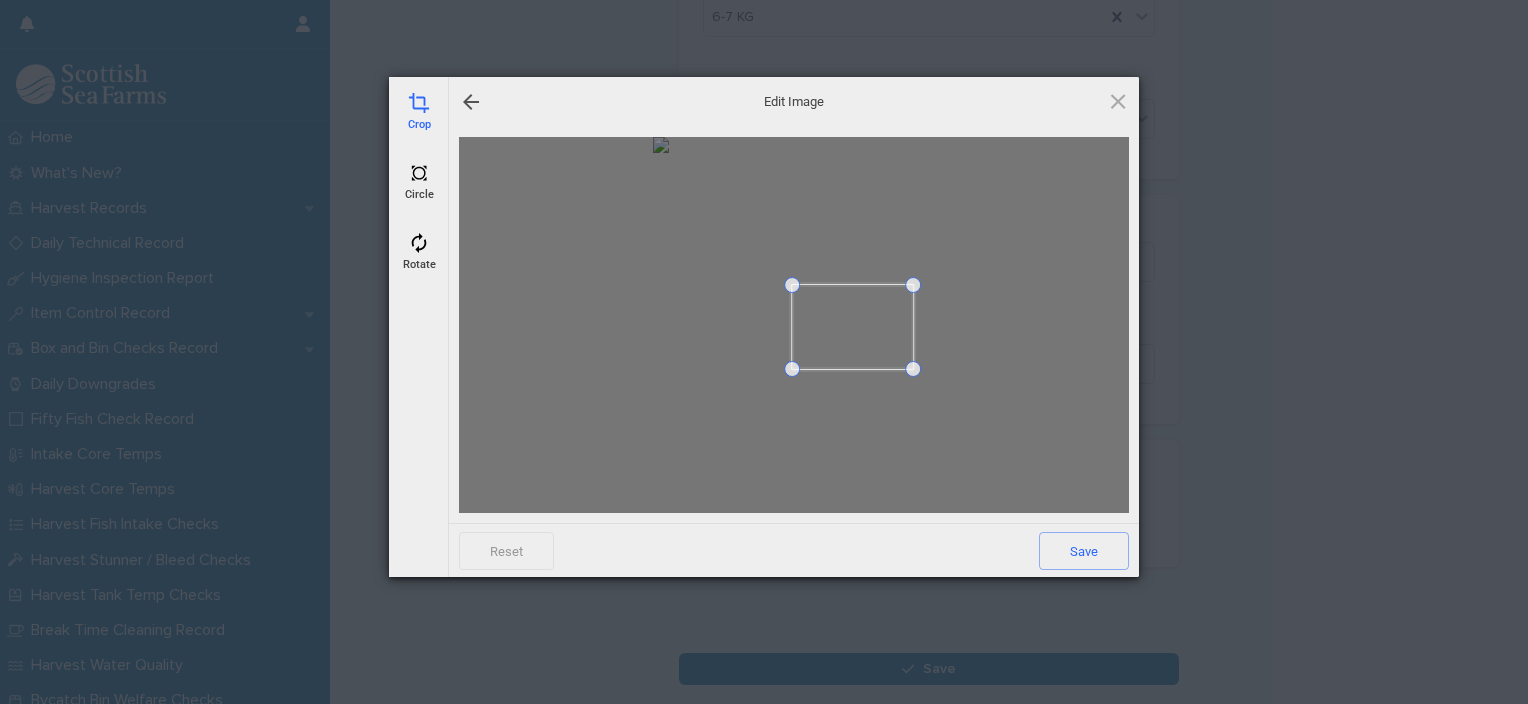 click at bounding box center [913, 369] 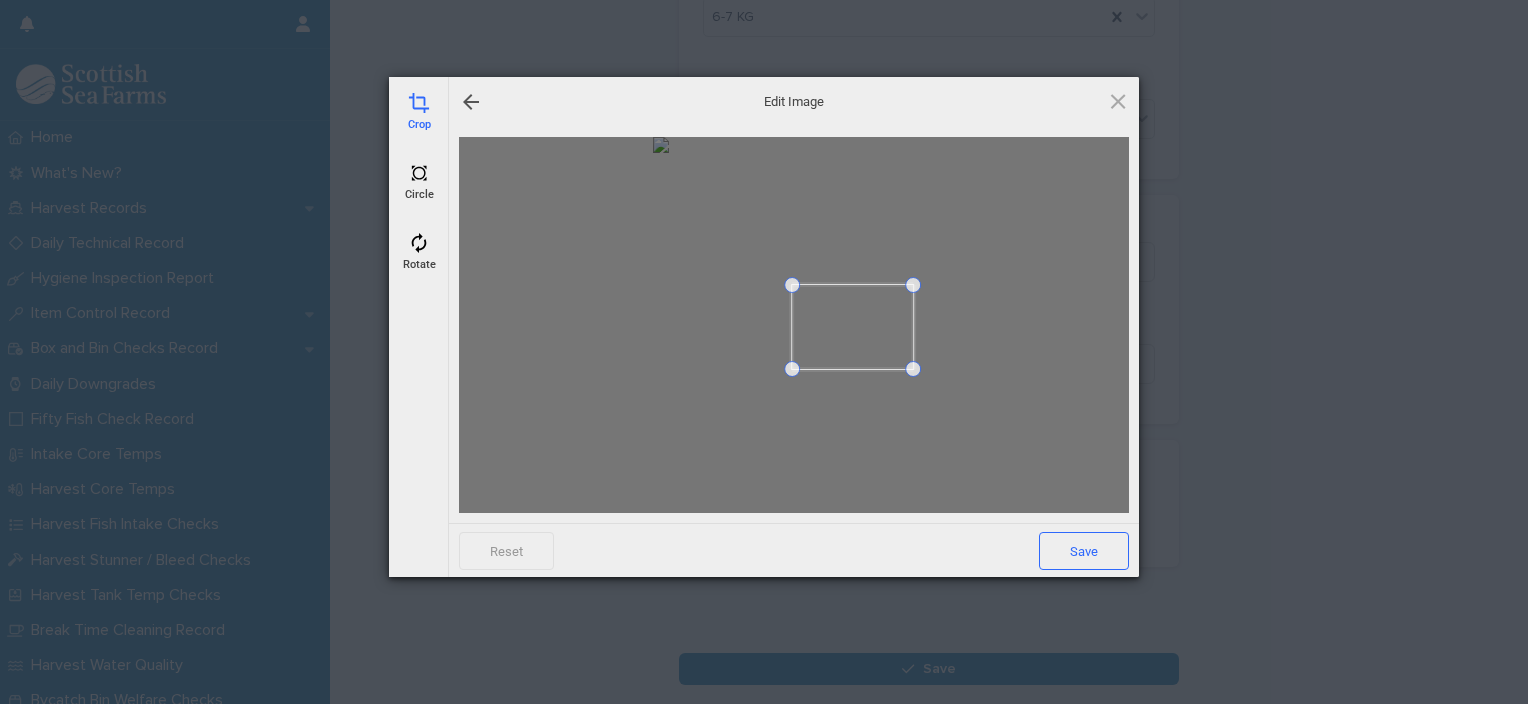 click on "Save" at bounding box center (1084, 551) 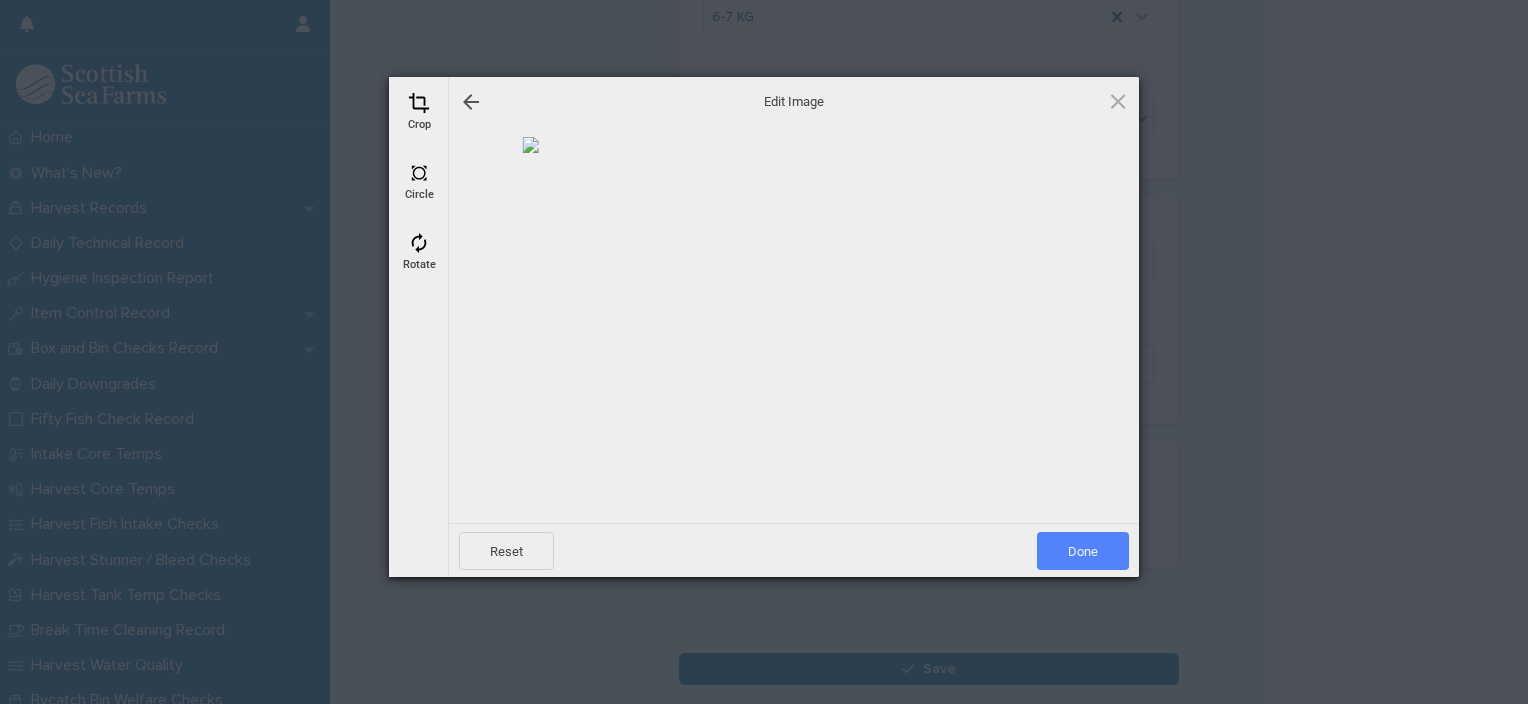 click on "Done" at bounding box center [1083, 551] 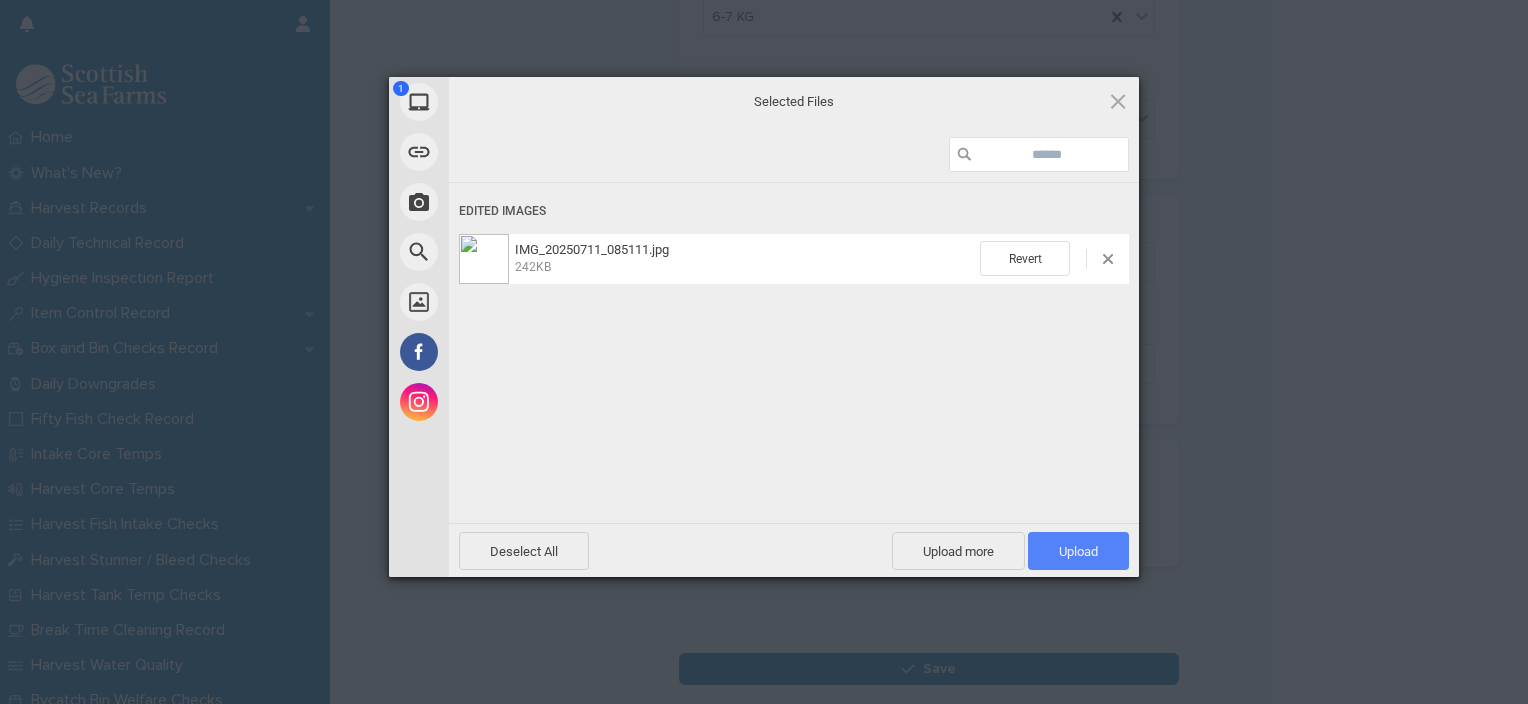 click on "Upload
1" at bounding box center [1078, 551] 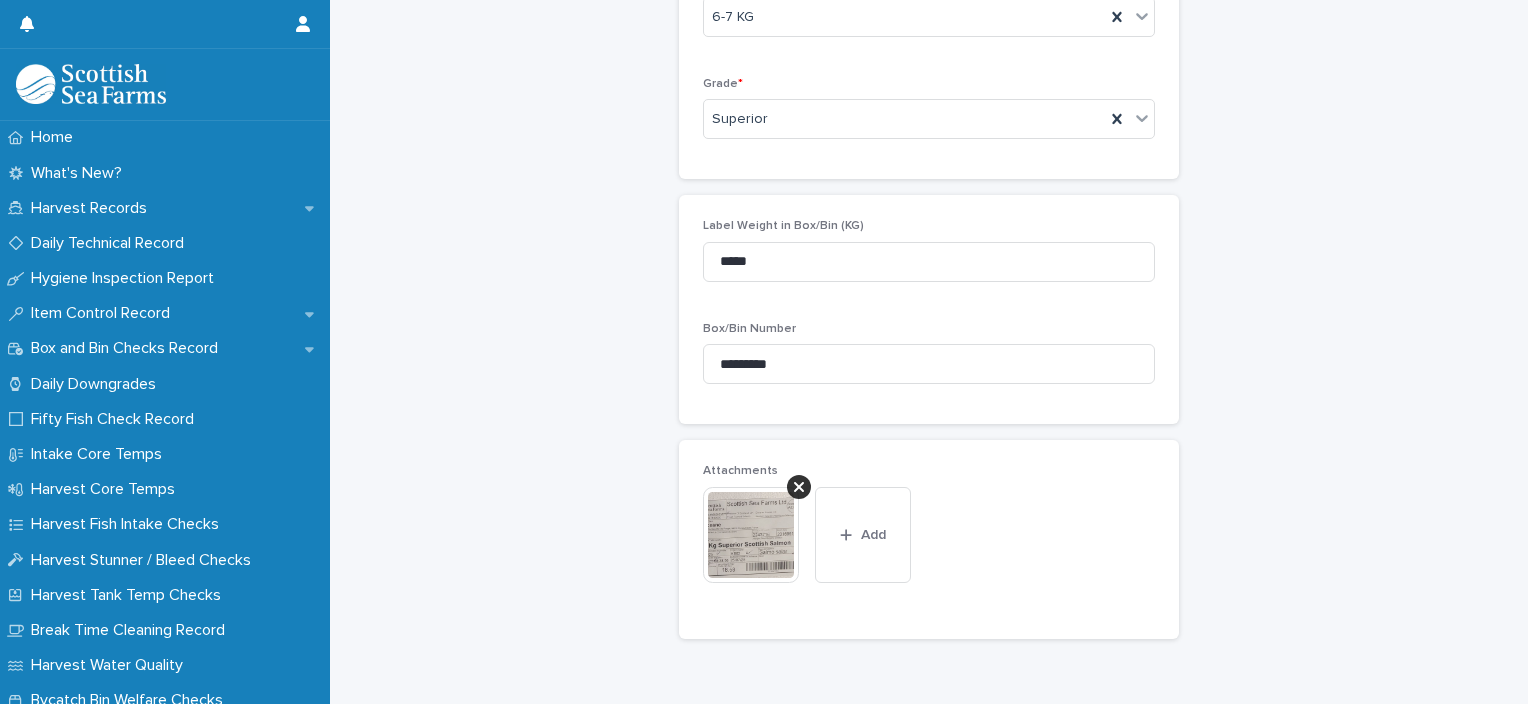scroll, scrollTop: 860, scrollLeft: 0, axis: vertical 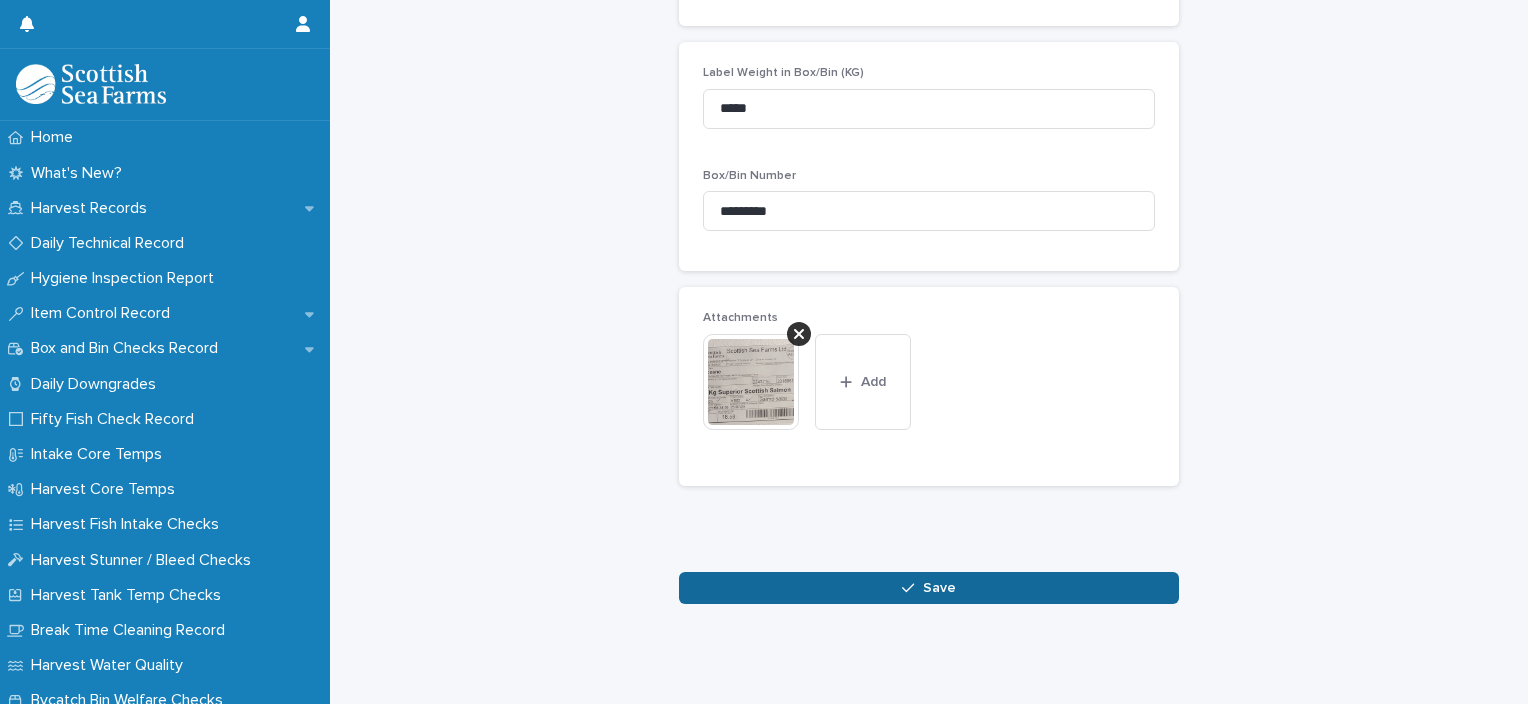 click on "Save" at bounding box center [929, 588] 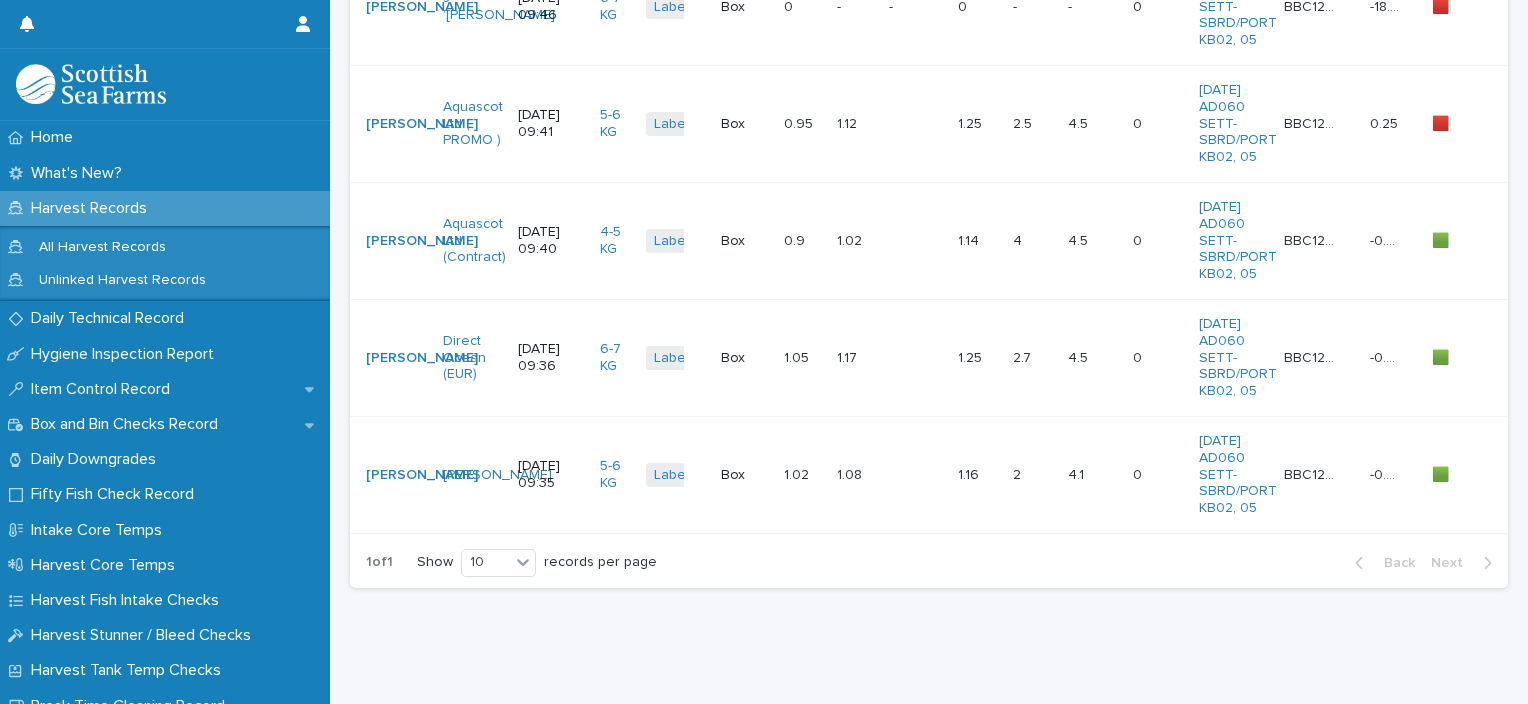 scroll, scrollTop: 0, scrollLeft: 0, axis: both 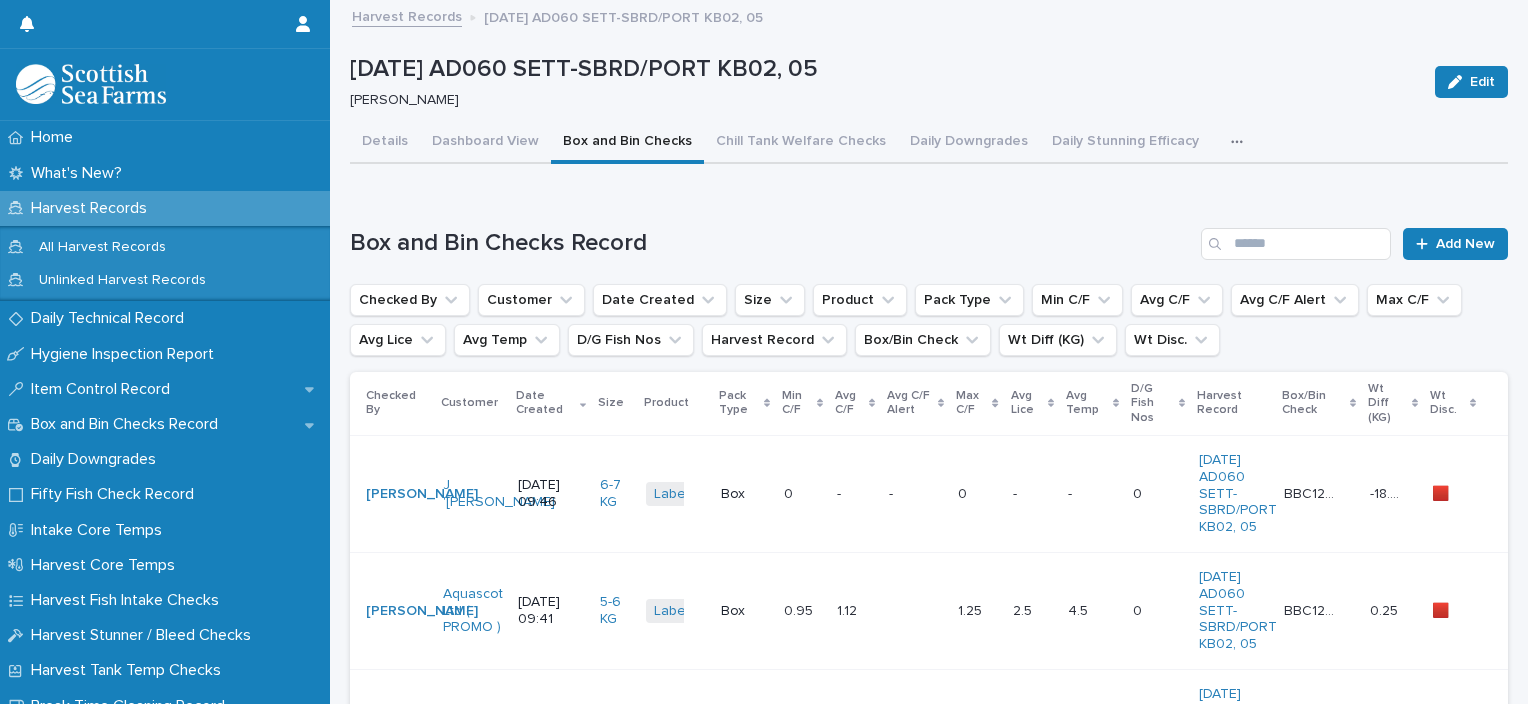 click on "- -" at bounding box center [855, 494] 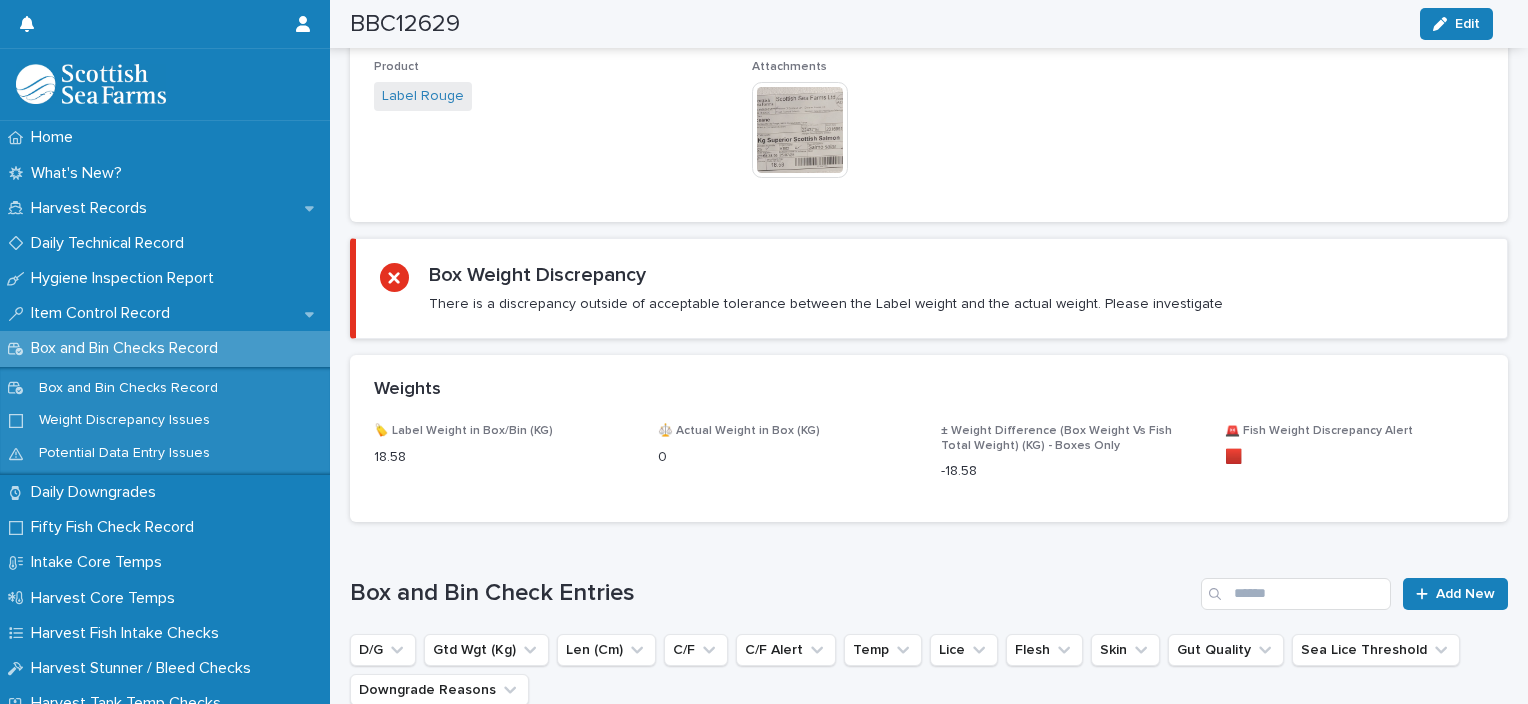 scroll, scrollTop: 913, scrollLeft: 0, axis: vertical 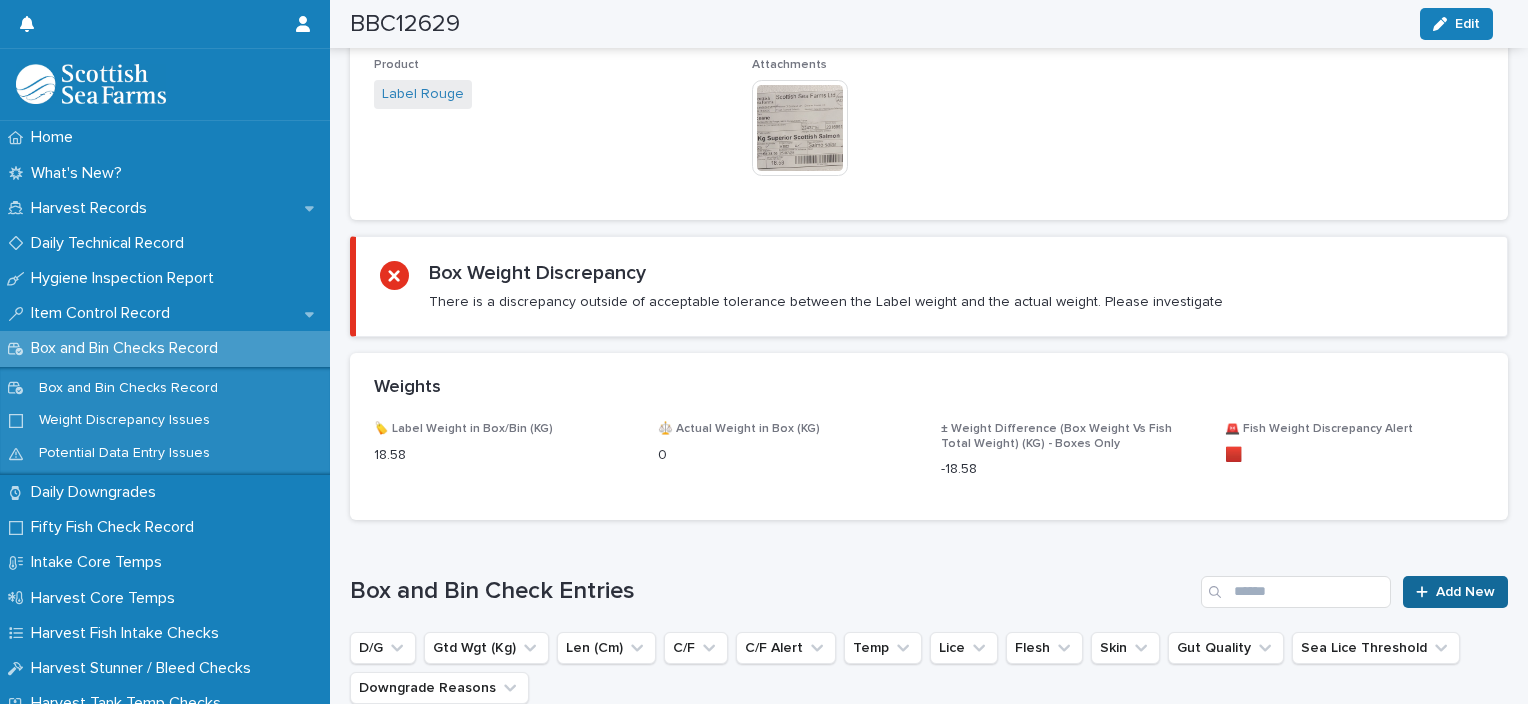 click on "Add New" at bounding box center [1465, 592] 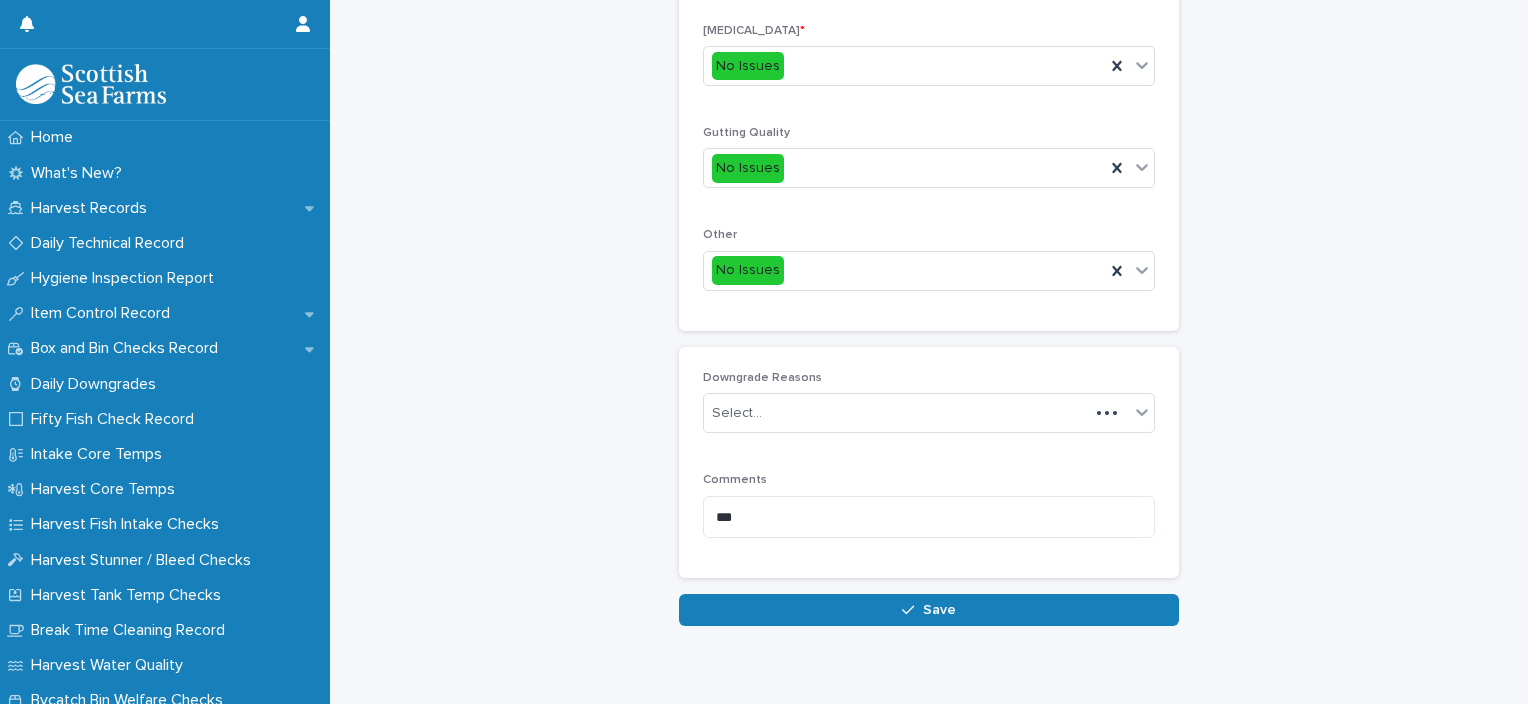 scroll, scrollTop: 152, scrollLeft: 0, axis: vertical 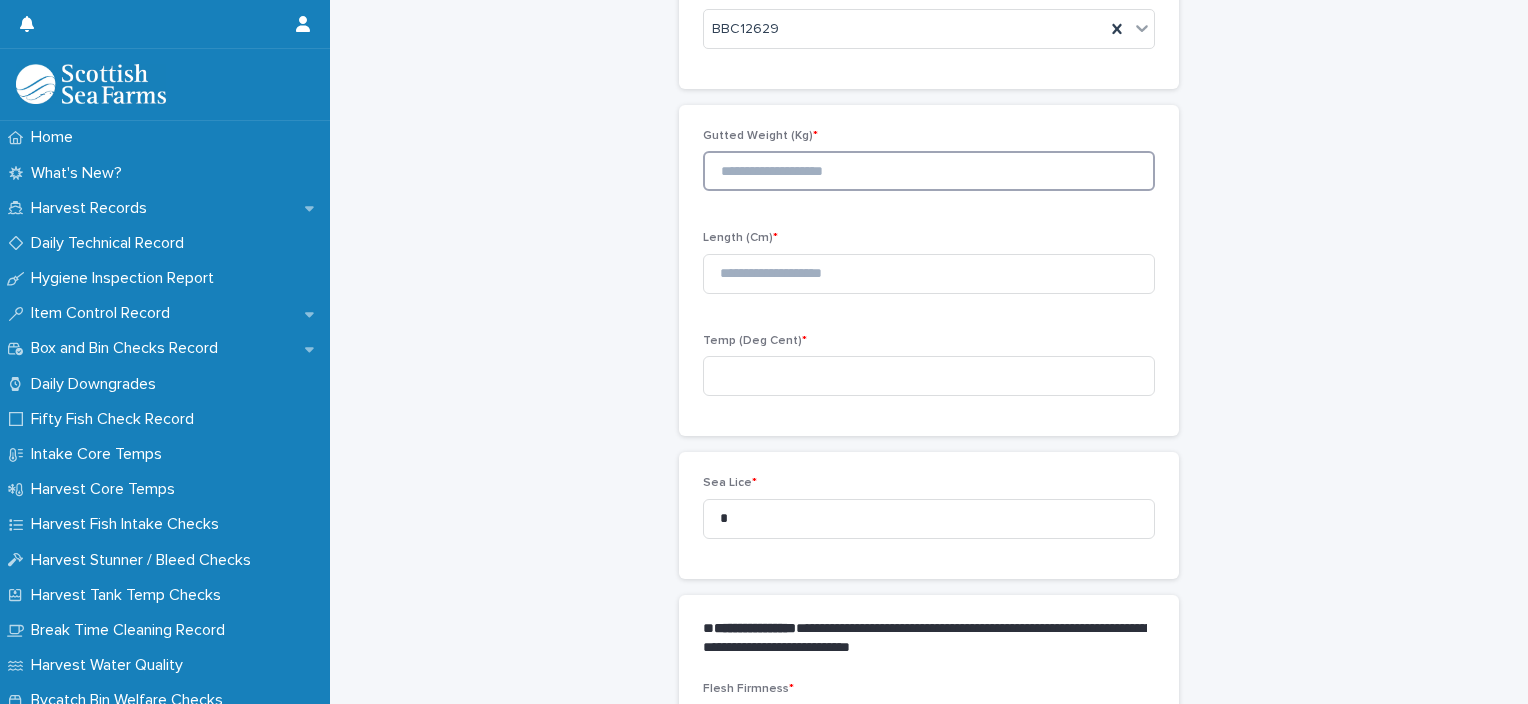 click at bounding box center [929, 171] 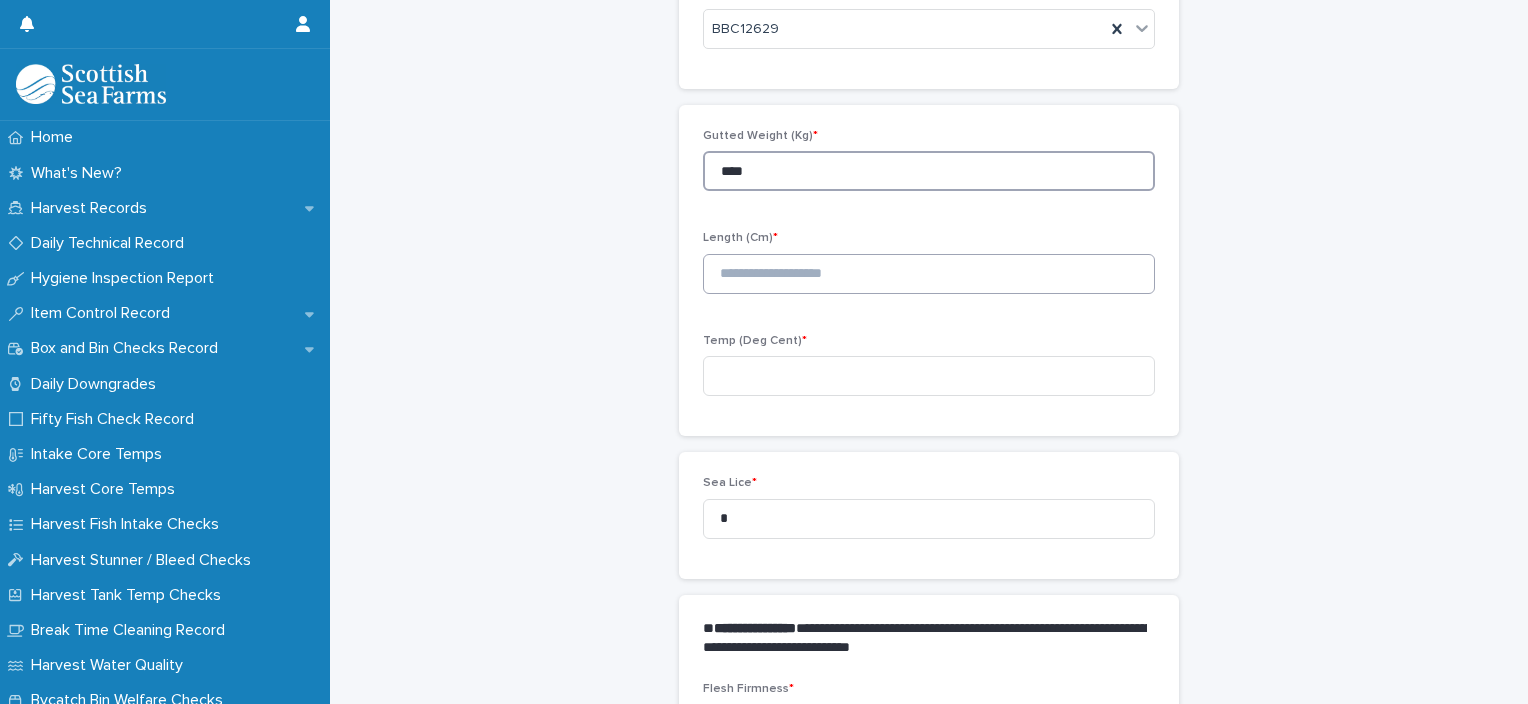 type on "****" 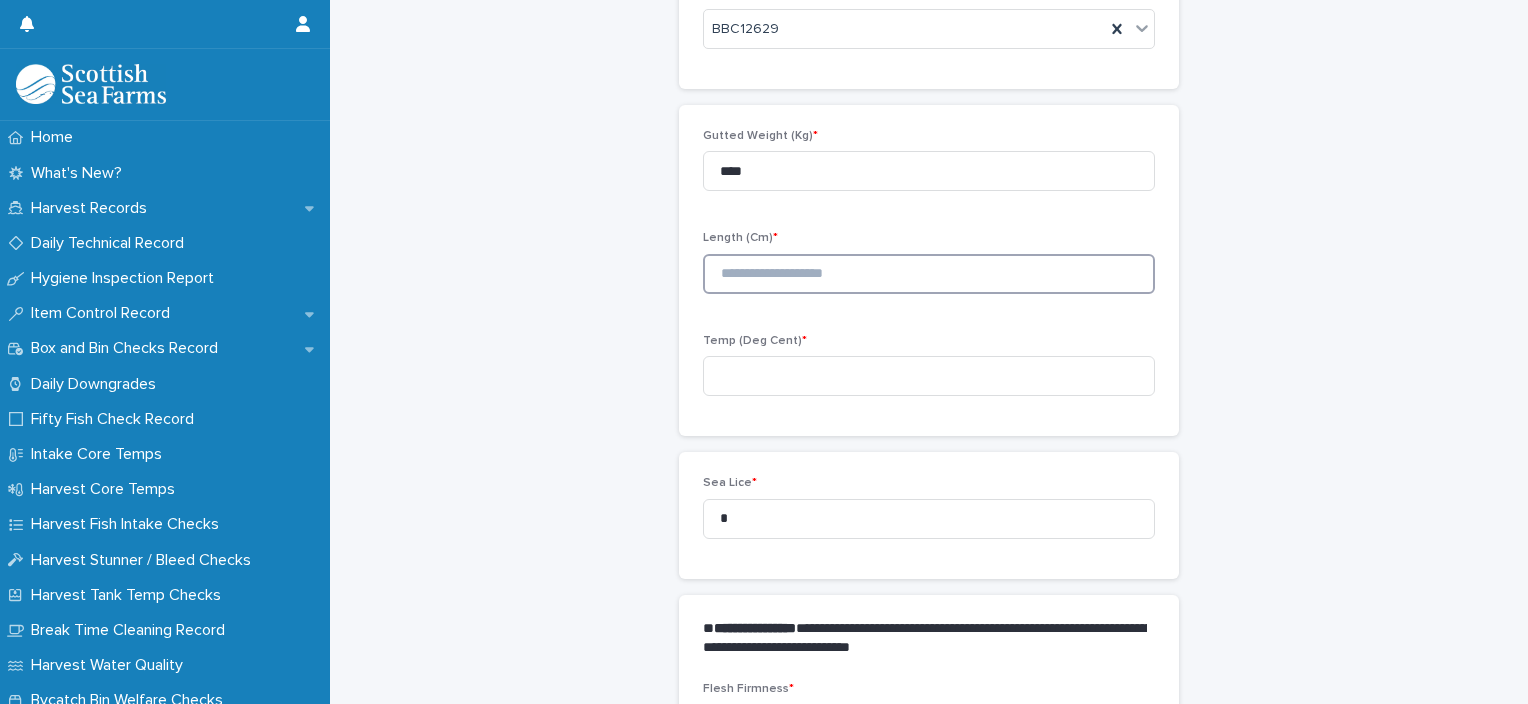 click at bounding box center [929, 274] 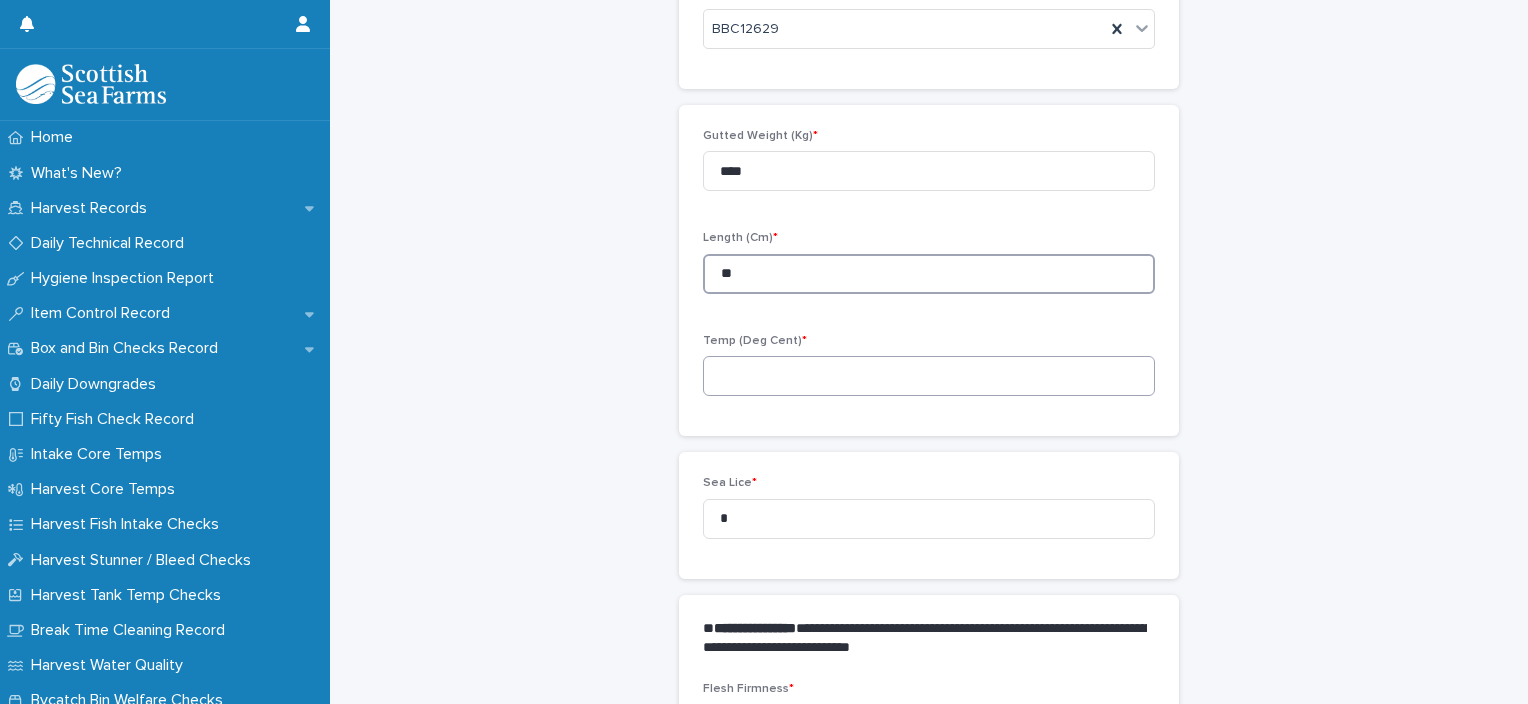 type on "**" 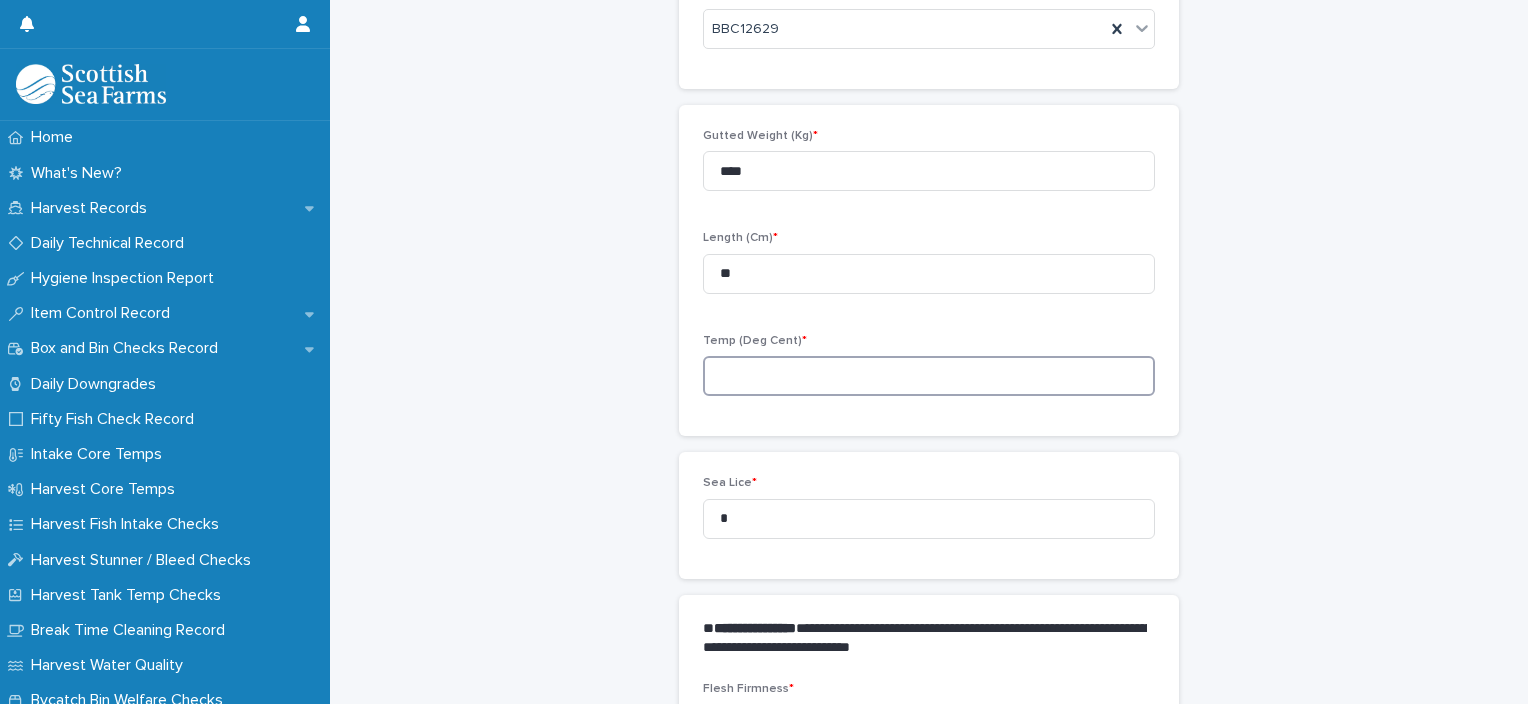 click at bounding box center [929, 376] 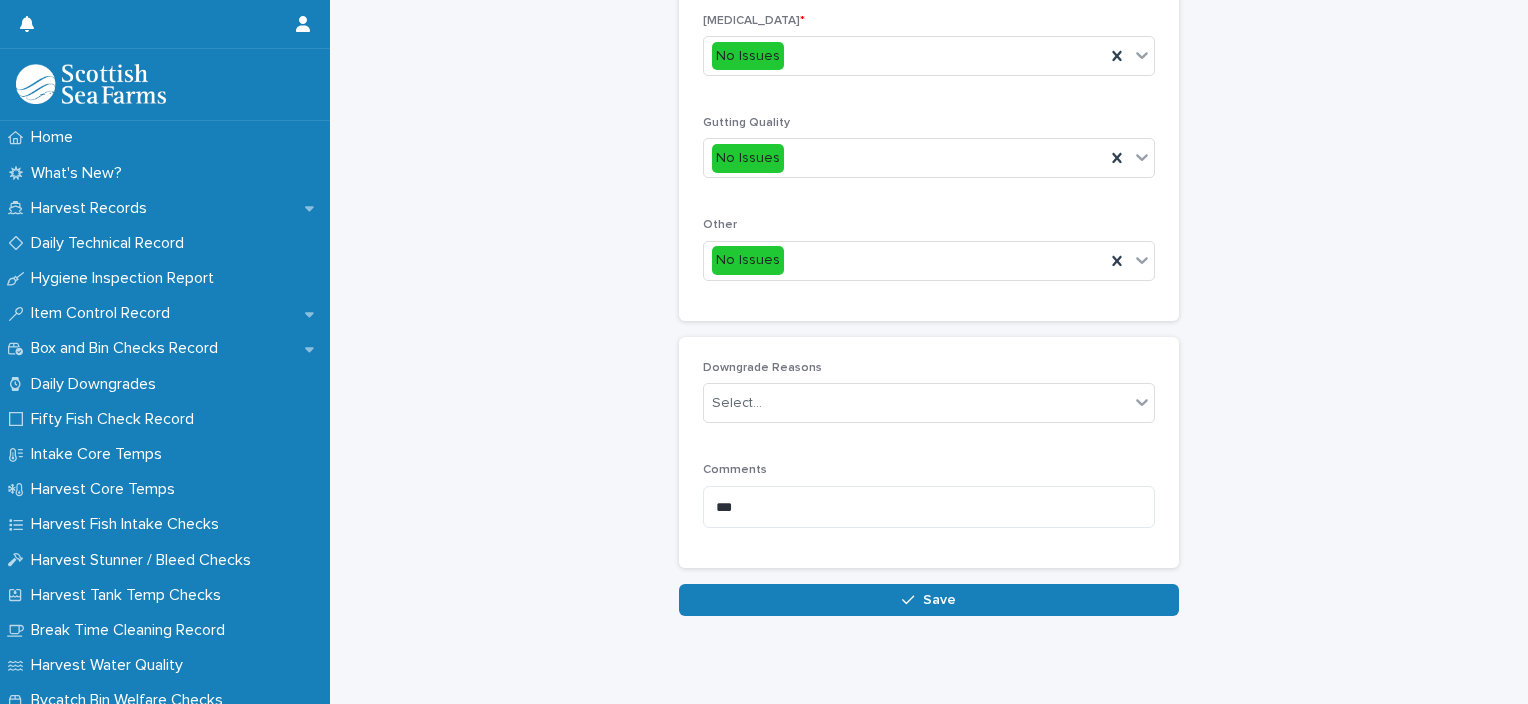 scroll, scrollTop: 152, scrollLeft: 0, axis: vertical 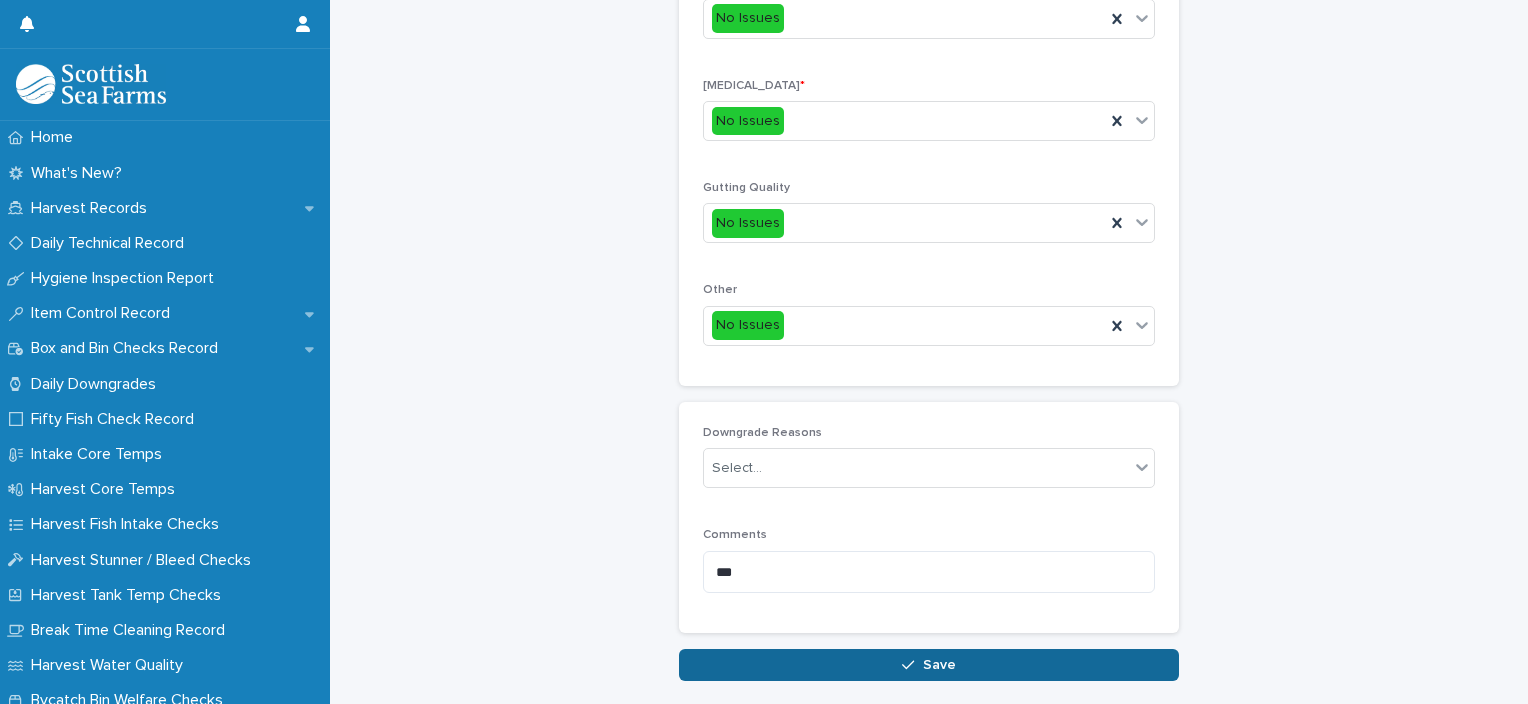 type on "***" 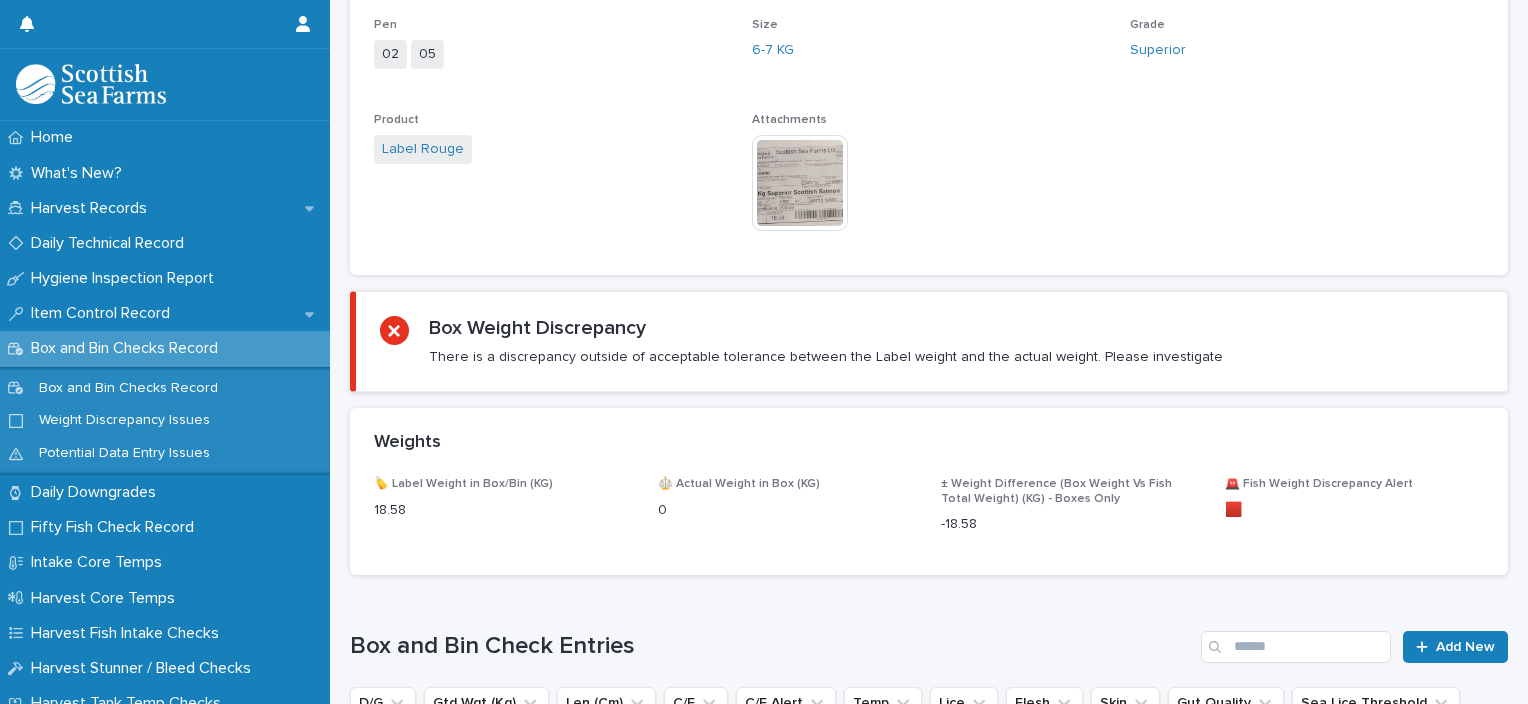 scroll, scrollTop: 0, scrollLeft: 0, axis: both 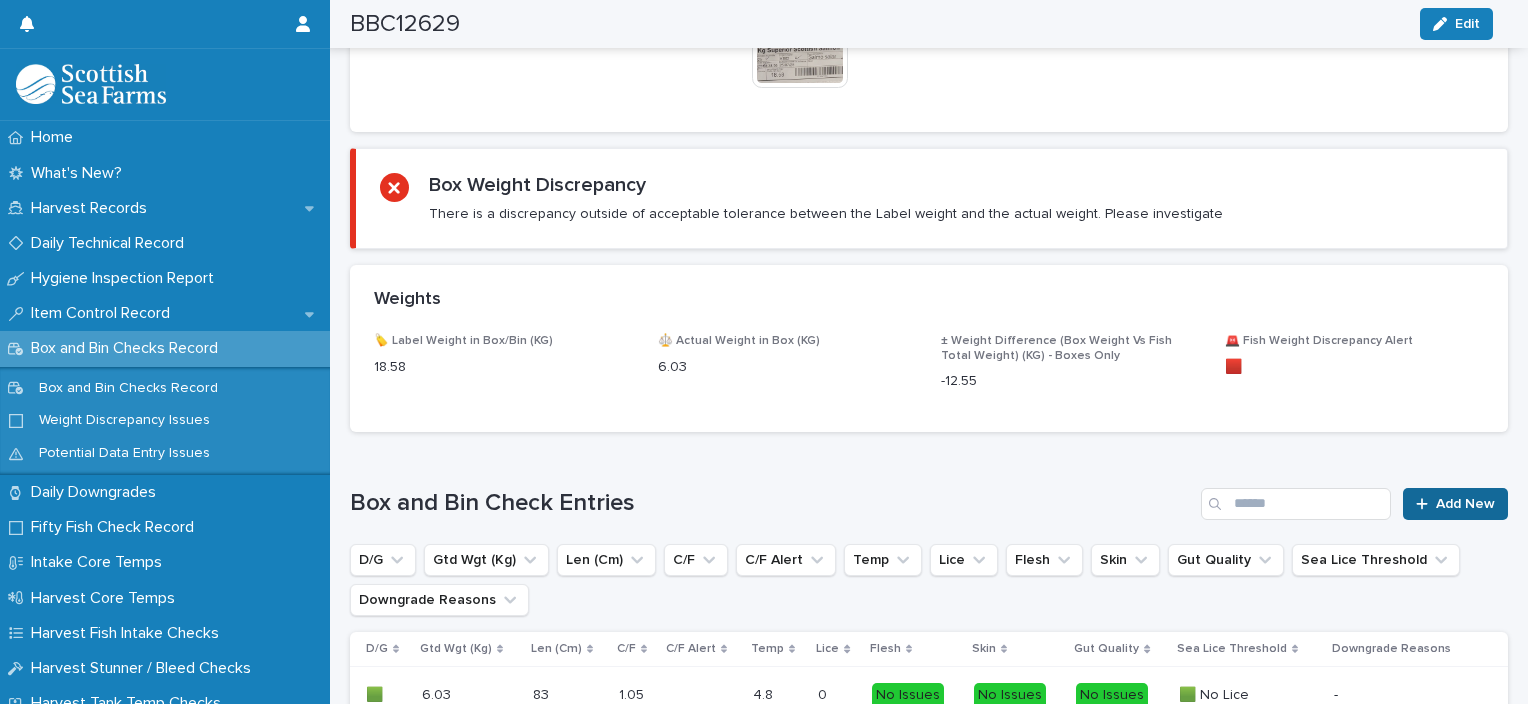 click on "Add New" at bounding box center [1455, 504] 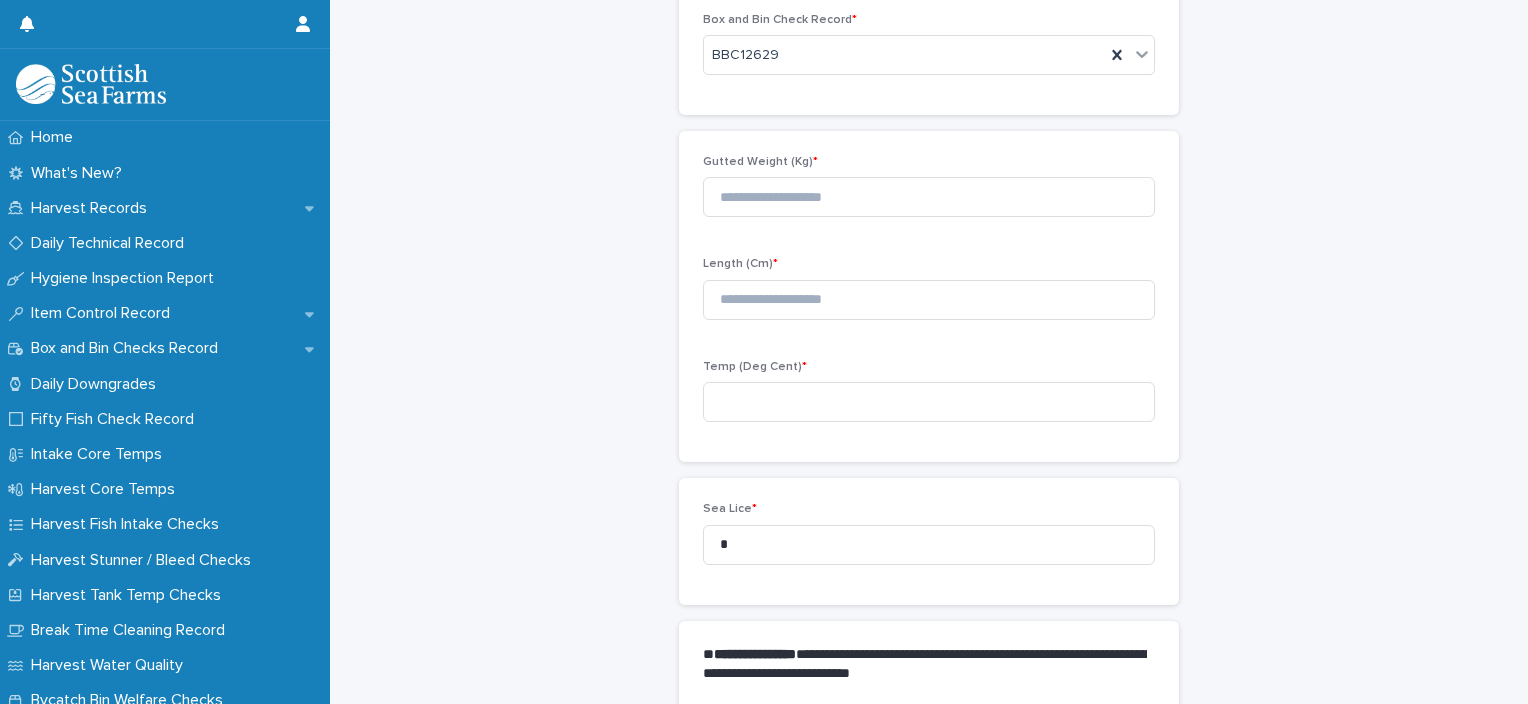 scroll, scrollTop: 72, scrollLeft: 0, axis: vertical 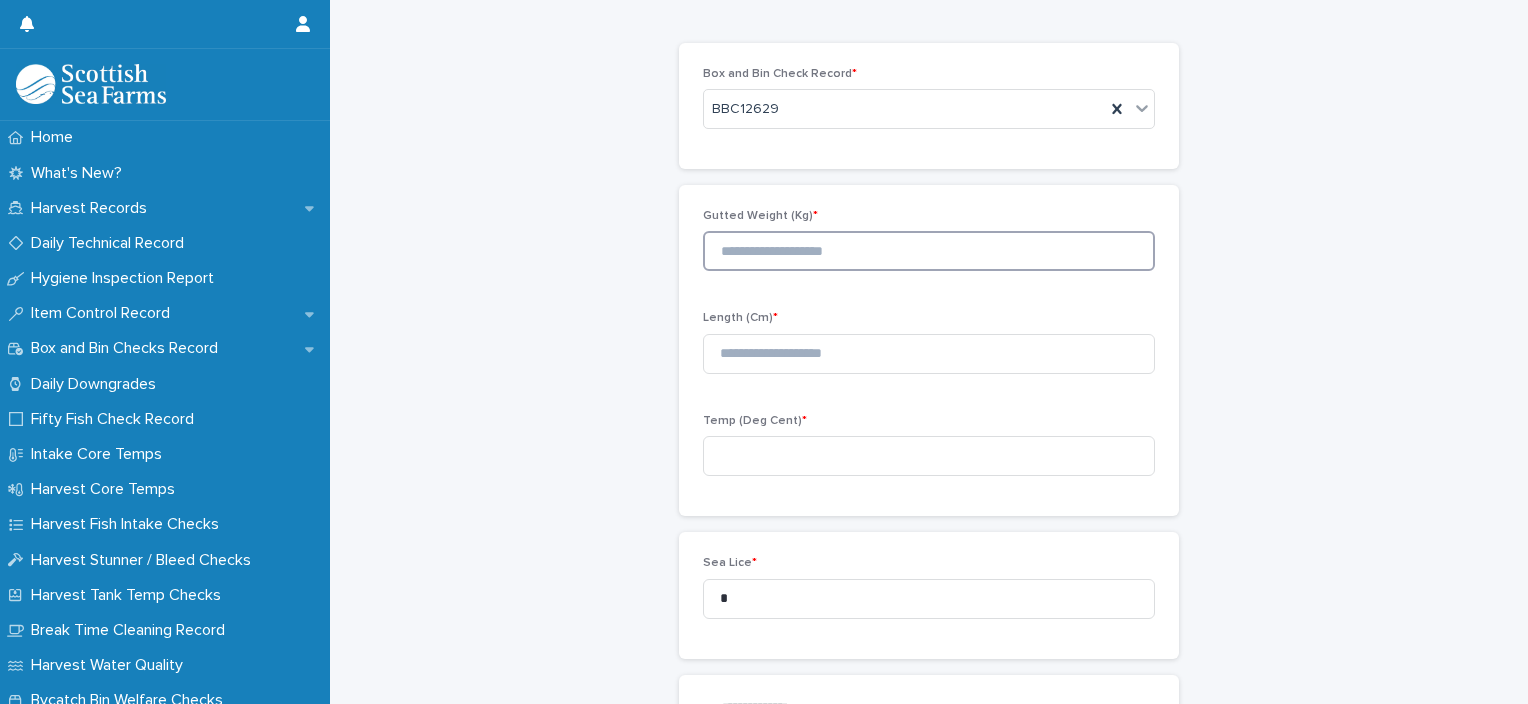 click at bounding box center [929, 251] 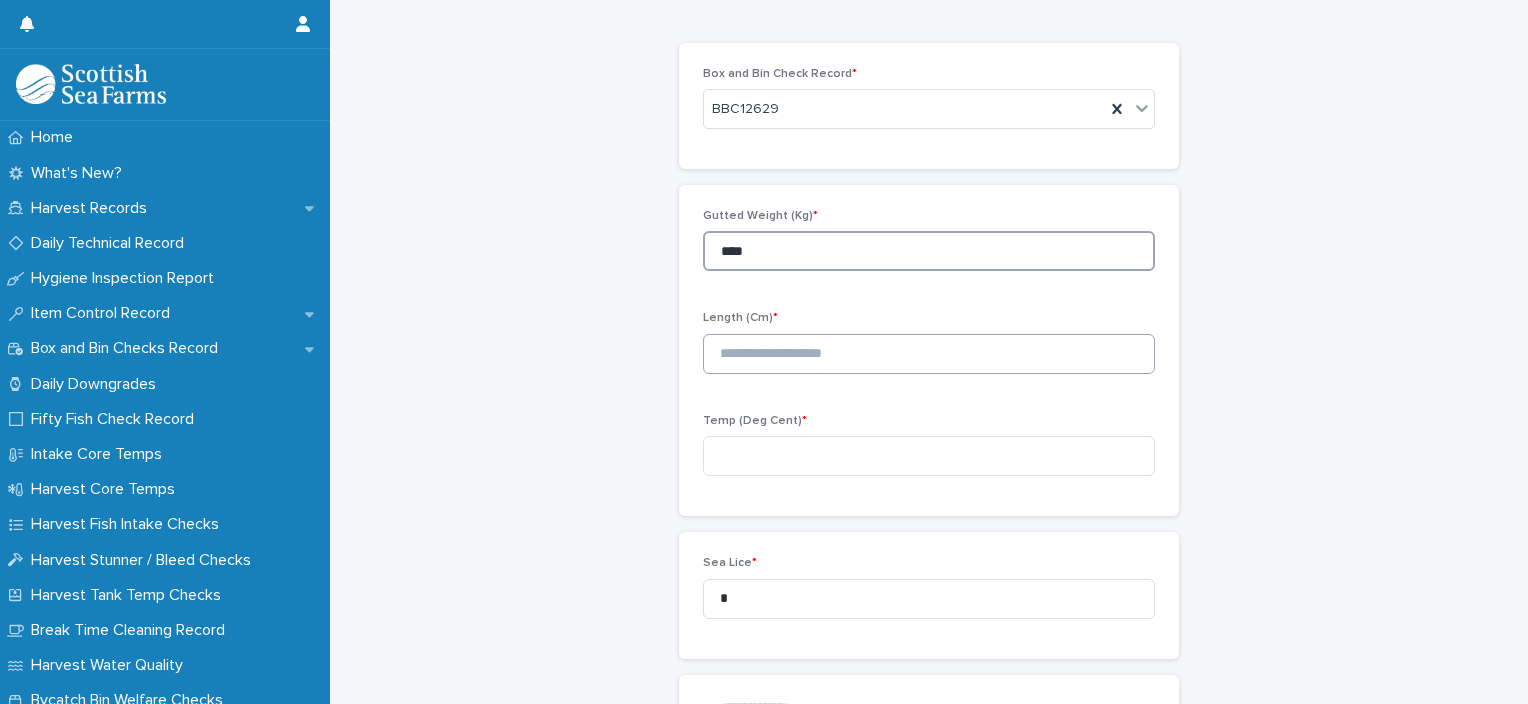 type on "****" 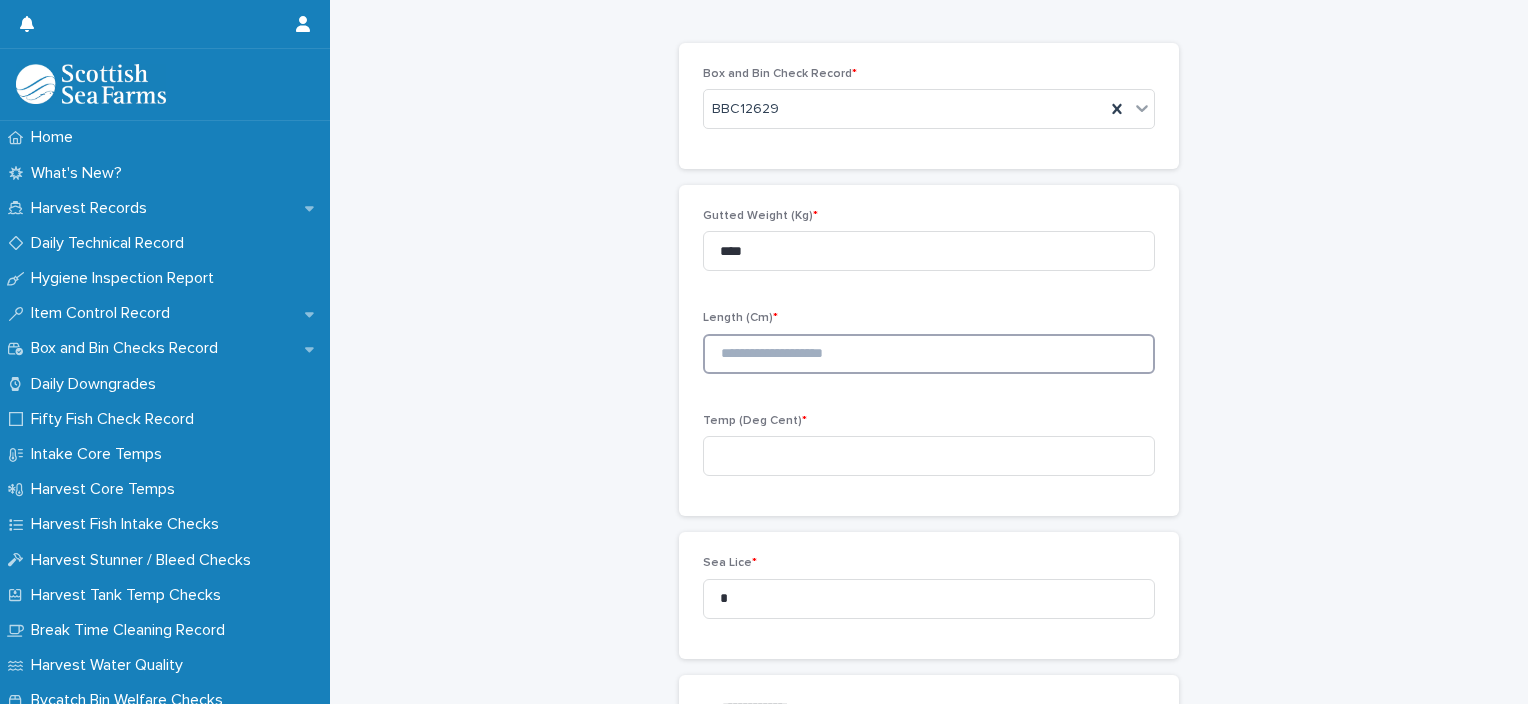 click at bounding box center (929, 354) 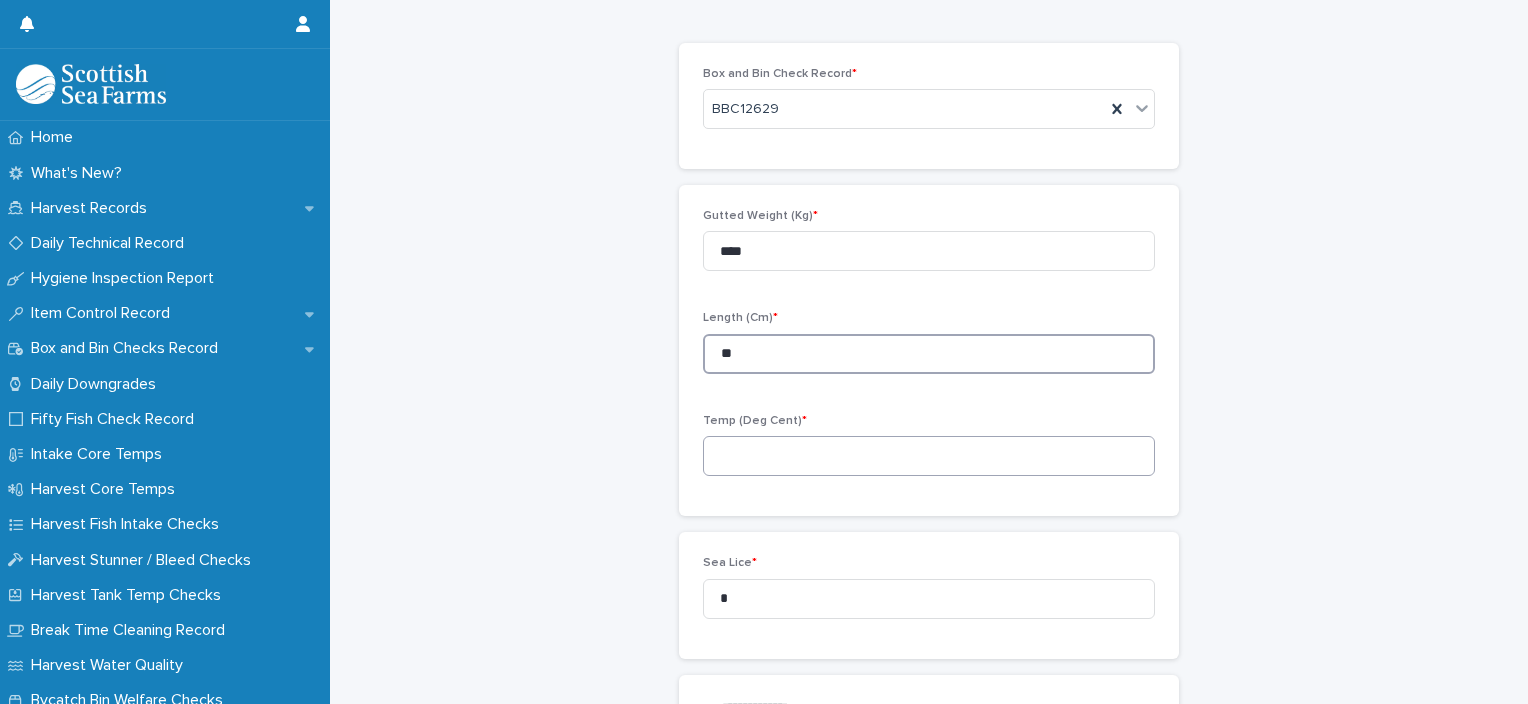 type on "**" 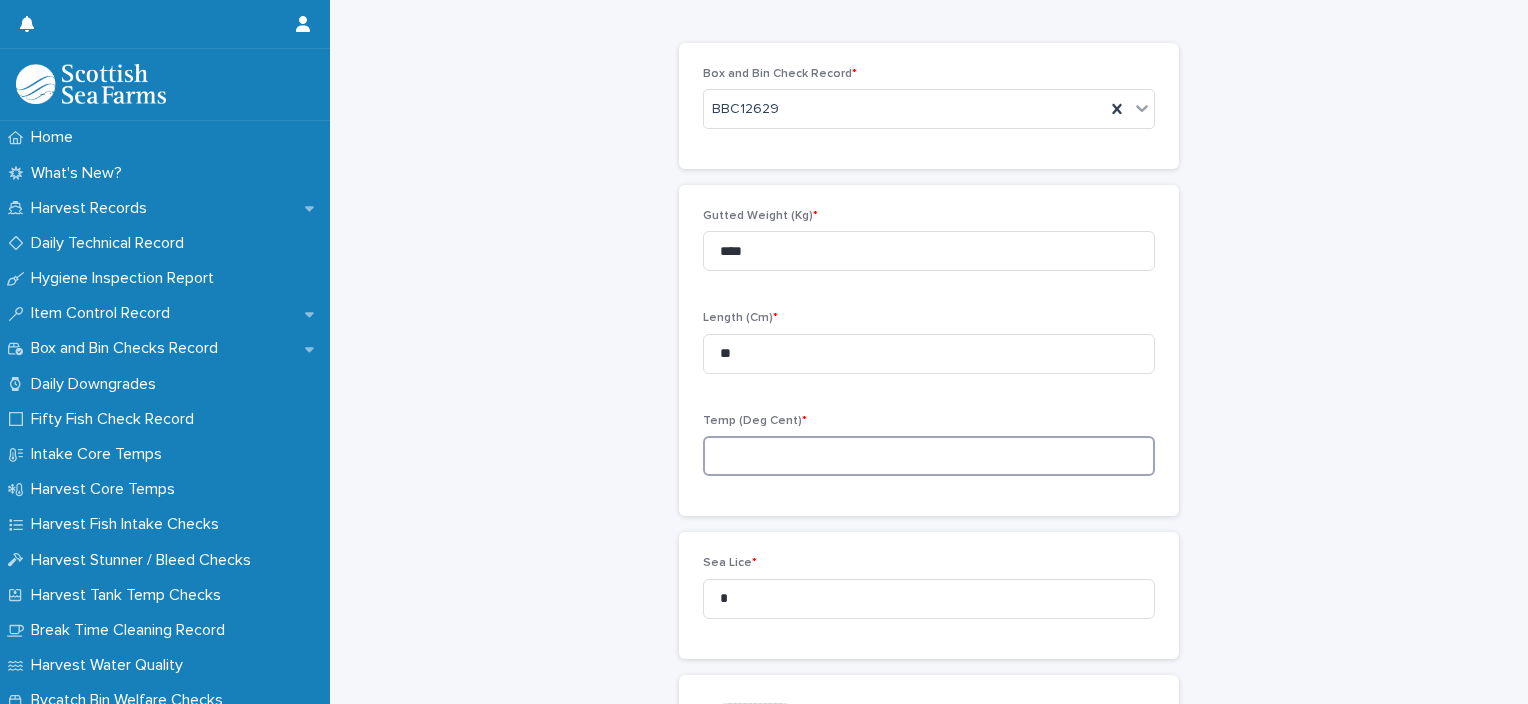 click at bounding box center (929, 456) 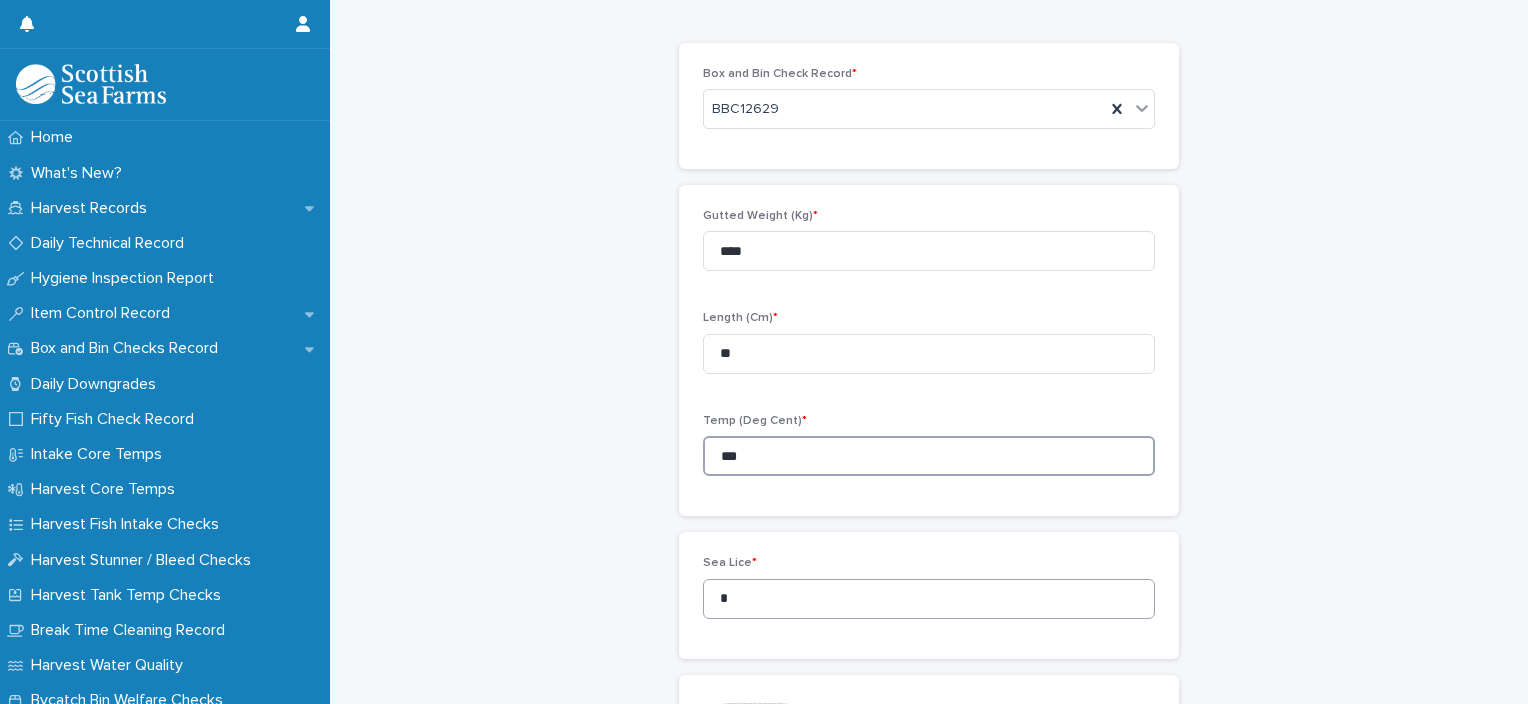 type on "***" 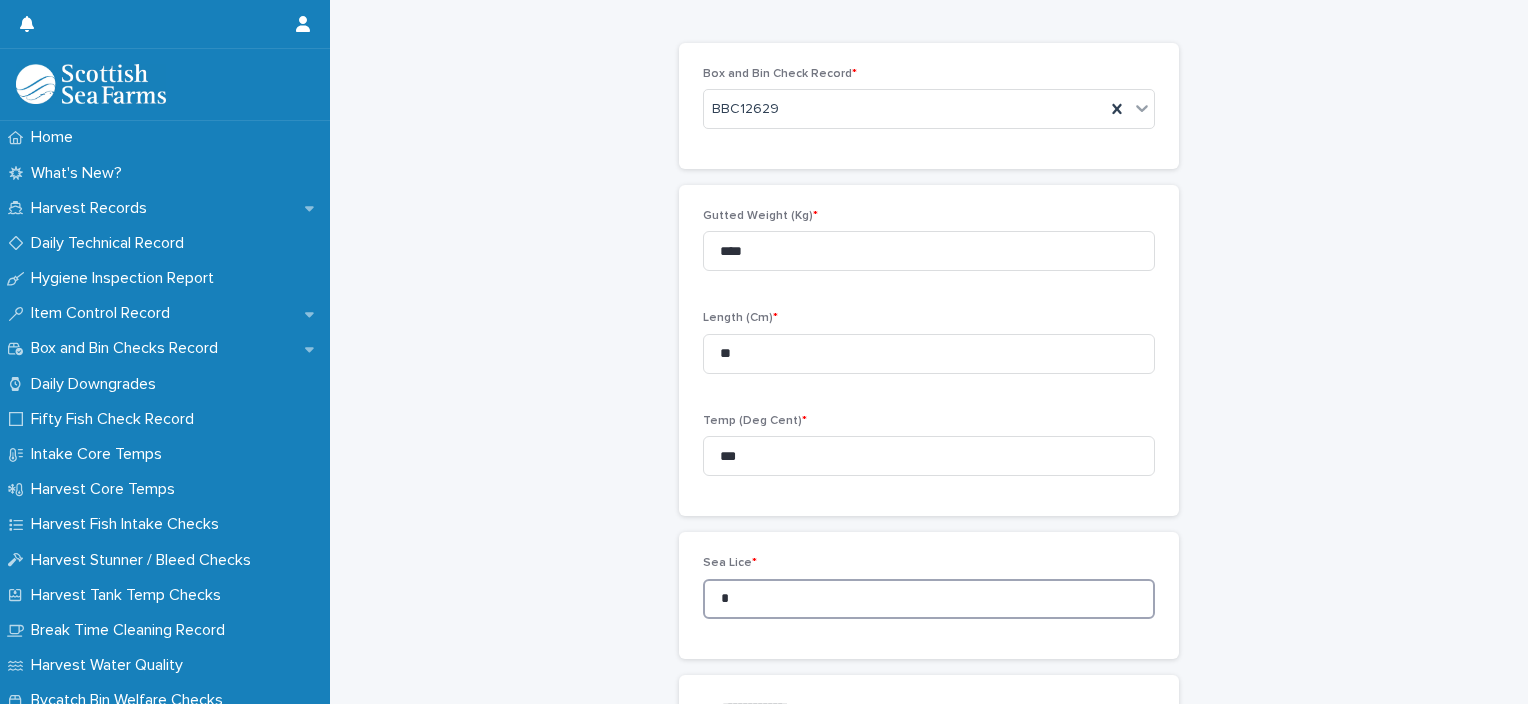 drag, startPoint x: 739, startPoint y: 592, endPoint x: 685, endPoint y: 588, distance: 54.147945 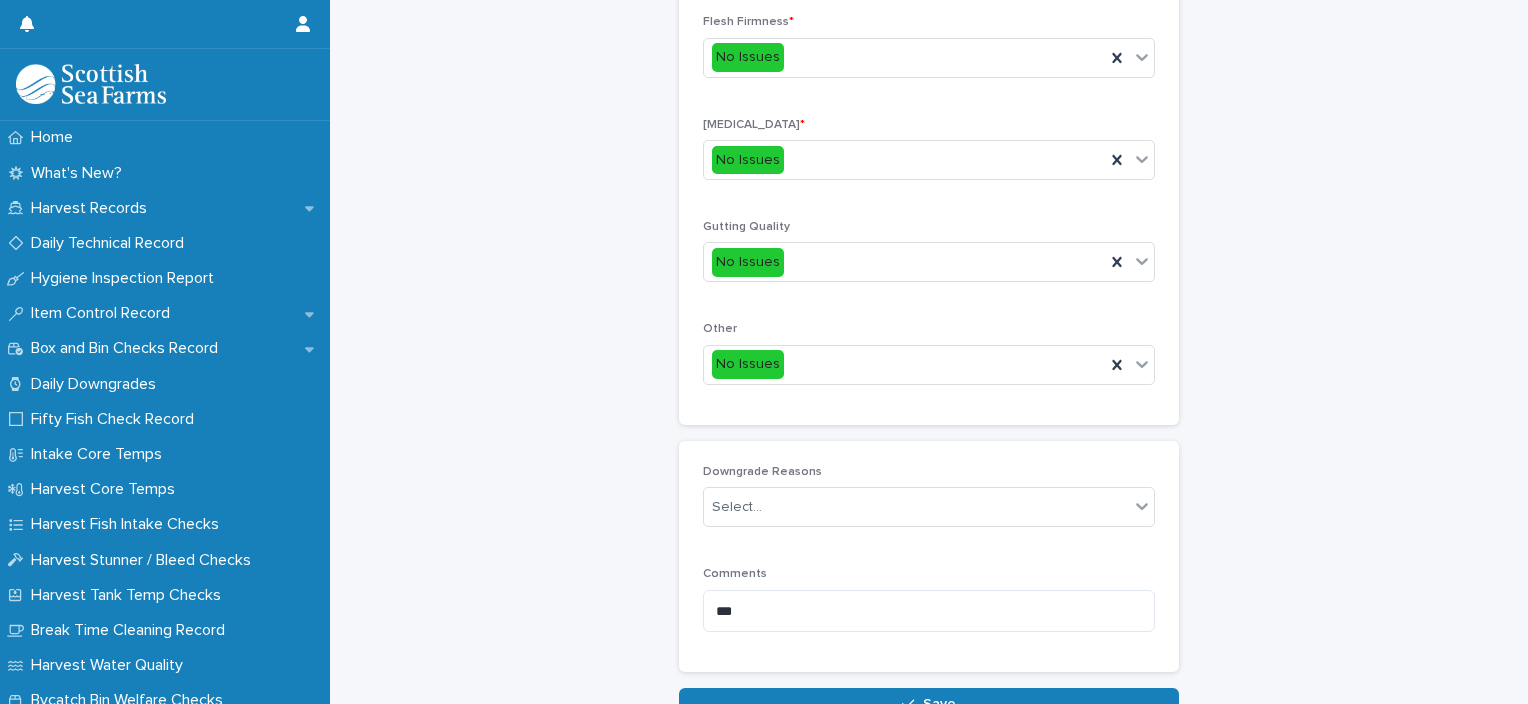 scroll, scrollTop: 901, scrollLeft: 0, axis: vertical 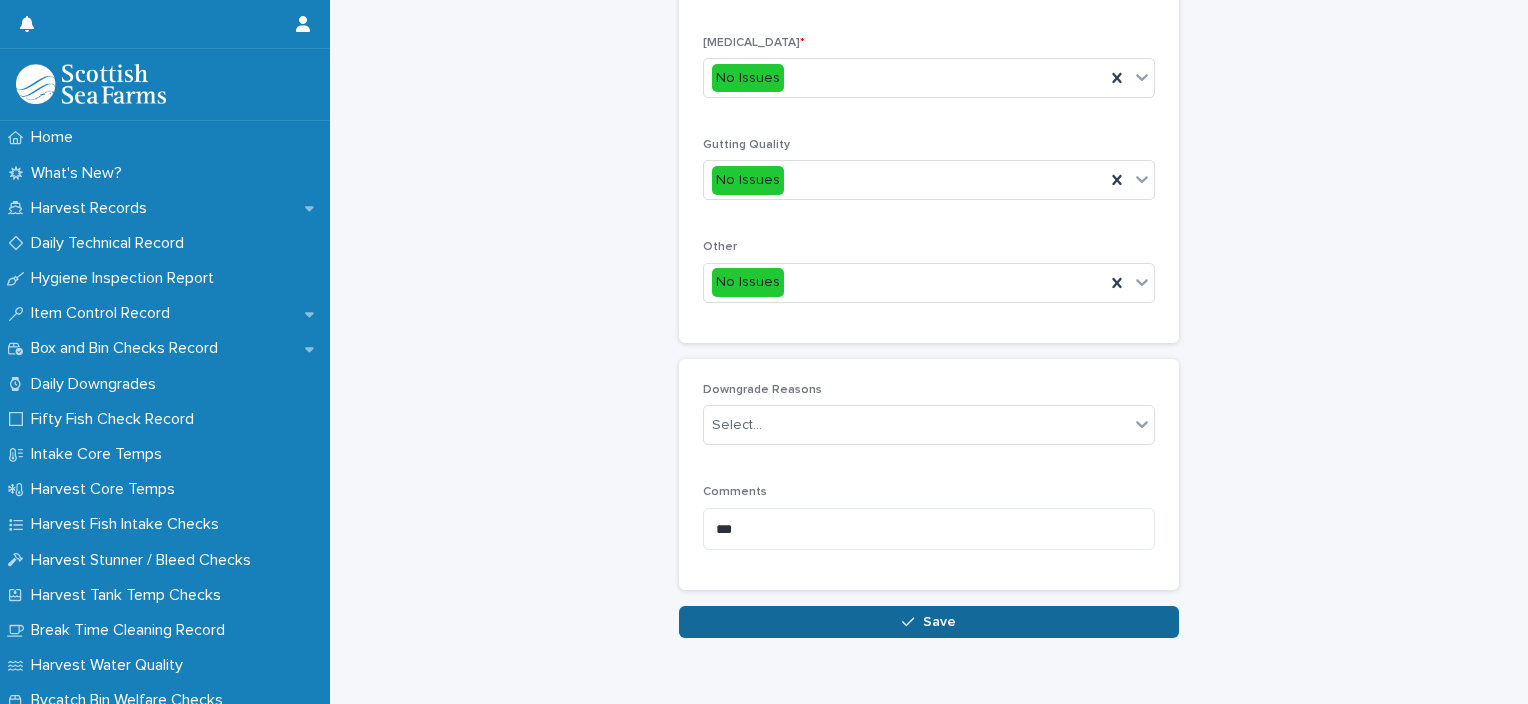 type on "*" 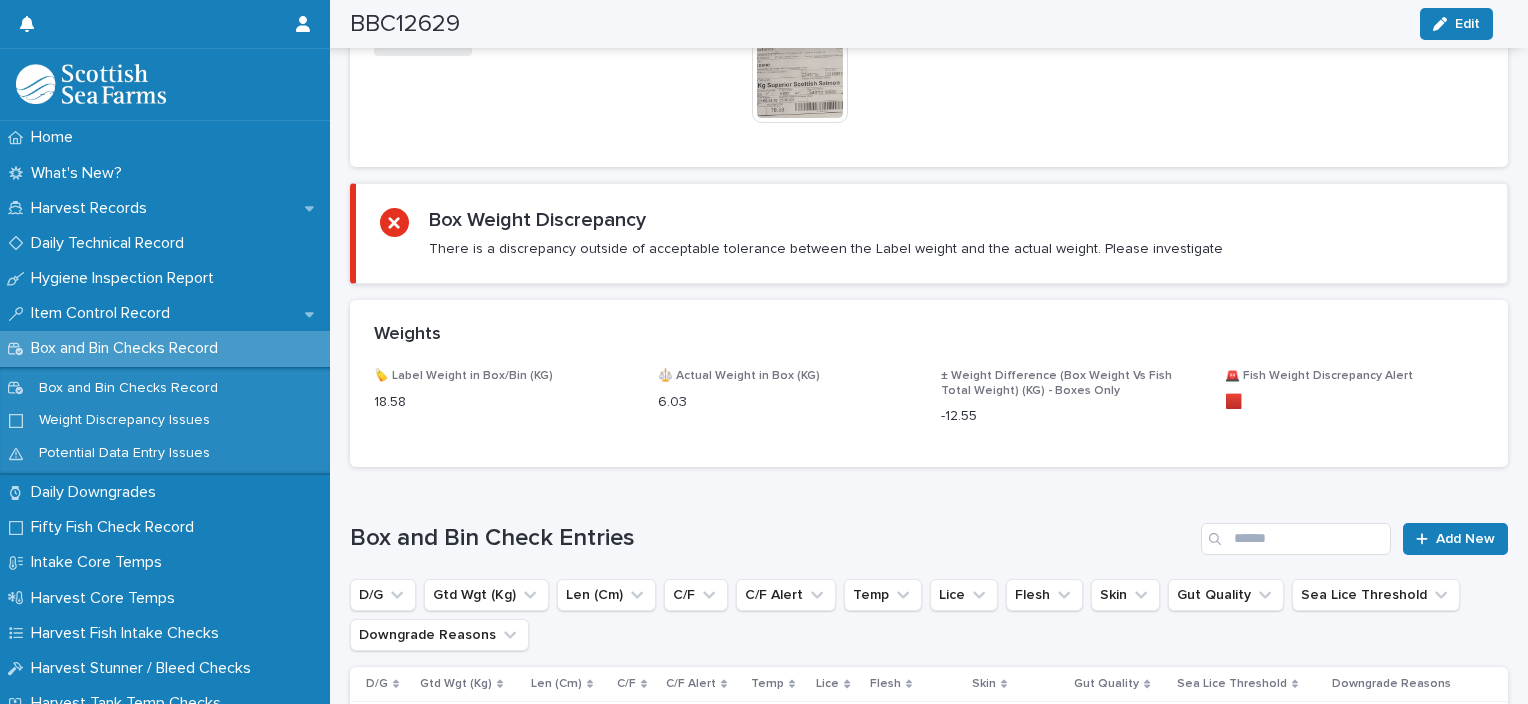 scroll, scrollTop: 987, scrollLeft: 0, axis: vertical 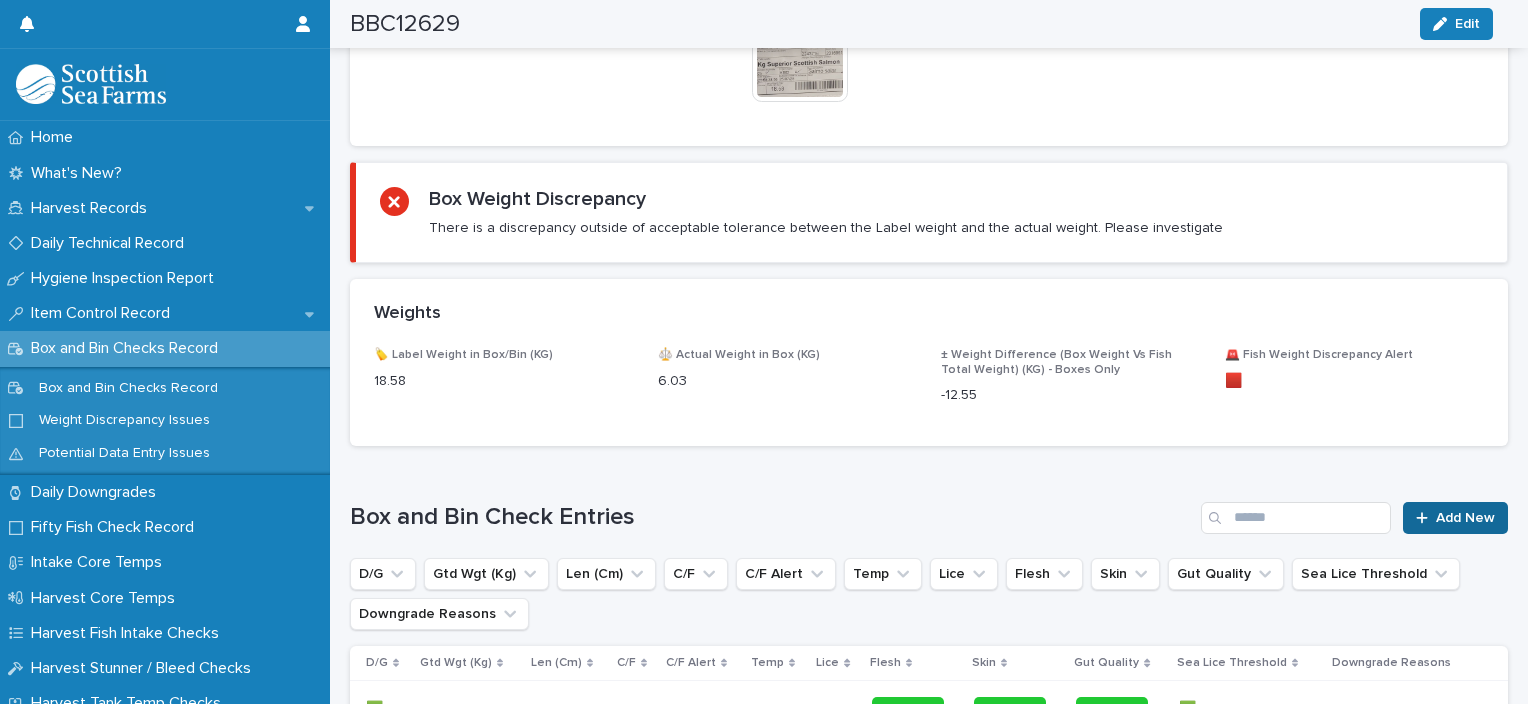 click on "Add New" at bounding box center (1455, 518) 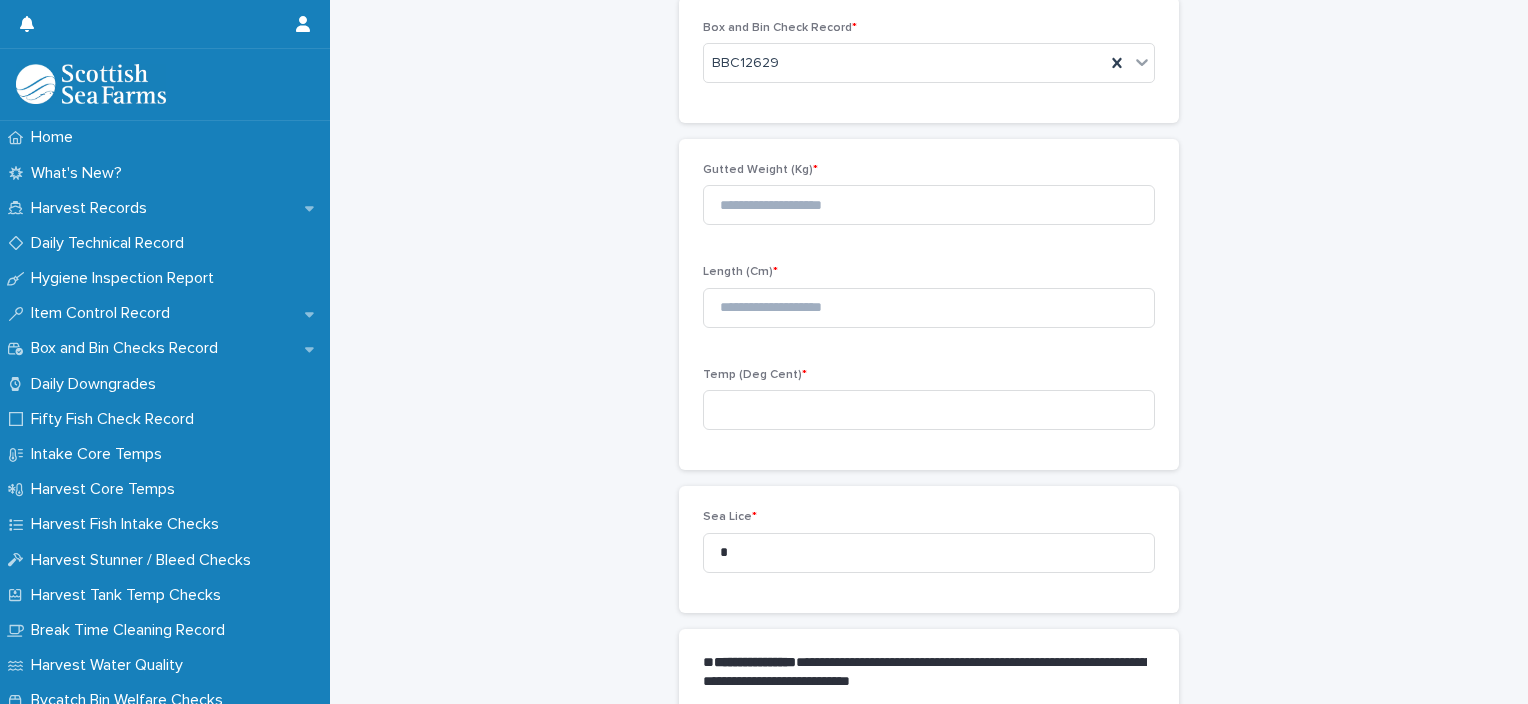 scroll, scrollTop: 97, scrollLeft: 0, axis: vertical 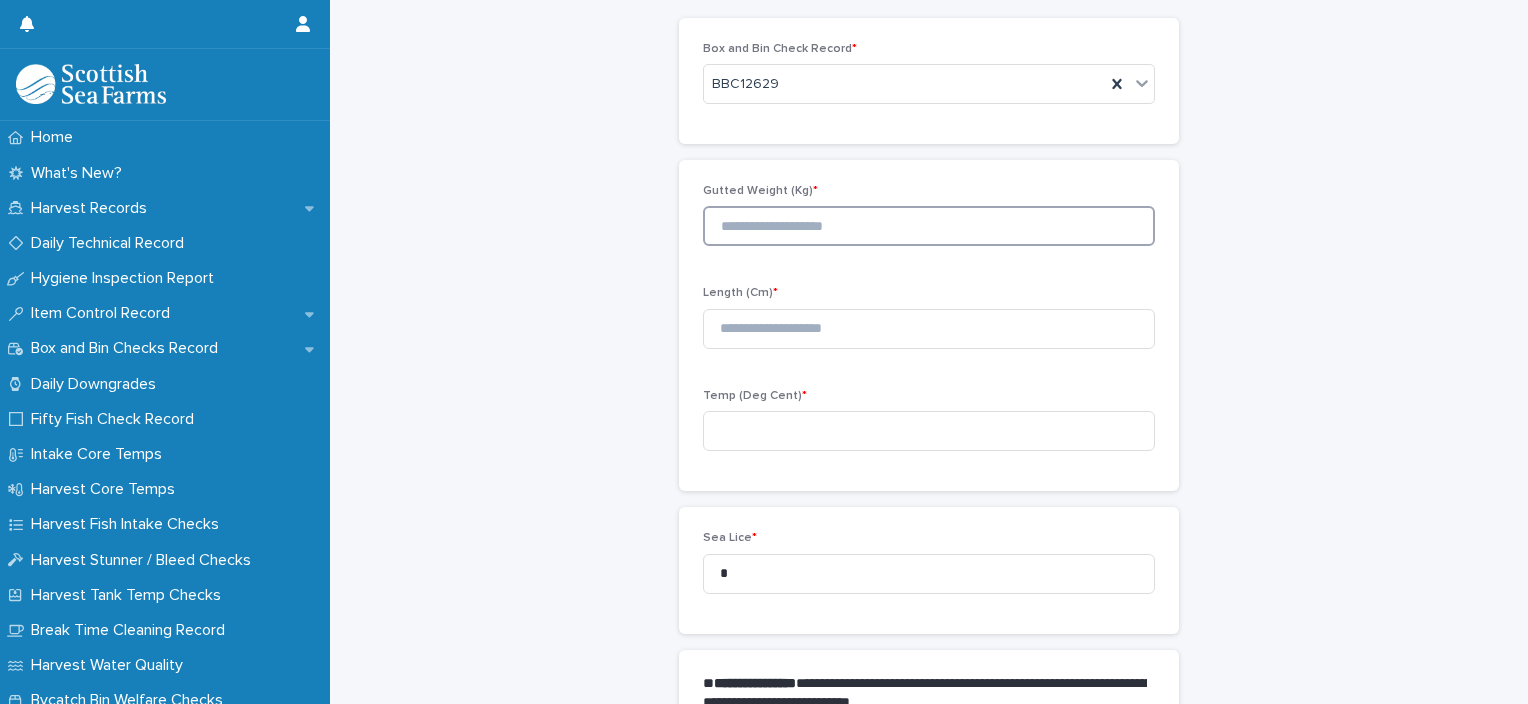 click at bounding box center (929, 226) 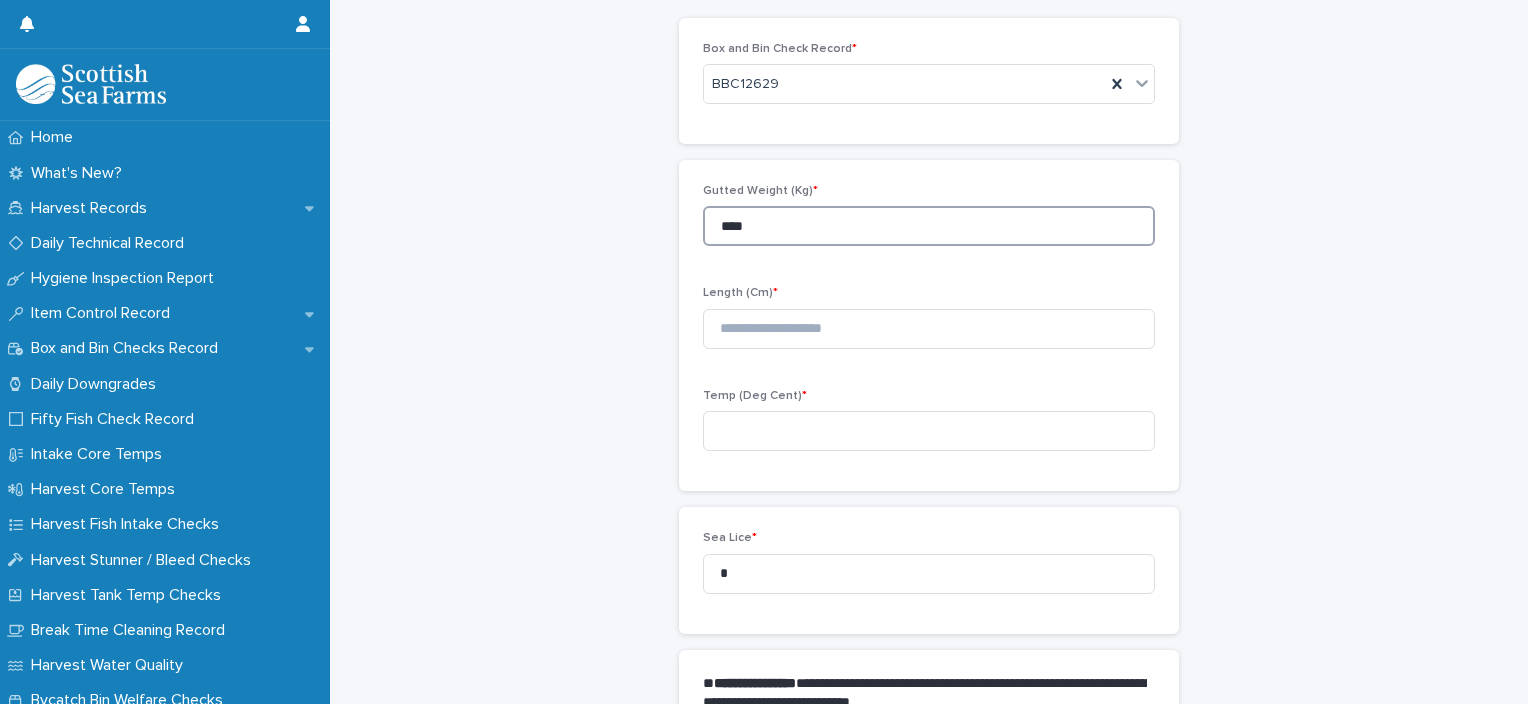 type on "****" 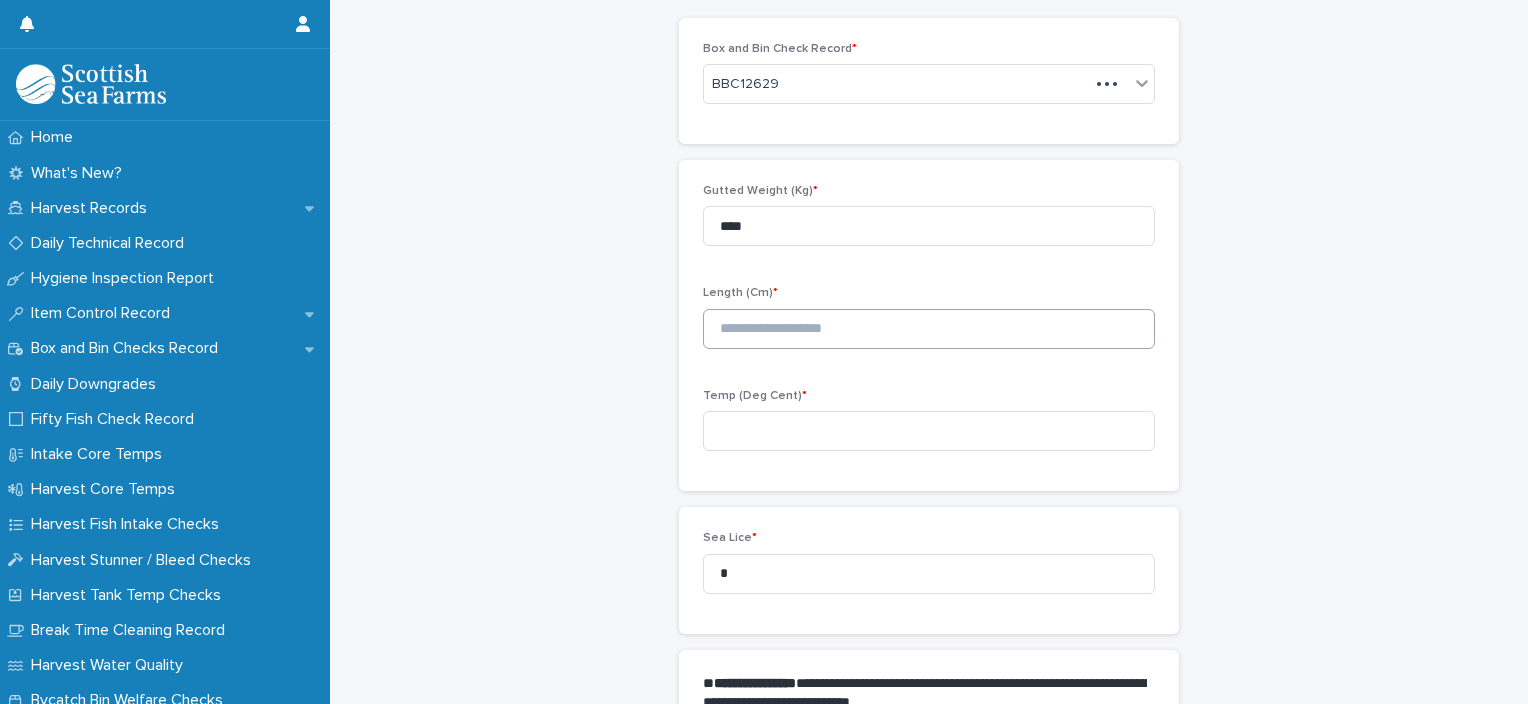 drag, startPoint x: 890, startPoint y: 300, endPoint x: 896, endPoint y: 332, distance: 32.55764 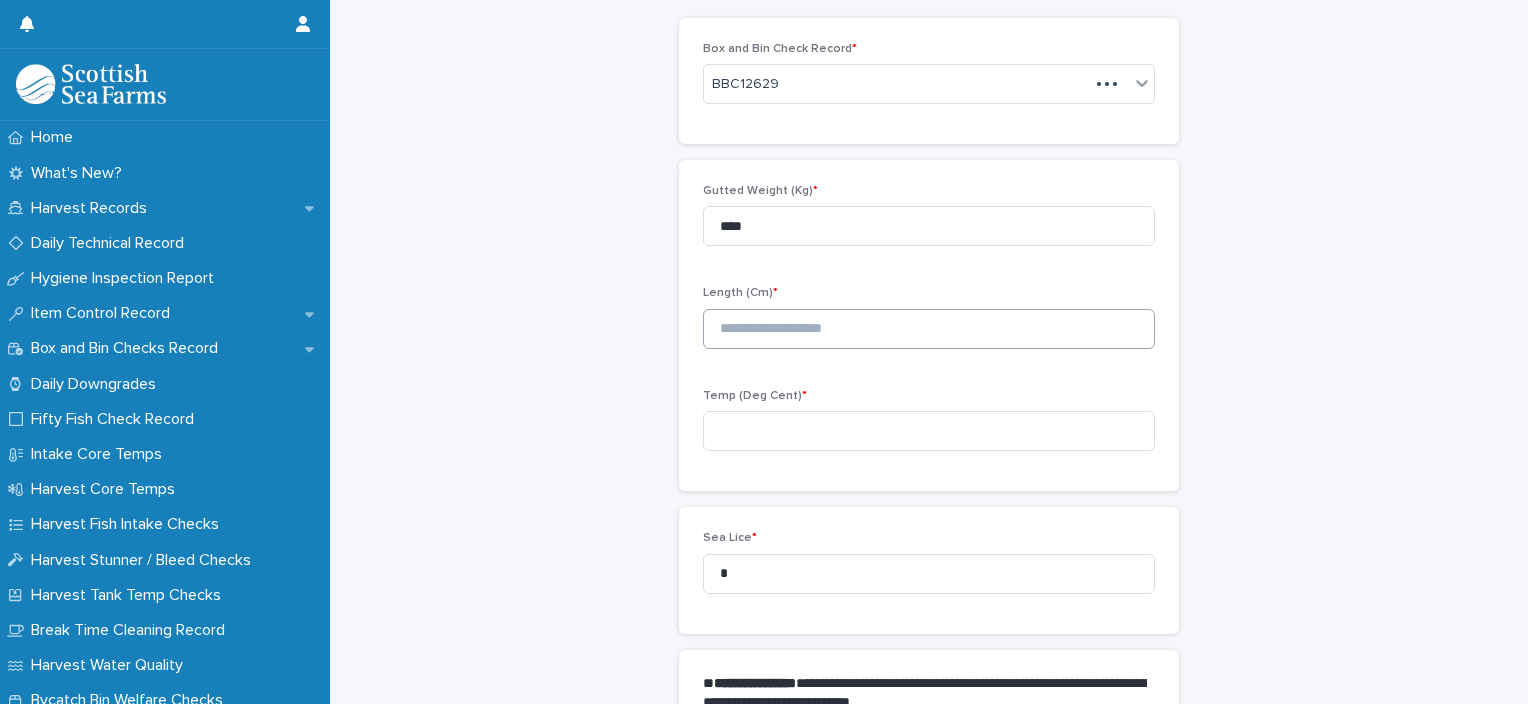 click on "Length (Cm) *" at bounding box center (929, 325) 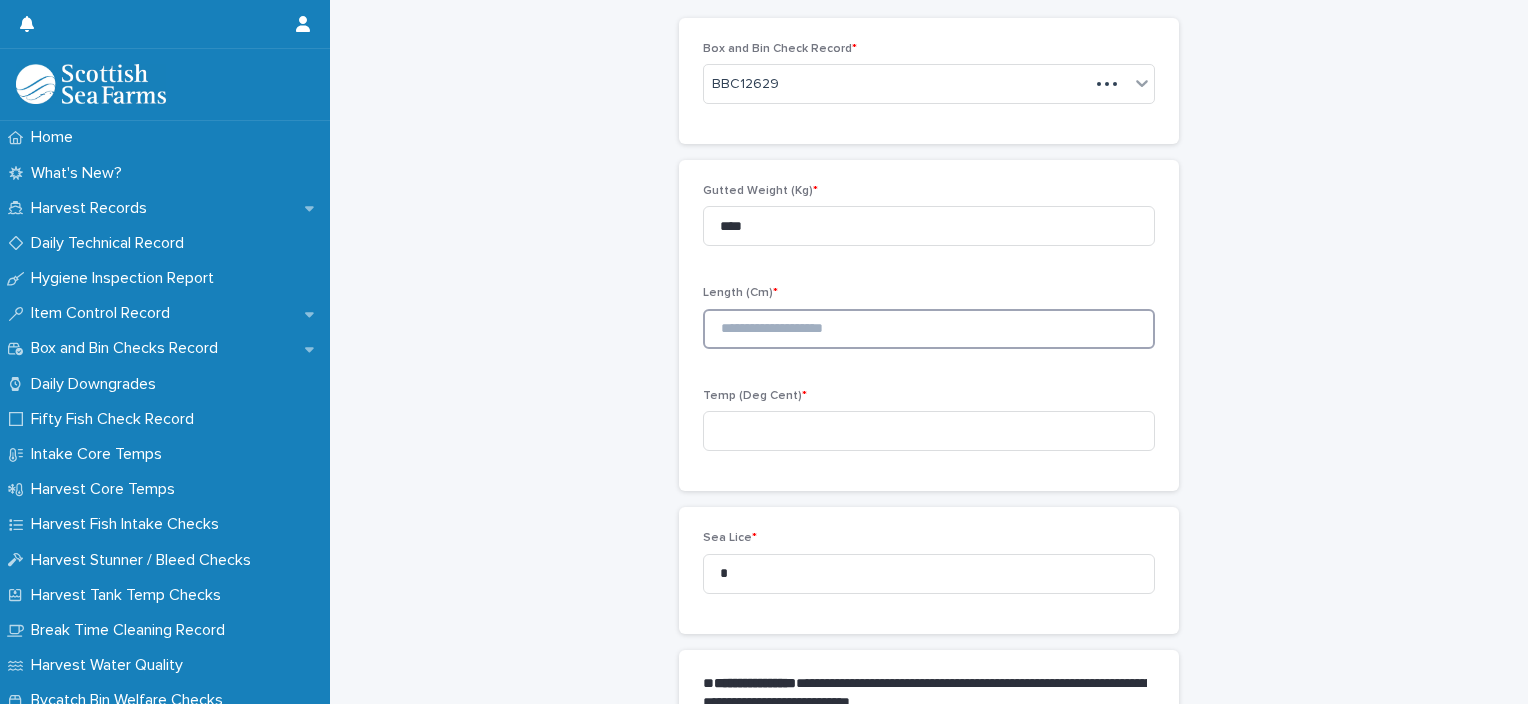 click at bounding box center [929, 329] 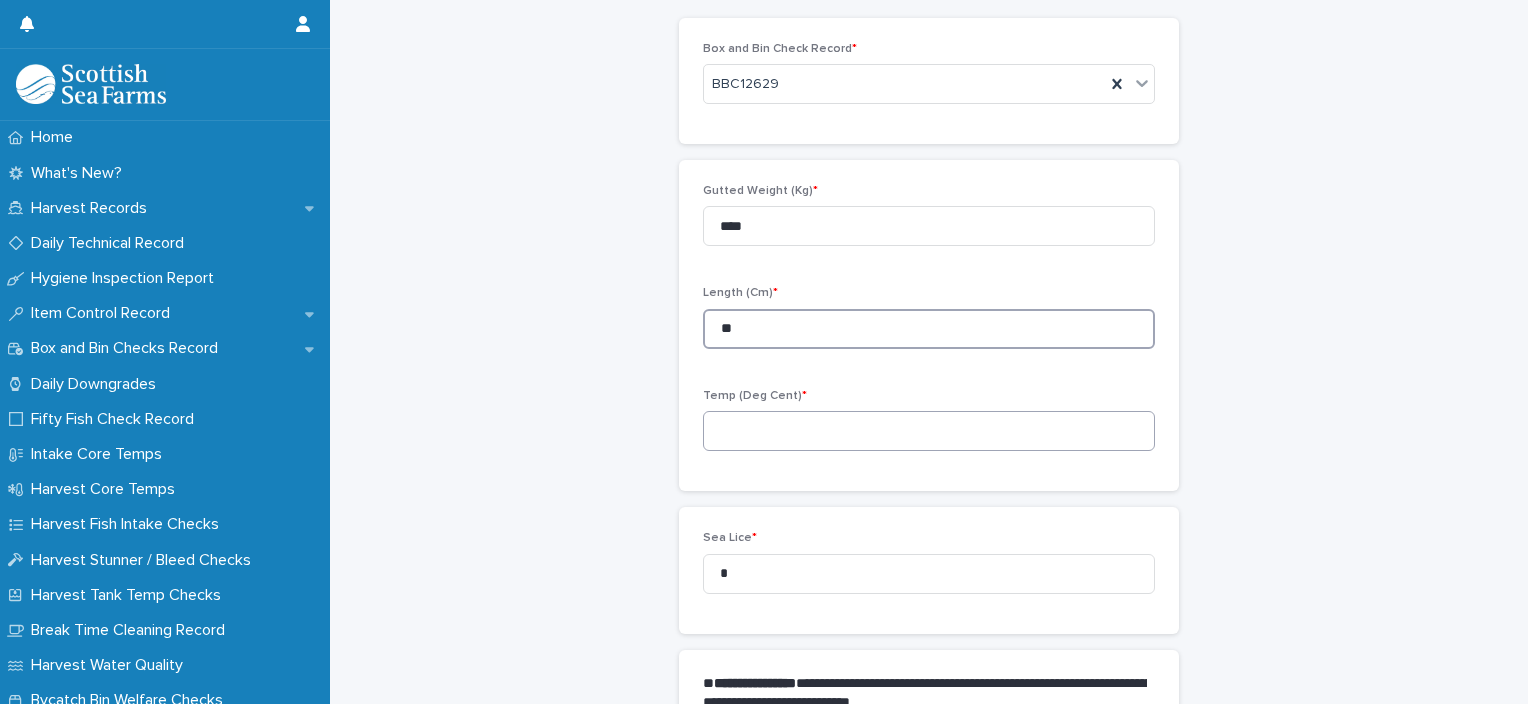 type on "**" 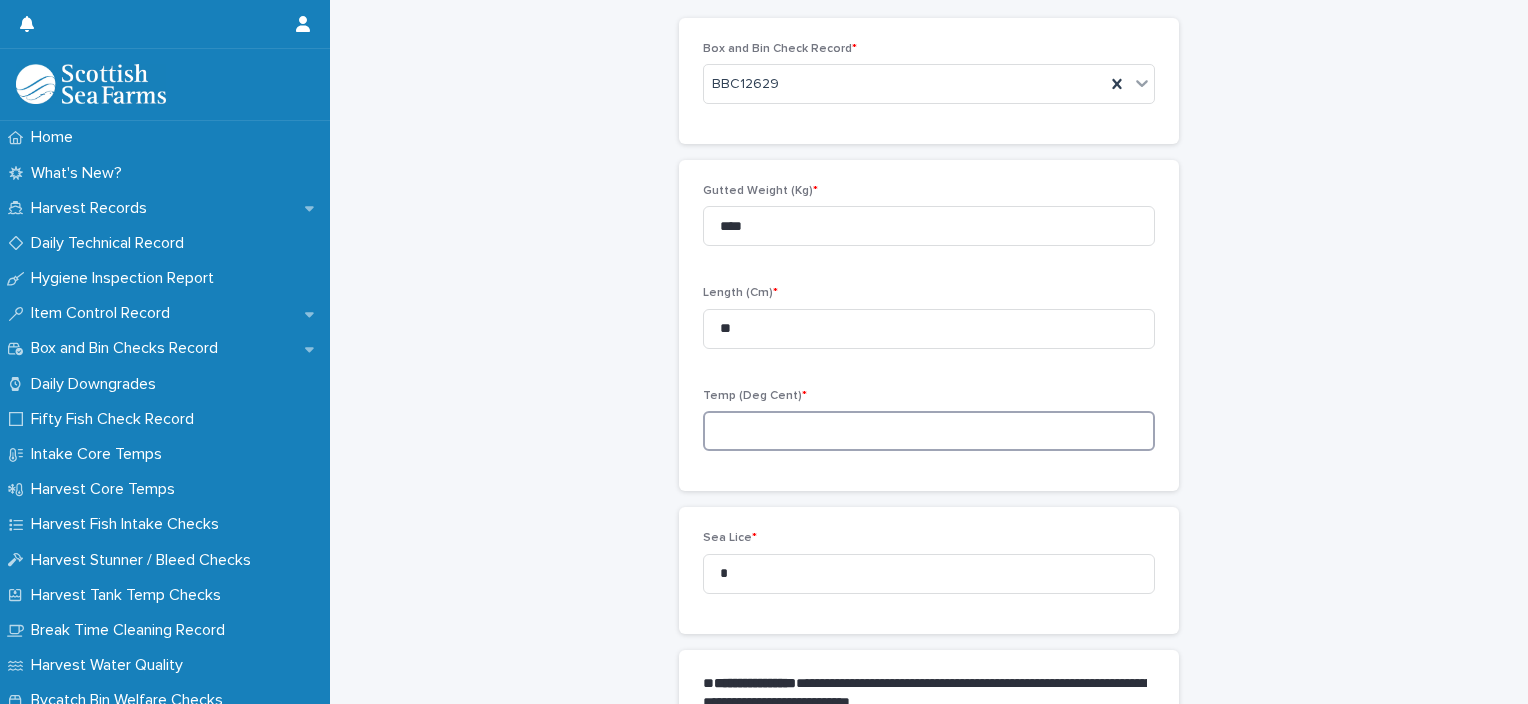 click at bounding box center (929, 431) 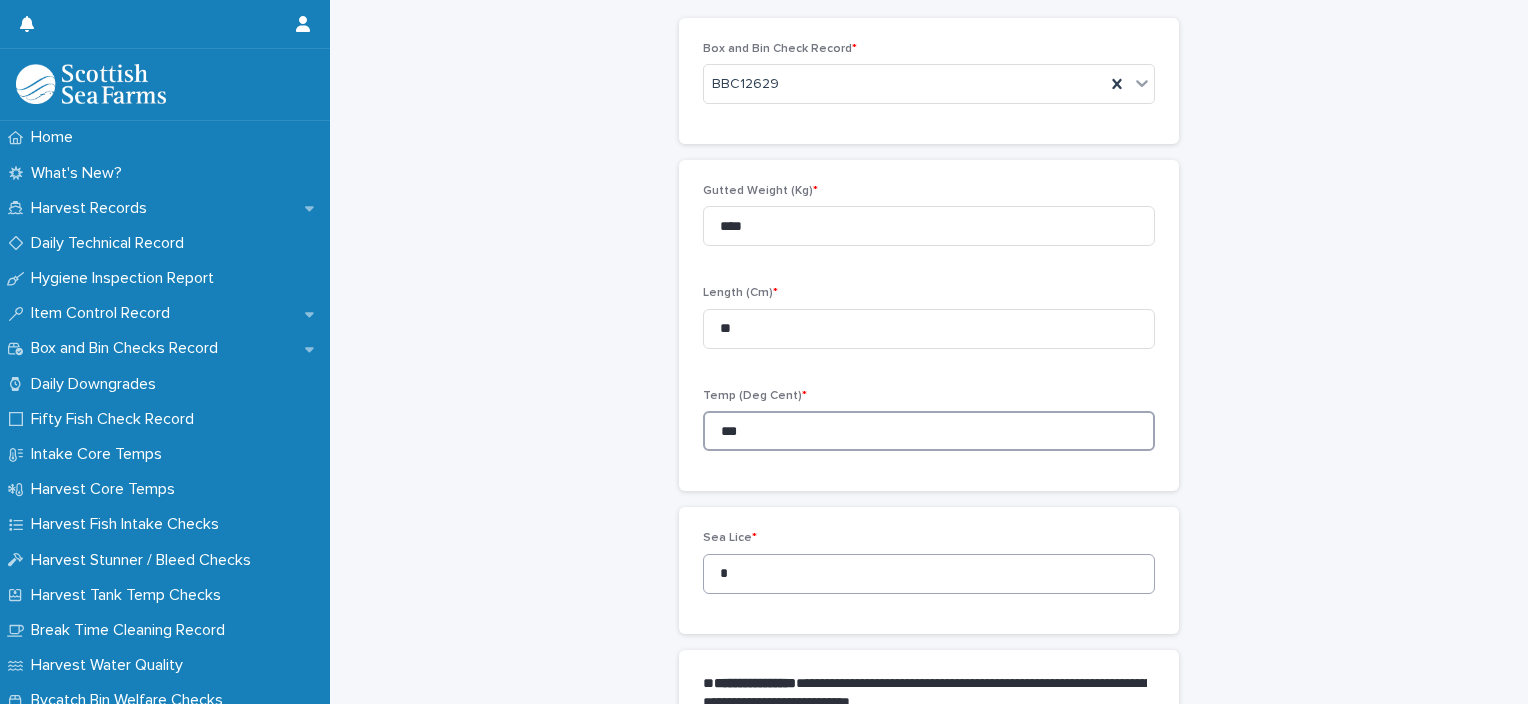 type on "***" 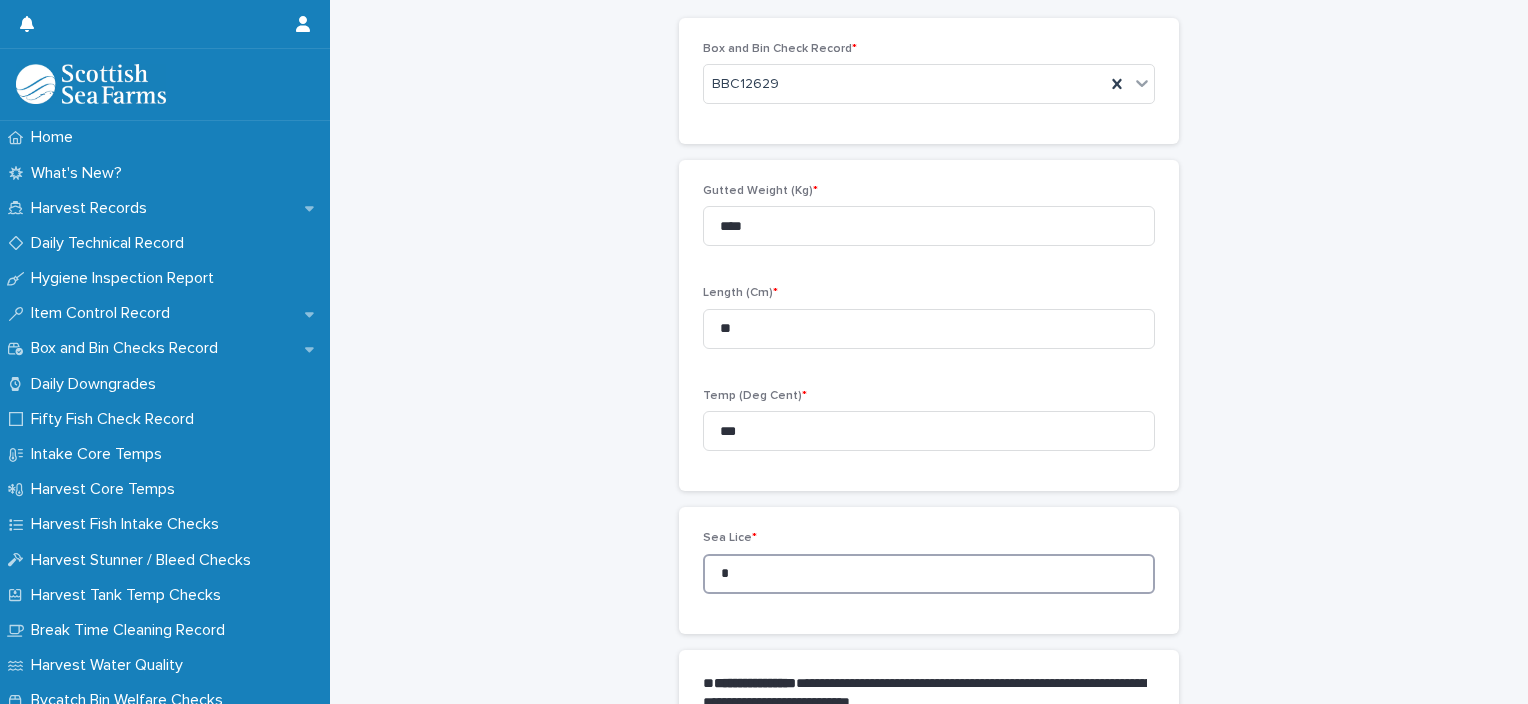 drag, startPoint x: 725, startPoint y: 575, endPoint x: 674, endPoint y: 570, distance: 51.24451 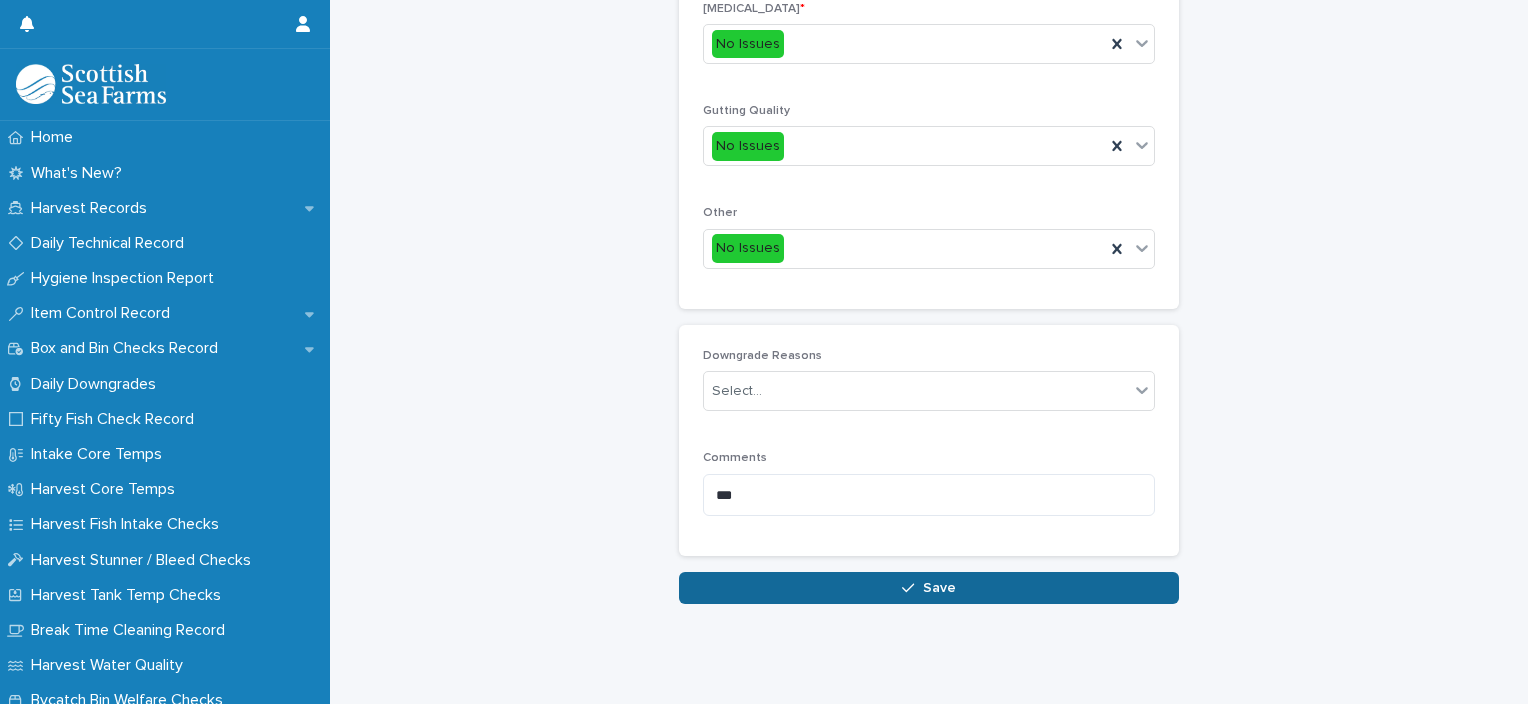 type on "*" 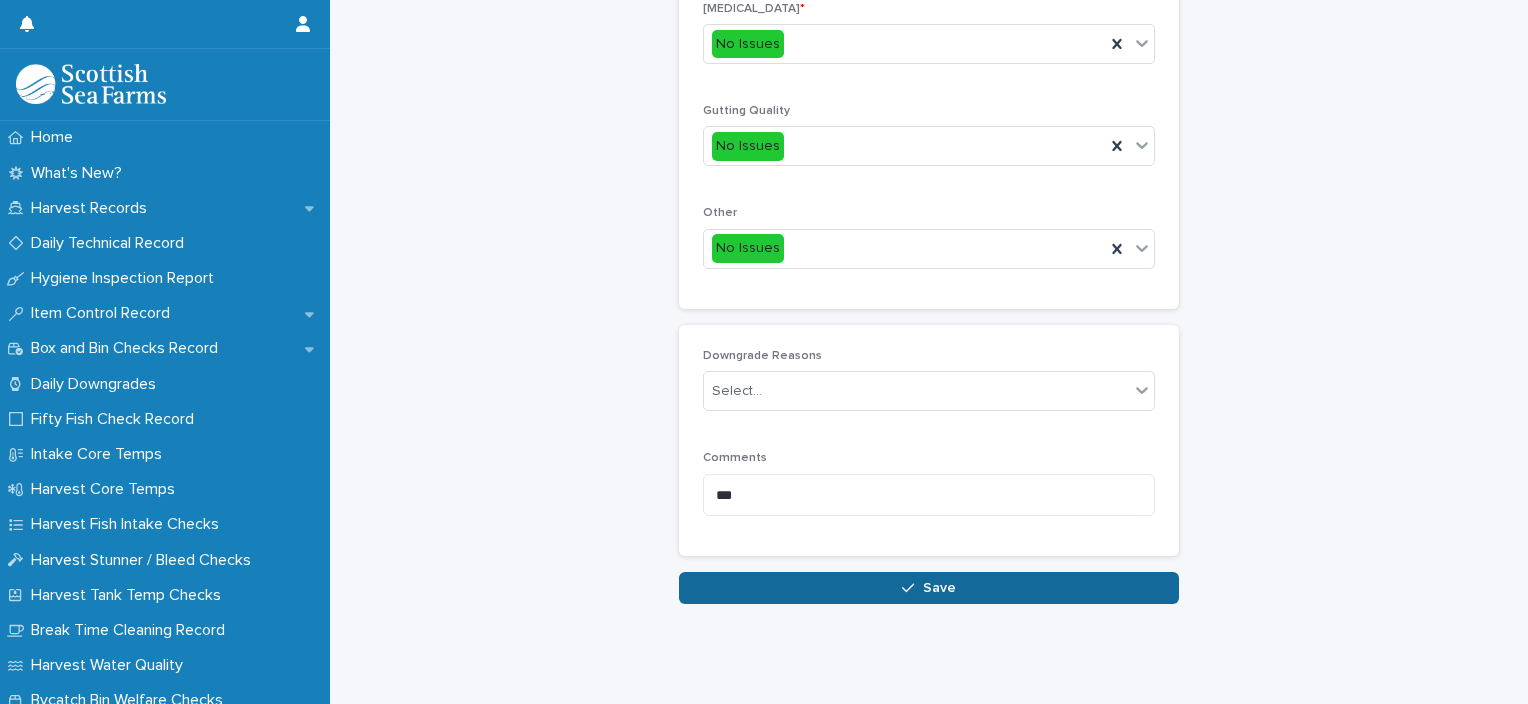 click on "Save" at bounding box center (929, 588) 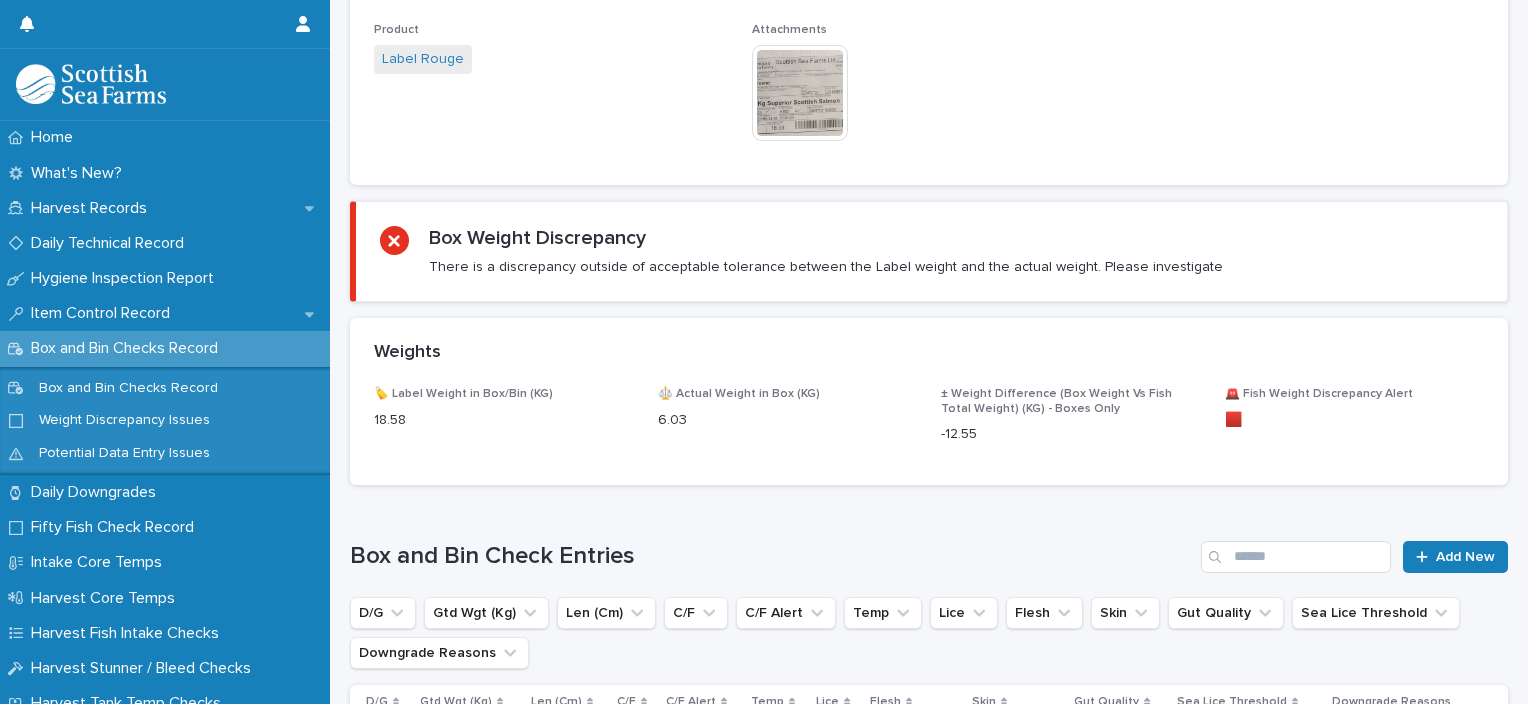 scroll, scrollTop: 0, scrollLeft: 0, axis: both 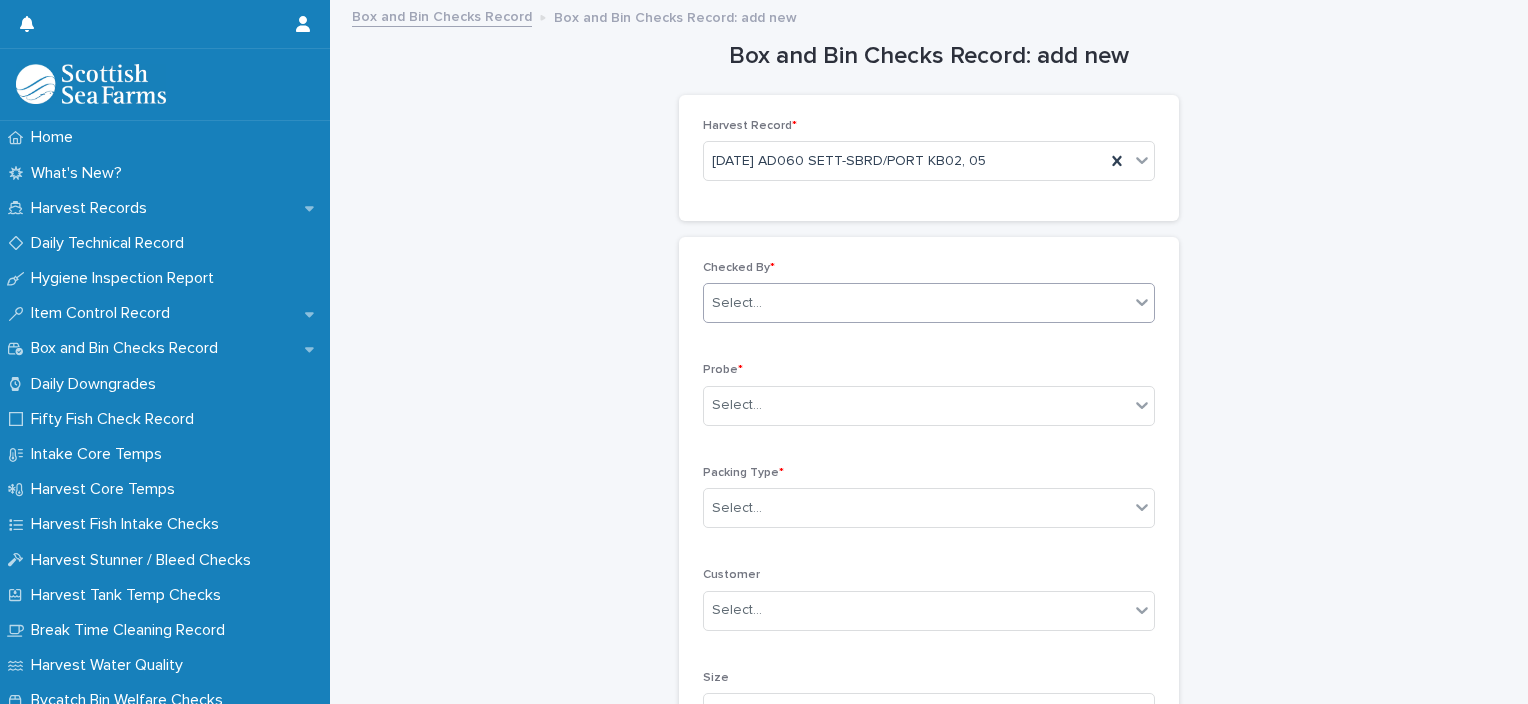 click on "Select..." at bounding box center [916, 303] 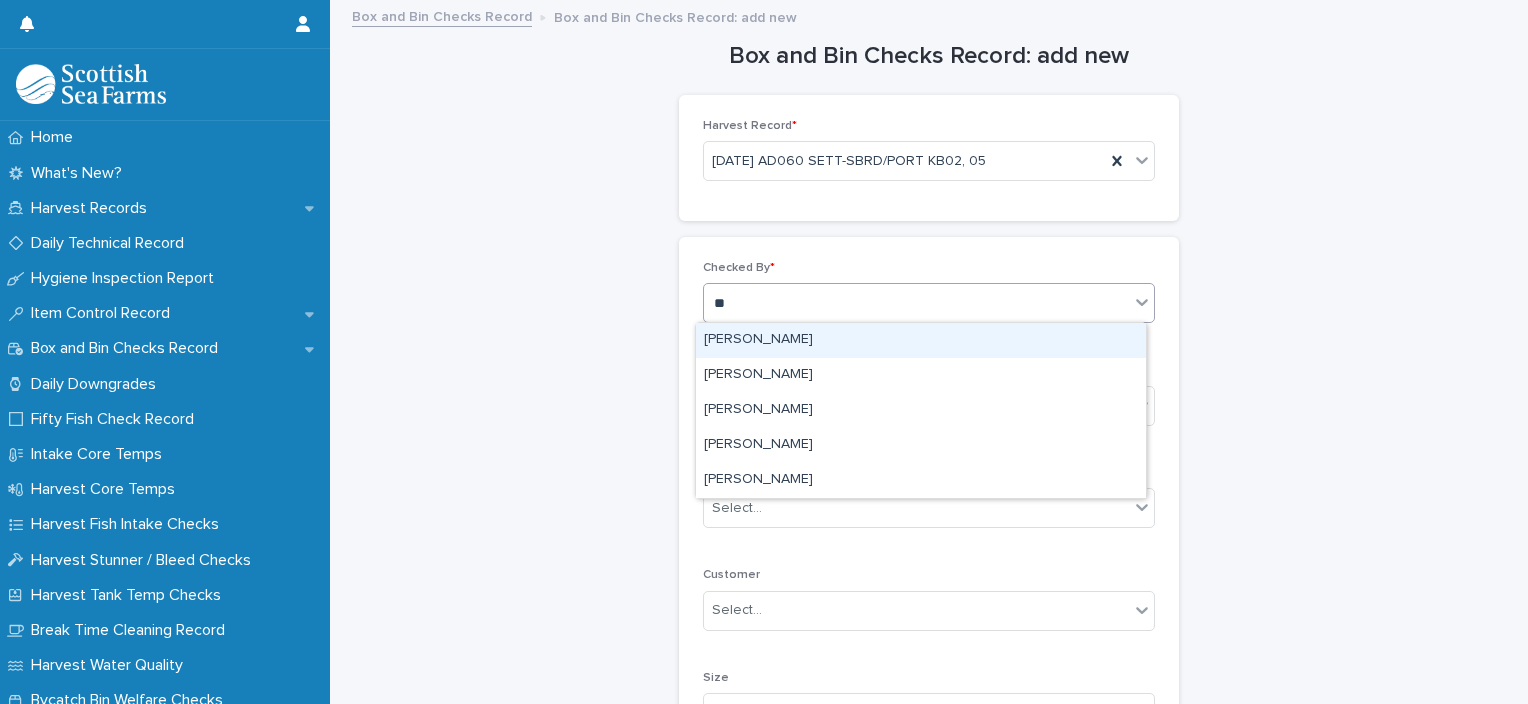 type on "***" 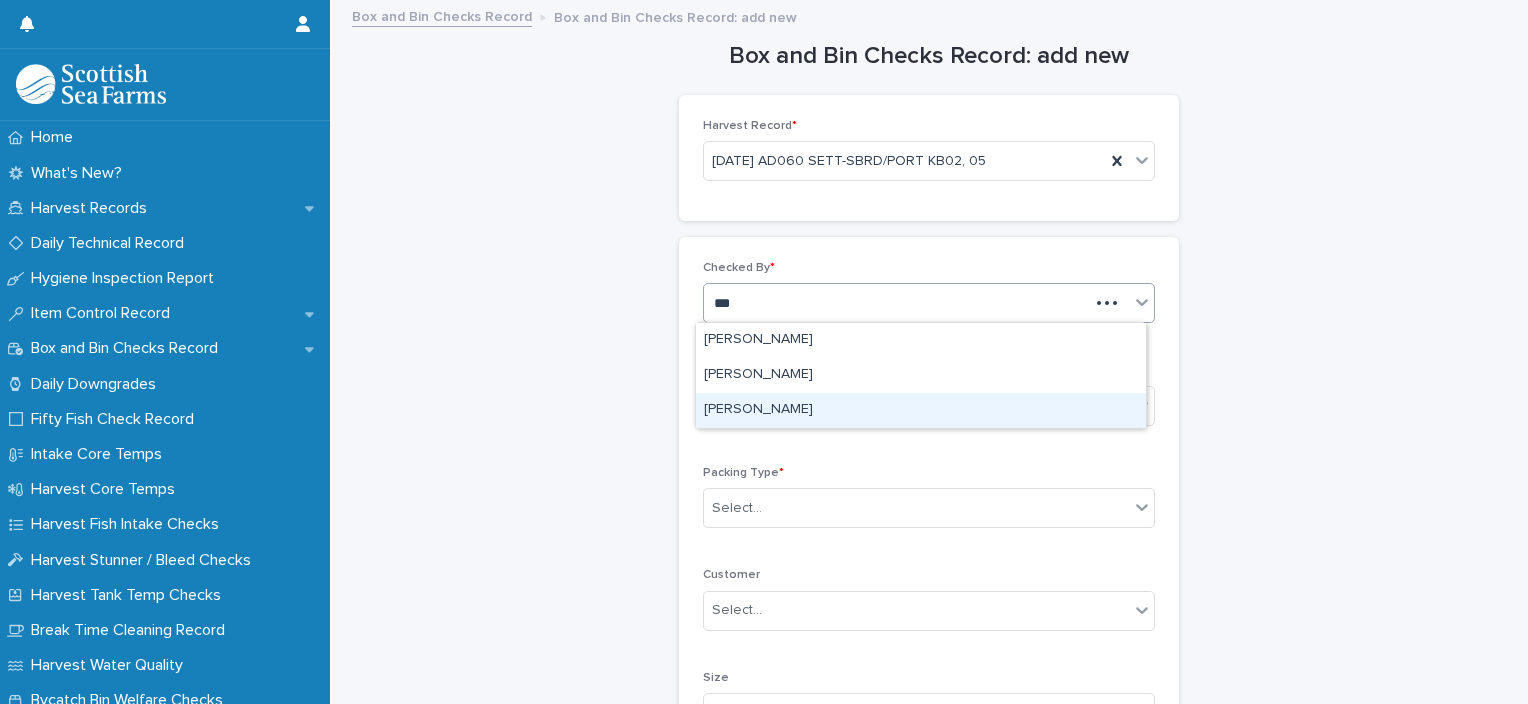 click on "[PERSON_NAME]" at bounding box center (921, 410) 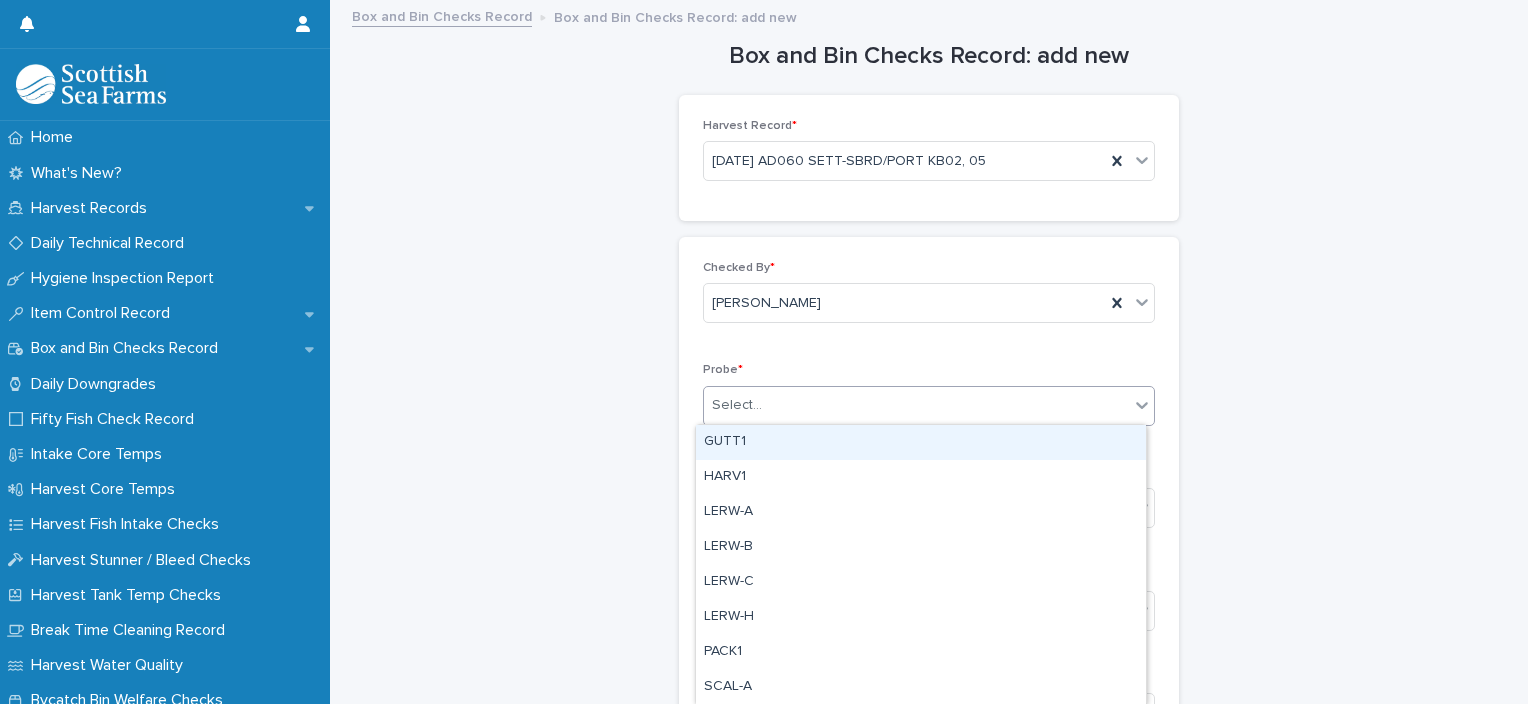 click on "Select..." at bounding box center [916, 405] 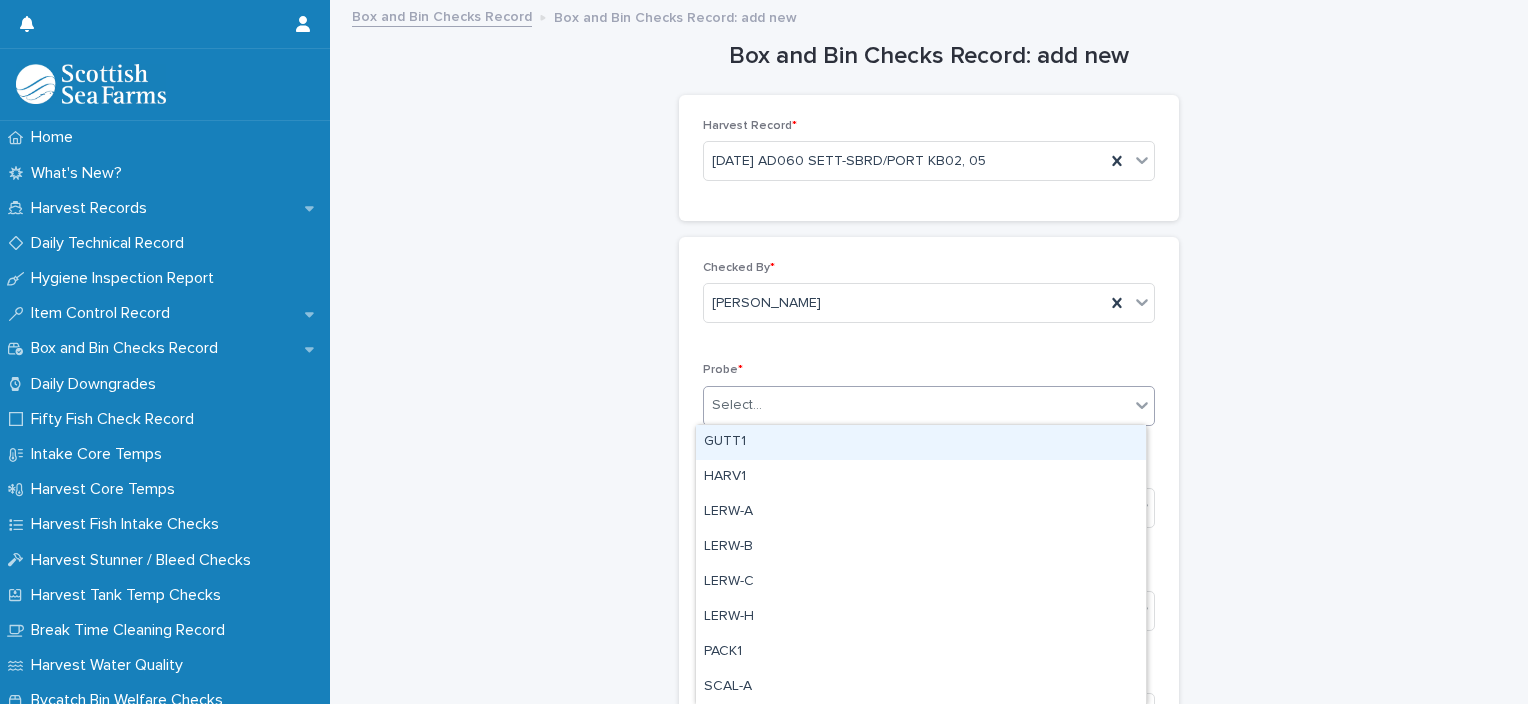 type on "*" 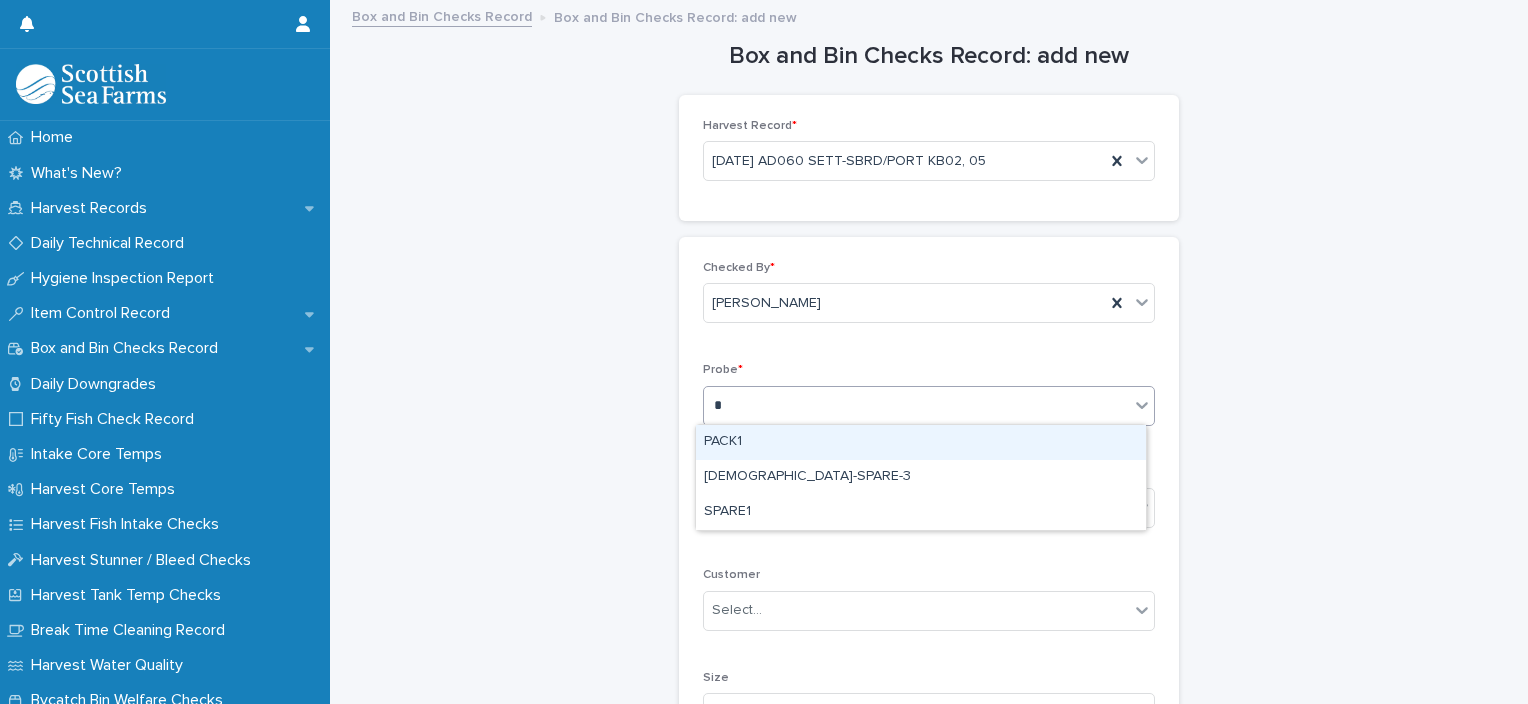 click on "PACK1" at bounding box center [921, 442] 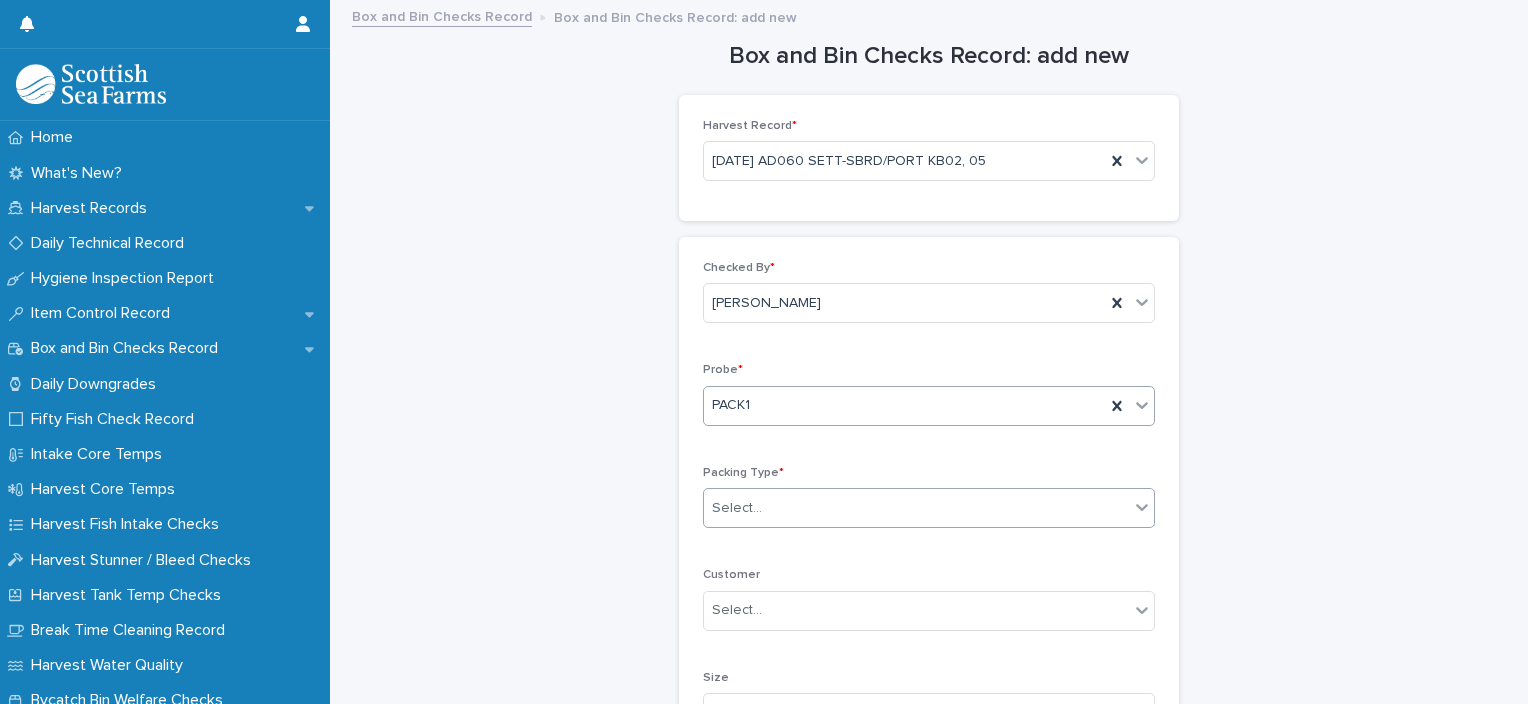 click on "Select..." at bounding box center (916, 508) 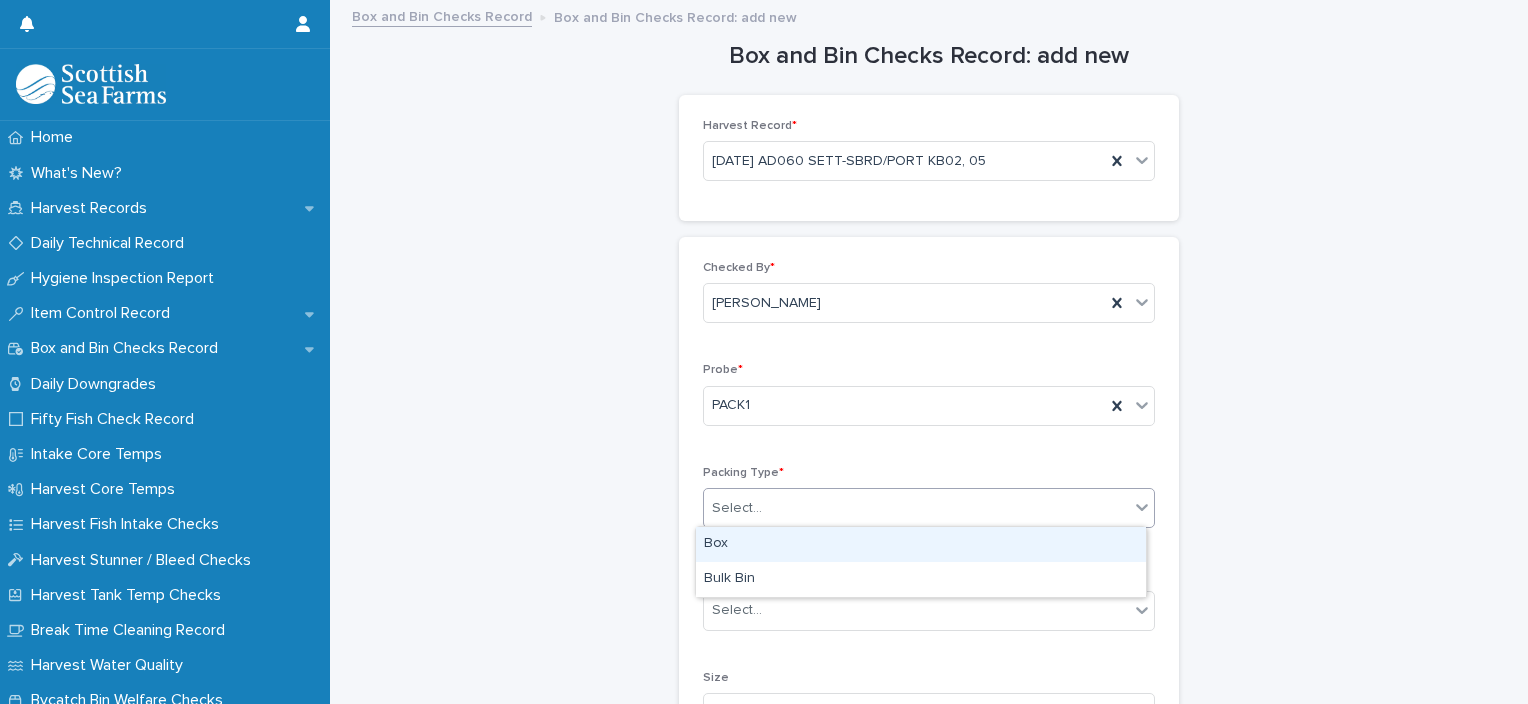 click on "Box" at bounding box center (921, 544) 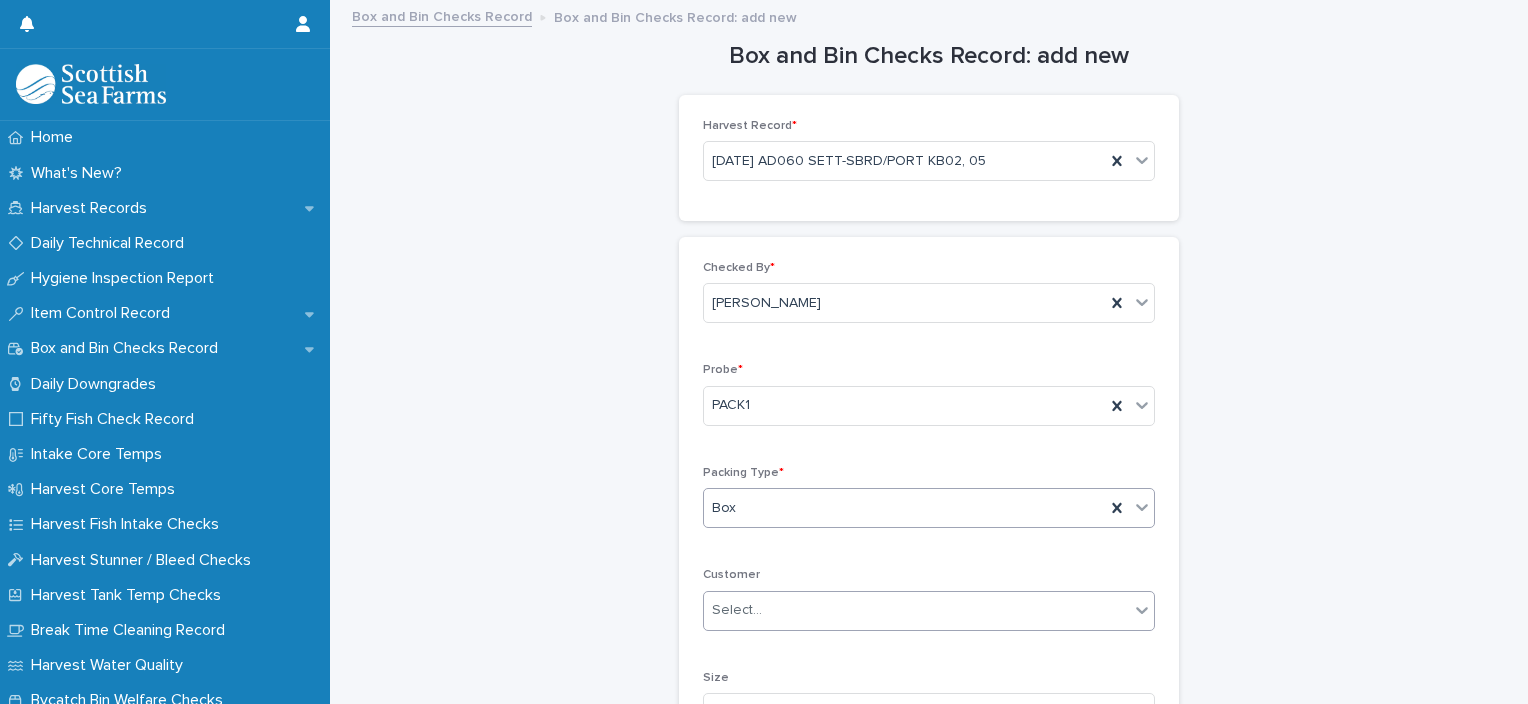 click on "Select..." at bounding box center (916, 610) 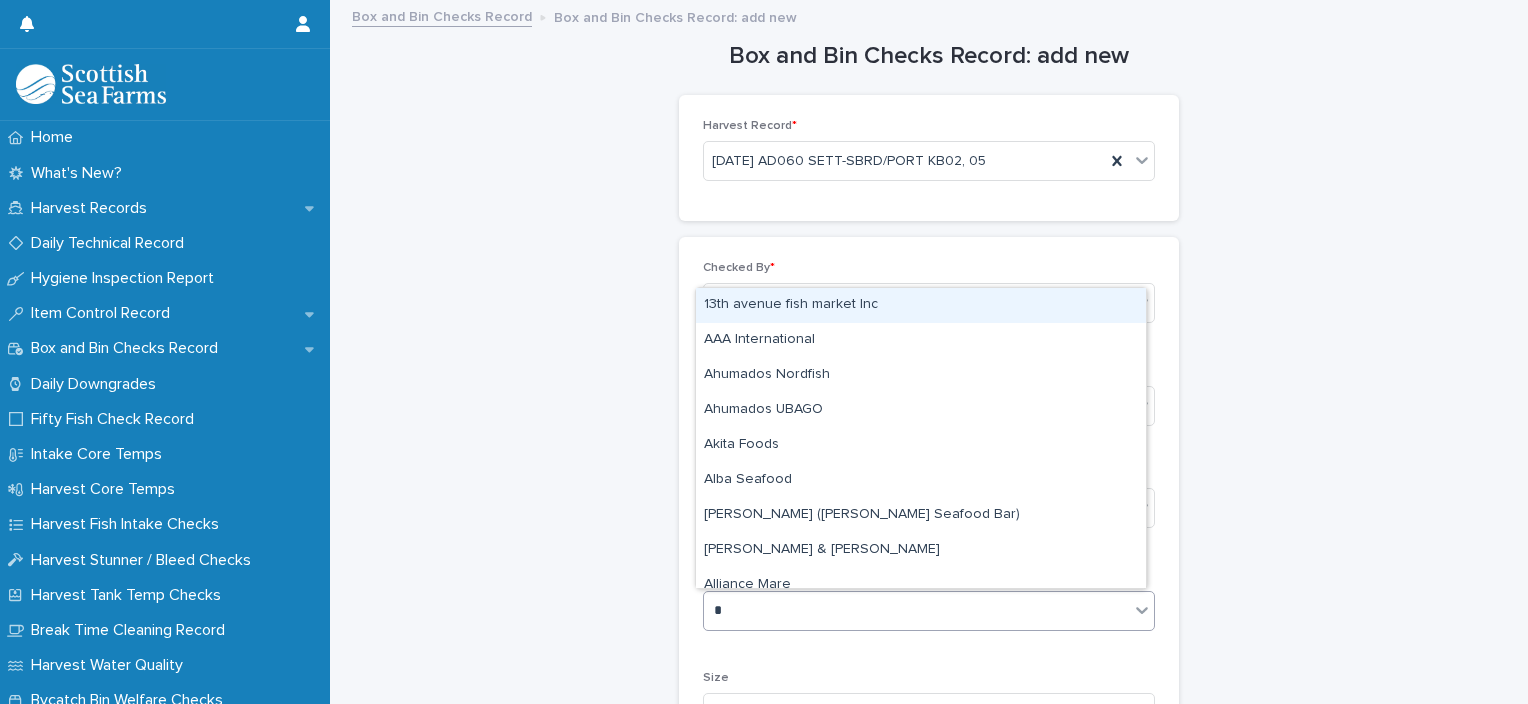 type on "**" 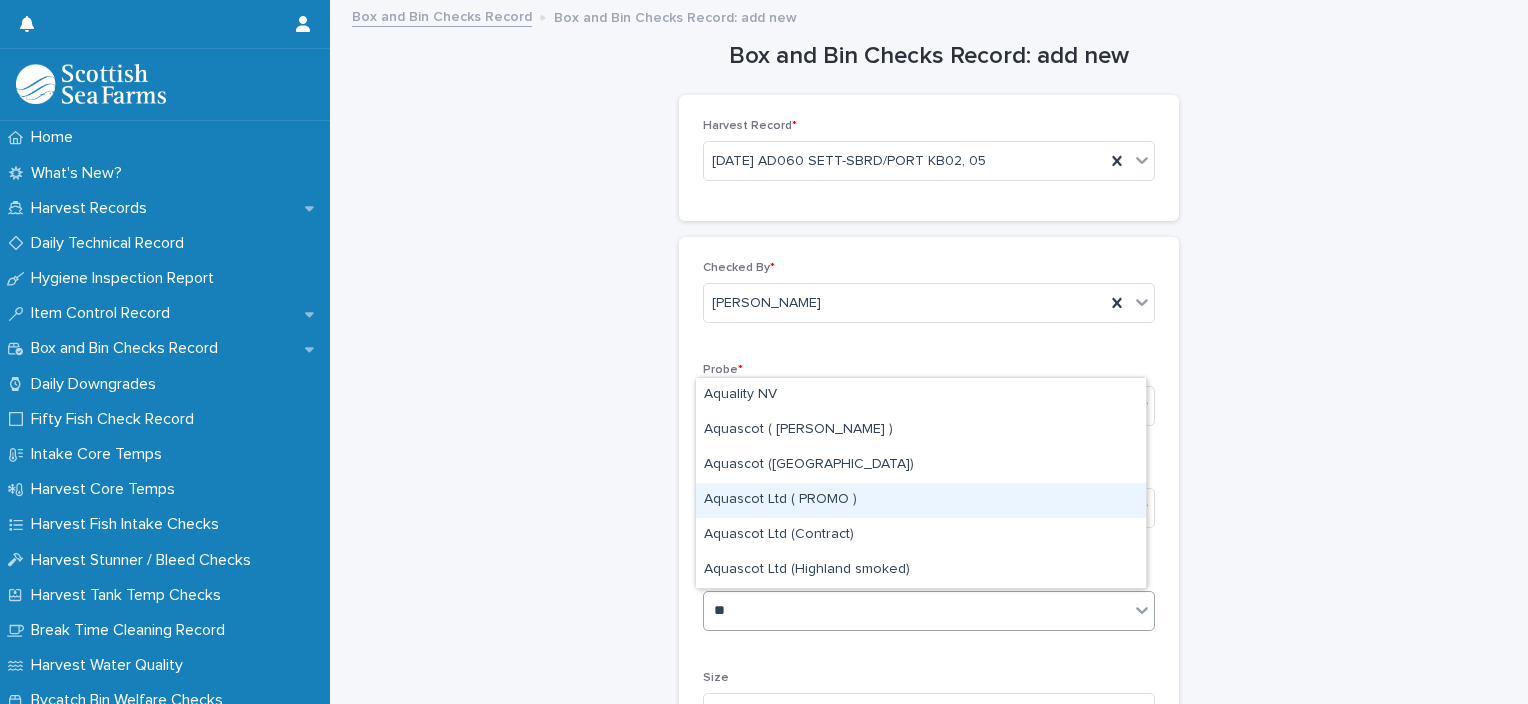 click on "Aquascot Ltd ( PROMO )" at bounding box center [921, 500] 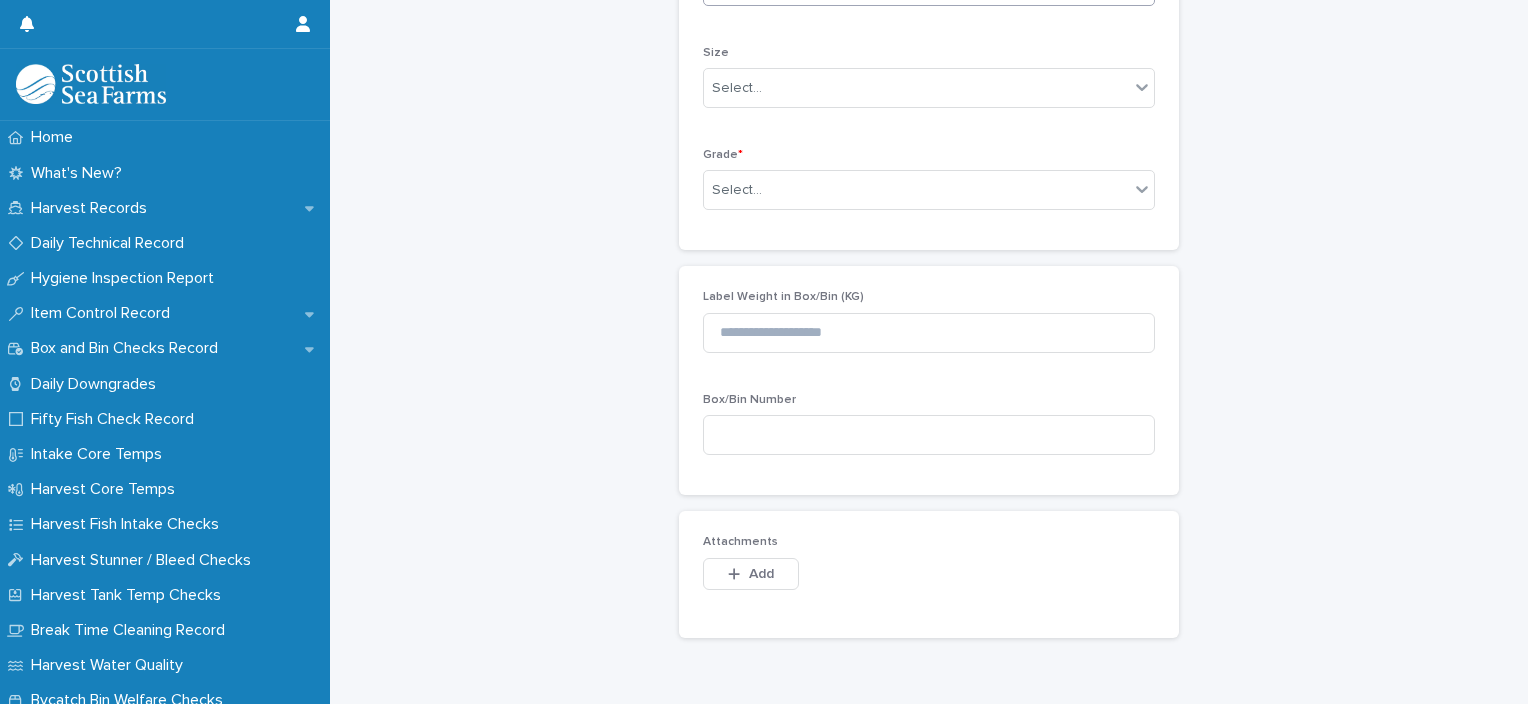 scroll, scrollTop: 630, scrollLeft: 0, axis: vertical 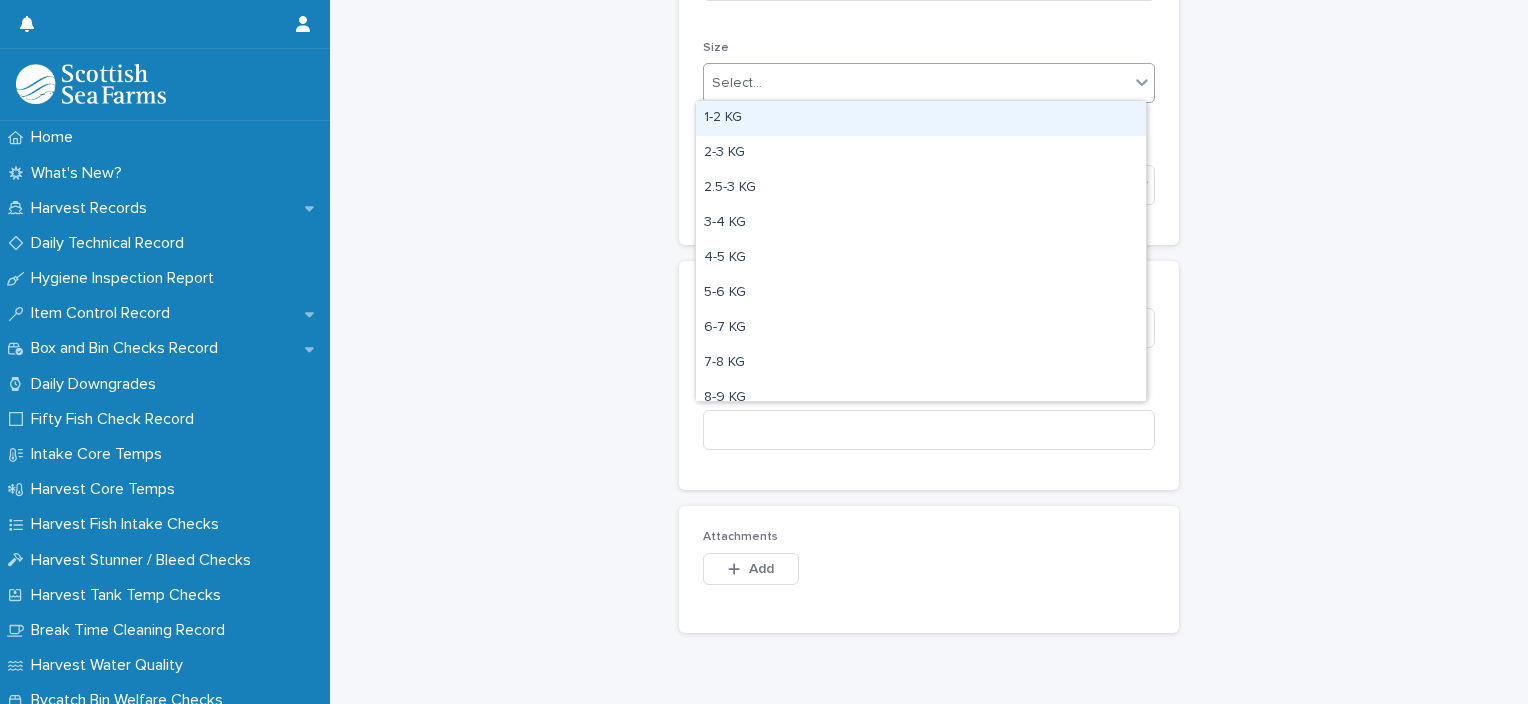 click on "Select..." at bounding box center (916, 83) 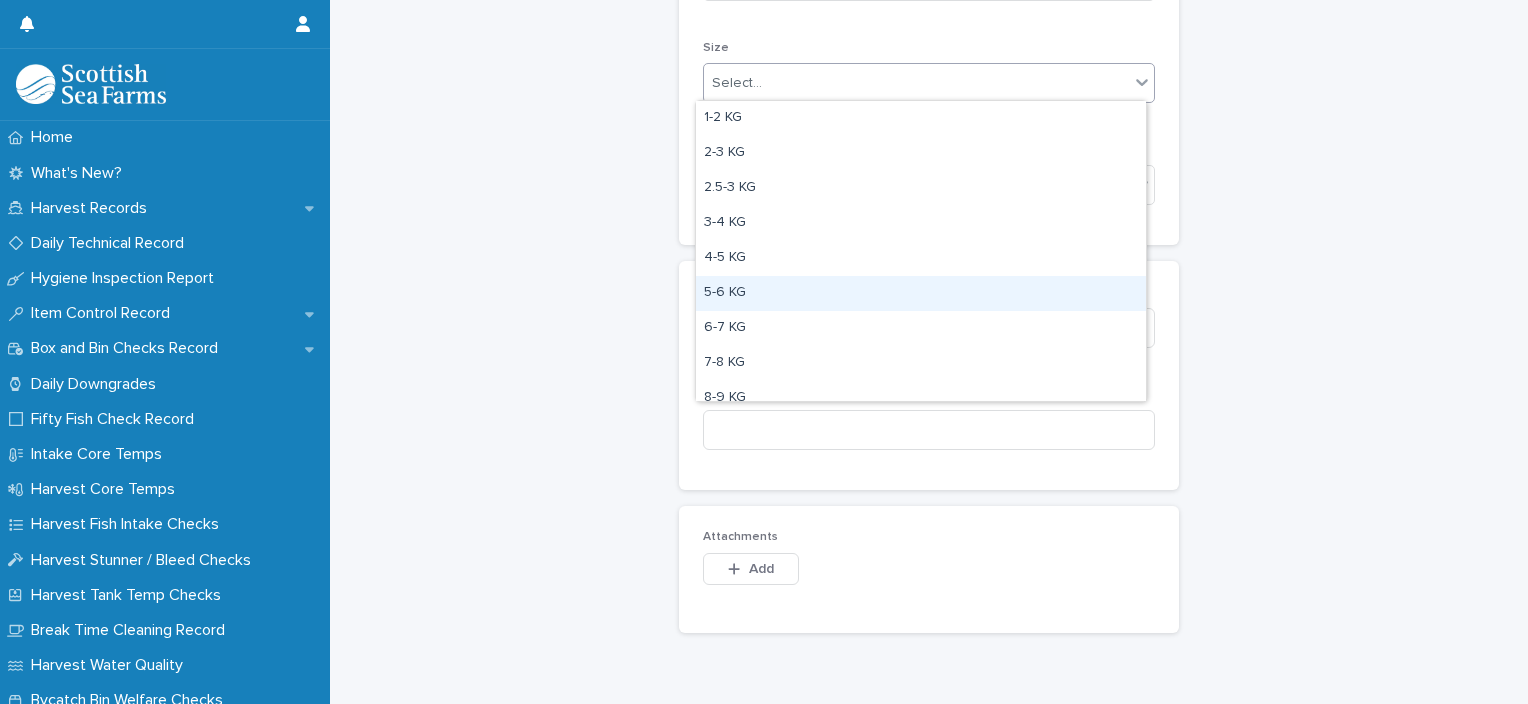 click on "5-6 KG" at bounding box center [921, 293] 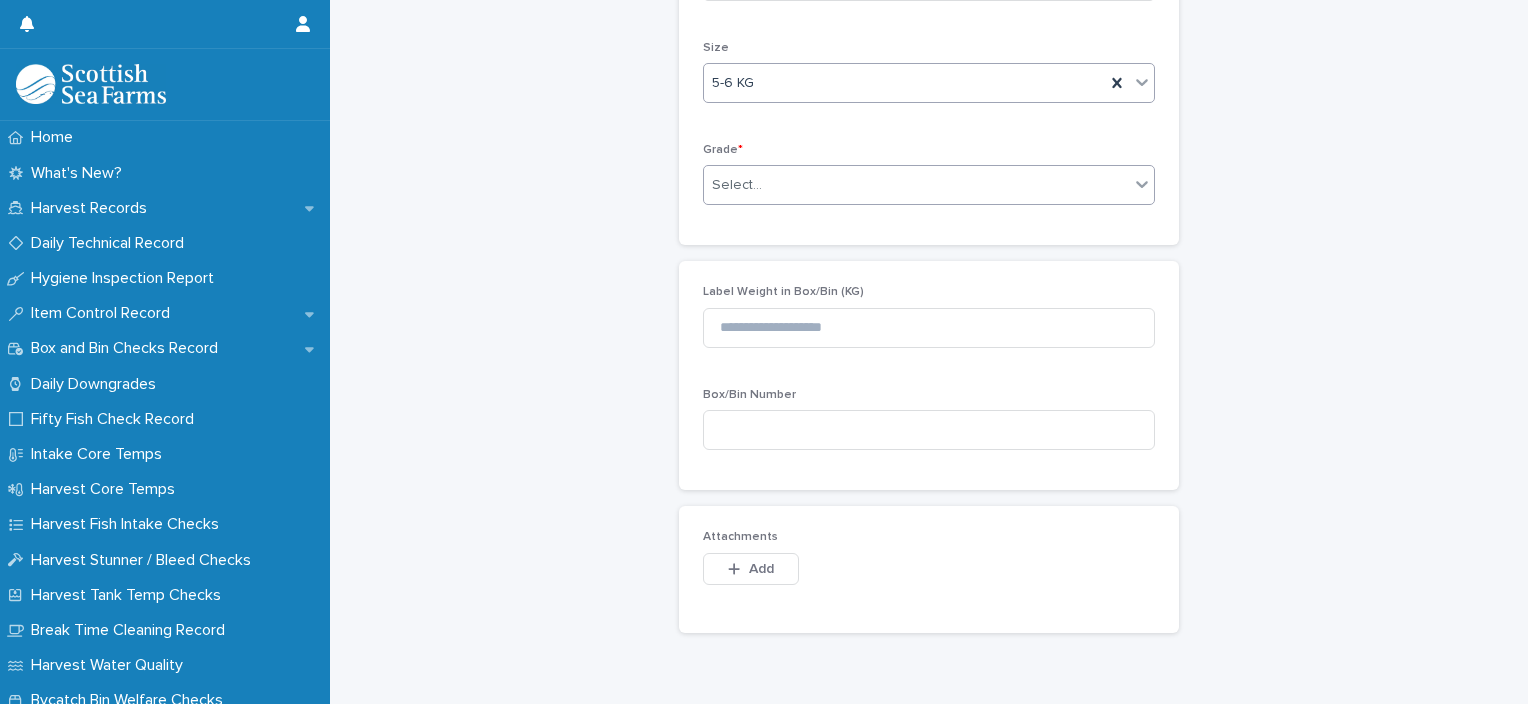 click on "Select..." at bounding box center (916, 185) 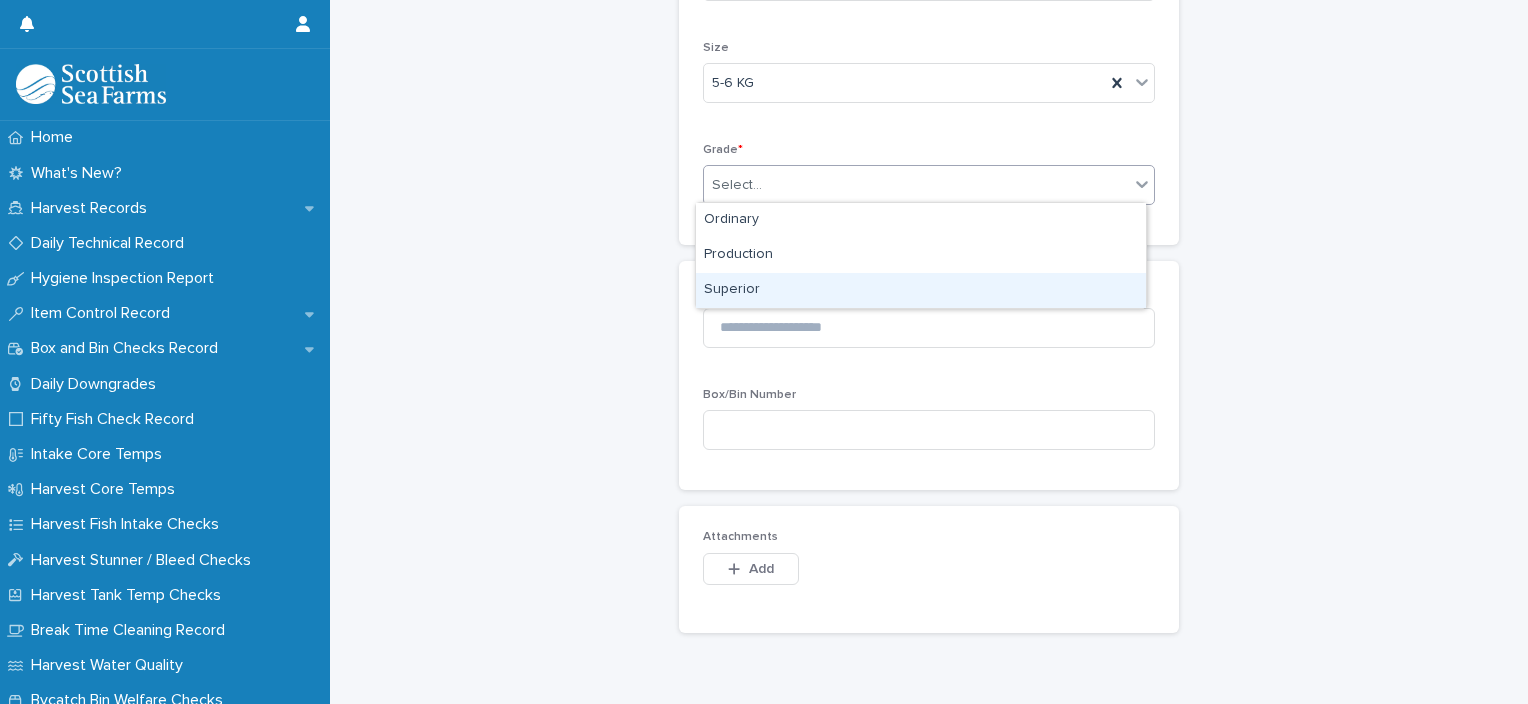 click on "Superior" at bounding box center (921, 290) 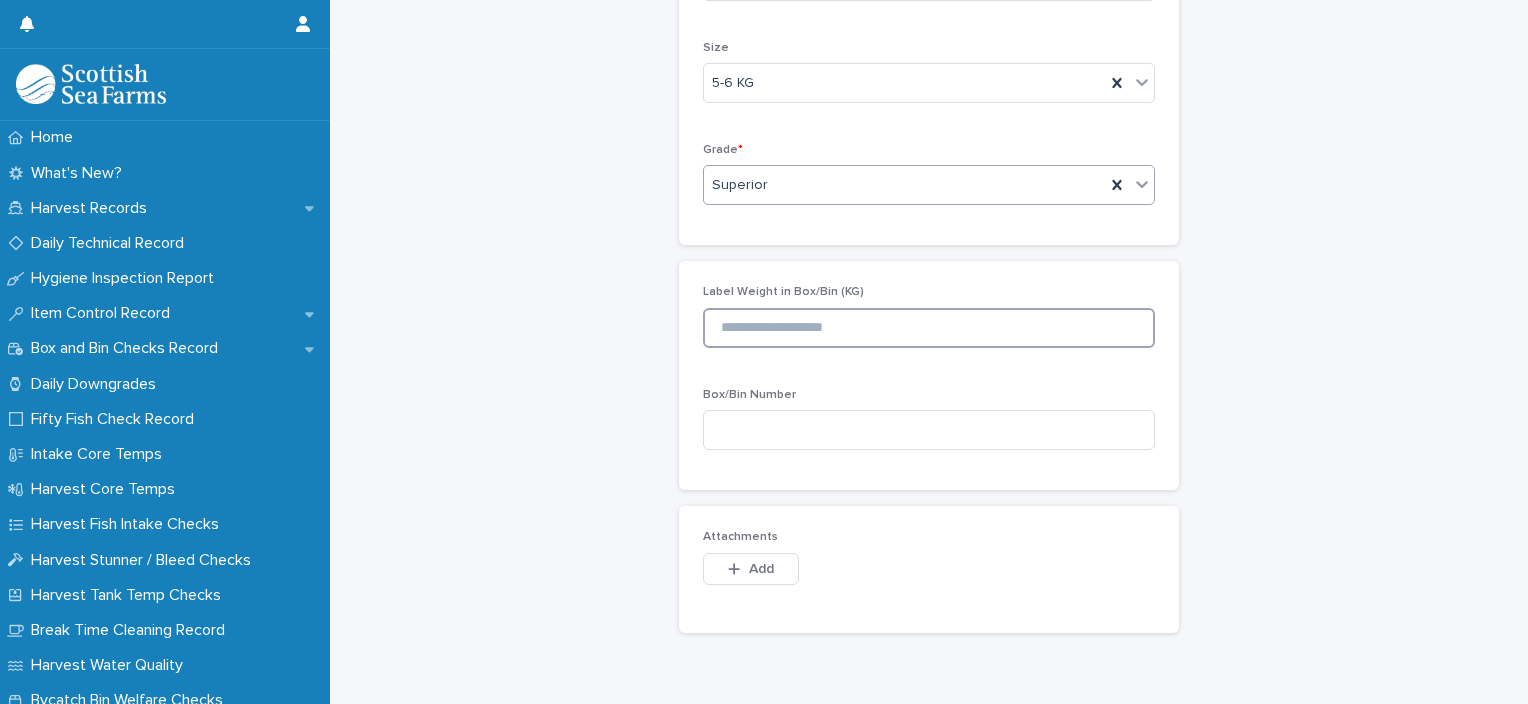 click at bounding box center (929, 328) 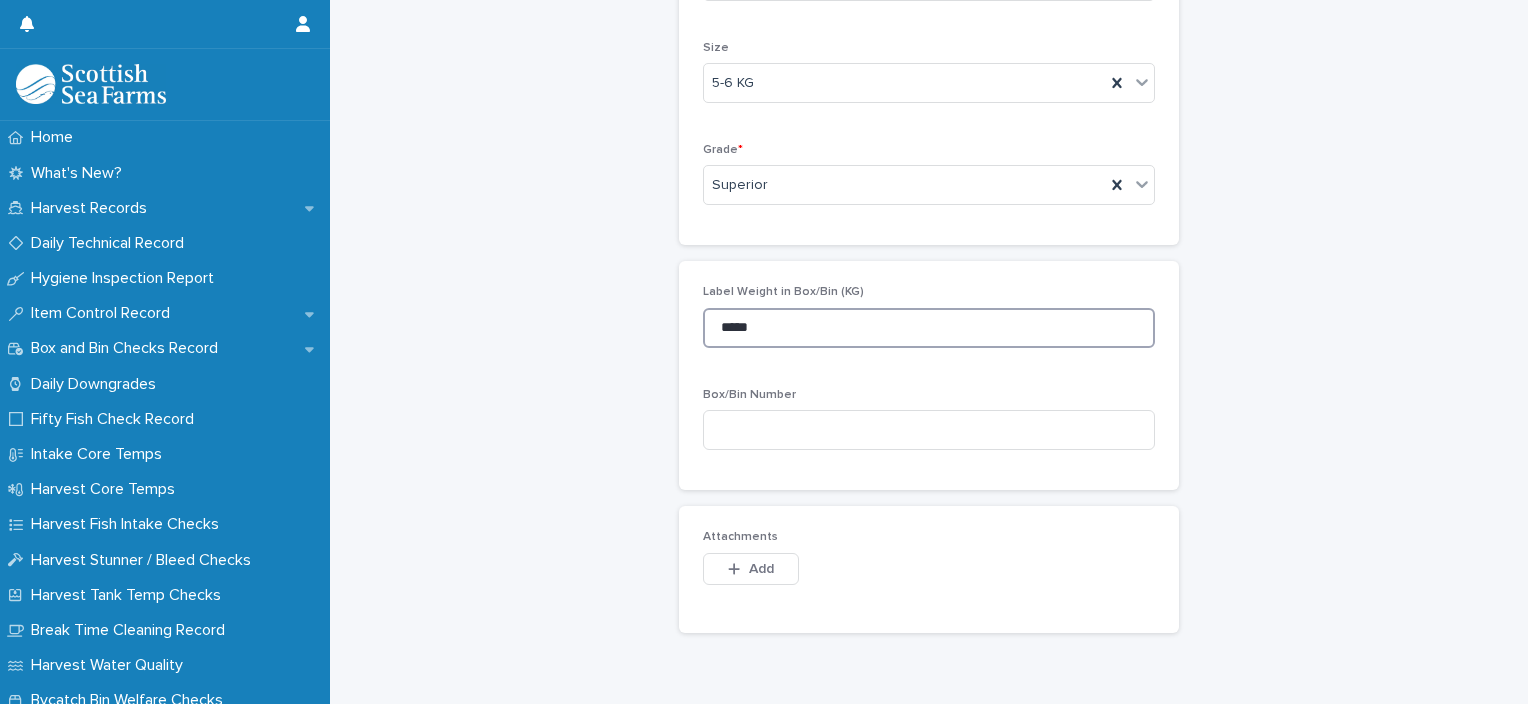 type on "*****" 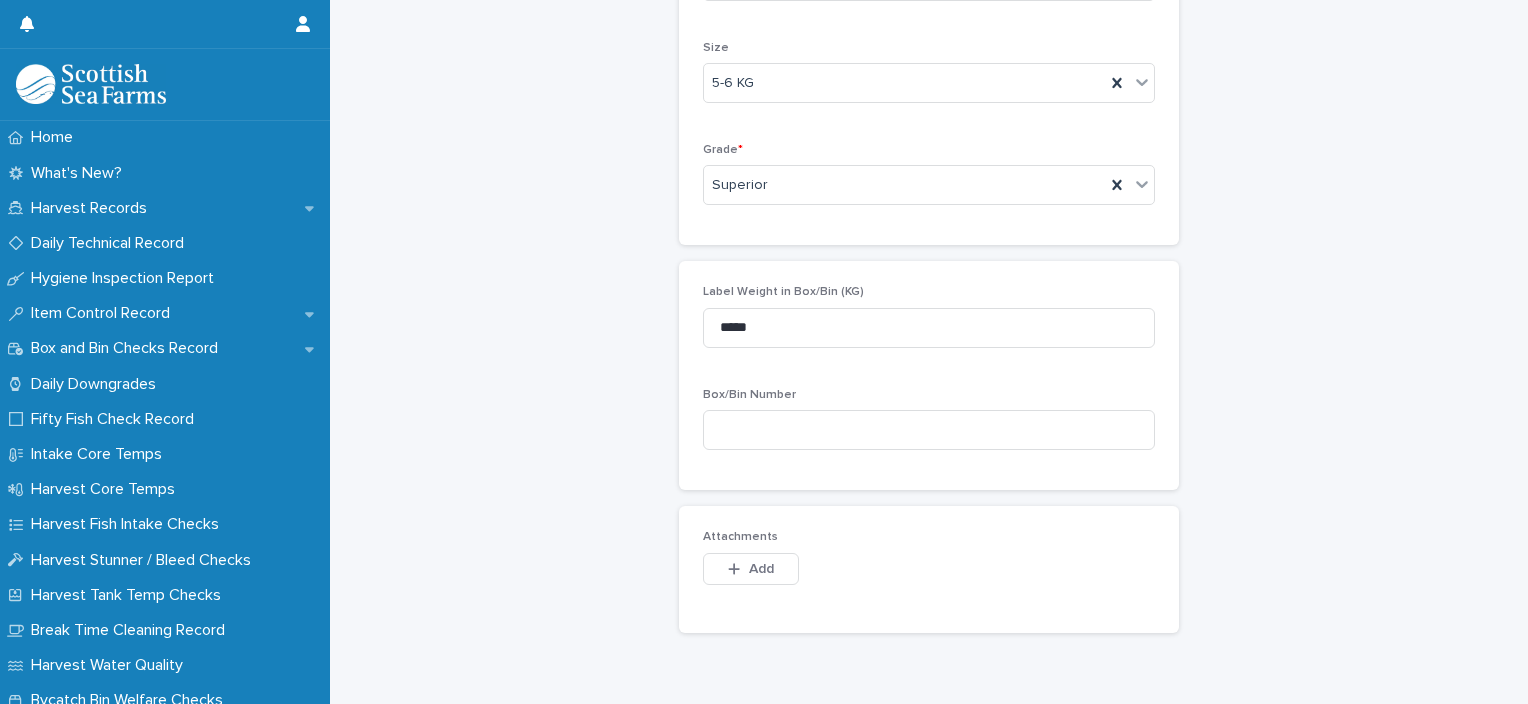 click on "Box/Bin Number" at bounding box center [929, 427] 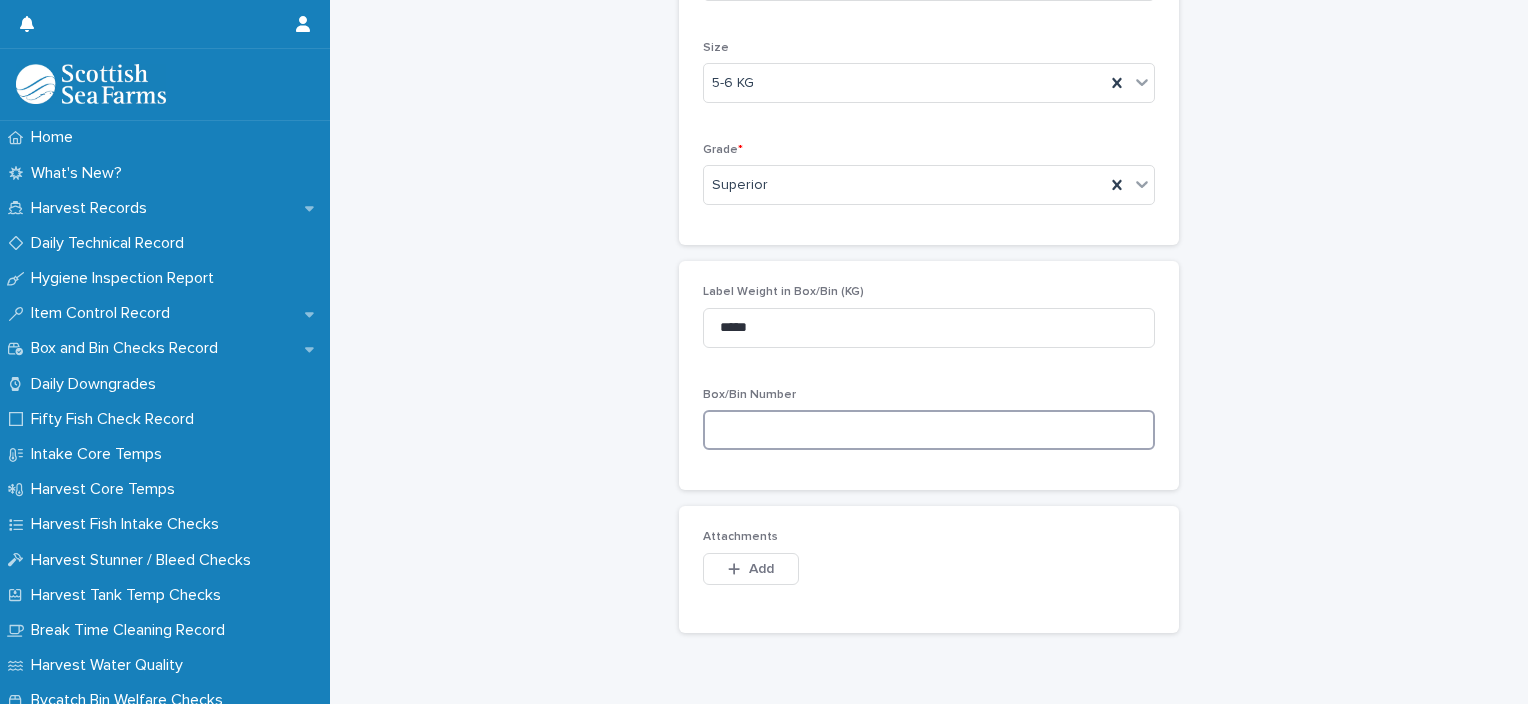 click at bounding box center (929, 430) 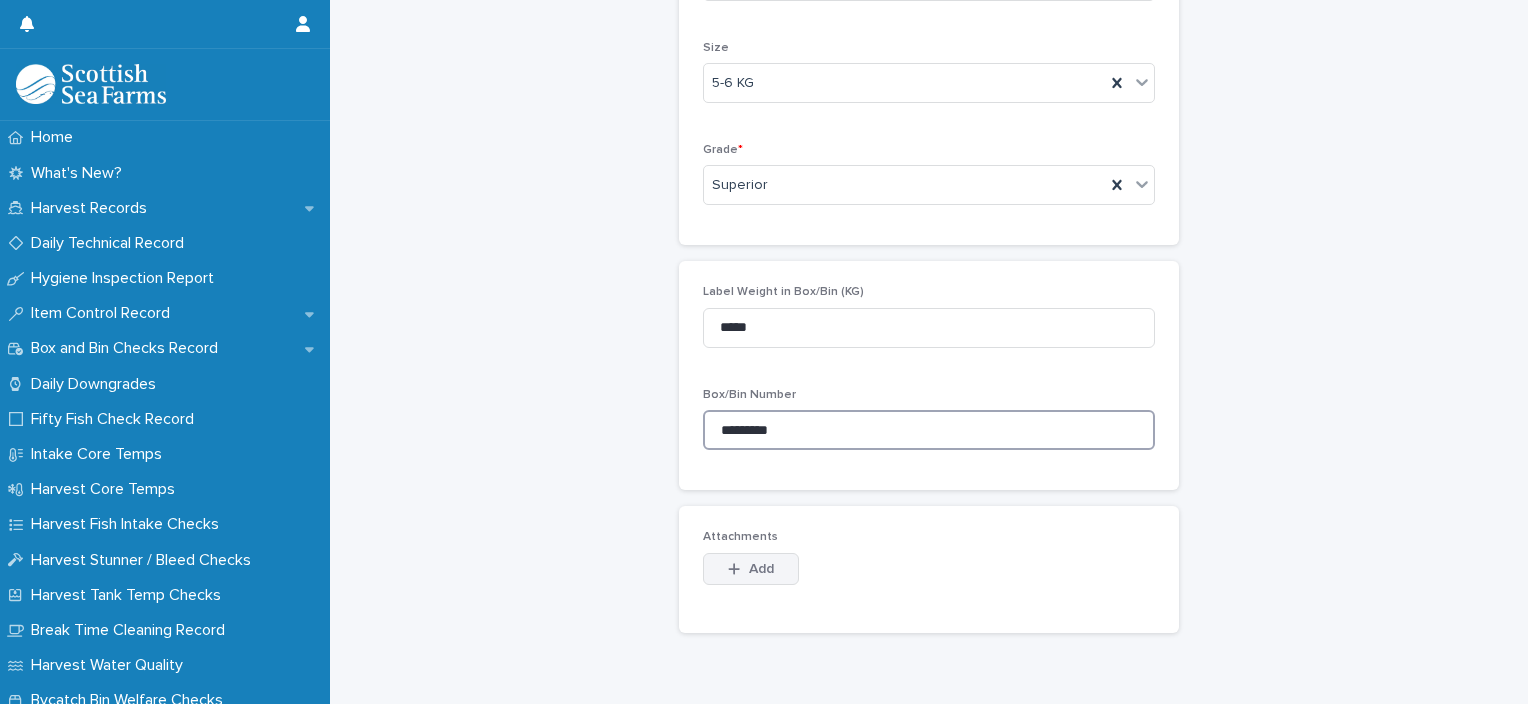 type on "*********" 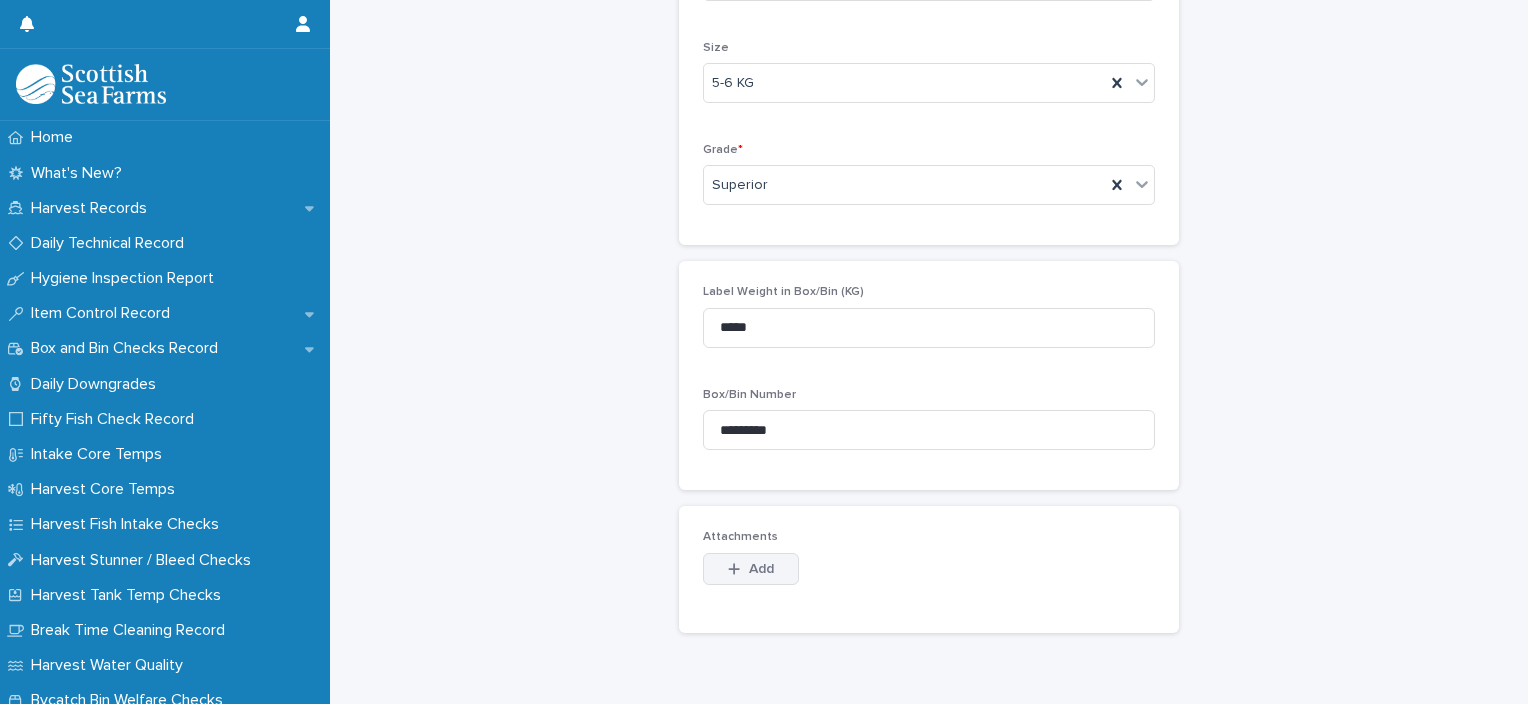 click on "Add" at bounding box center [751, 569] 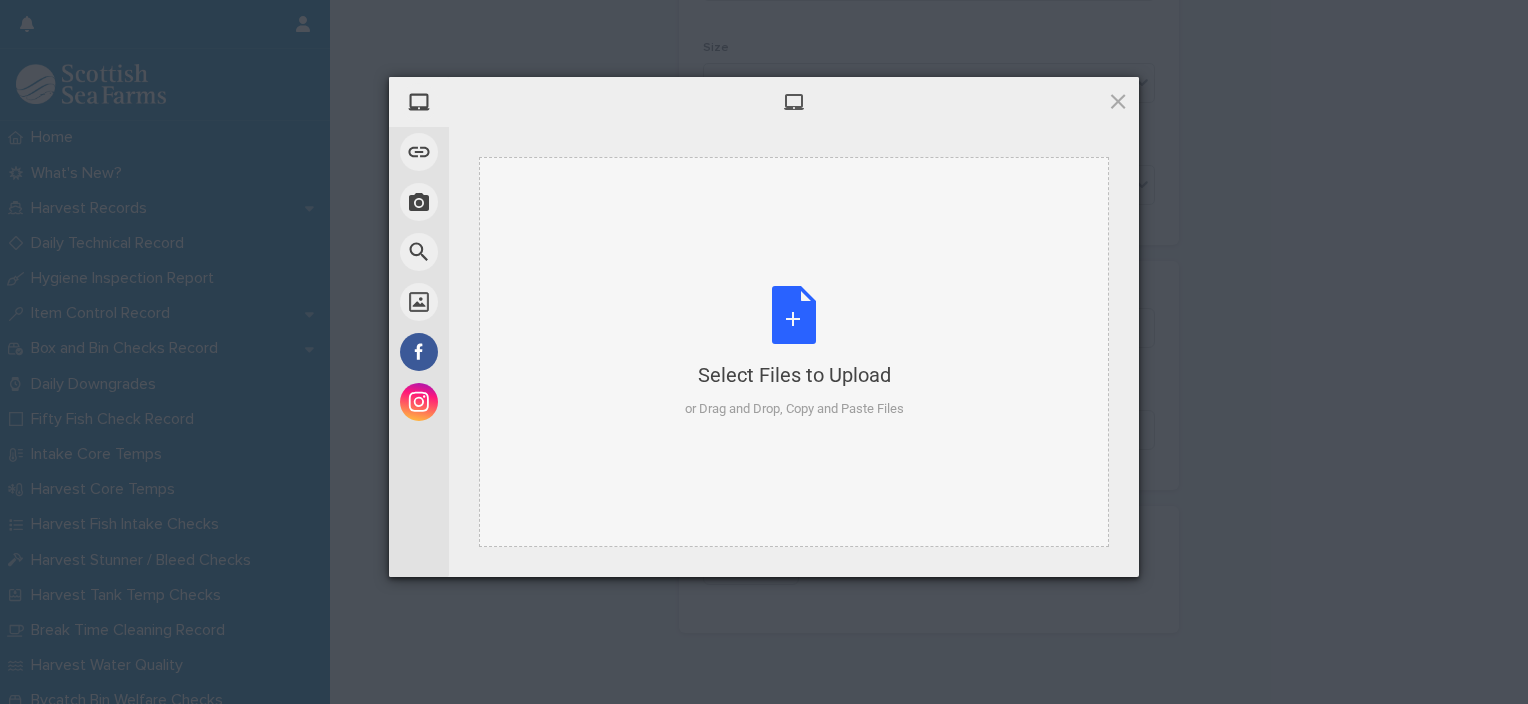 click on "Select Files to Upload
or Drag and Drop, Copy and Paste Files" at bounding box center (794, 352) 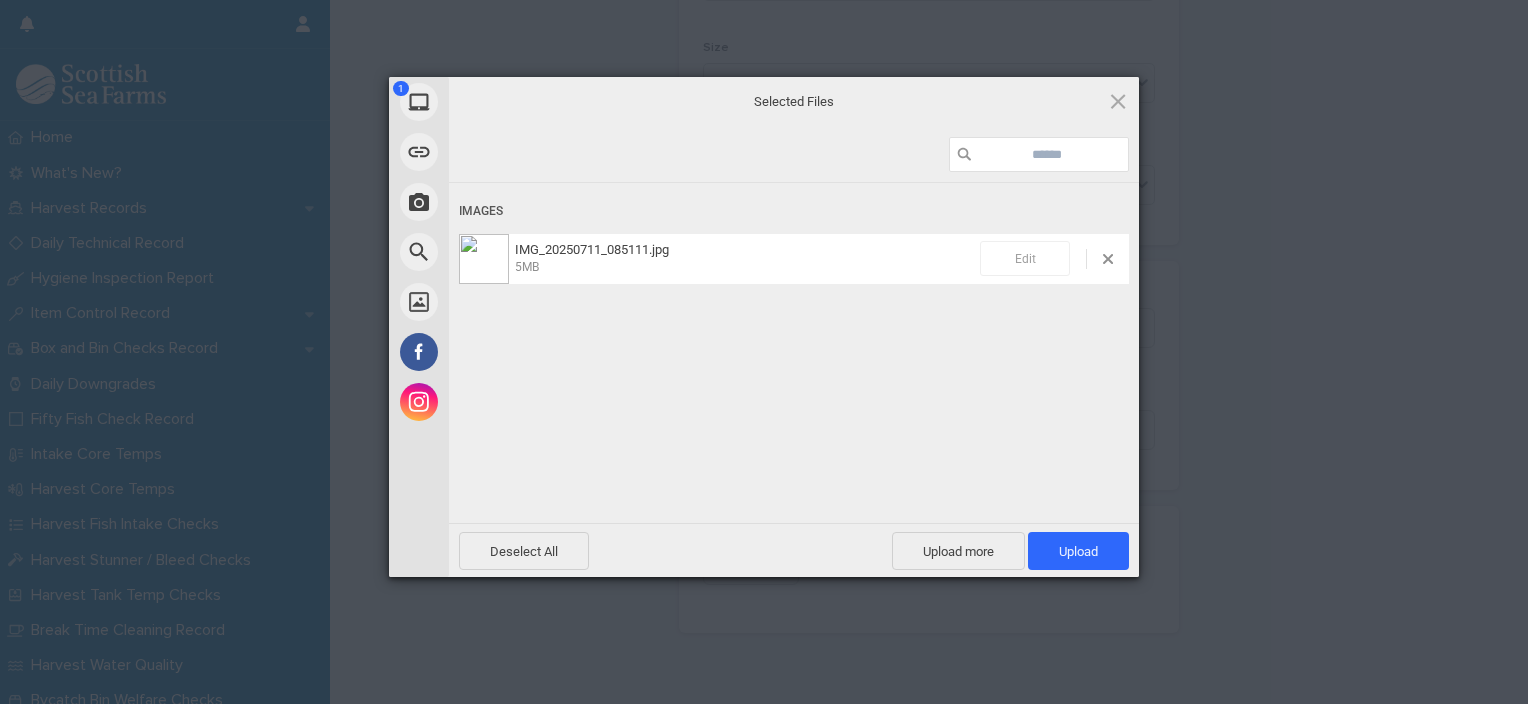 click on "Edit" at bounding box center (1025, 258) 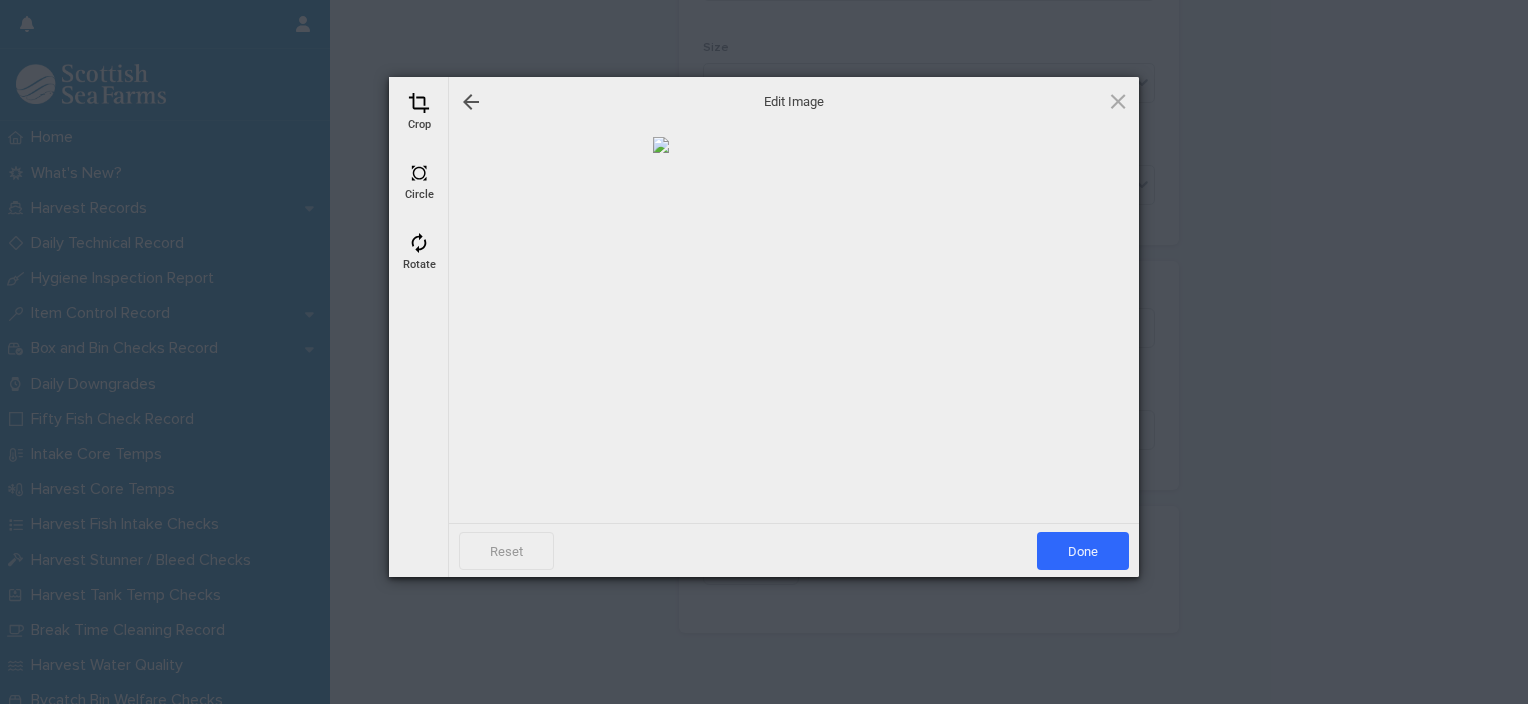 click at bounding box center (419, 103) 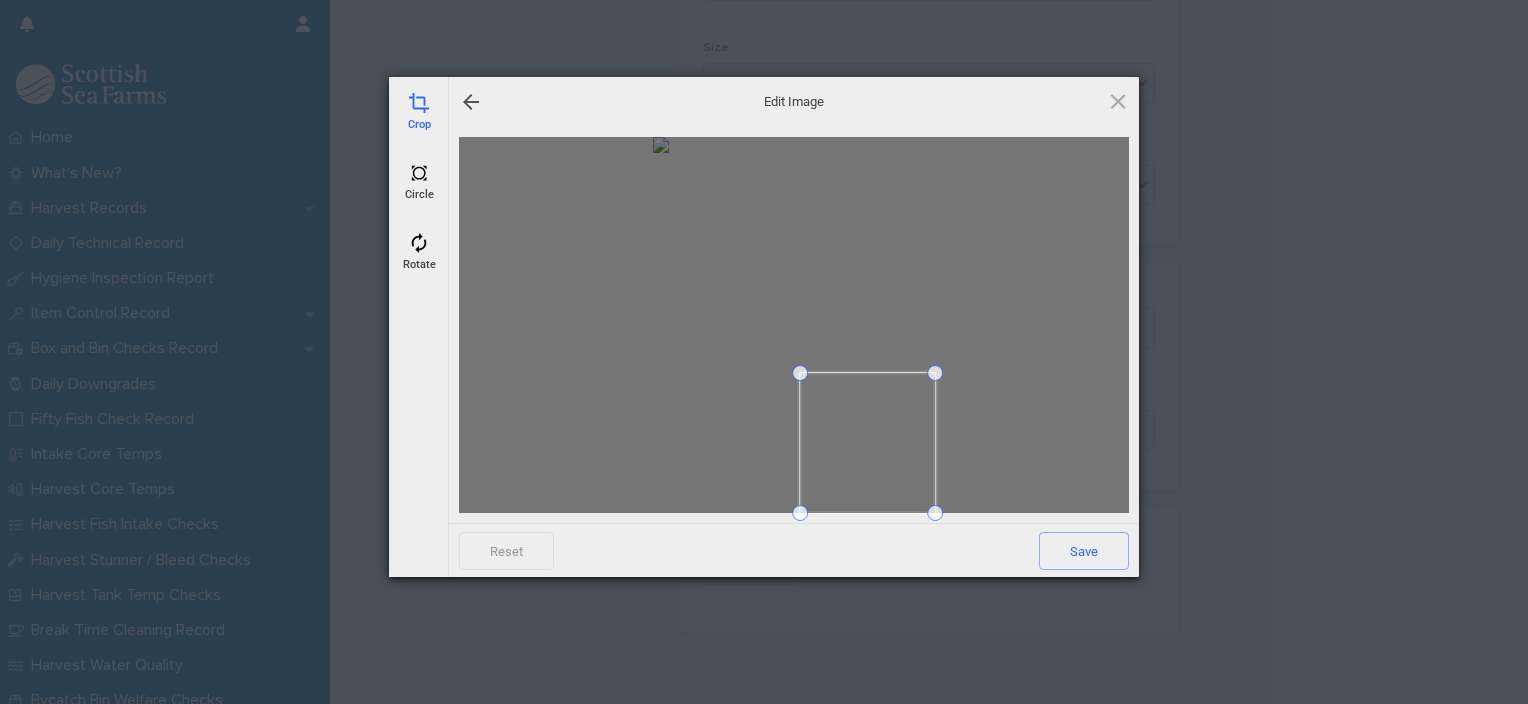 click at bounding box center (800, 373) 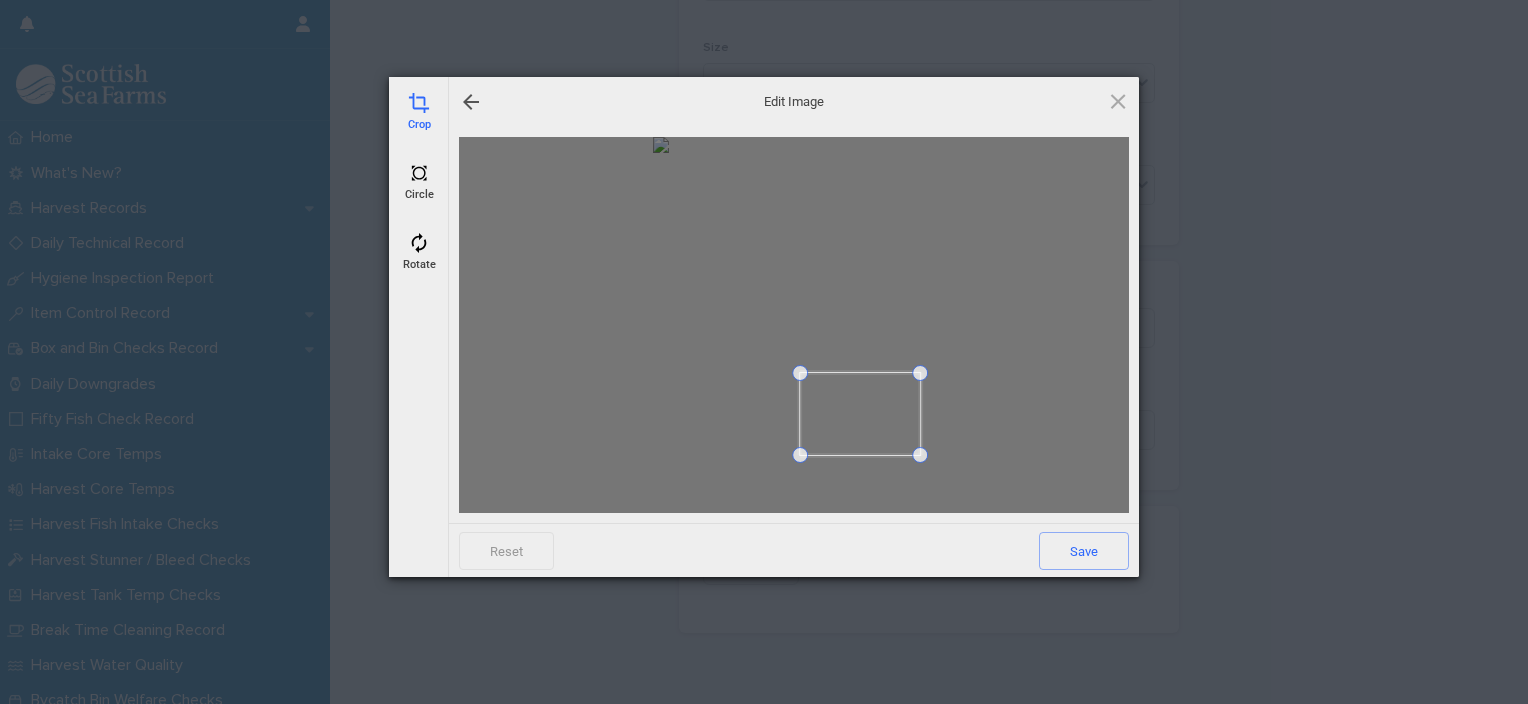 click at bounding box center (920, 455) 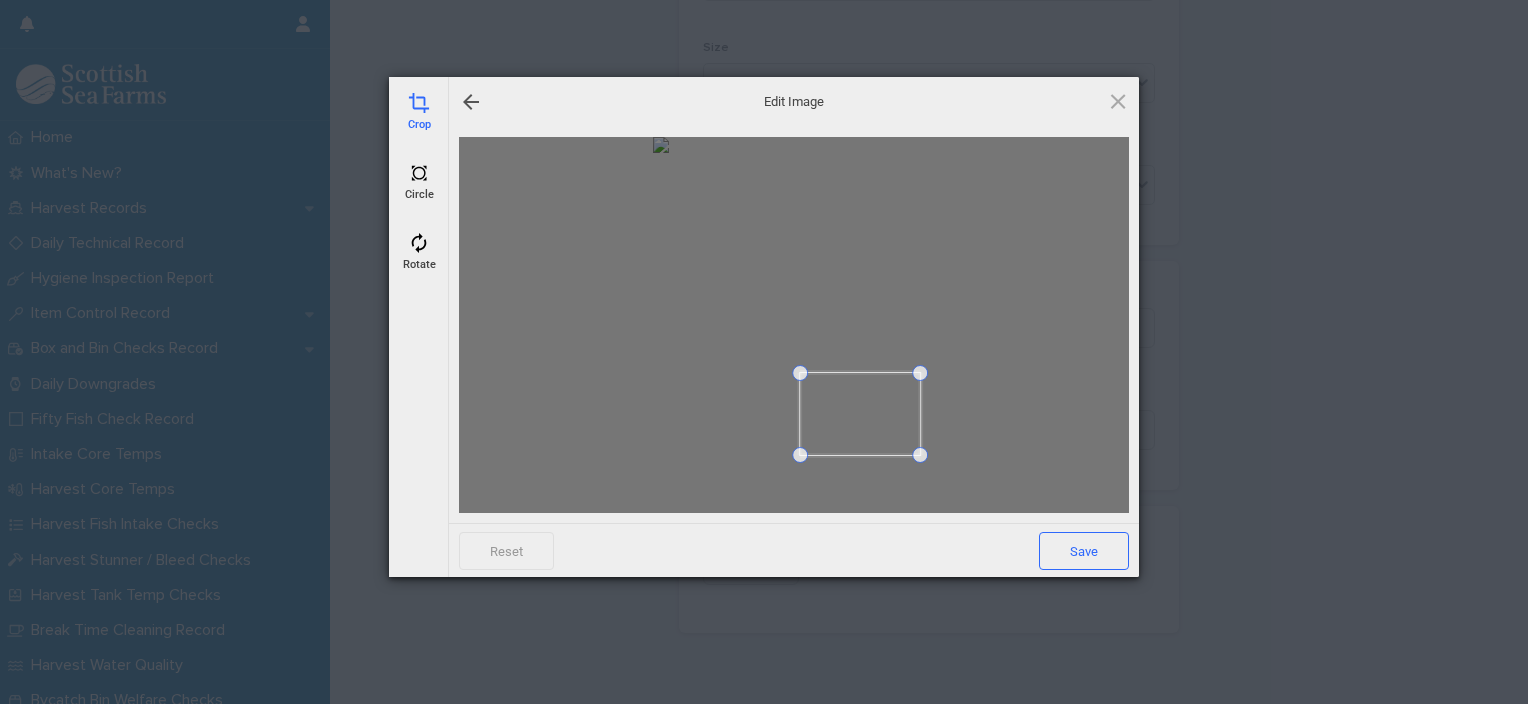 click on "Save" at bounding box center (1084, 551) 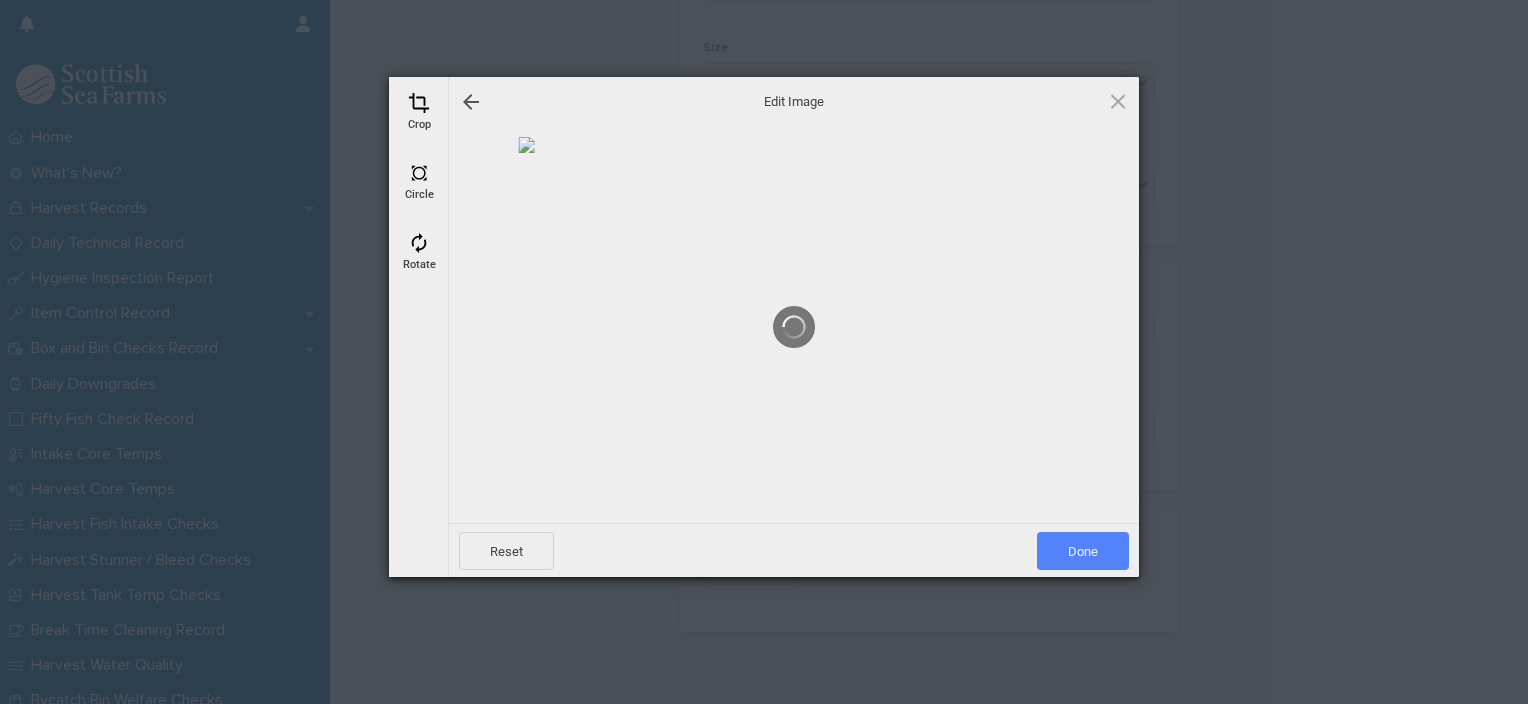 click on "Done" at bounding box center (1083, 551) 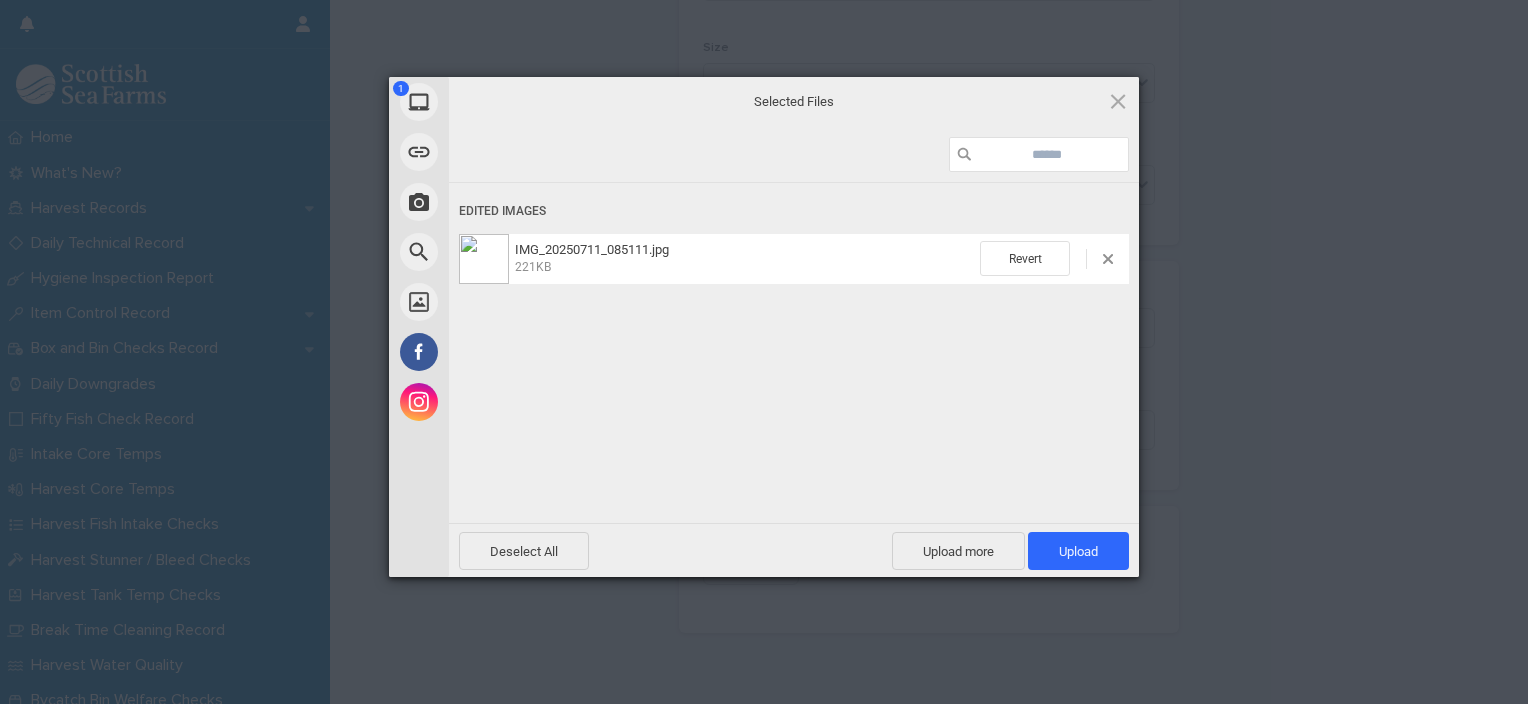 click on "Upload
1" at bounding box center [1078, 551] 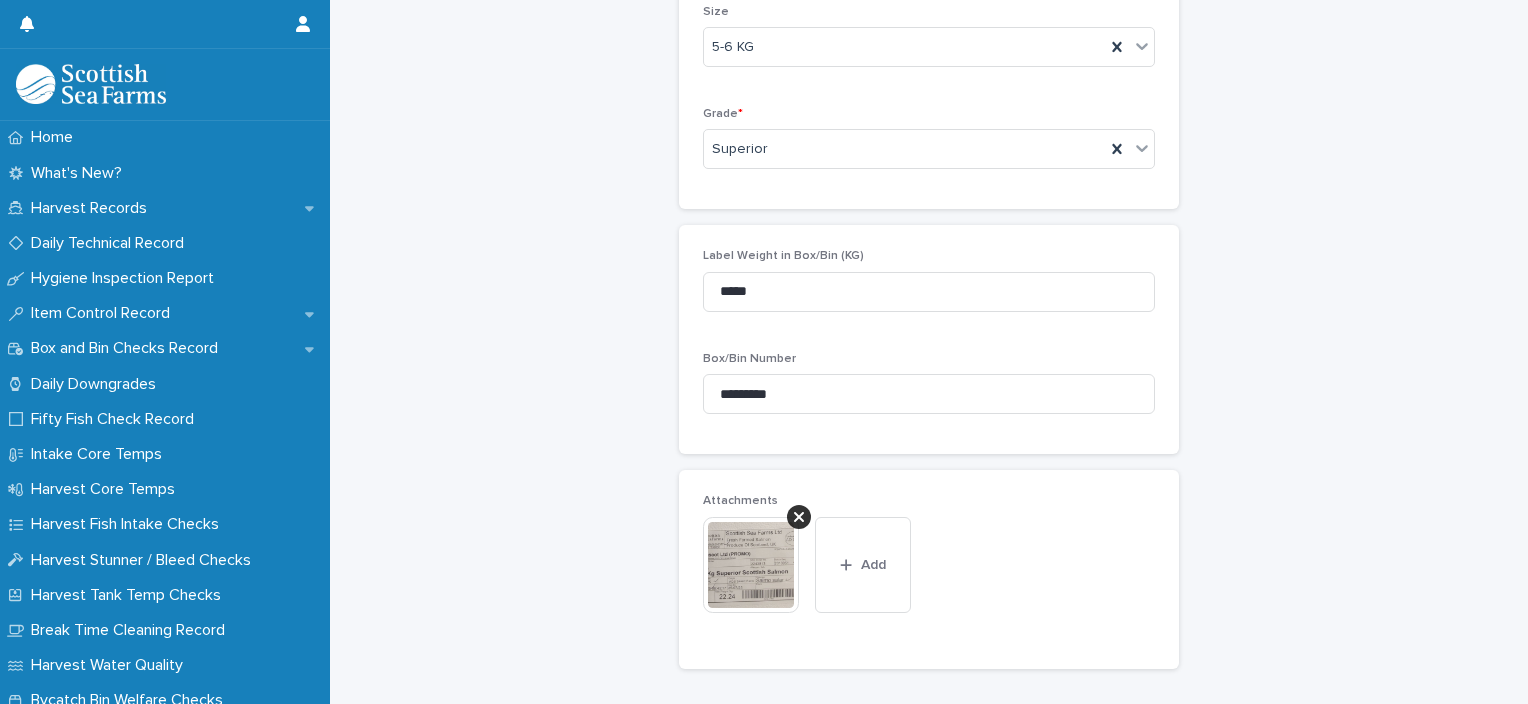 scroll, scrollTop: 860, scrollLeft: 0, axis: vertical 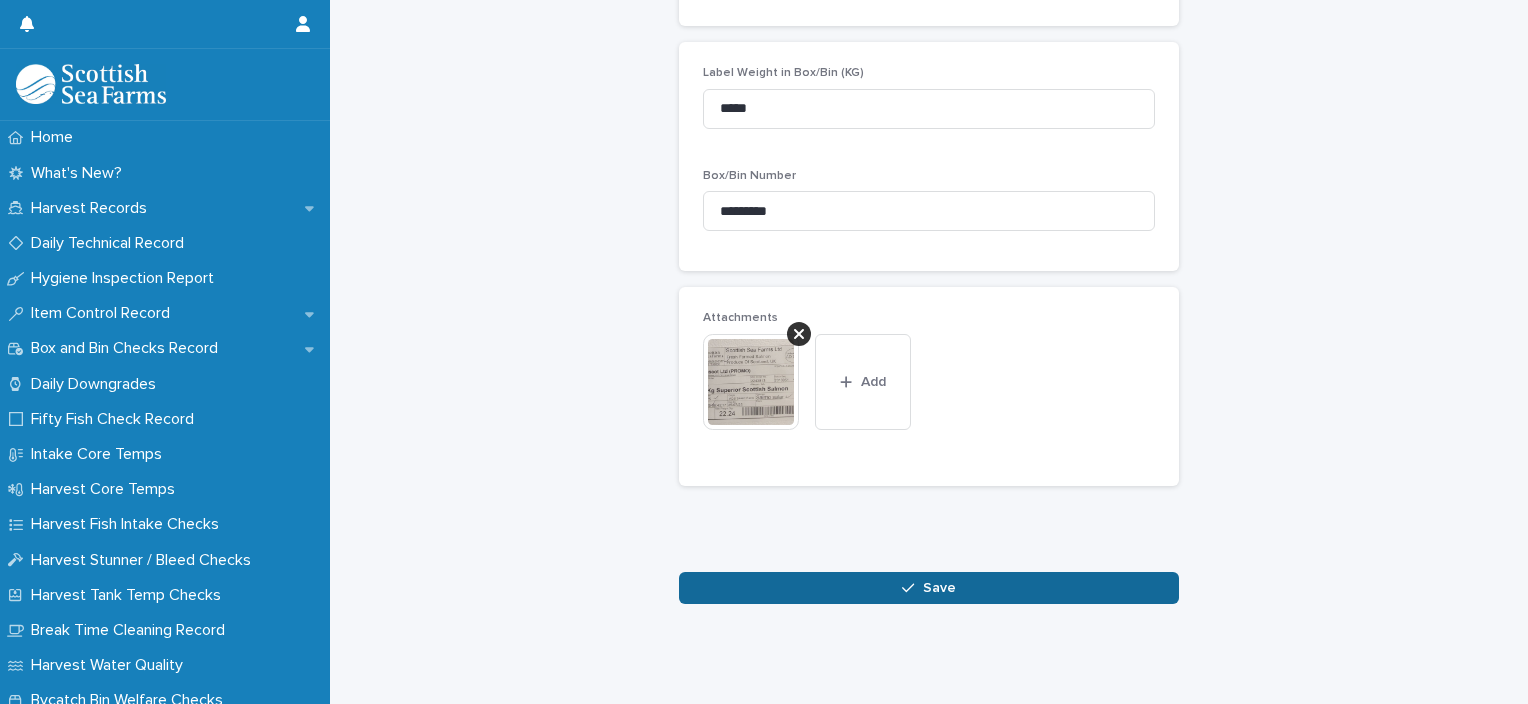 click on "Save" at bounding box center (929, 588) 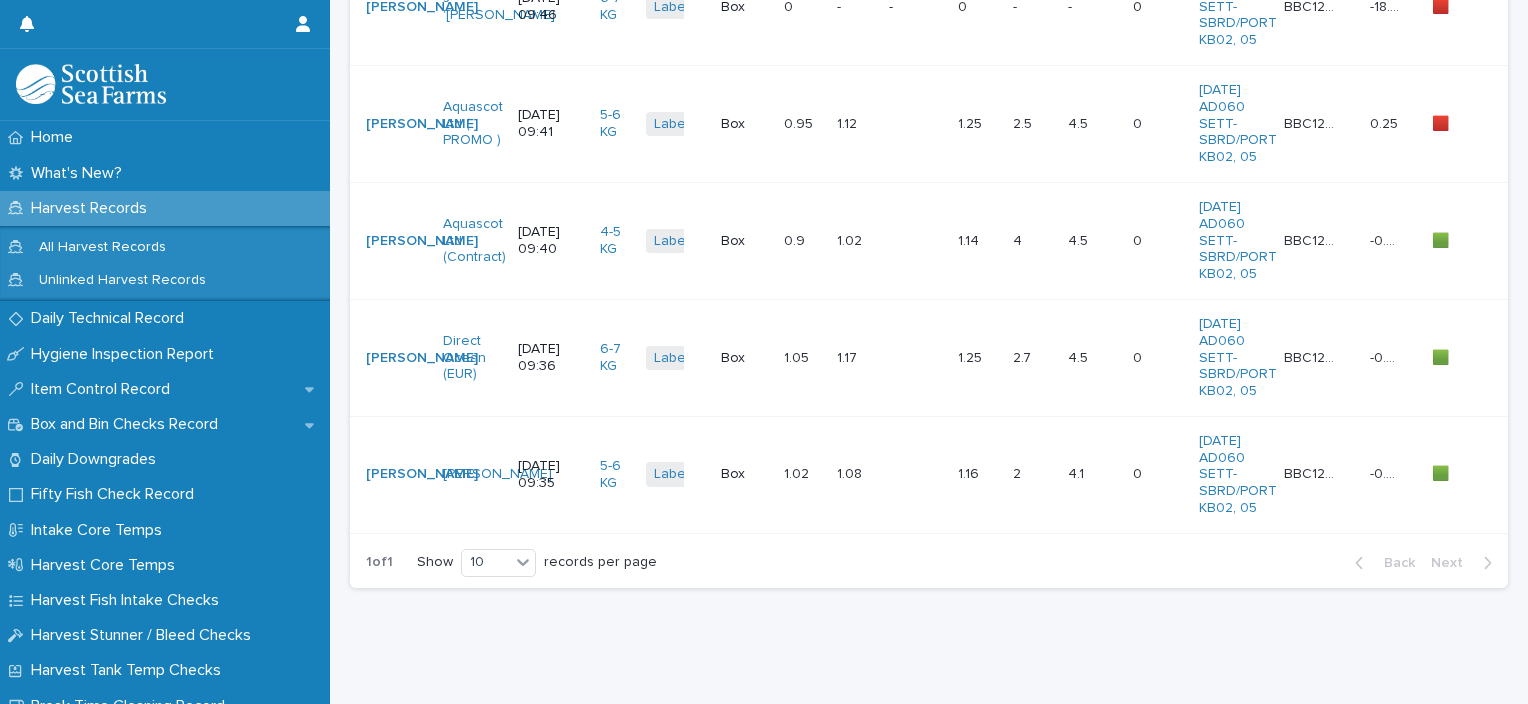 scroll, scrollTop: 0, scrollLeft: 0, axis: both 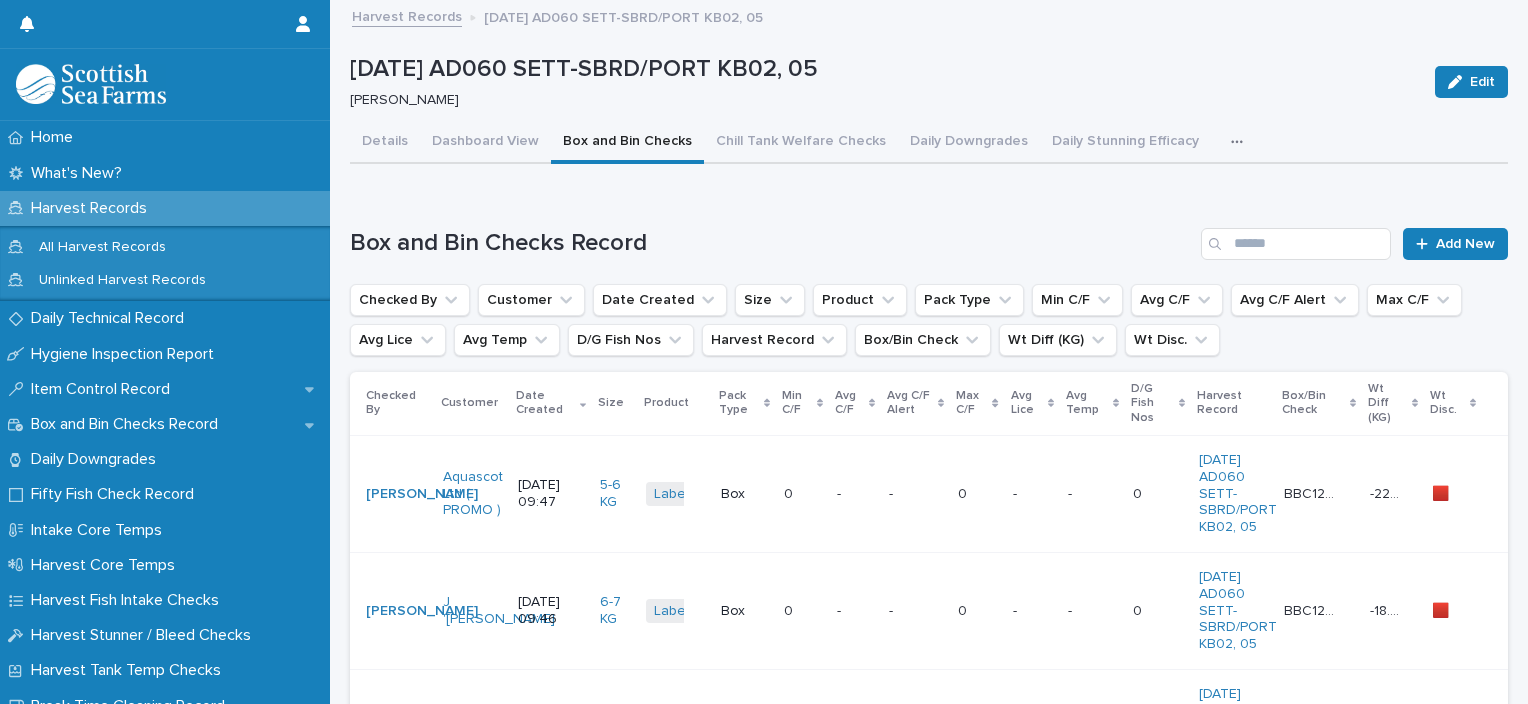 click on "- -" at bounding box center (915, 493) 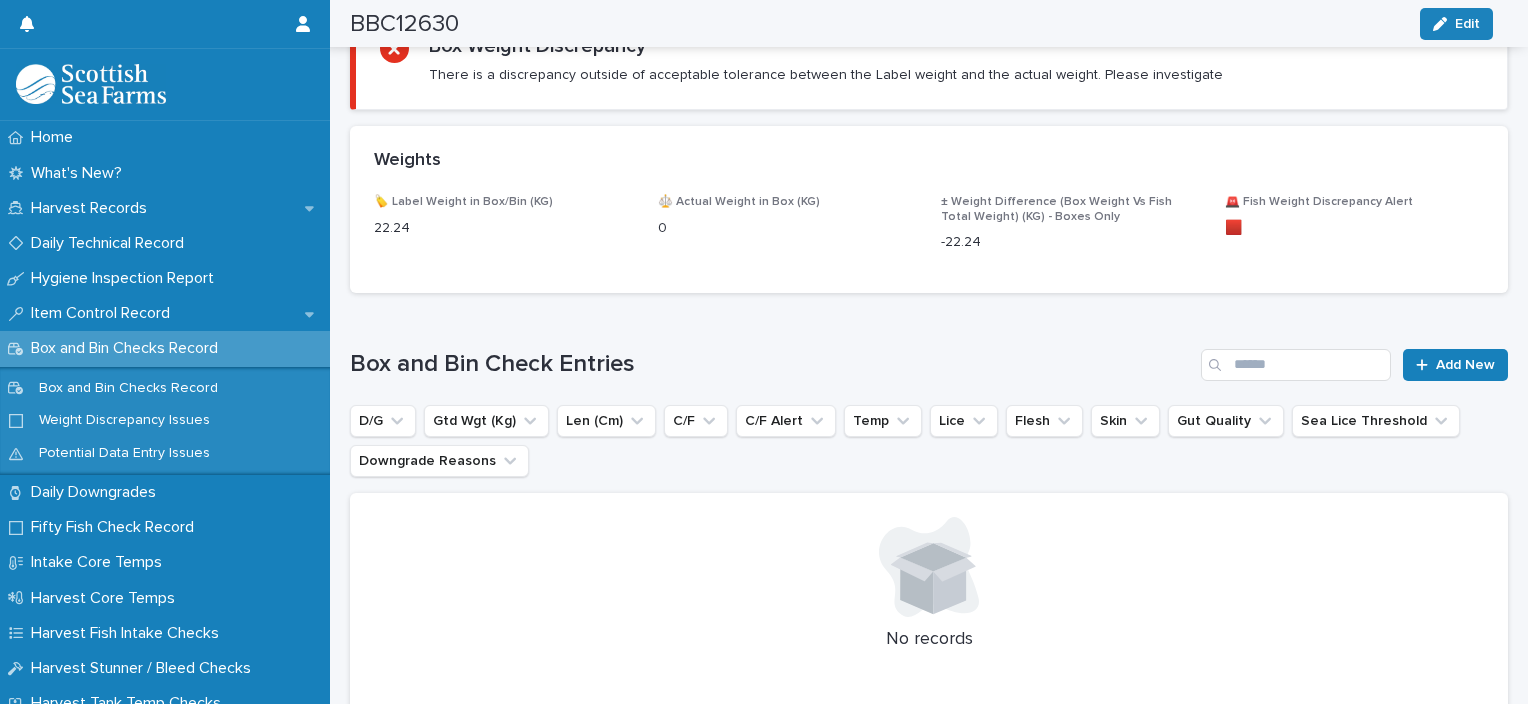 scroll, scrollTop: 1158, scrollLeft: 0, axis: vertical 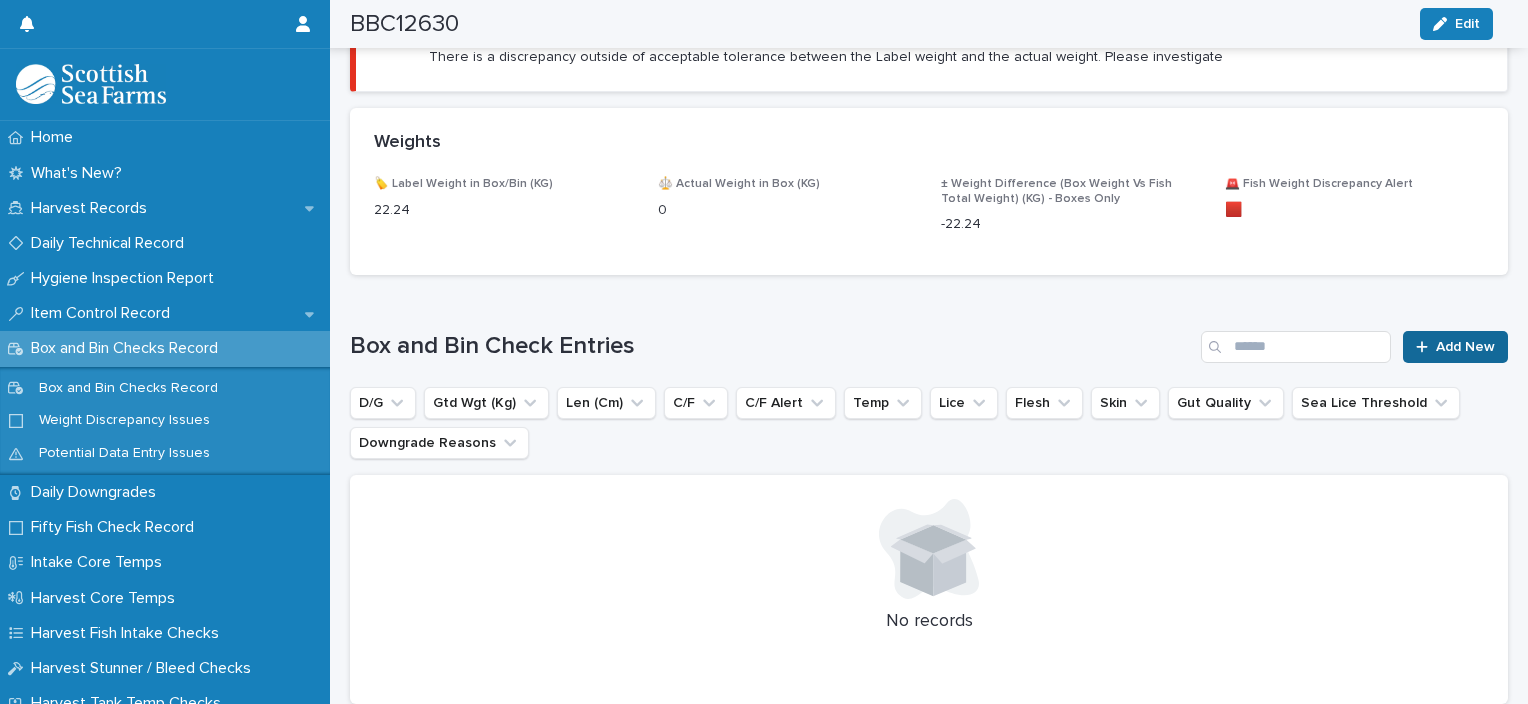 click on "Add New" at bounding box center (1465, 347) 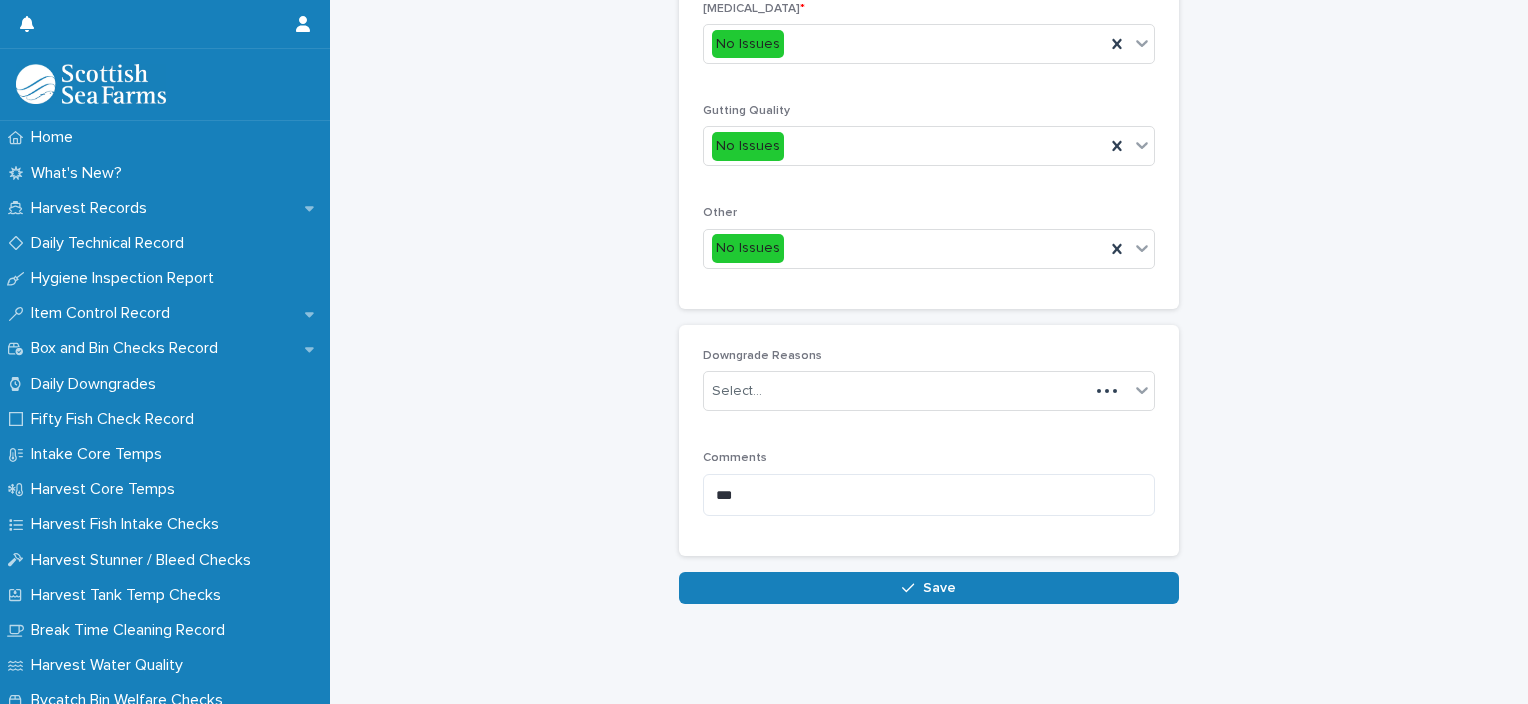 scroll, scrollTop: 180, scrollLeft: 0, axis: vertical 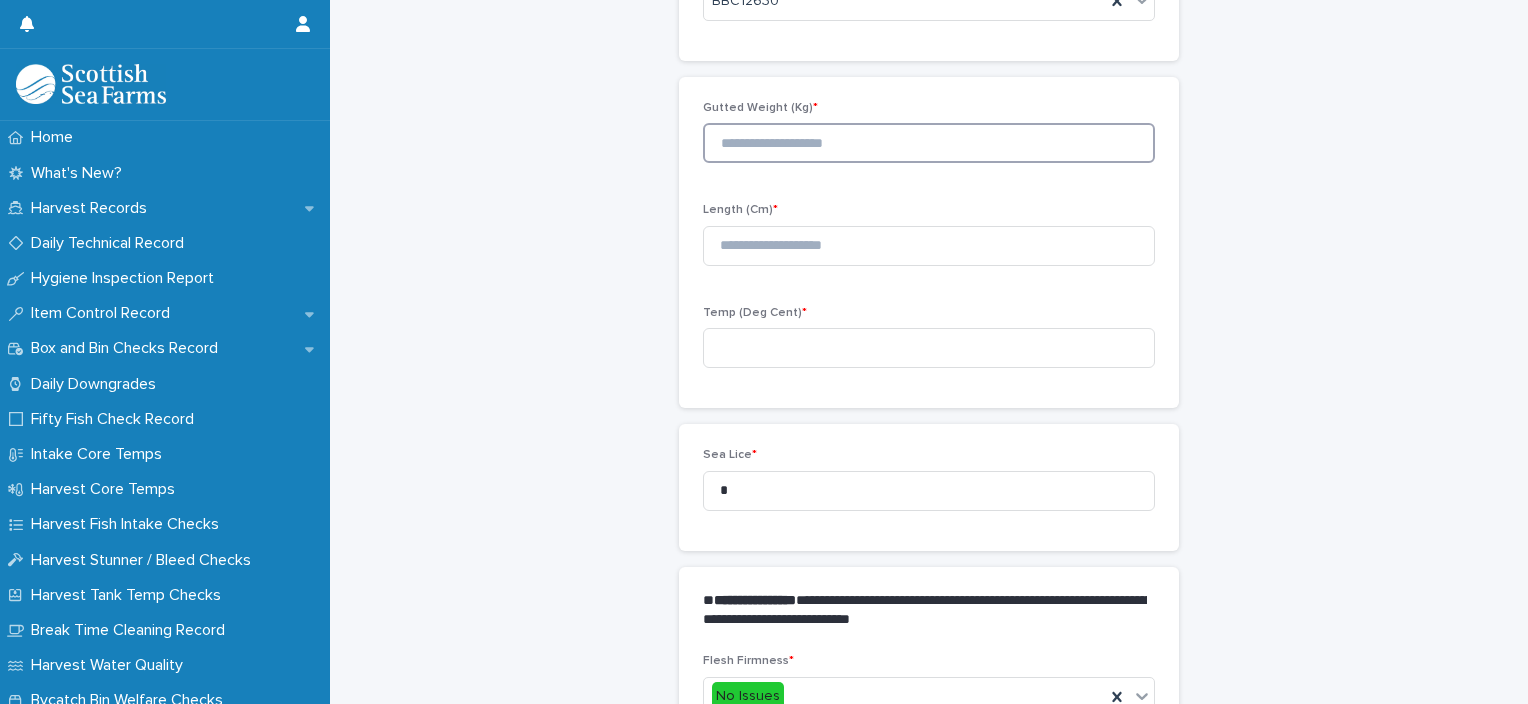 click at bounding box center (929, 143) 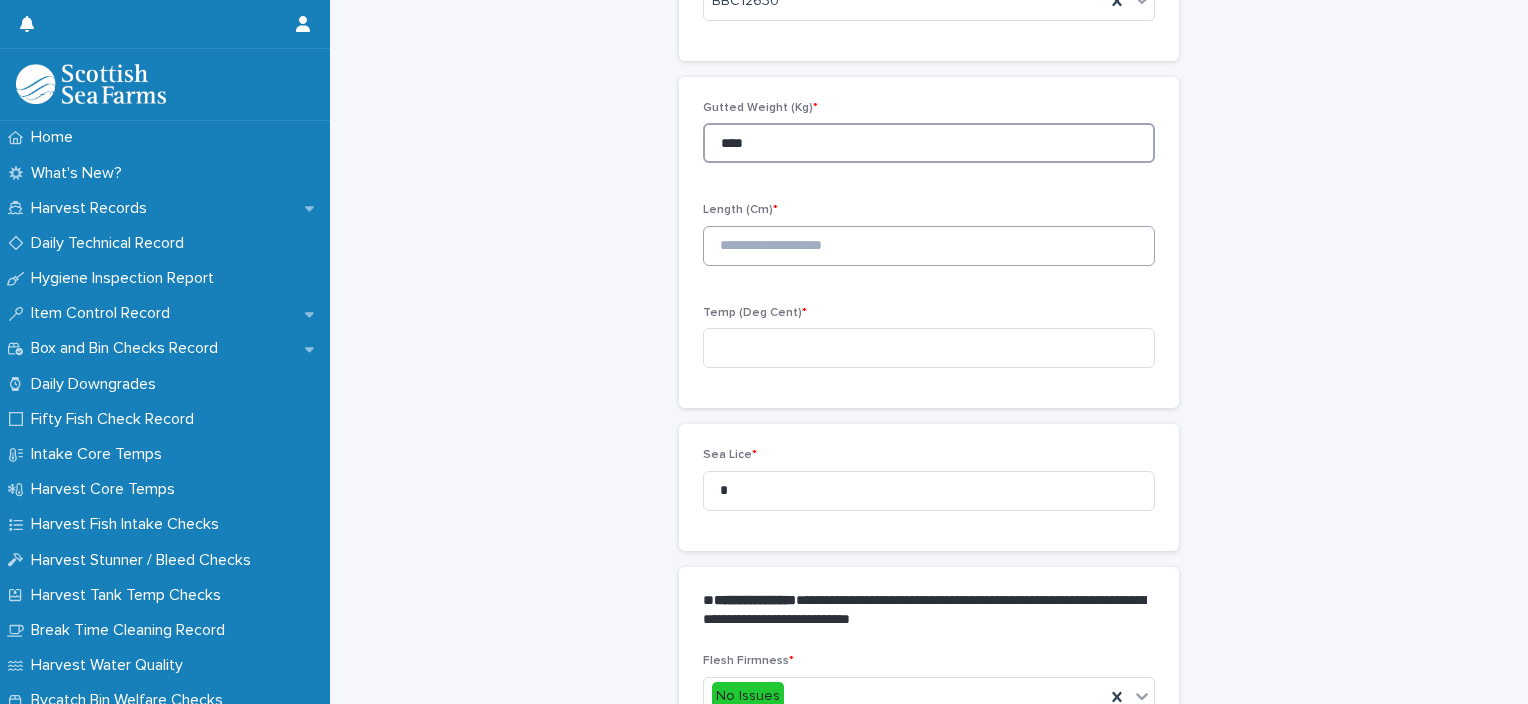 type on "****" 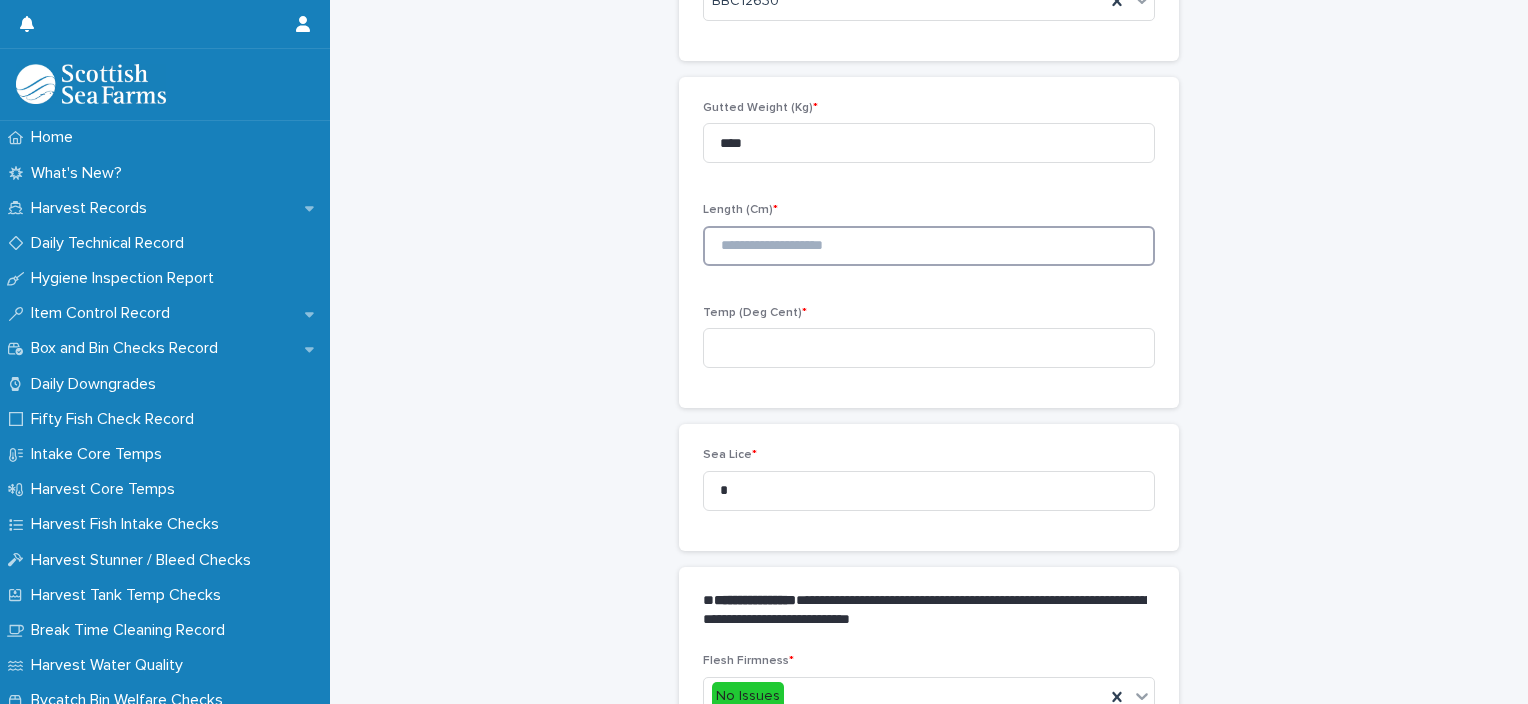 click at bounding box center (929, 246) 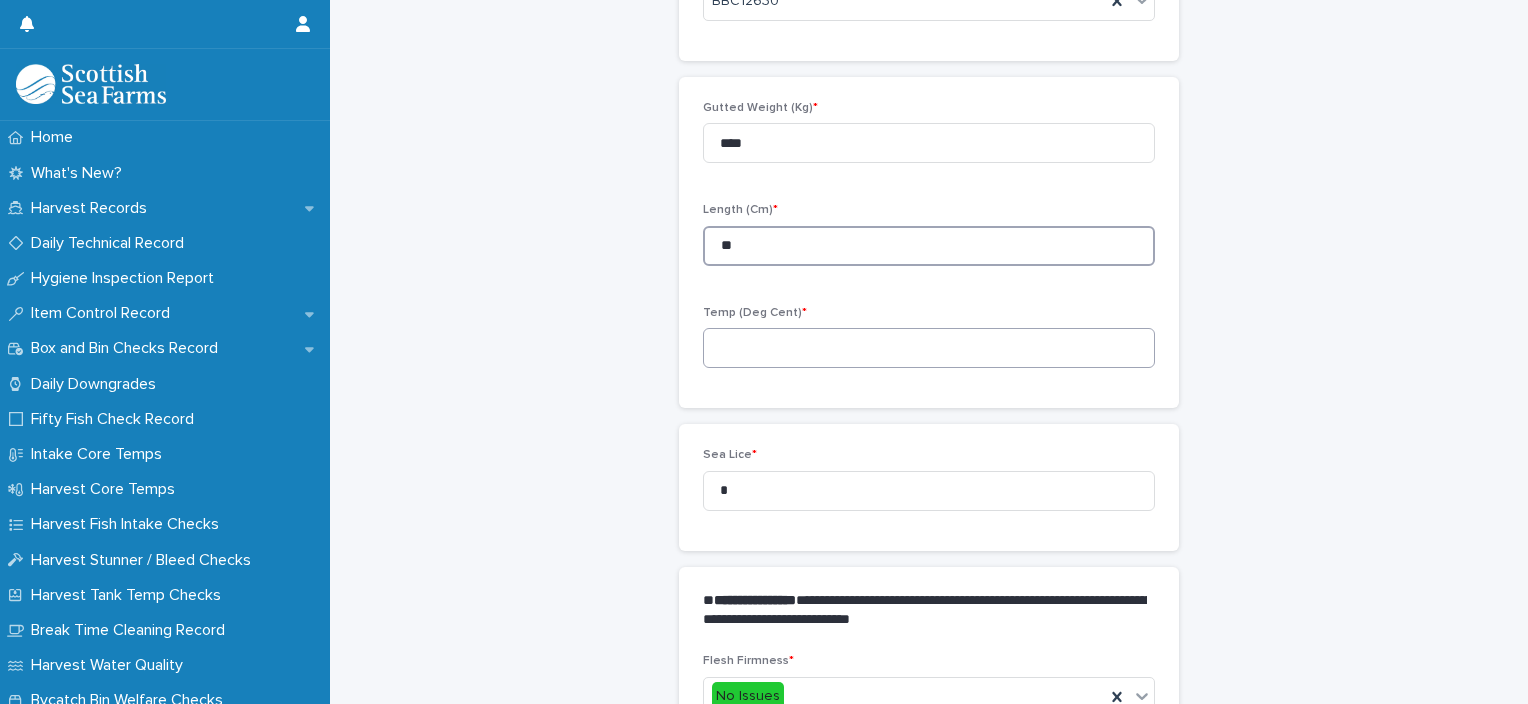type on "**" 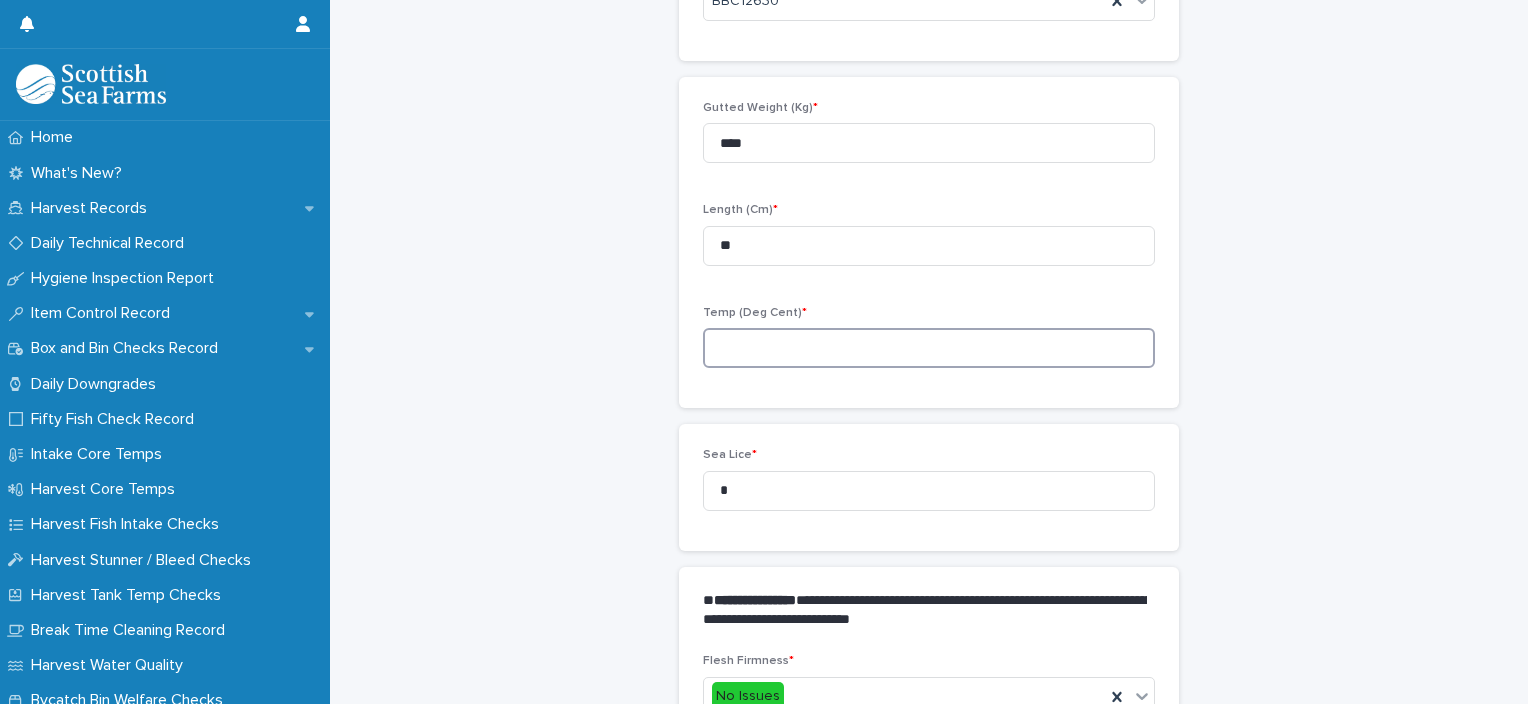click at bounding box center (929, 348) 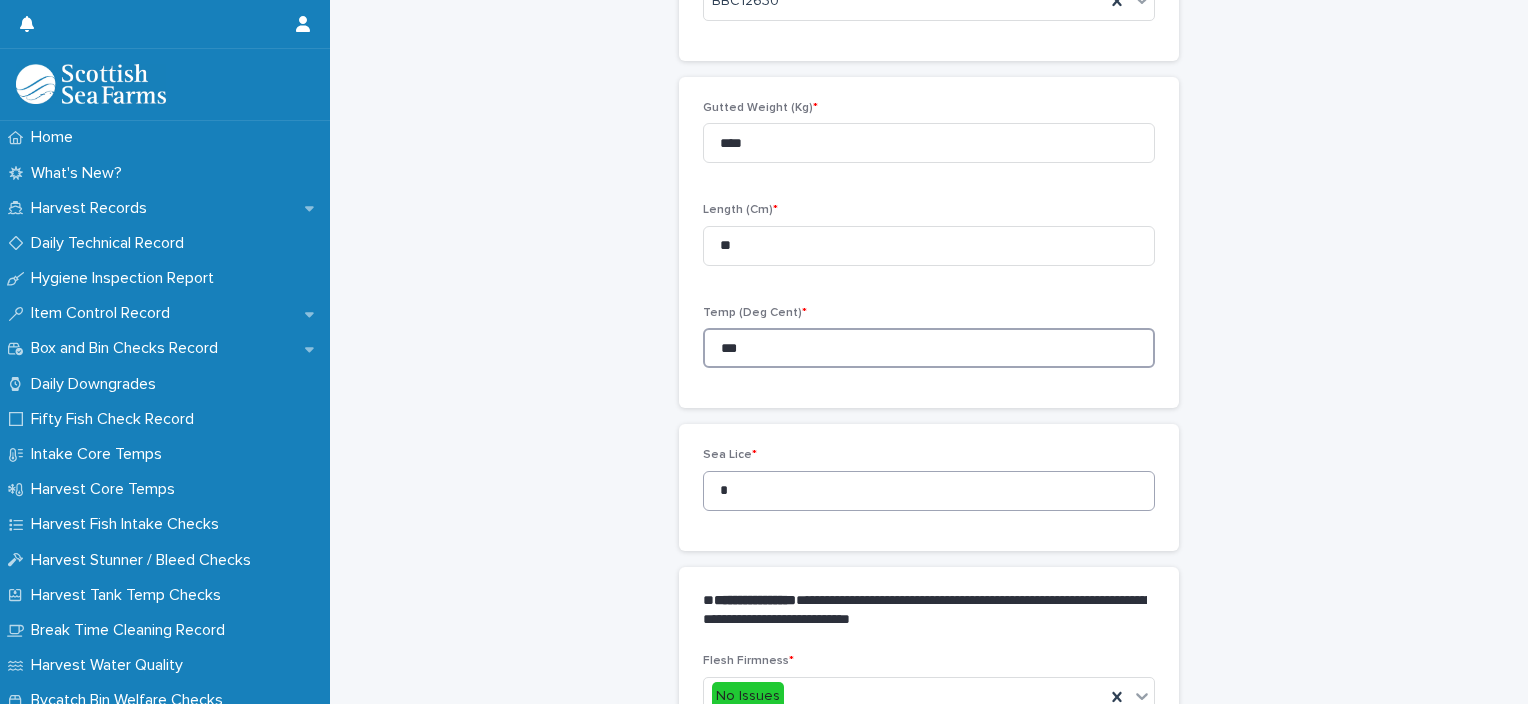type on "***" 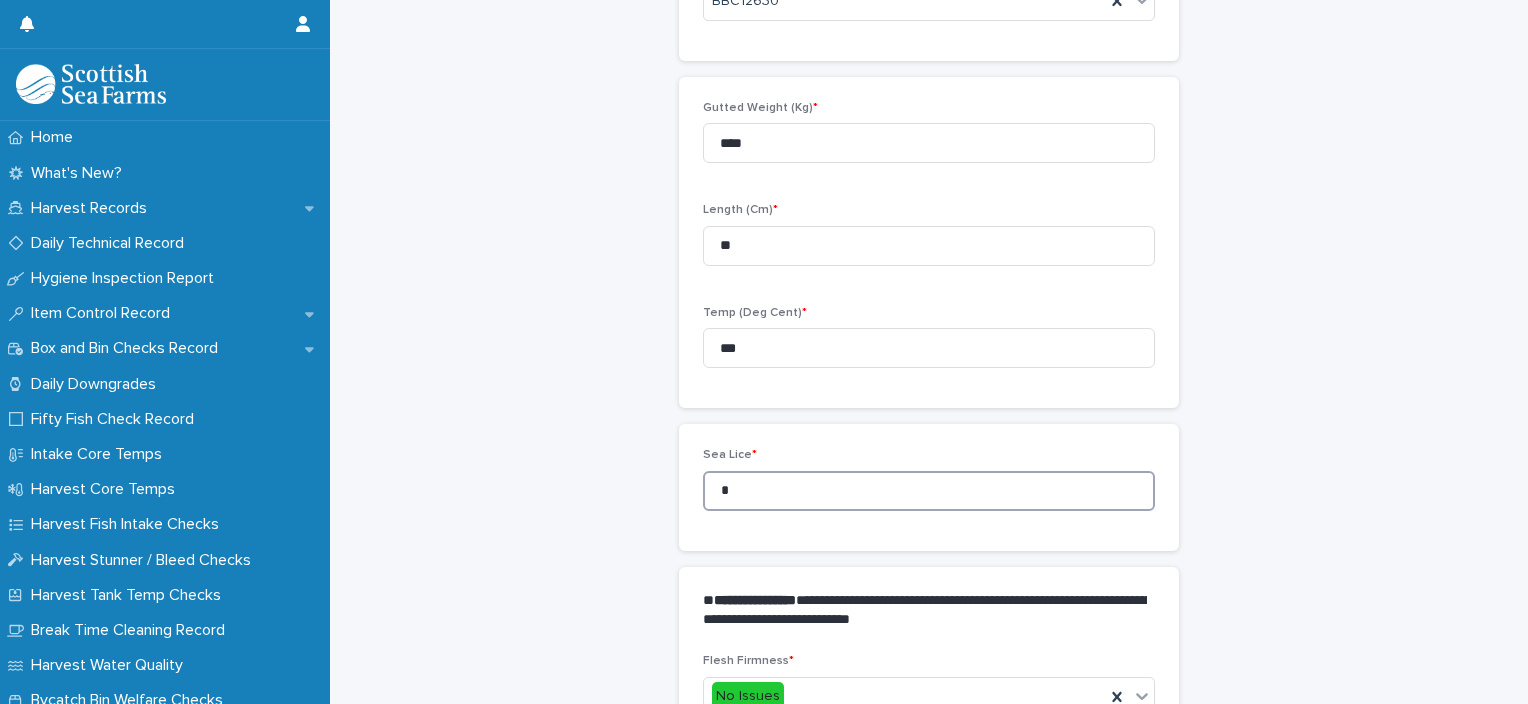drag, startPoint x: 761, startPoint y: 493, endPoint x: 705, endPoint y: 503, distance: 56.88585 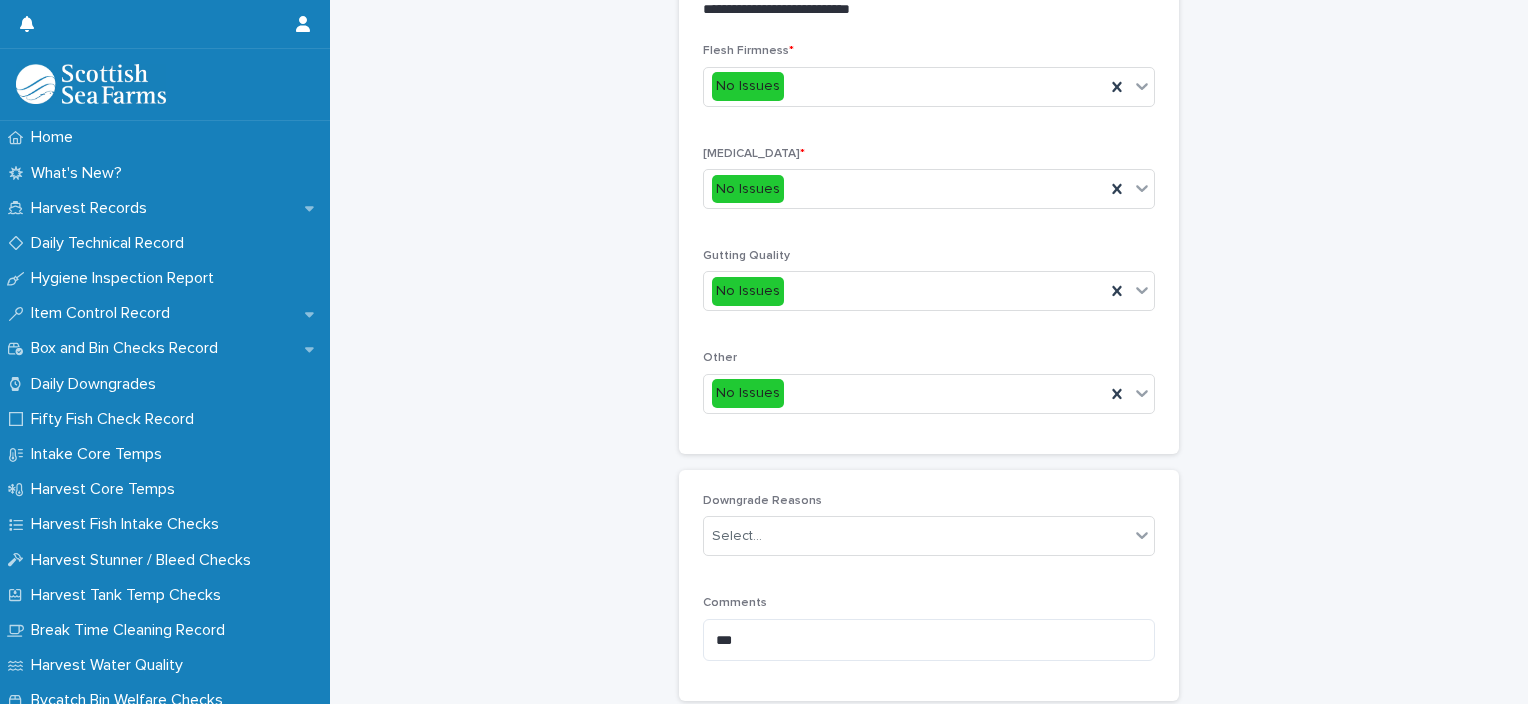 scroll, scrollTop: 180, scrollLeft: 0, axis: vertical 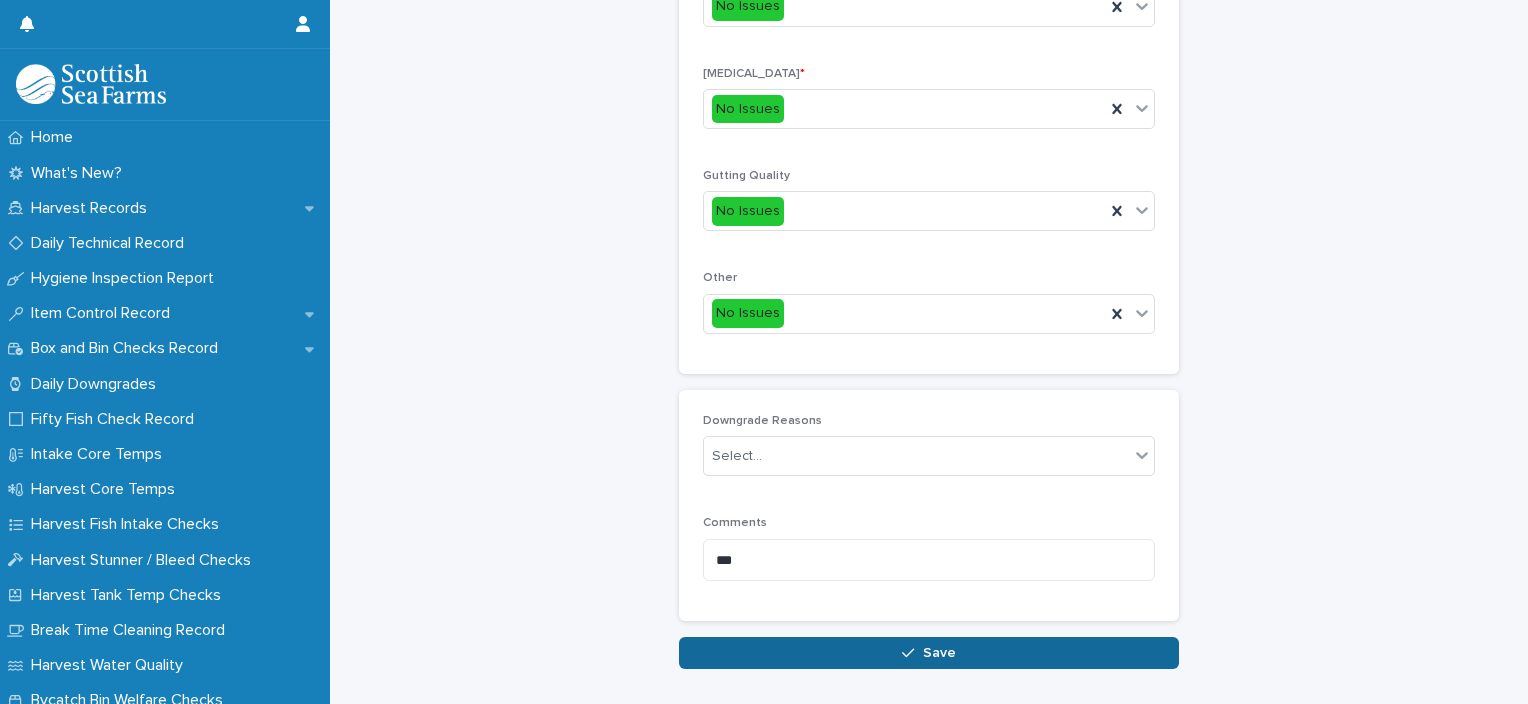 type on "*" 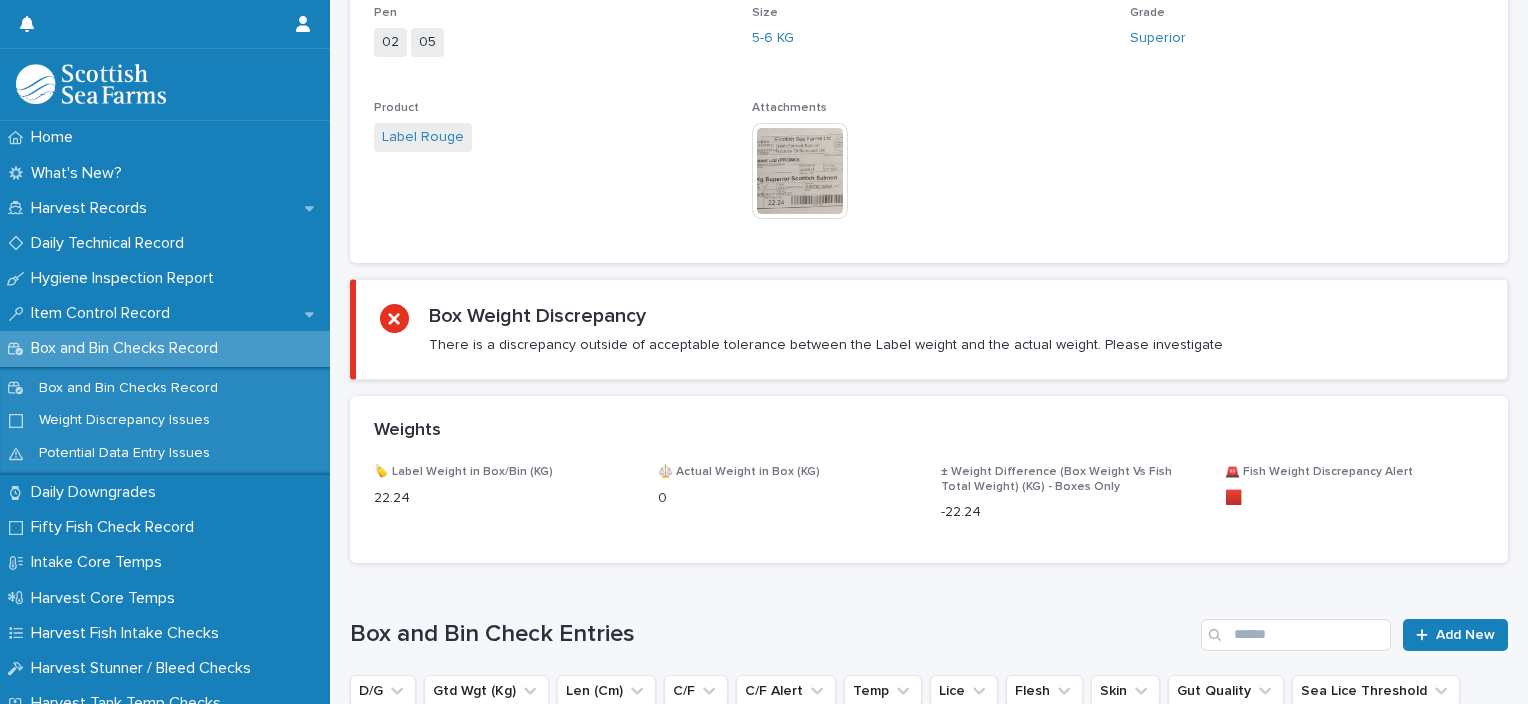 scroll, scrollTop: 0, scrollLeft: 0, axis: both 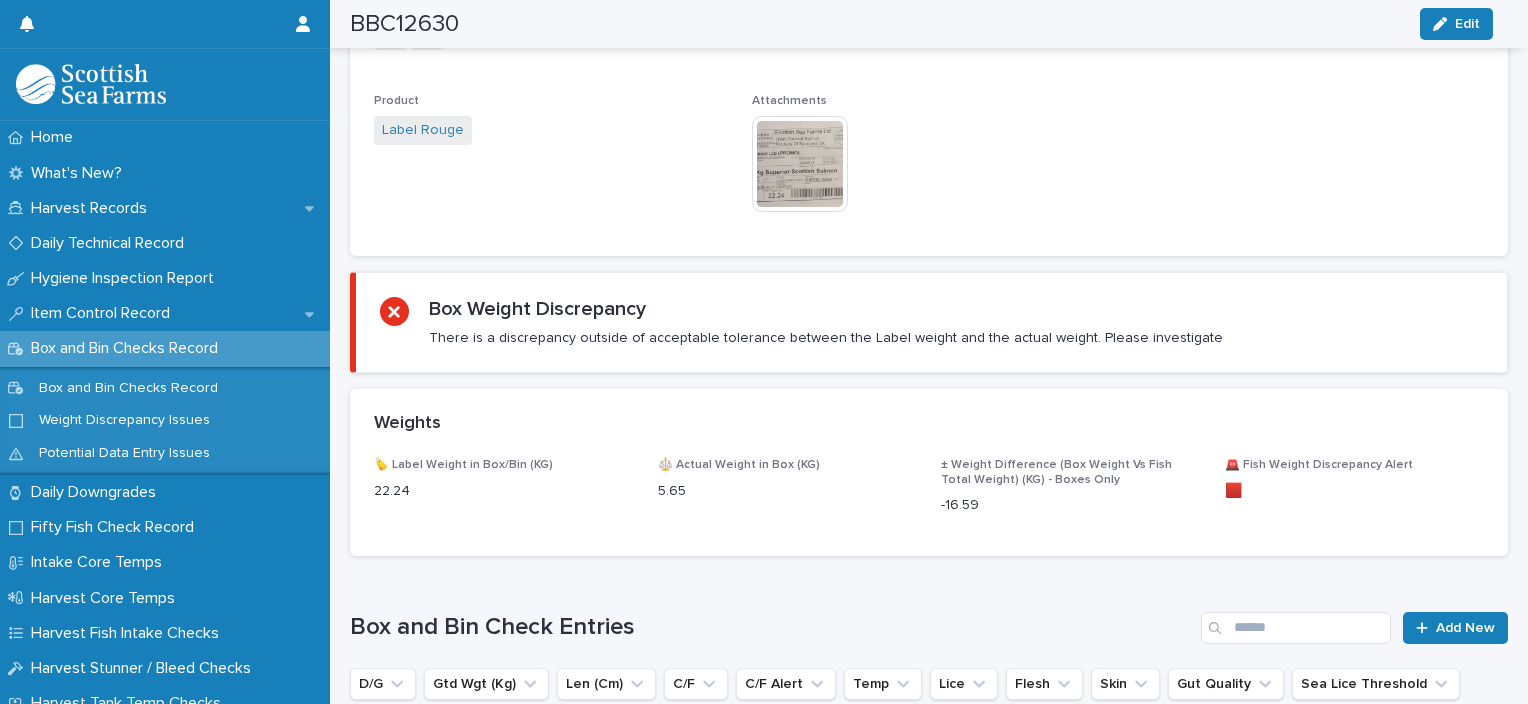 click on "Loading... Saving… Box and Bin Check Entries Add New D/G Gtd Wgt (Kg) Len (Cm) C/F C/F Alert Temp Lice Flesh  Skin Gut Quality Sea Lice Threshold Downgrade Reasons No records" at bounding box center (929, 787) 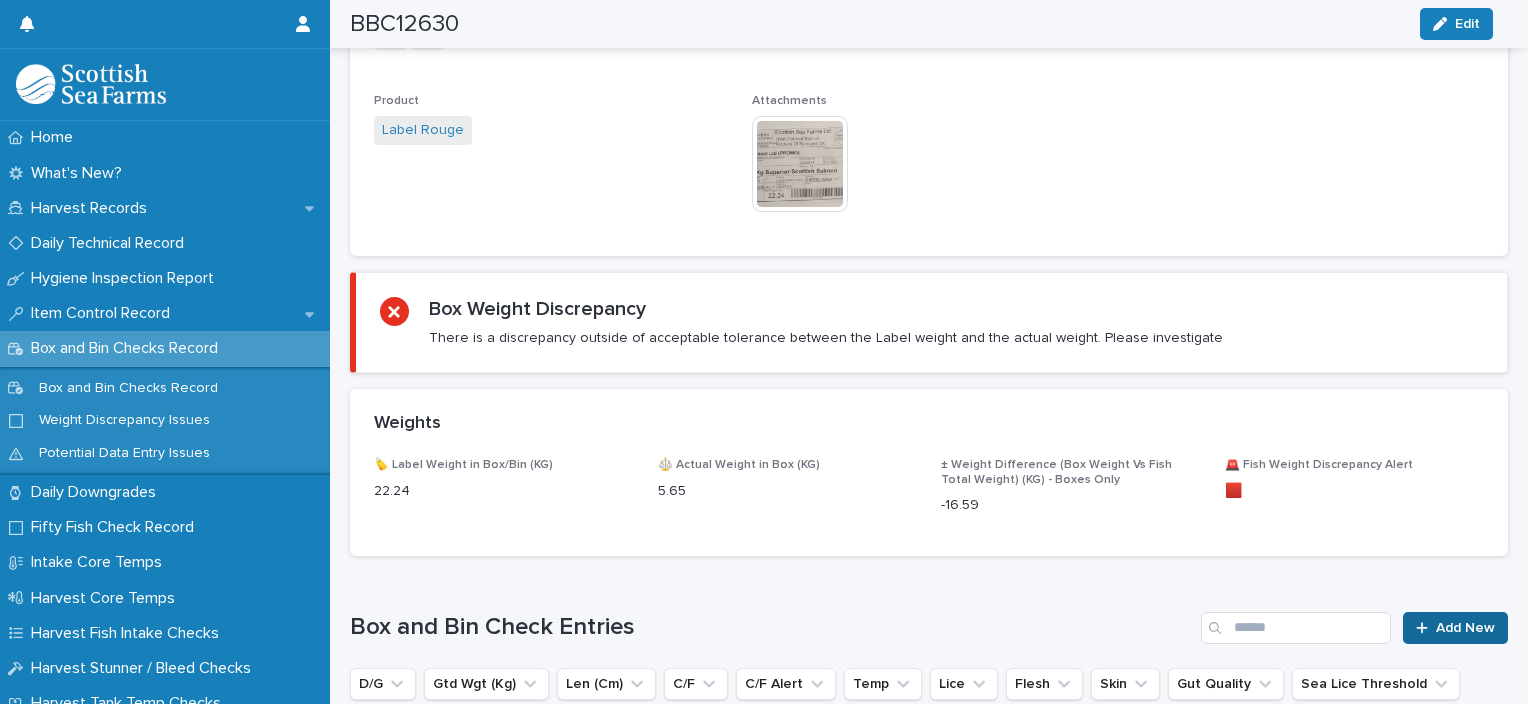 click on "Add New" at bounding box center (1455, 628) 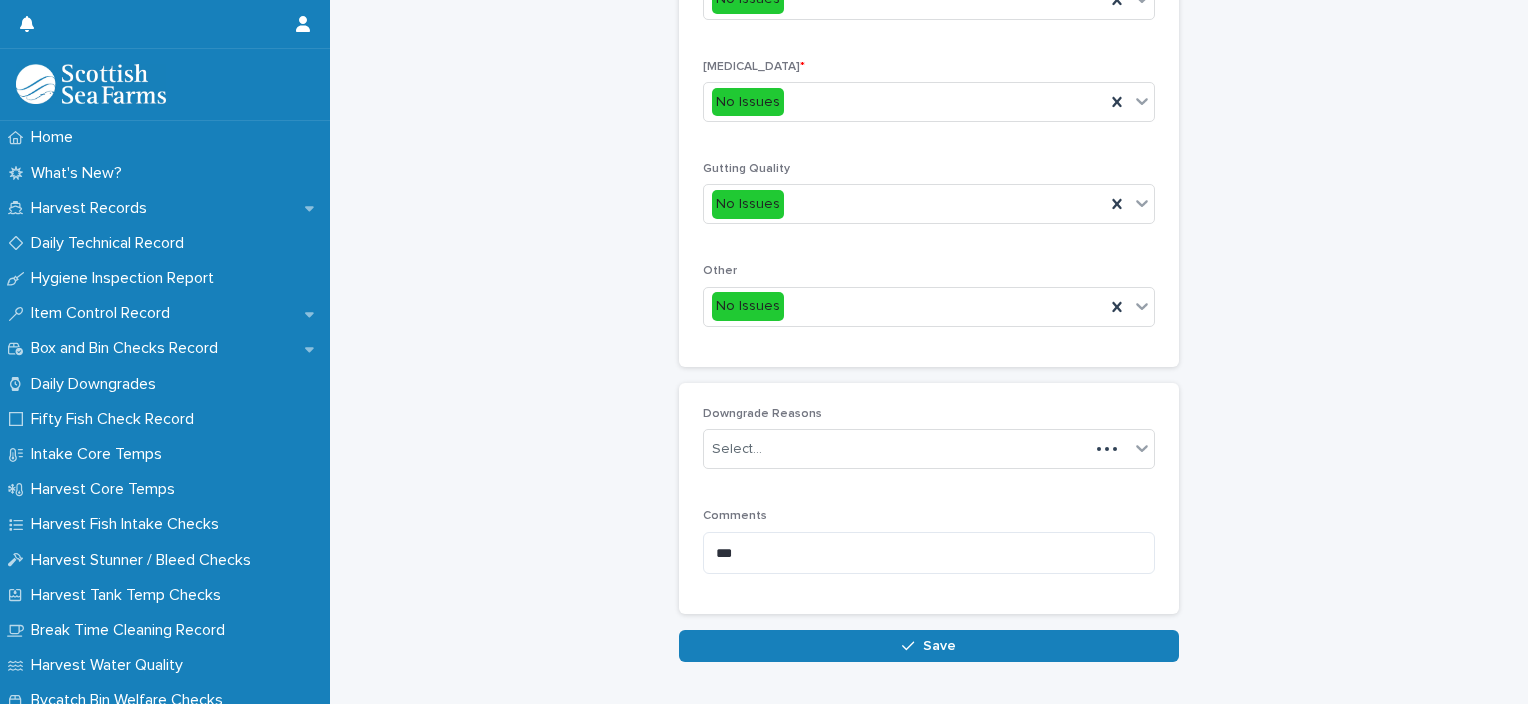 scroll, scrollTop: 296, scrollLeft: 0, axis: vertical 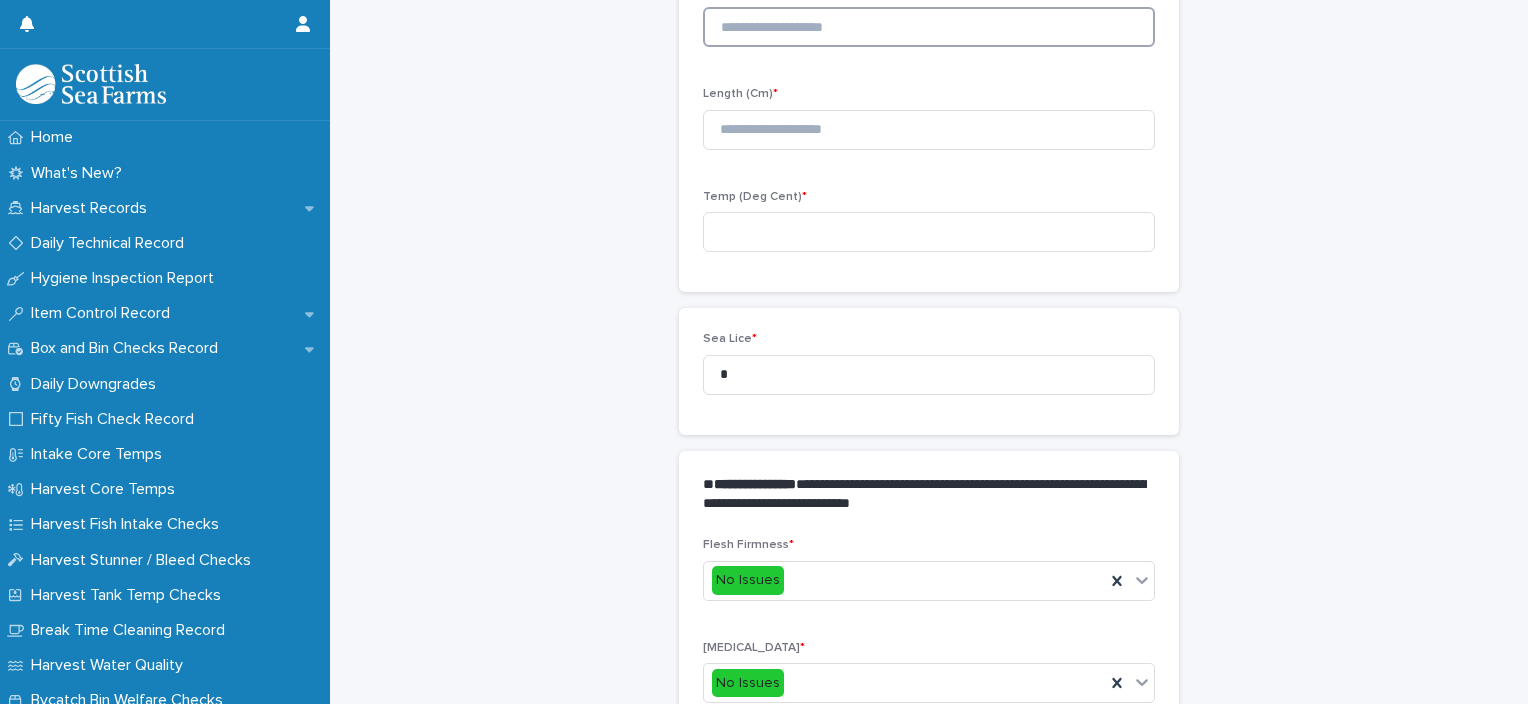 click at bounding box center (929, 27) 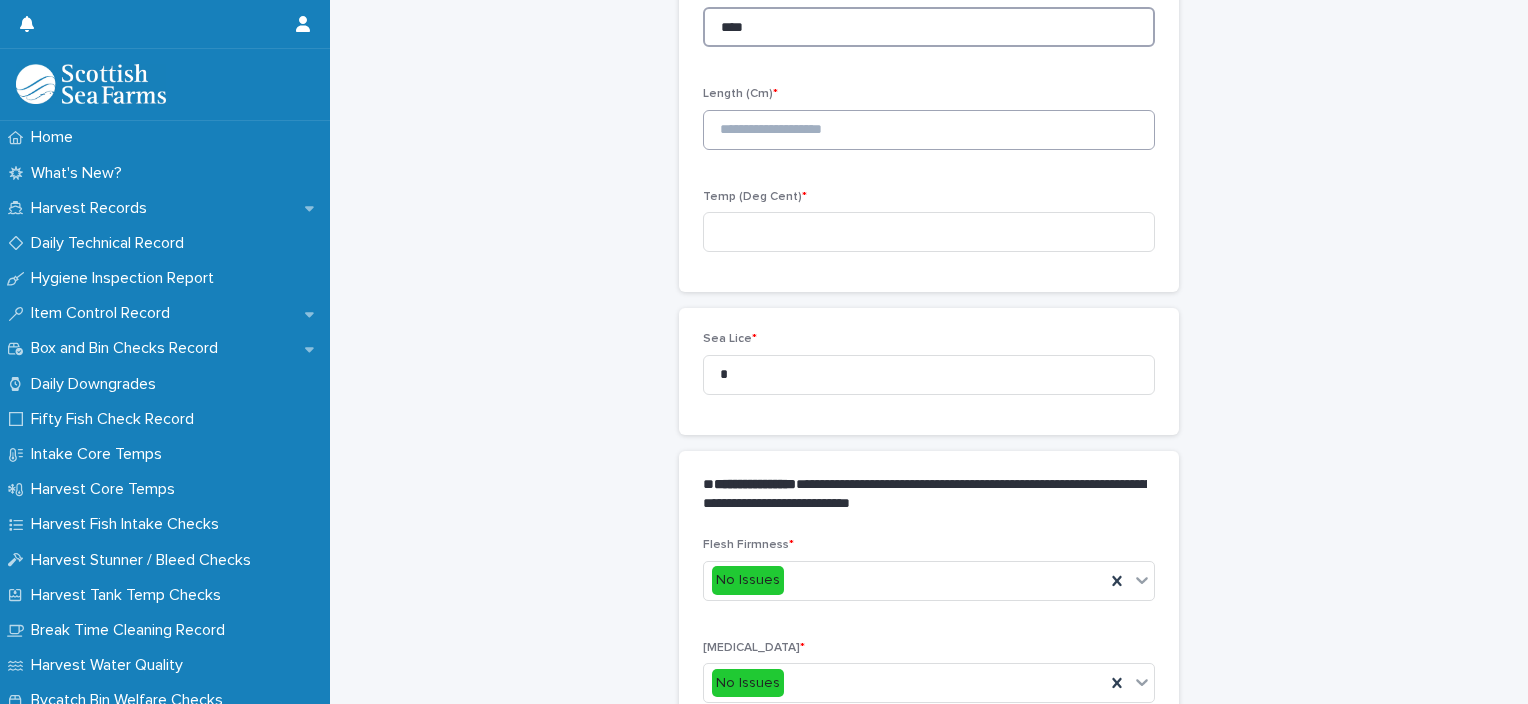 type on "****" 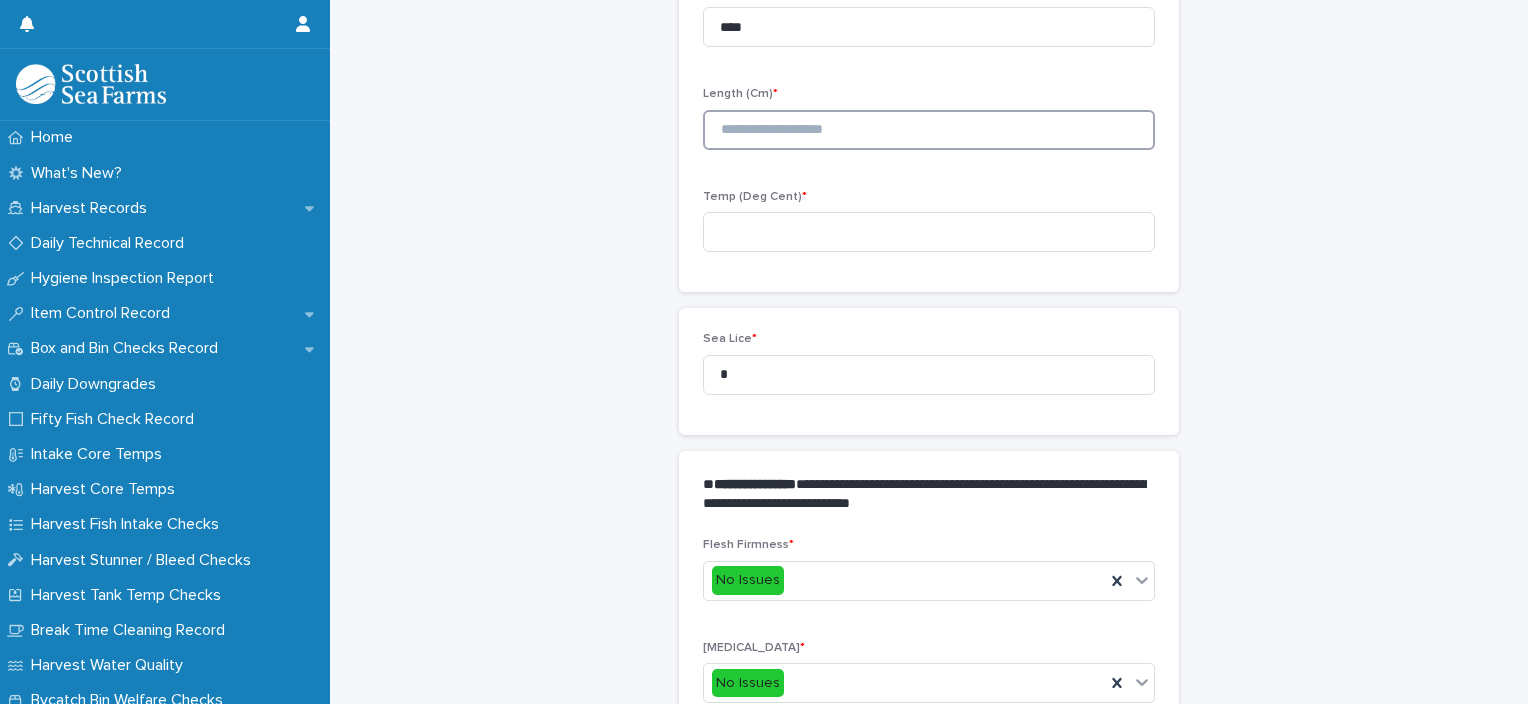 click at bounding box center [929, 130] 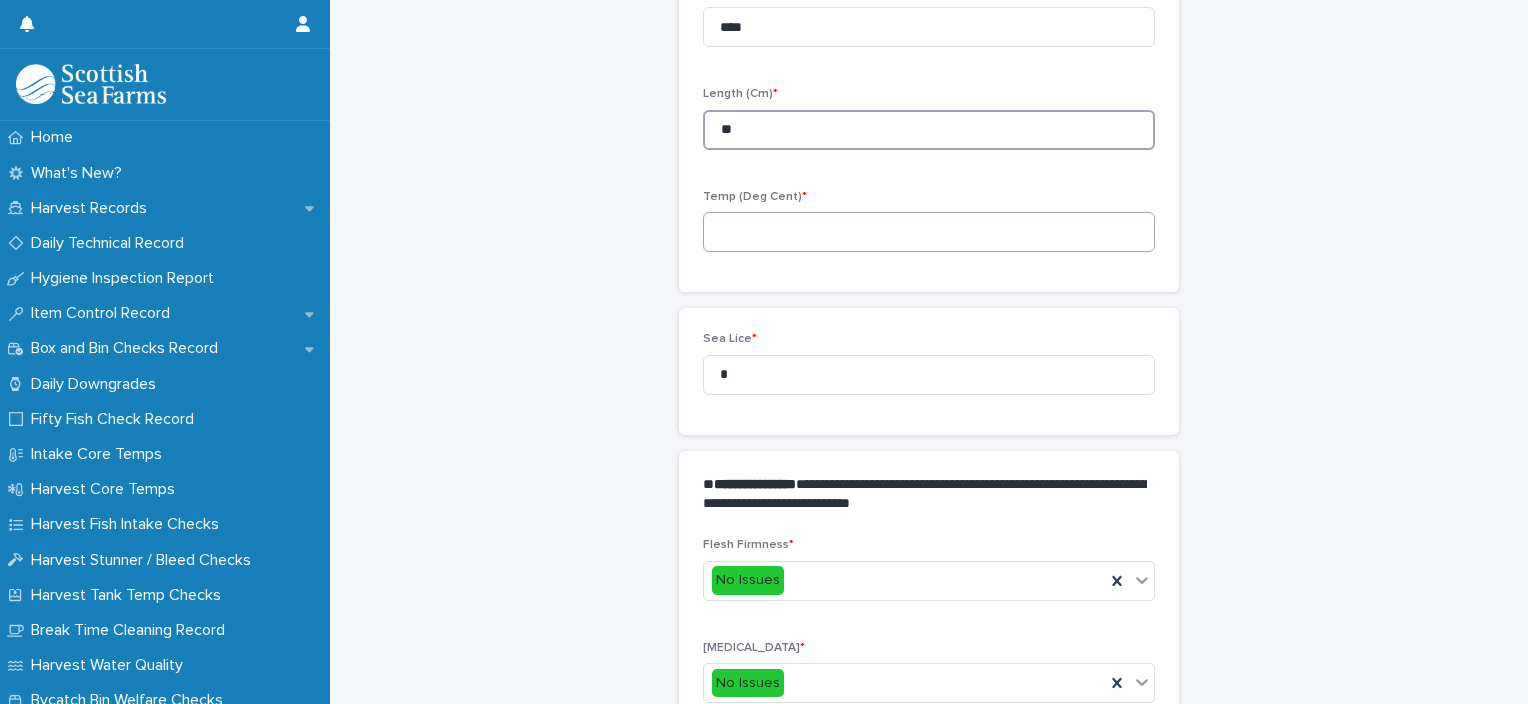 type on "**" 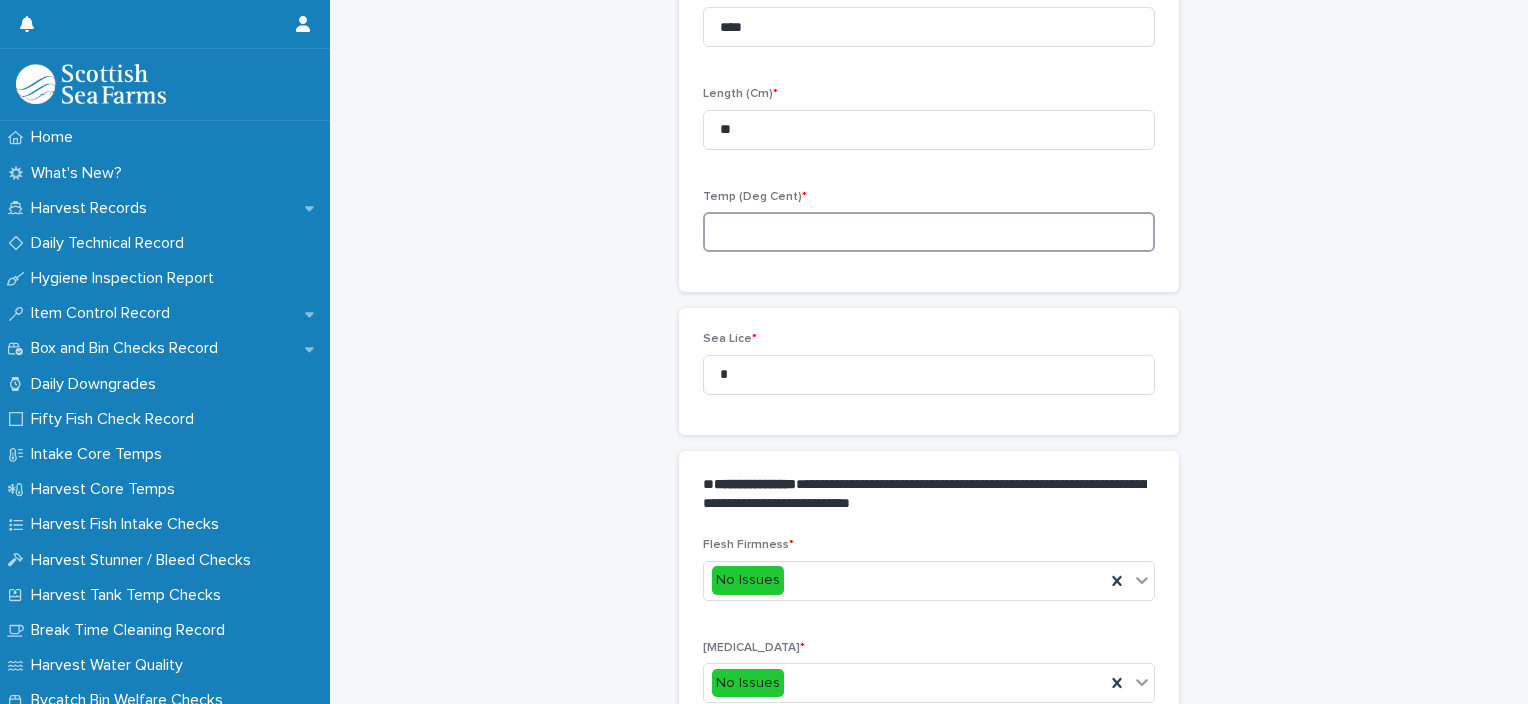 click at bounding box center (929, 232) 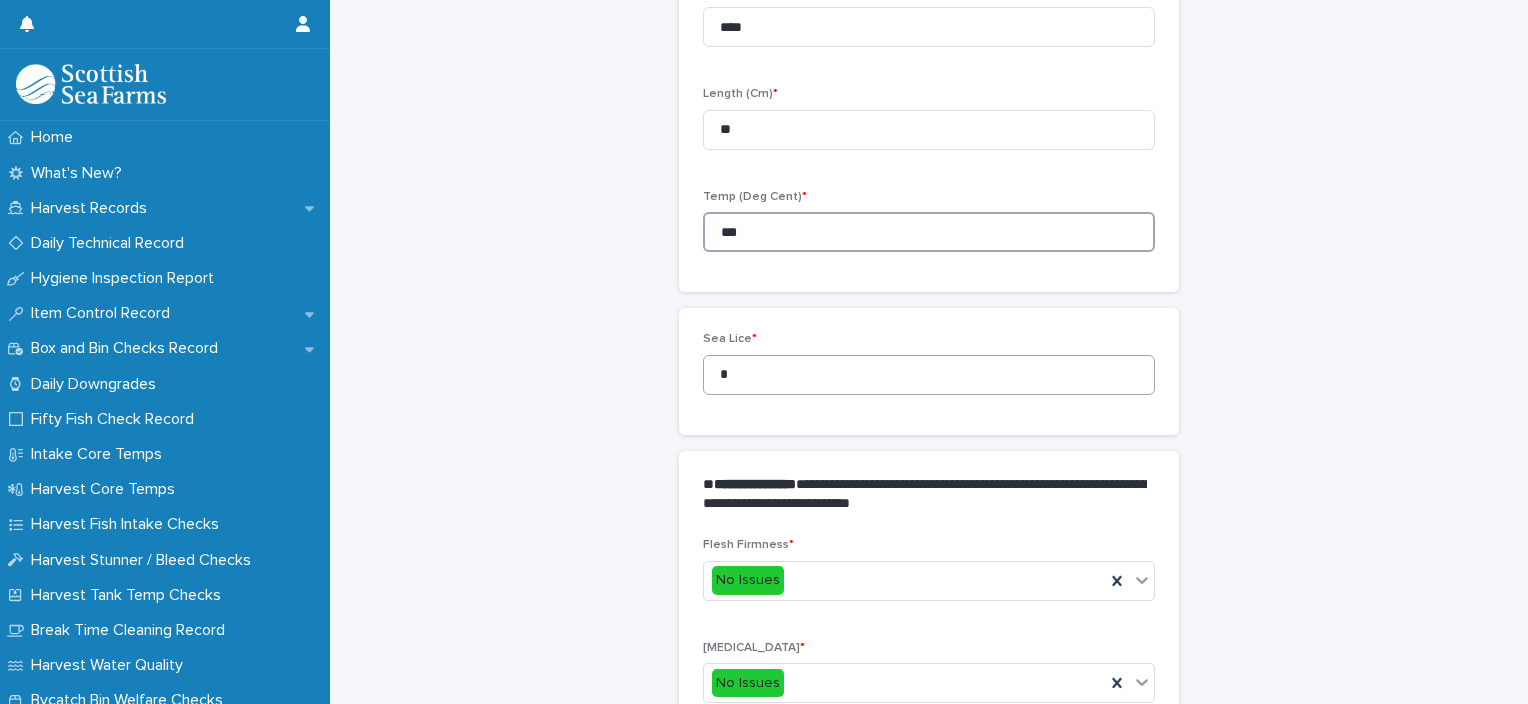 type on "***" 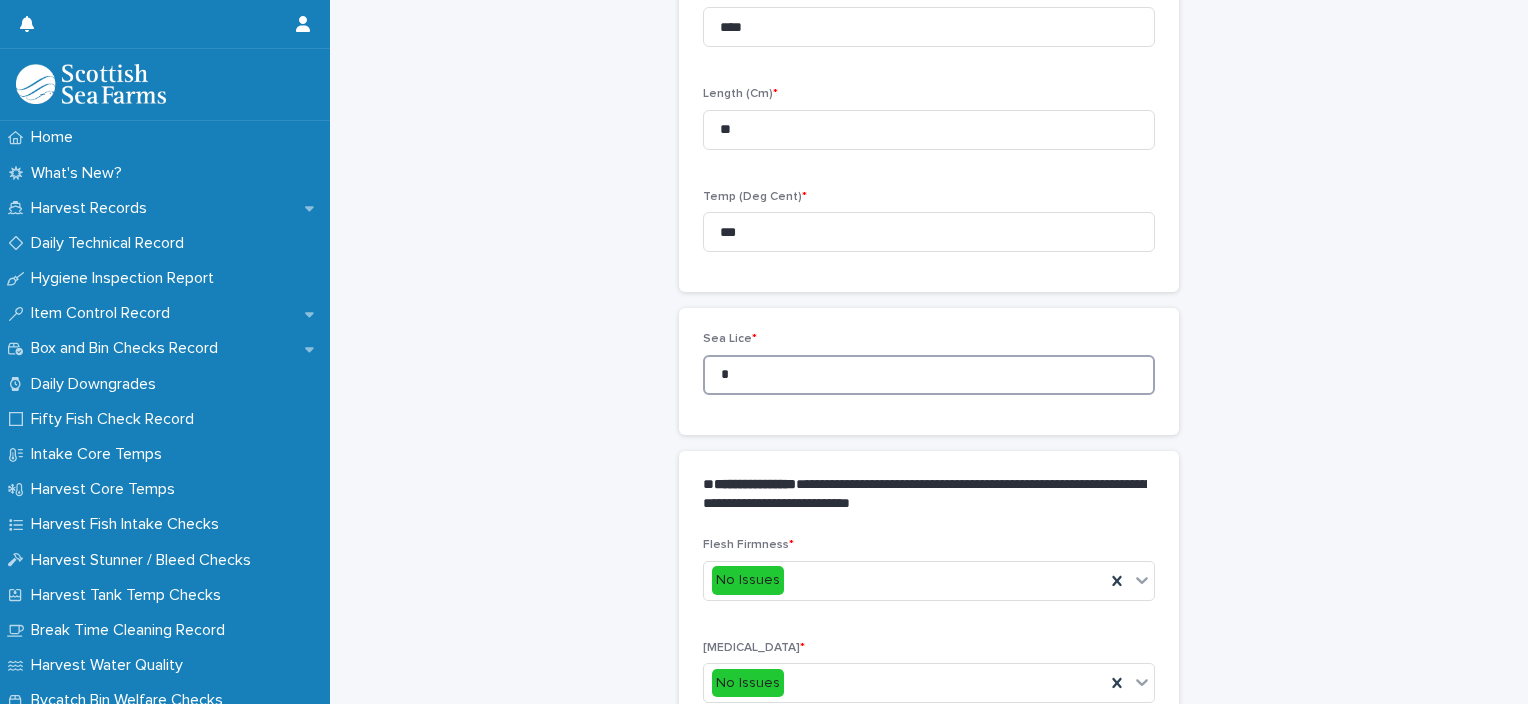 drag, startPoint x: 746, startPoint y: 356, endPoint x: 696, endPoint y: 370, distance: 51.92302 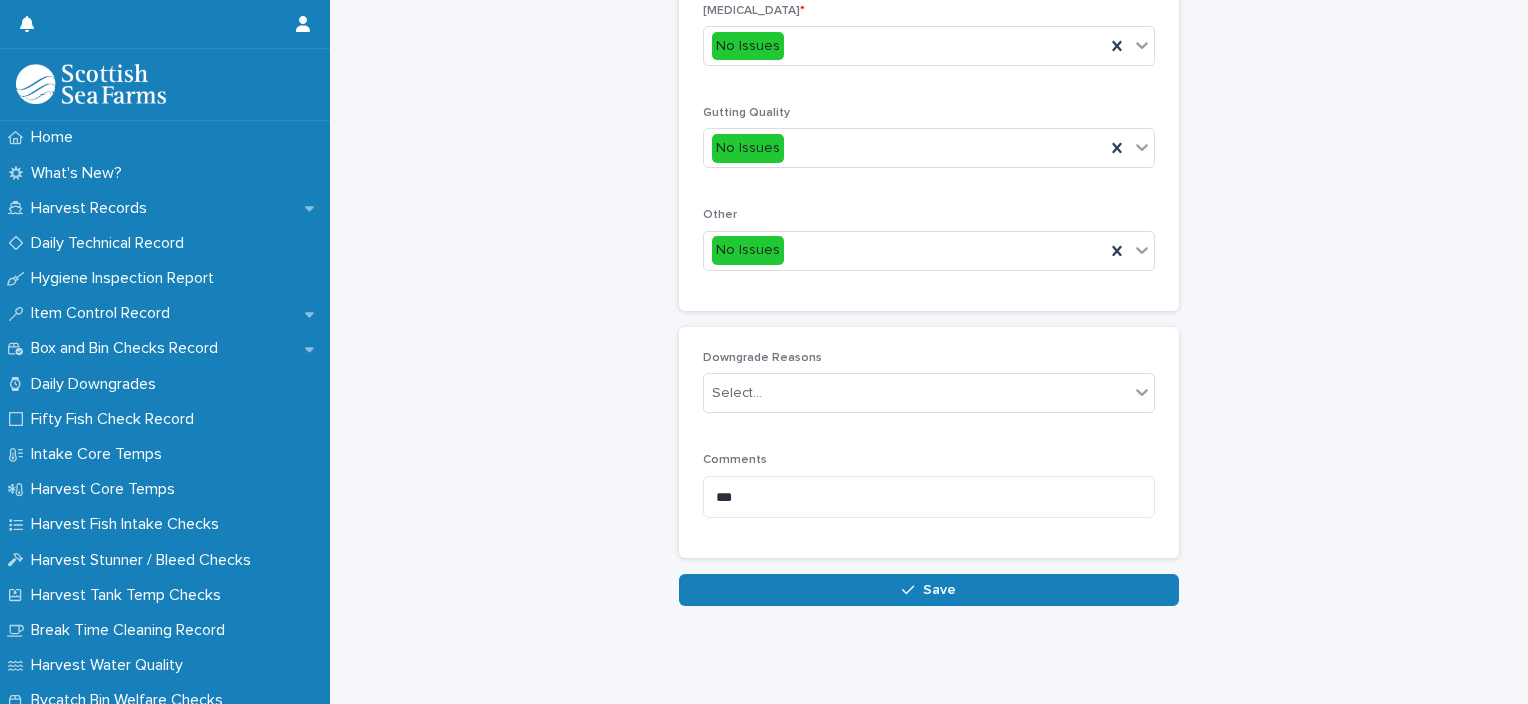 scroll, scrollTop: 948, scrollLeft: 0, axis: vertical 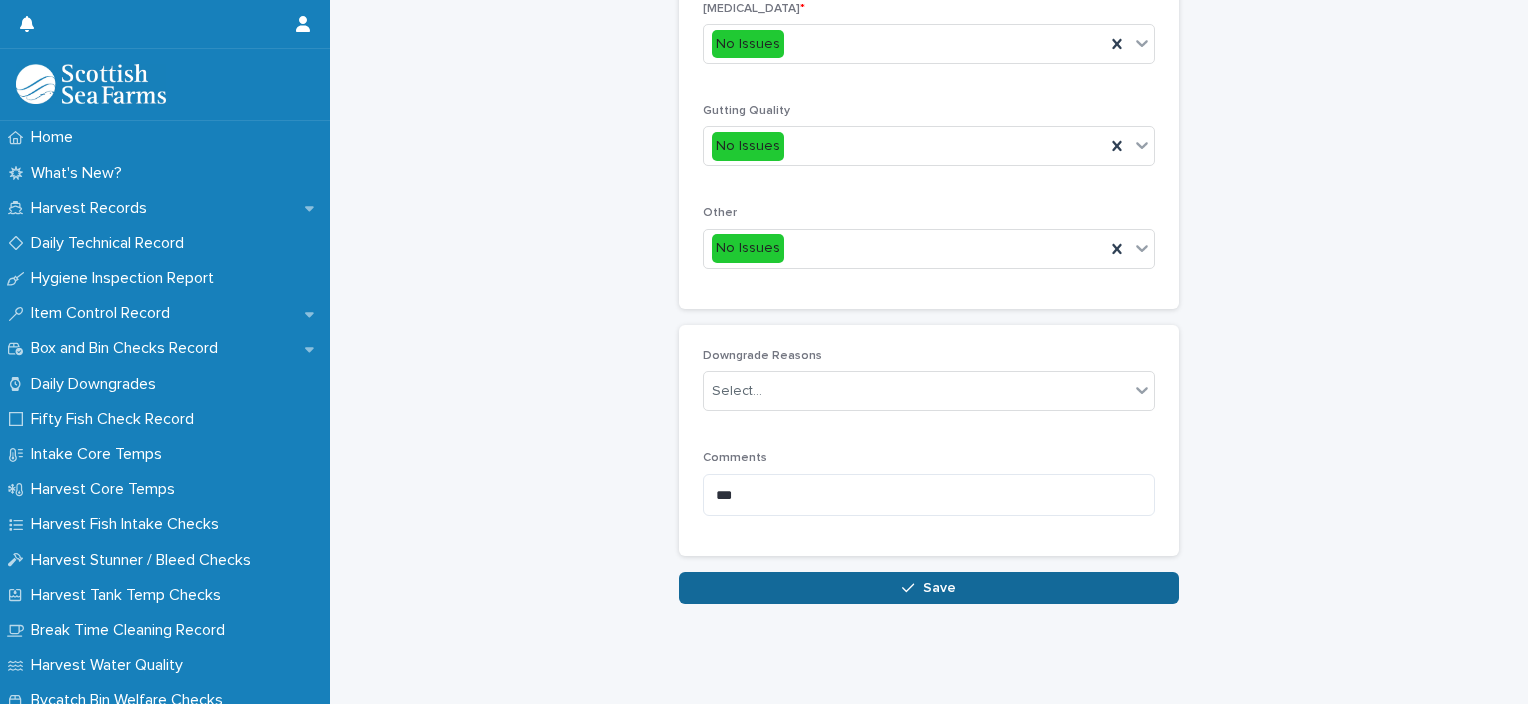 type on "*" 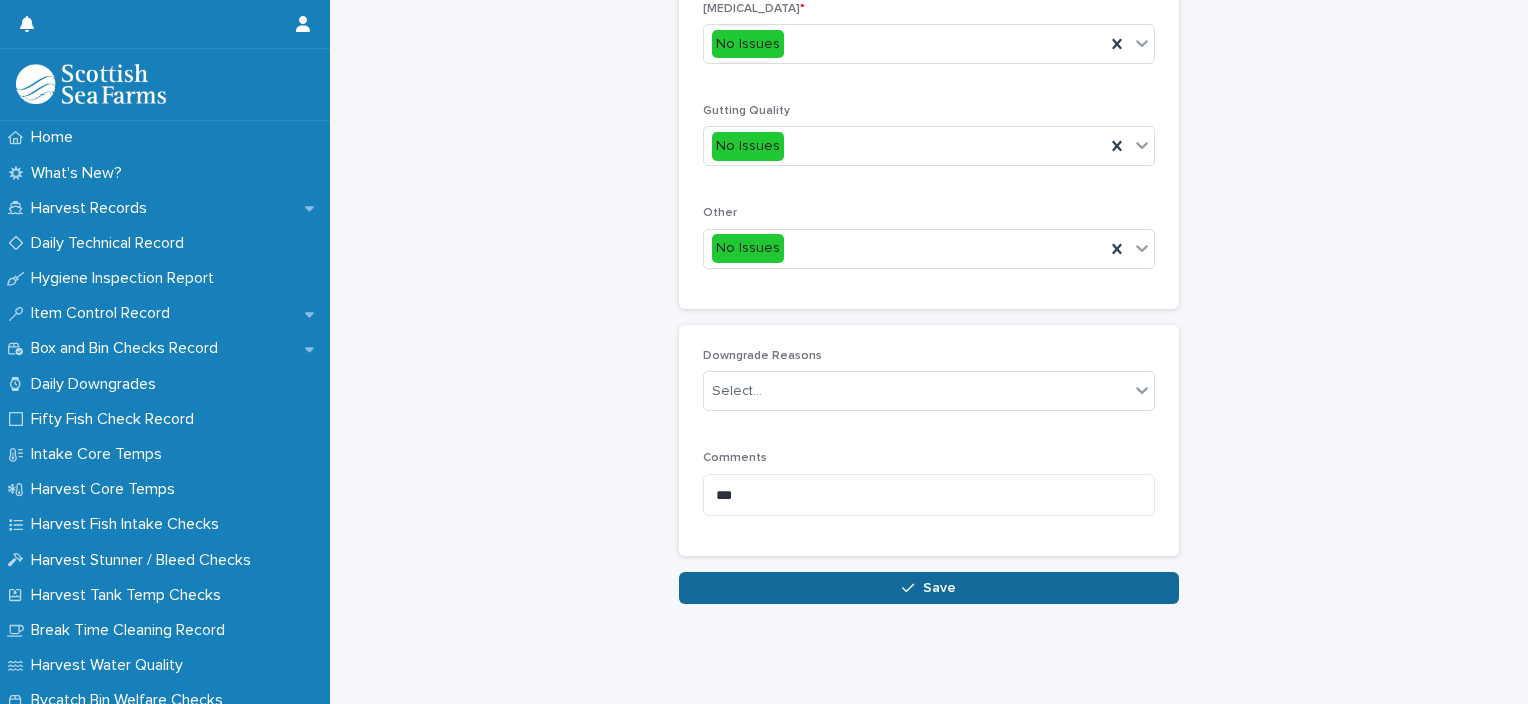 click on "Save" at bounding box center [929, 588] 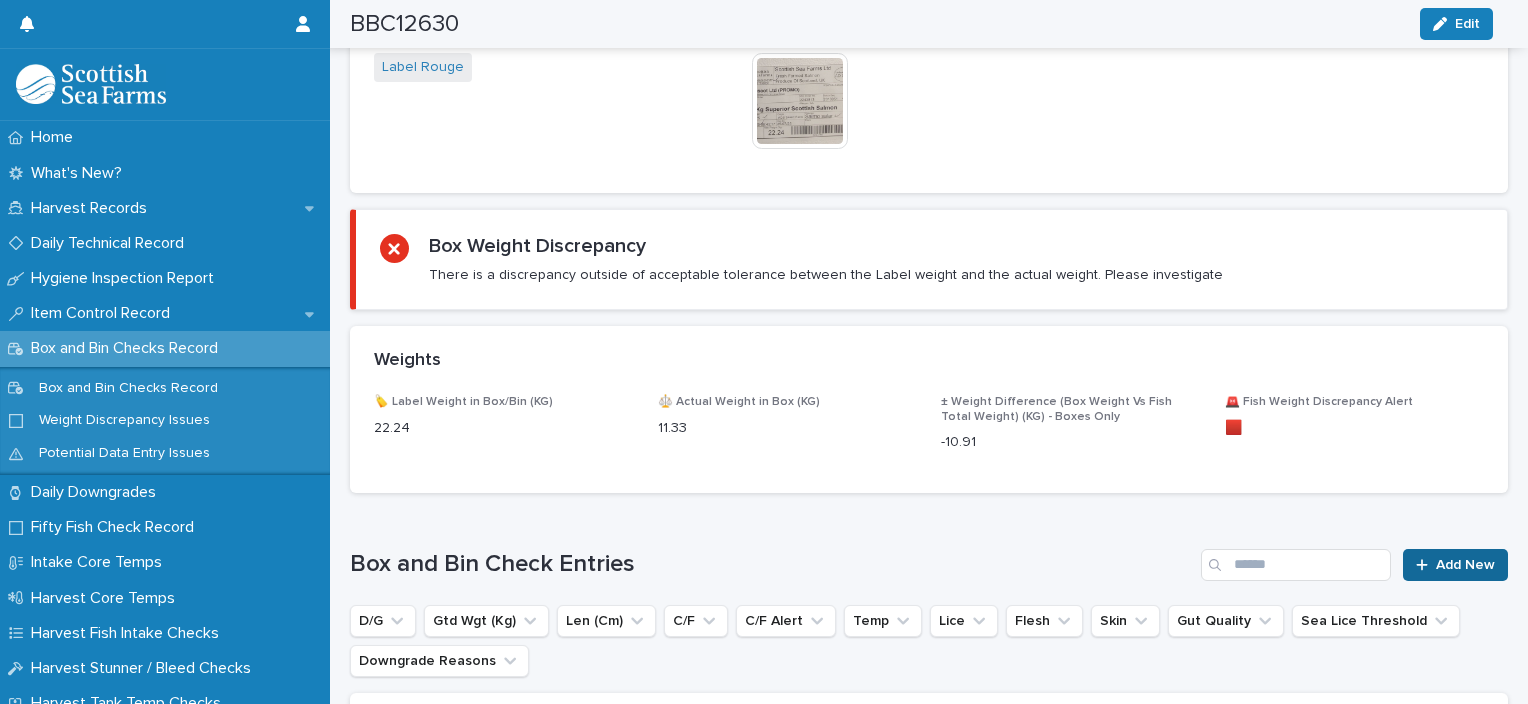 scroll, scrollTop: 956, scrollLeft: 0, axis: vertical 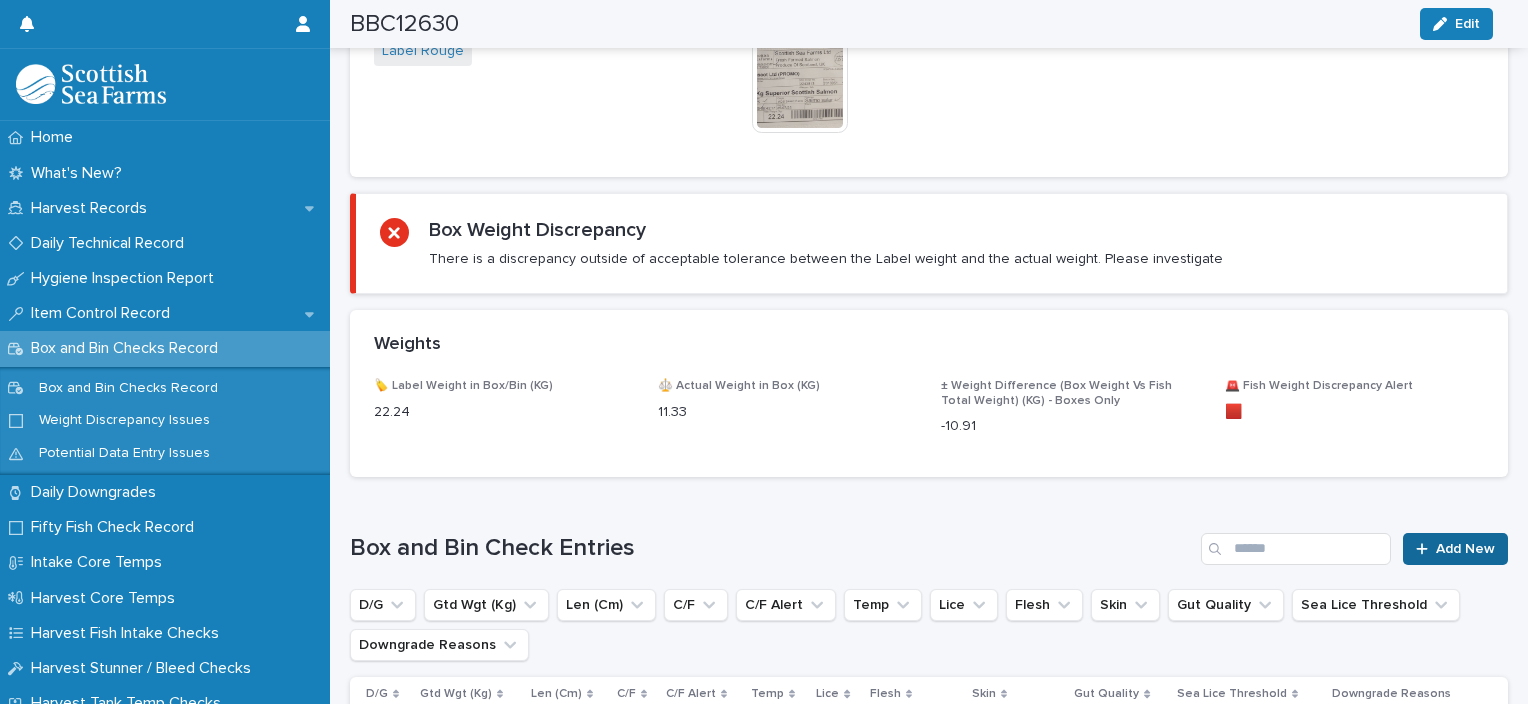 click on "Add New" at bounding box center [1465, 549] 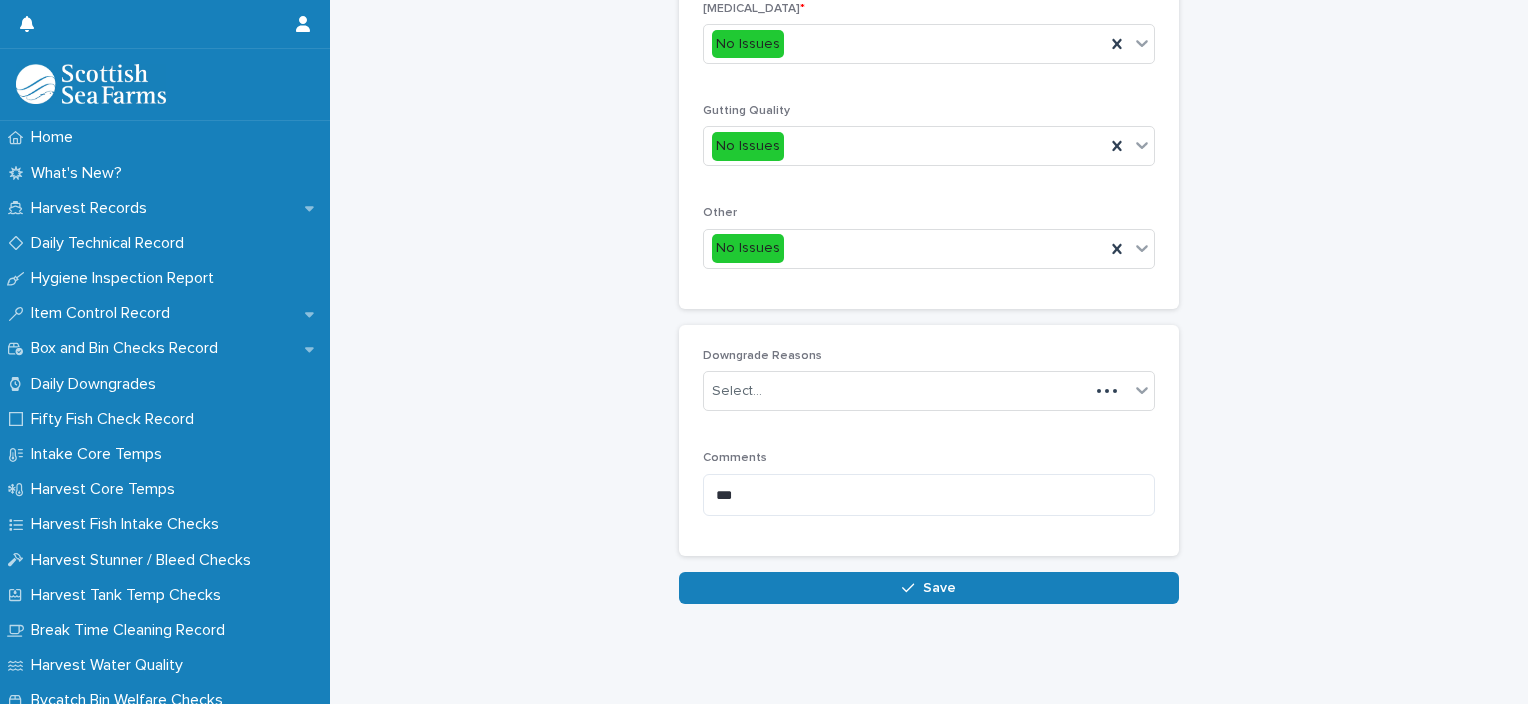 scroll, scrollTop: 236, scrollLeft: 0, axis: vertical 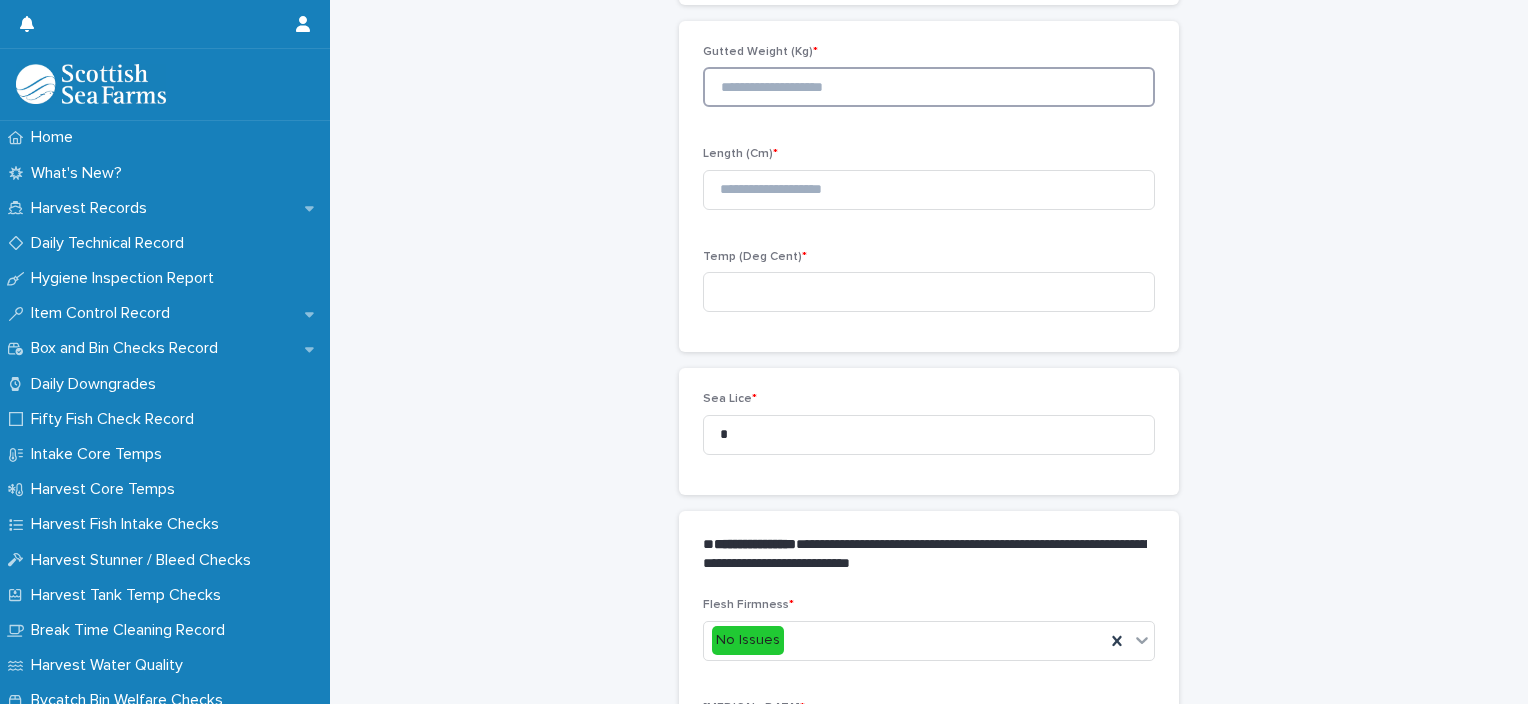 click at bounding box center [929, 87] 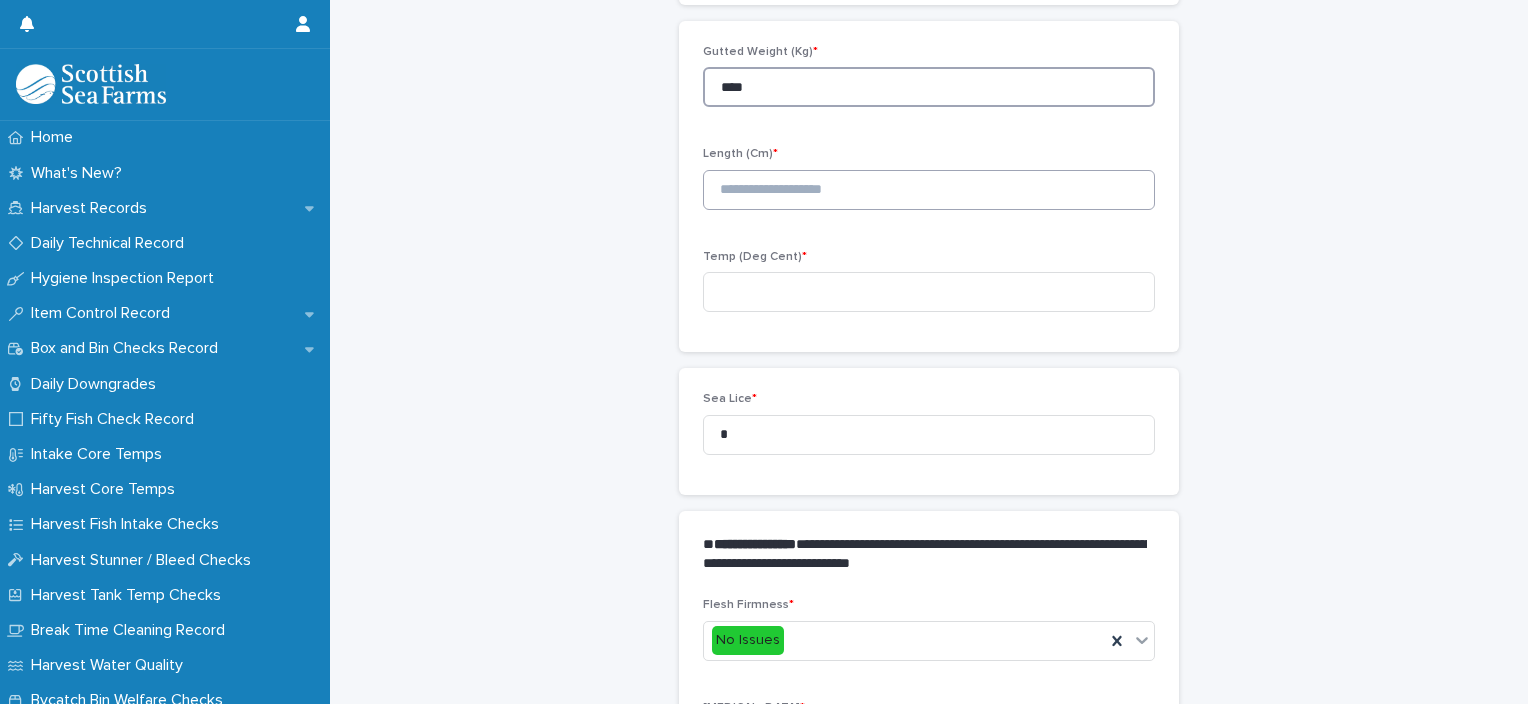 type on "****" 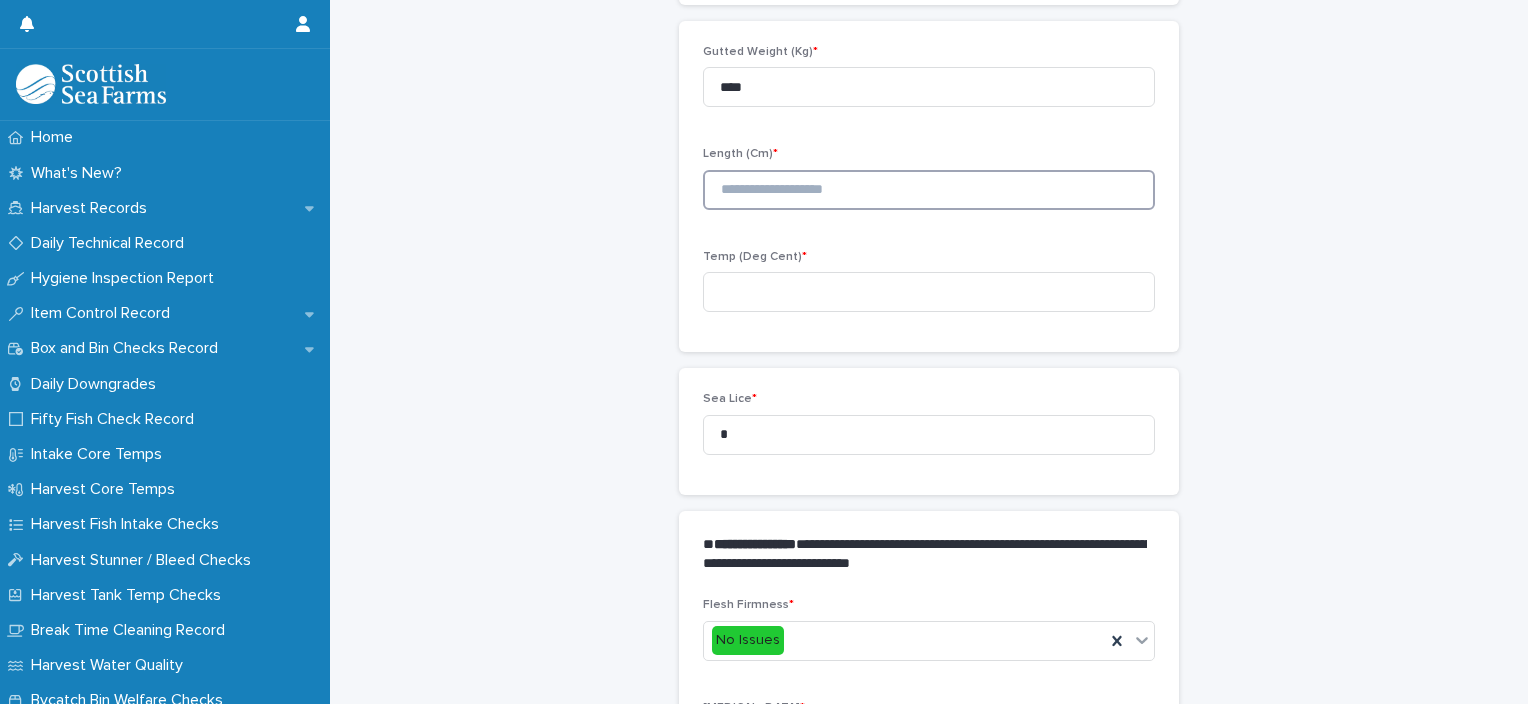 click at bounding box center [929, 190] 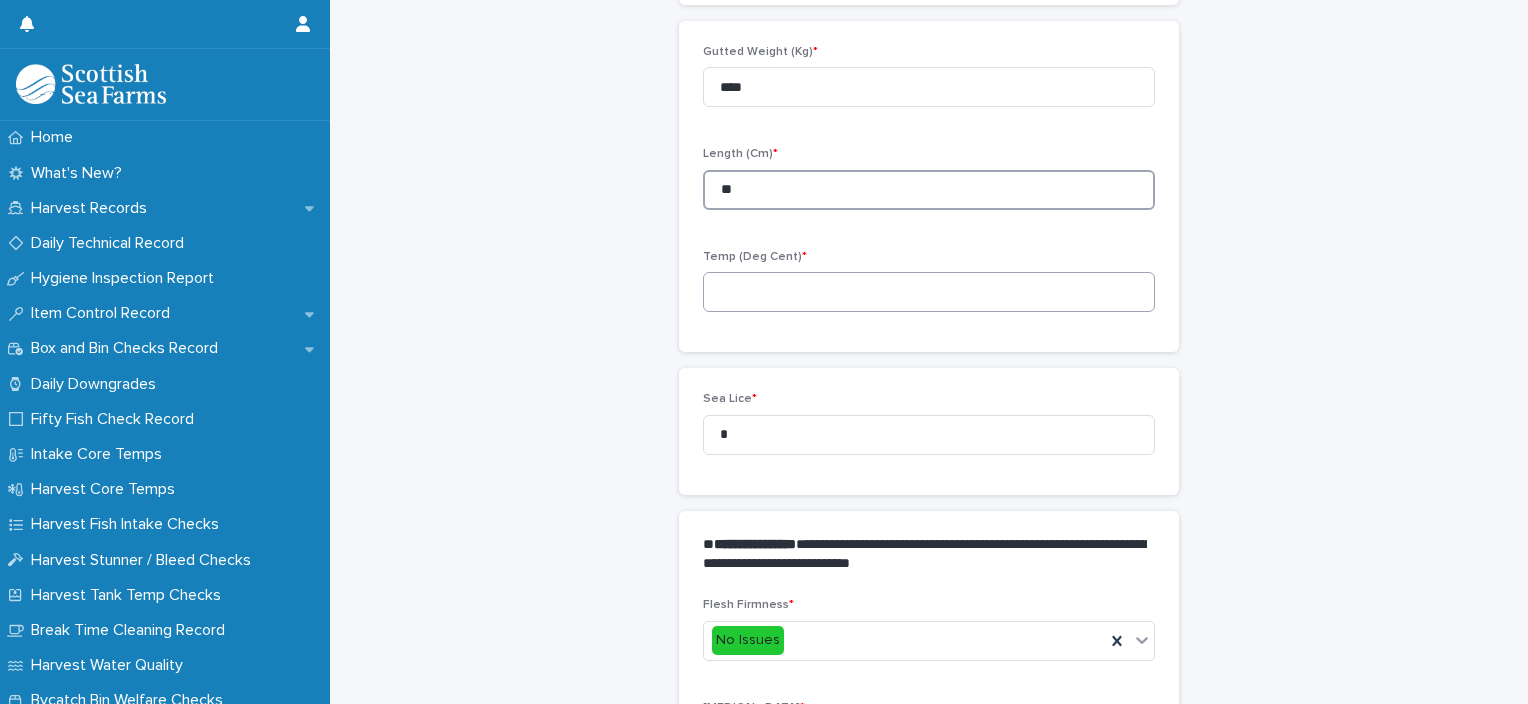 type on "**" 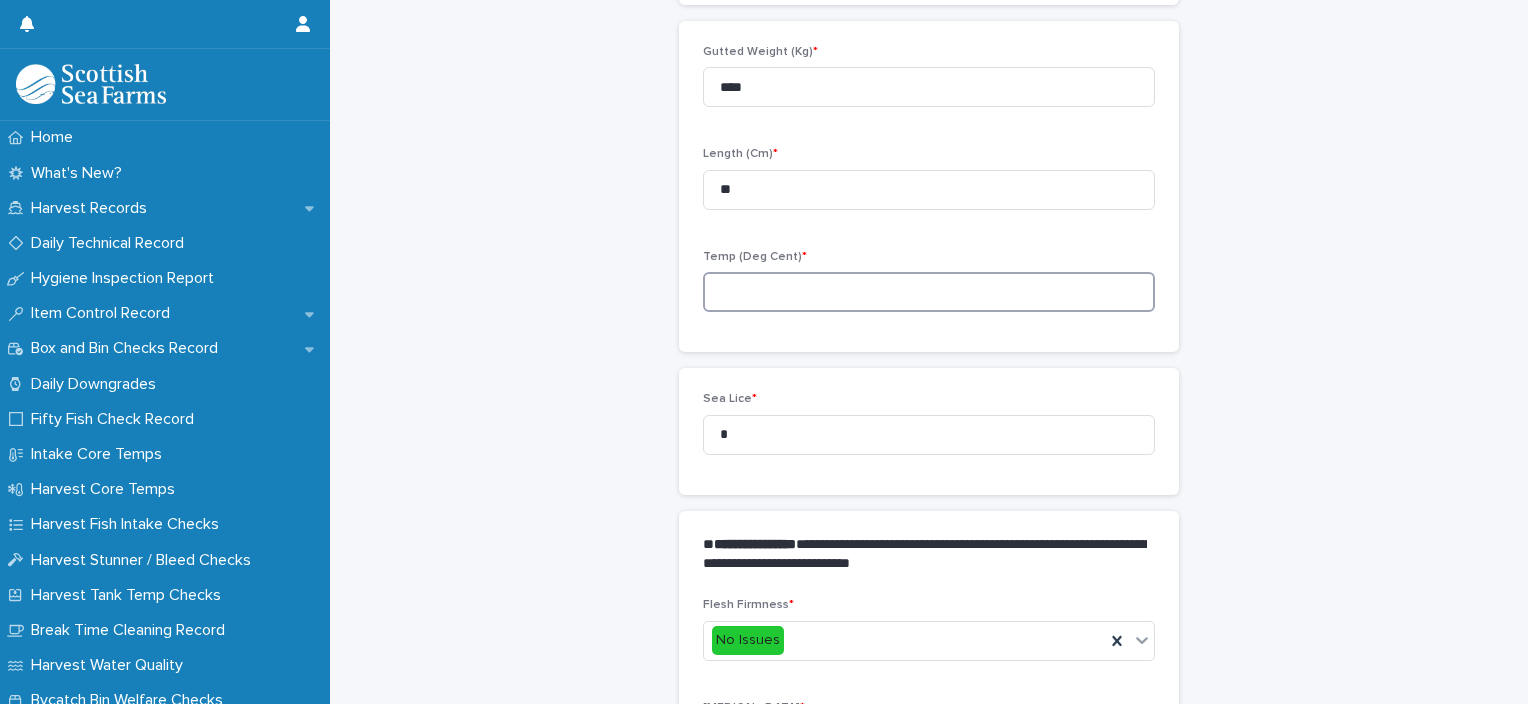 click at bounding box center (929, 292) 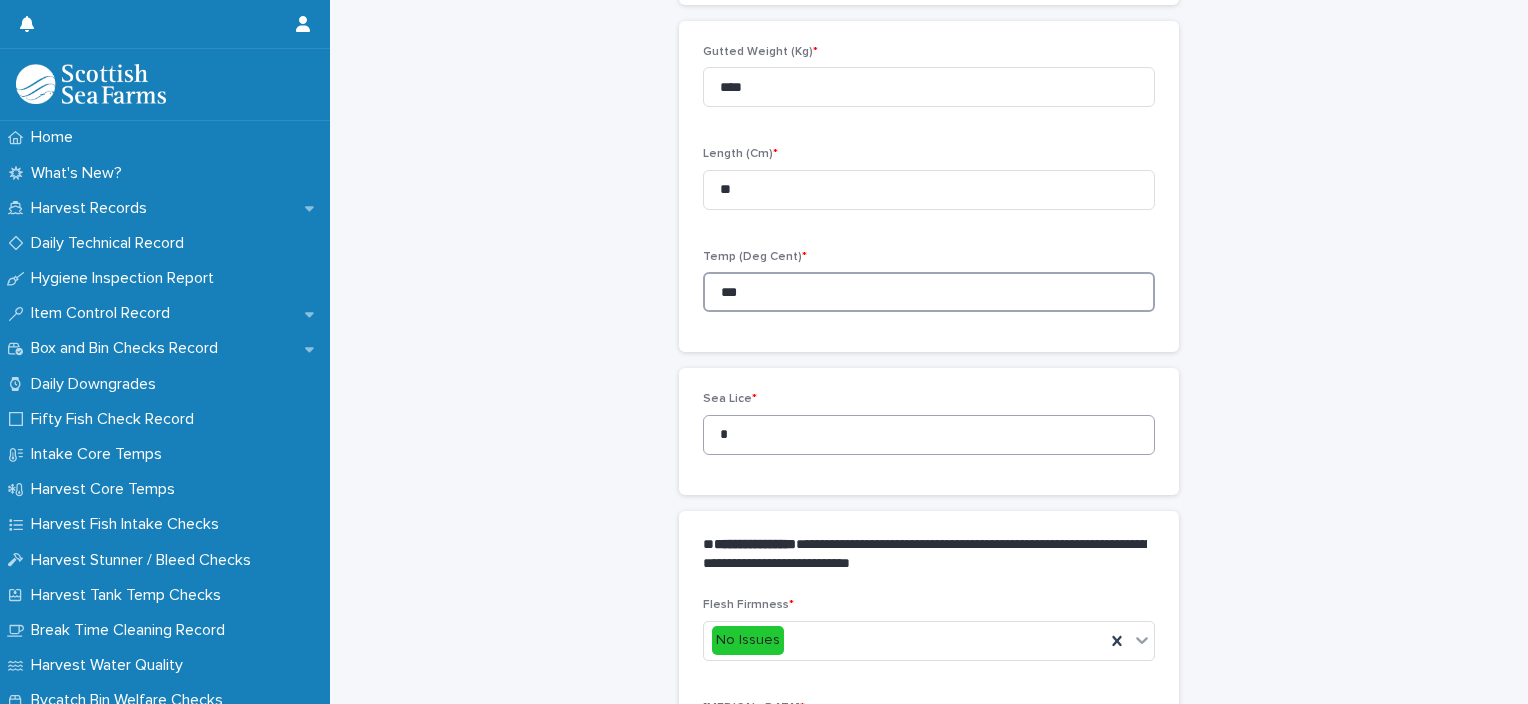 type on "***" 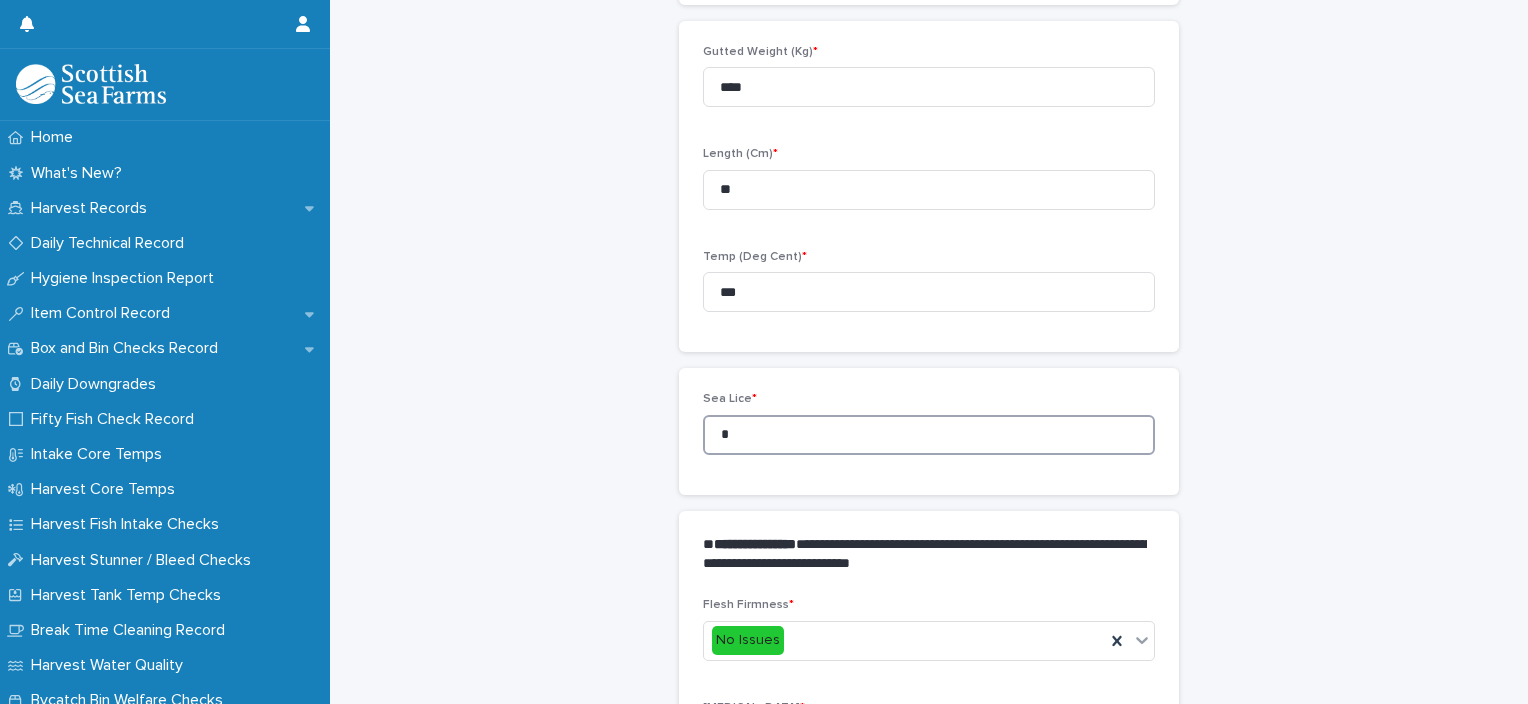 drag, startPoint x: 731, startPoint y: 427, endPoint x: 694, endPoint y: 428, distance: 37.01351 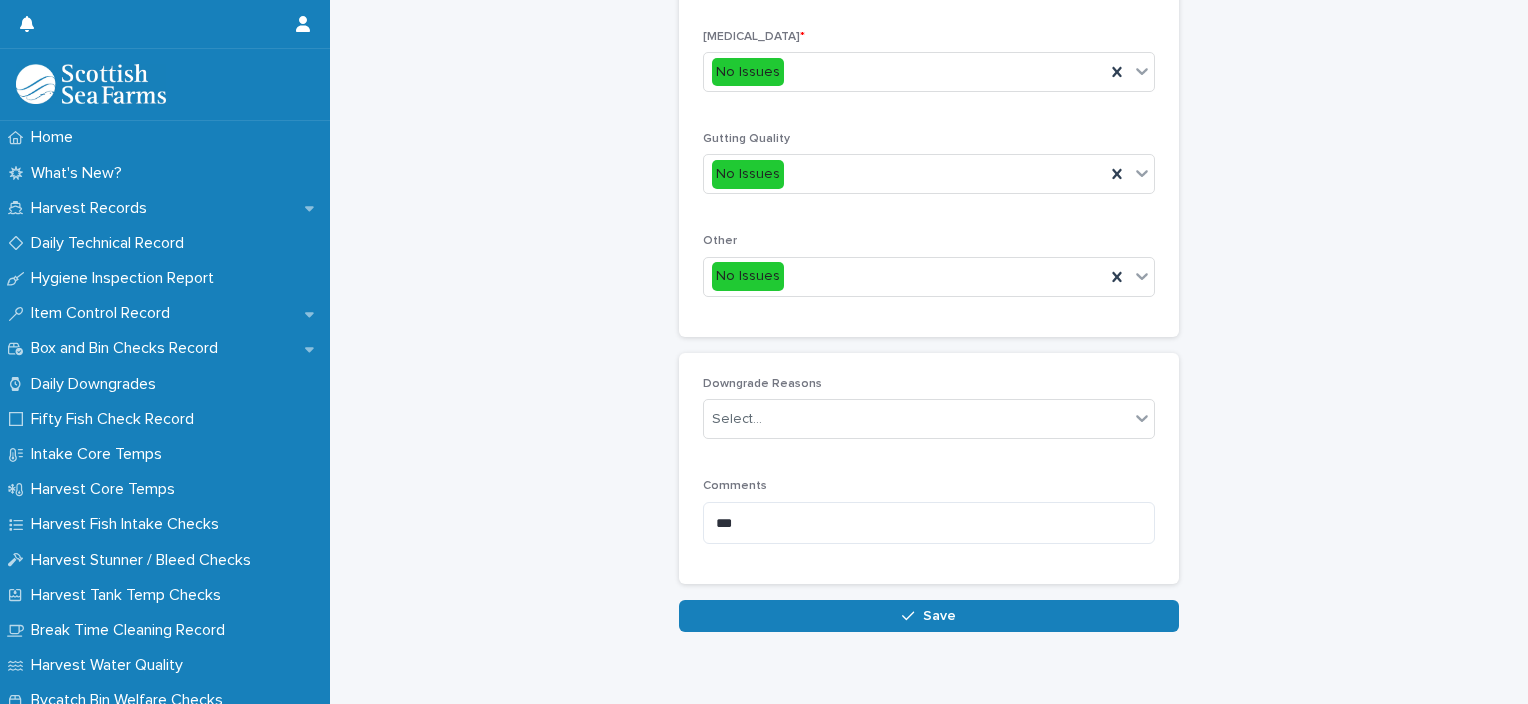 scroll, scrollTop: 948, scrollLeft: 0, axis: vertical 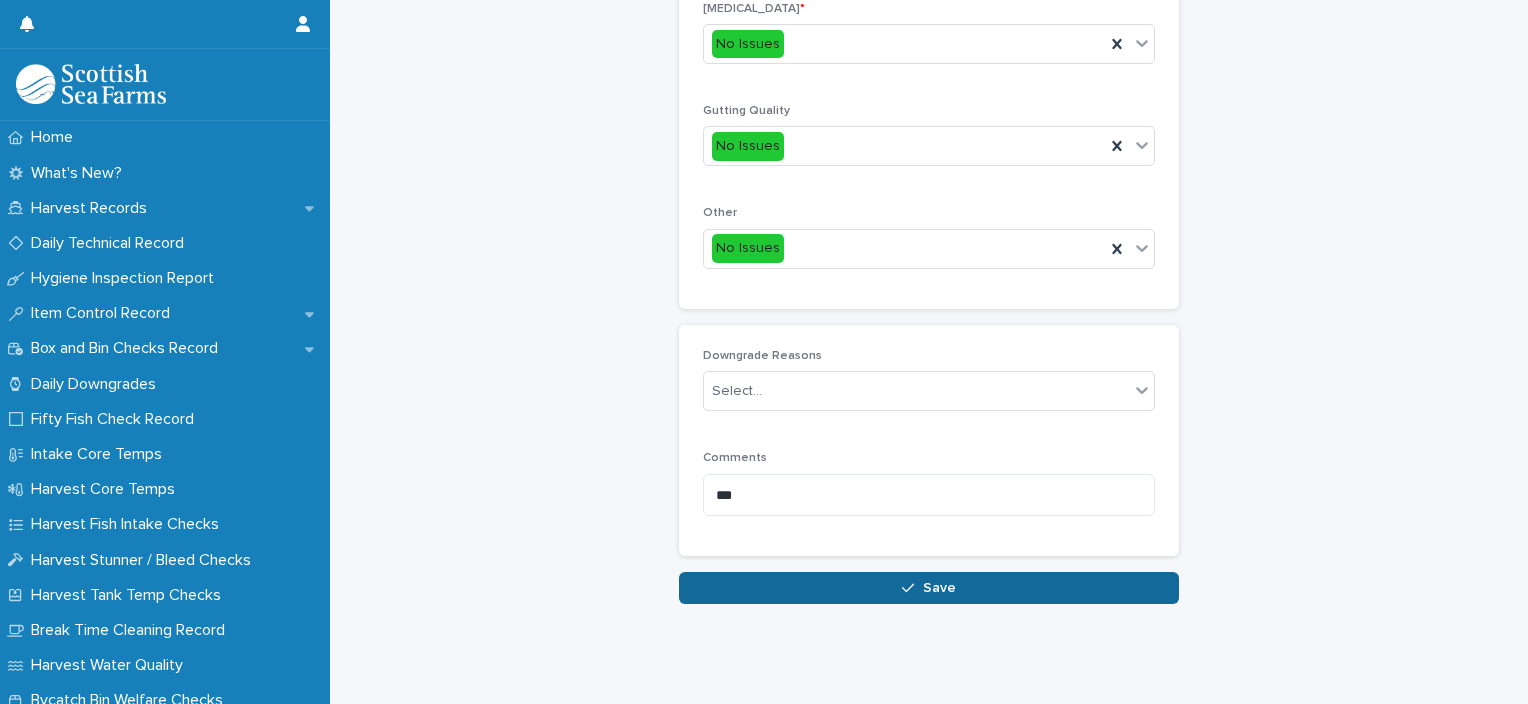 type on "*" 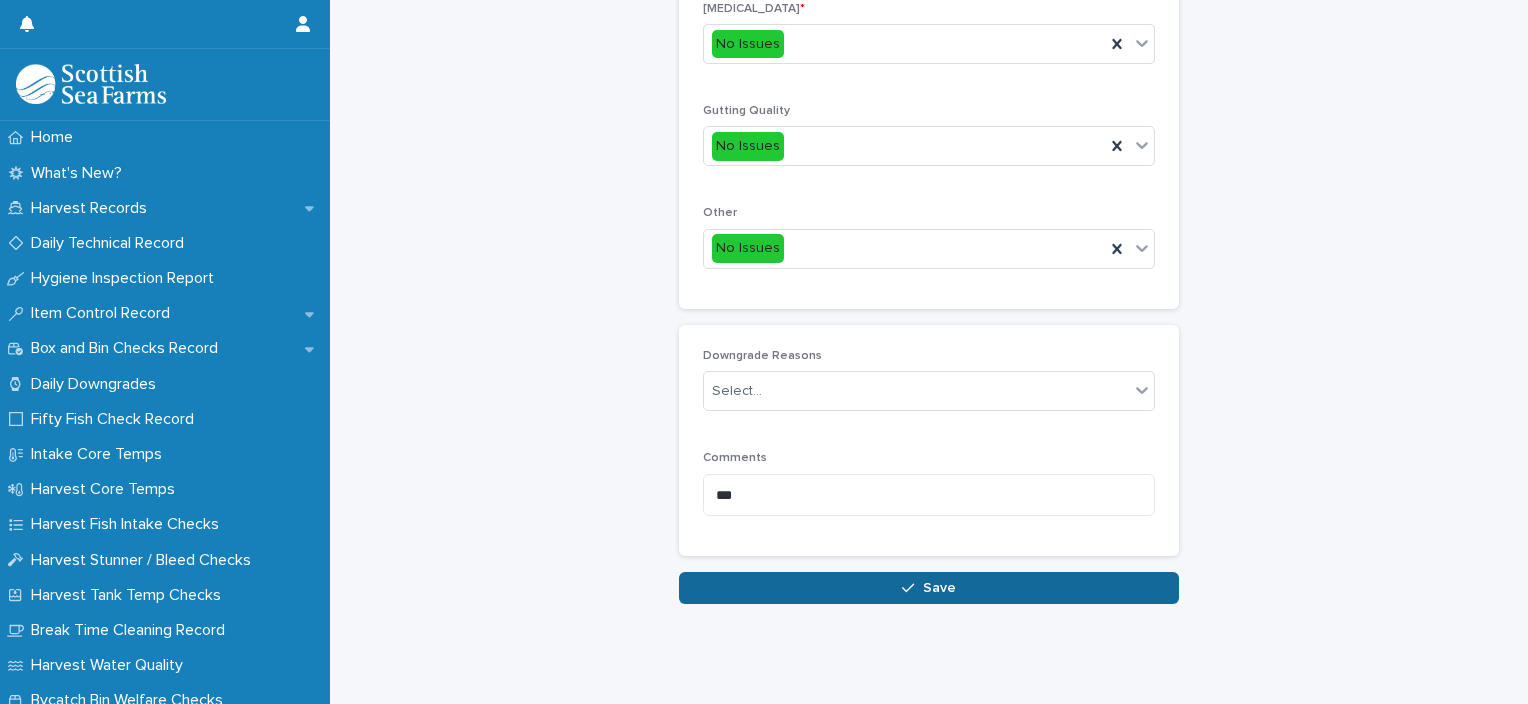 click on "Save" at bounding box center [929, 588] 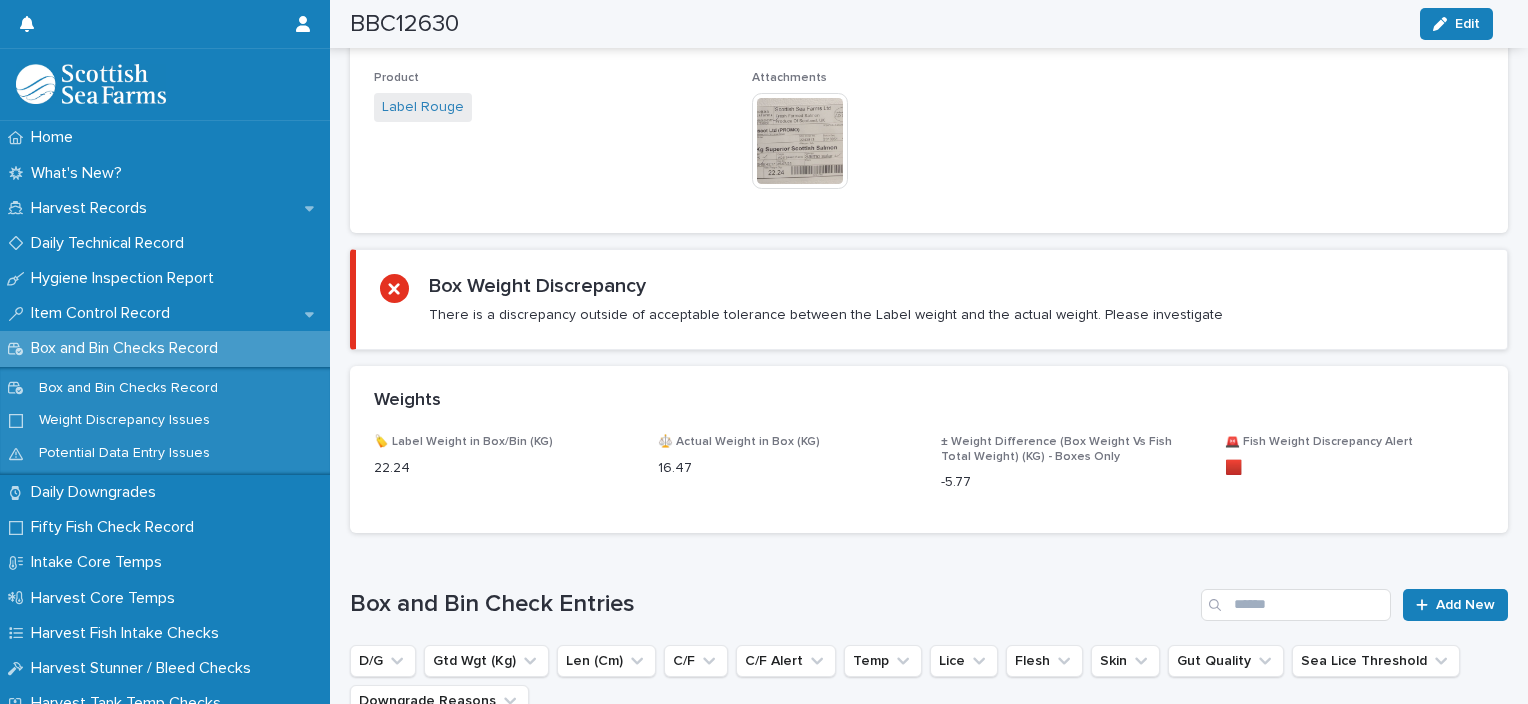 scroll, scrollTop: 974, scrollLeft: 0, axis: vertical 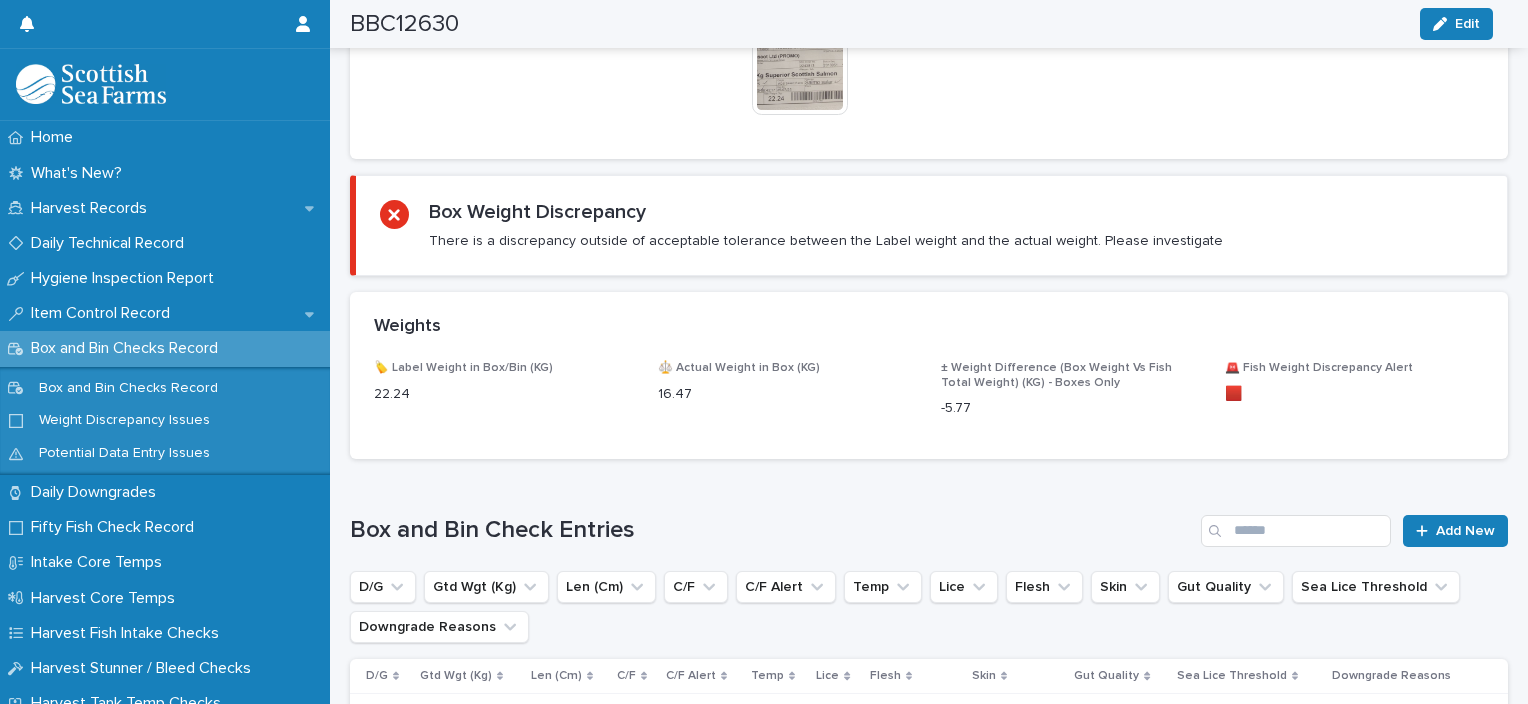 drag, startPoint x: 1466, startPoint y: 529, endPoint x: 1517, endPoint y: 526, distance: 51.088158 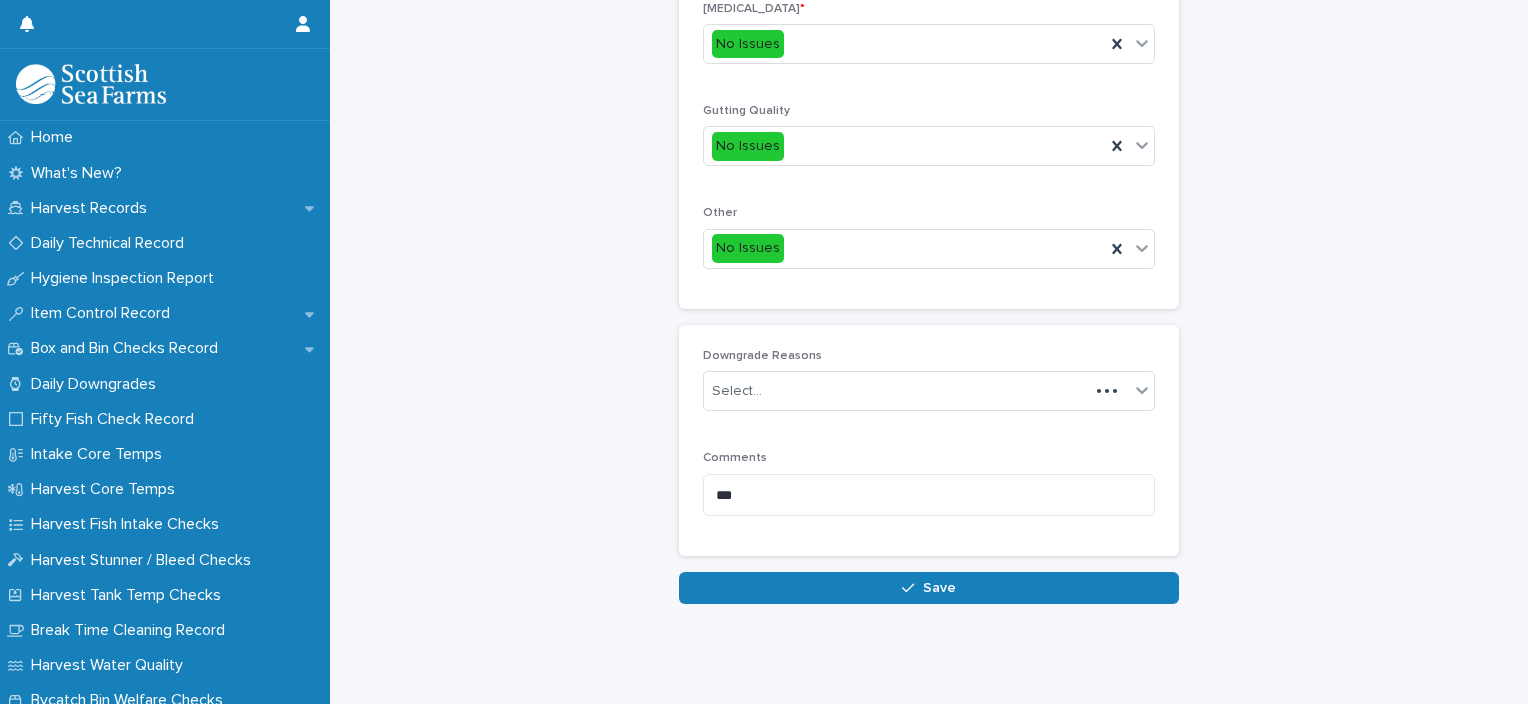 scroll, scrollTop: 225, scrollLeft: 0, axis: vertical 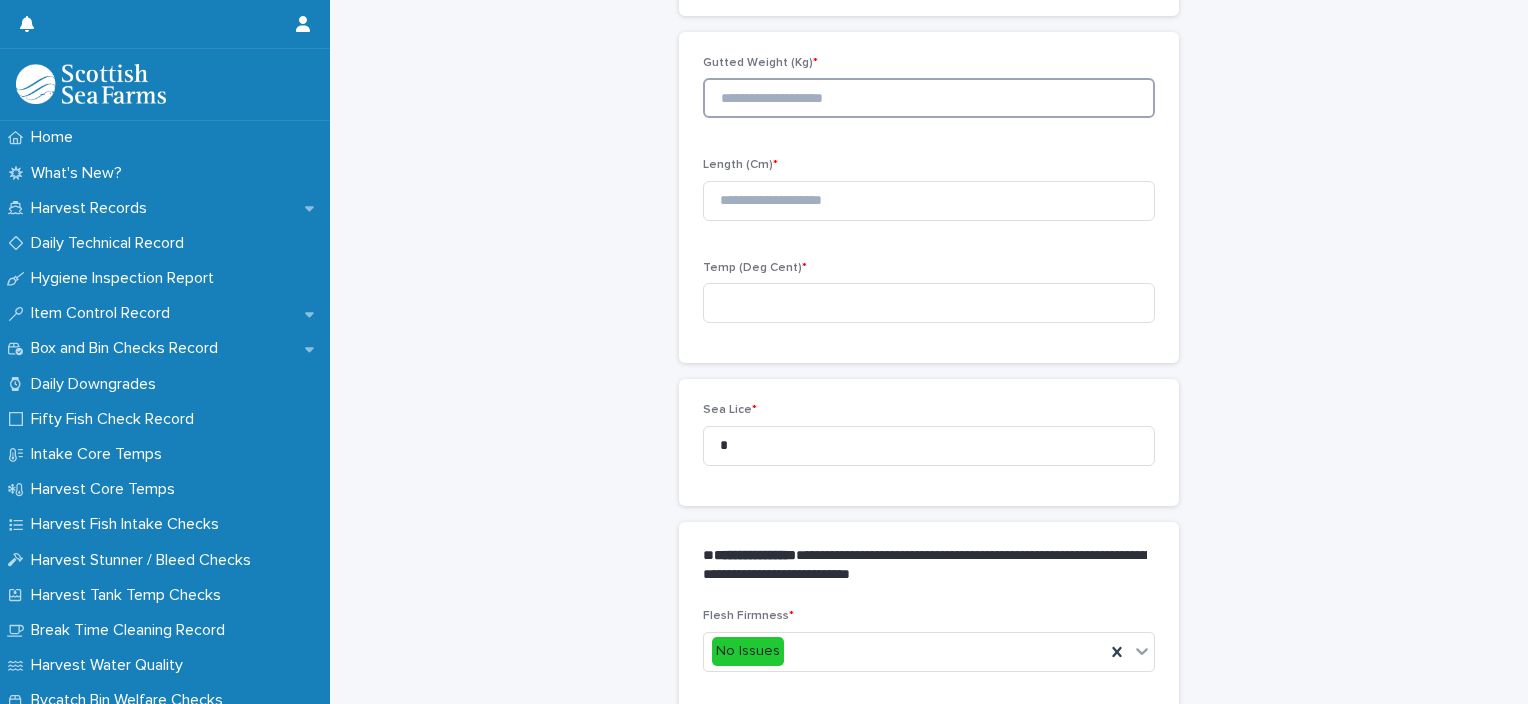 click at bounding box center (929, 98) 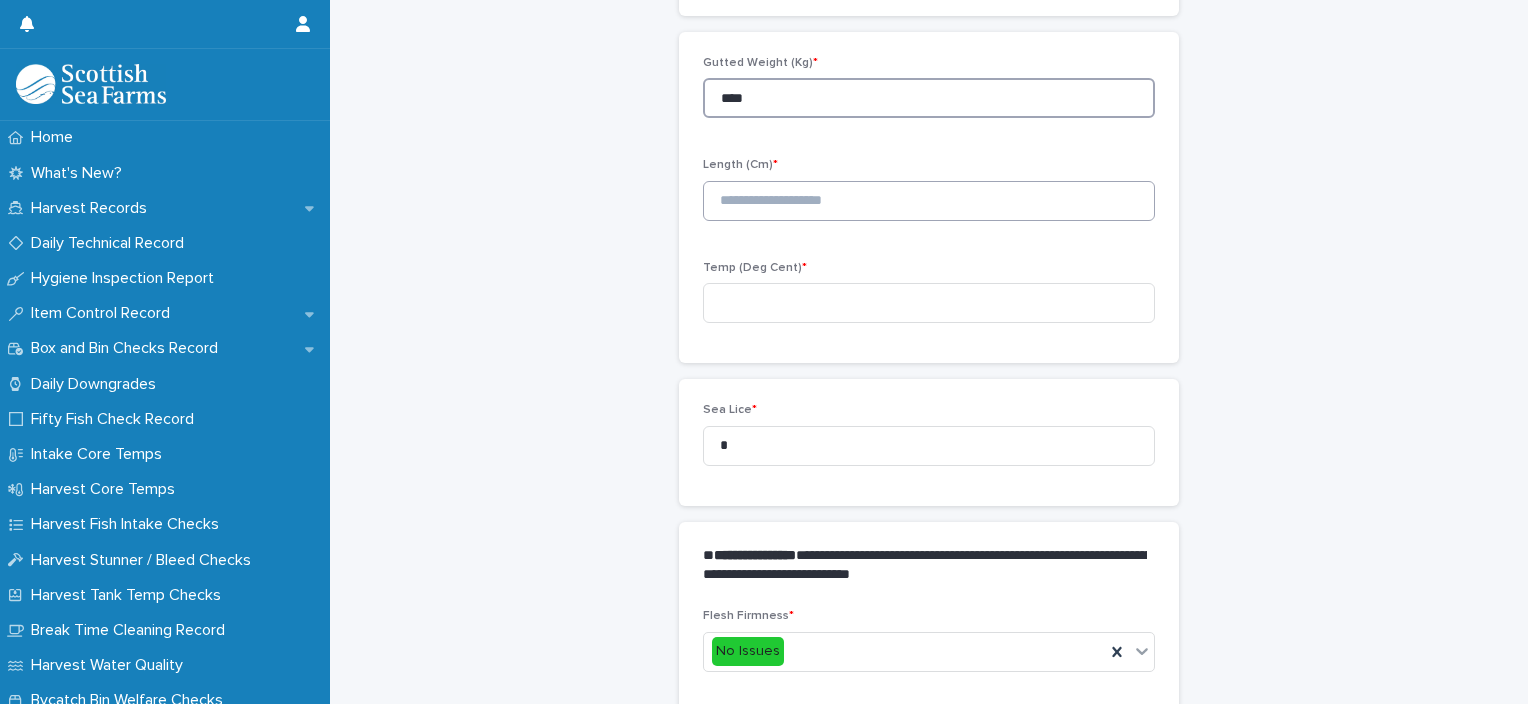 type on "****" 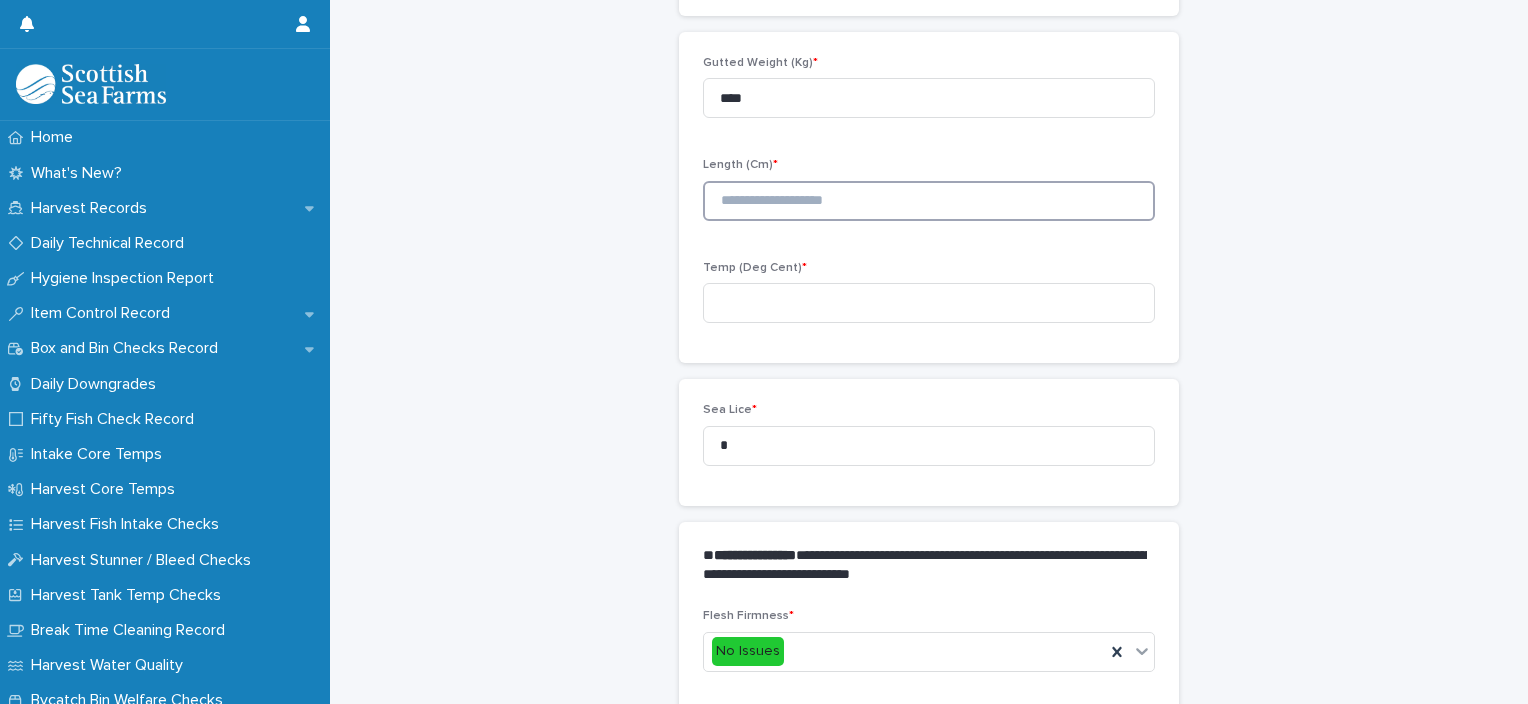click at bounding box center [929, 201] 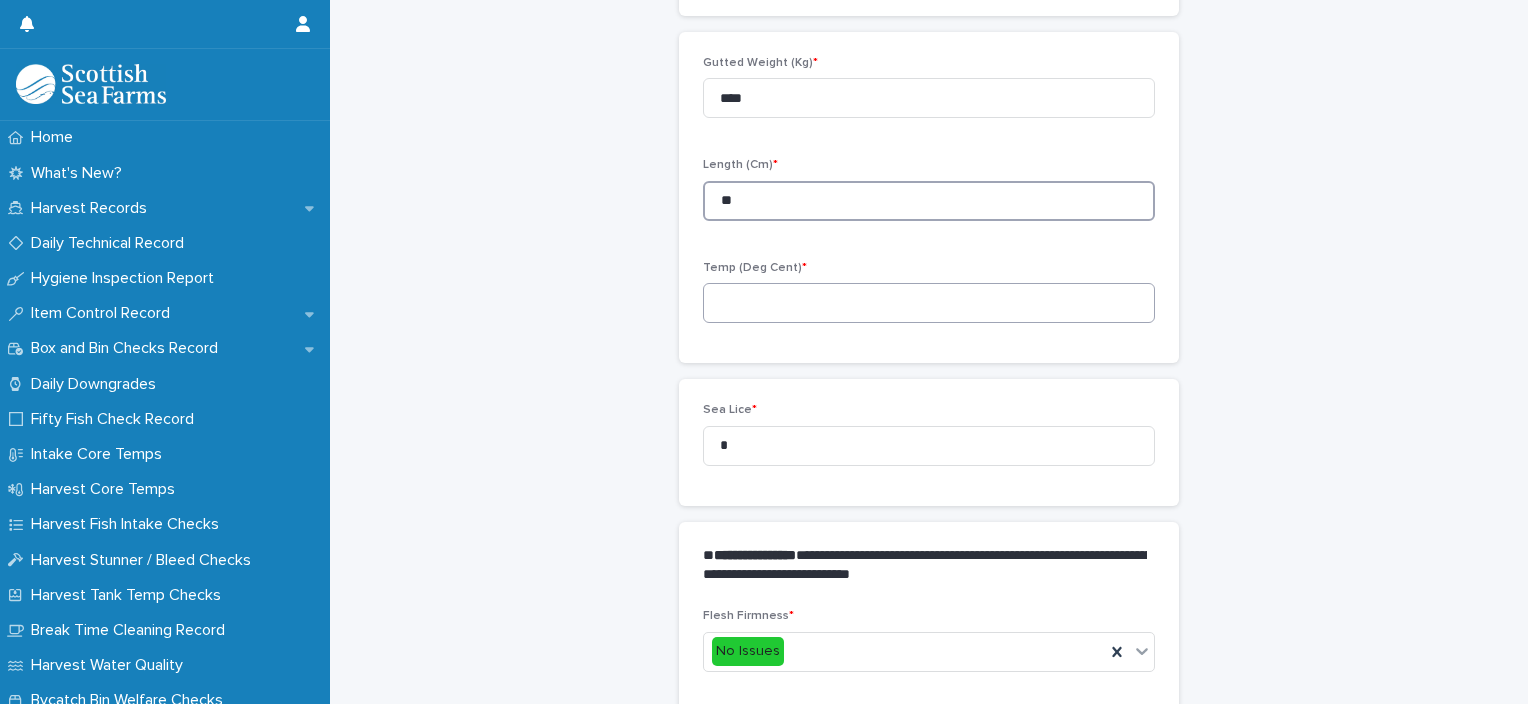 type on "**" 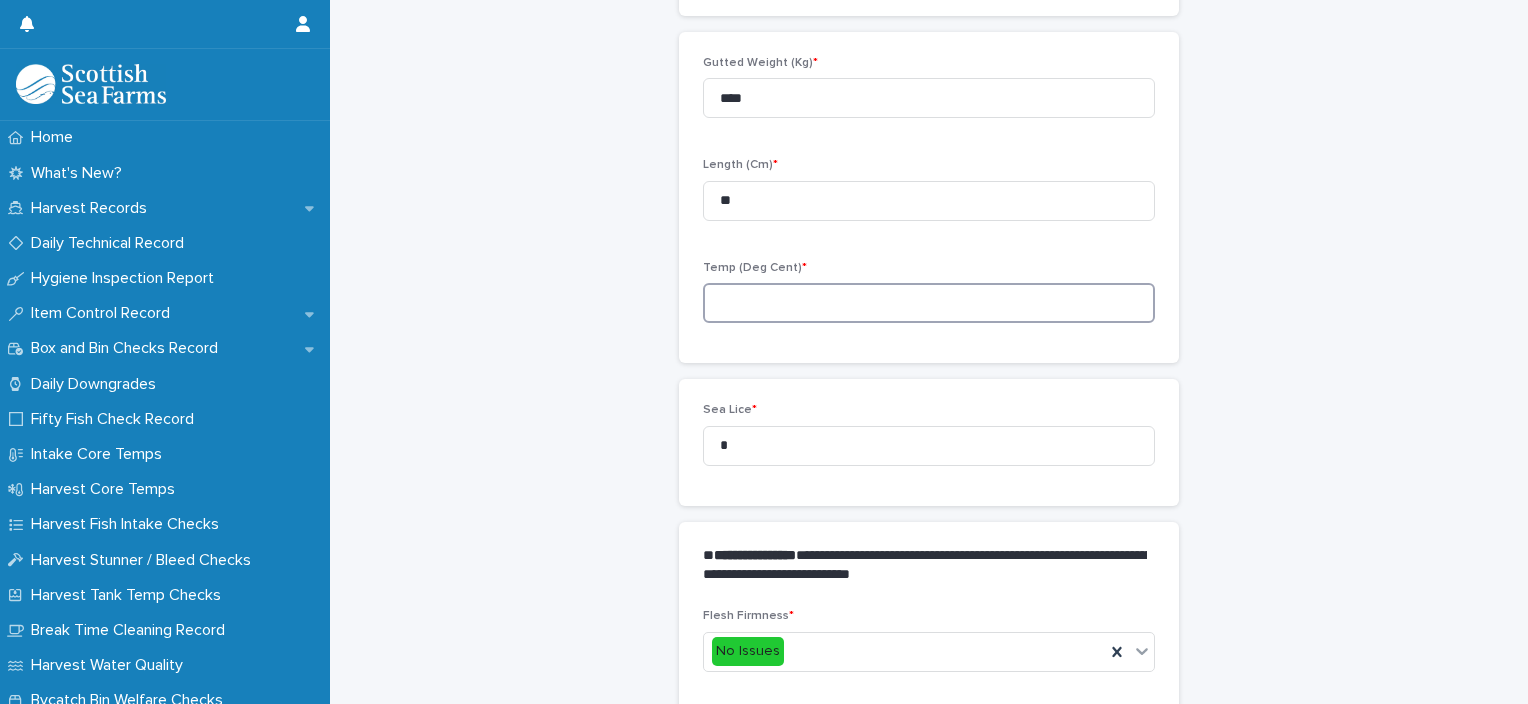 click at bounding box center [929, 303] 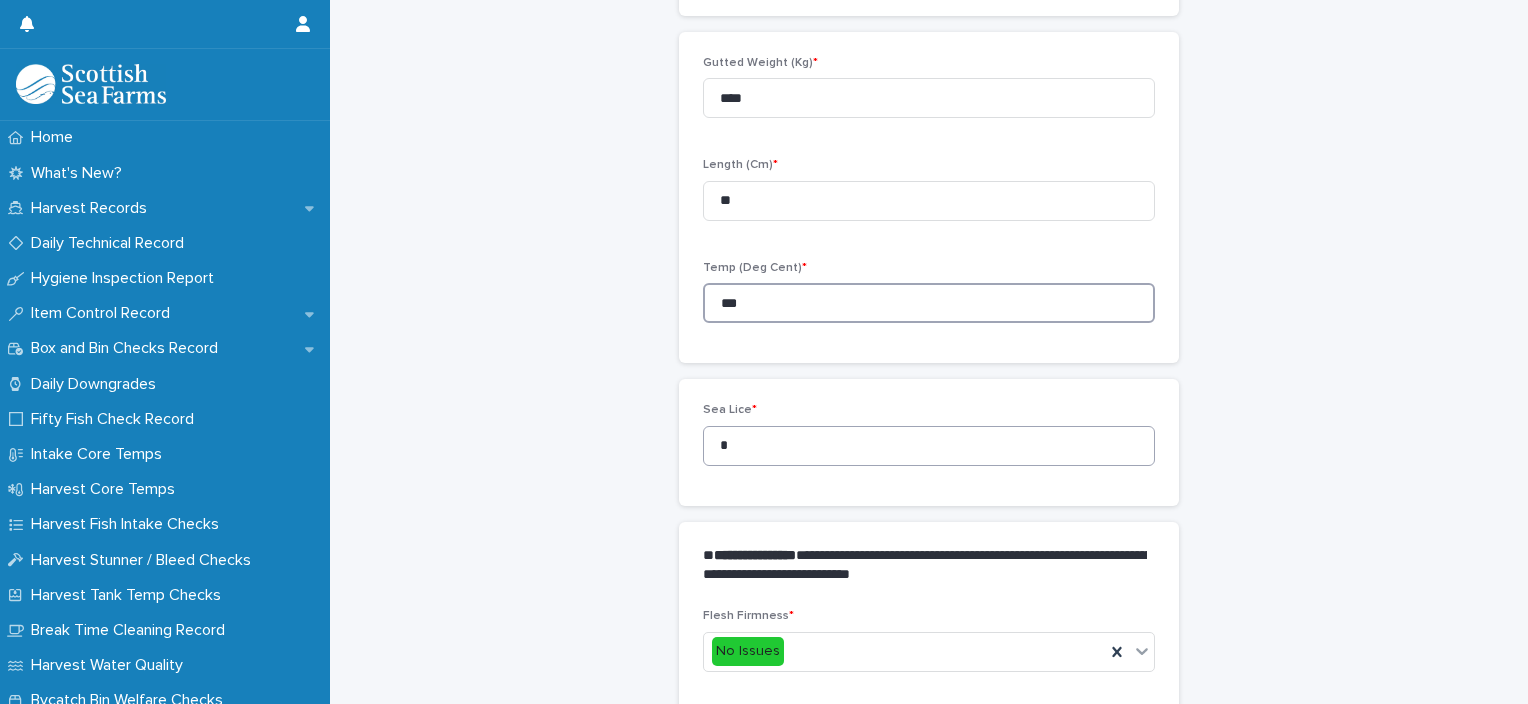 type on "***" 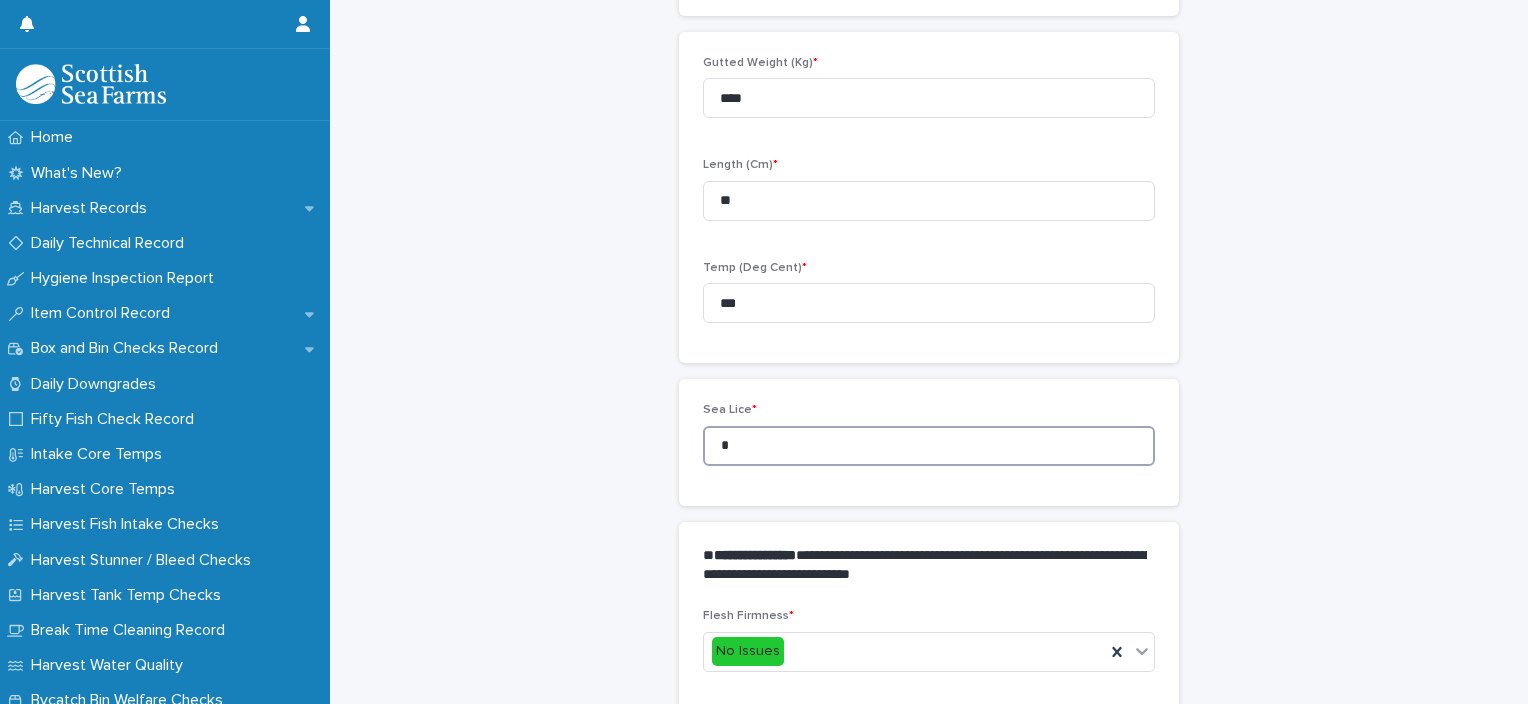 drag, startPoint x: 739, startPoint y: 457, endPoint x: 693, endPoint y: 455, distance: 46.043457 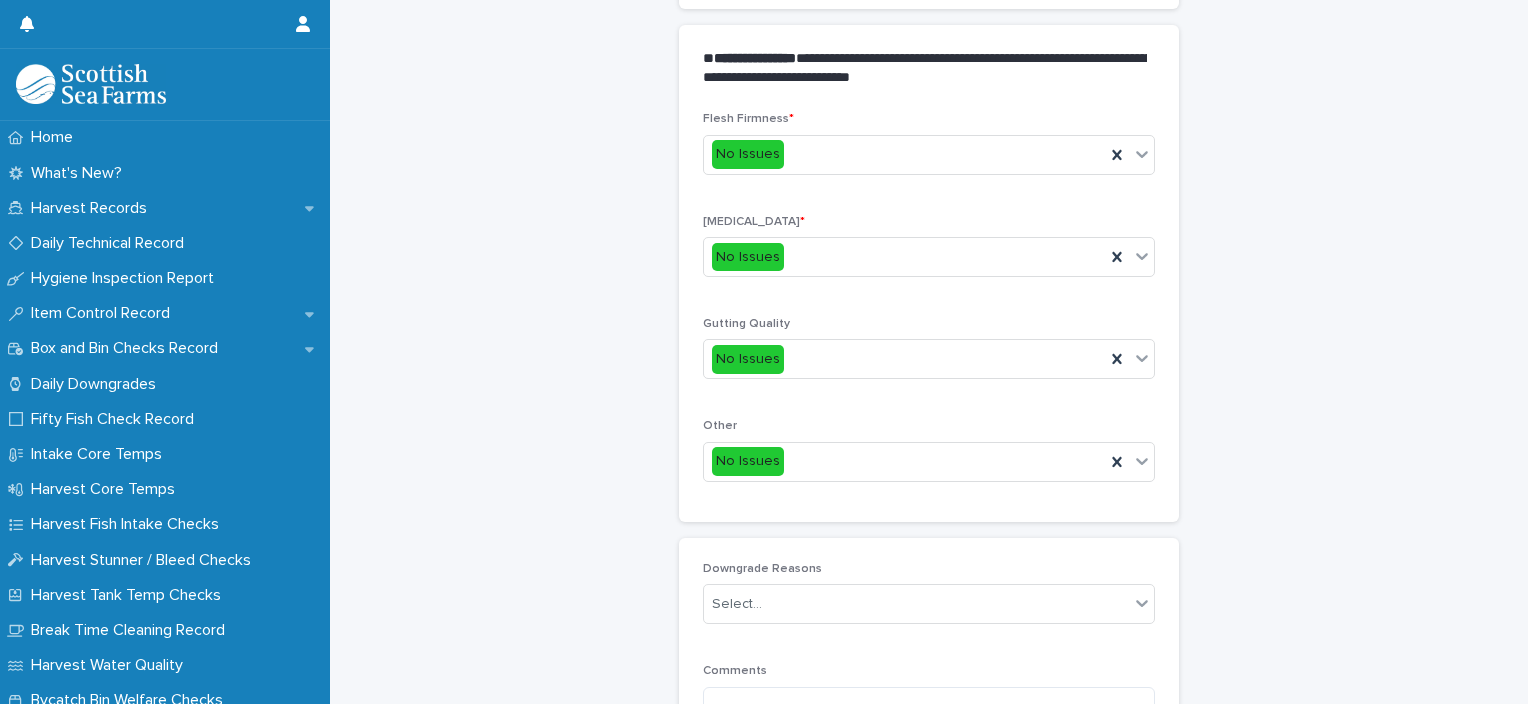 scroll, scrollTop: 948, scrollLeft: 0, axis: vertical 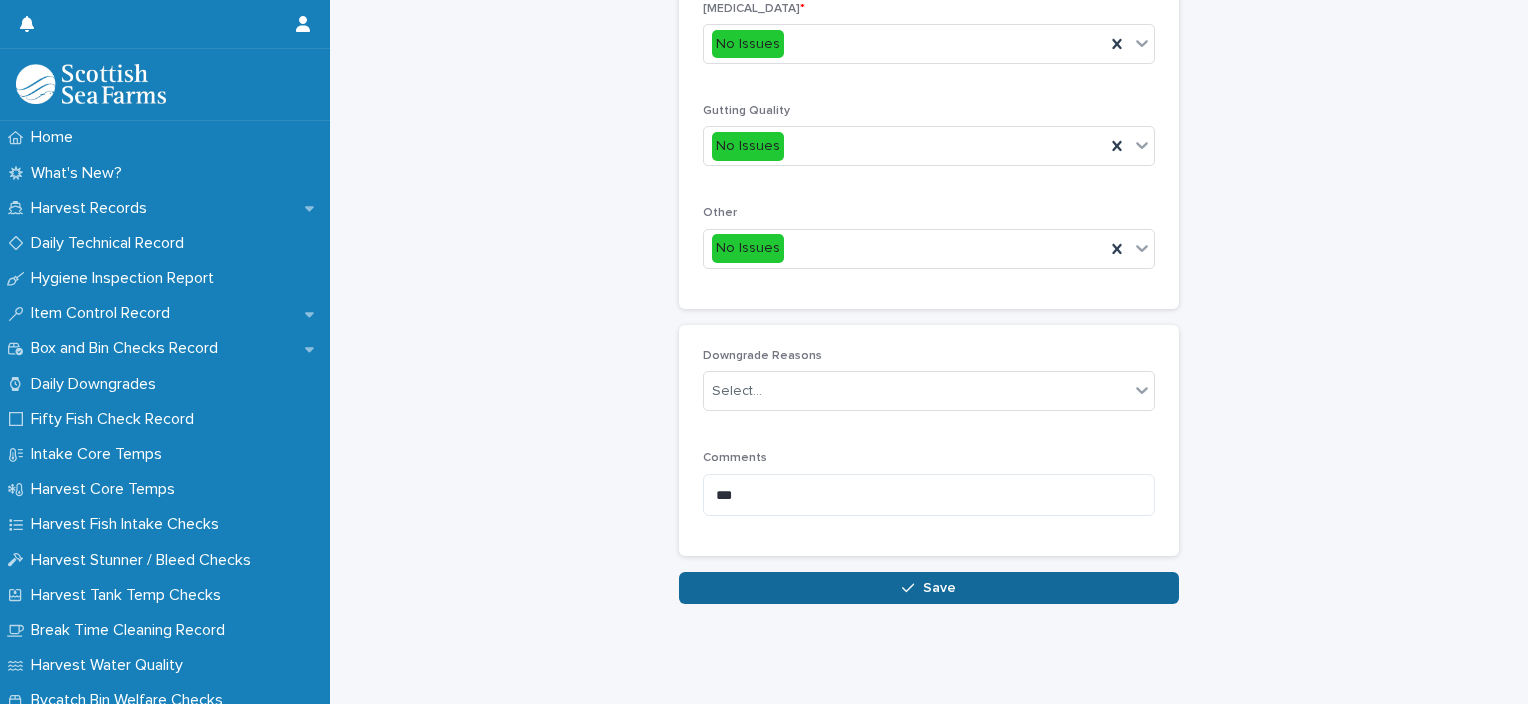 type on "*" 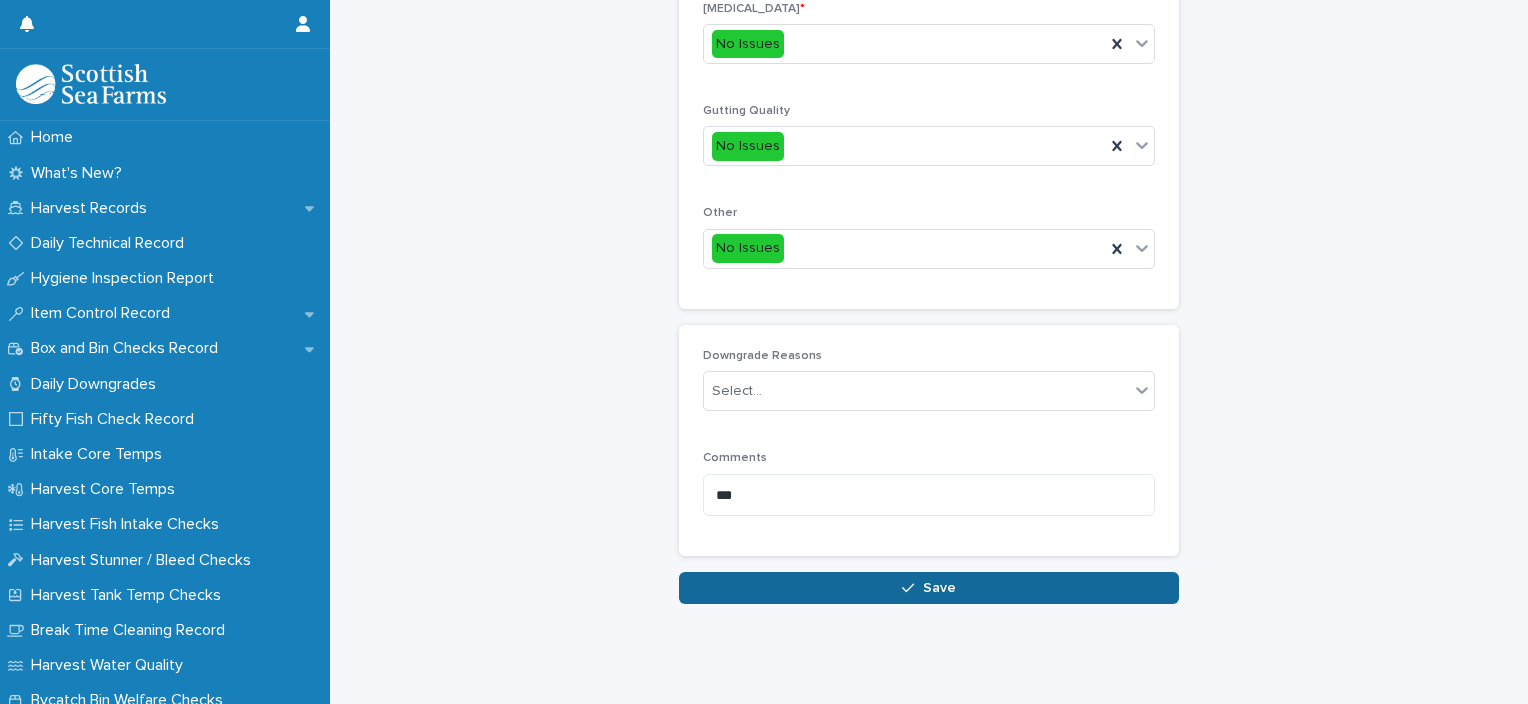 click on "Save" at bounding box center [929, 588] 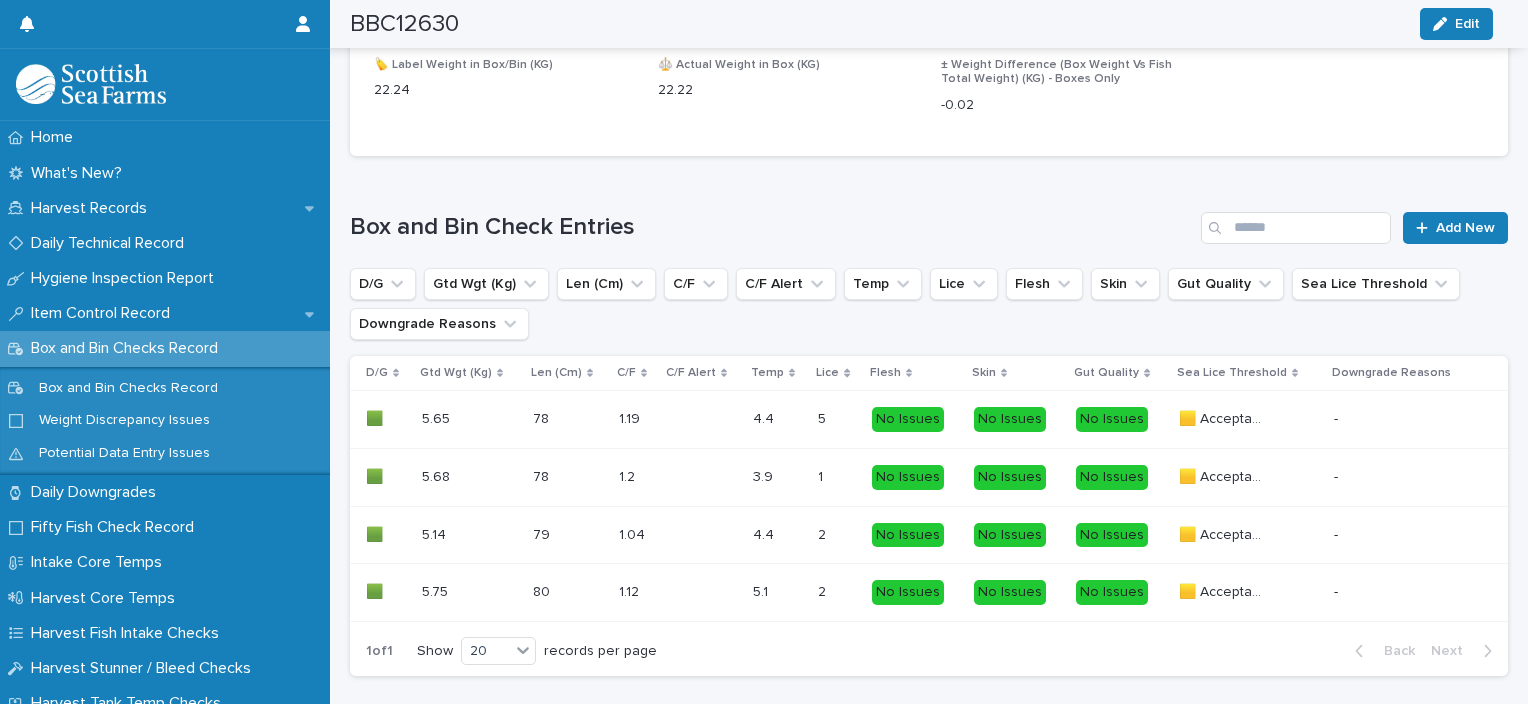 scroll, scrollTop: 0, scrollLeft: 0, axis: both 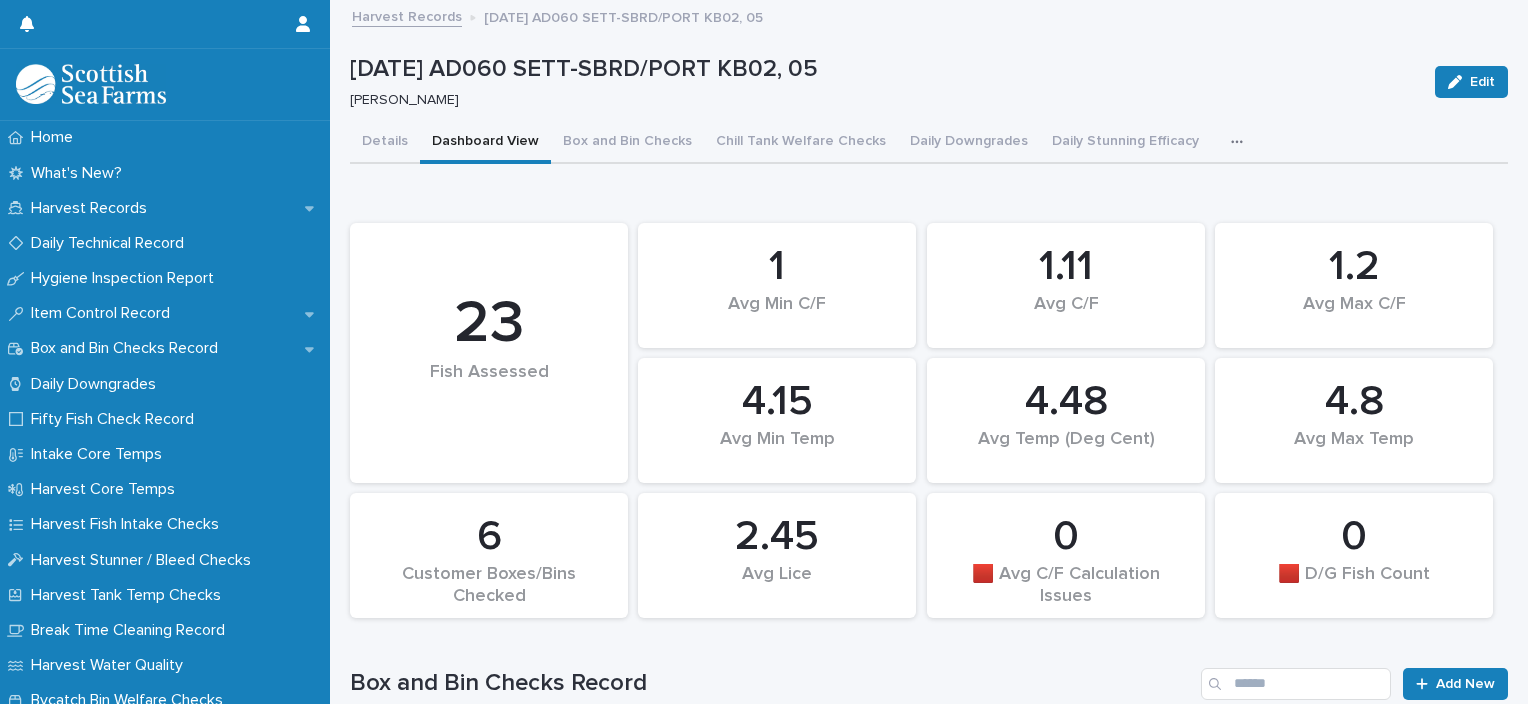 click at bounding box center [1241, 142] 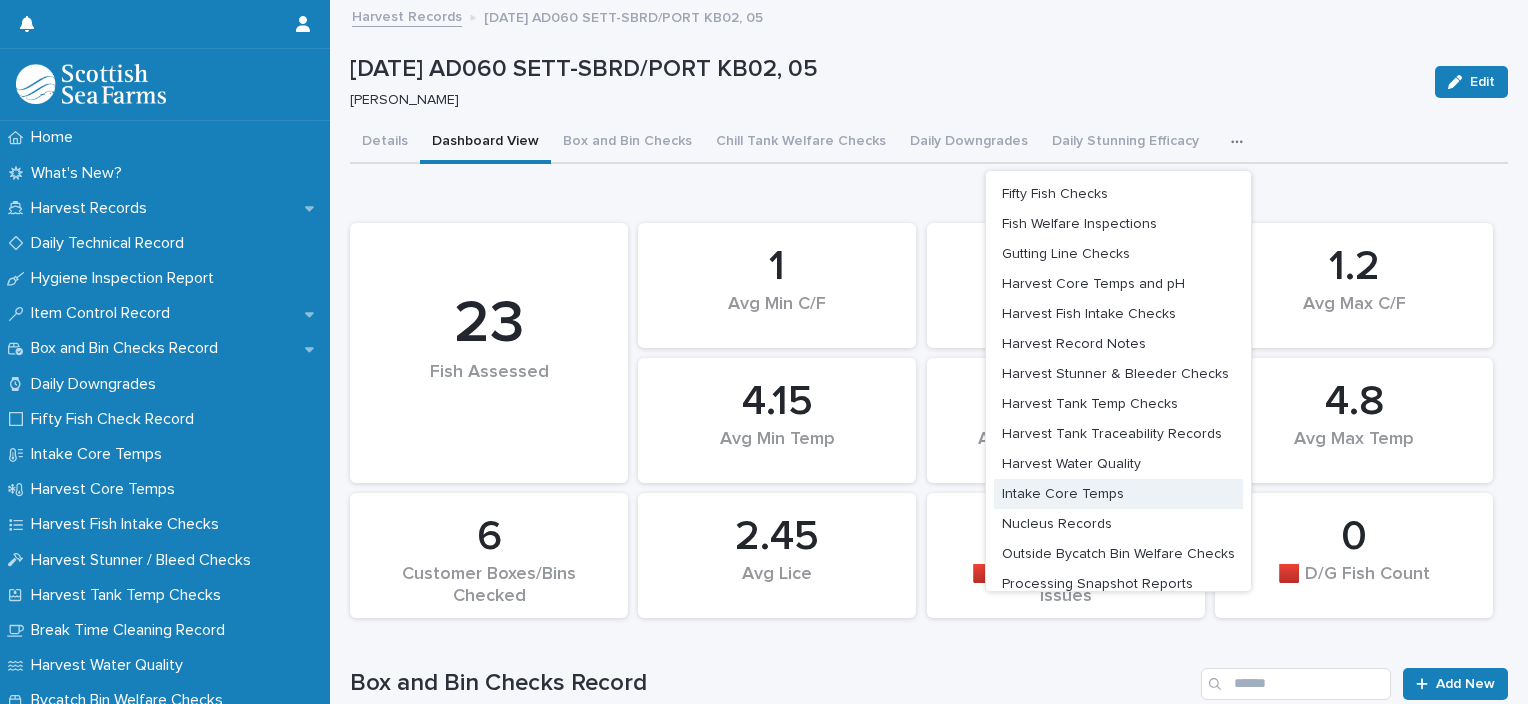 click on "Intake Core Temps" at bounding box center (1063, 494) 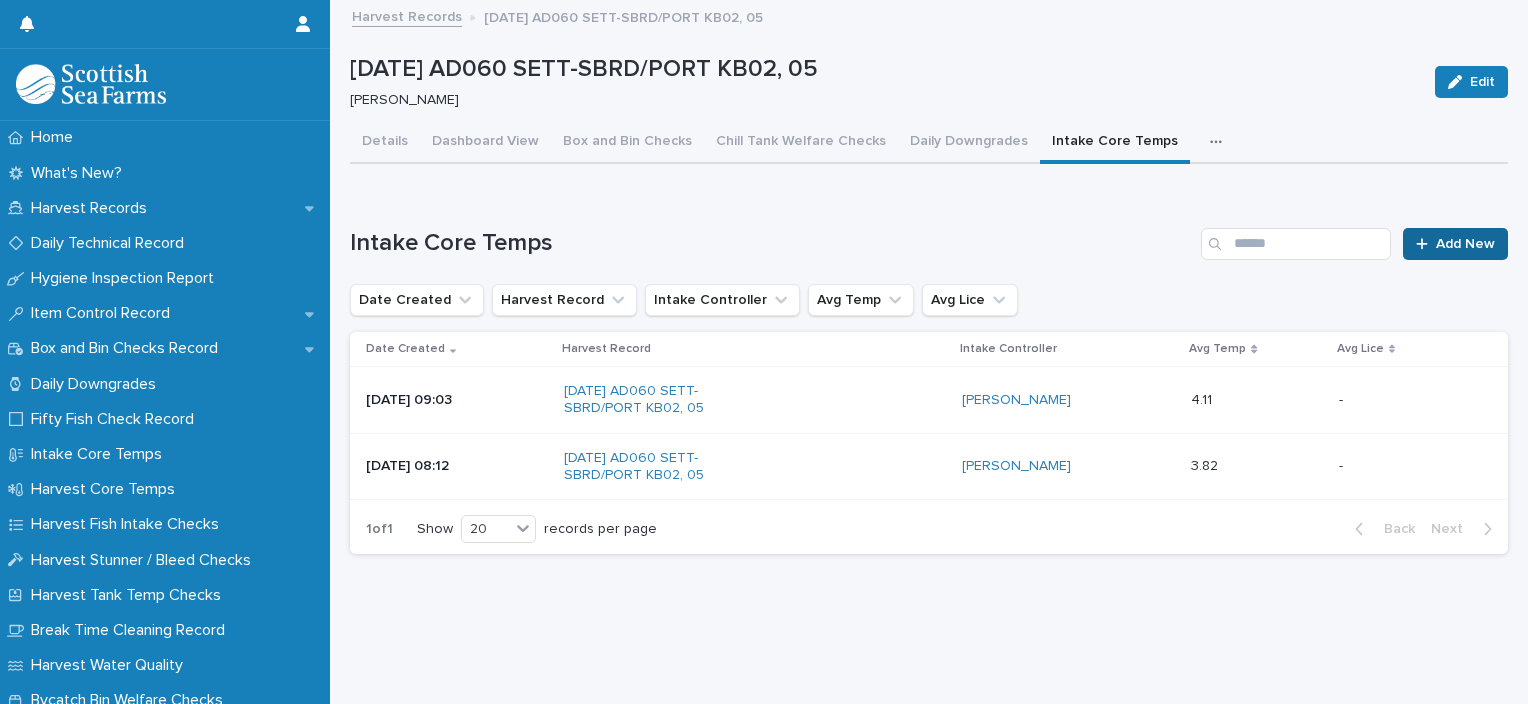 click on "Add New" at bounding box center (1465, 244) 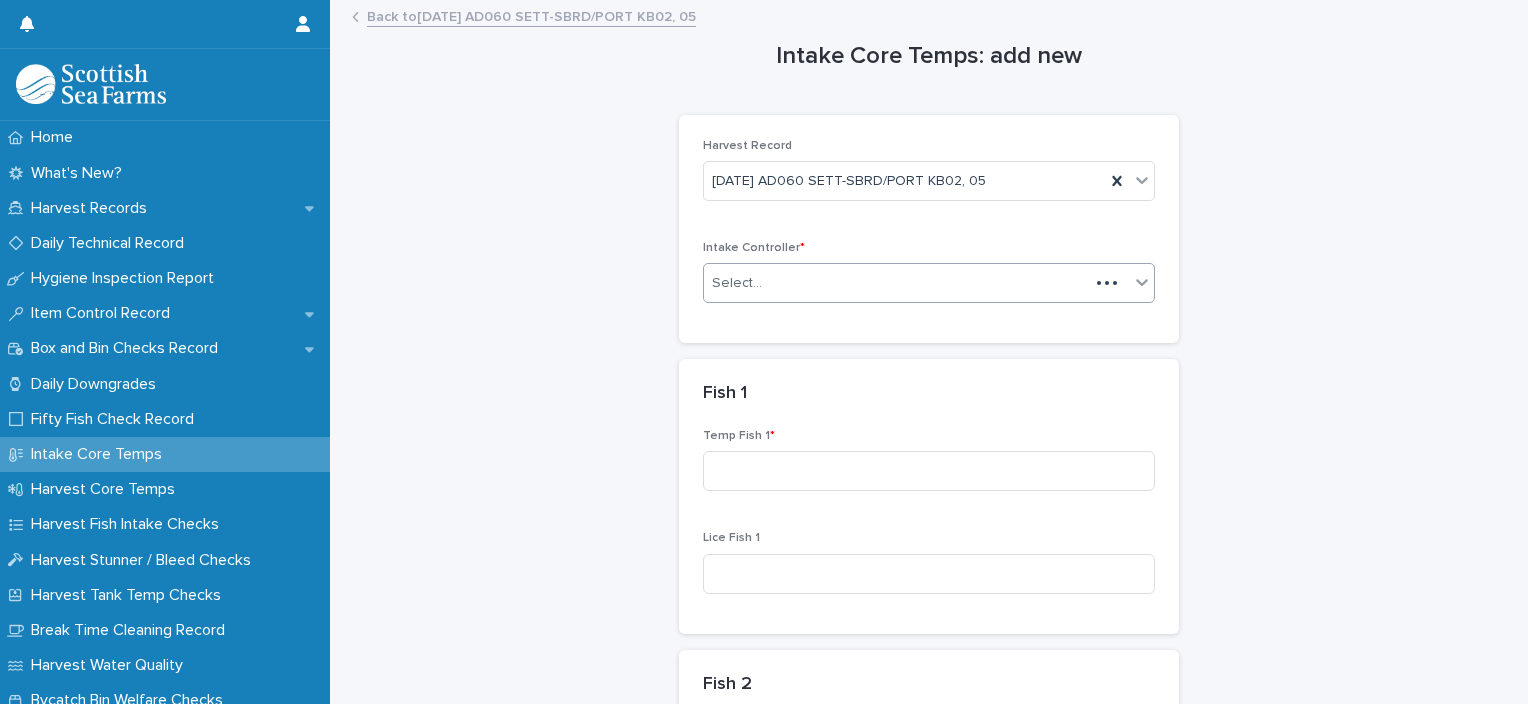 click on "Select..." at bounding box center (896, 283) 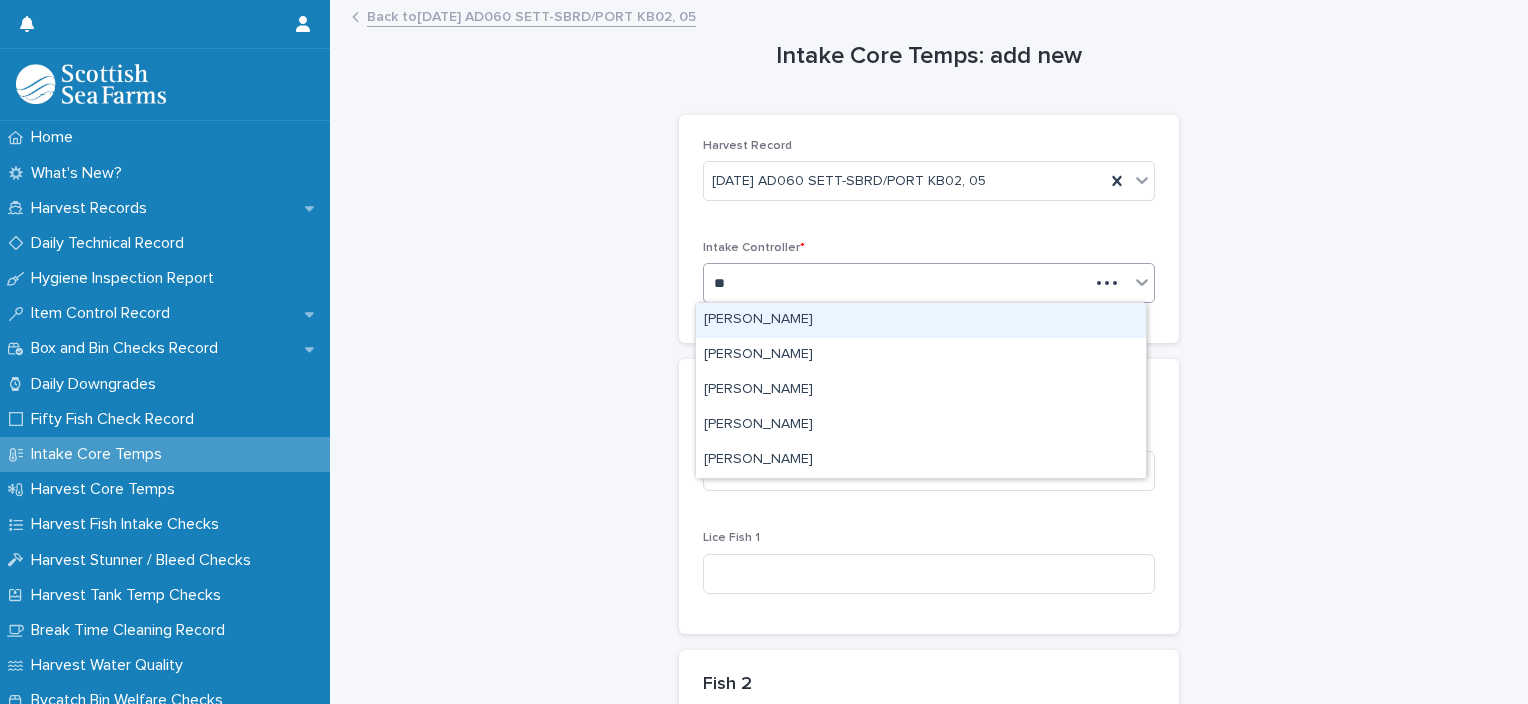 type on "***" 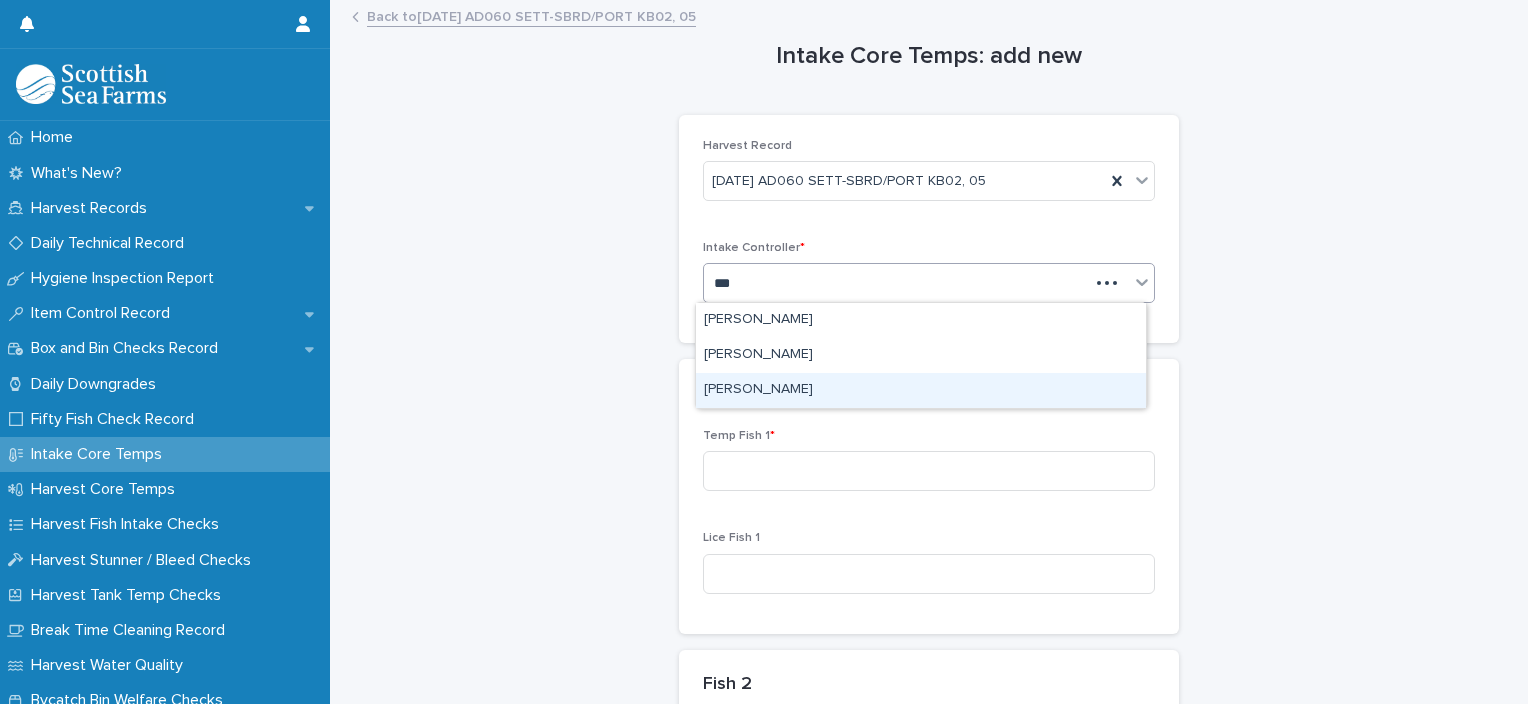 click on "[PERSON_NAME]" at bounding box center (921, 390) 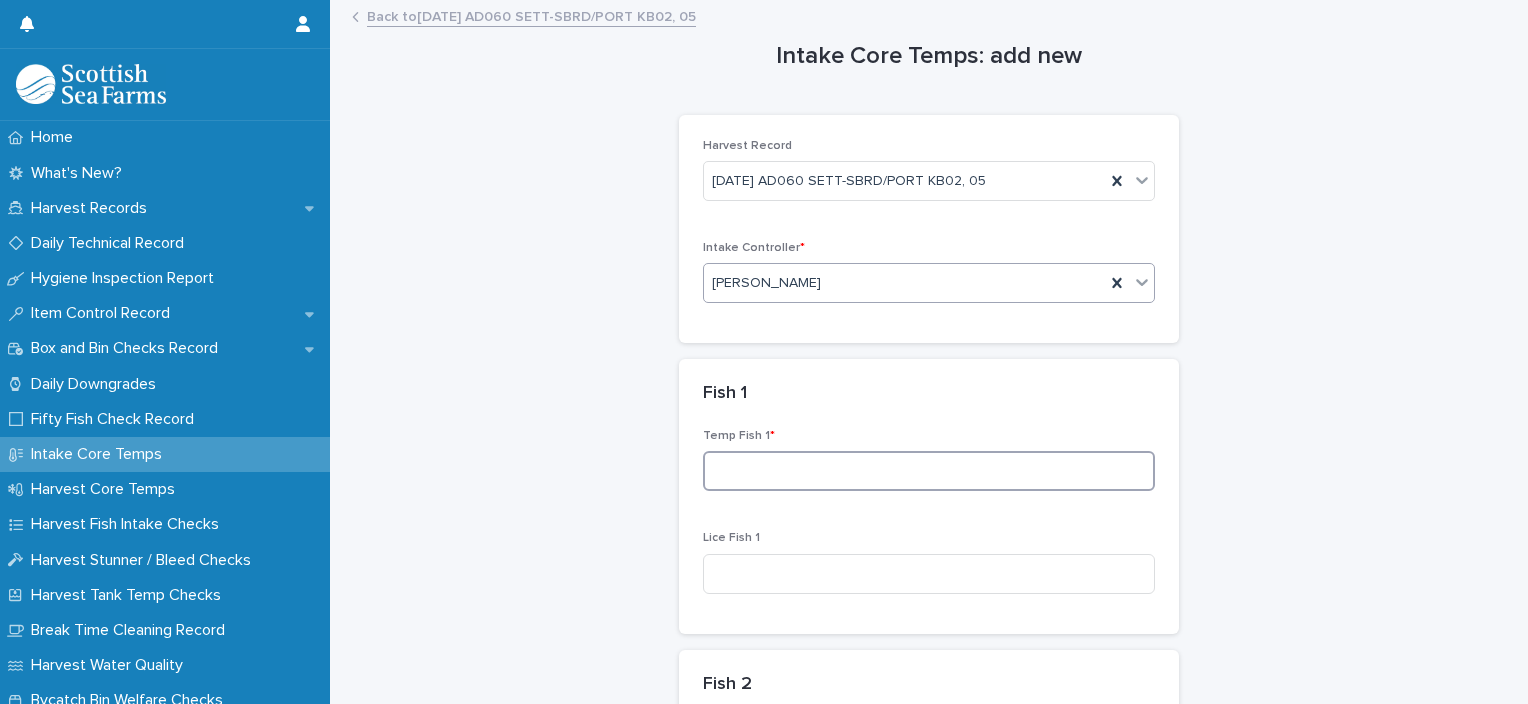 click at bounding box center (929, 471) 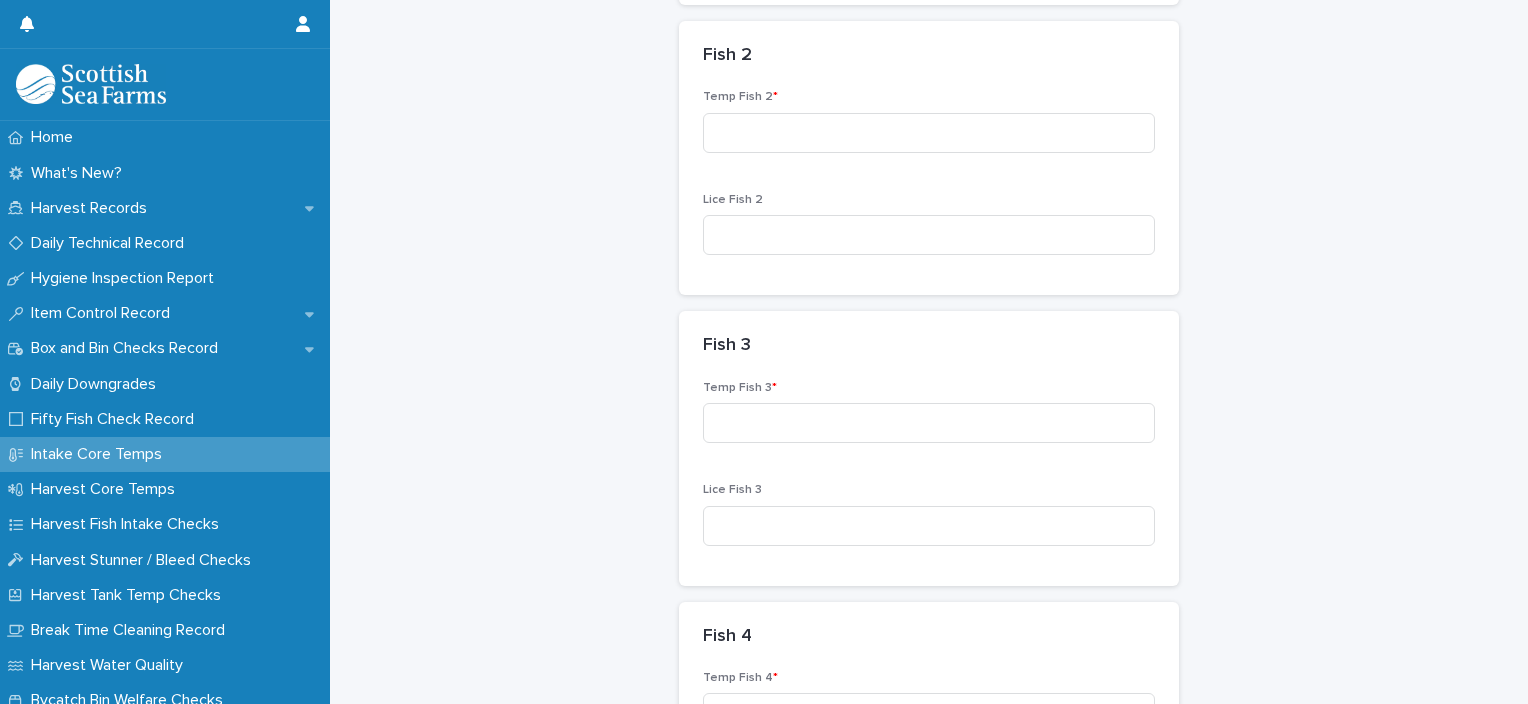 scroll, scrollTop: 656, scrollLeft: 0, axis: vertical 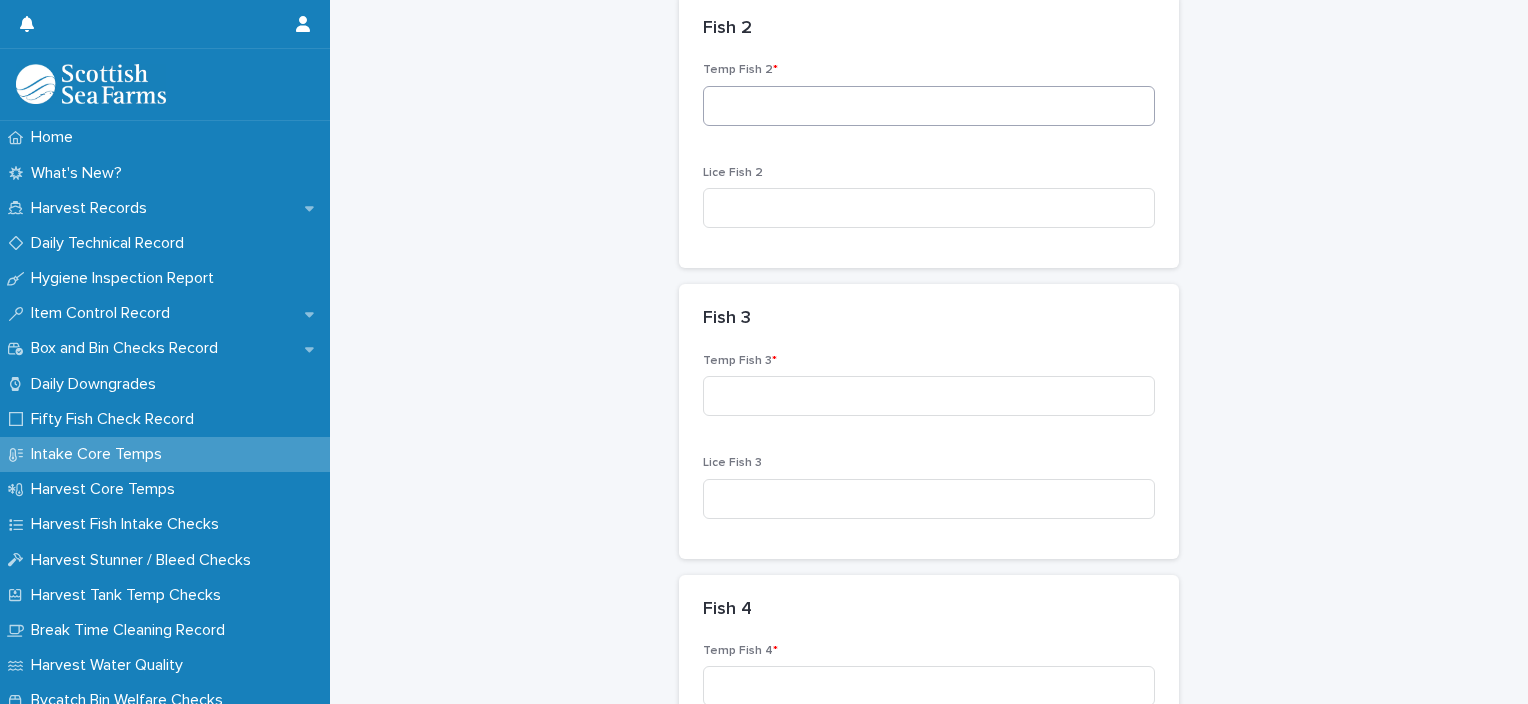 type on "***" 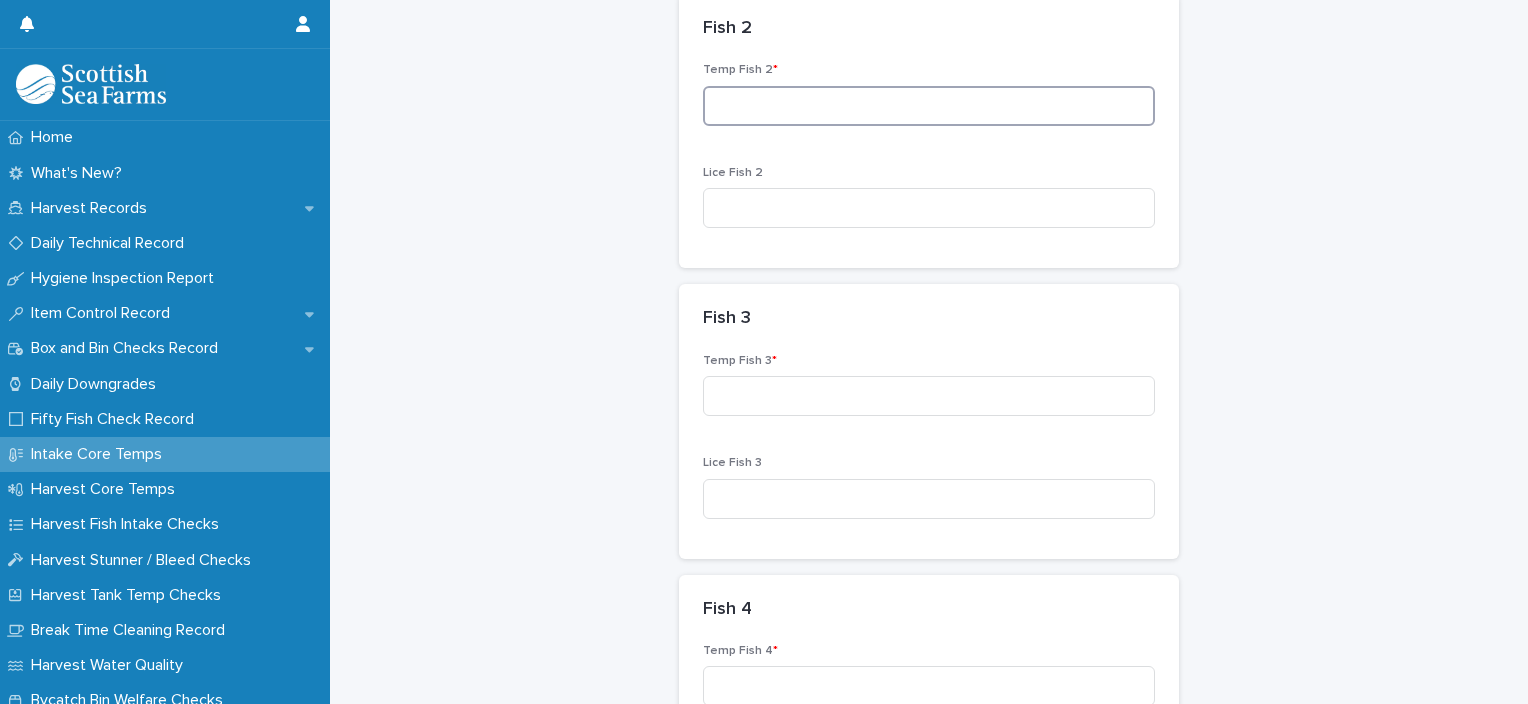 click at bounding box center (929, 106) 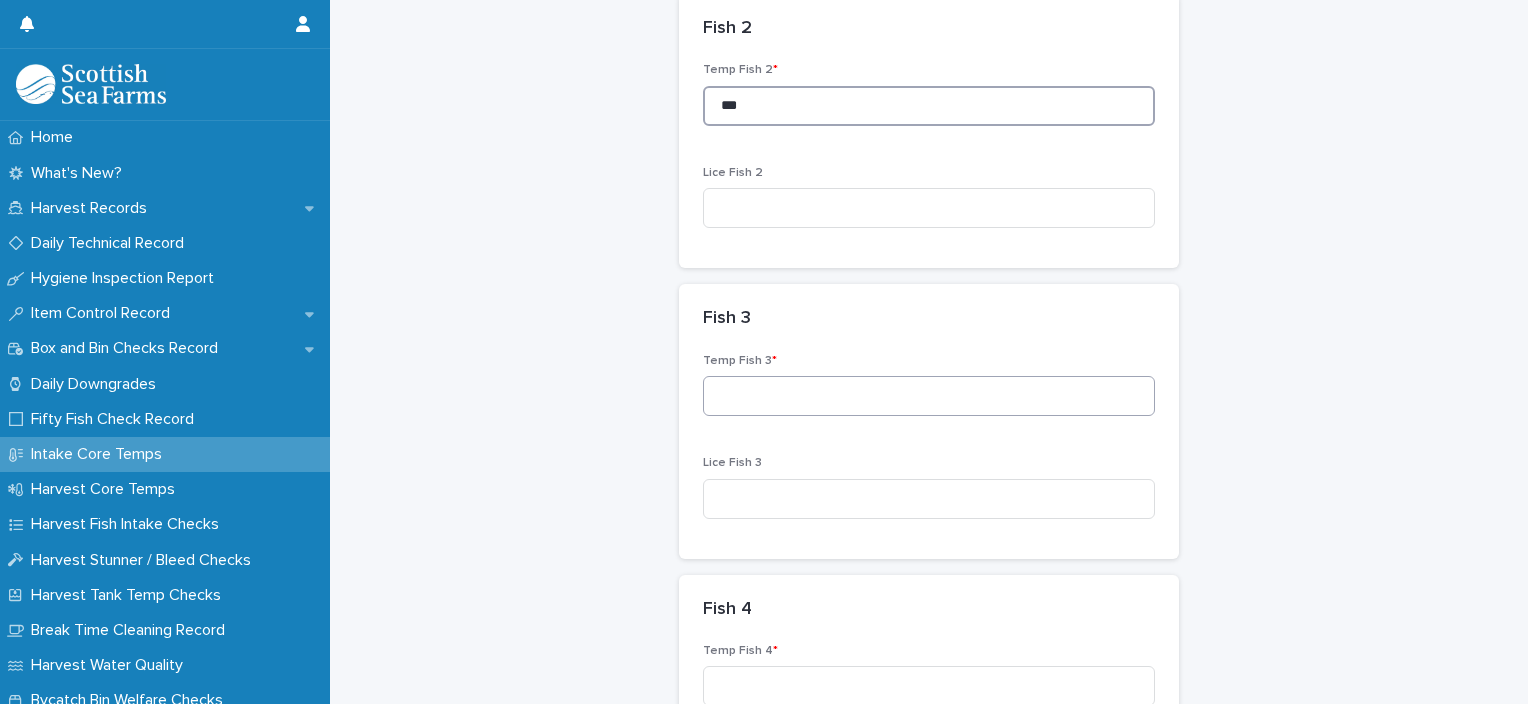 type on "***" 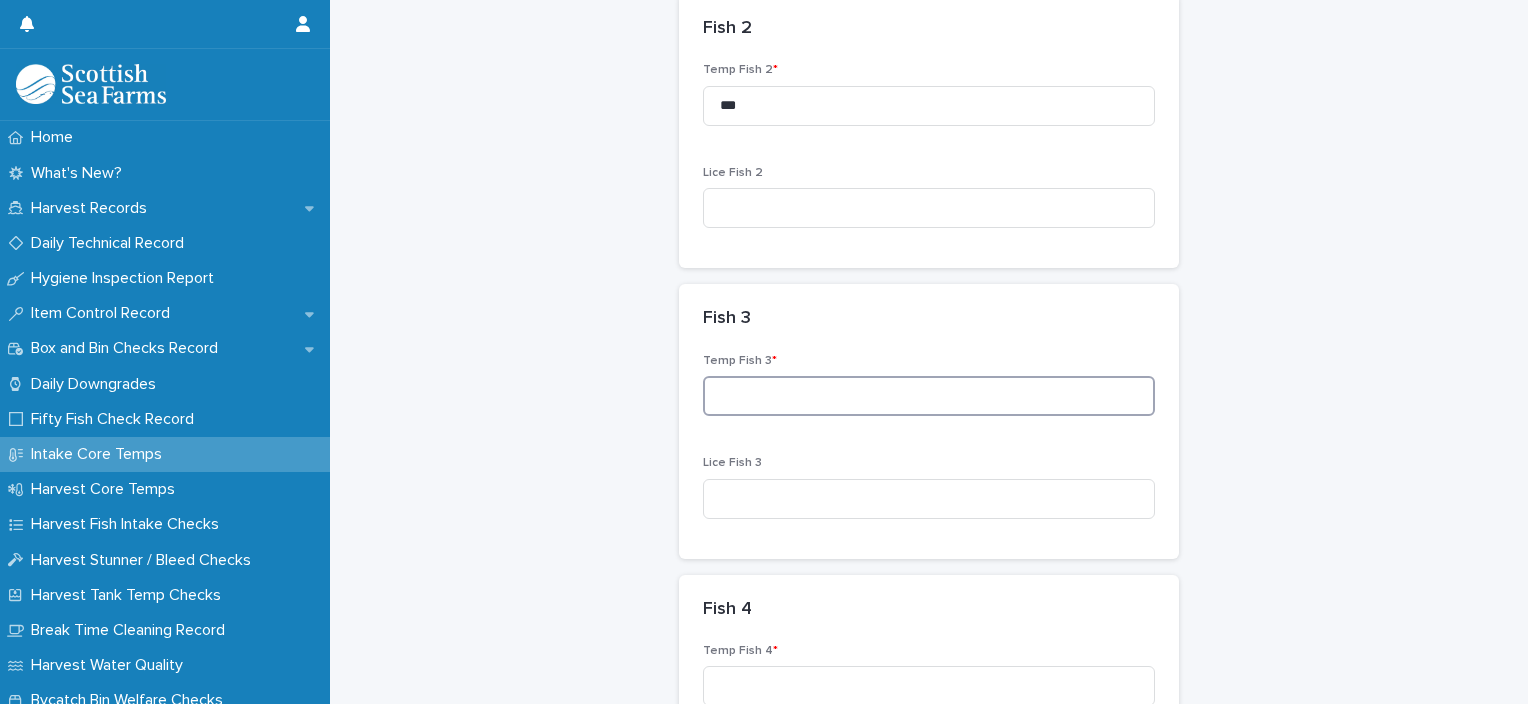 click at bounding box center (929, 396) 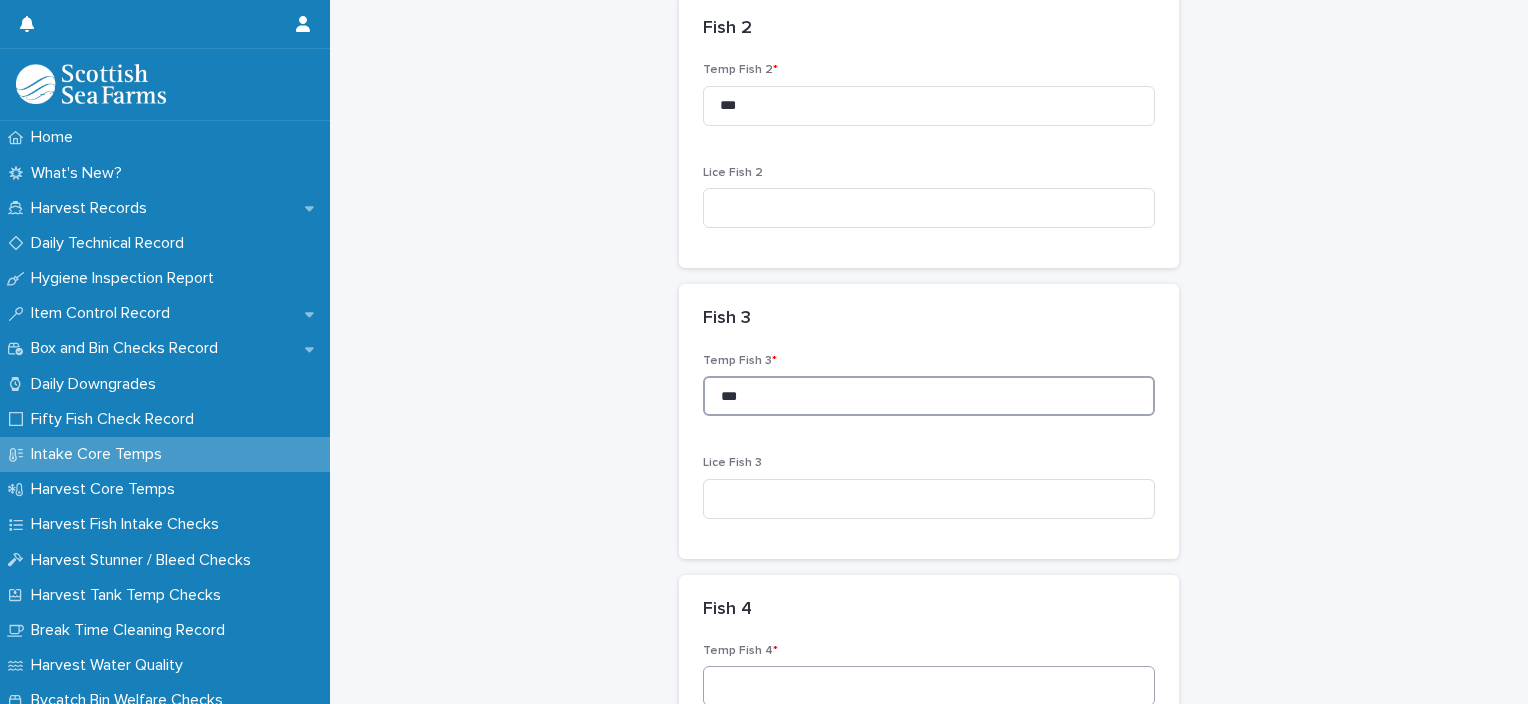 type on "***" 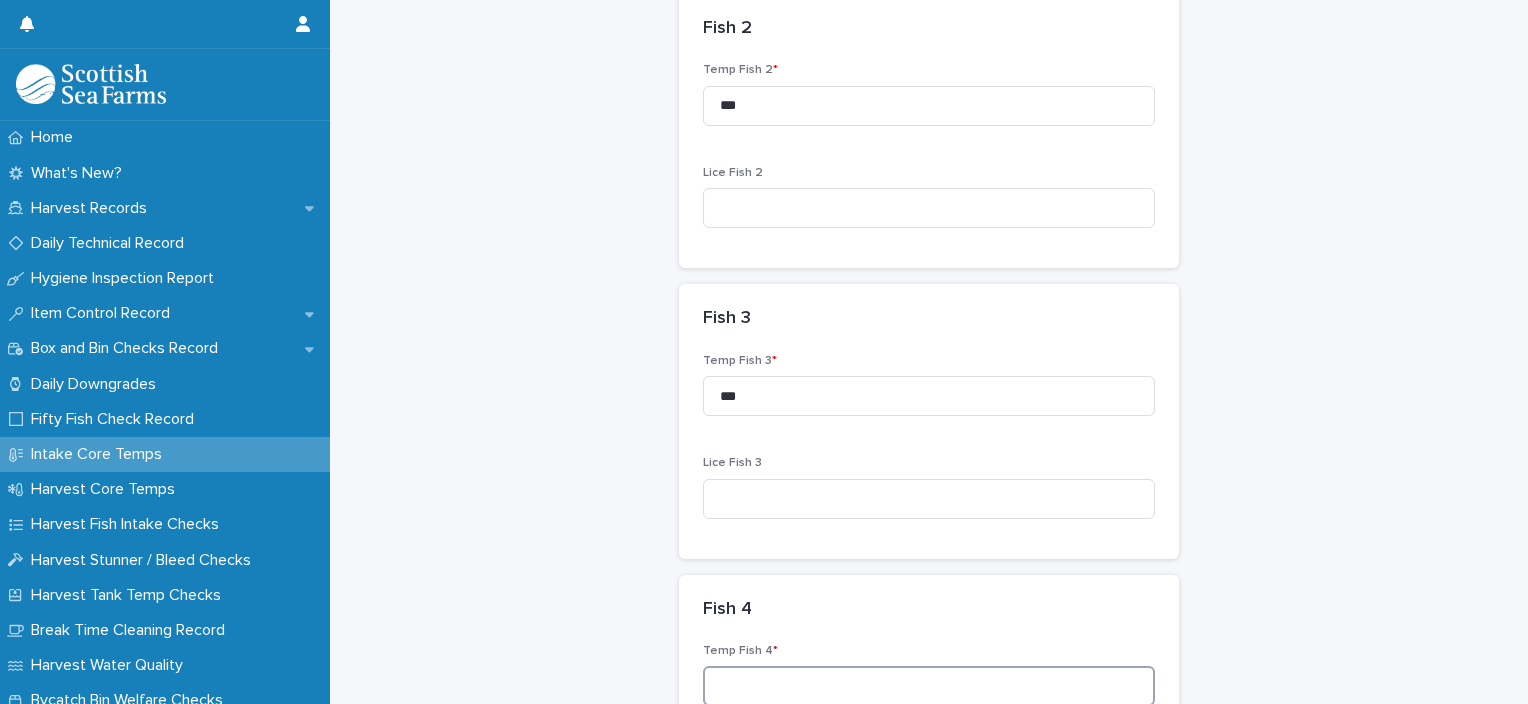 click at bounding box center (929, 686) 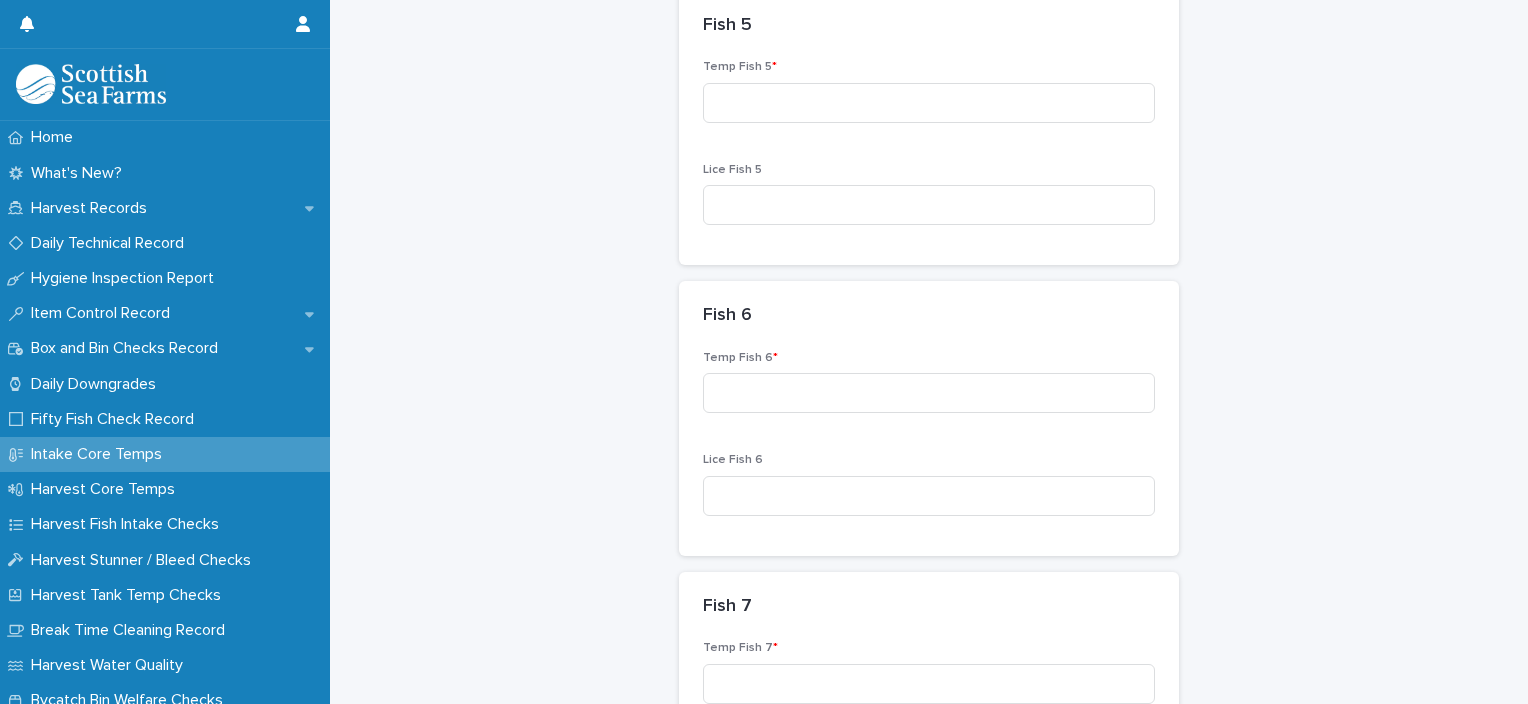 scroll, scrollTop: 1548, scrollLeft: 0, axis: vertical 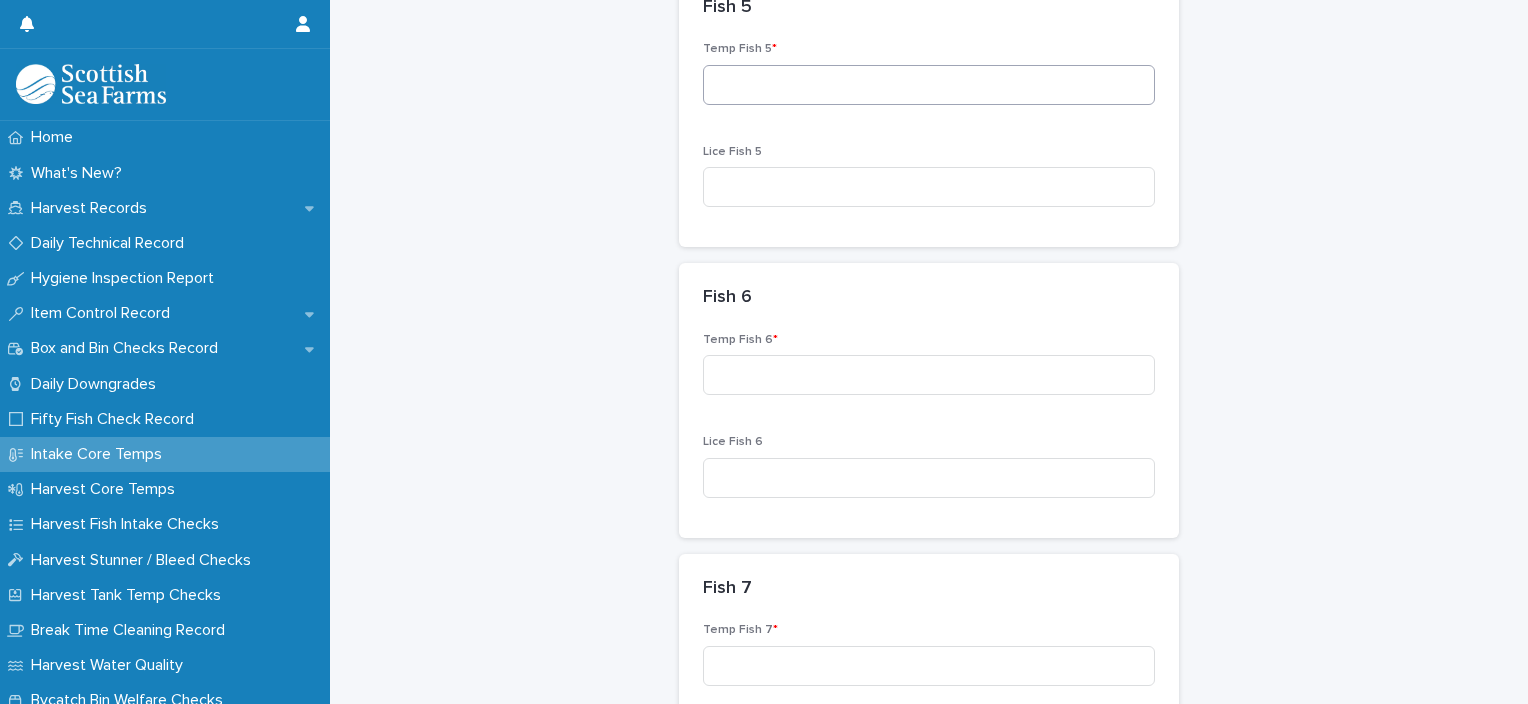 type on "***" 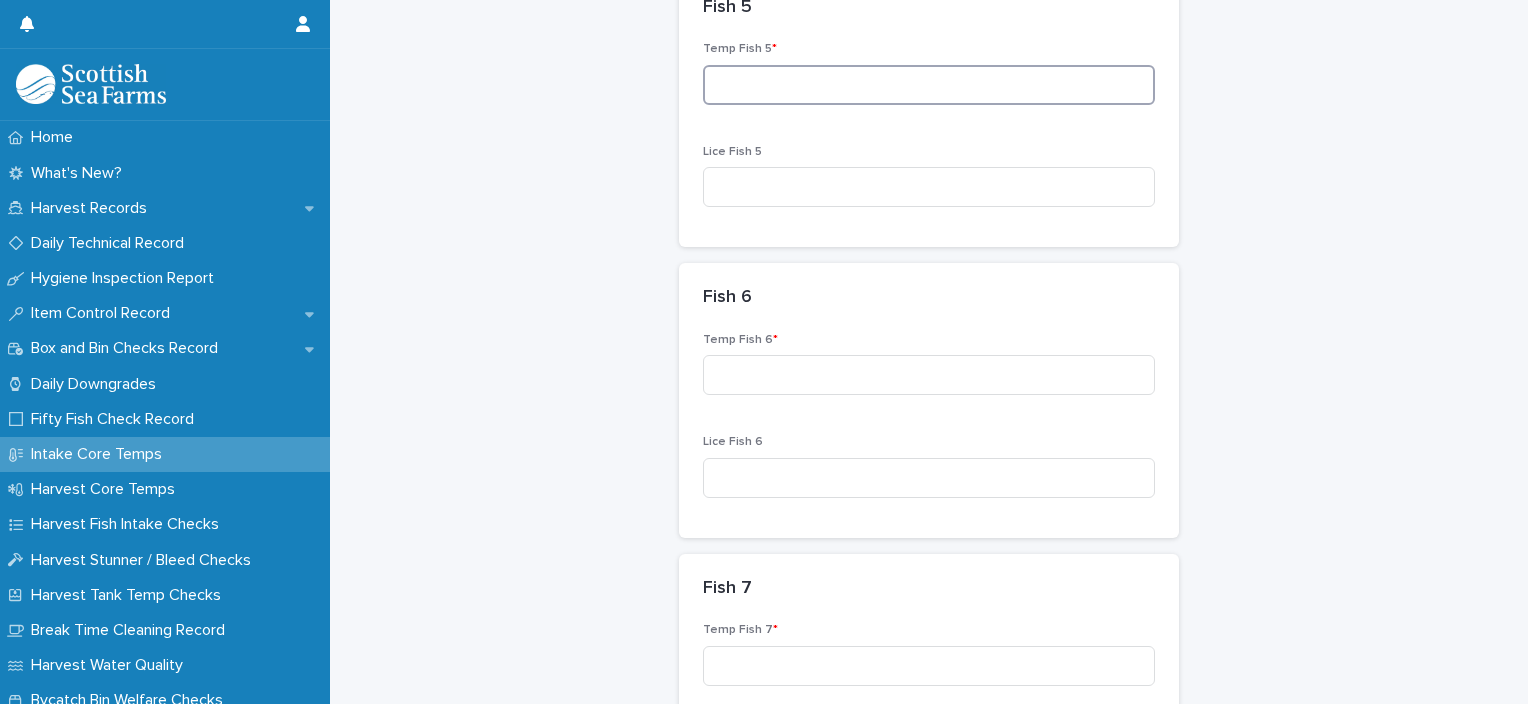 click at bounding box center [929, 85] 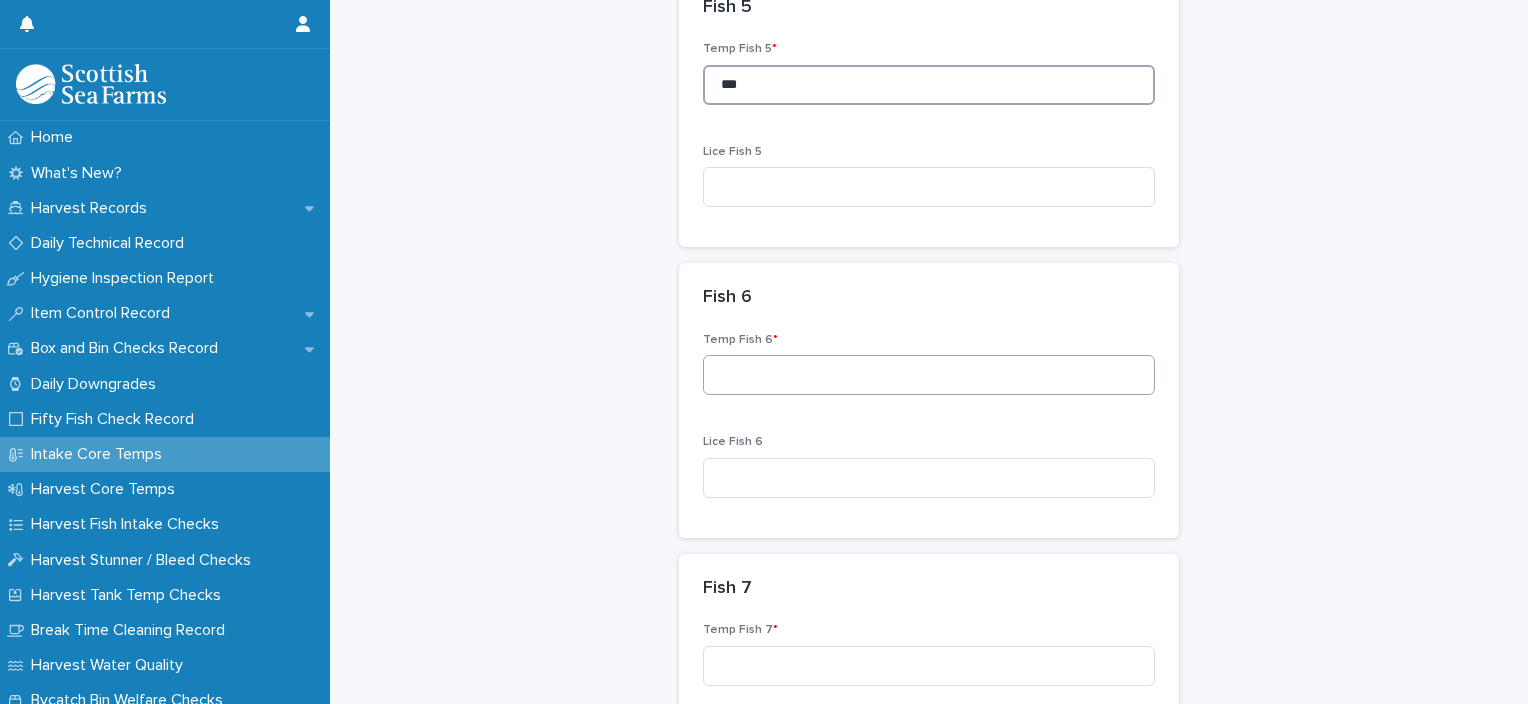 type on "***" 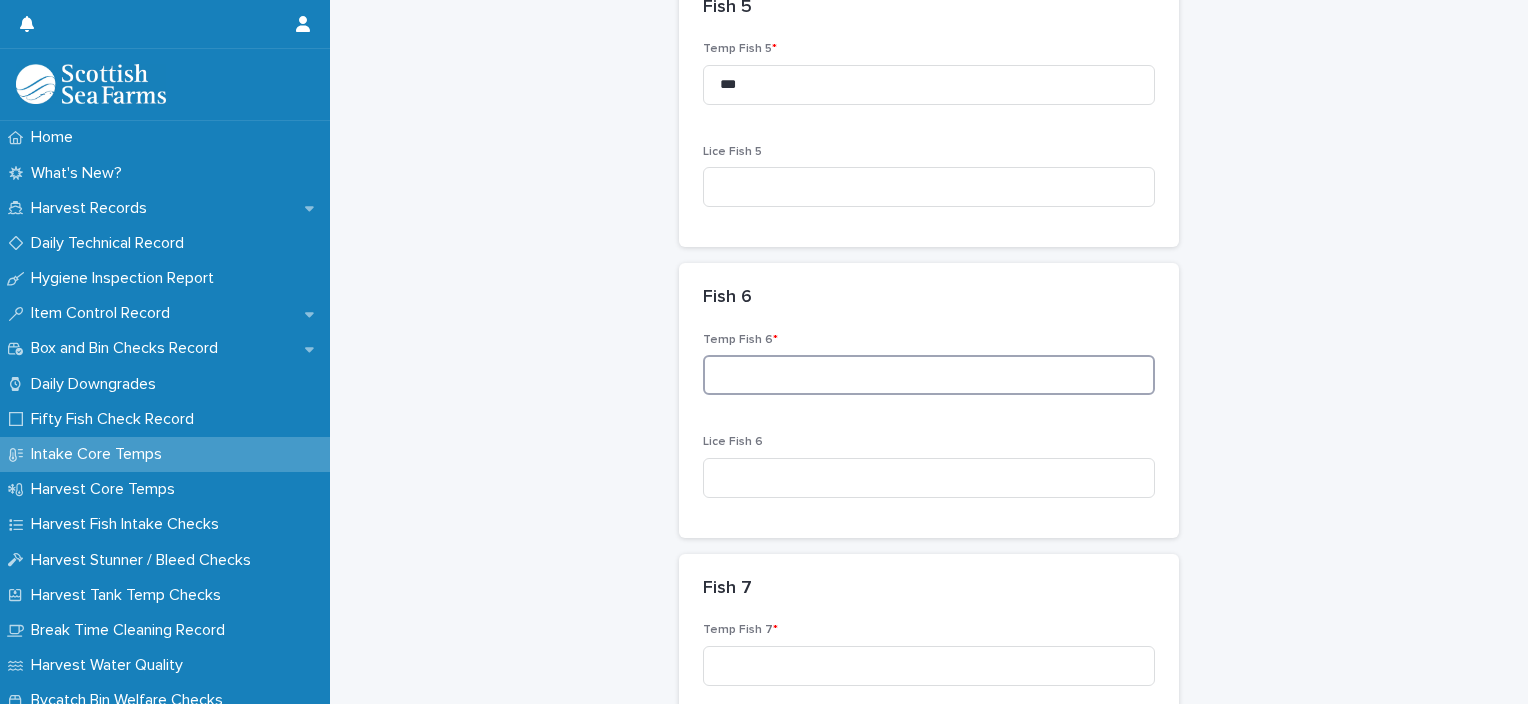 click at bounding box center (929, 375) 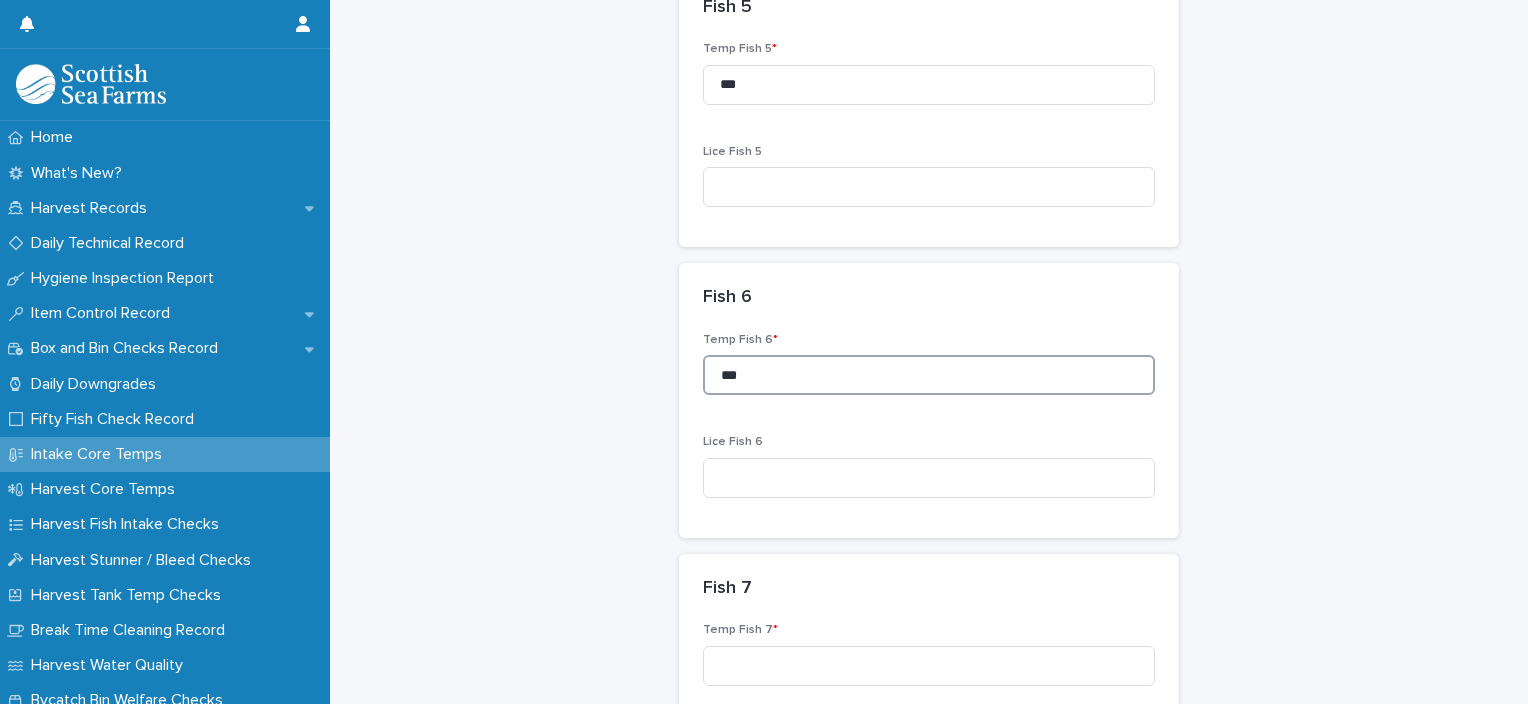 type on "***" 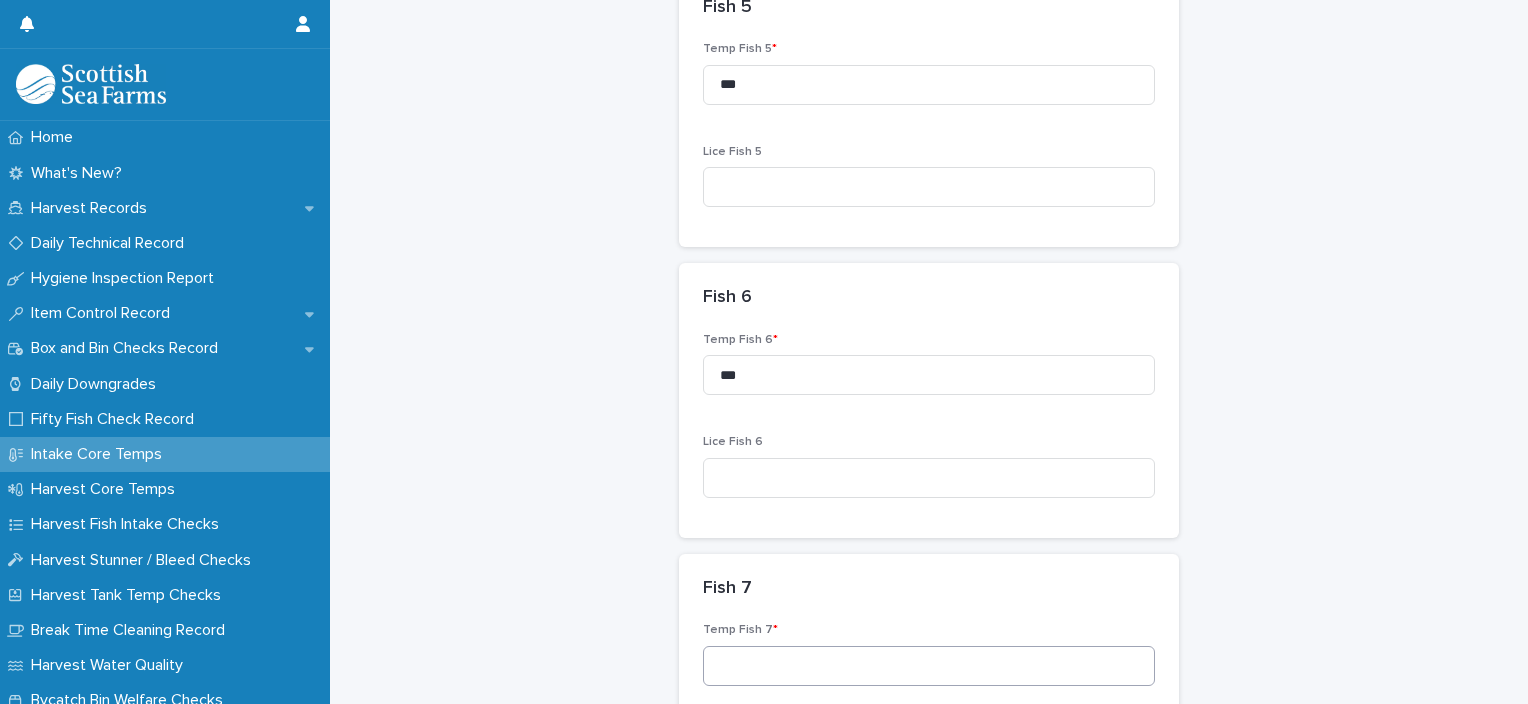 drag, startPoint x: 787, startPoint y: 684, endPoint x: 784, endPoint y: 673, distance: 11.401754 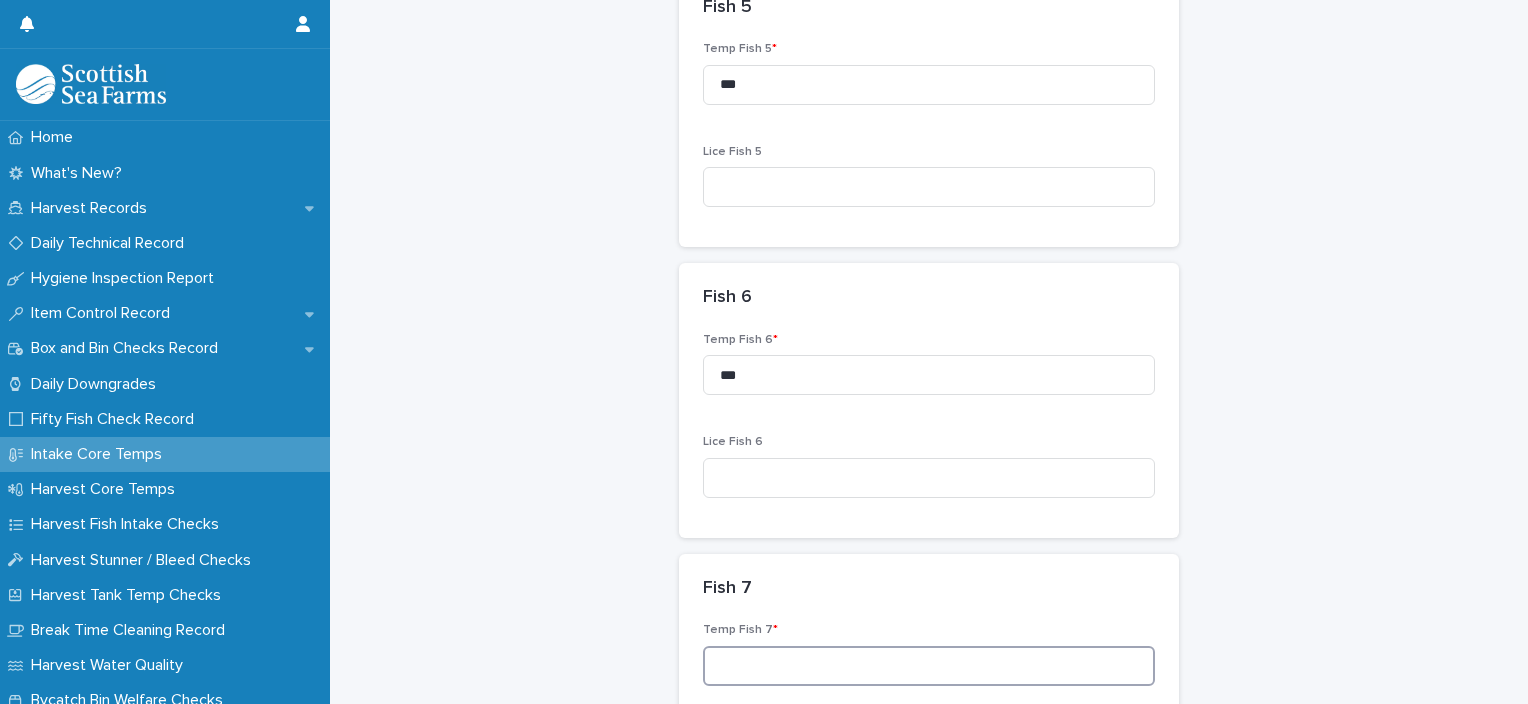 click at bounding box center [929, 666] 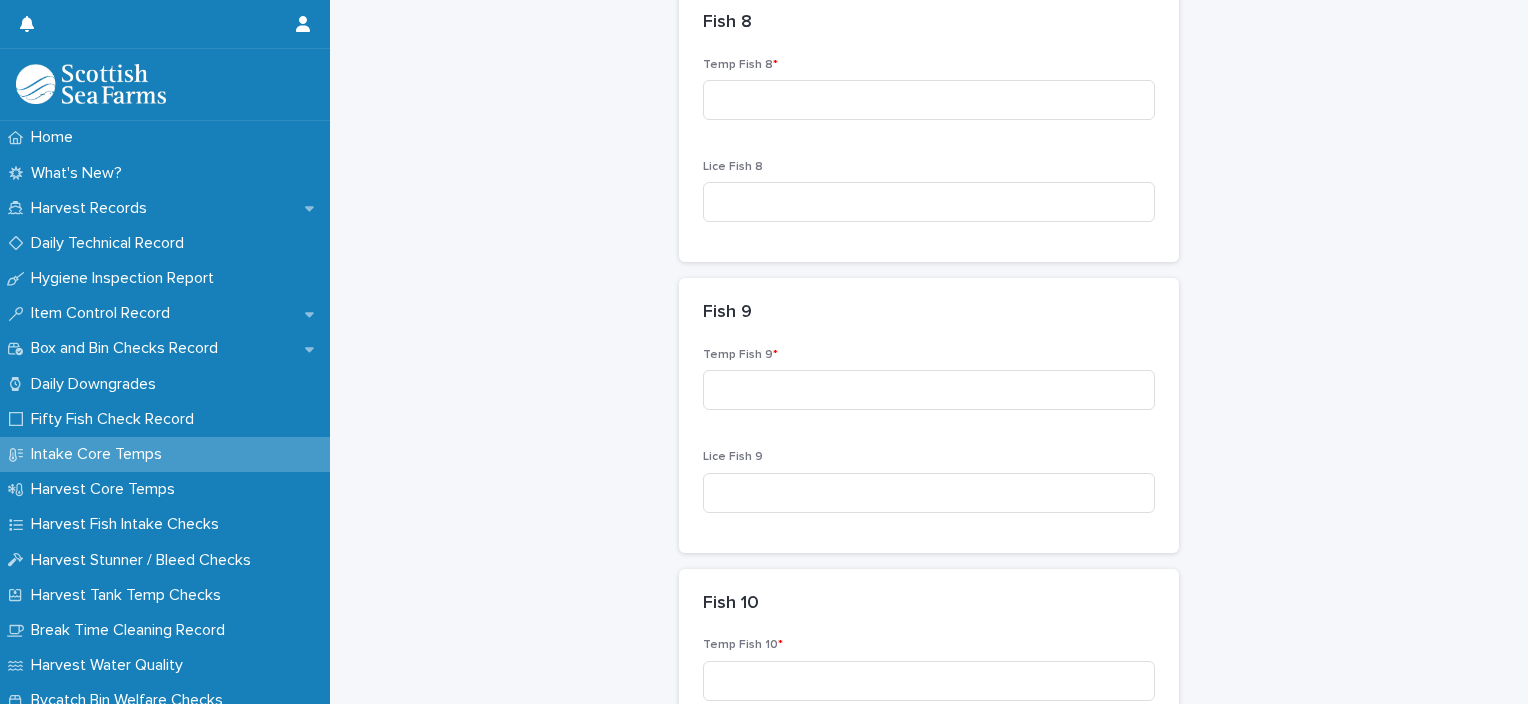 scroll, scrollTop: 2409, scrollLeft: 0, axis: vertical 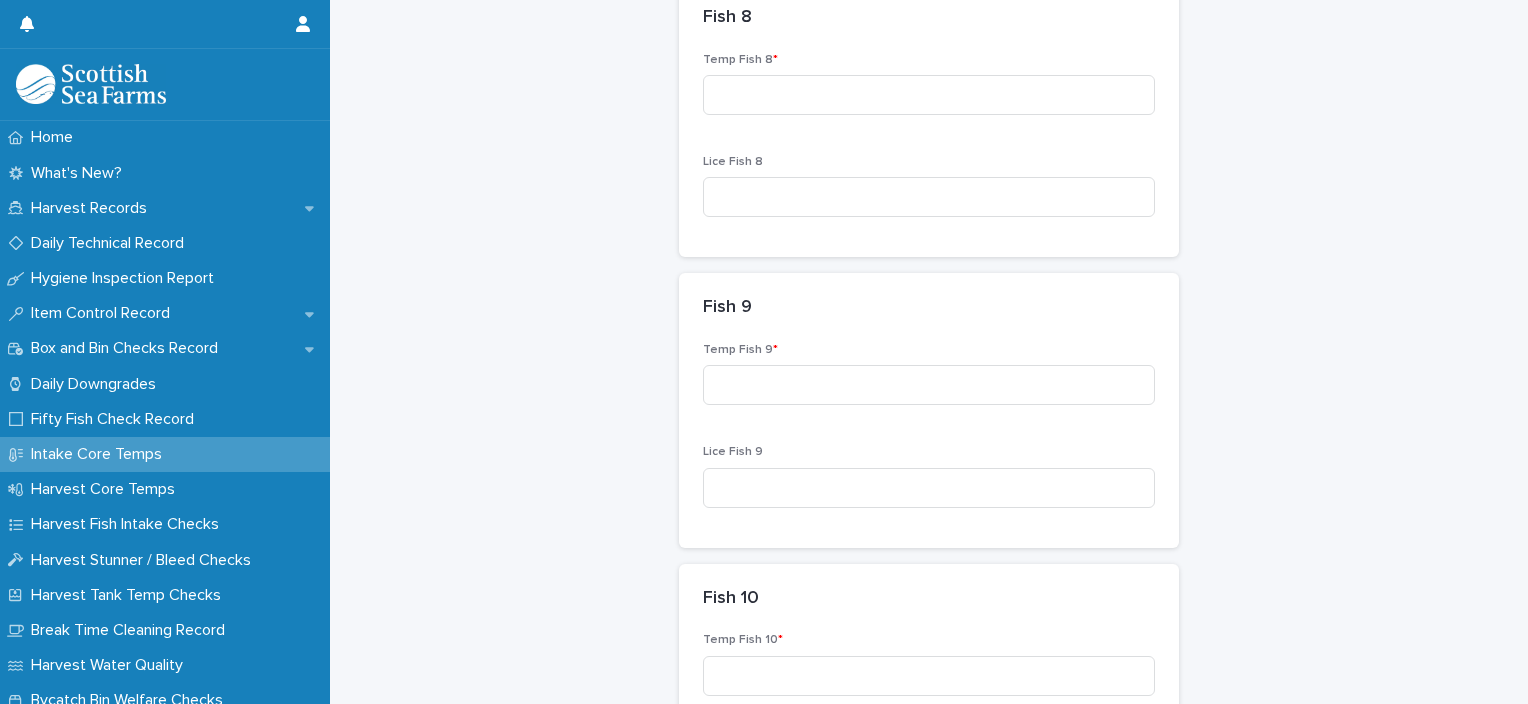 type on "***" 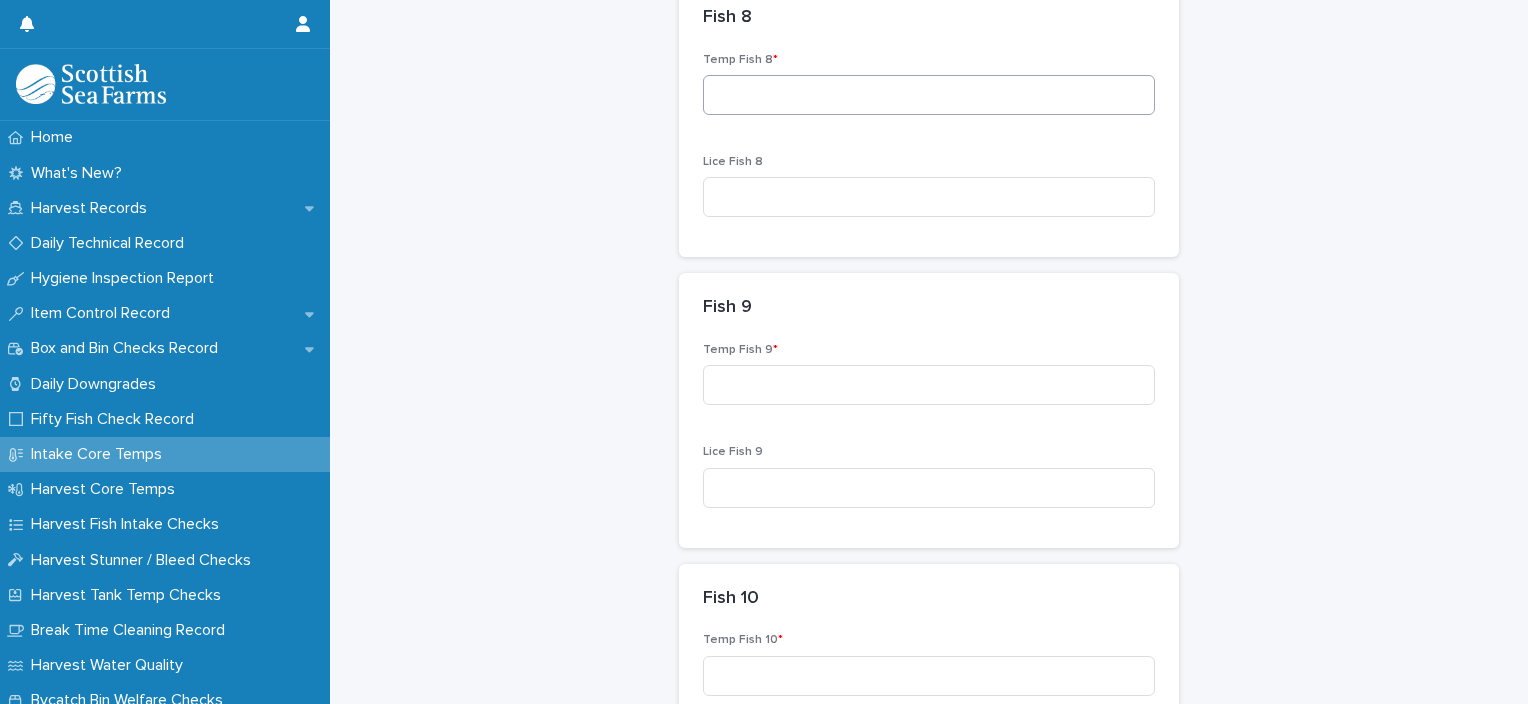 click on "Temp Fish 8 *" at bounding box center [929, 92] 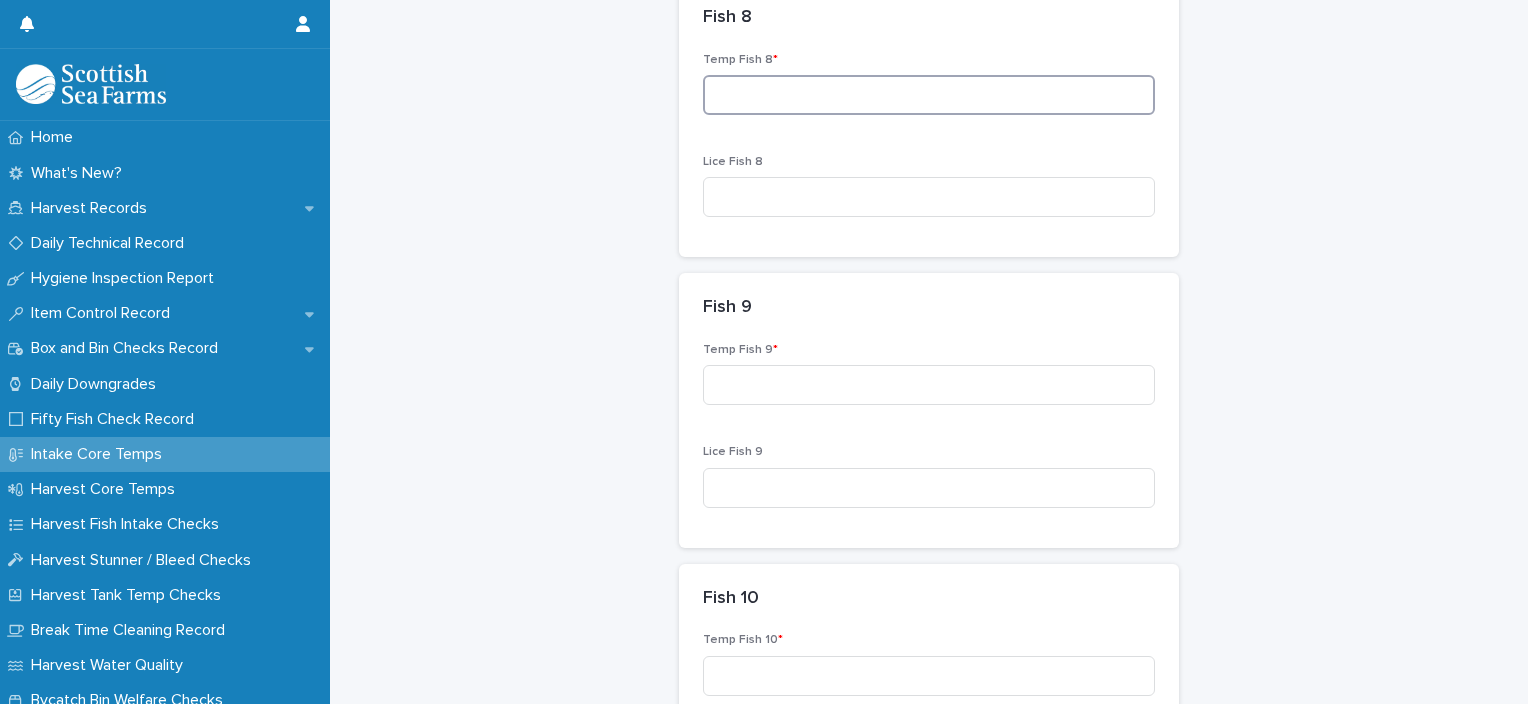 click at bounding box center (929, 95) 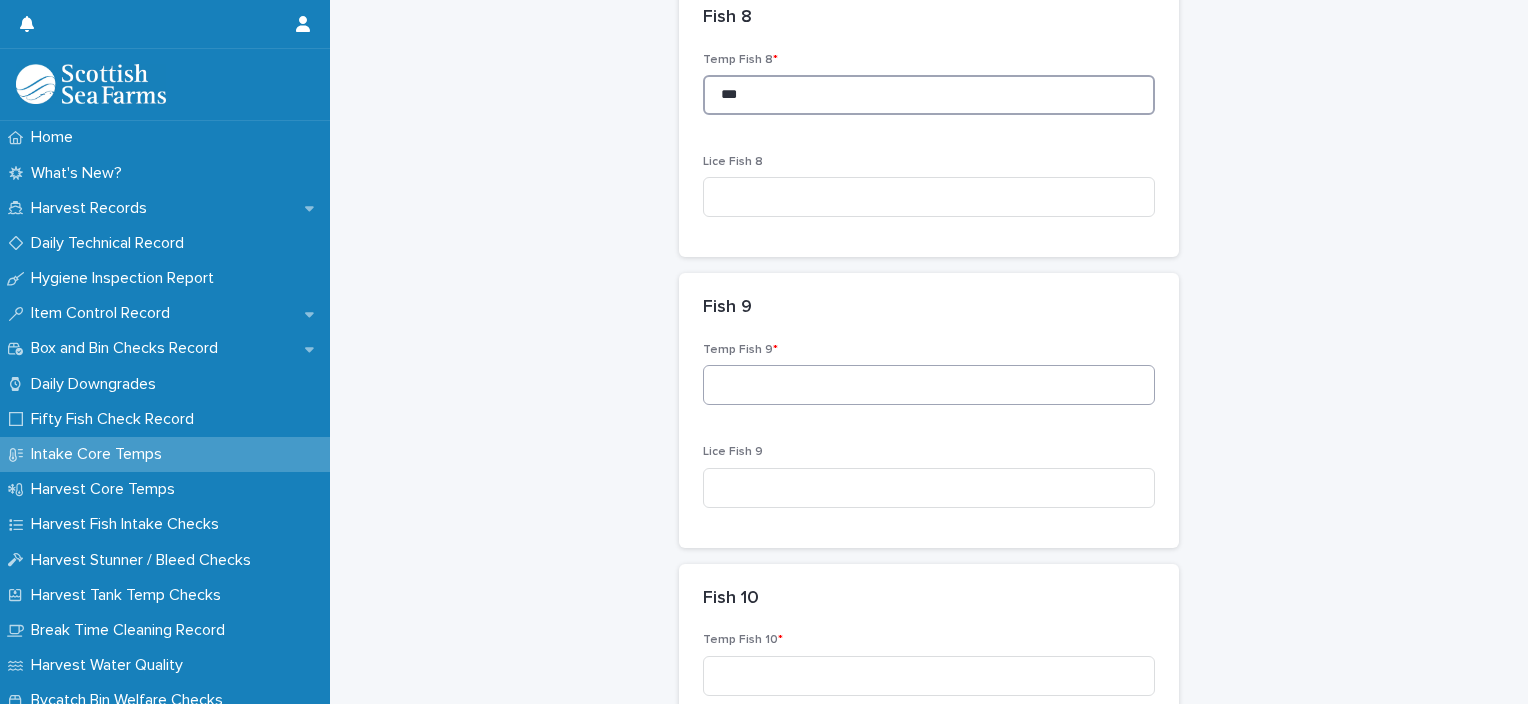 type on "***" 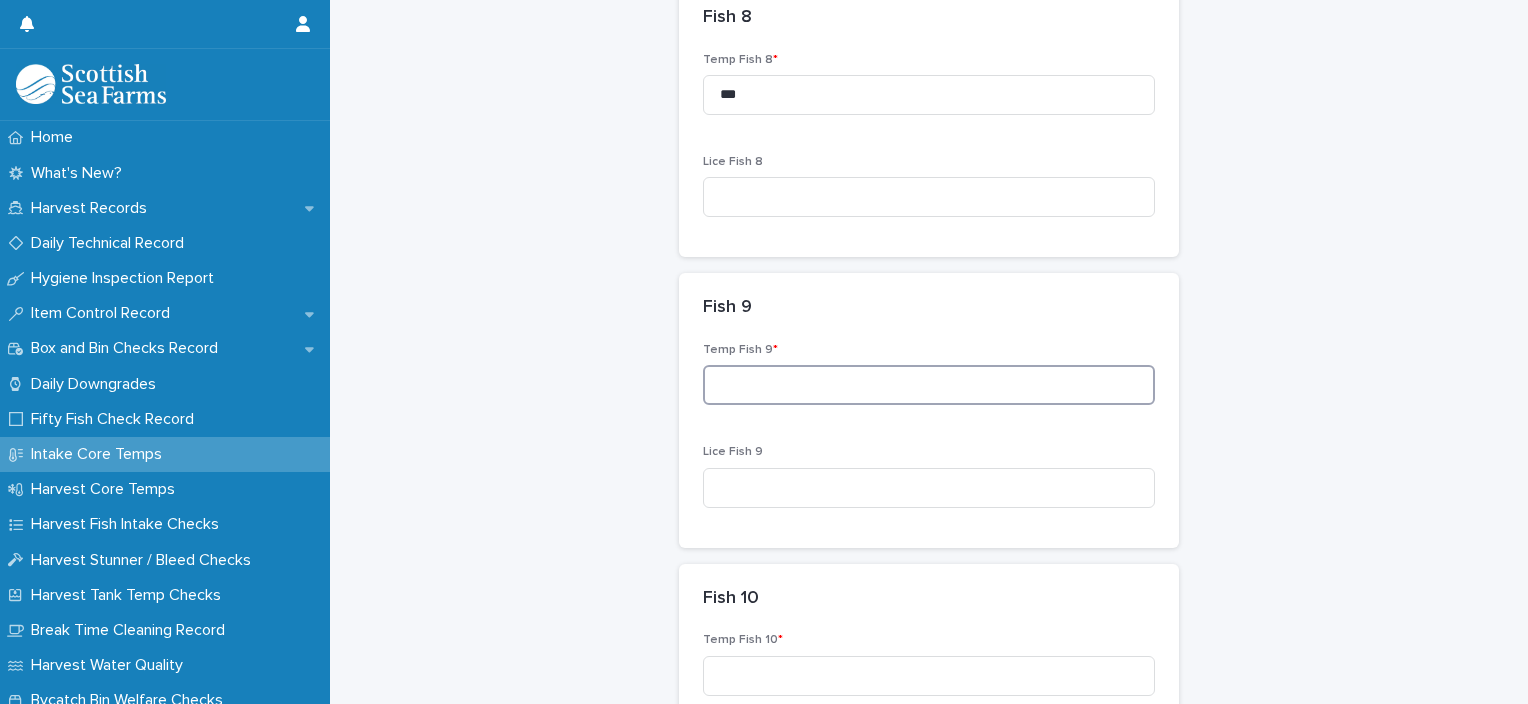 click at bounding box center (929, 385) 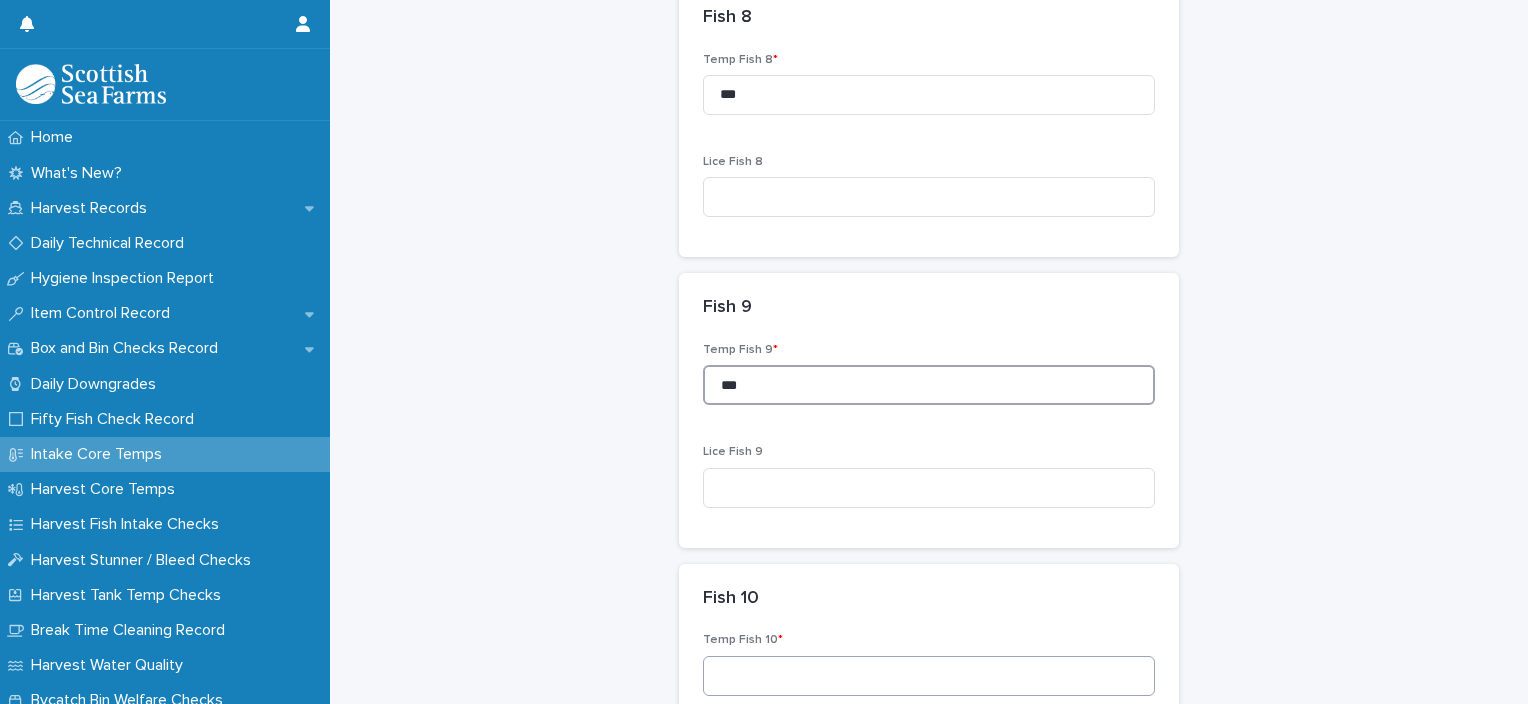 type on "***" 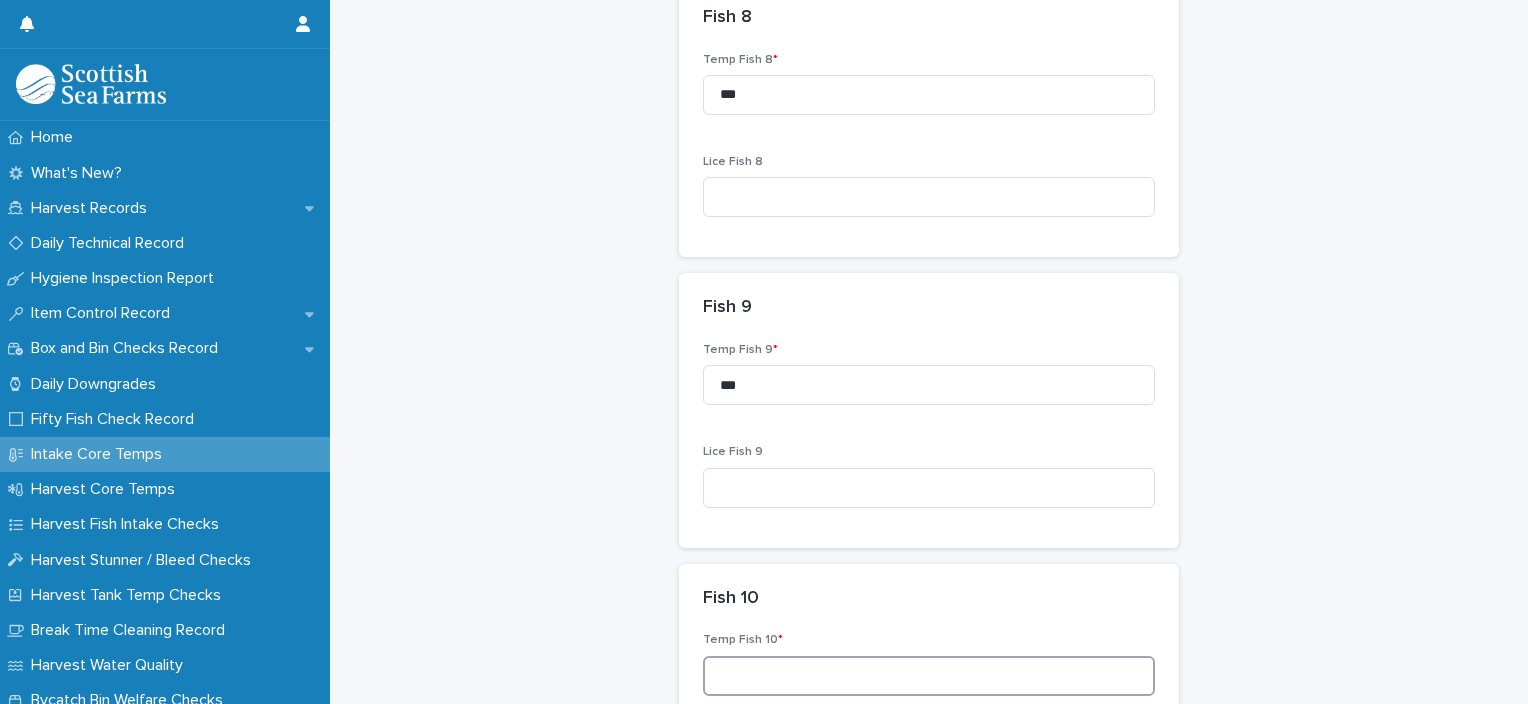 click at bounding box center (929, 676) 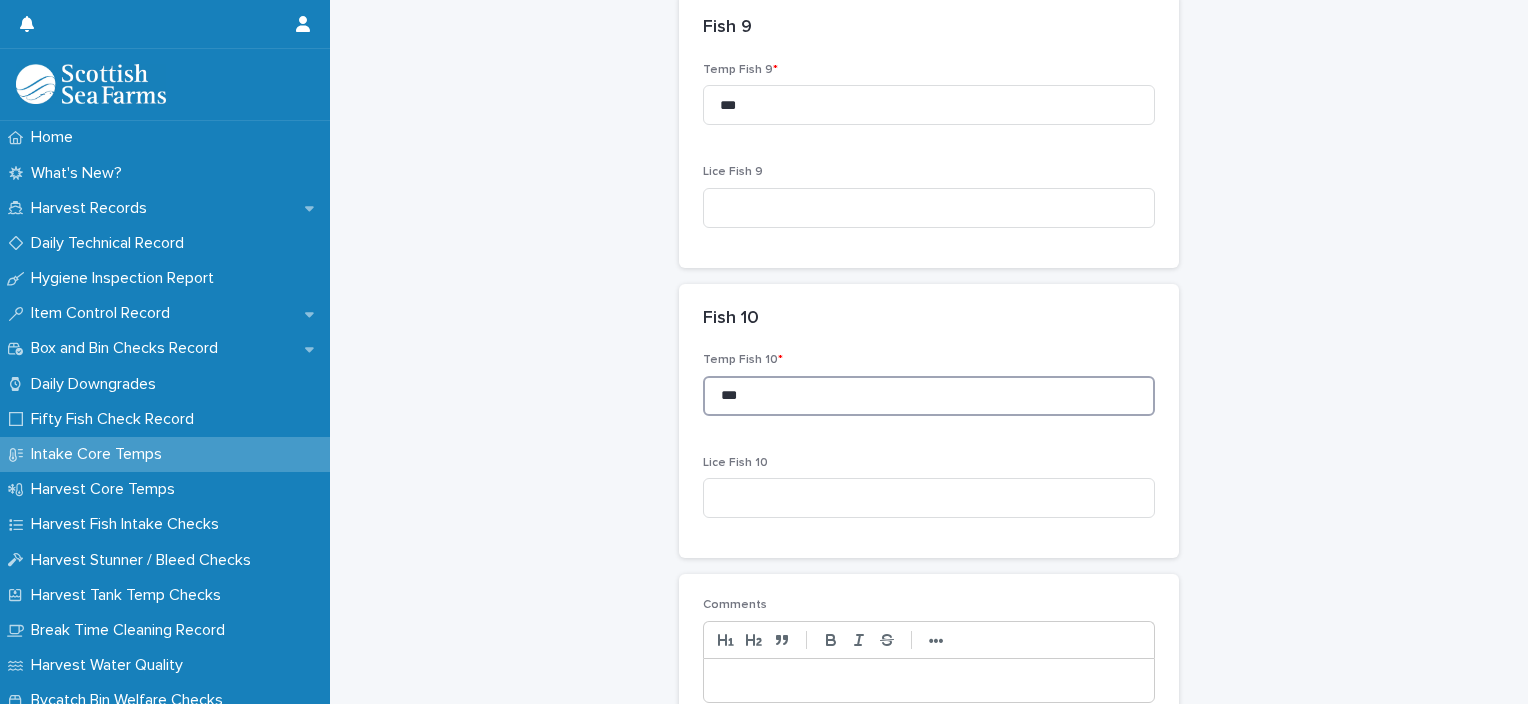 scroll, scrollTop: 2890, scrollLeft: 0, axis: vertical 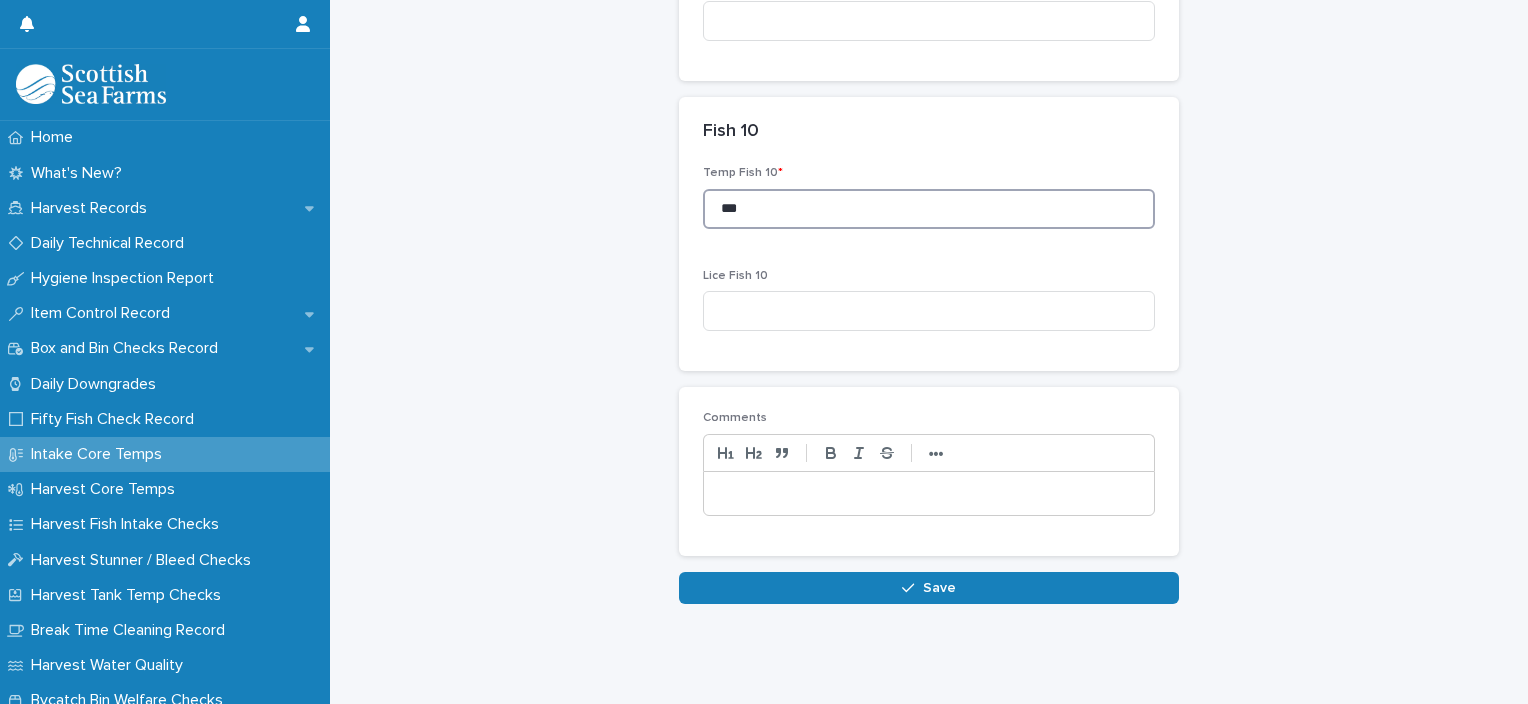type on "***" 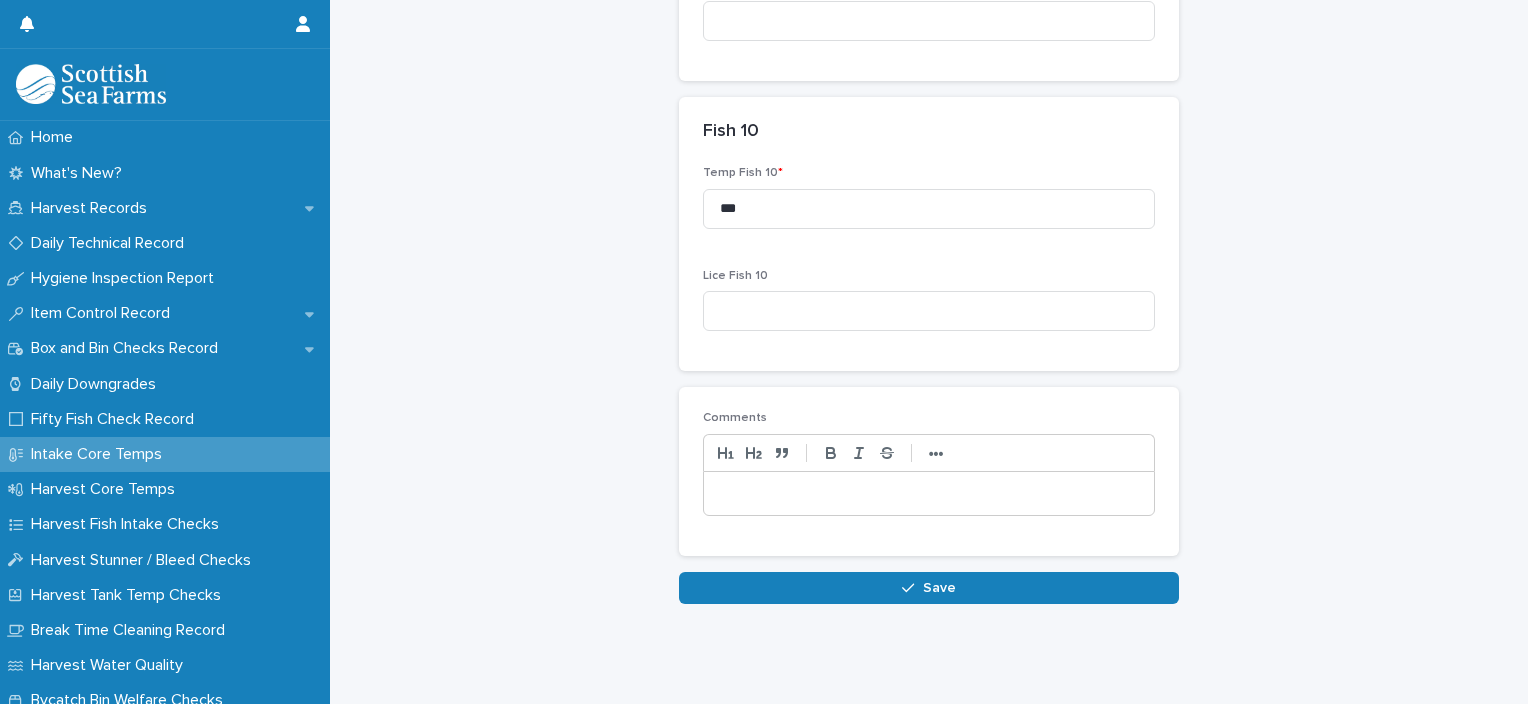 click at bounding box center (929, 494) 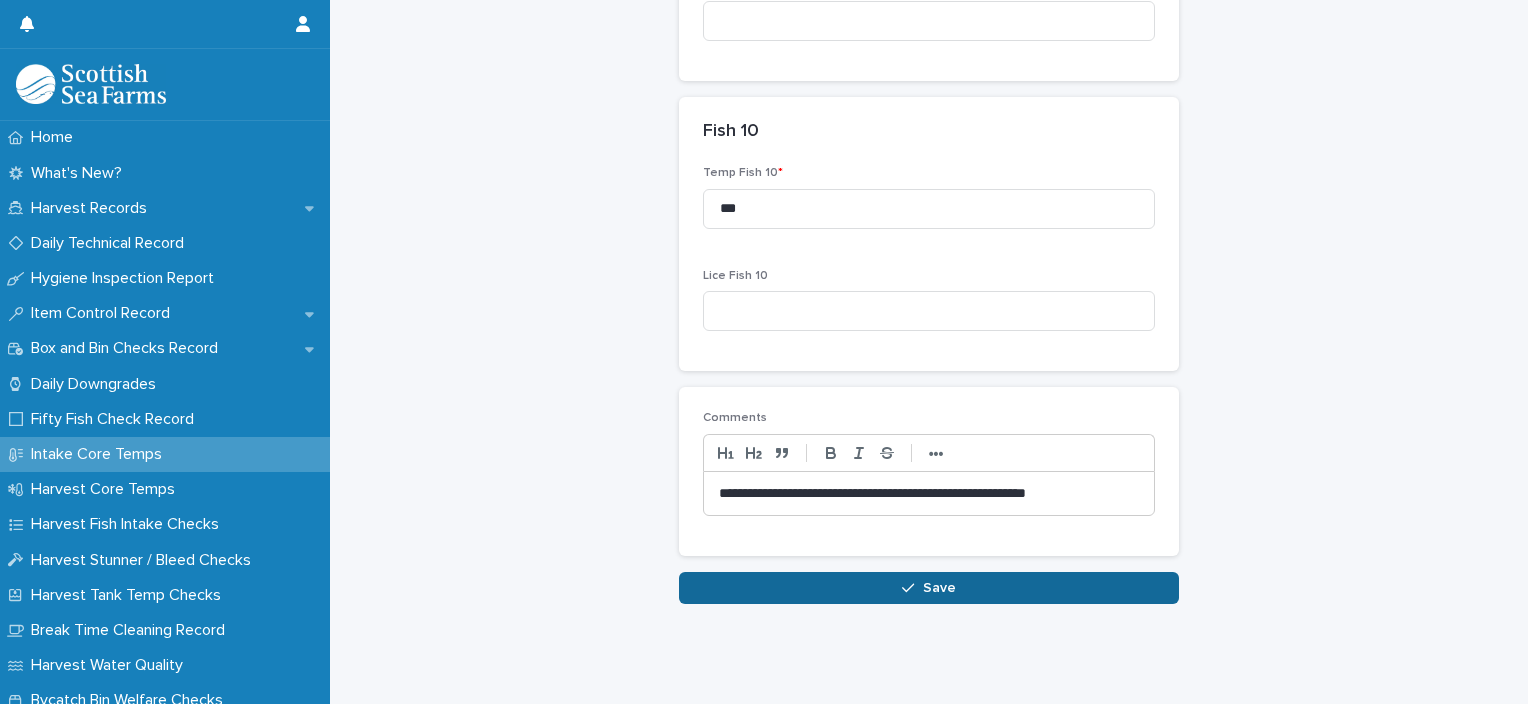 click on "Save" at bounding box center (929, 588) 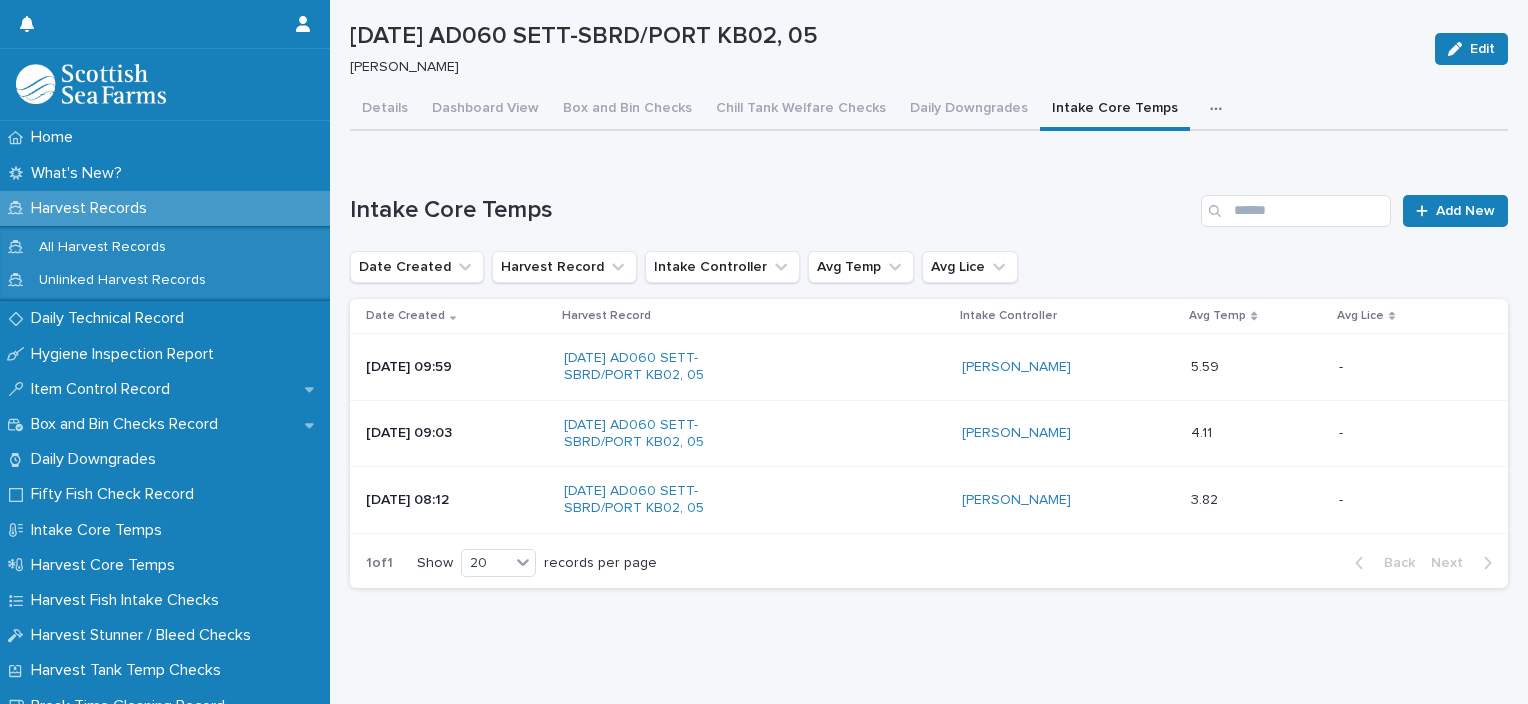 scroll, scrollTop: 0, scrollLeft: 0, axis: both 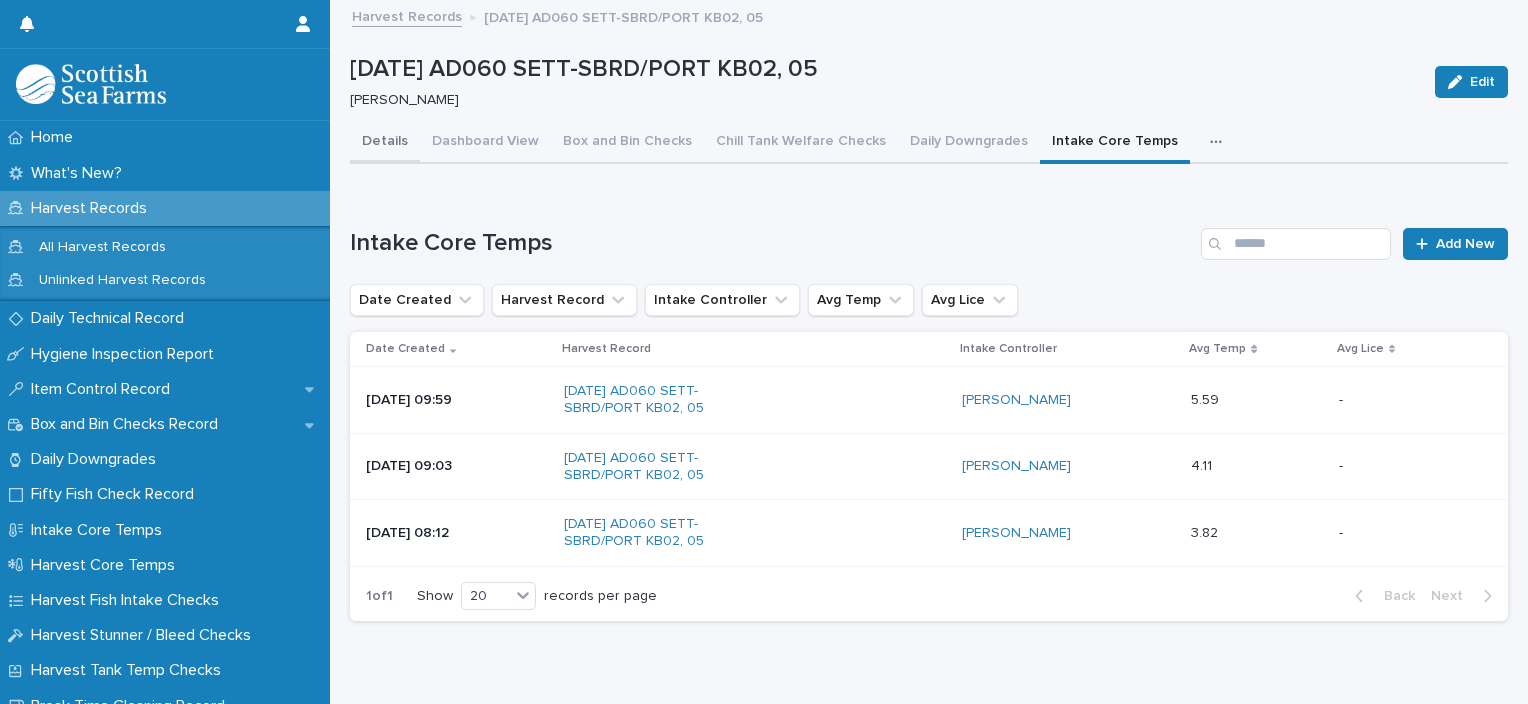 click on "Details" at bounding box center (385, 143) 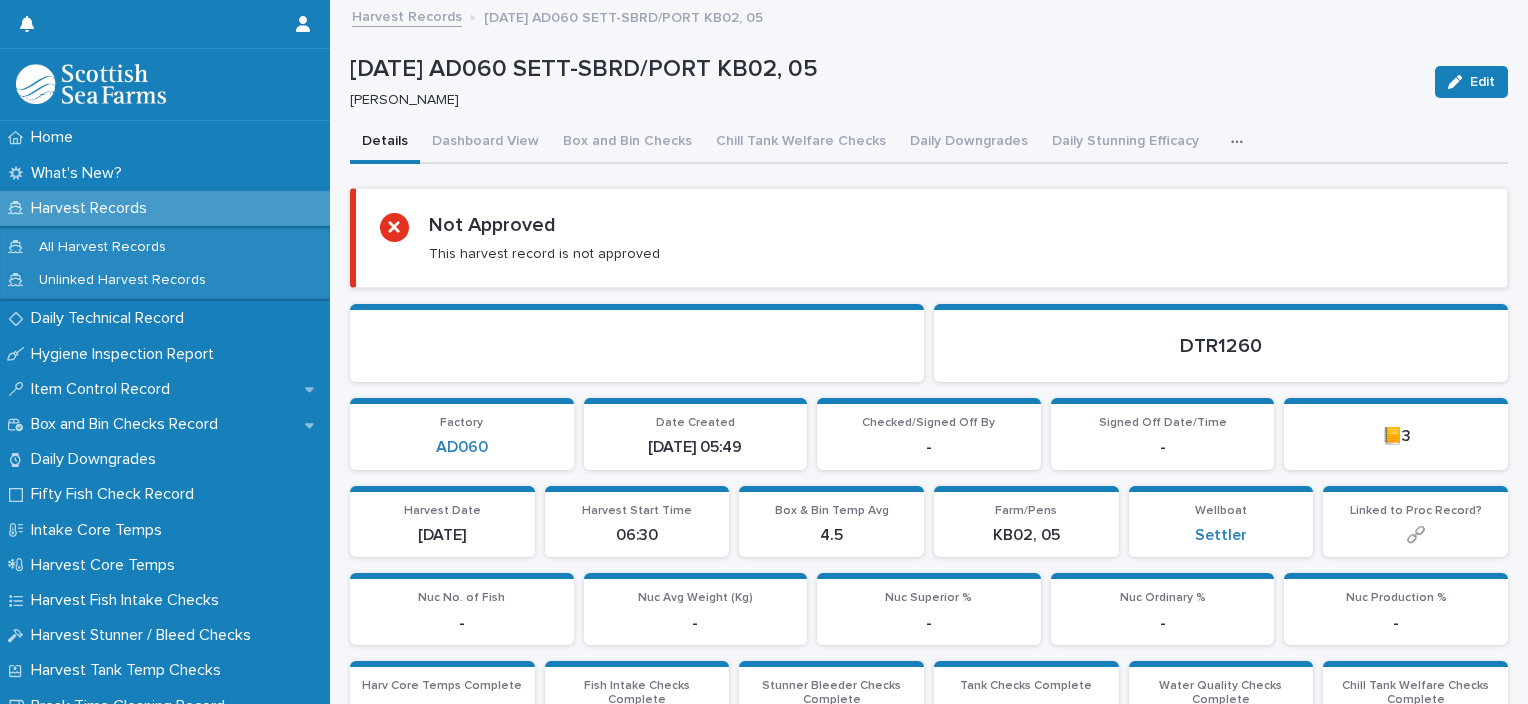 type 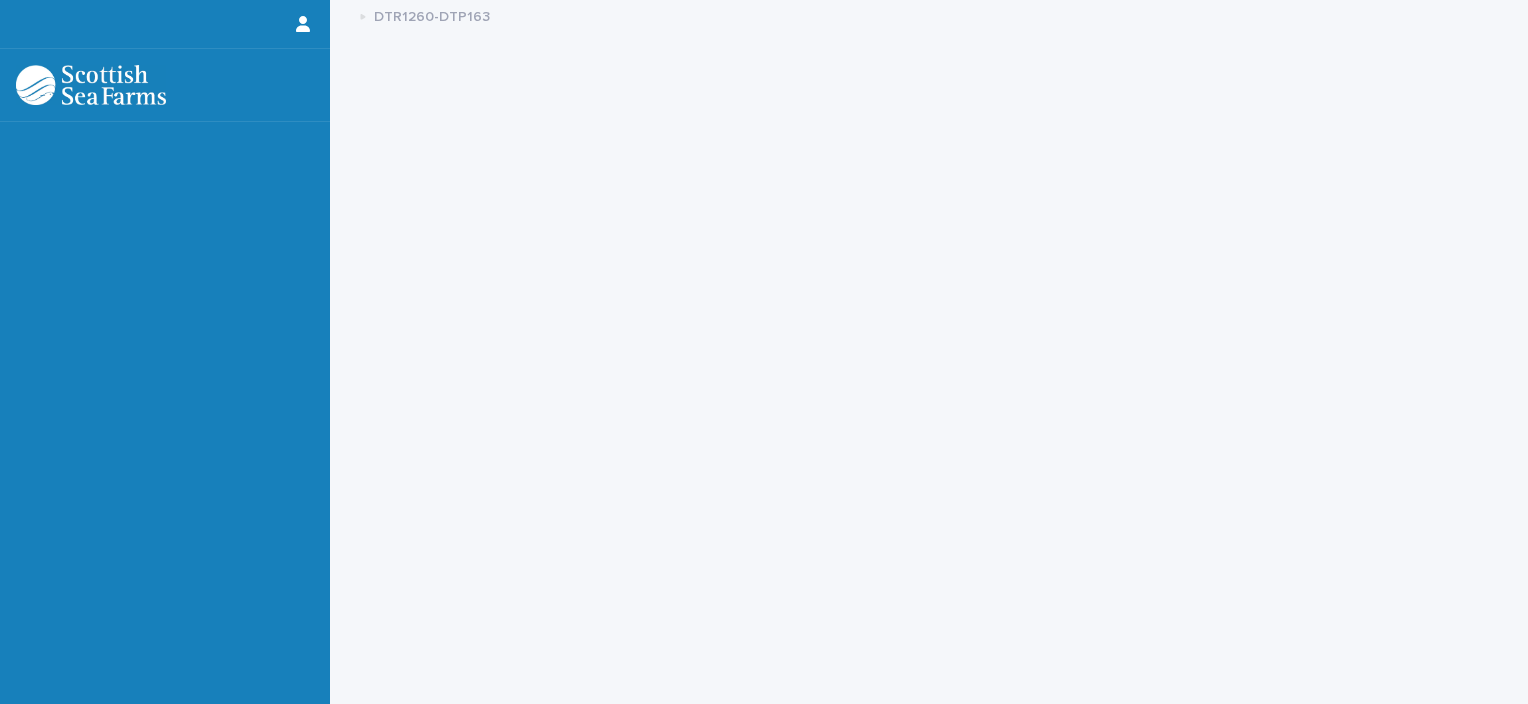 scroll, scrollTop: 0, scrollLeft: 0, axis: both 